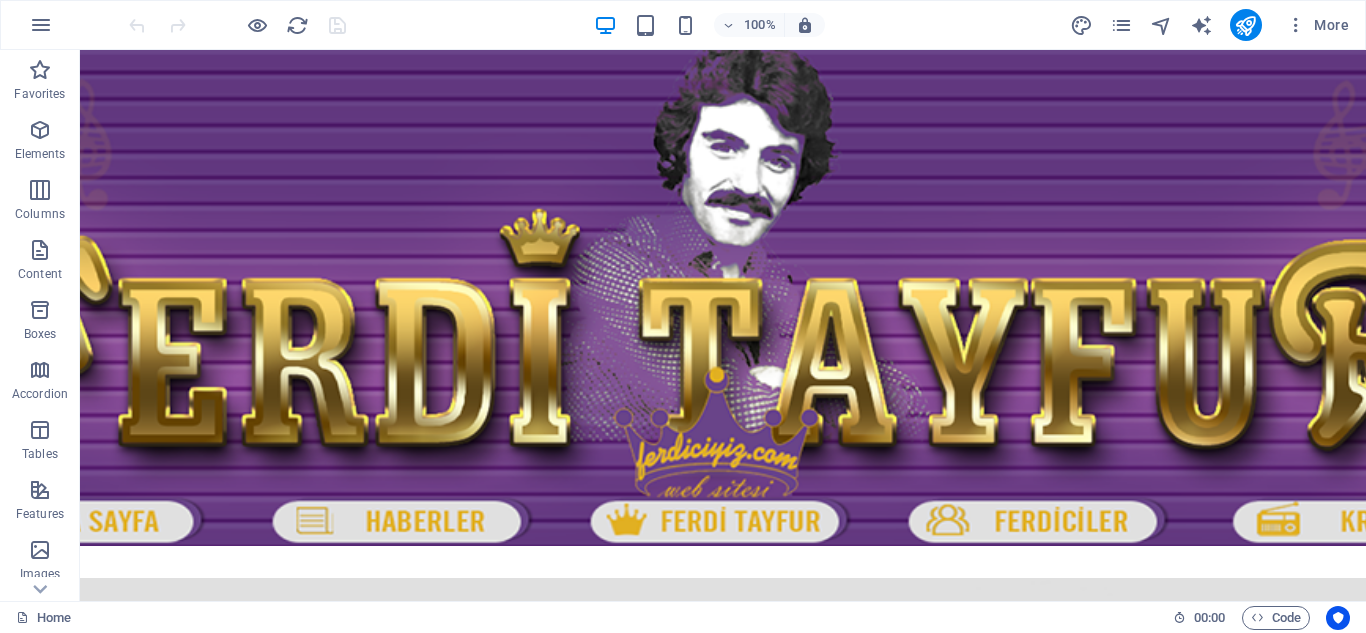 scroll, scrollTop: 0, scrollLeft: 0, axis: both 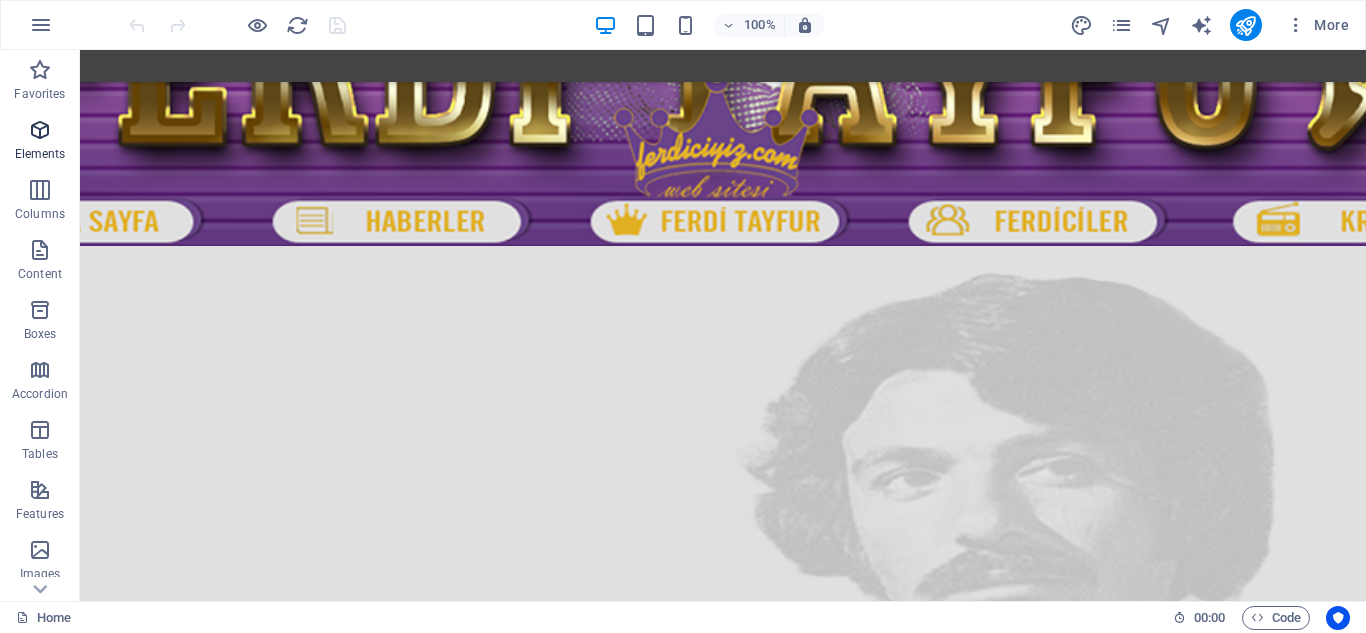 click at bounding box center [40, 130] 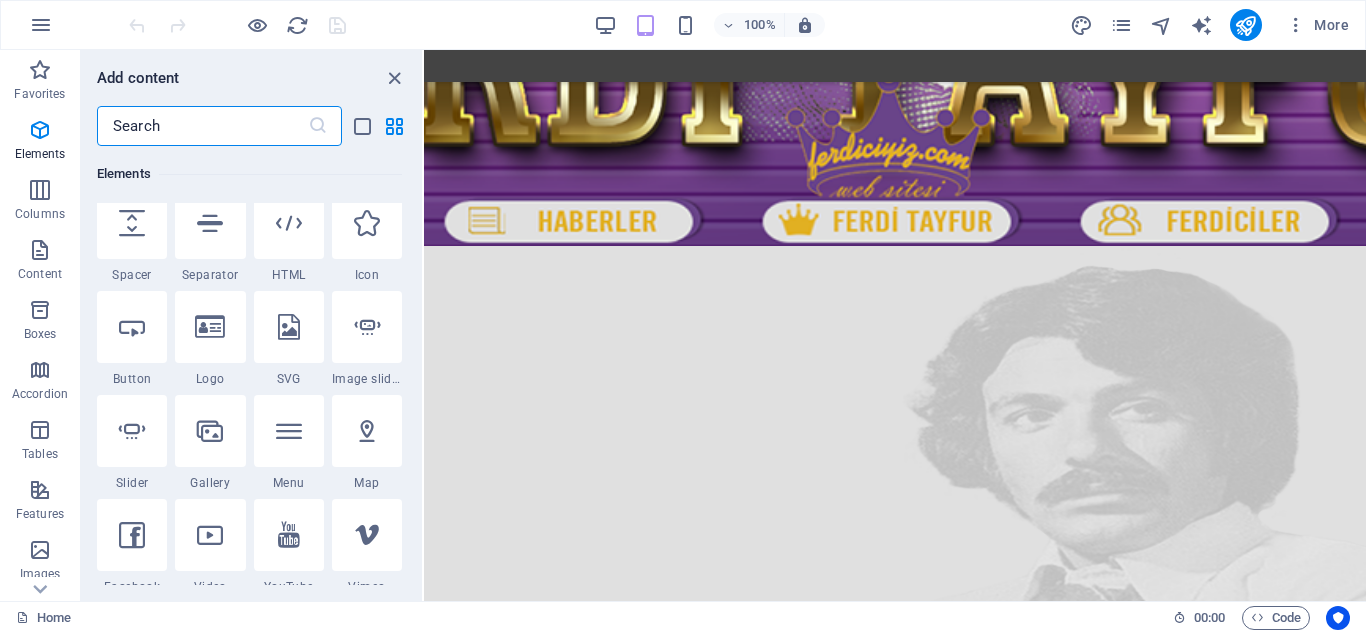 scroll, scrollTop: 213, scrollLeft: 0, axis: vertical 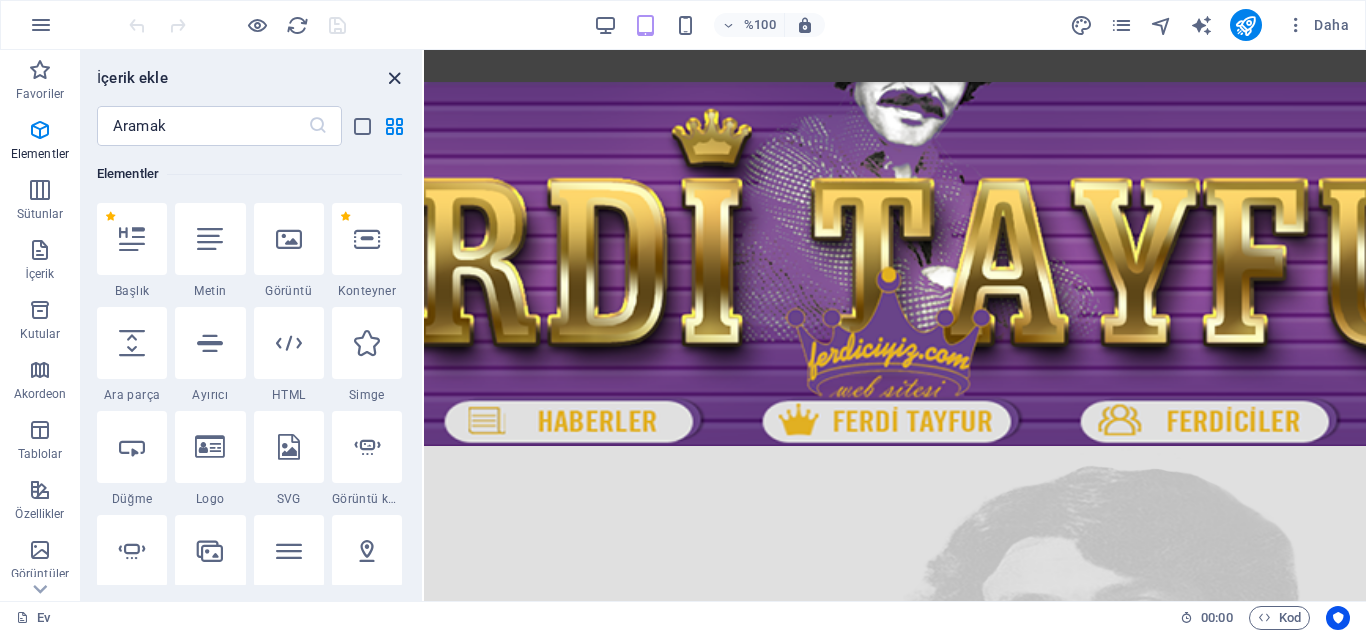 click at bounding box center [394, 78] 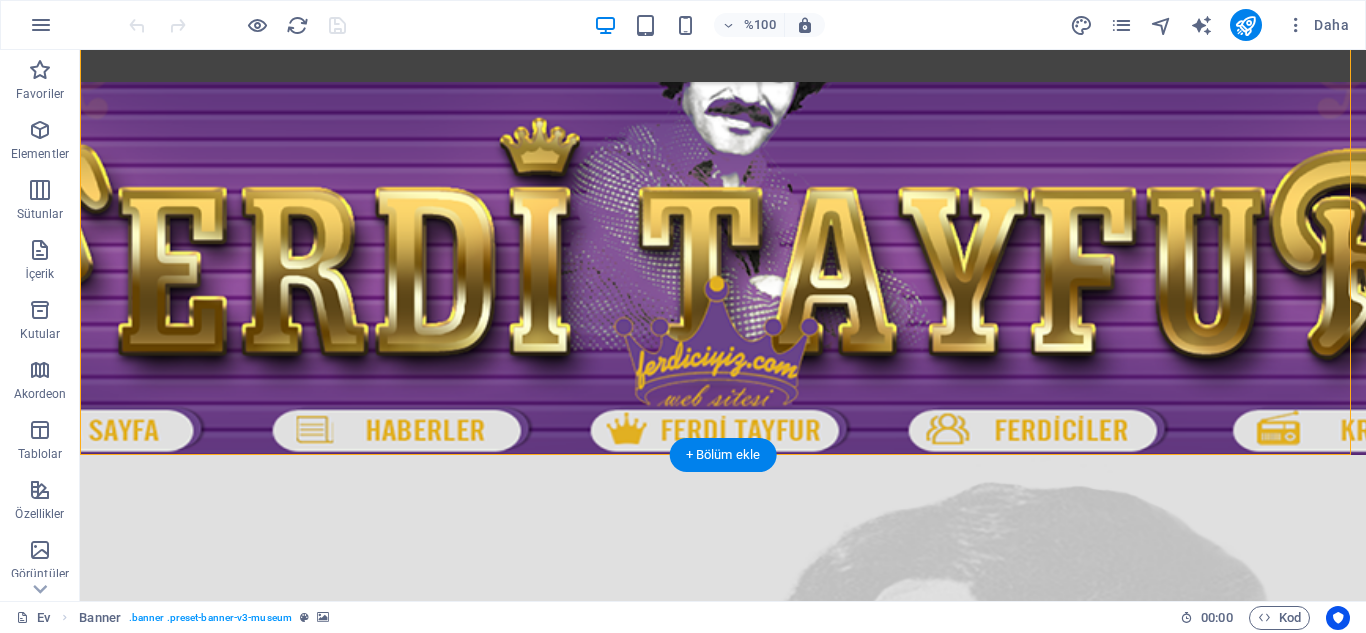 drag, startPoint x: 238, startPoint y: 78, endPoint x: 376, endPoint y: 112, distance: 142.12671 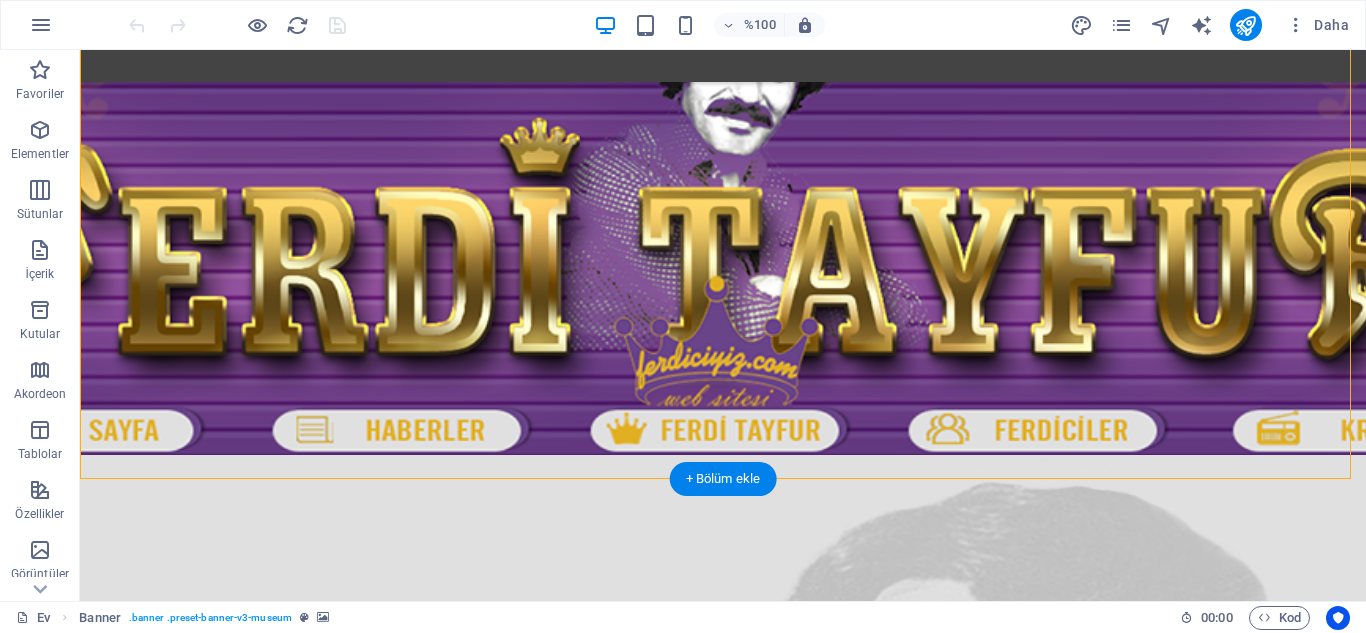 scroll, scrollTop: 67, scrollLeft: 0, axis: vertical 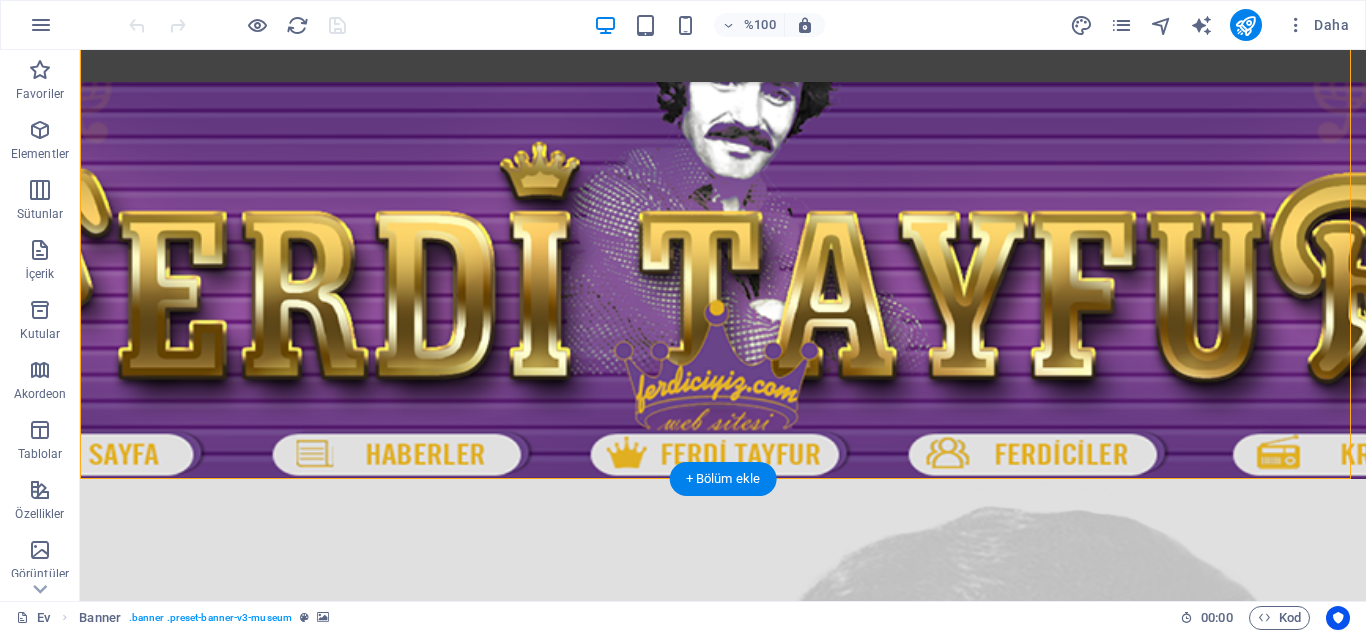 drag, startPoint x: 275, startPoint y: 169, endPoint x: 490, endPoint y: 455, distance: 357.80023 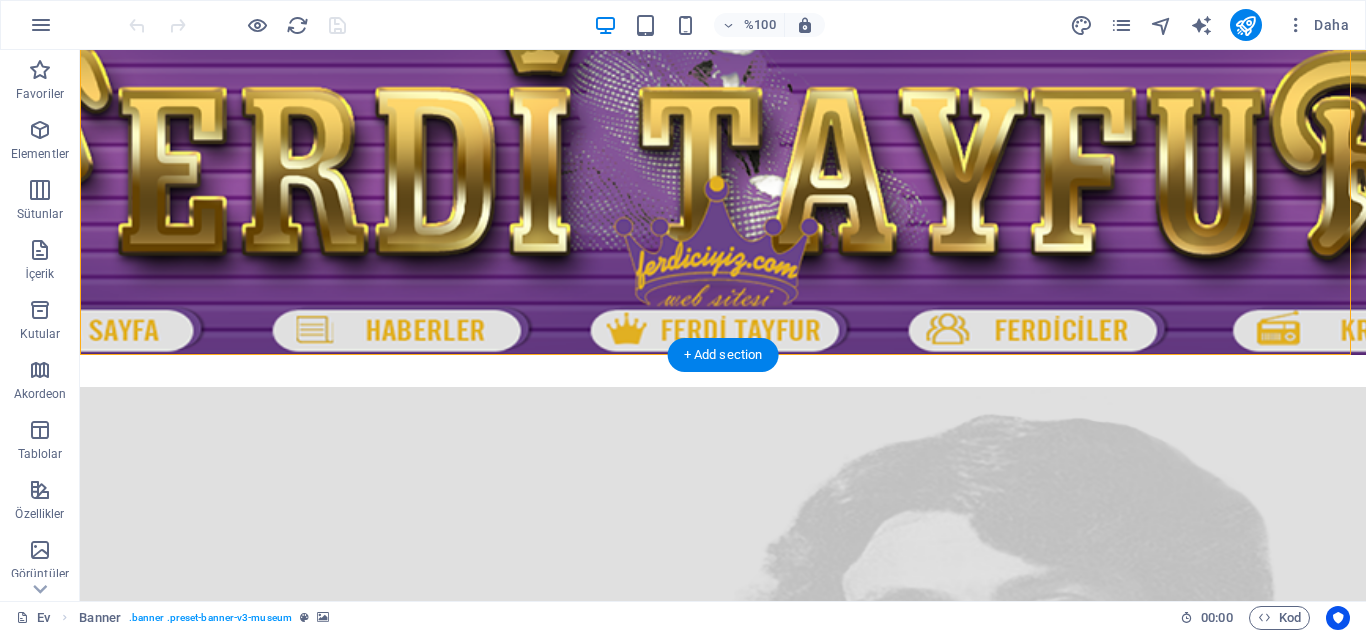 scroll, scrollTop: 0, scrollLeft: 0, axis: both 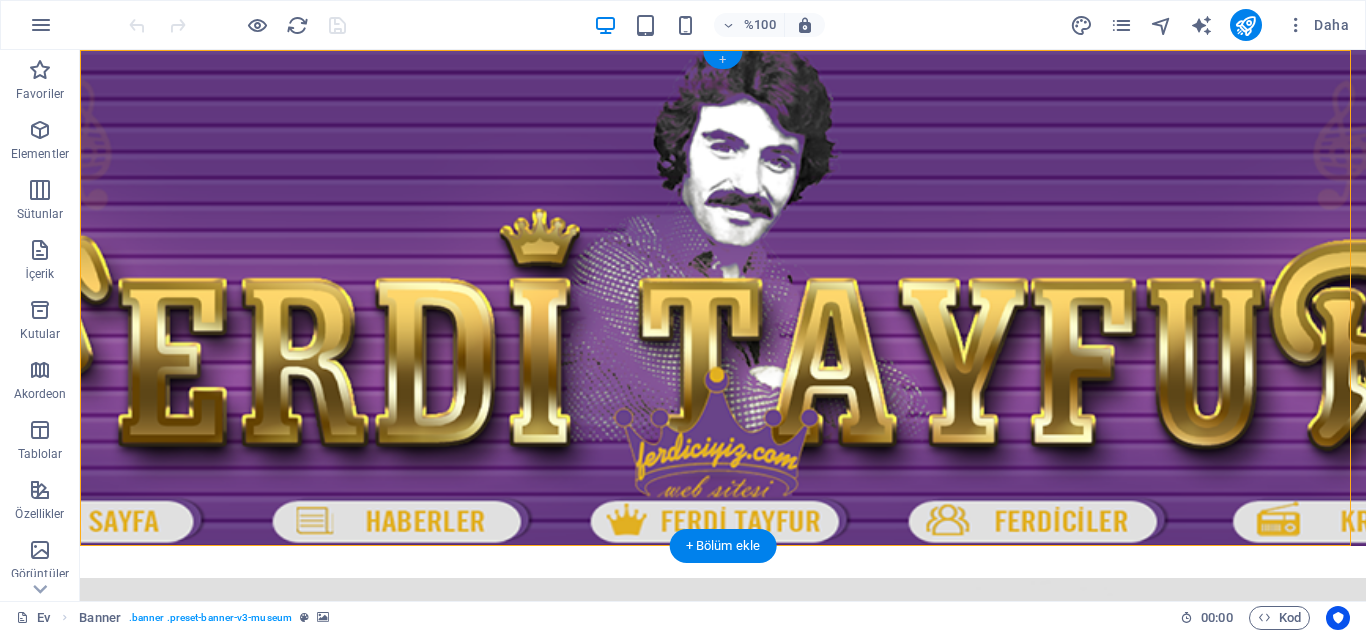 click on "+" at bounding box center (722, 59) 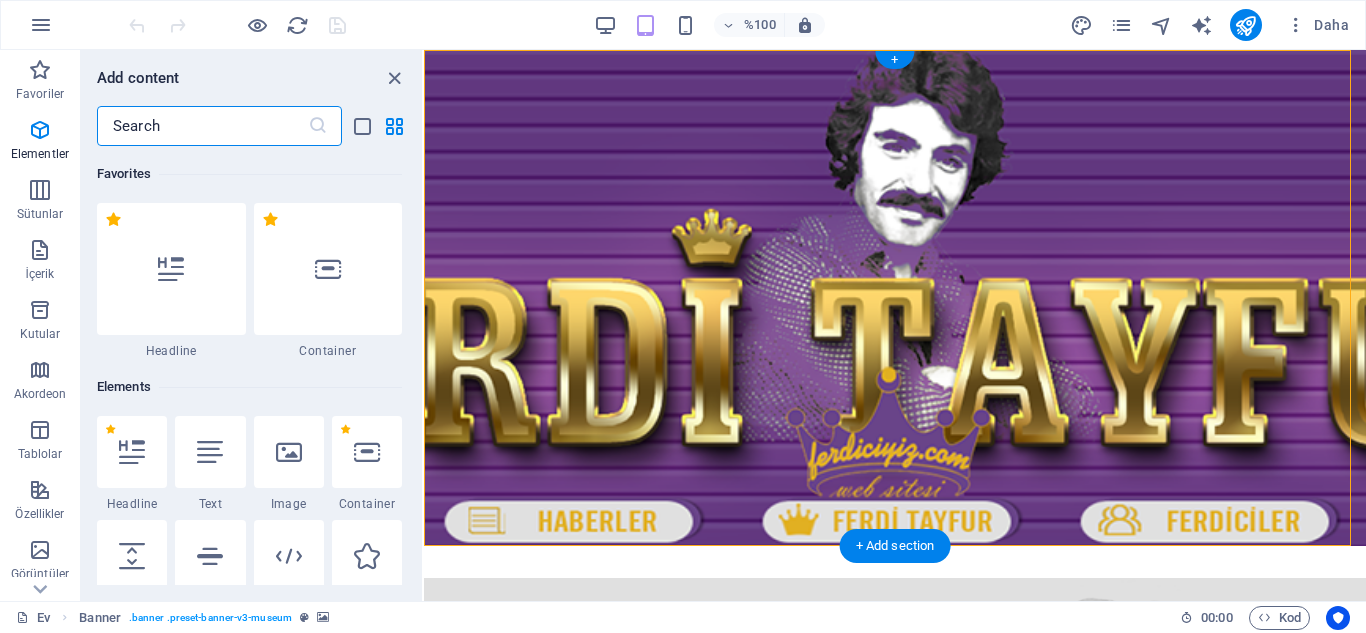scroll, scrollTop: 3499, scrollLeft: 0, axis: vertical 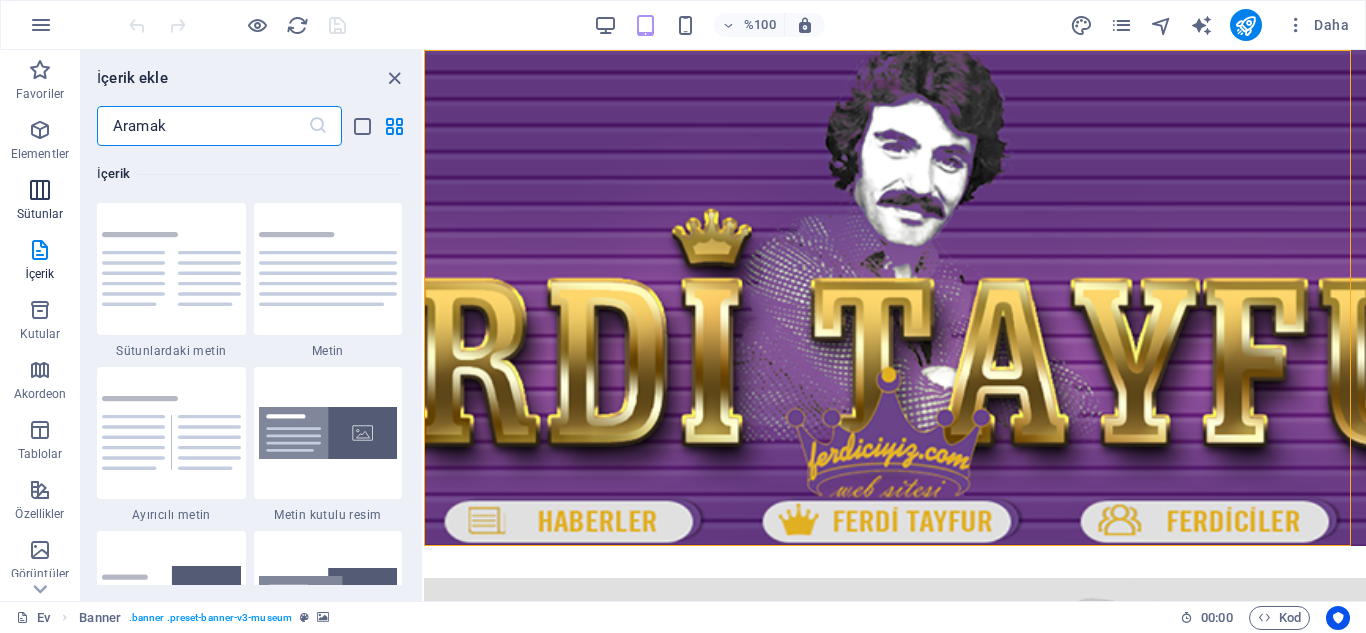 click on "Sütunlar" at bounding box center (40, 202) 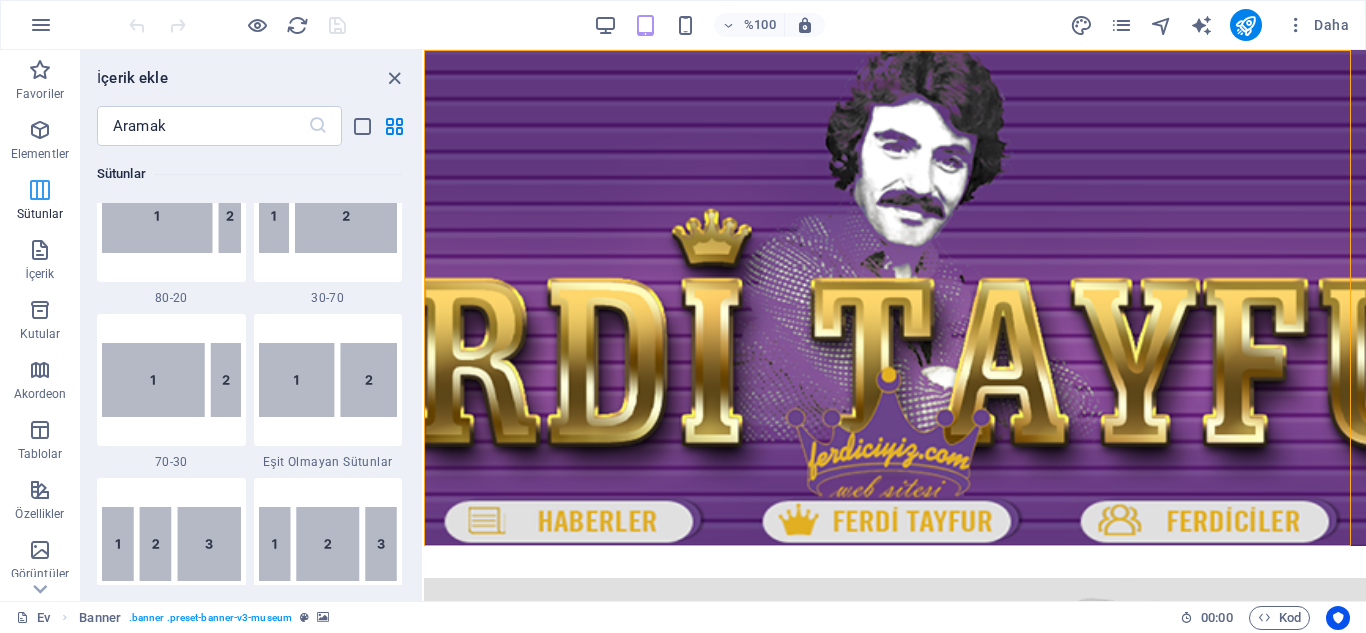 scroll, scrollTop: 990, scrollLeft: 0, axis: vertical 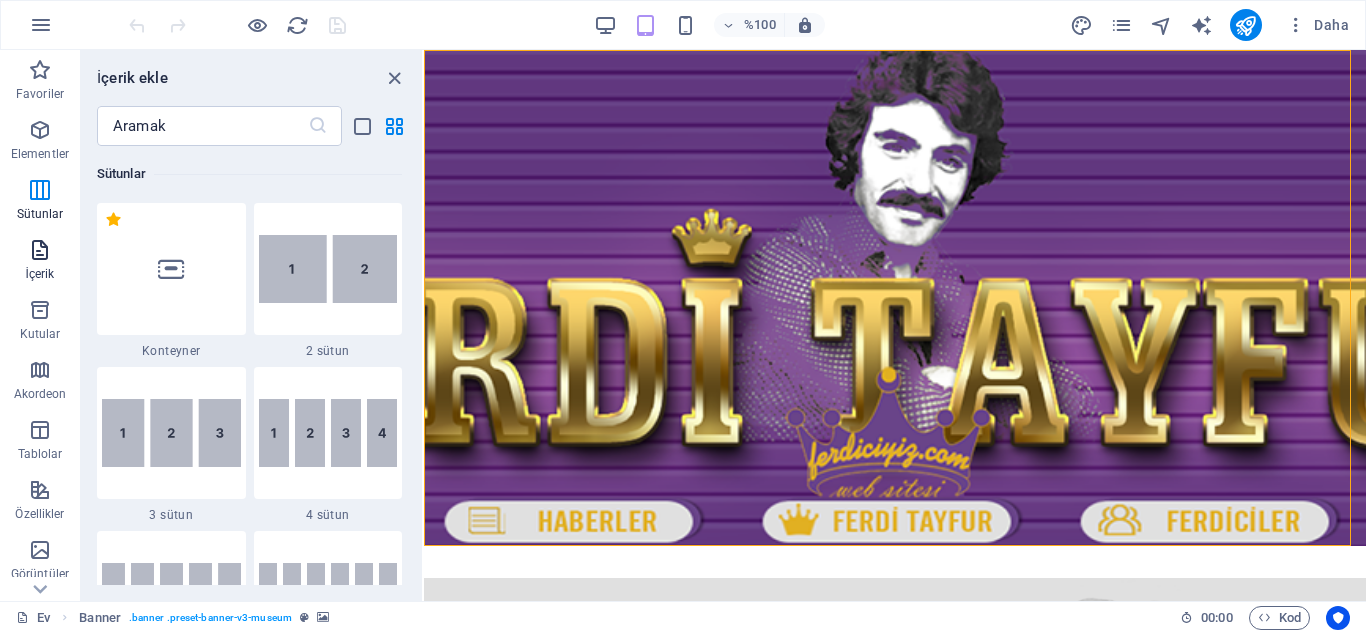 click at bounding box center [40, 250] 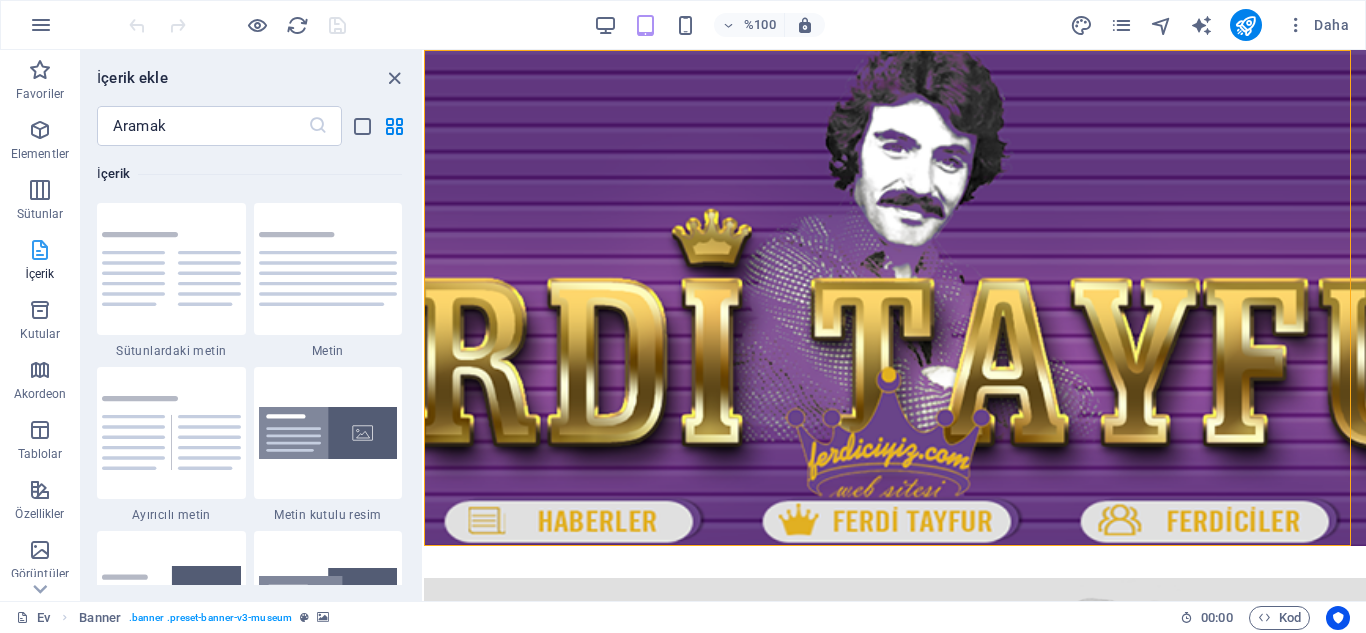 scroll, scrollTop: 3499, scrollLeft: 0, axis: vertical 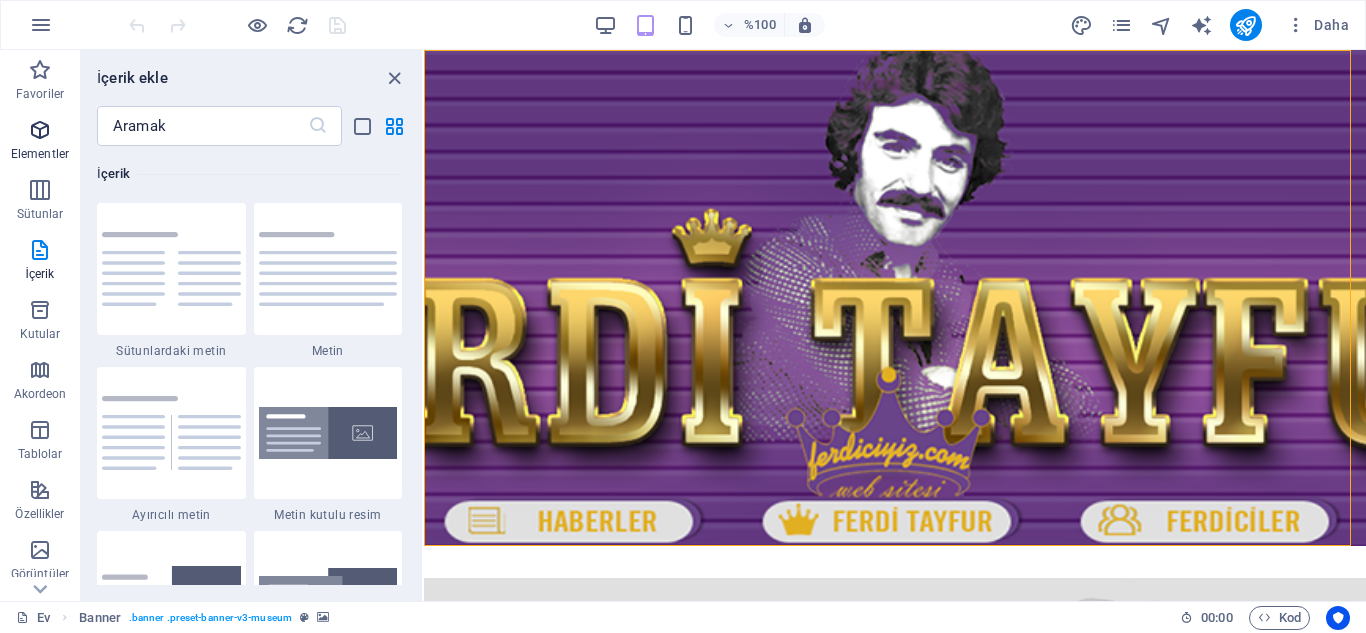 click at bounding box center [40, 130] 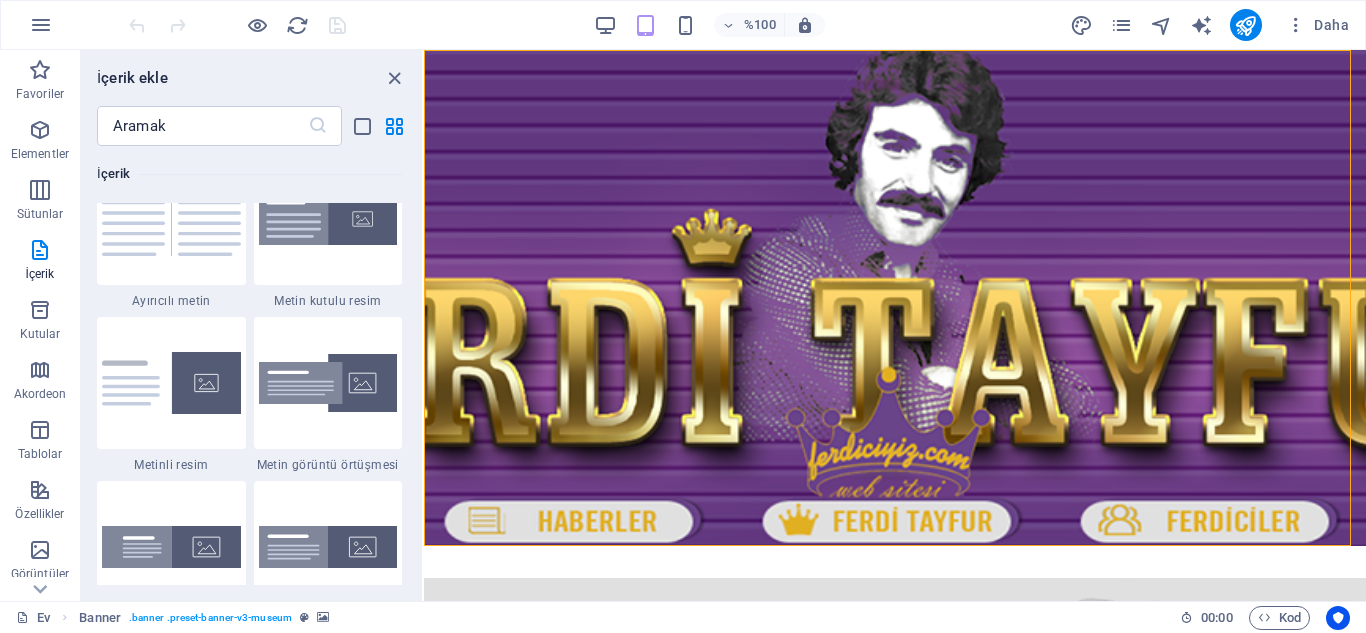 scroll, scrollTop: 4213, scrollLeft: 0, axis: vertical 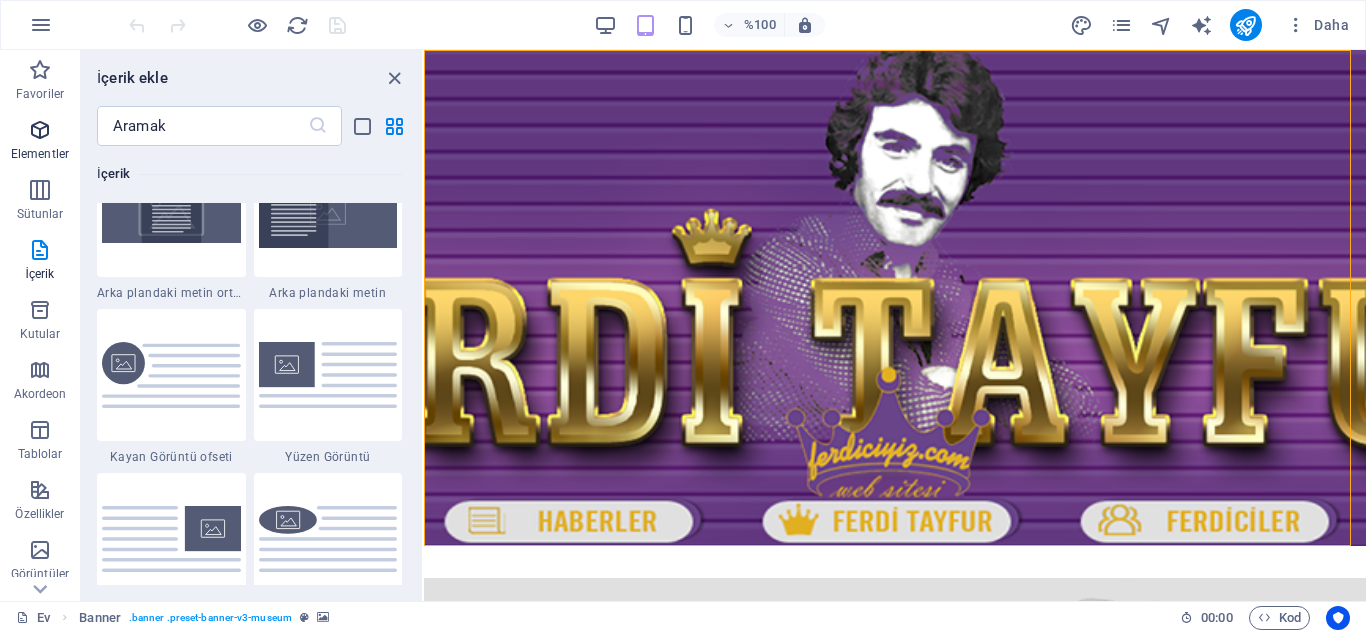 click at bounding box center [40, 130] 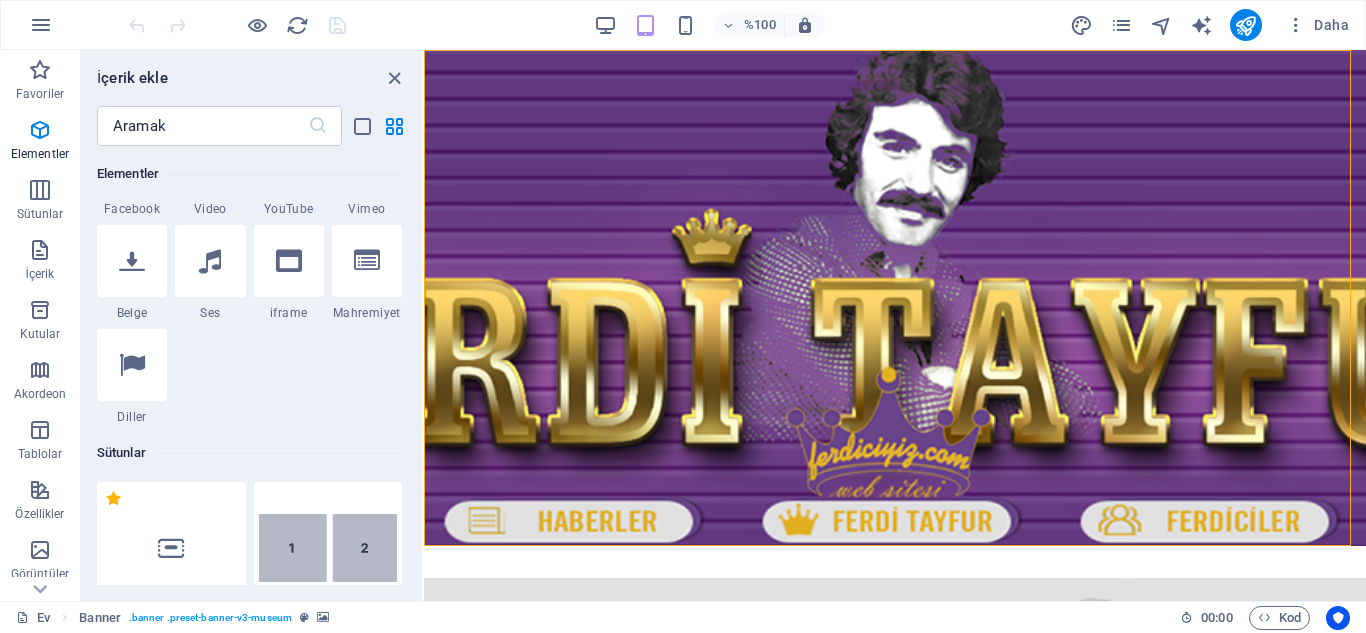 scroll, scrollTop: 713, scrollLeft: 0, axis: vertical 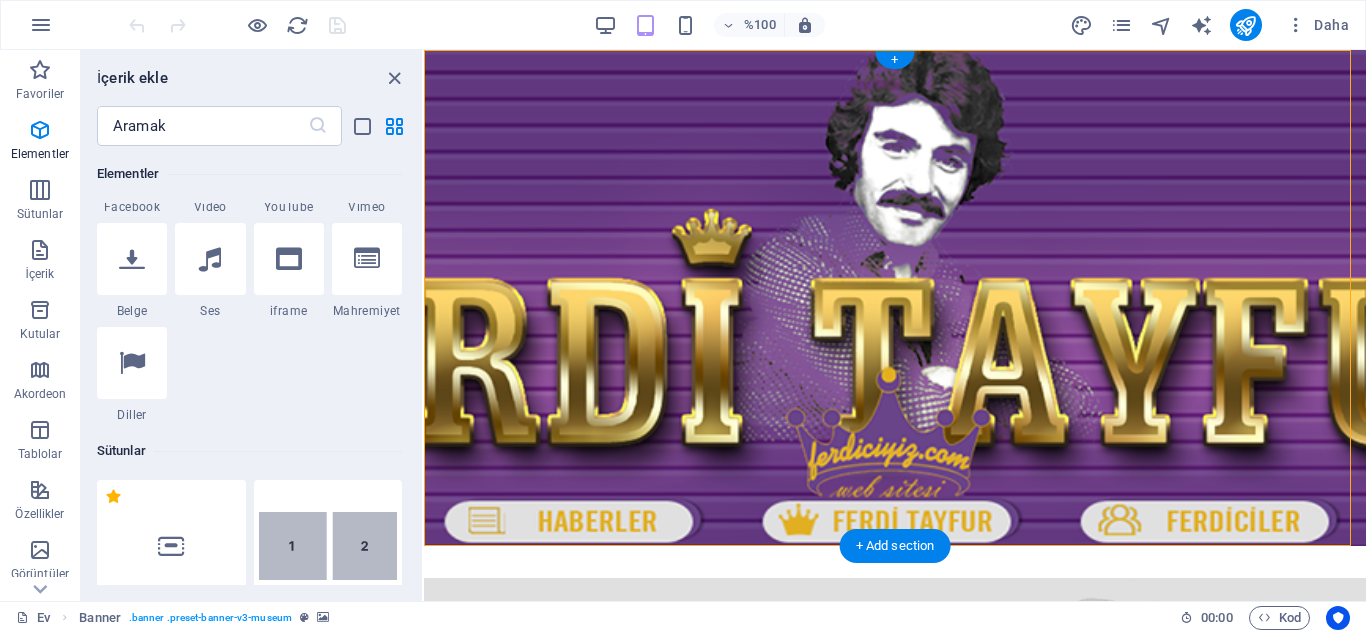 click at bounding box center (895, 298) 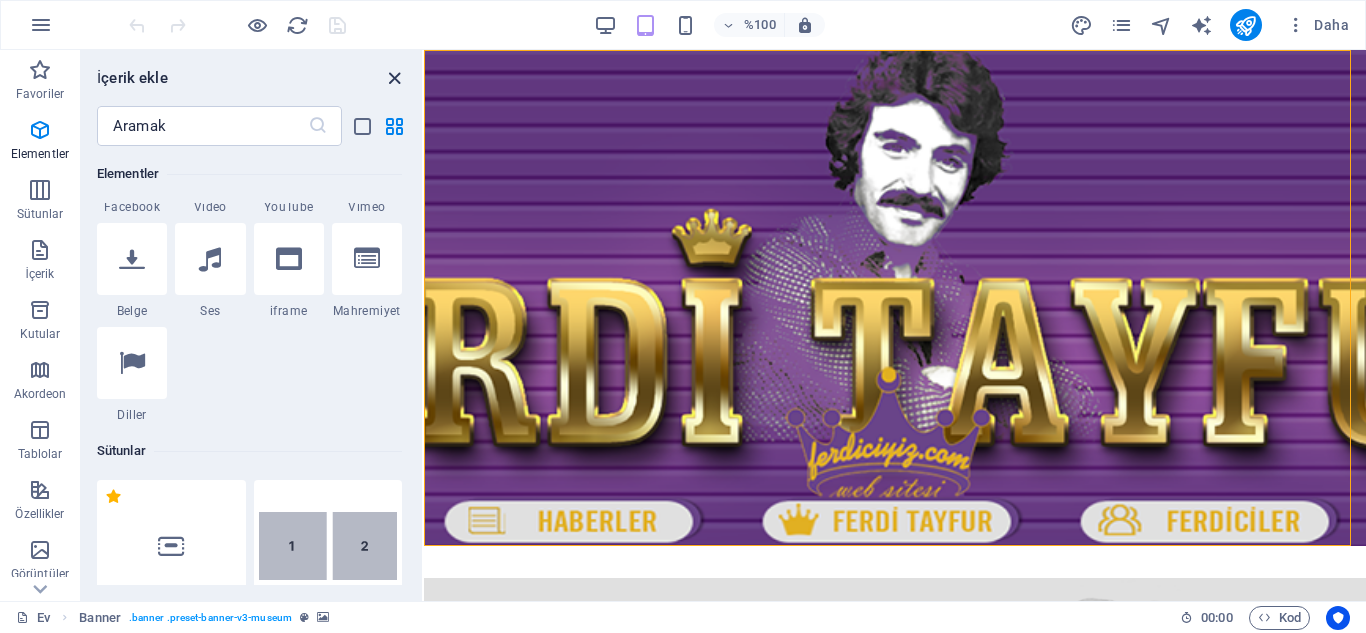 click at bounding box center (394, 78) 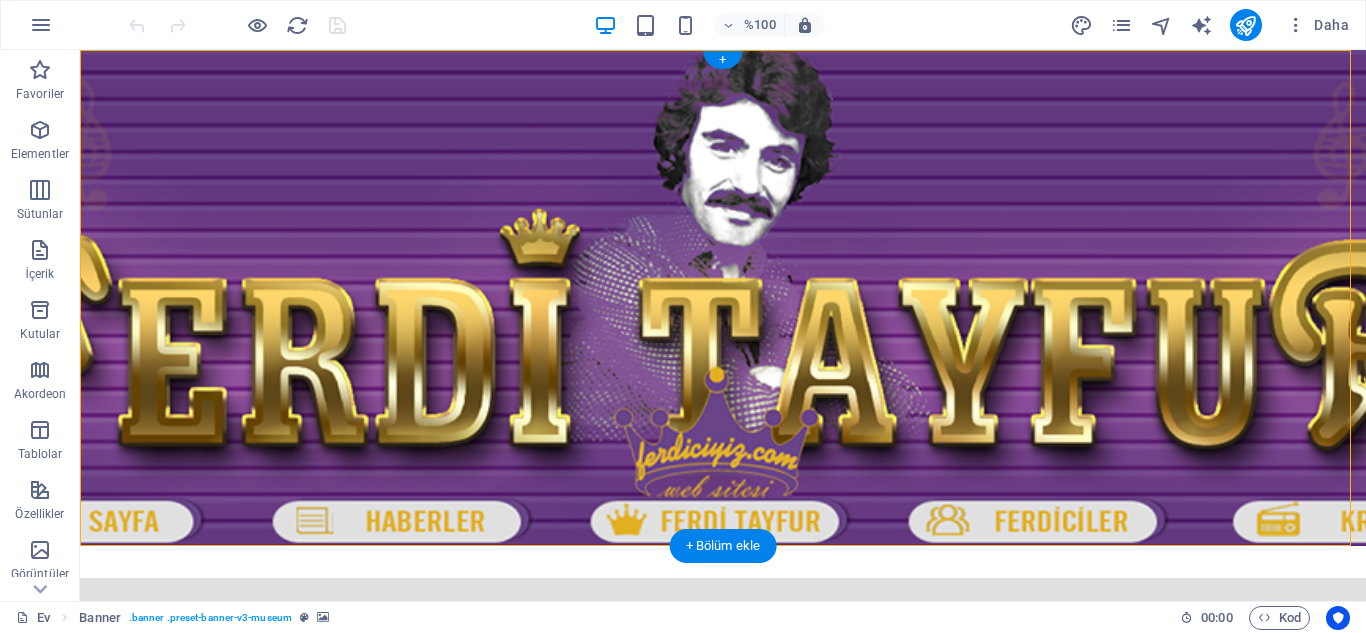 click on "+" at bounding box center (722, 60) 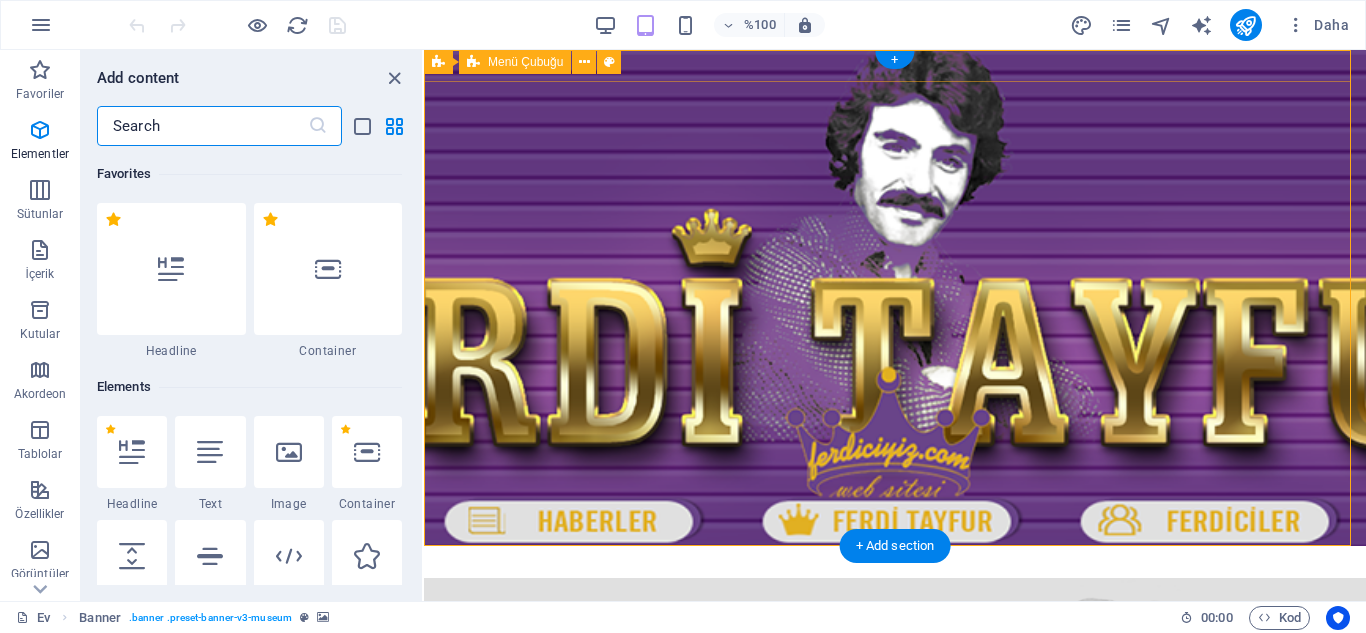 scroll, scrollTop: 3499, scrollLeft: 0, axis: vertical 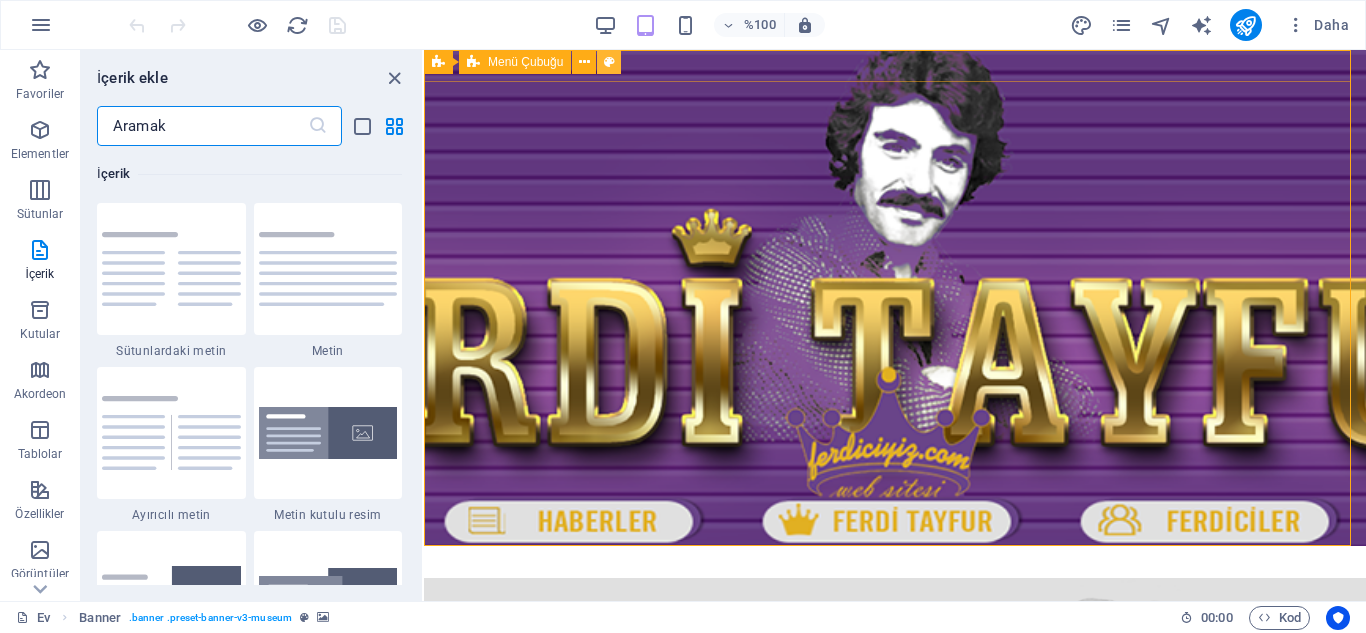 click at bounding box center (609, 62) 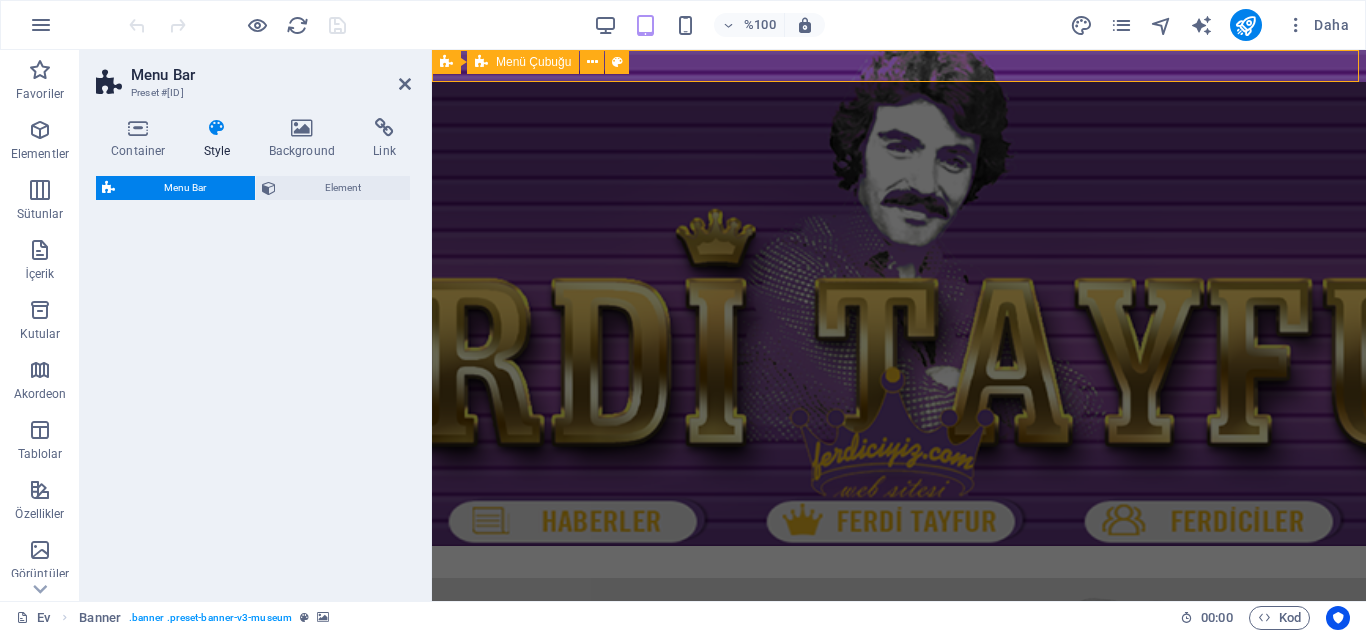 select on "rem" 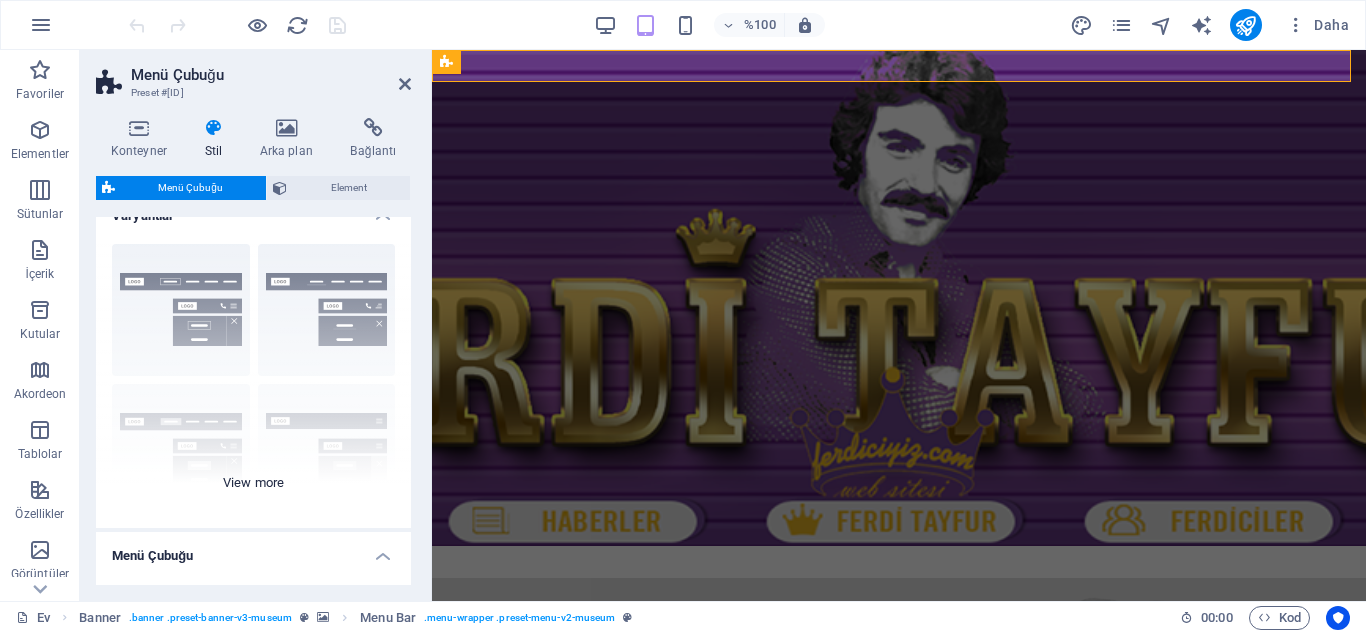 scroll, scrollTop: 0, scrollLeft: 0, axis: both 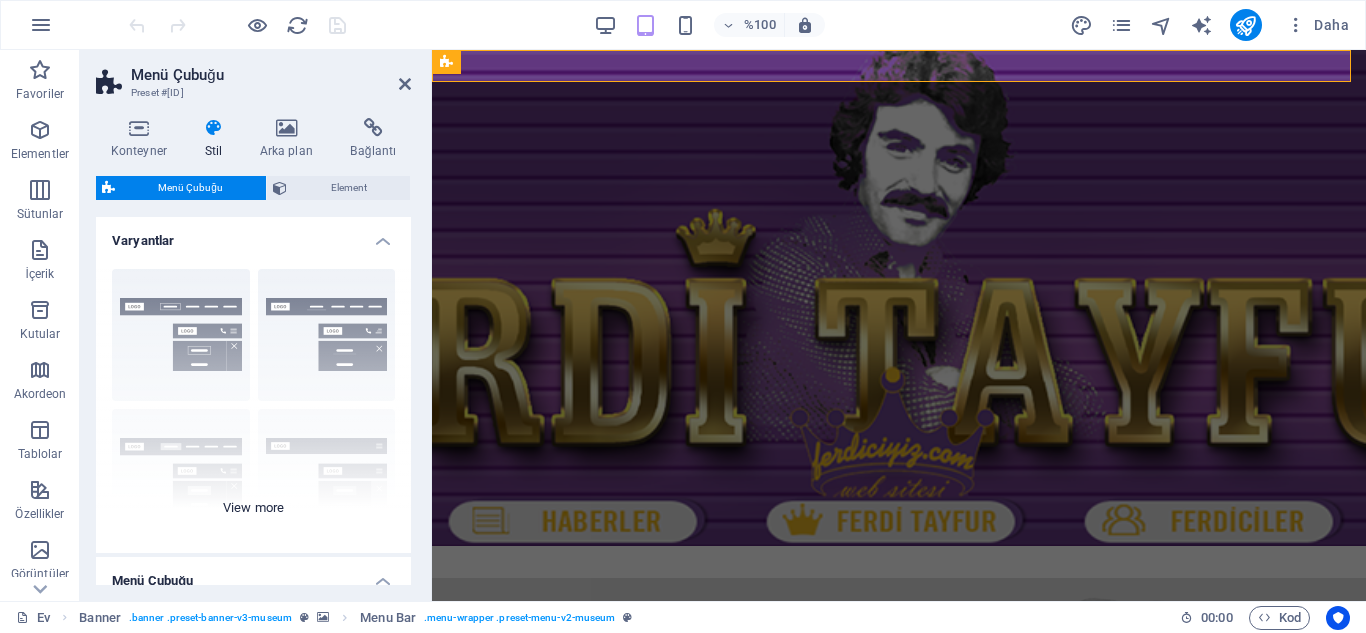 click on "Border Centered Default Fixed Loki Trigger Wide XXL" at bounding box center (253, 403) 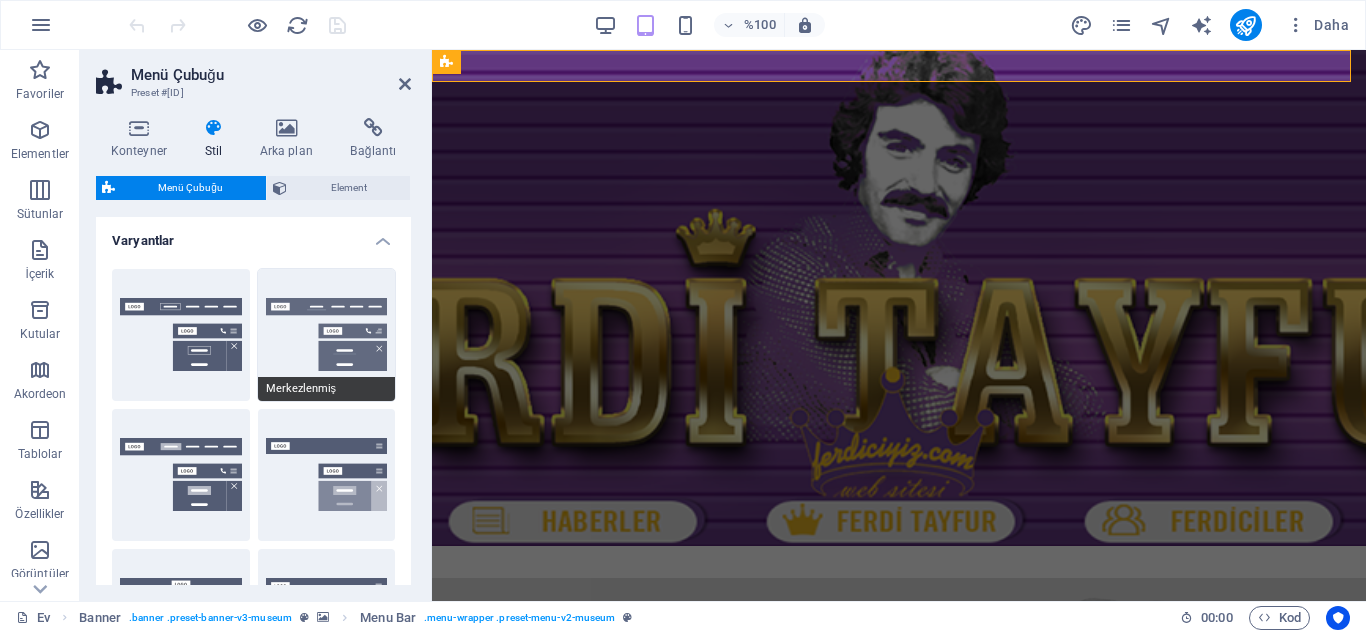 click on "Merkezlenmiş" at bounding box center [327, 335] 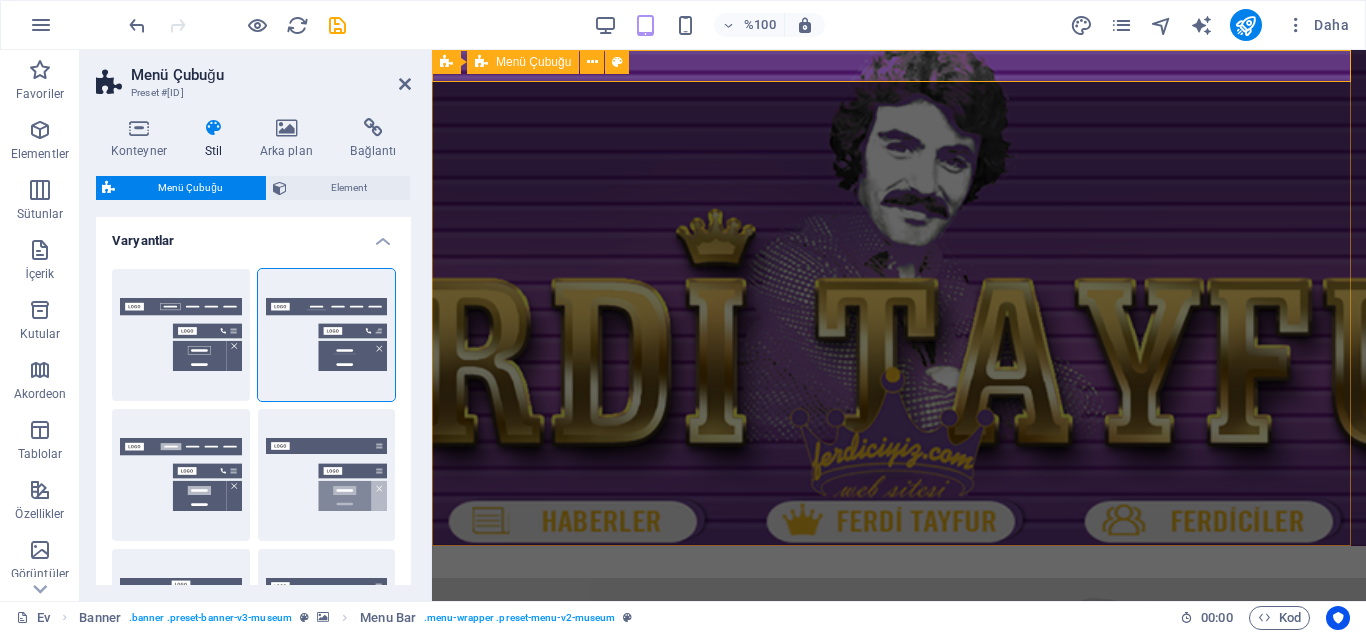 drag, startPoint x: 585, startPoint y: 89, endPoint x: 582, endPoint y: 68, distance: 21.213203 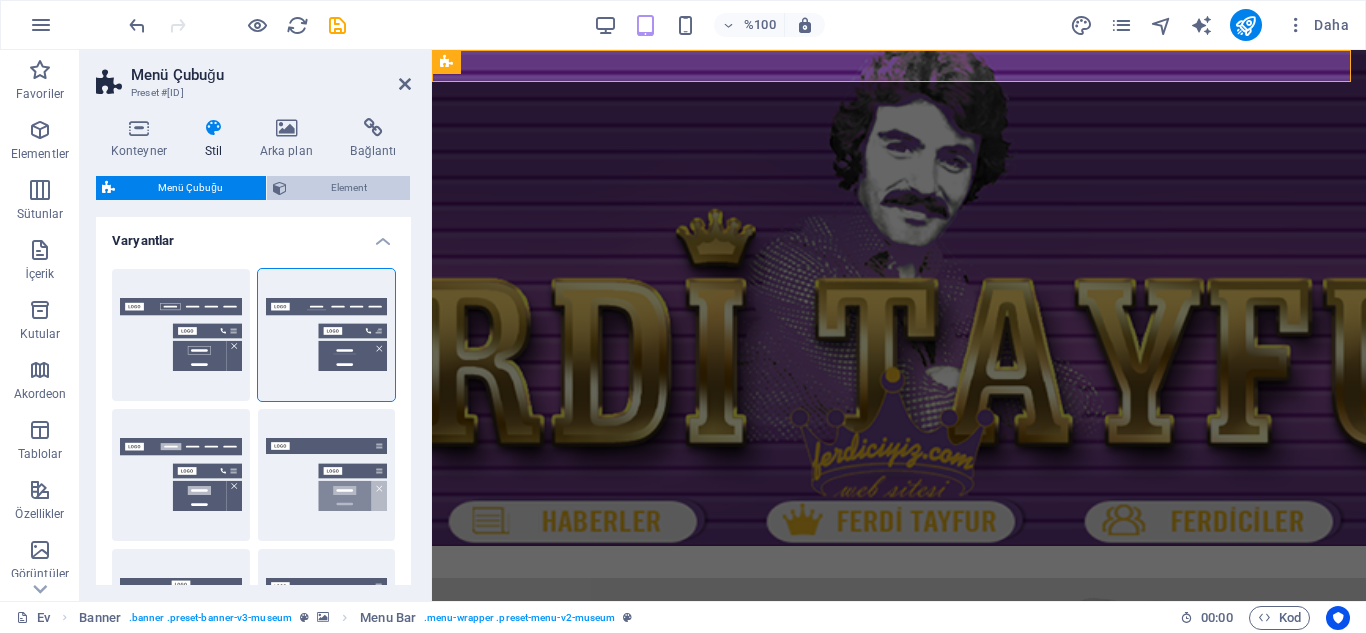 click on "Element" at bounding box center (348, 188) 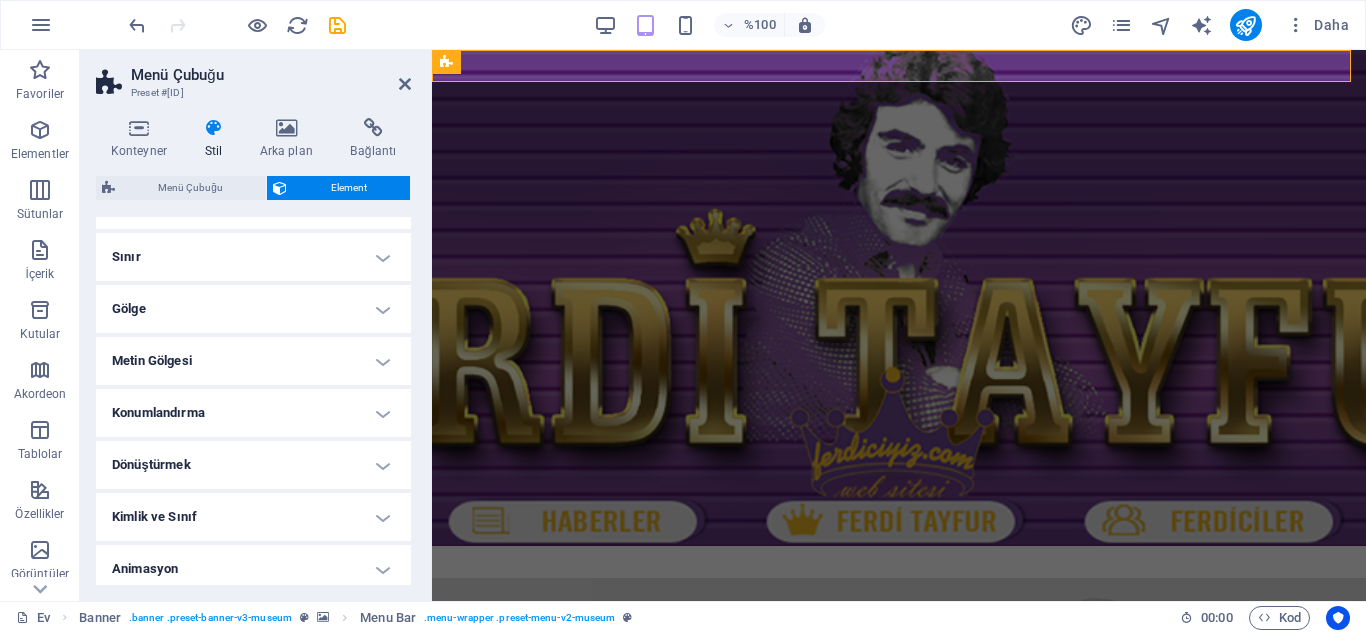 scroll, scrollTop: 477, scrollLeft: 0, axis: vertical 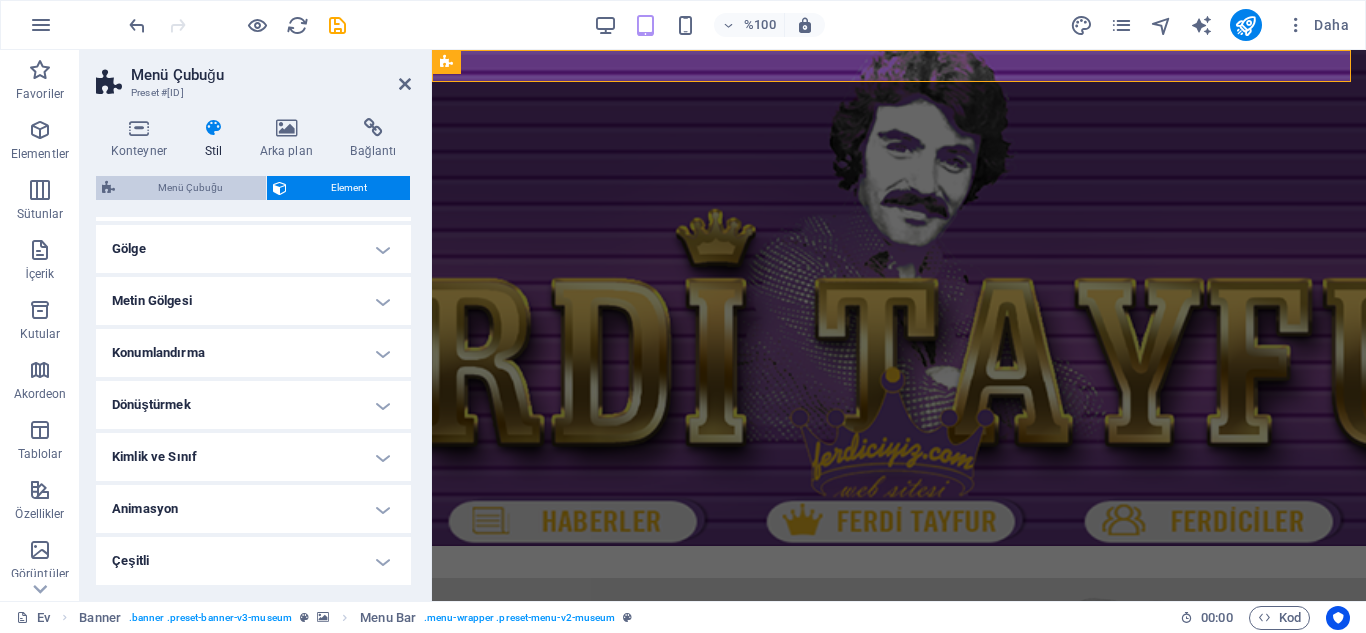 click on "Menü Çubuğu" at bounding box center [190, 188] 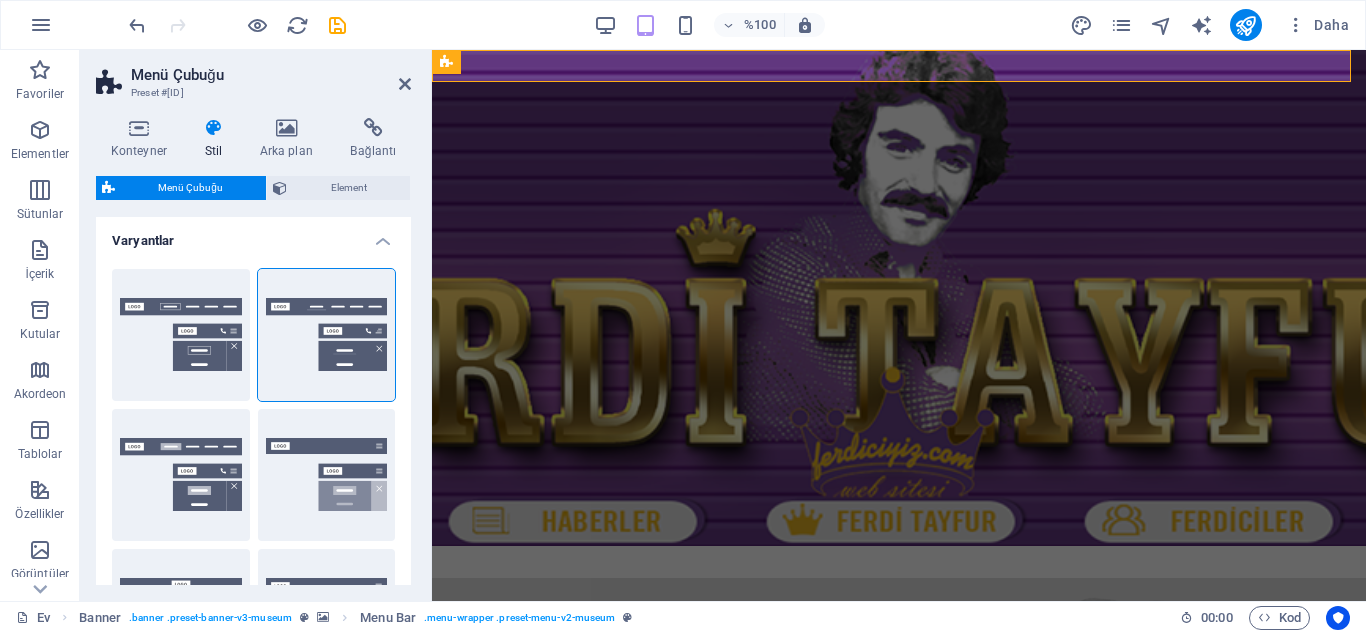 click on "Menü Çubuğu Ön ayar #ed-824769313
Konteyner Stil Arka plan Bağlantı Boyut Yükseklik Varsayılan piksel rem % vh vw Min. yükseklik Hiçbiri piksel rem % vh vw Genişlik Varsayılan piksel rem % onlar vh vw Min. genişlik Hiçbiri piksel rem % vh vw İçerik genişliği Varsayılan Özel genişlik Genişlik Varsayılan piksel rem % onlar vh vw Min. genişlik Hiçbiri piksel rem % vh vw Varsayılan dolgu Özel aralık Varsayılan içerik genişliği ve dolgusu Tasarım altında değiştirilebilir. Tasarımı düzenle Düzen (Flexbox) Hizalama Esneklik yönünü belirler. Varsayılan Ana eksen Bu kapsayıcının içindeki öğelerin ana eksen boyunca nasıl davranması gerektiğini belirleyin (içeriği hizalayın). Varsayılan Yan eksen Konteynerin içindeki elemanın dikey yönünü kontrol edin (öğeleri hizalayın). Varsayılan Dürüm Varsayılan Açık Kapalı Doldurmak Y eksenindeki elemanların çeşitli satırlardaki mesafelerini ve yönlerini kontrol eder (içeriği hizalar). %" at bounding box center (256, 325) 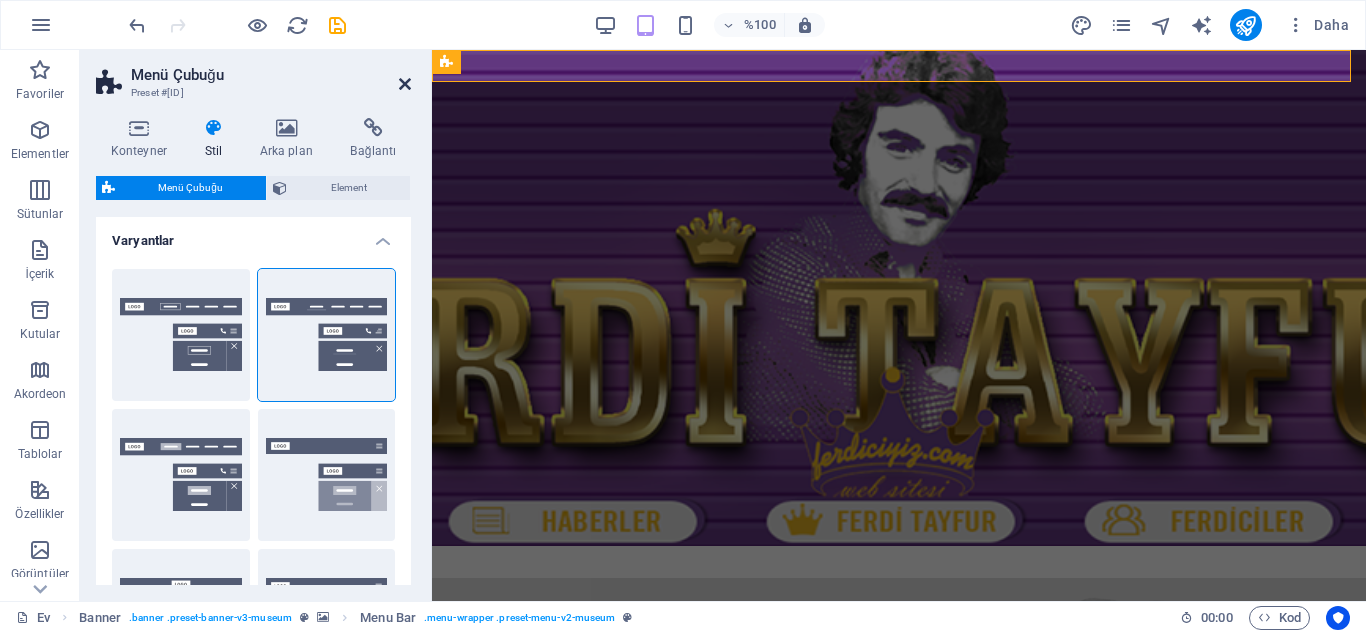 click at bounding box center [405, 84] 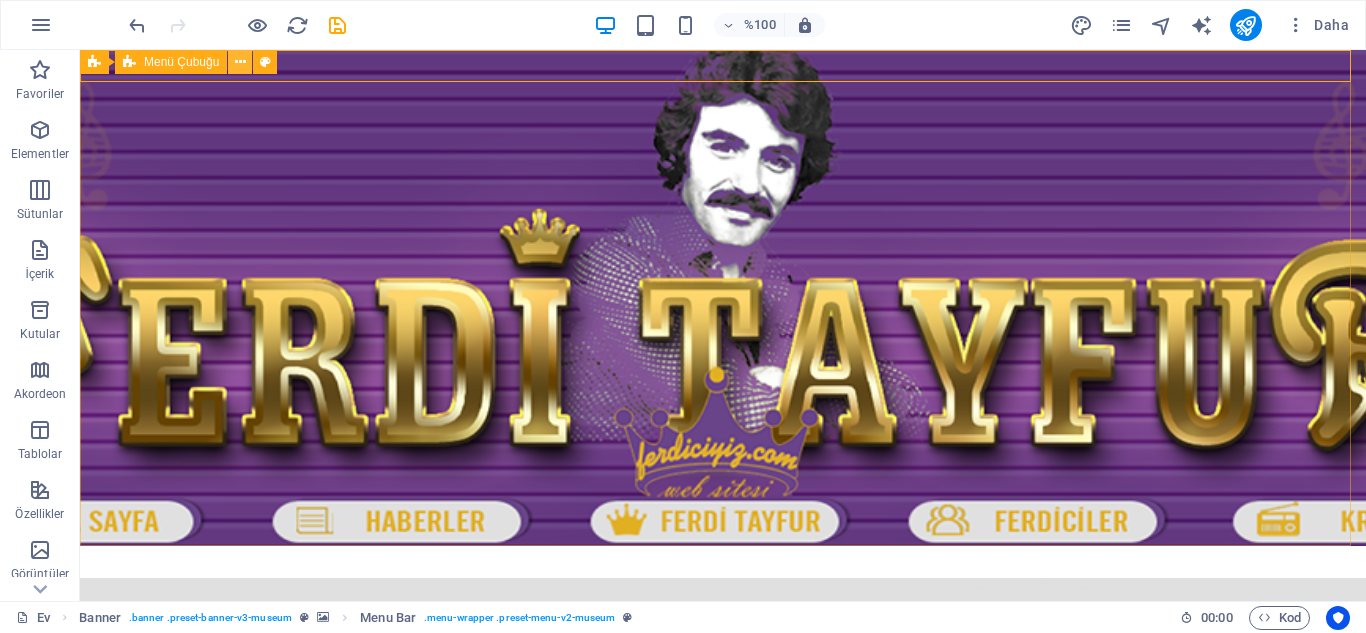 click at bounding box center (240, 62) 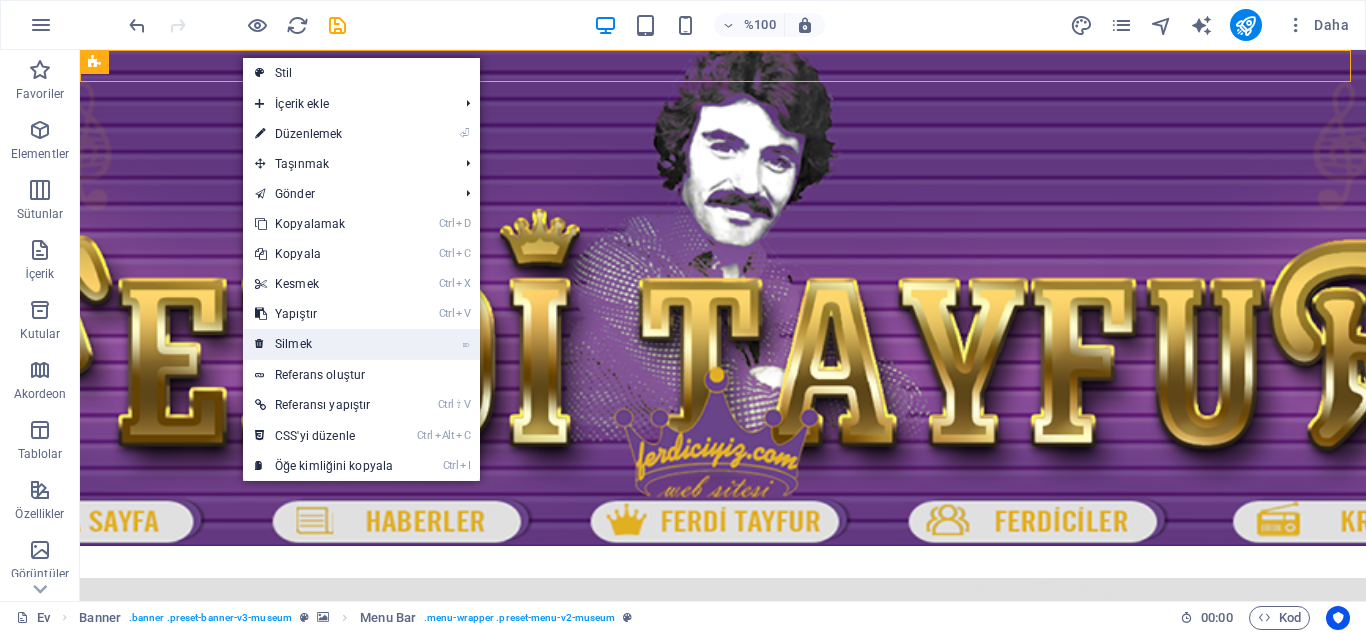 click on "⌦ Silmek" at bounding box center [324, 344] 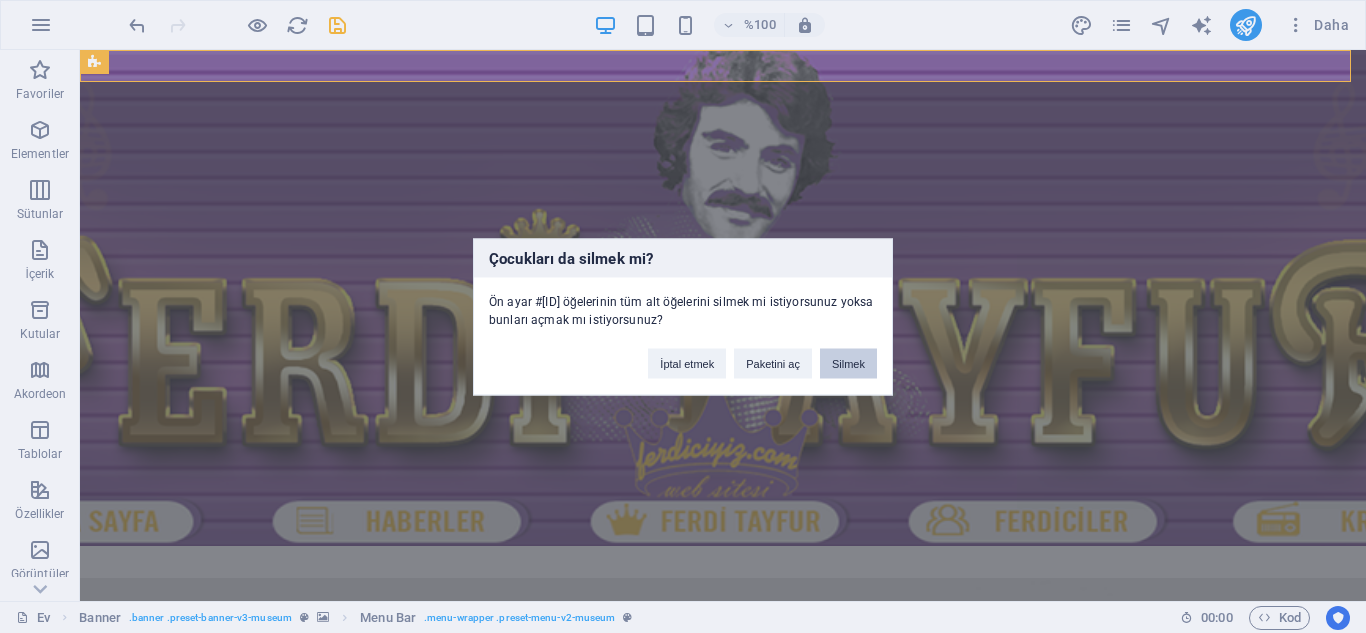 click on "Silmek" at bounding box center (848, 363) 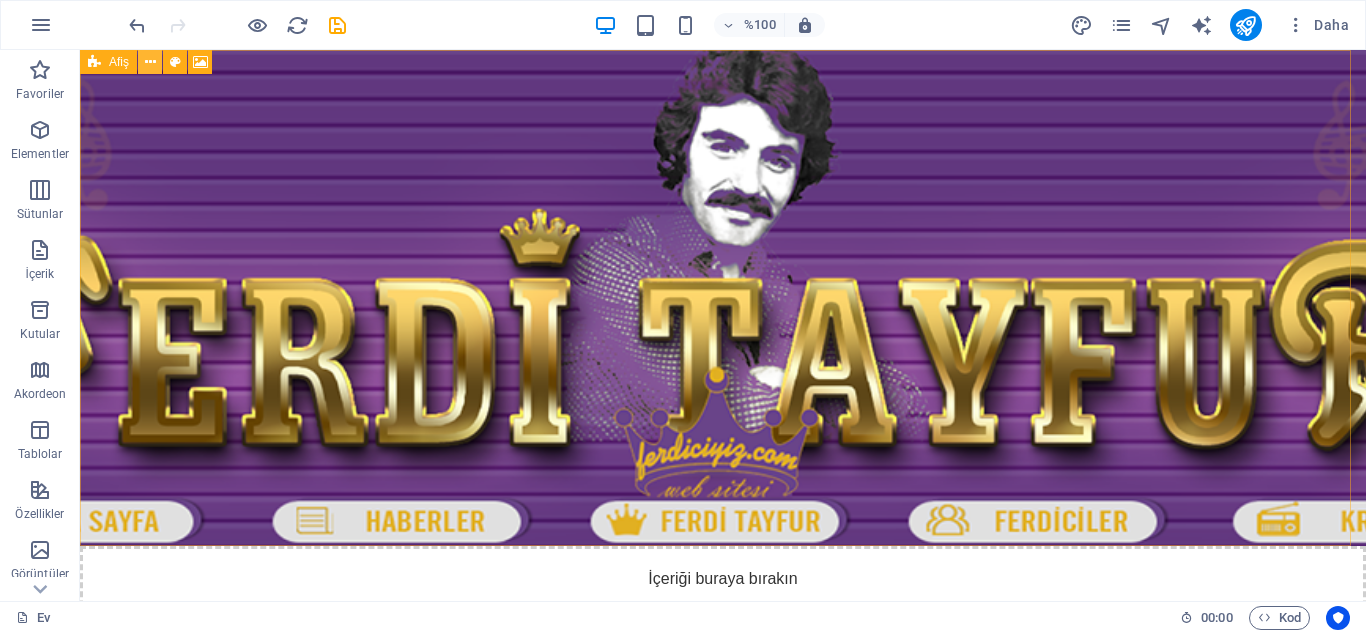 click at bounding box center (150, 62) 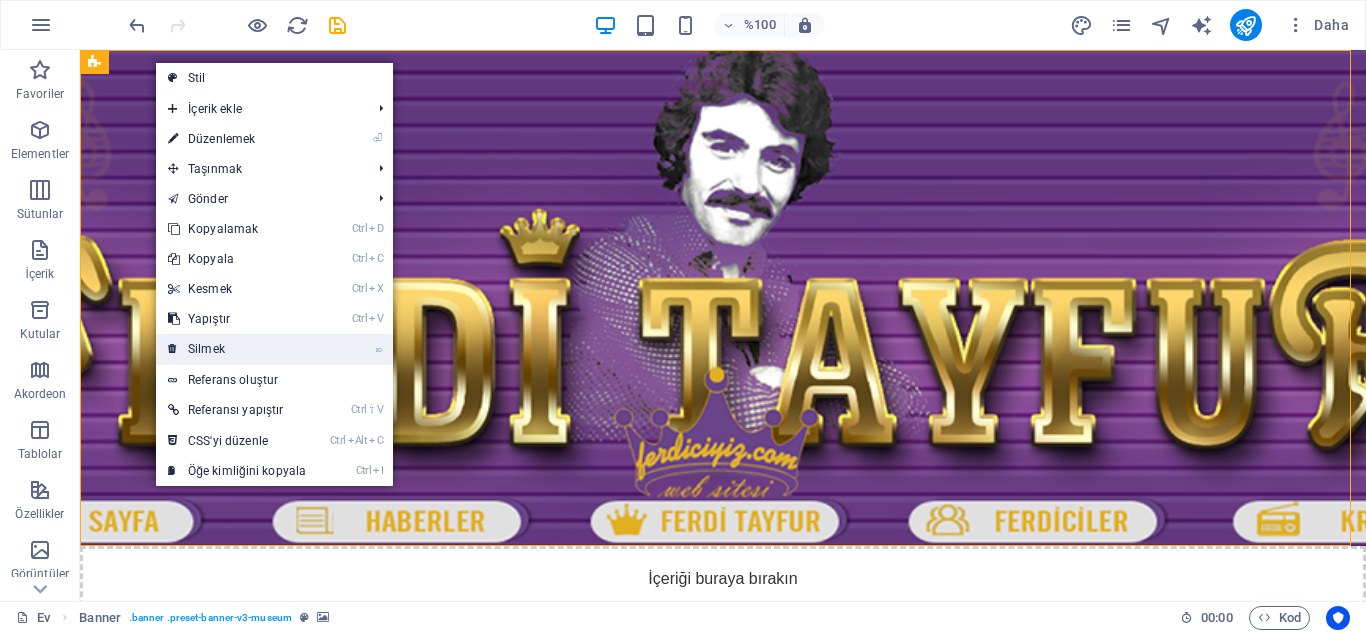 click on "⌦ Silmek" at bounding box center (237, 349) 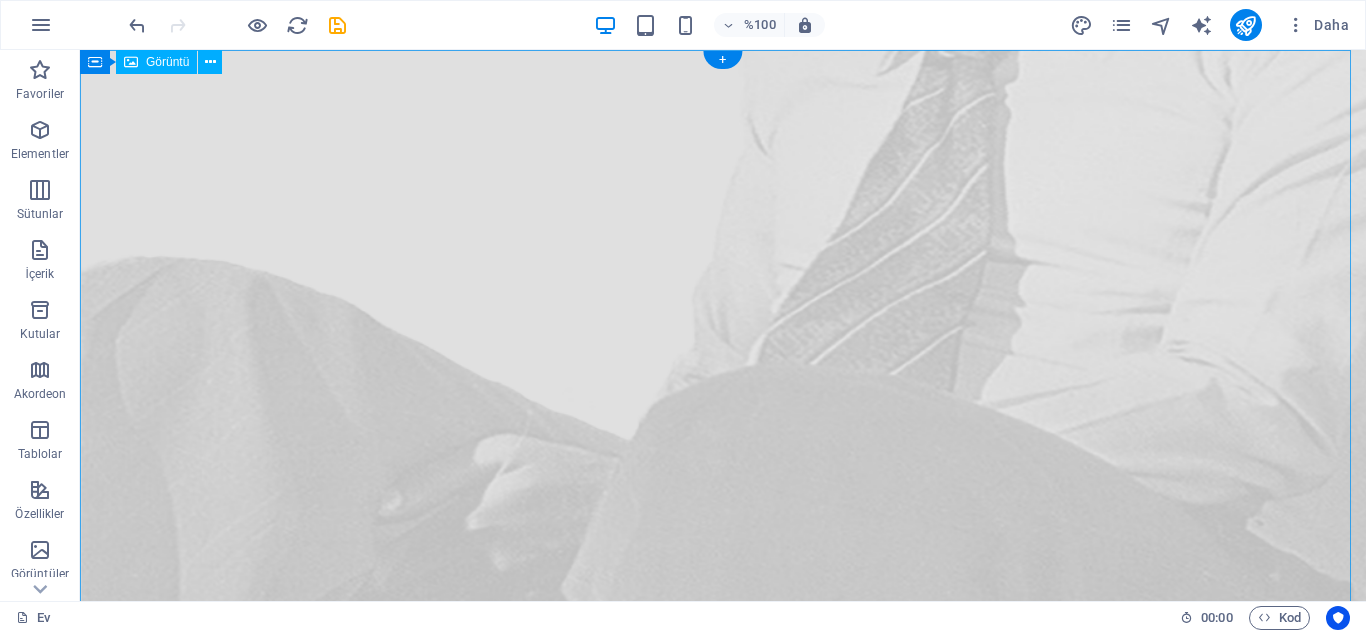 scroll, scrollTop: 0, scrollLeft: 0, axis: both 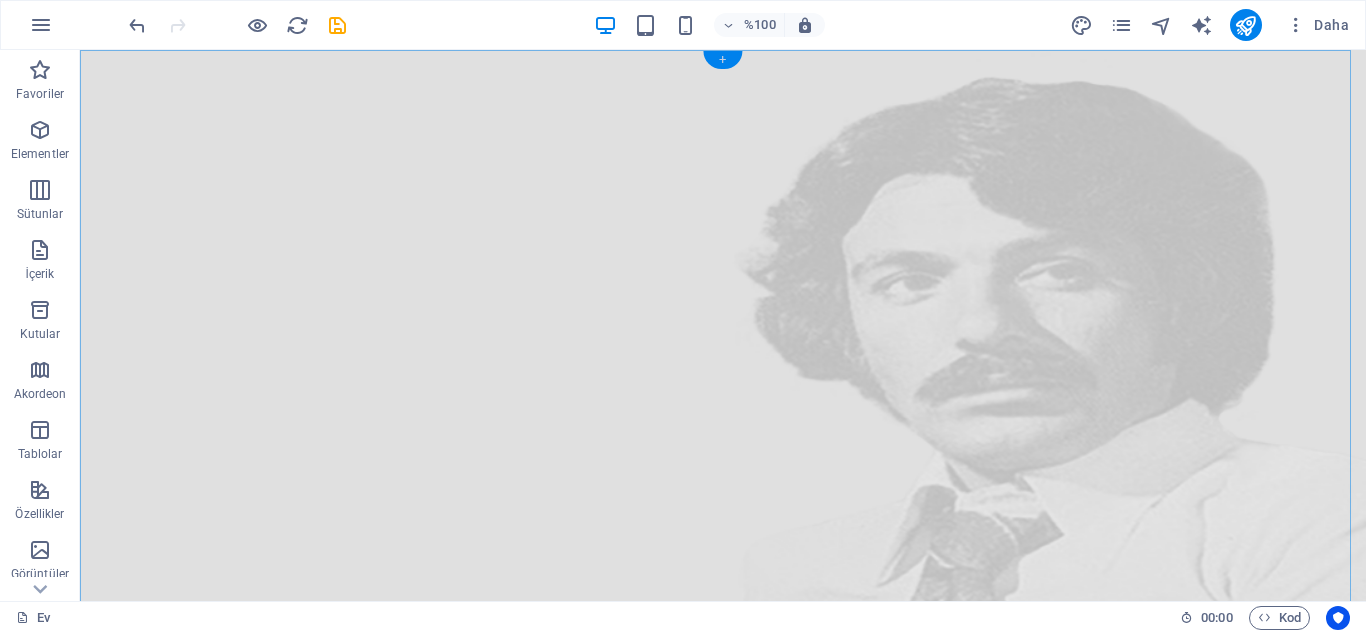 click on "+" at bounding box center (722, 59) 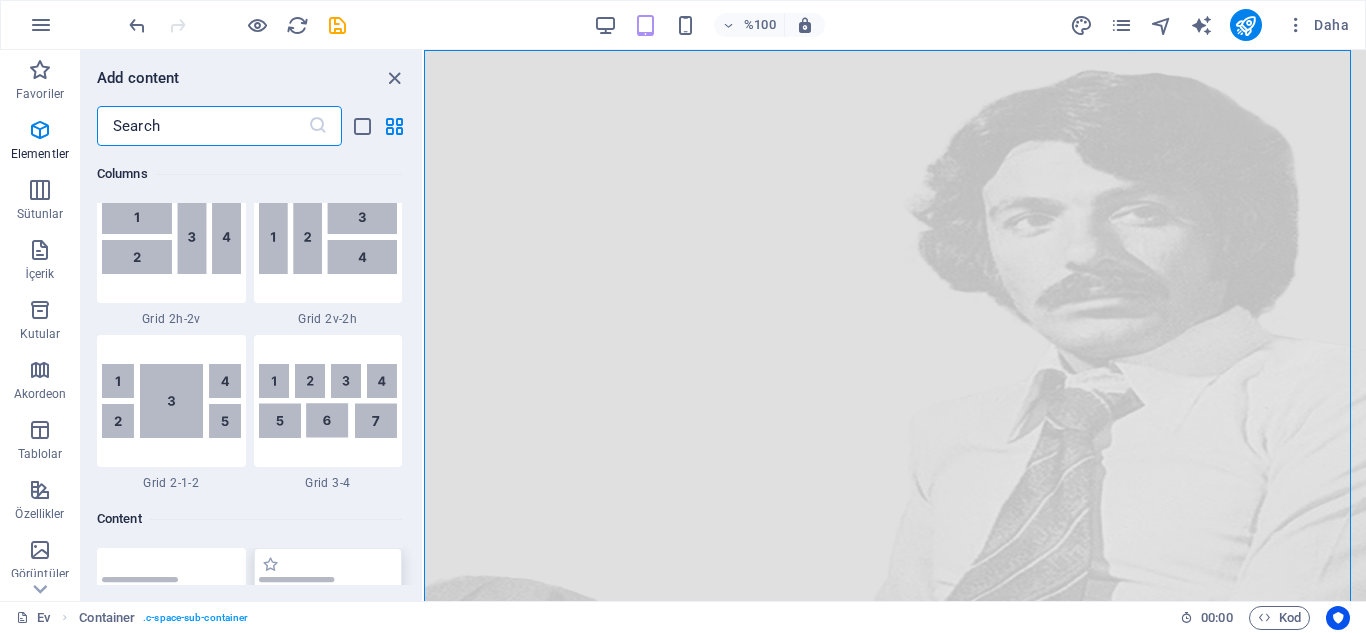 scroll, scrollTop: 3499, scrollLeft: 0, axis: vertical 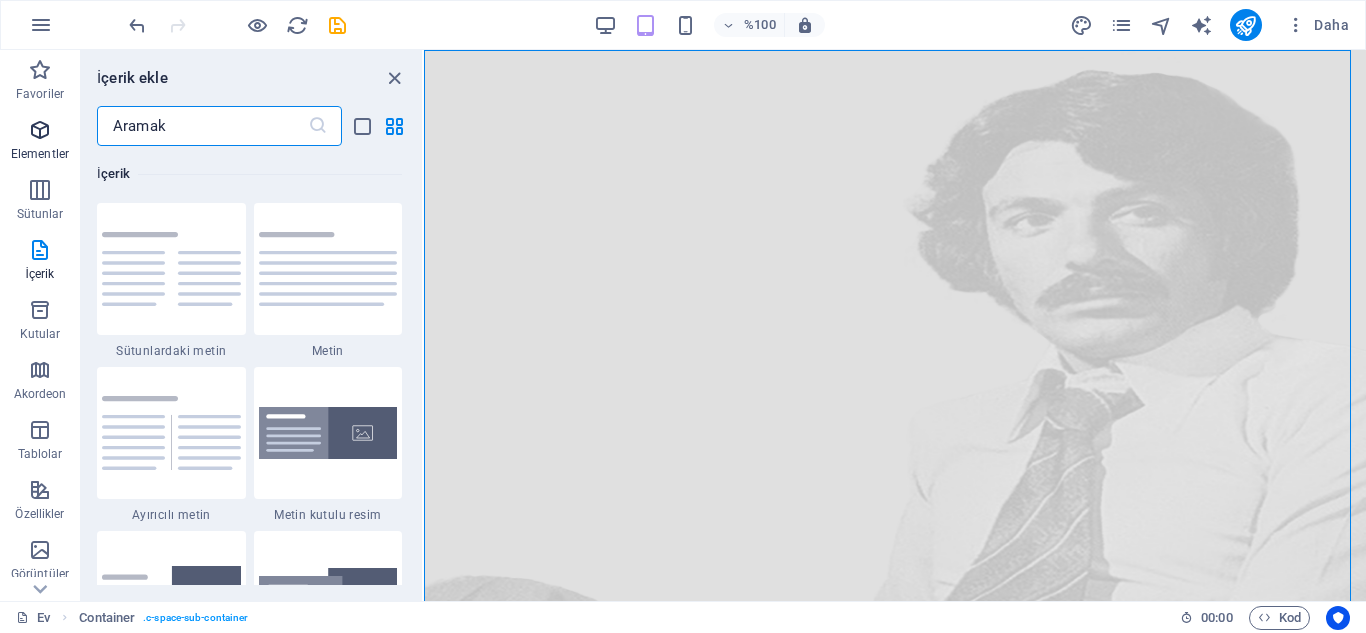 click on "Elementler" at bounding box center (40, 142) 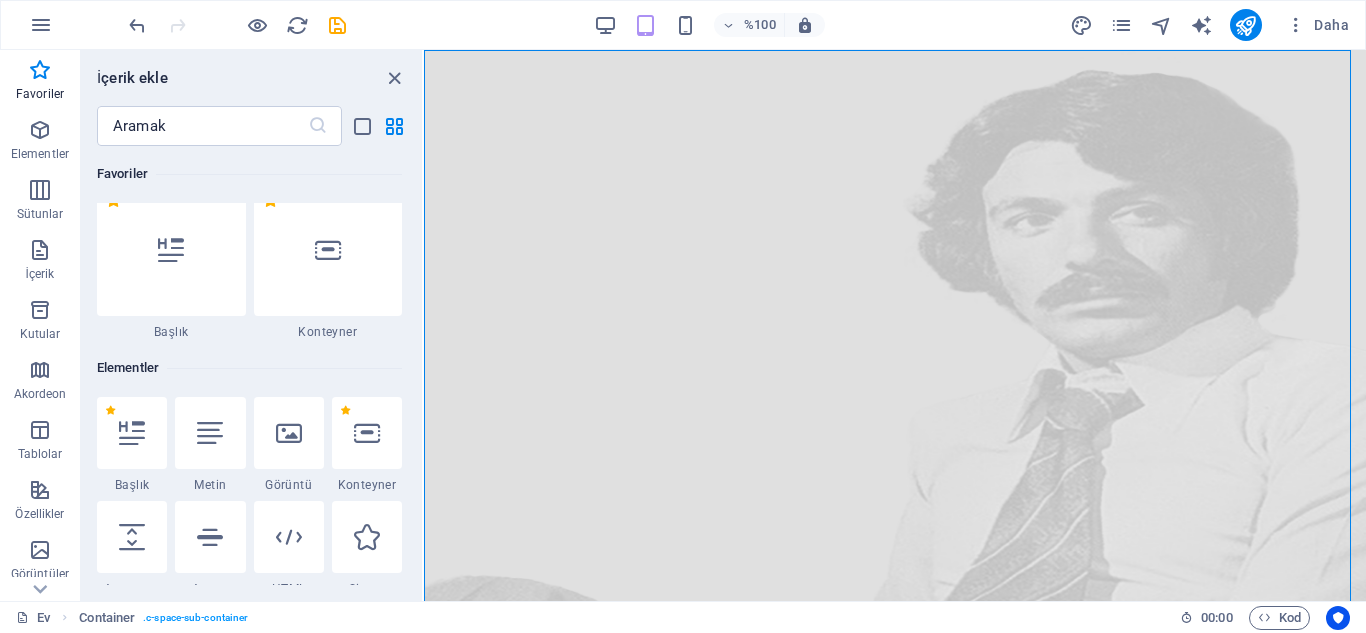 scroll, scrollTop: 13, scrollLeft: 0, axis: vertical 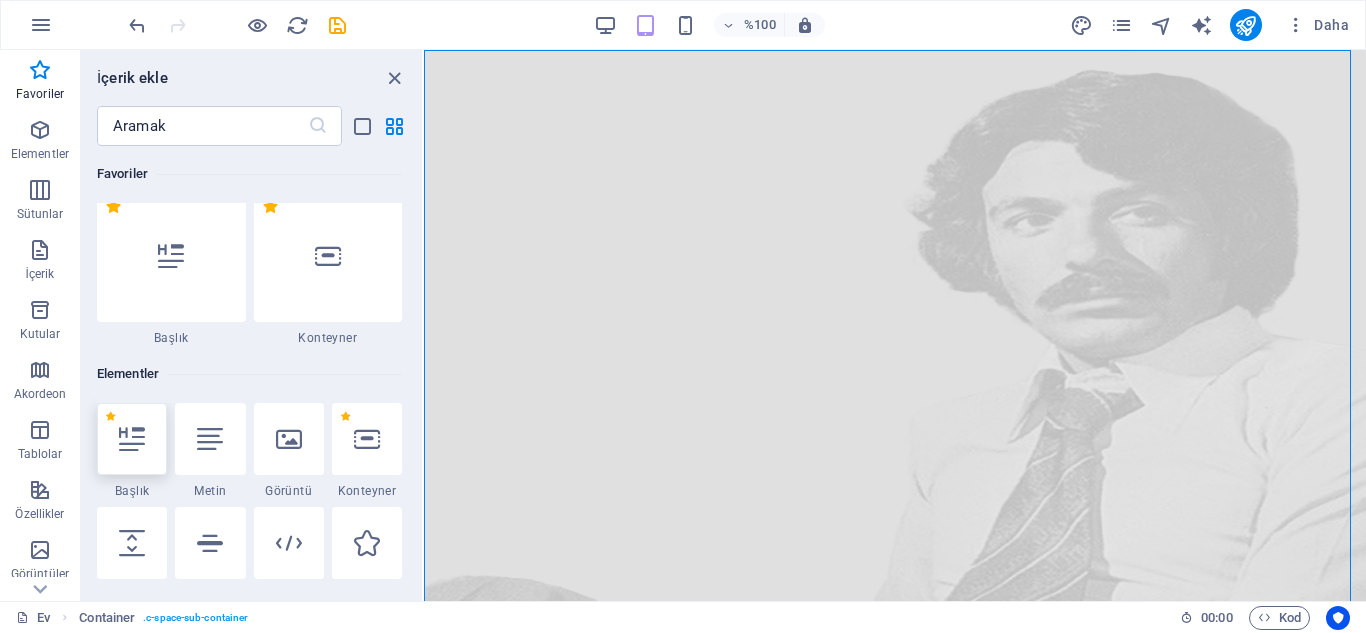 click at bounding box center [132, 439] 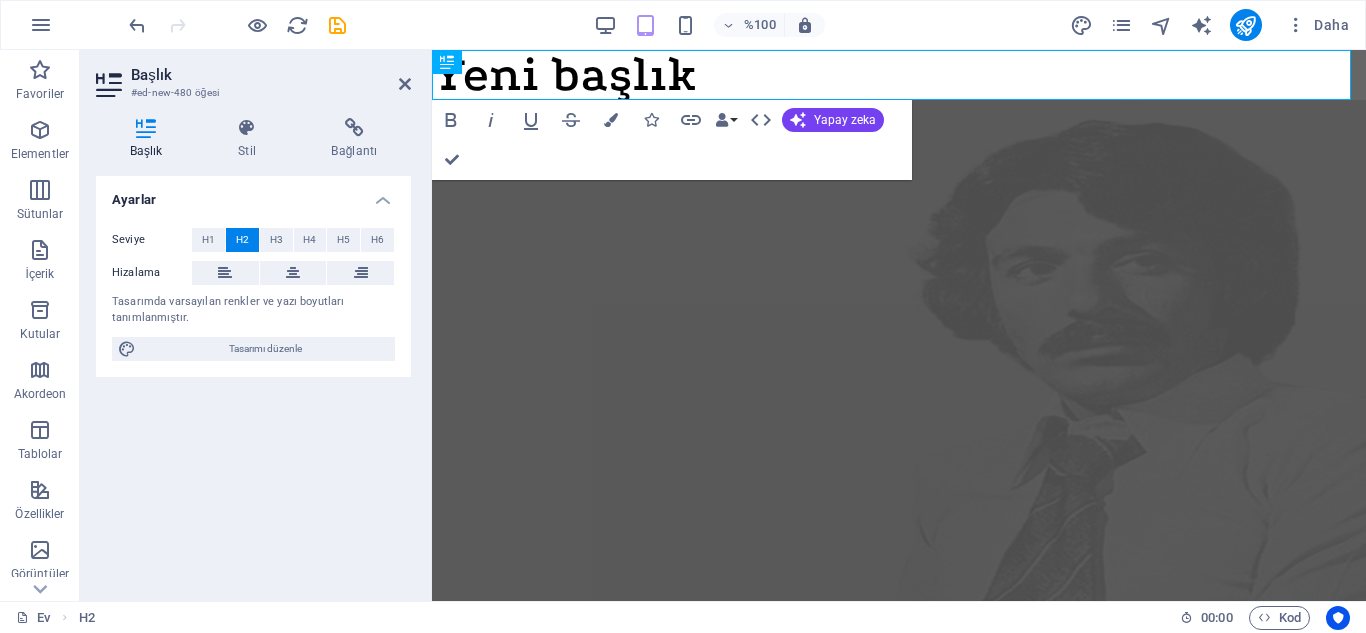 type 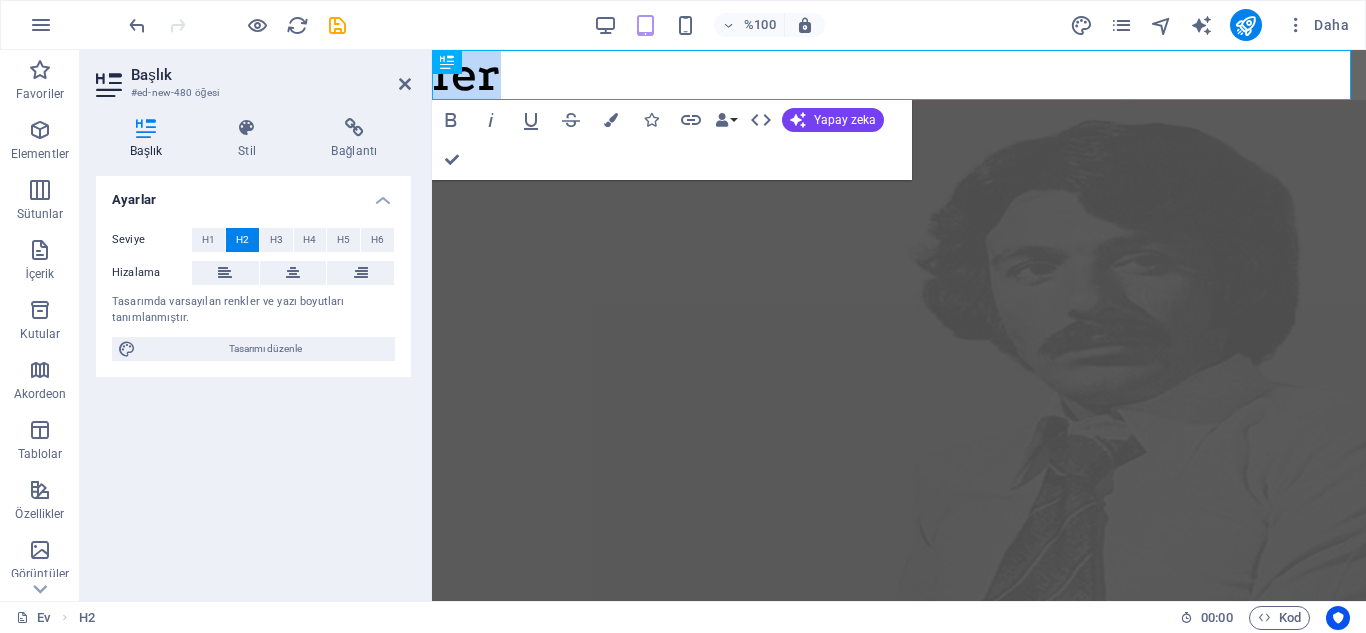 drag, startPoint x: 549, startPoint y: 90, endPoint x: 381, endPoint y: 75, distance: 168.66832 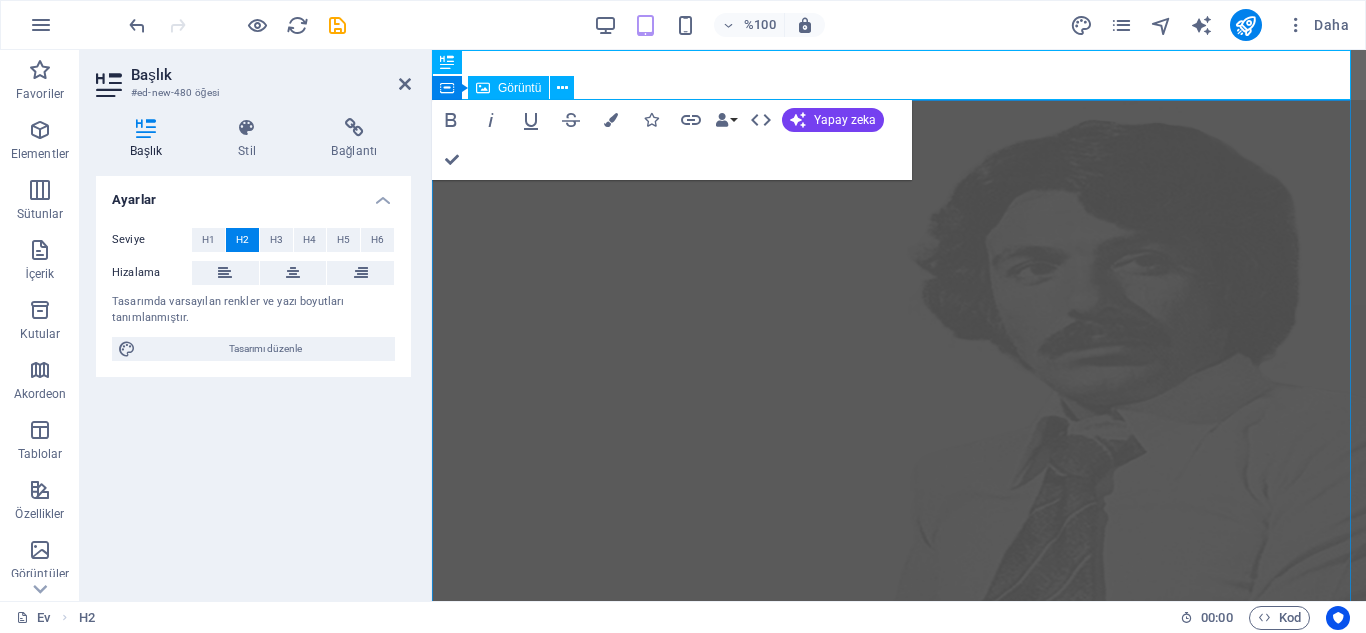 click at bounding box center (899, 492) 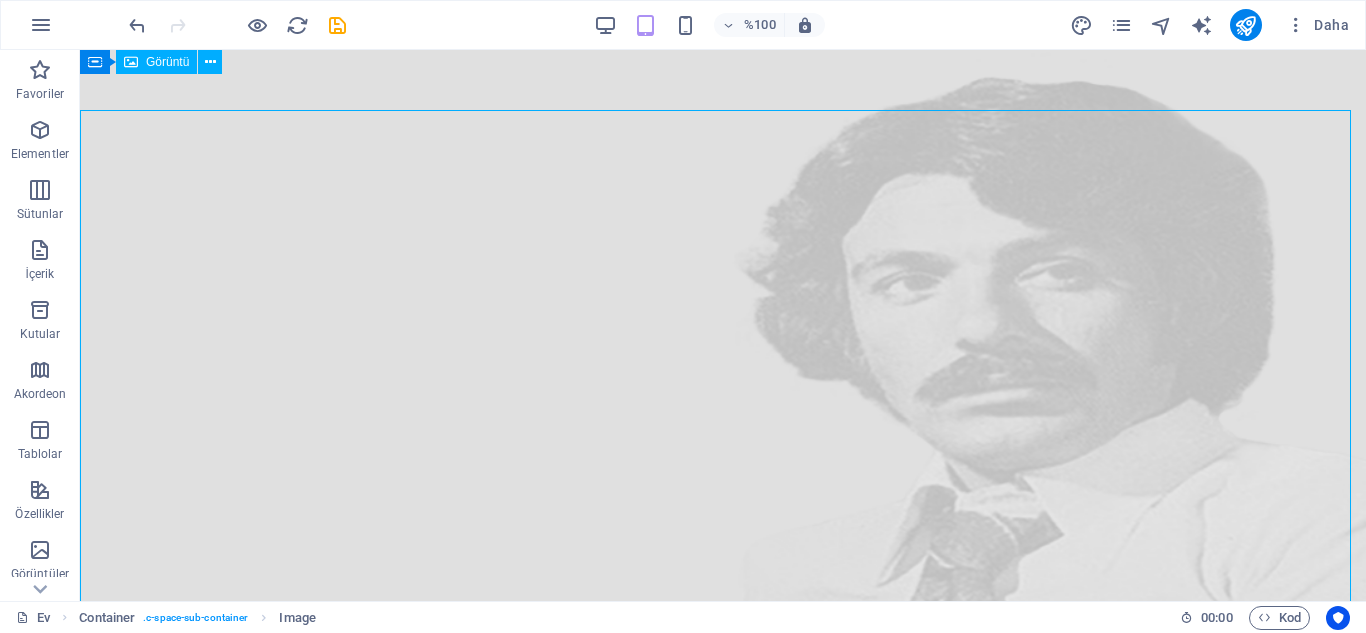 click at bounding box center [723, 590] 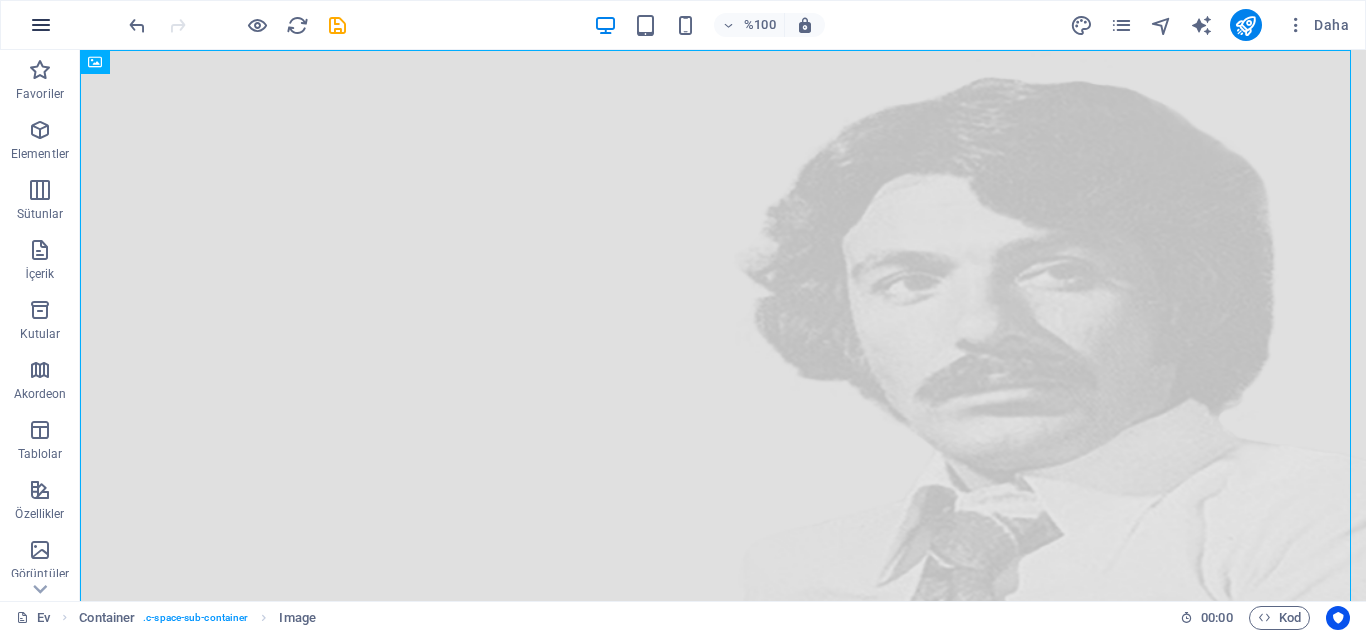click at bounding box center (41, 25) 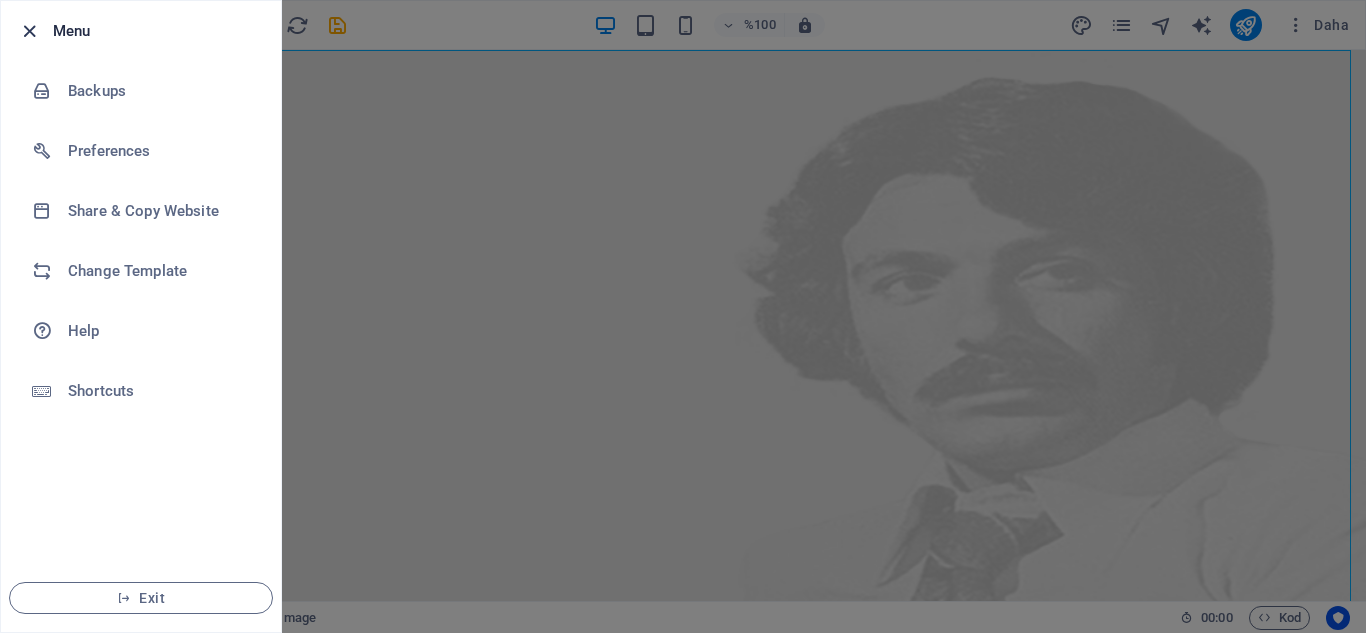 click at bounding box center [29, 31] 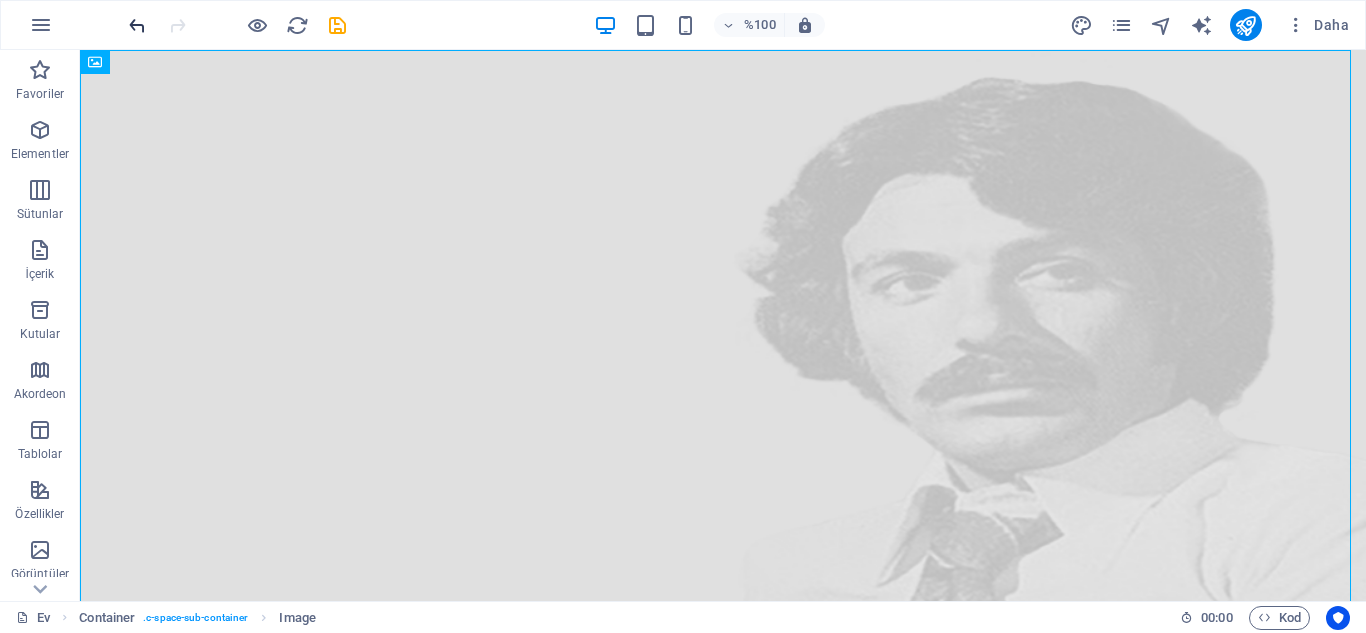 click at bounding box center [137, 25] 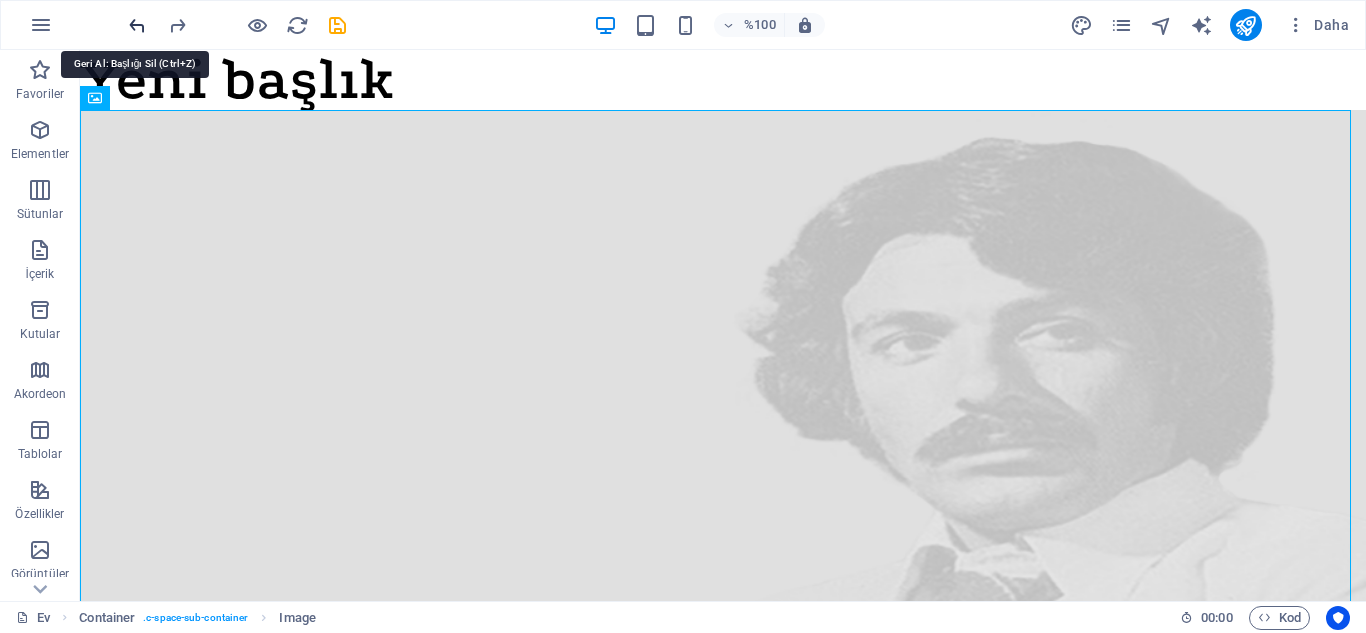 click at bounding box center [137, 25] 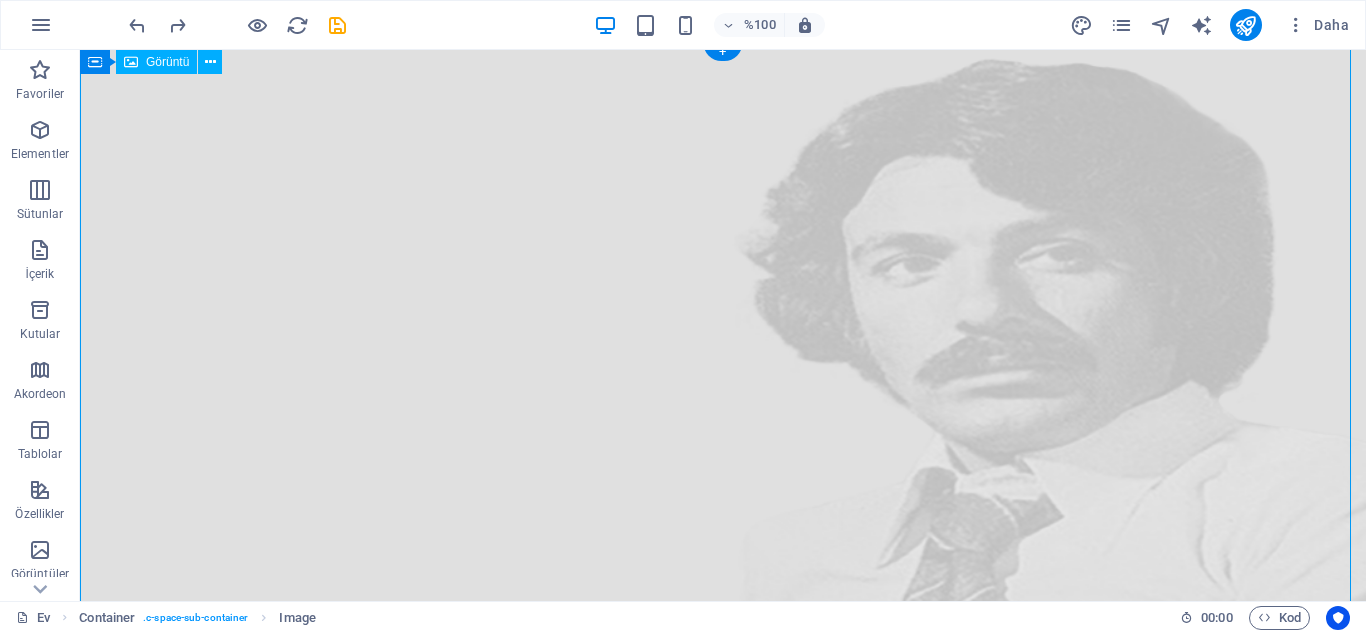 scroll, scrollTop: 0, scrollLeft: 0, axis: both 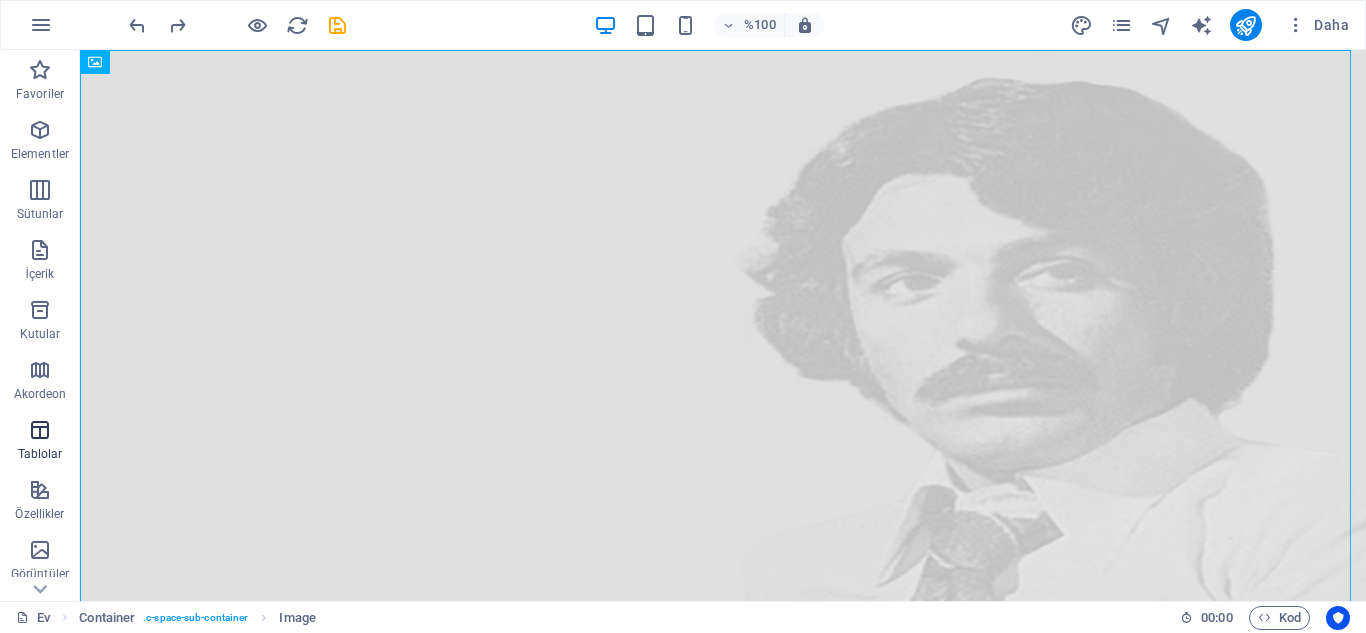 click on "Tablolar" at bounding box center (40, 442) 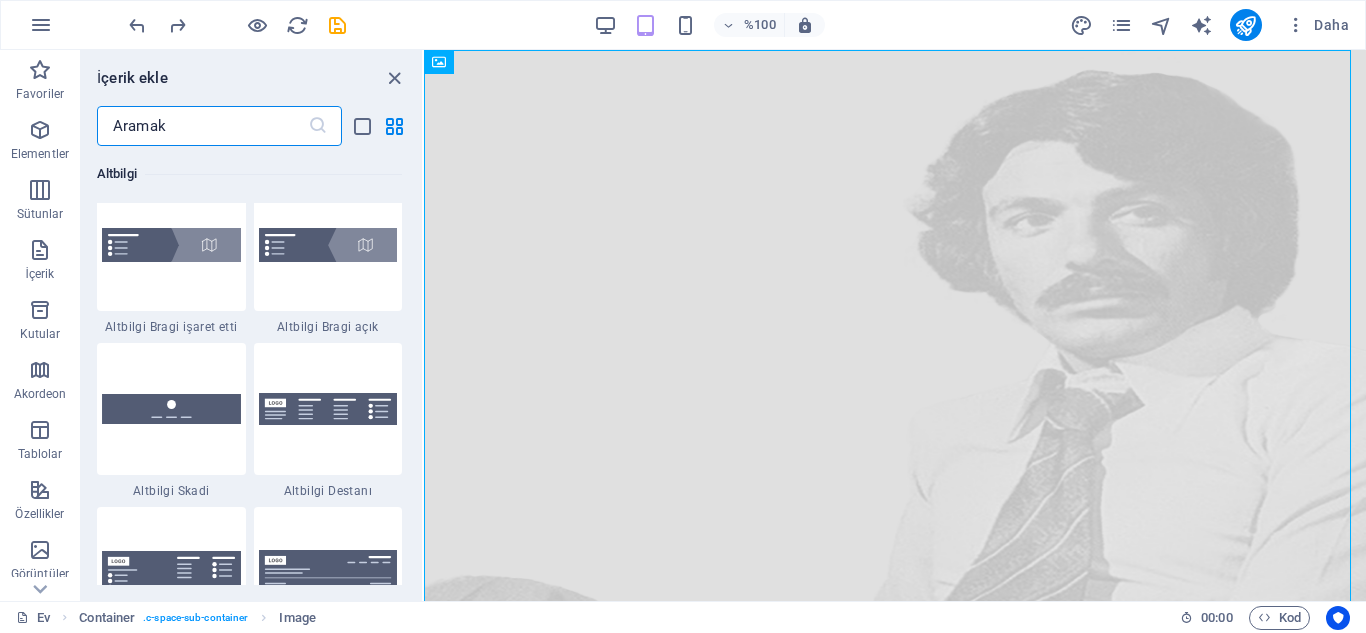 scroll, scrollTop: 13926, scrollLeft: 0, axis: vertical 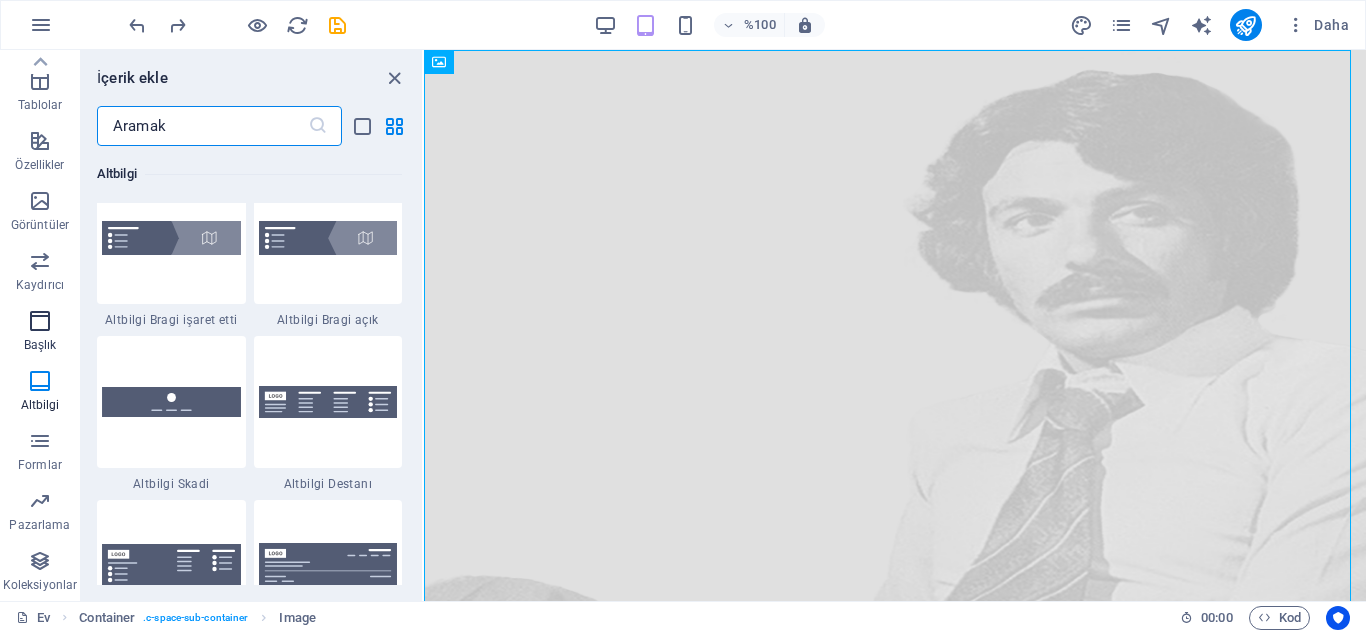 click at bounding box center (40, 321) 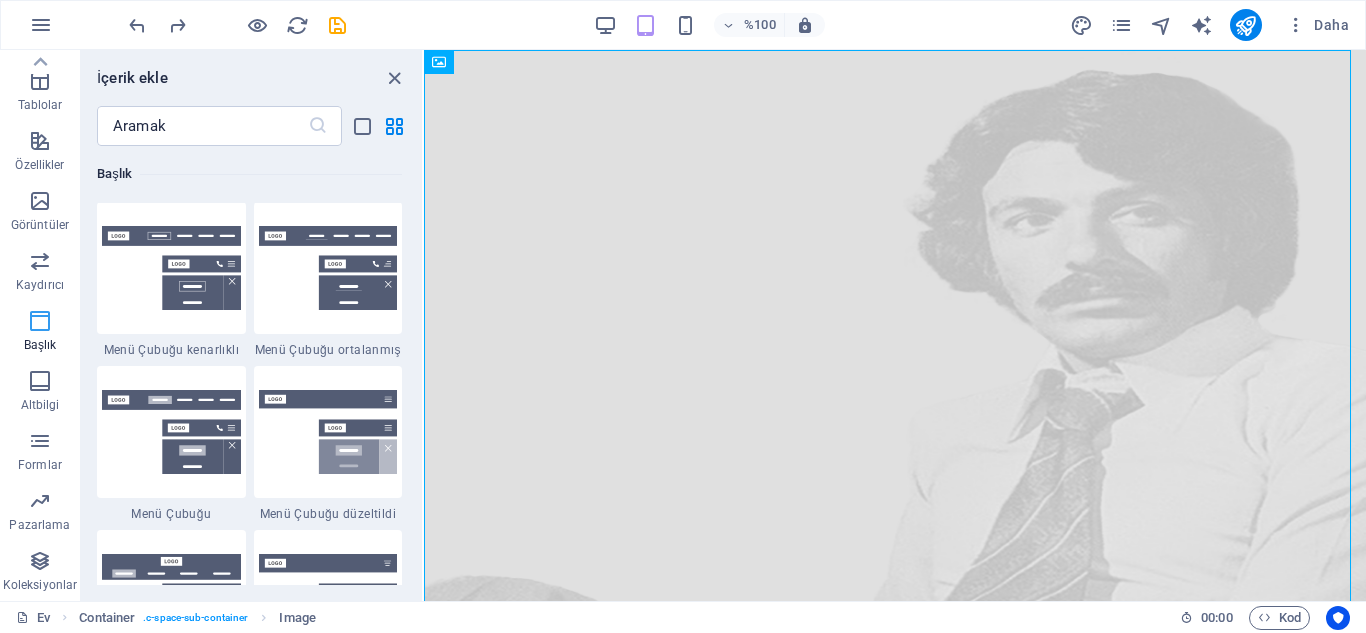 scroll, scrollTop: 12042, scrollLeft: 0, axis: vertical 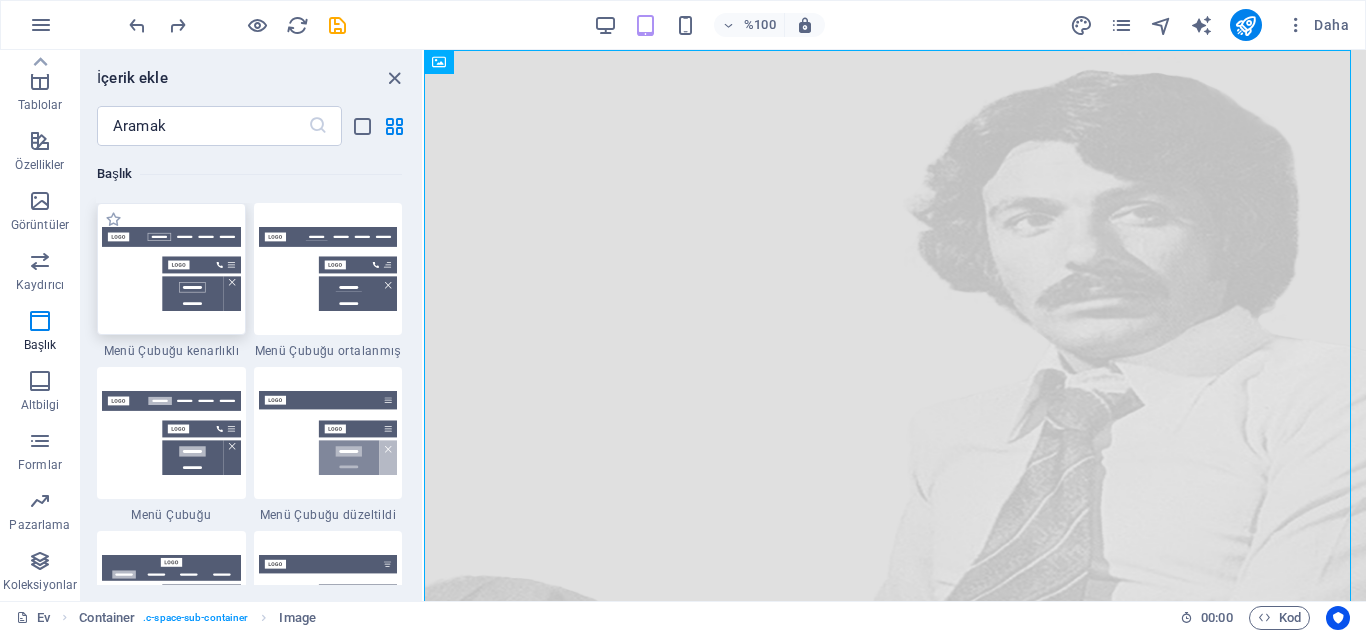 click at bounding box center (171, 269) 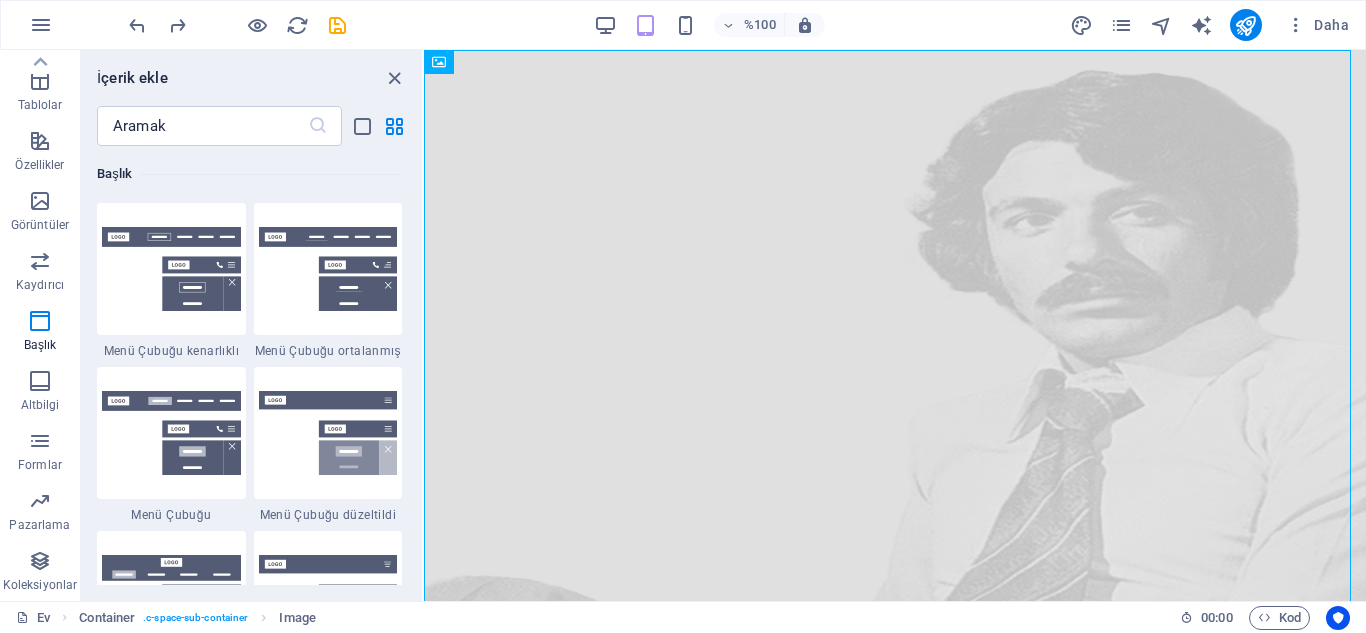 drag, startPoint x: 893, startPoint y: 294, endPoint x: 558, endPoint y: 225, distance: 342.03217 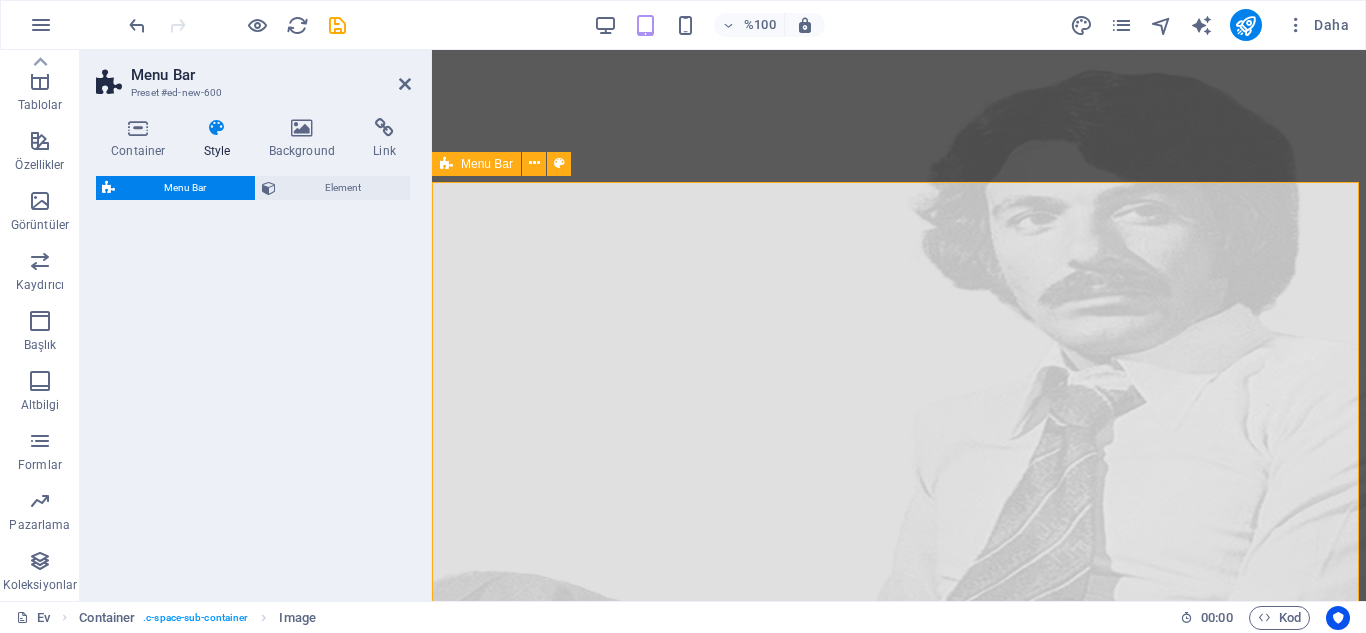 select on "rem" 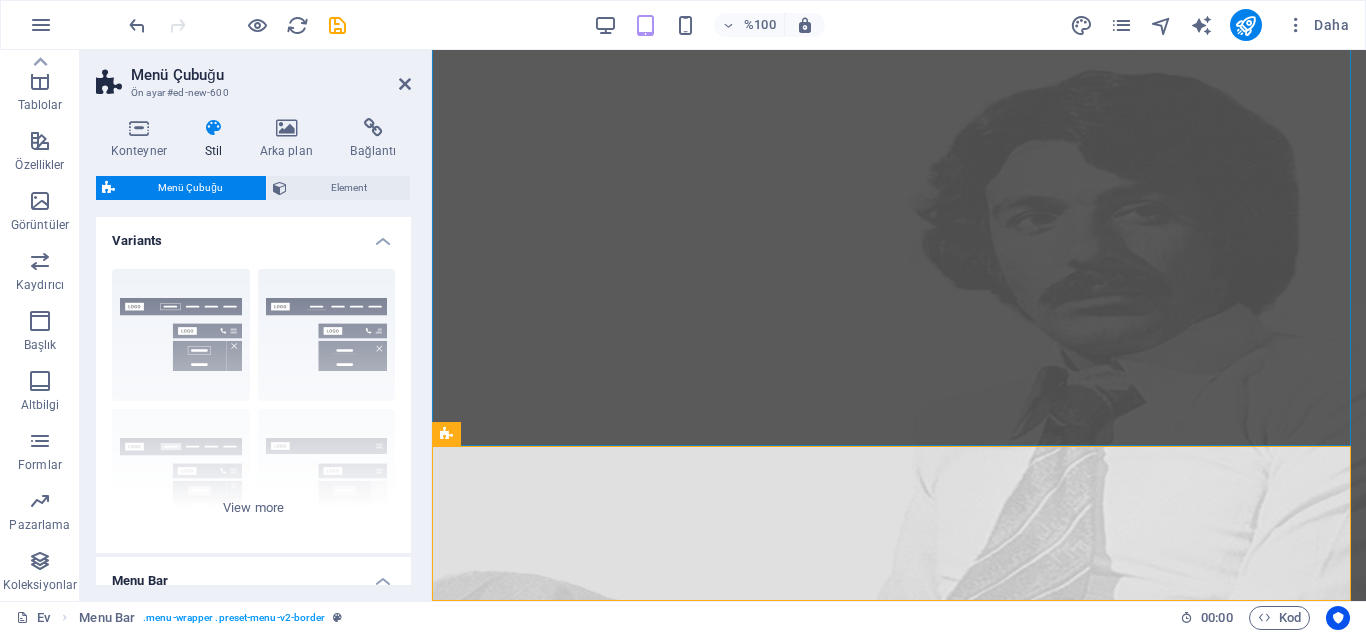 scroll, scrollTop: 377, scrollLeft: 0, axis: vertical 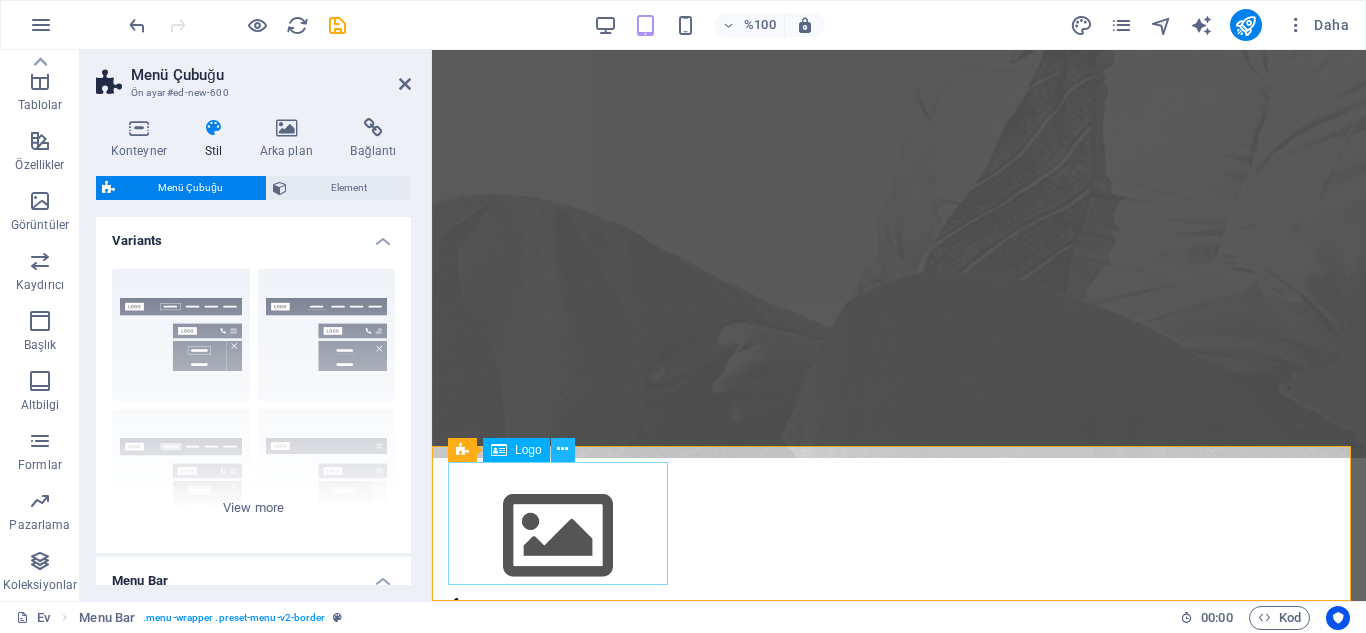 click at bounding box center (563, 450) 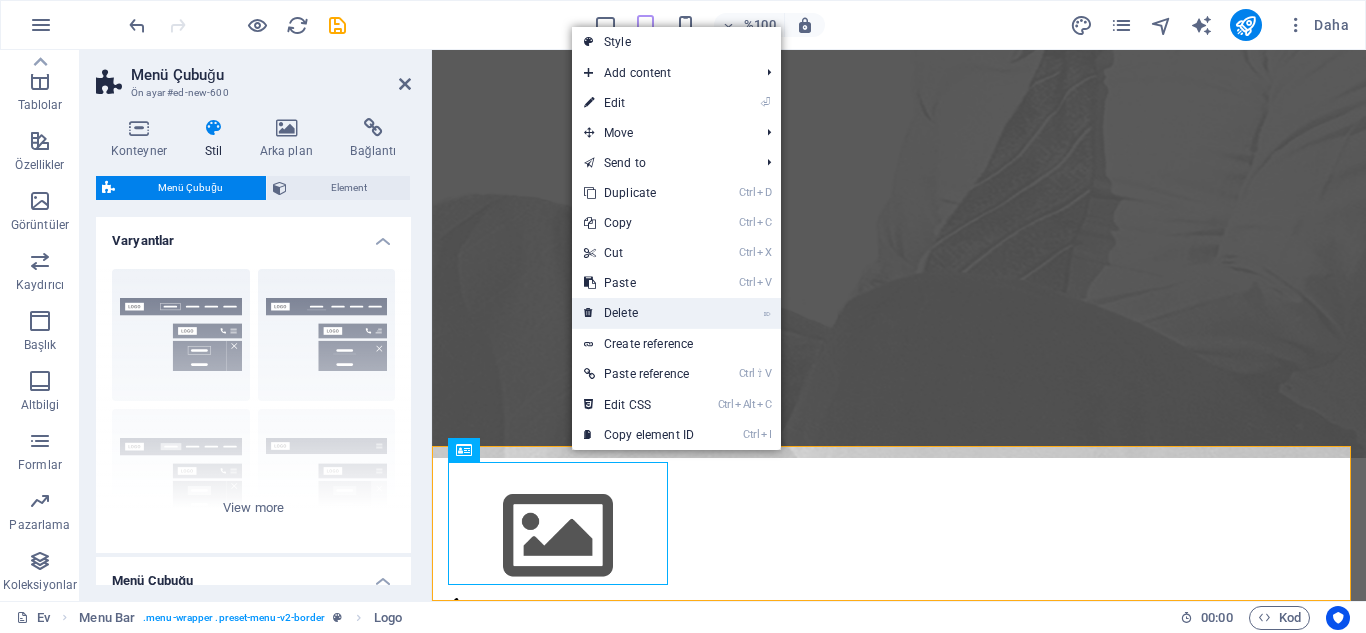 click on "⌦  Delete" at bounding box center (639, 313) 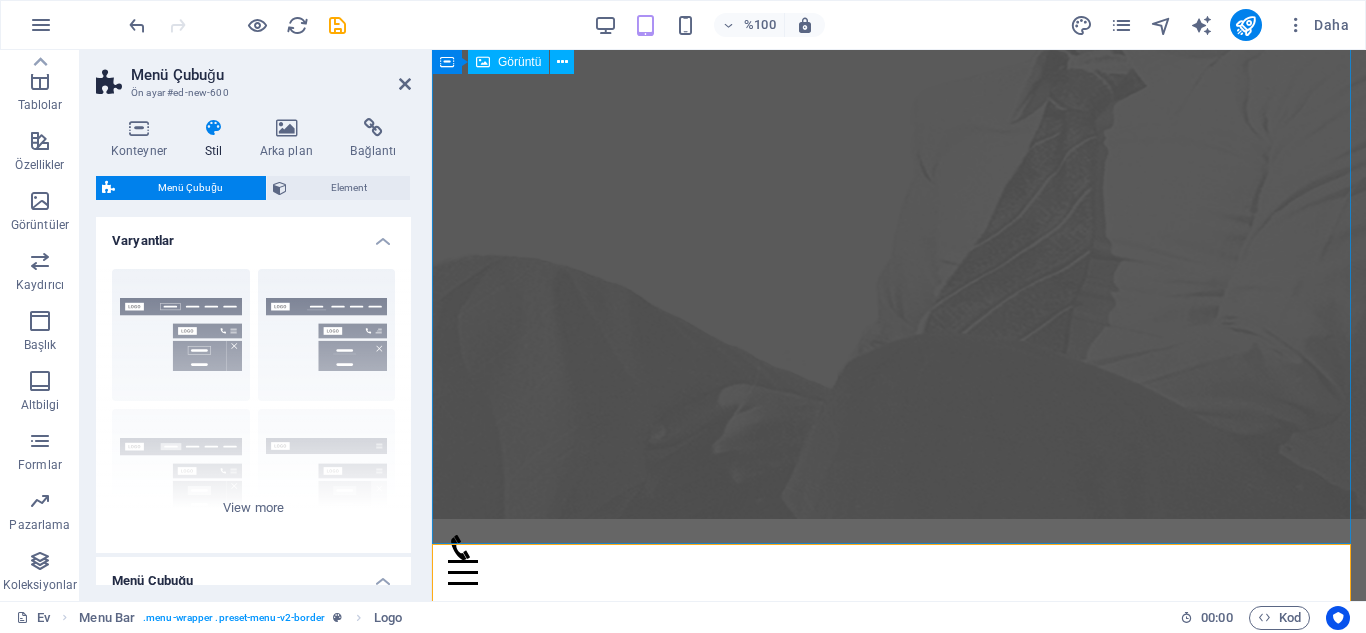 scroll, scrollTop: 279, scrollLeft: 0, axis: vertical 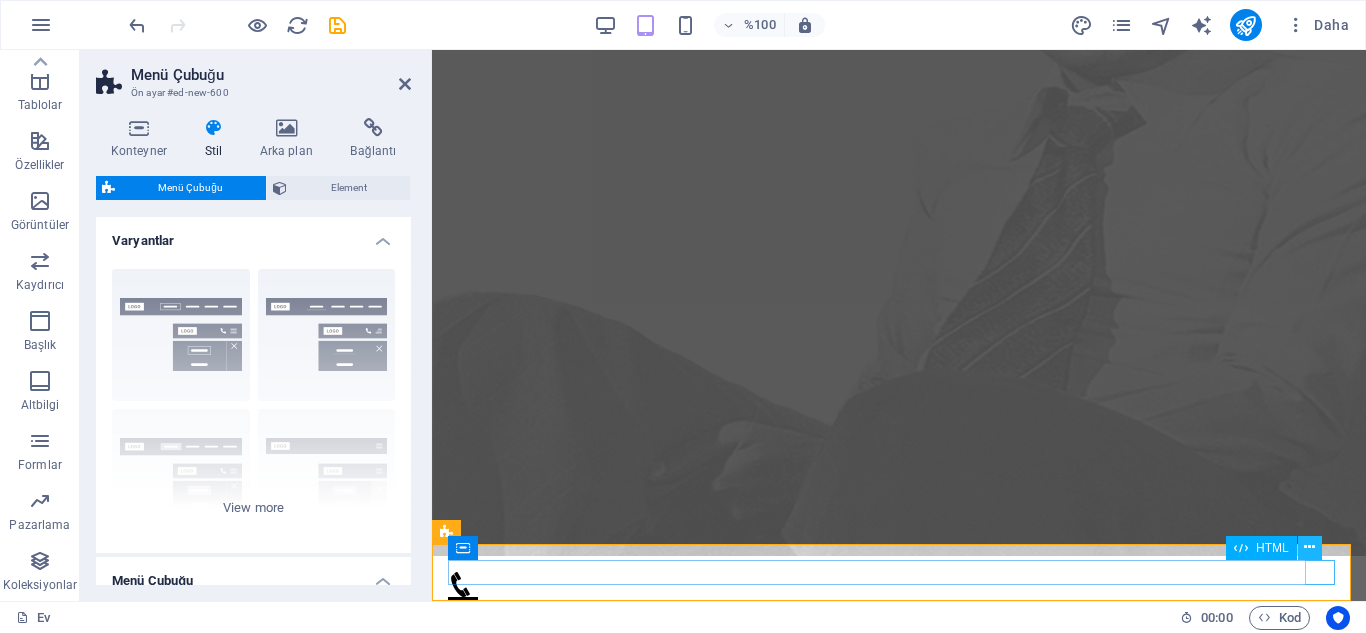 click at bounding box center [1310, 548] 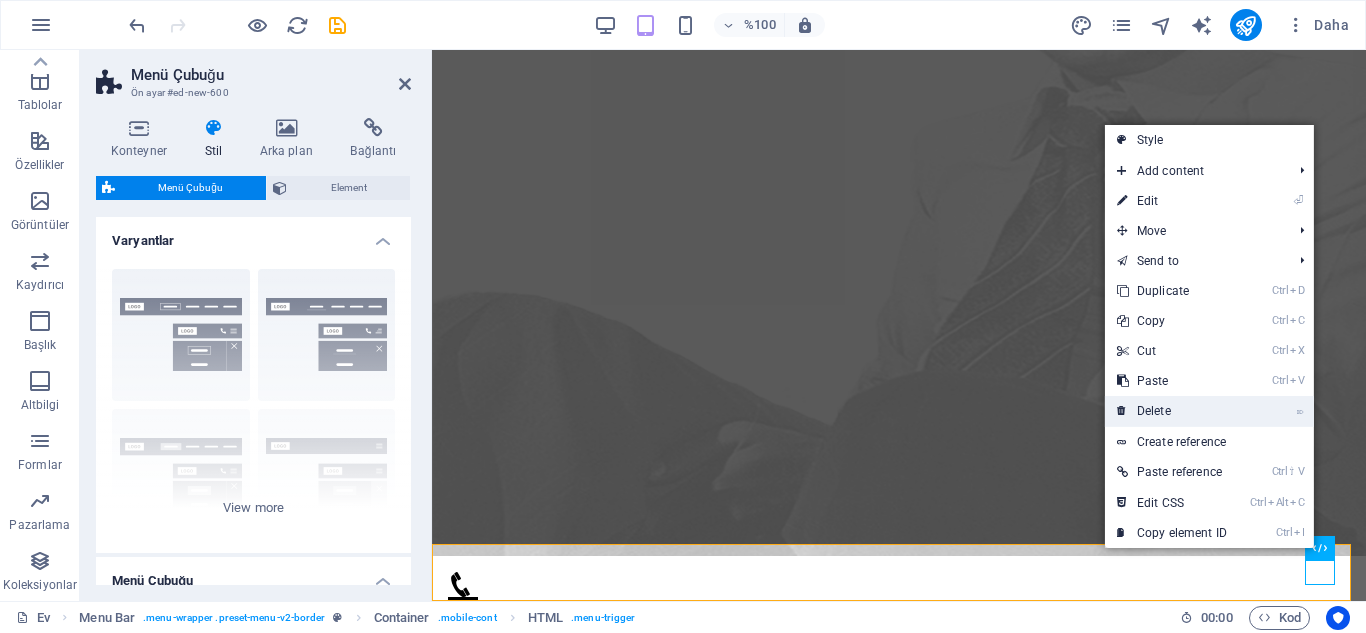 click on "⌦  Delete" at bounding box center (1172, 411) 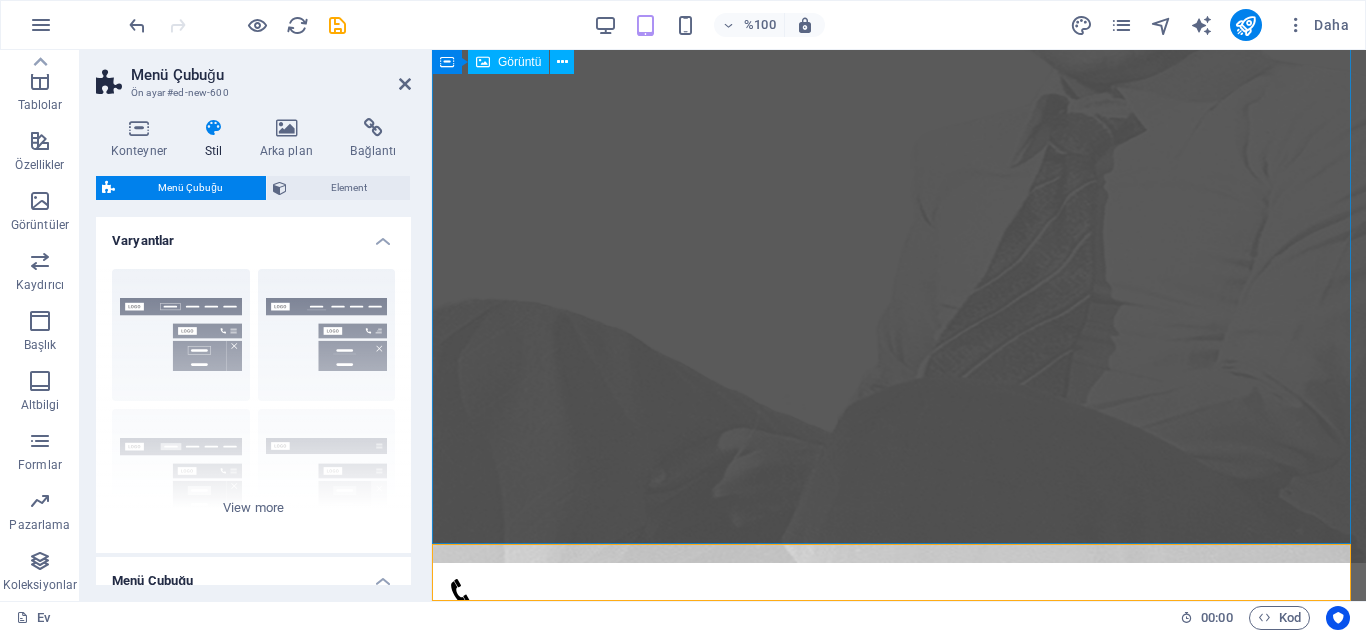 scroll, scrollTop: 279, scrollLeft: 0, axis: vertical 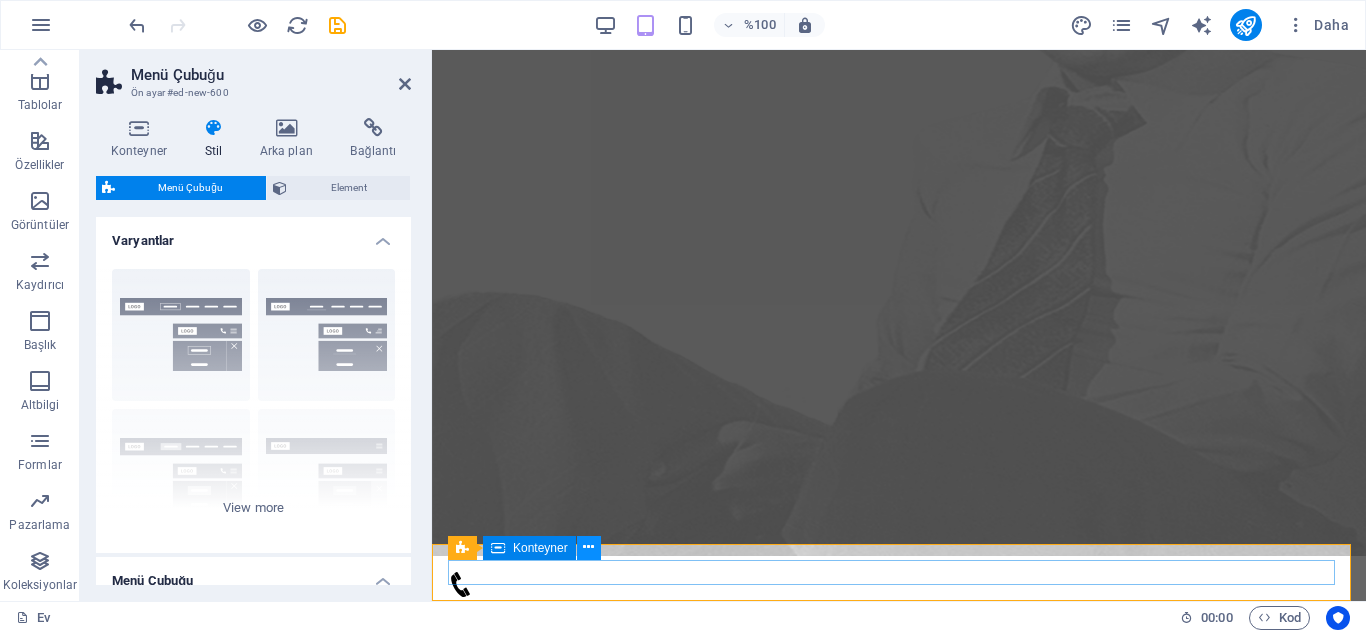click at bounding box center (588, 547) 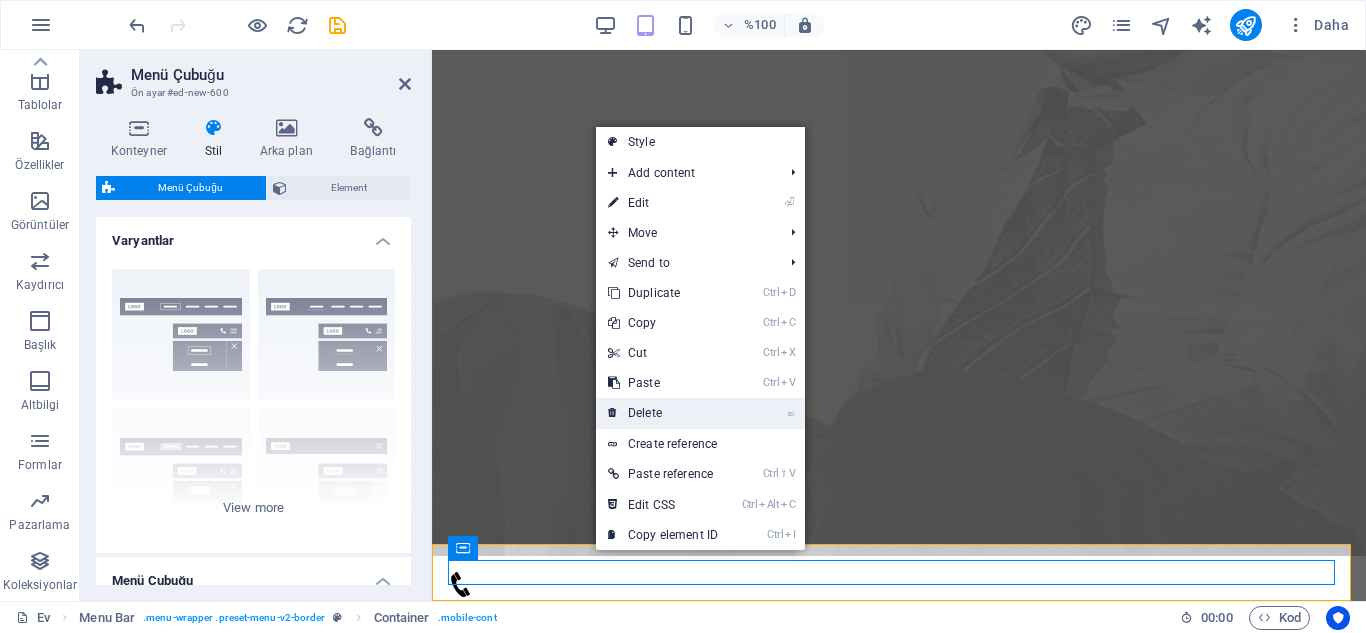 click on "⌦  Delete" at bounding box center [663, 413] 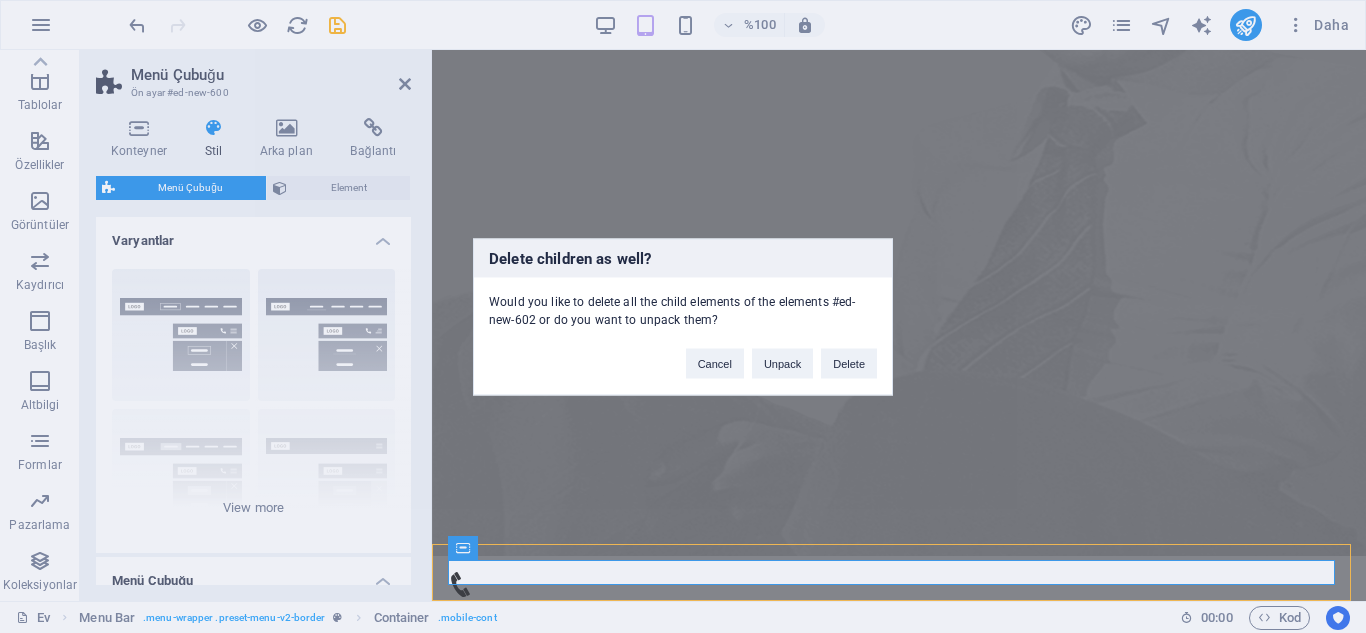 click on "Cancel Unpack Delete" at bounding box center [781, 353] 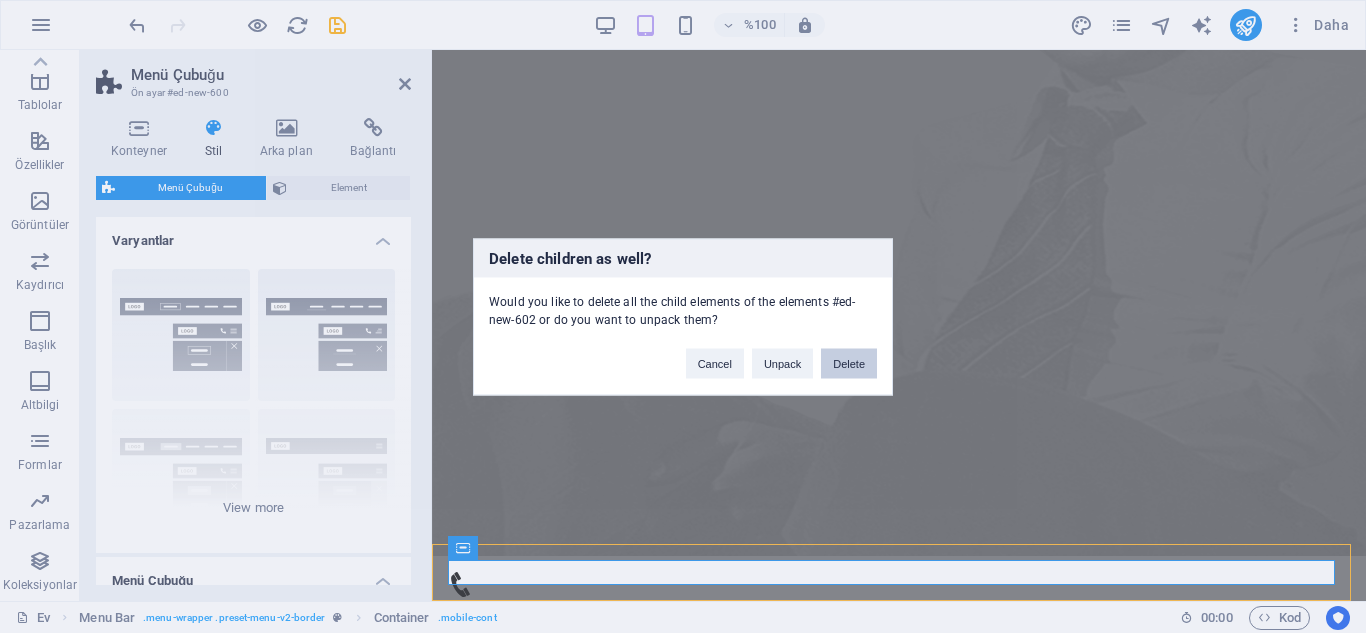 click on "Delete" at bounding box center (849, 363) 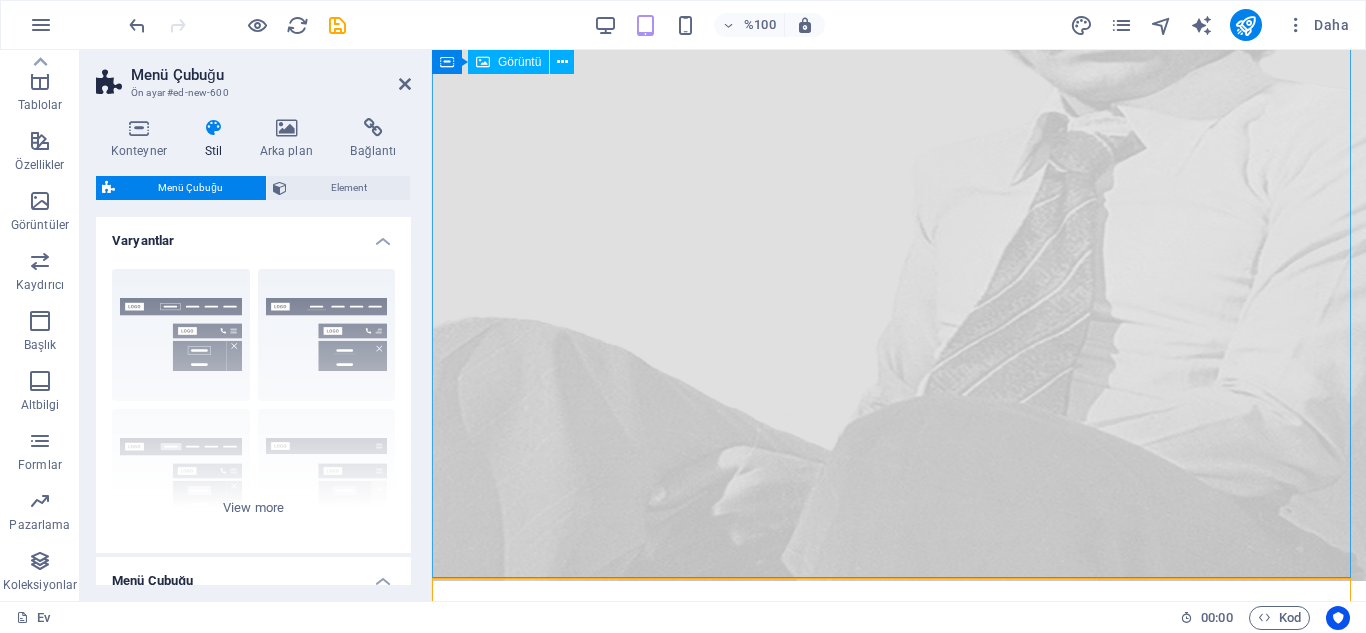 scroll, scrollTop: 0, scrollLeft: 0, axis: both 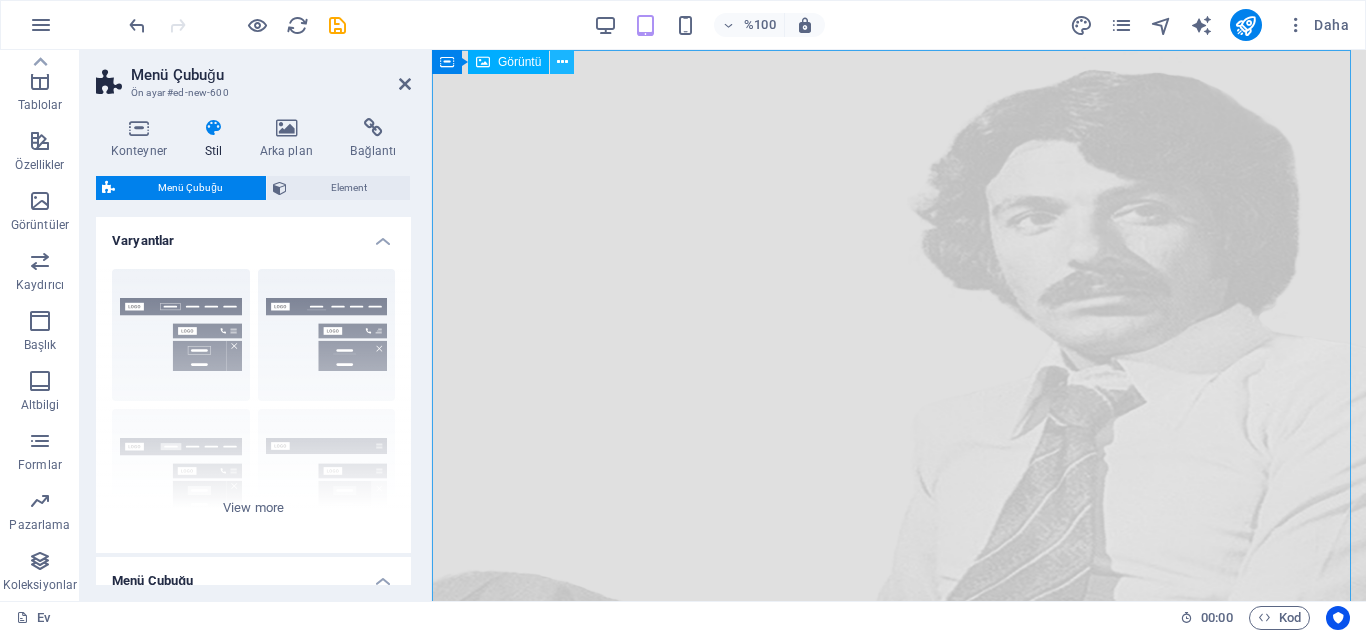 click at bounding box center [562, 62] 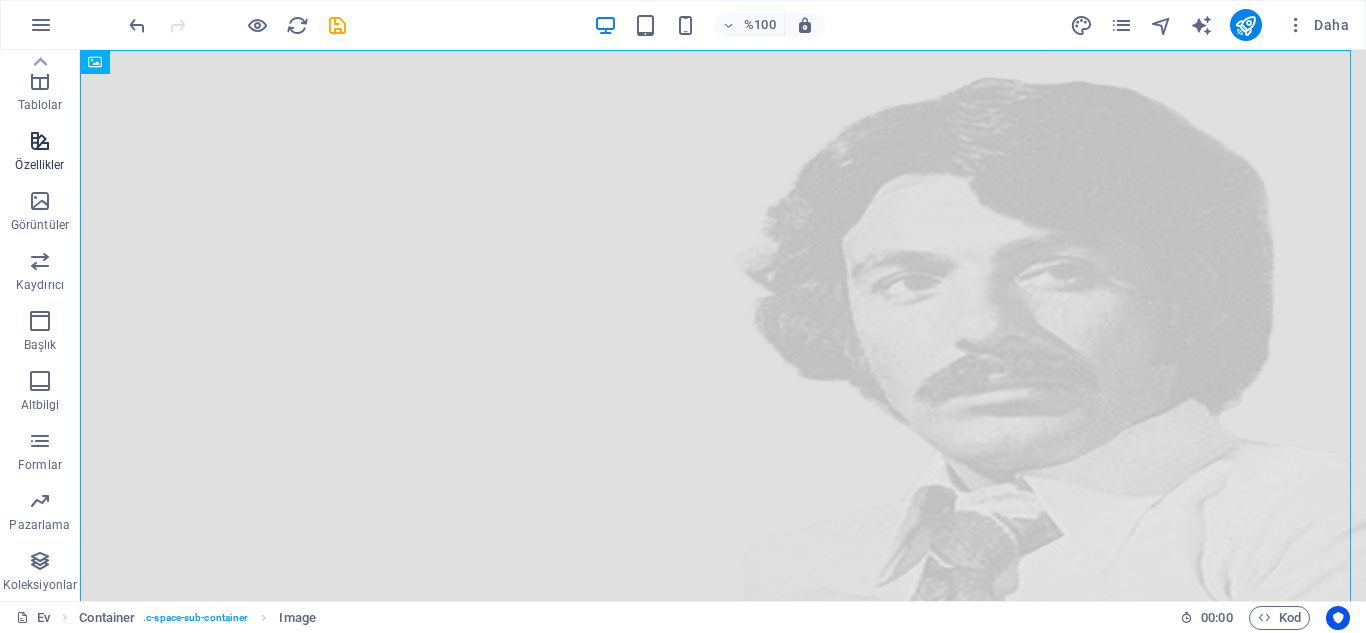 click on "Özellikler" at bounding box center [39, 165] 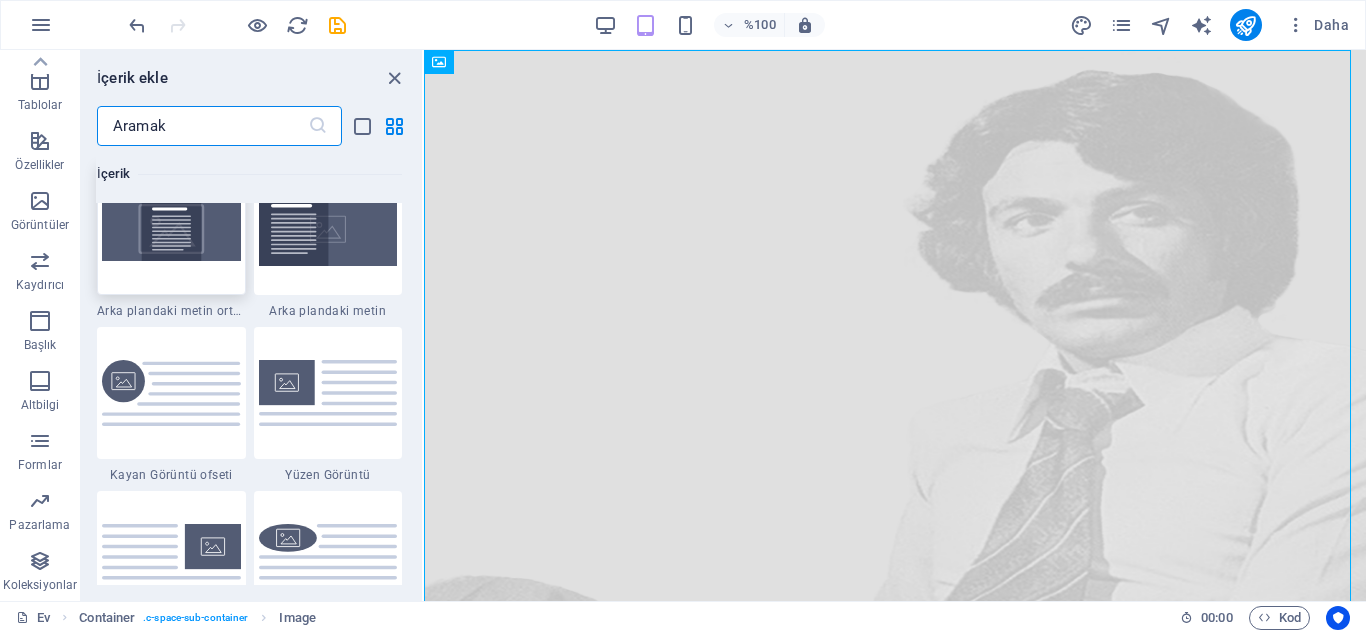 scroll, scrollTop: 4095, scrollLeft: 0, axis: vertical 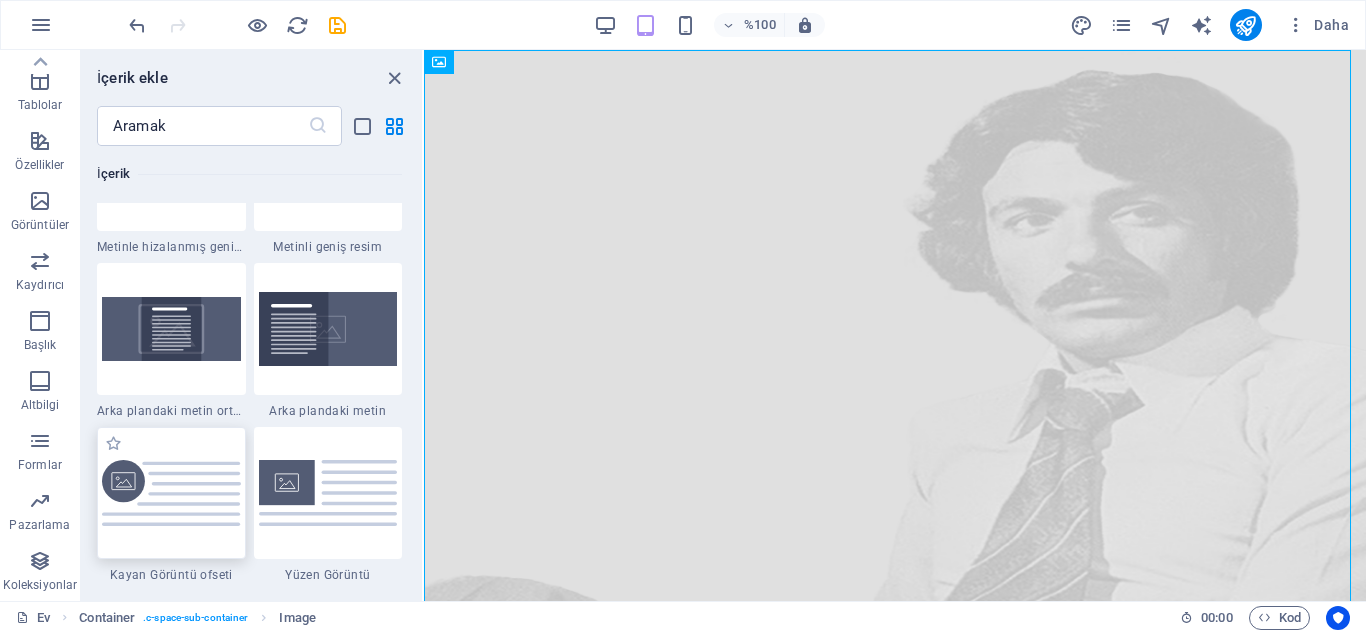 click at bounding box center (171, 493) 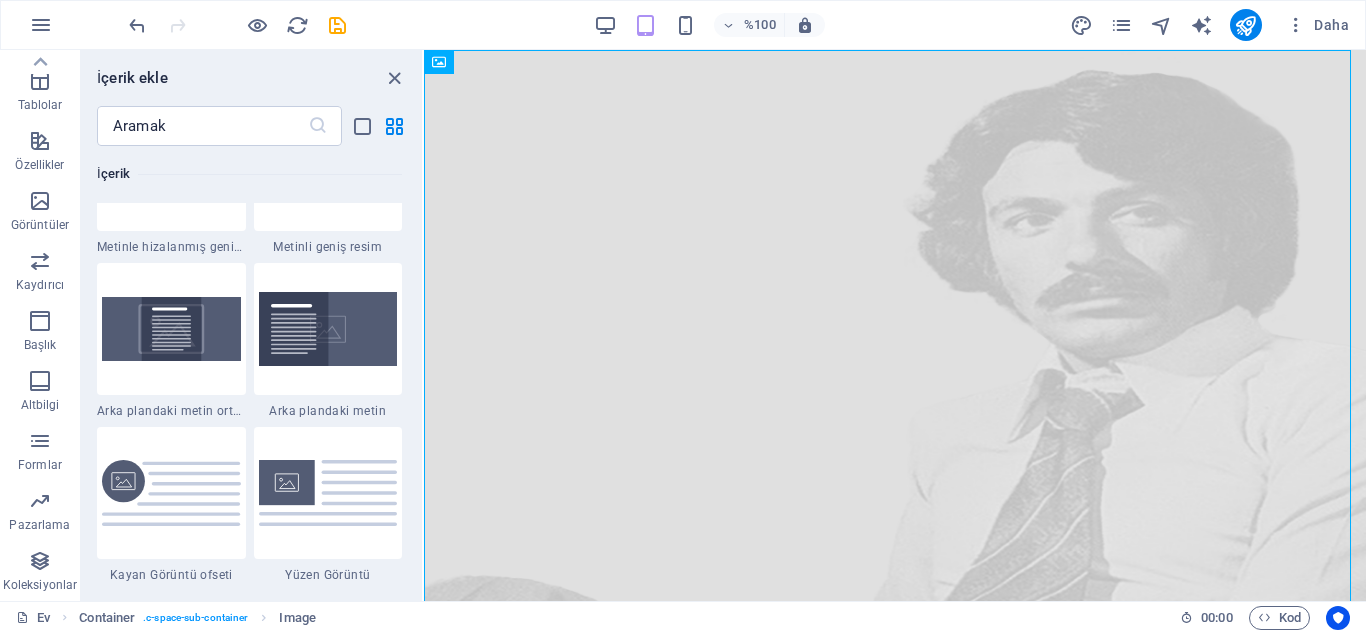 click on "Container   Görüntü   Konteyner   Menü Çubuğu   Afiş   Yer tutucu   H2   Menü Çubuğu   Menu Bar   Konteyner   Menü Çubuğu   Logo   Icon   HTML" at bounding box center (895, 325) 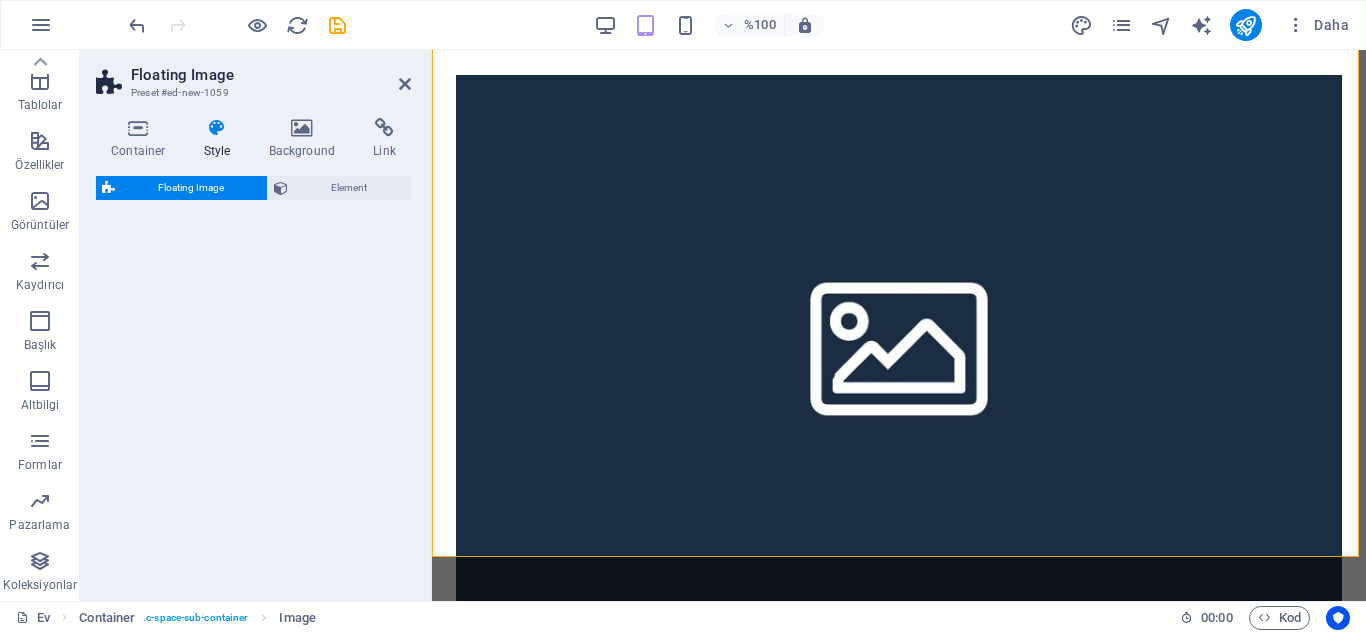 select on "%" 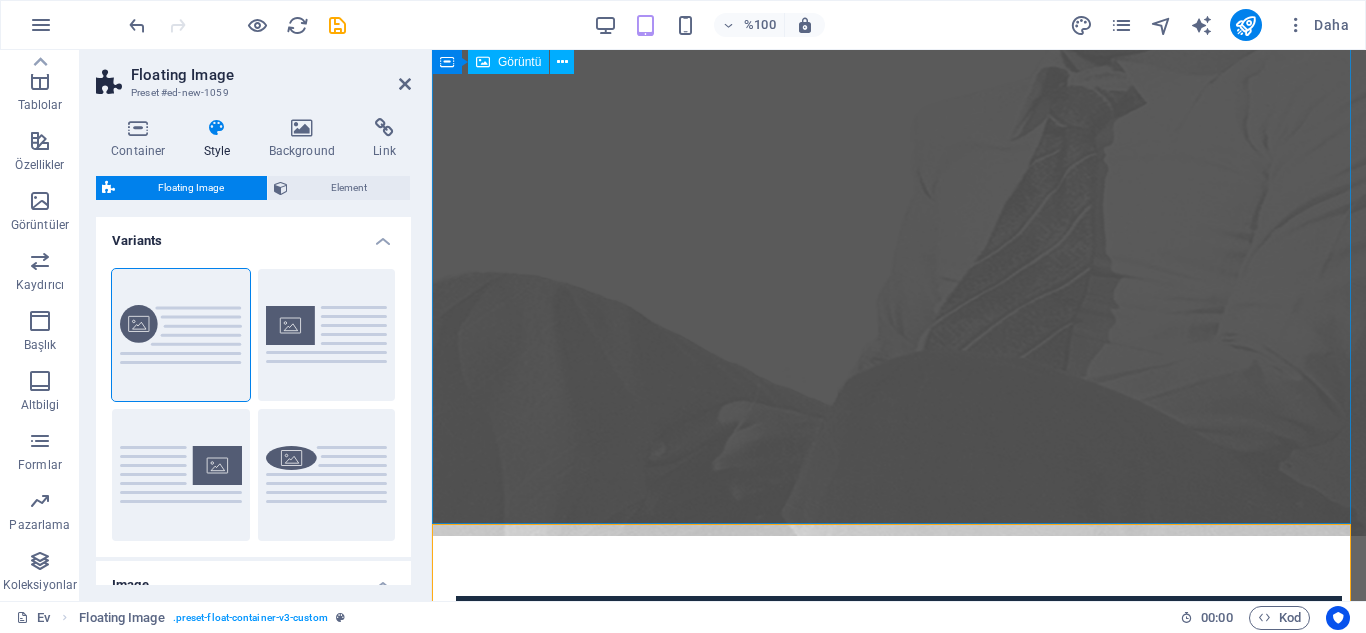 scroll, scrollTop: 599, scrollLeft: 0, axis: vertical 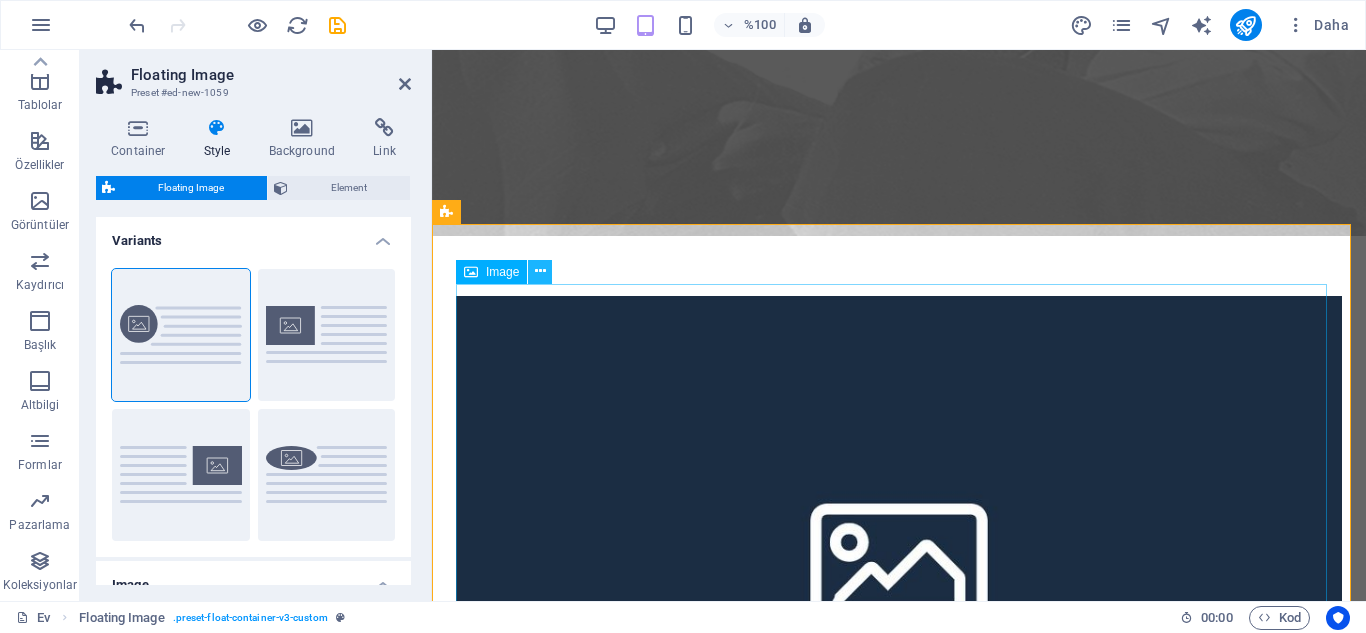 click at bounding box center [540, 271] 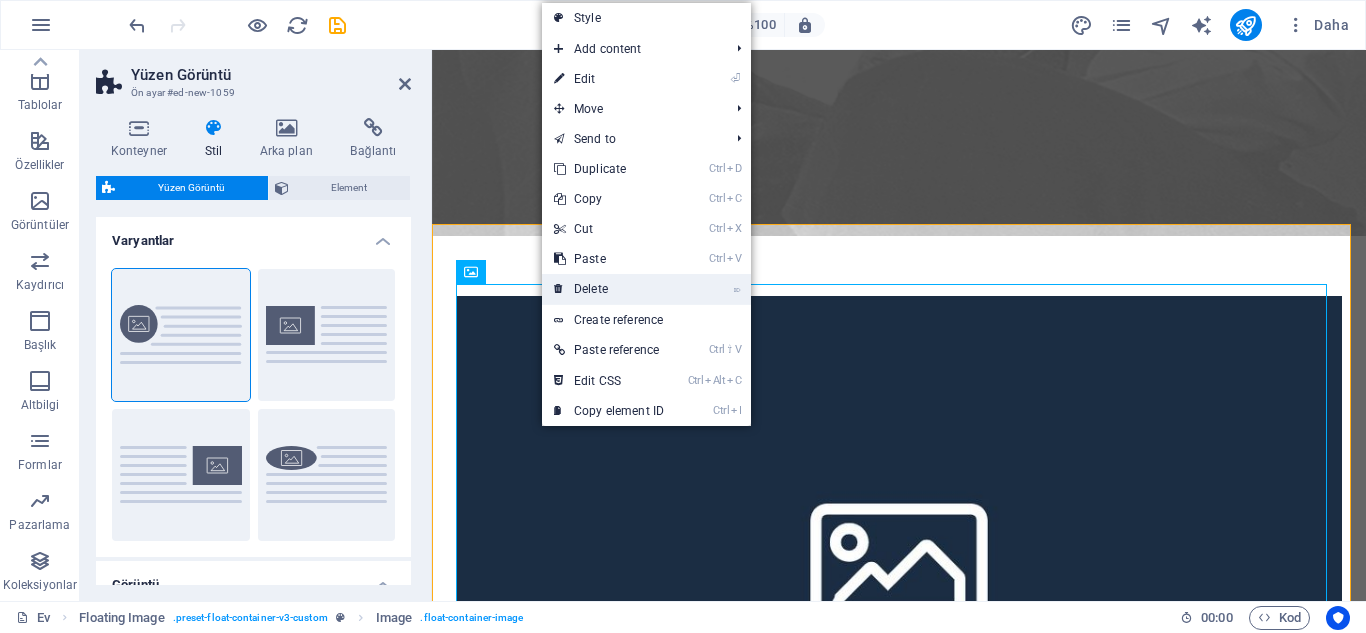 click on "⌦  Delete" at bounding box center (609, 289) 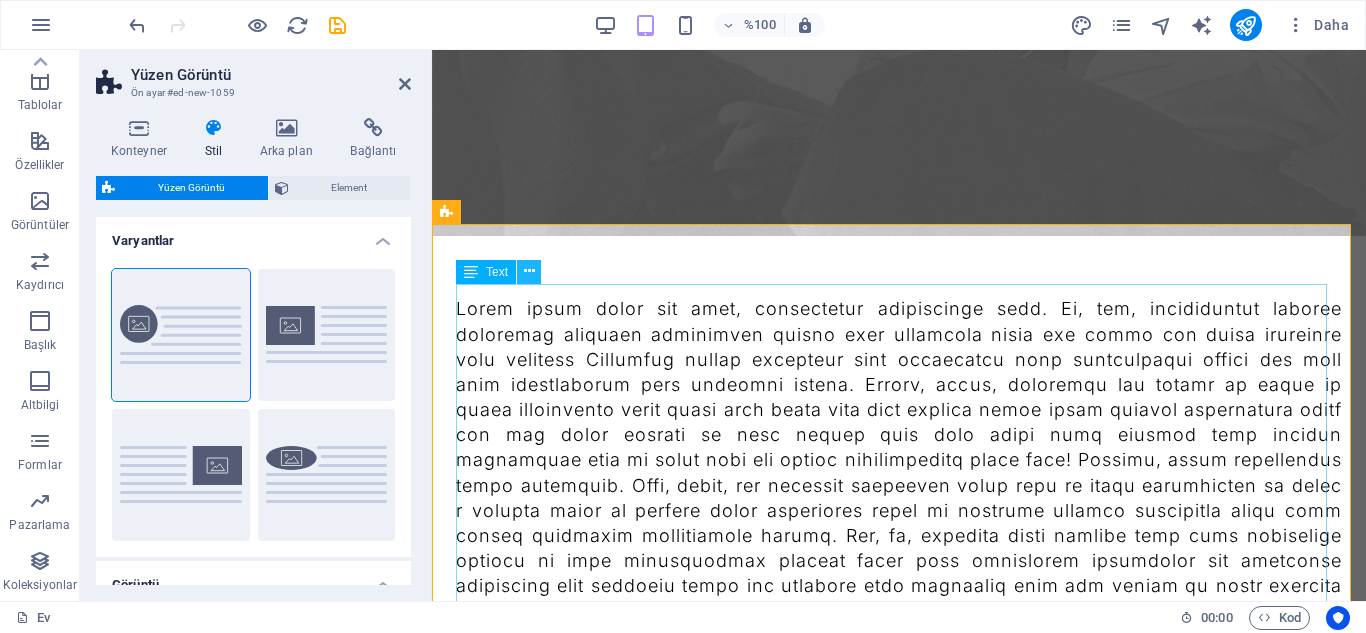 click at bounding box center [529, 271] 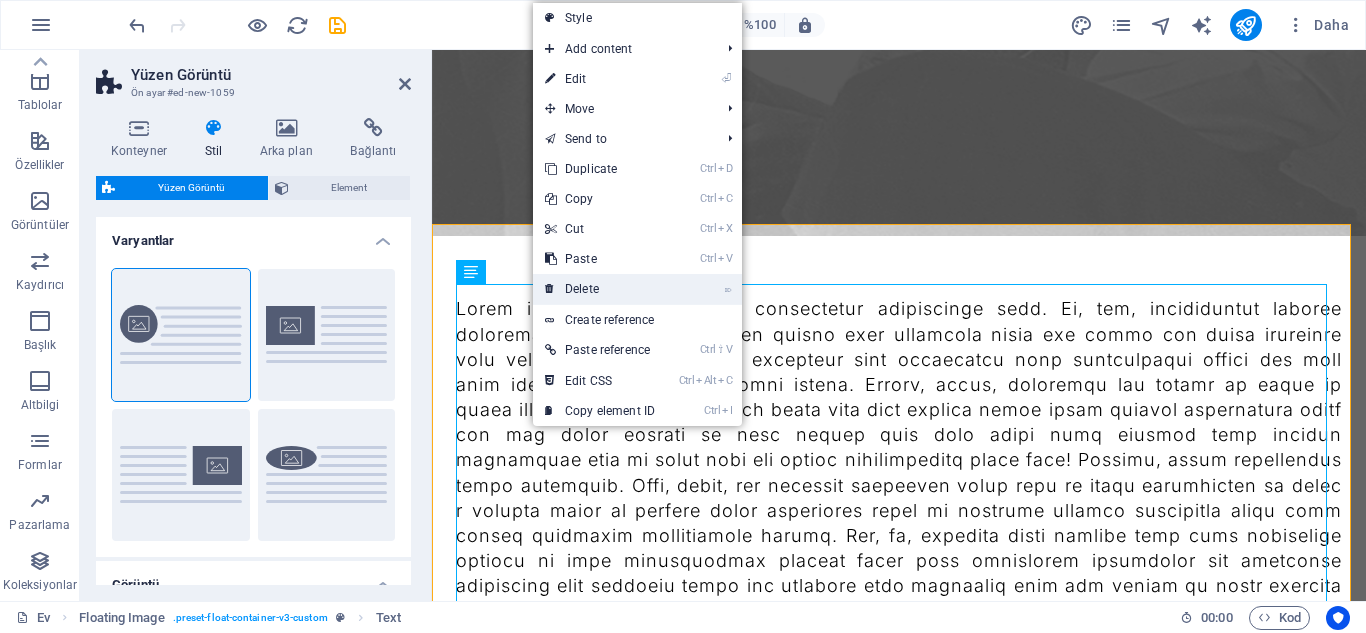 click on "⌦  Delete" at bounding box center (600, 289) 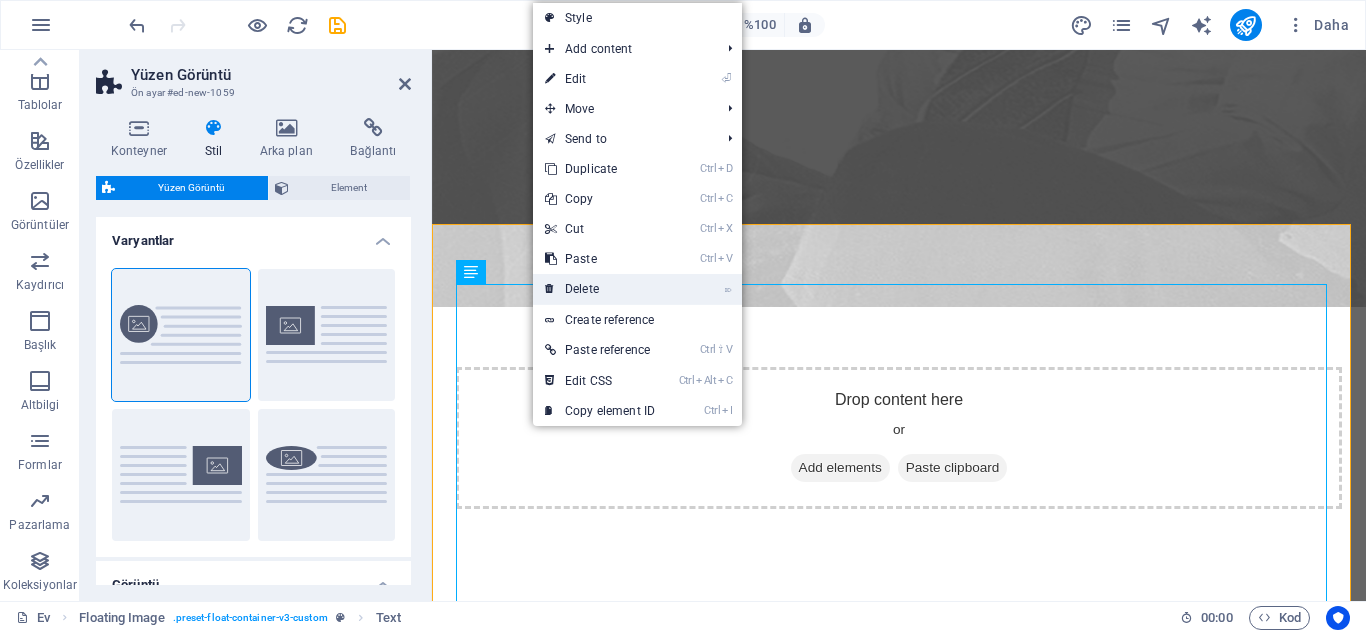 scroll, scrollTop: 516, scrollLeft: 0, axis: vertical 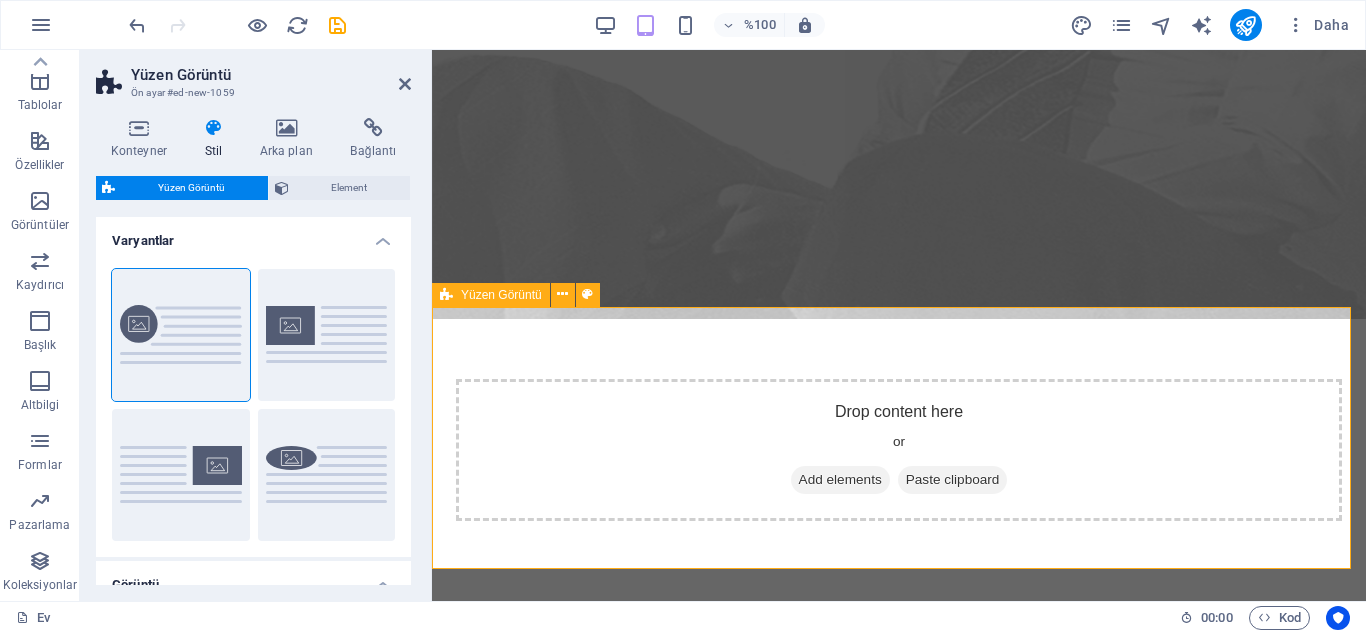 click on "Drop content here or  Add elements  Paste clipboard" at bounding box center (899, 450) 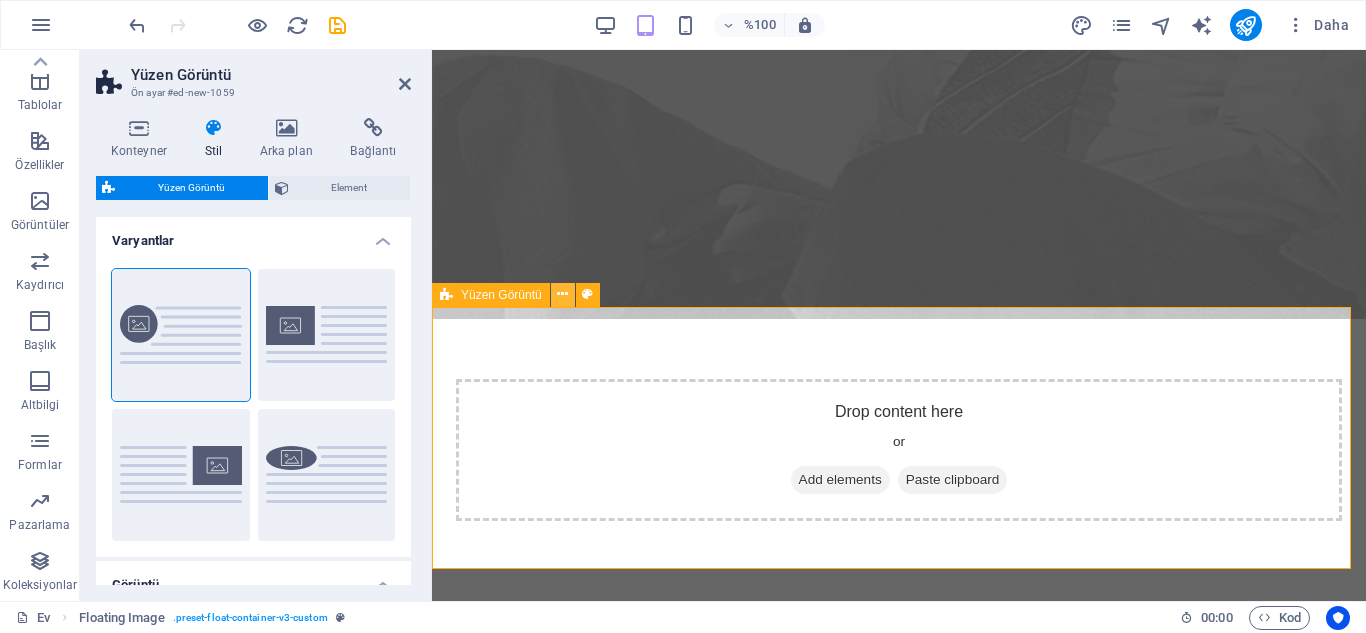 click at bounding box center [562, 294] 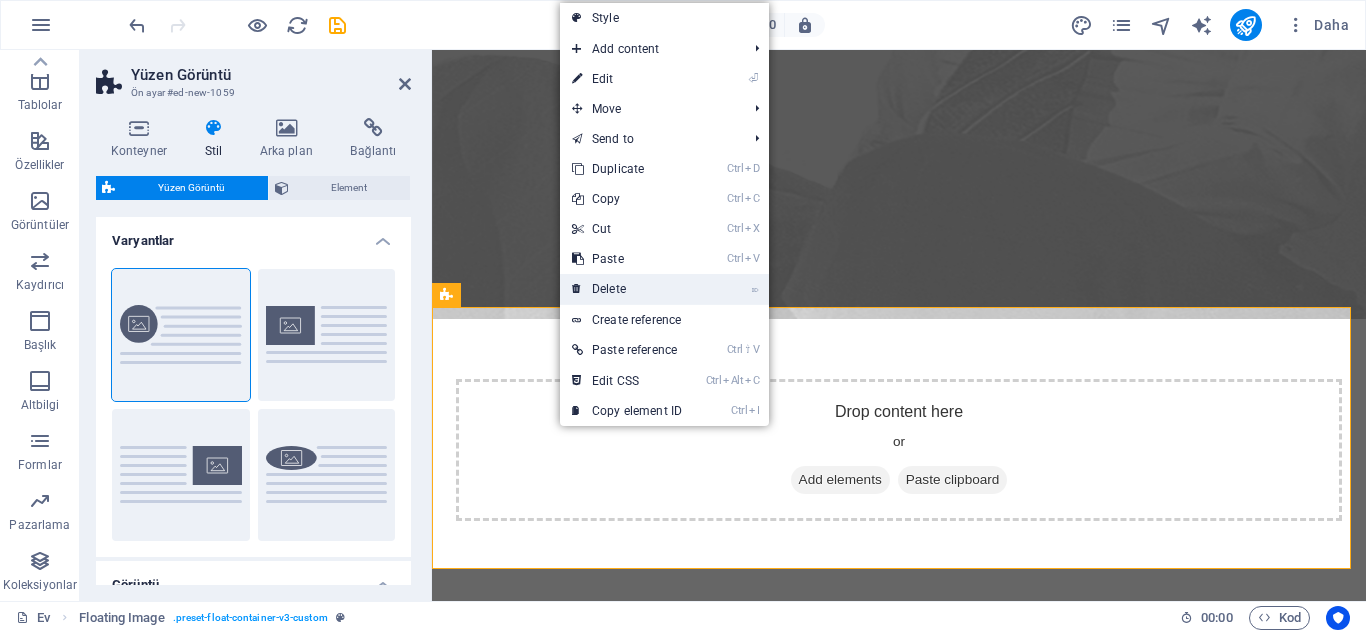 click on "⌦  Delete" at bounding box center [627, 289] 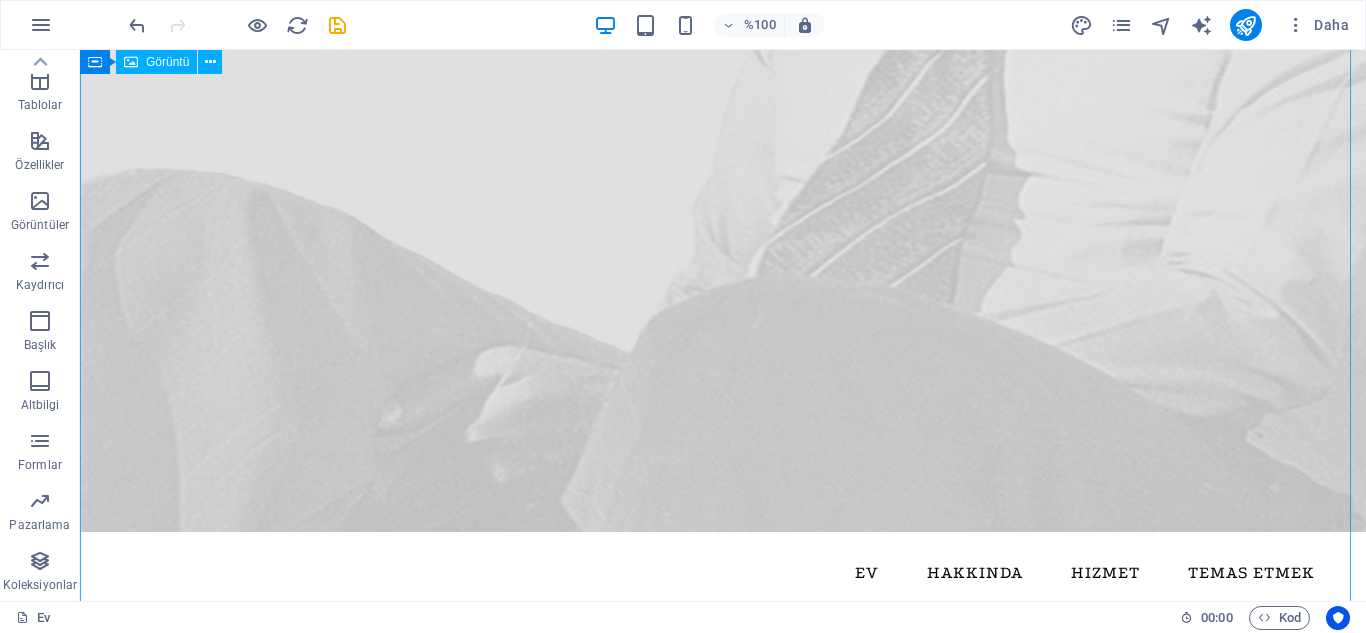 scroll, scrollTop: 0, scrollLeft: 0, axis: both 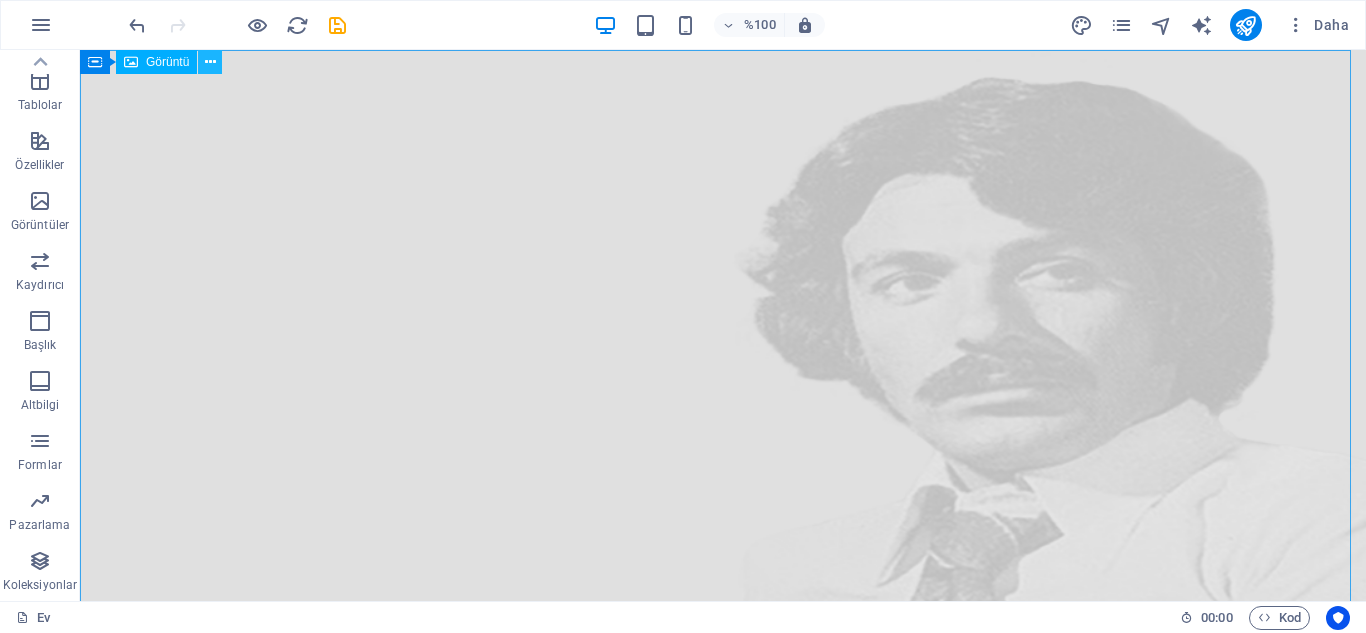 click at bounding box center (210, 62) 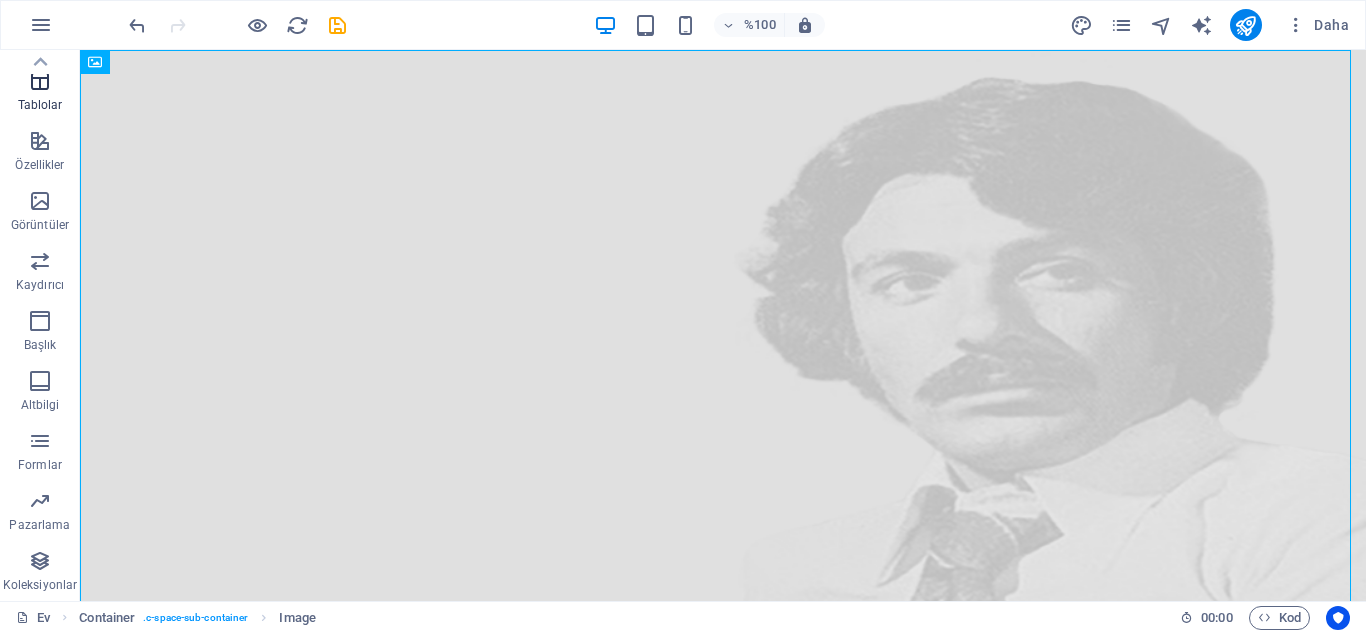click on "Tablolar" at bounding box center [40, 93] 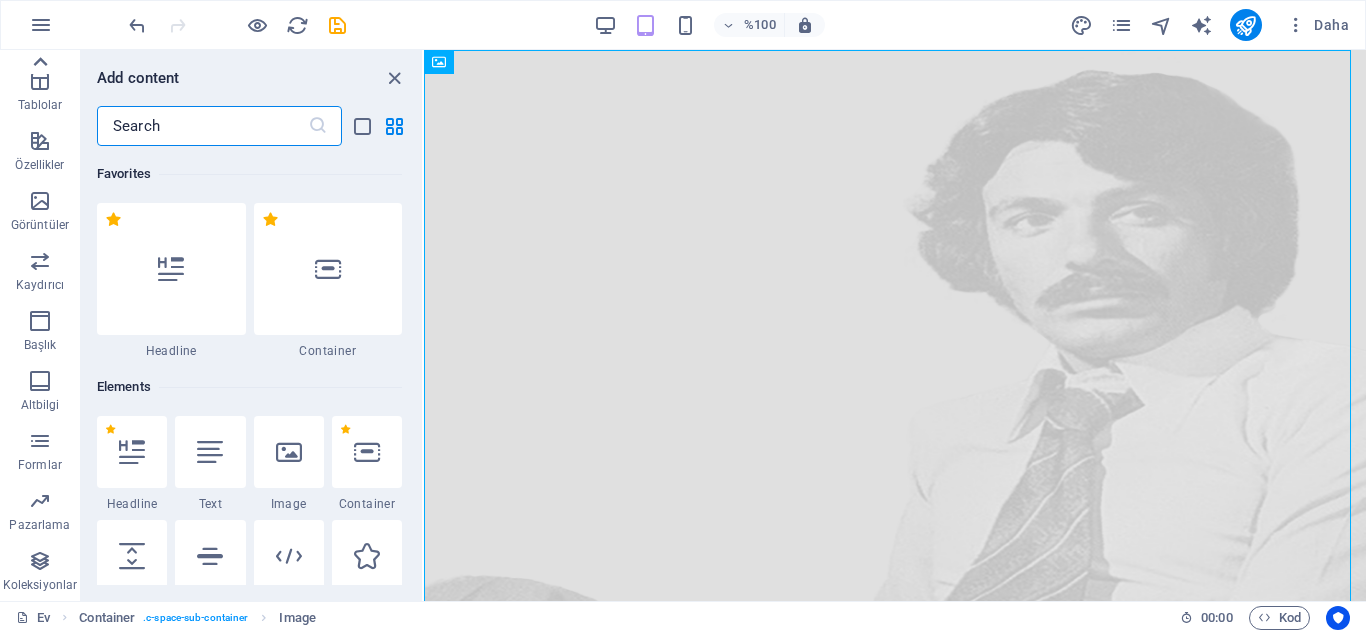click 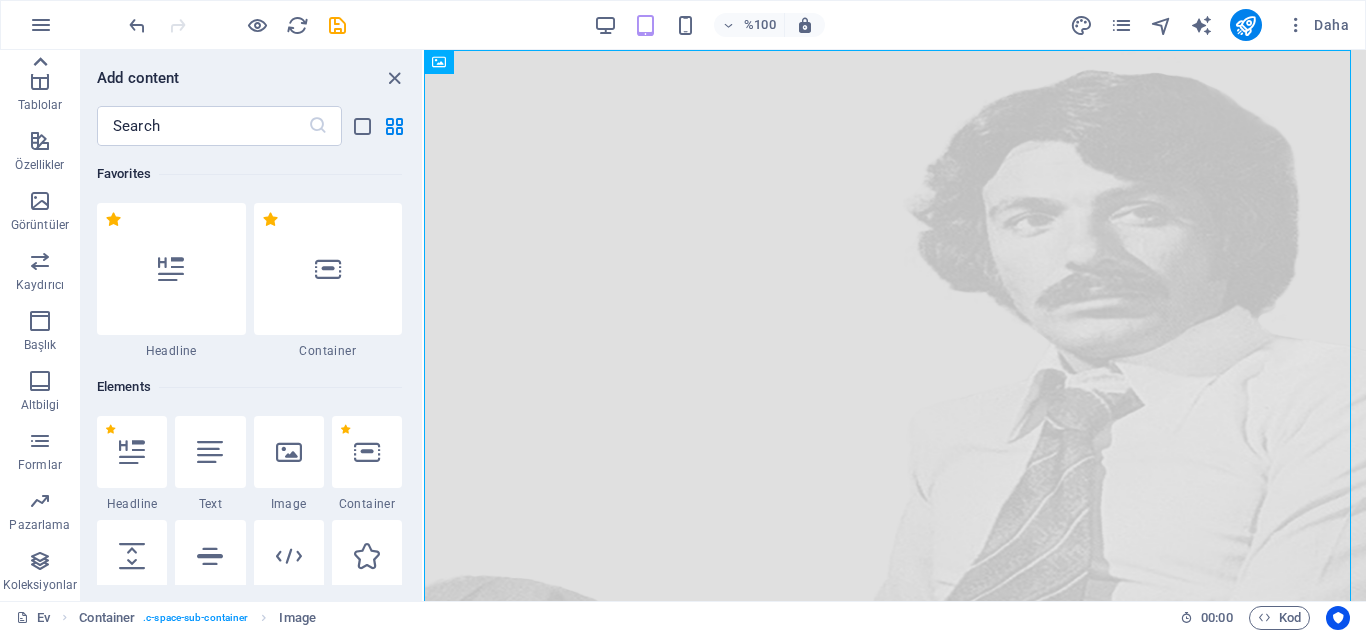 scroll, scrollTop: 6242, scrollLeft: 0, axis: vertical 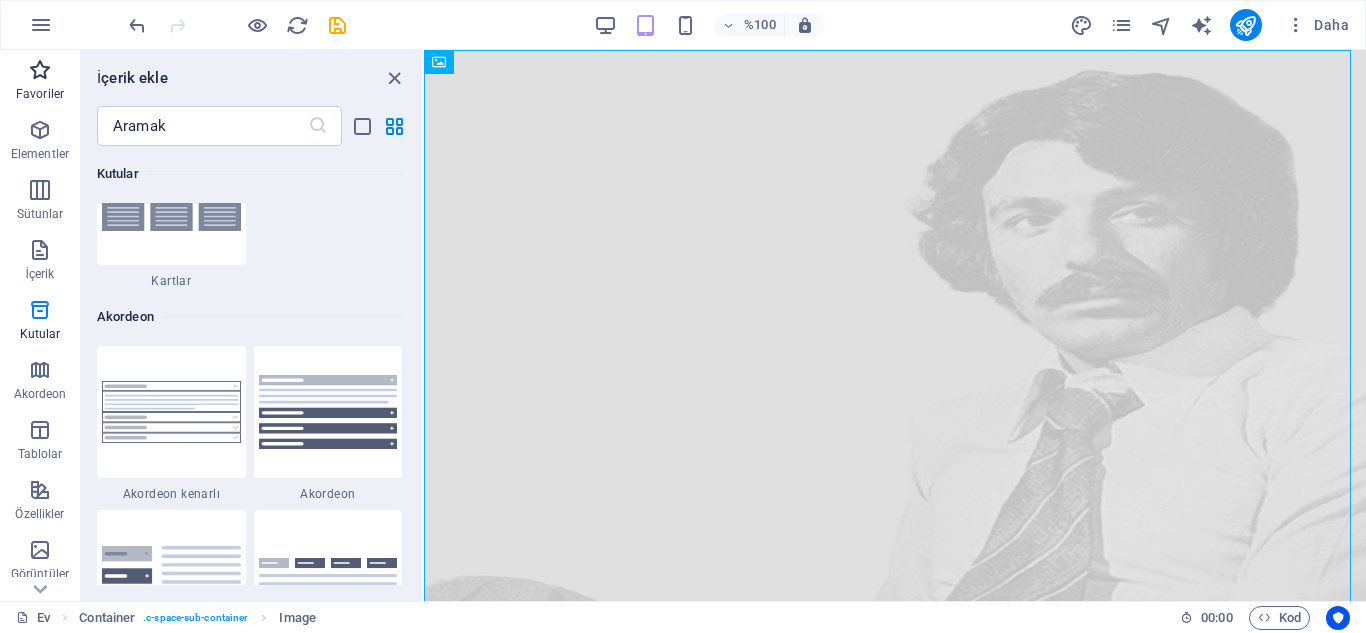 click on "Favoriler" at bounding box center [40, 82] 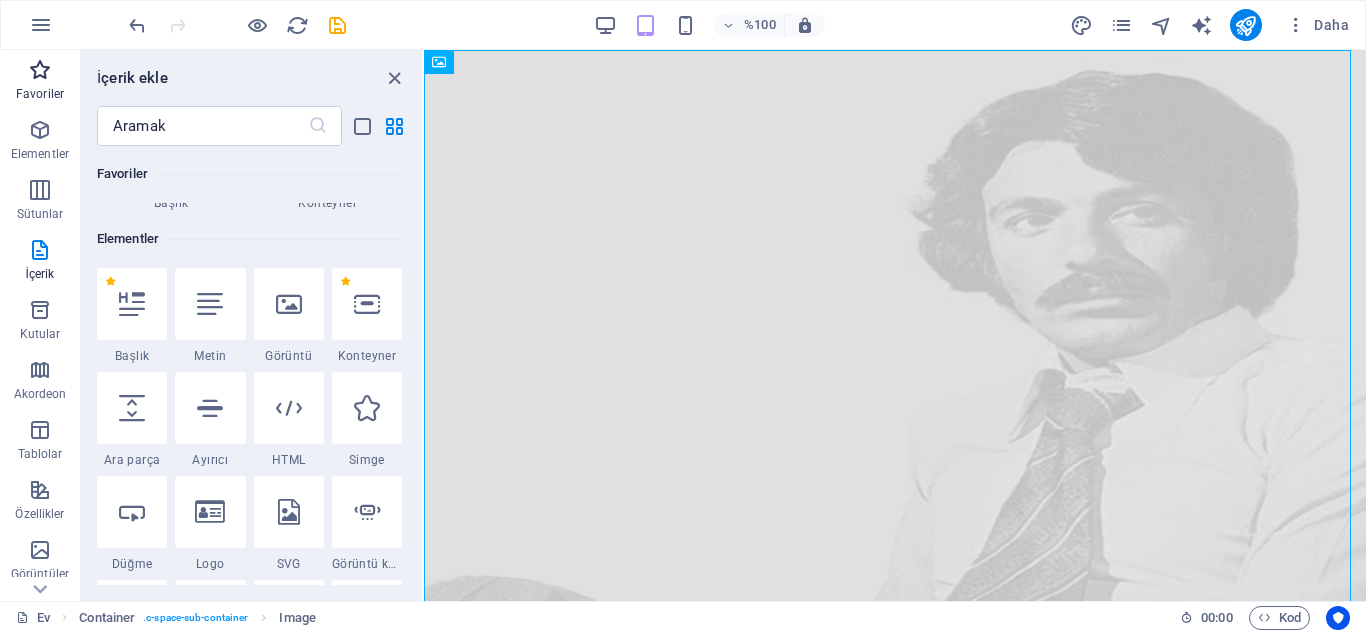 scroll, scrollTop: 0, scrollLeft: 0, axis: both 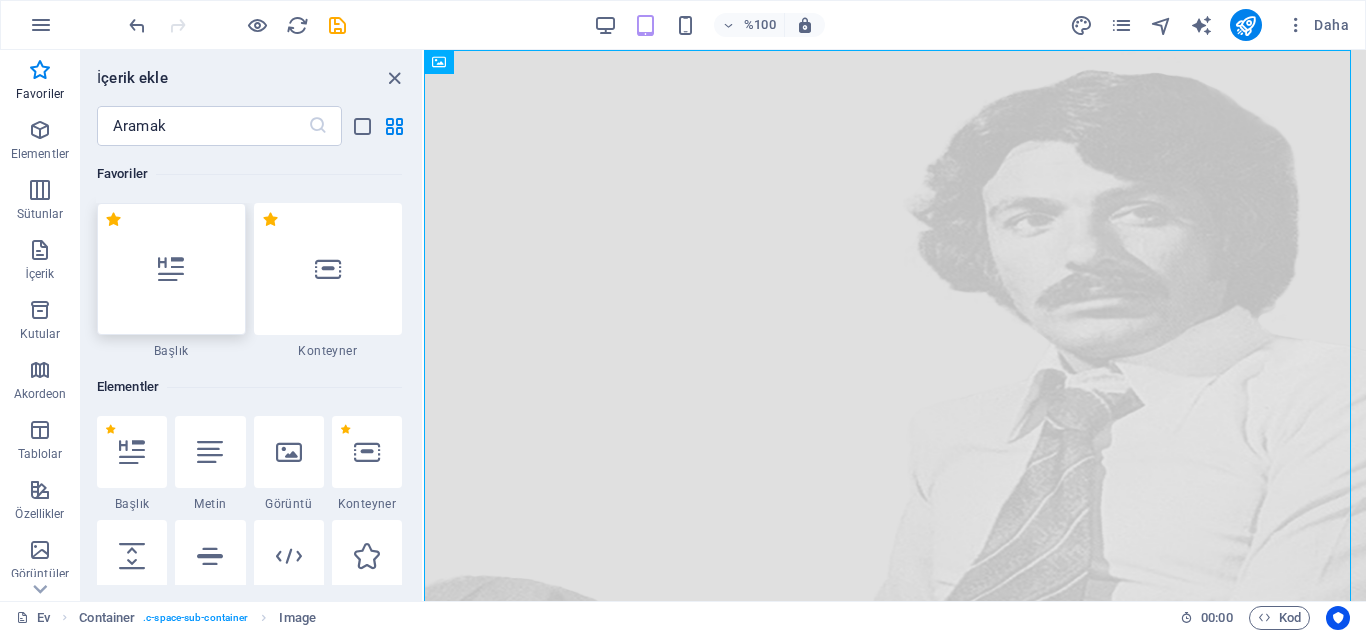 click at bounding box center (171, 269) 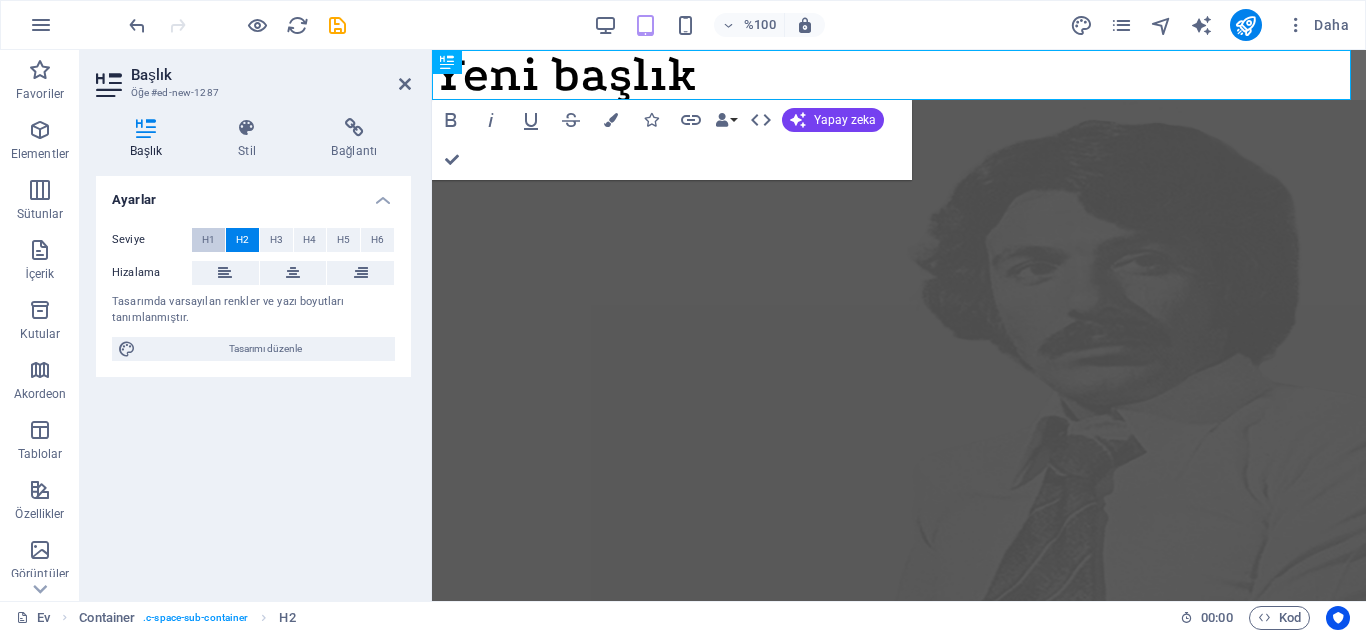 click on "H1" at bounding box center (208, 240) 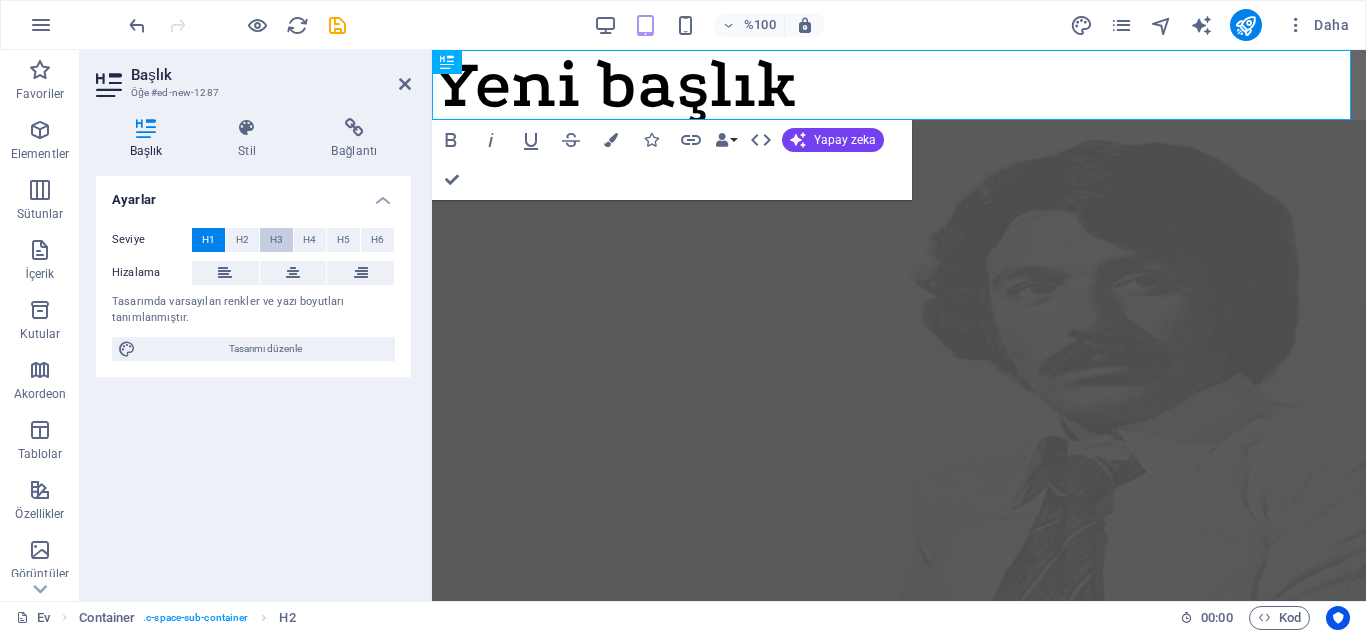 click on "H3" at bounding box center (276, 239) 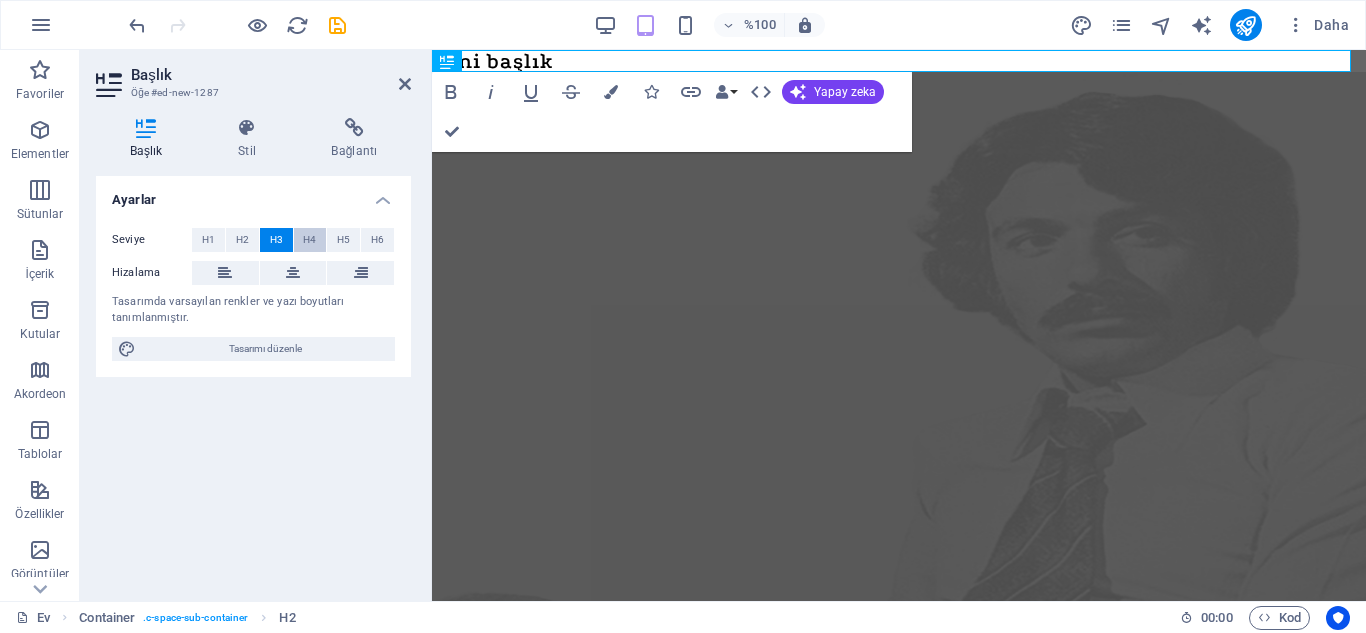 click on "H4" at bounding box center (309, 239) 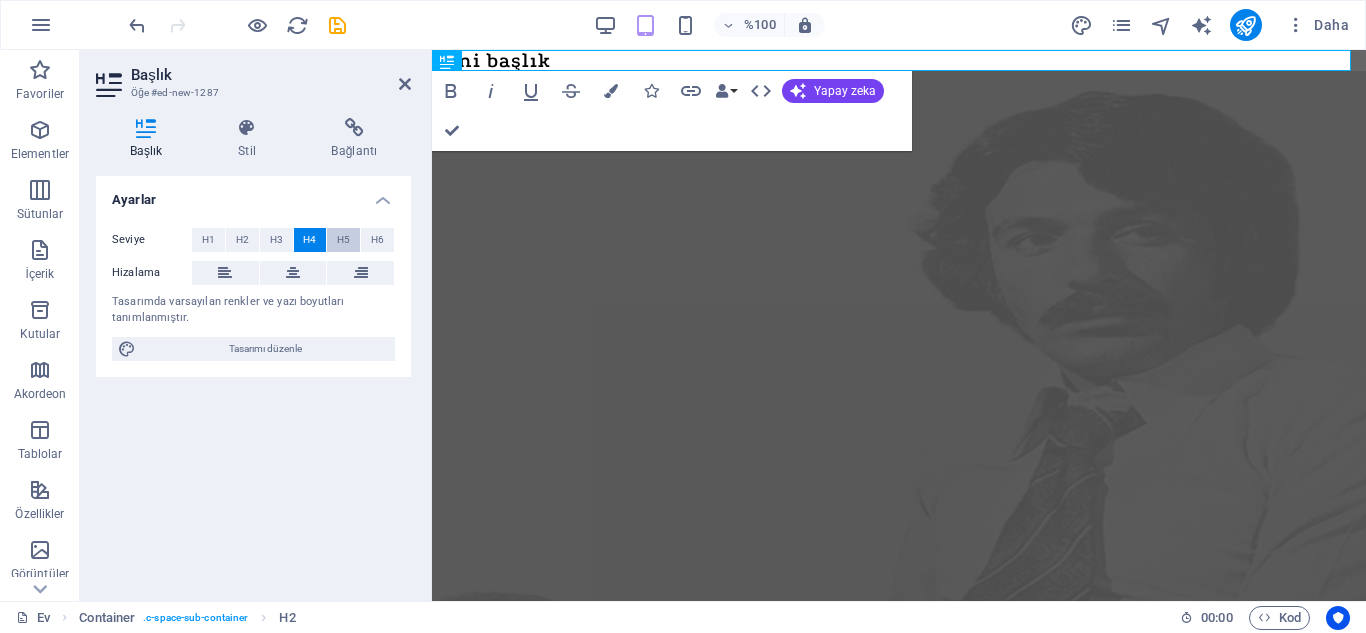 click on "H5" at bounding box center (343, 240) 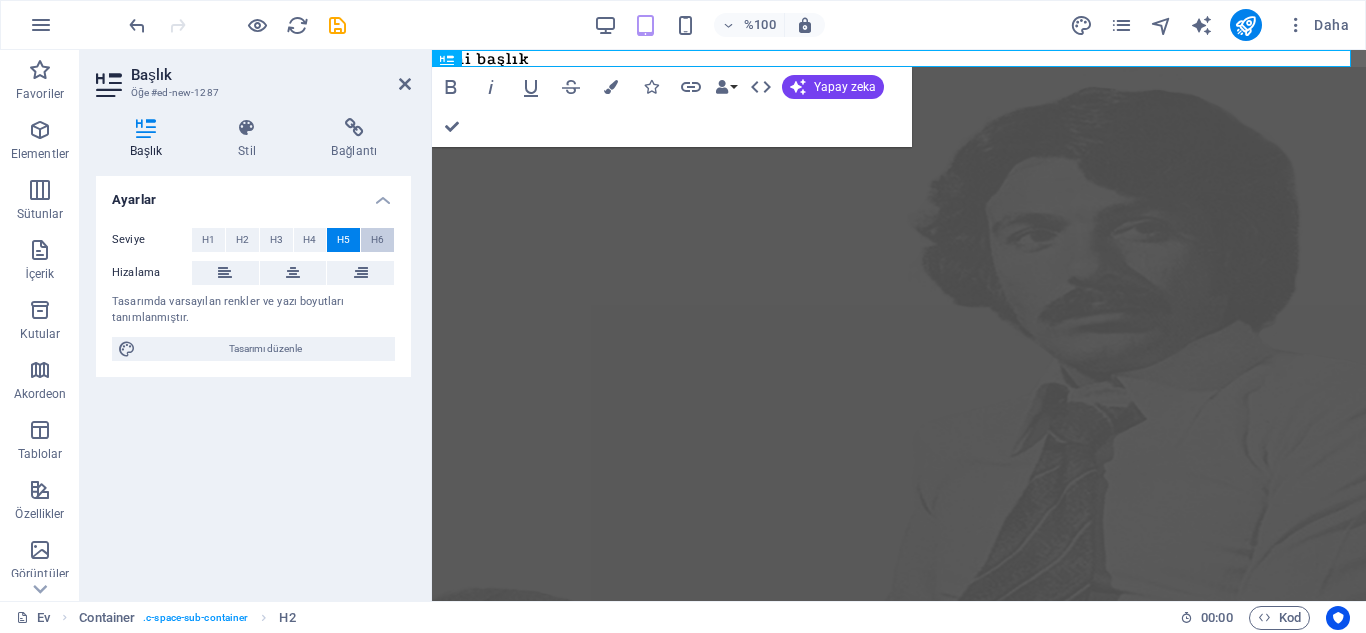 click on "H6" at bounding box center [377, 240] 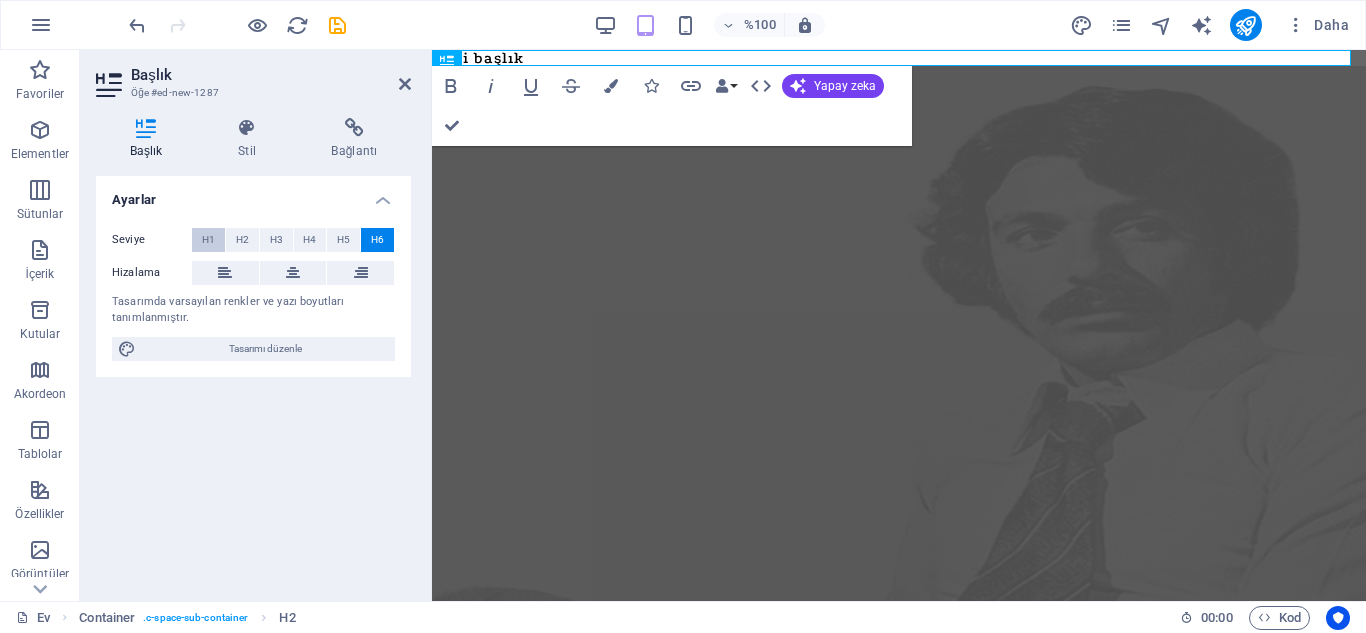 click on "H1" at bounding box center (208, 239) 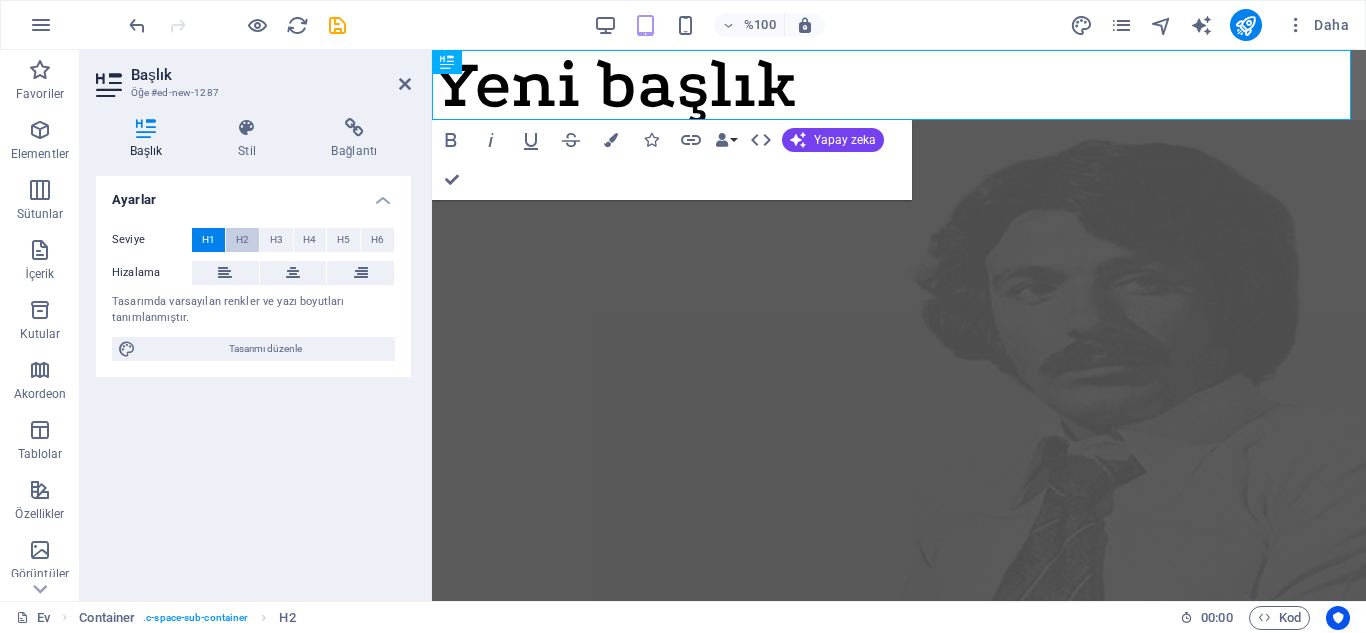 click on "H2" at bounding box center (242, 240) 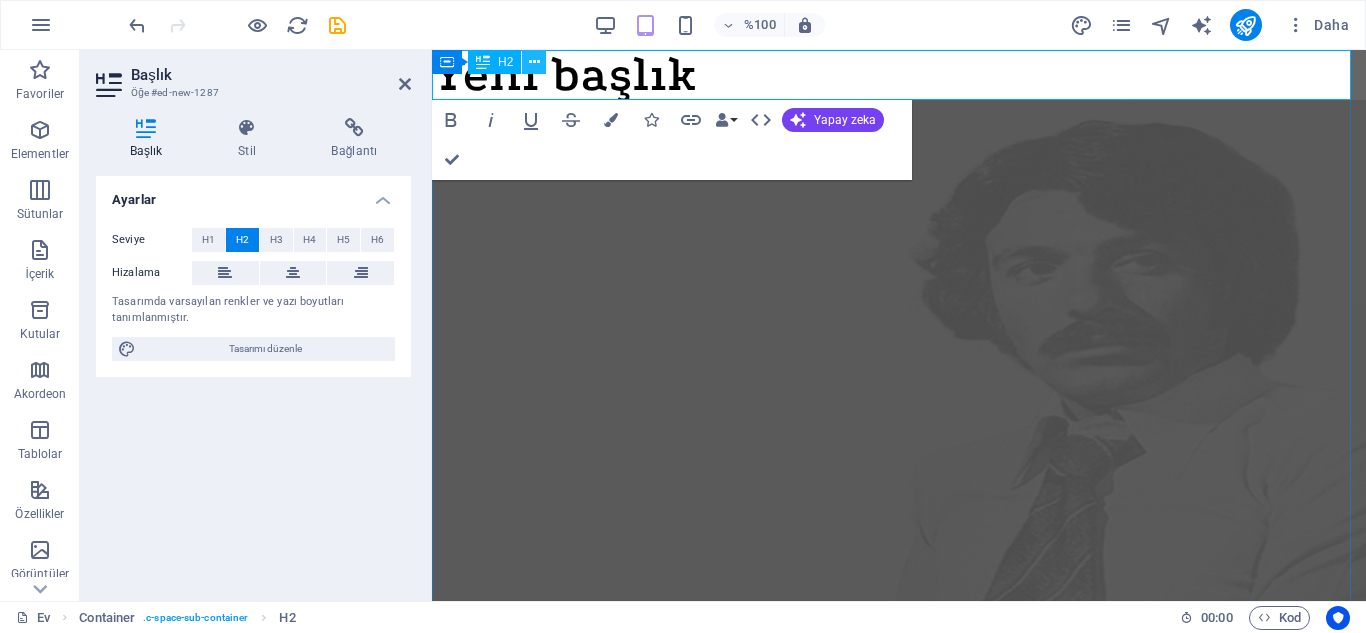 click at bounding box center [534, 62] 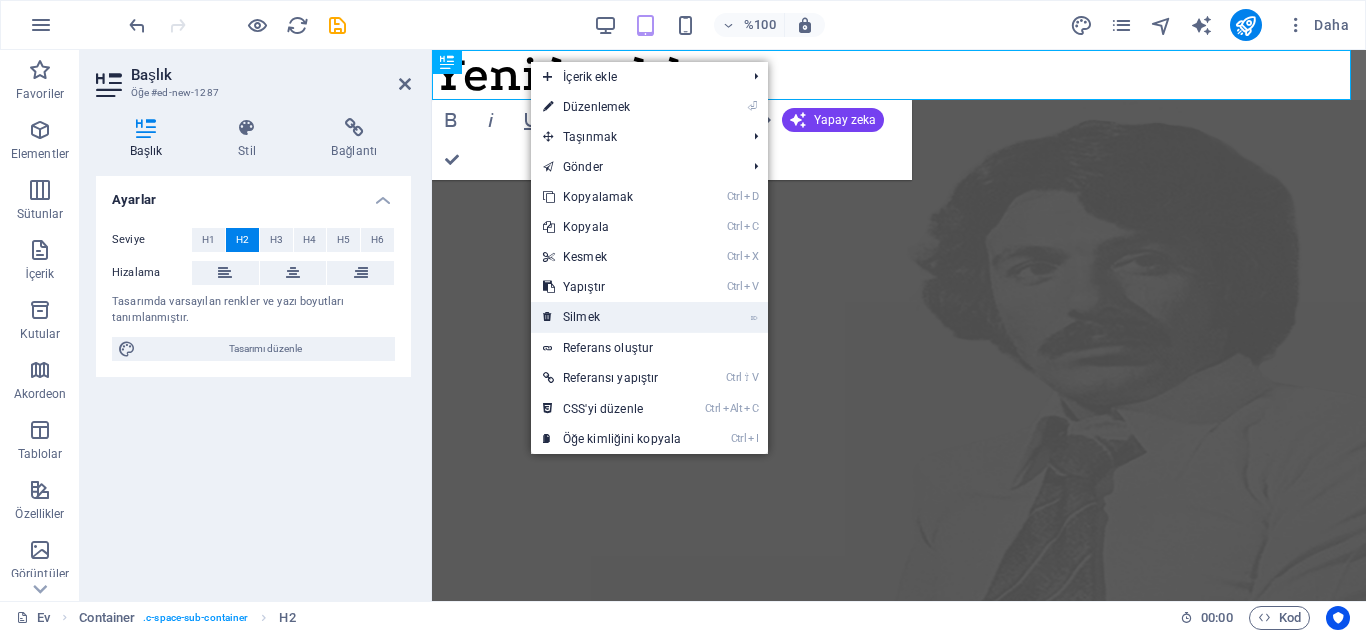 click on "Silmek" at bounding box center [581, 317] 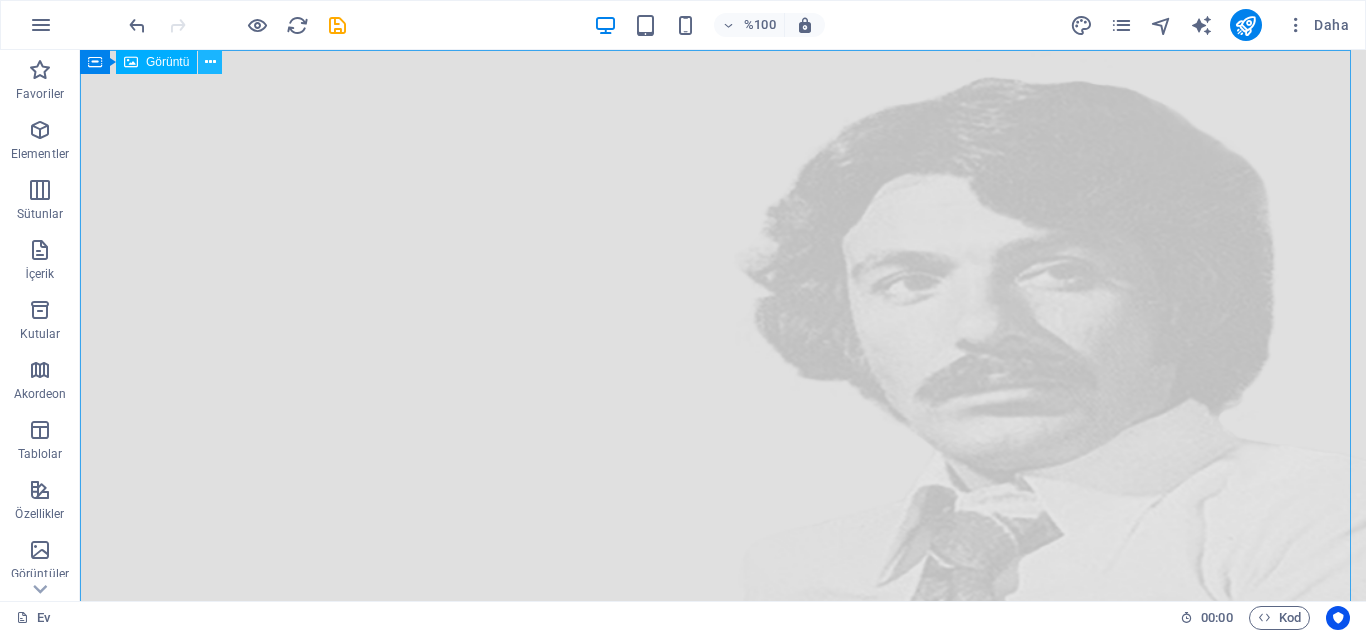 click at bounding box center (210, 62) 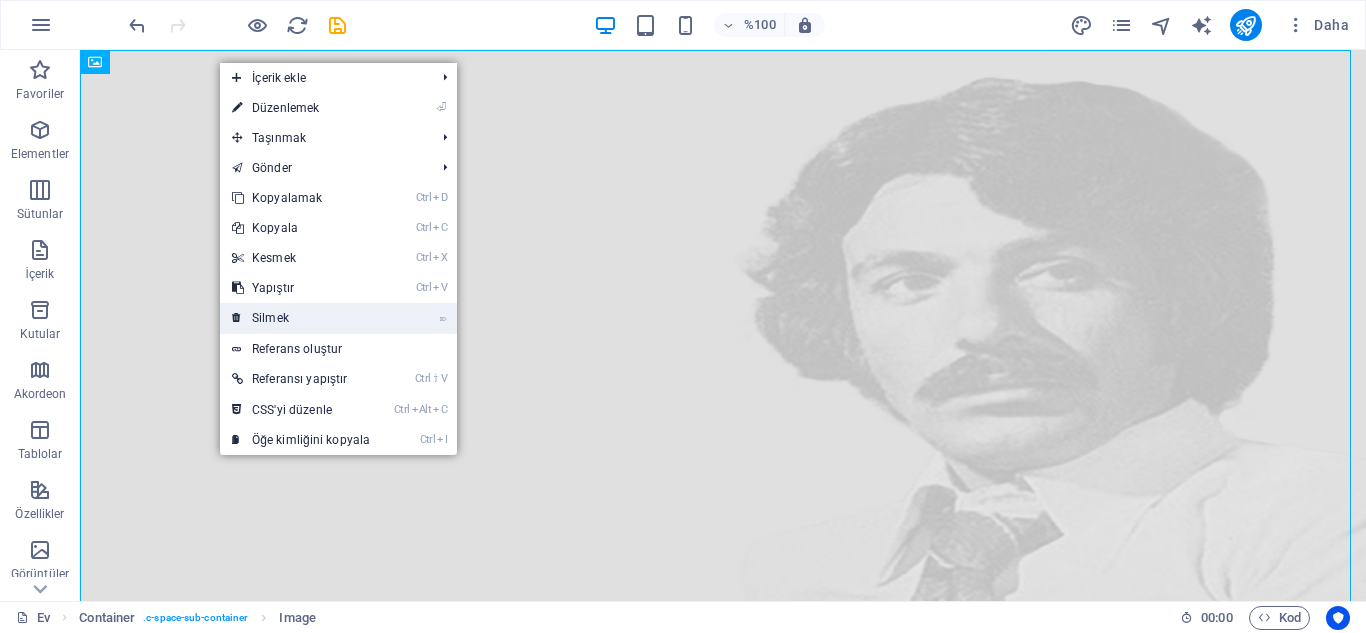 click on "⌦ Silmek" at bounding box center [301, 318] 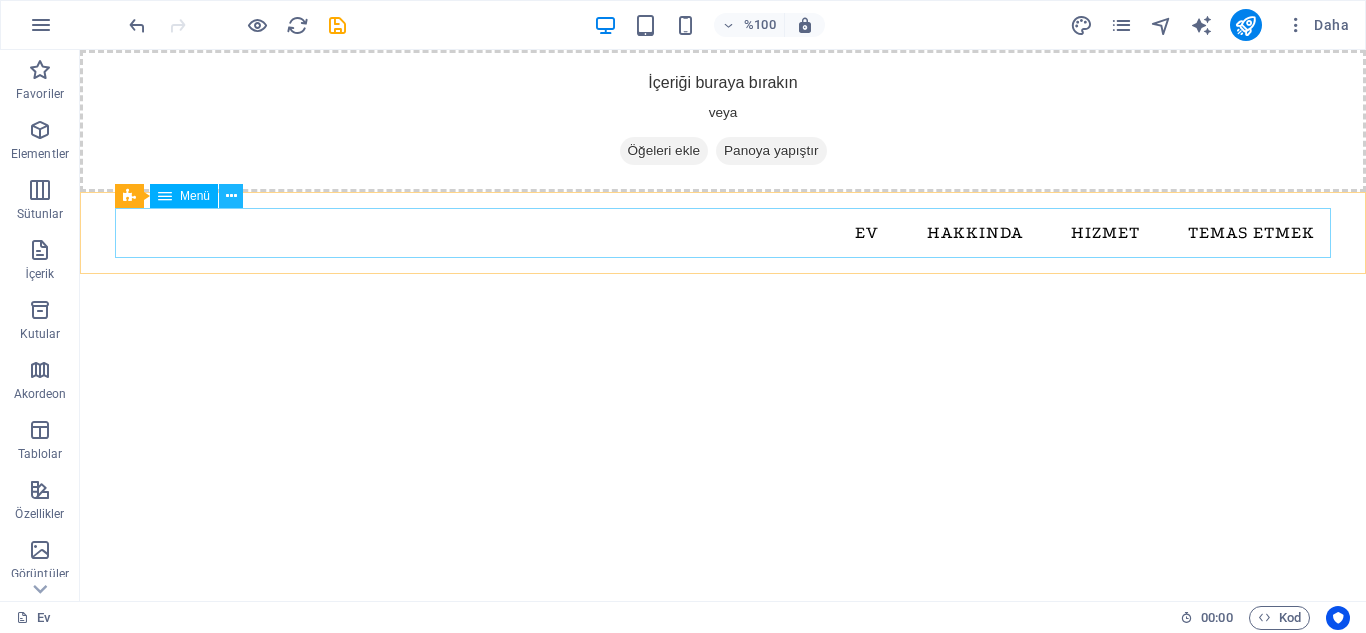 click at bounding box center (231, 196) 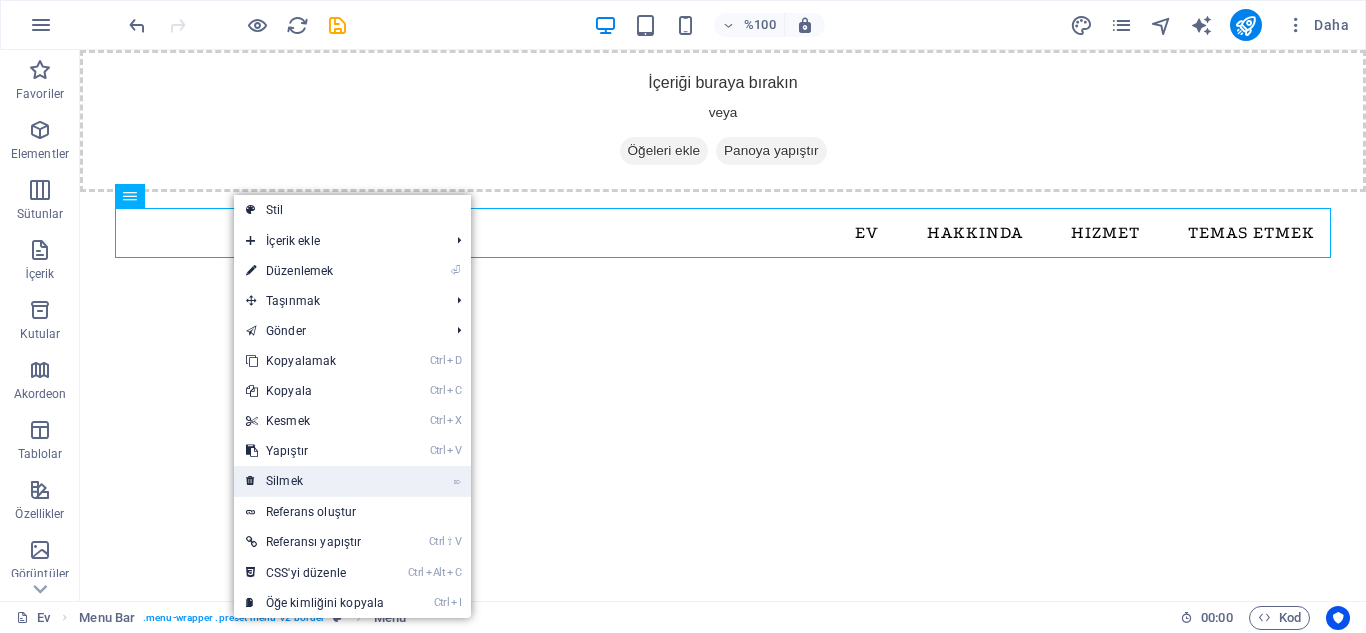 click on "⌦ Silmek" at bounding box center [315, 481] 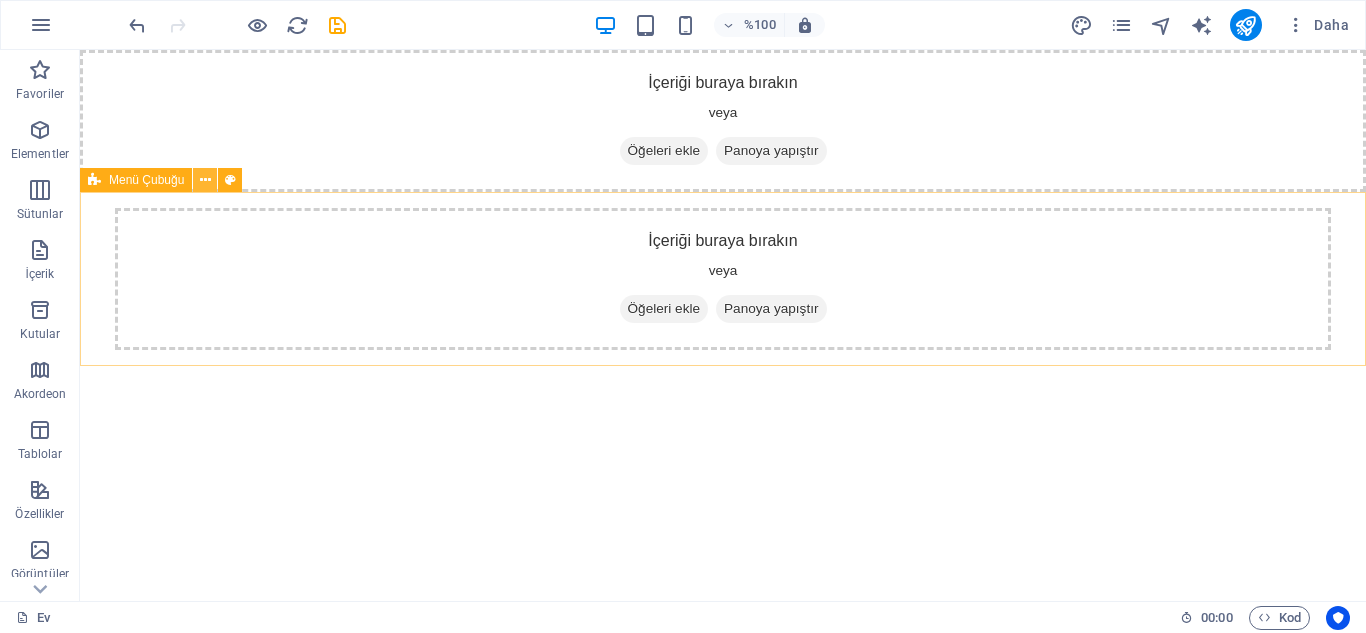 click at bounding box center [205, 180] 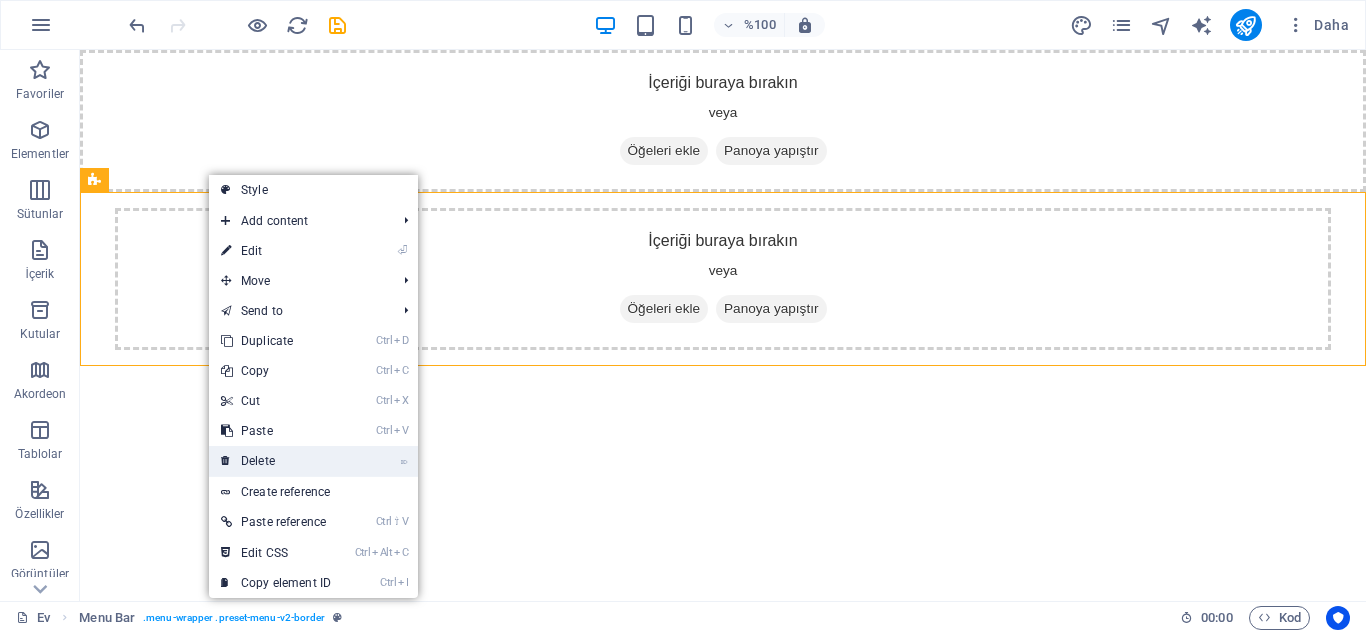click on "⌦  Delete" at bounding box center [276, 461] 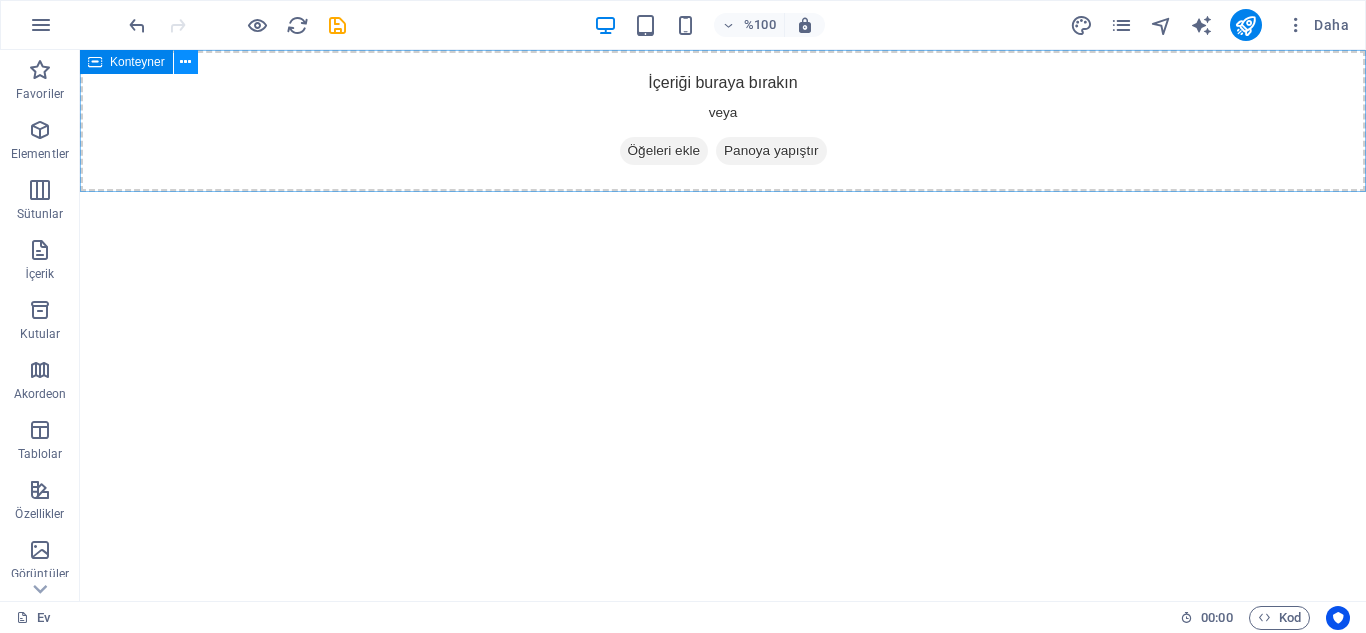 click at bounding box center [185, 62] 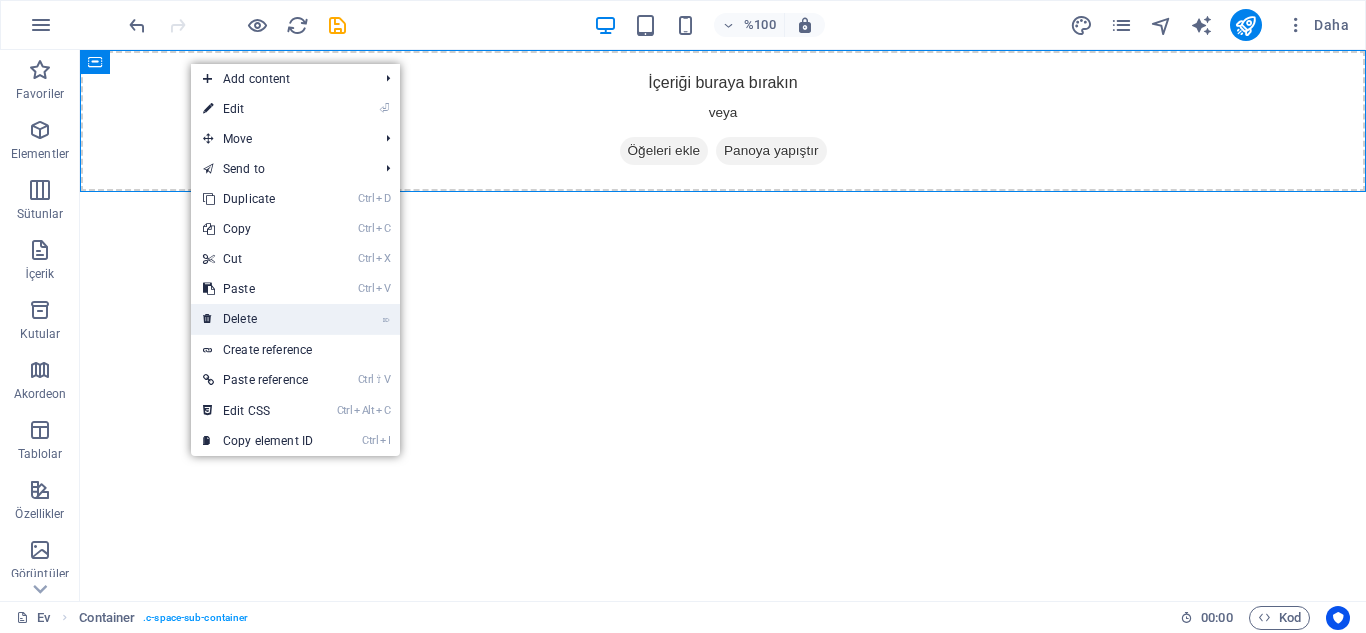 click on "⌦  Delete" at bounding box center (258, 319) 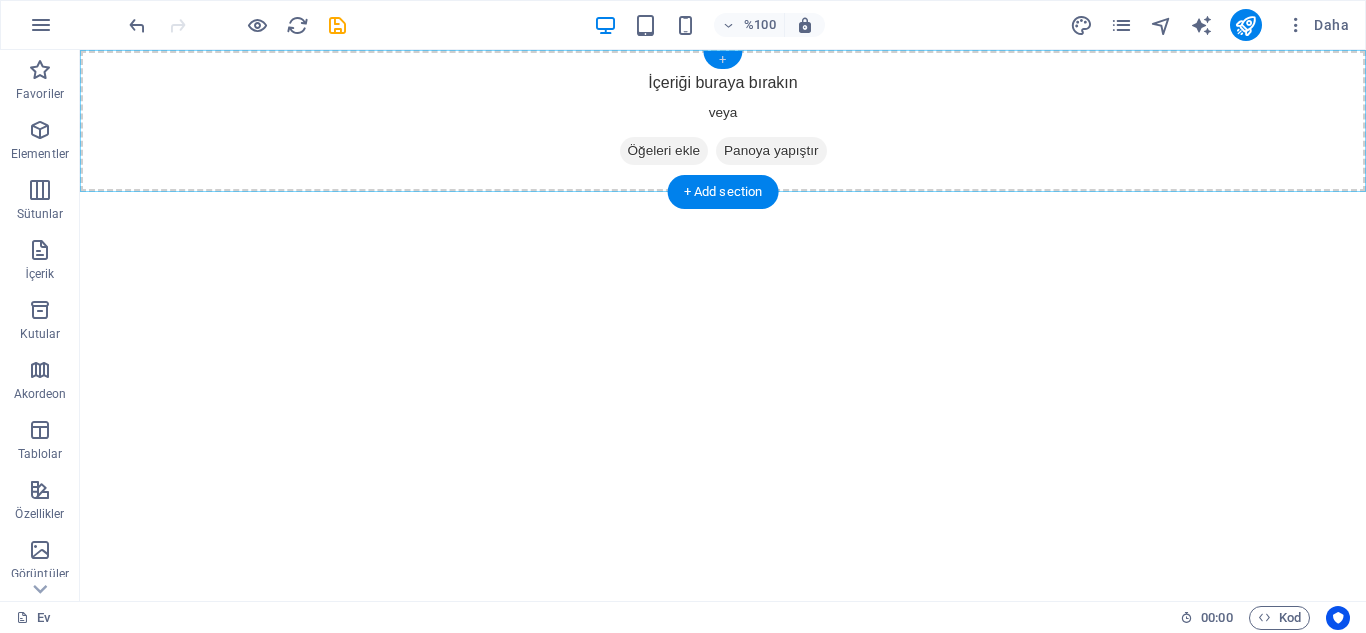 click on "+" at bounding box center (722, 60) 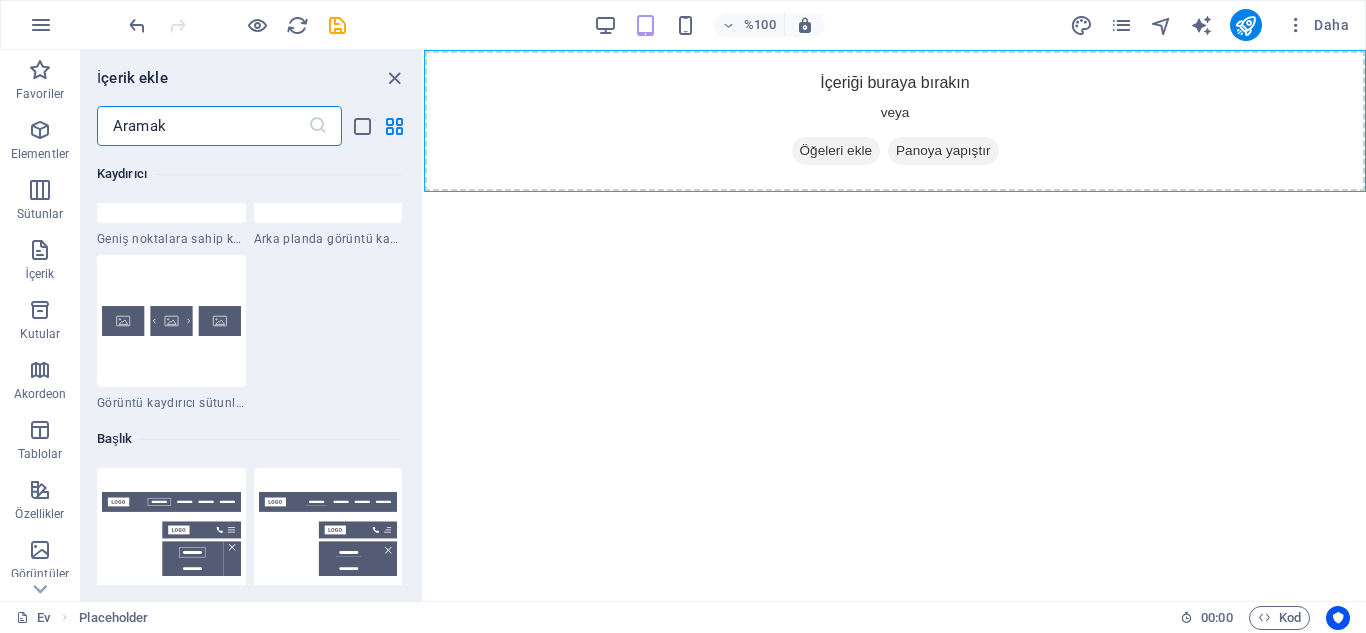 scroll, scrollTop: 11899, scrollLeft: 0, axis: vertical 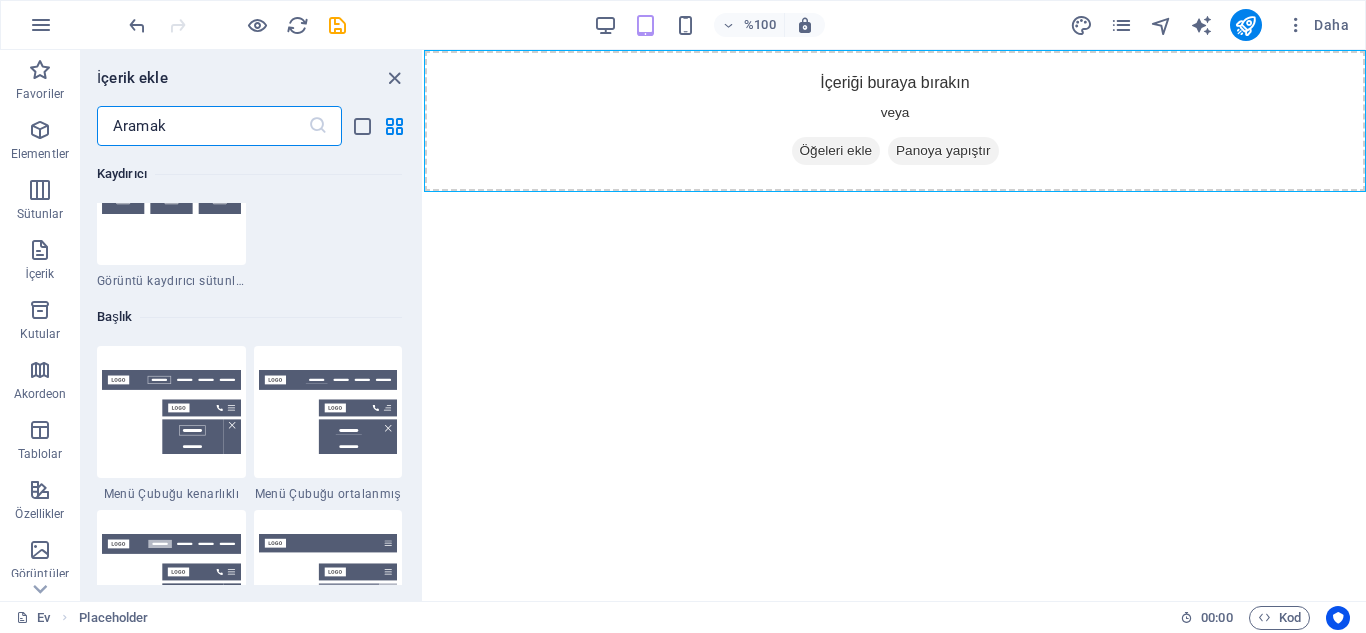click at bounding box center [171, 412] 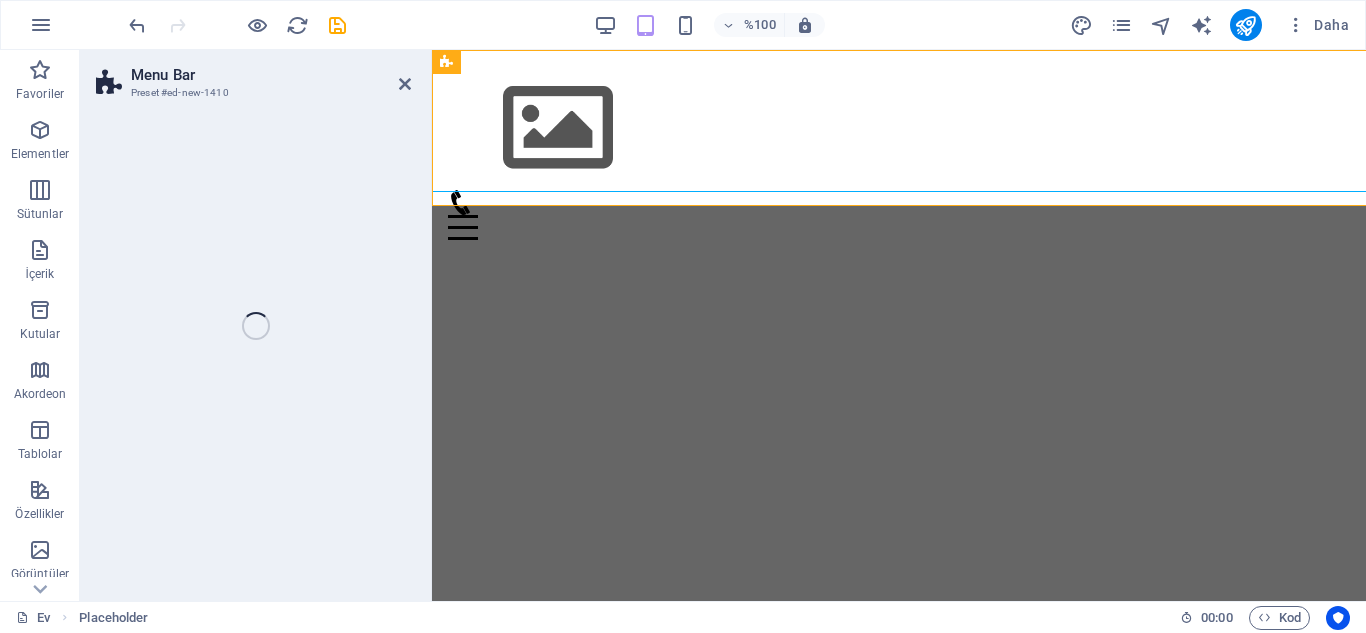 drag, startPoint x: 779, startPoint y: 459, endPoint x: 555, endPoint y: 268, distance: 294.3756 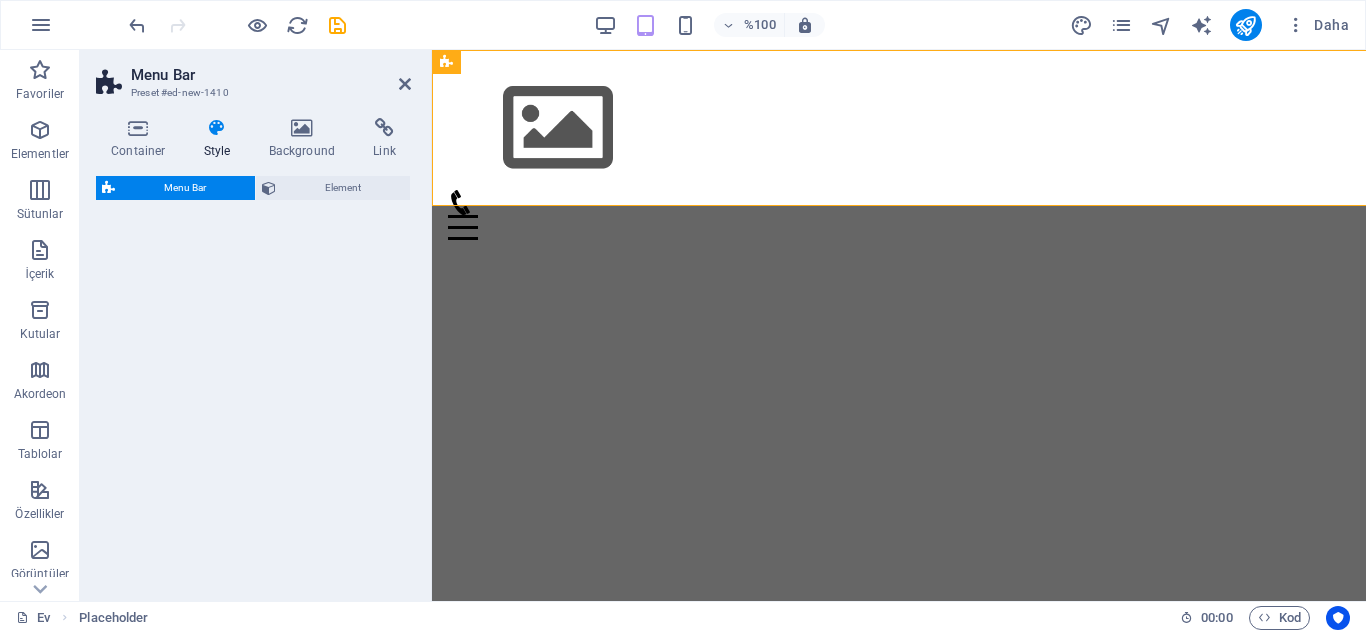 select on "rem" 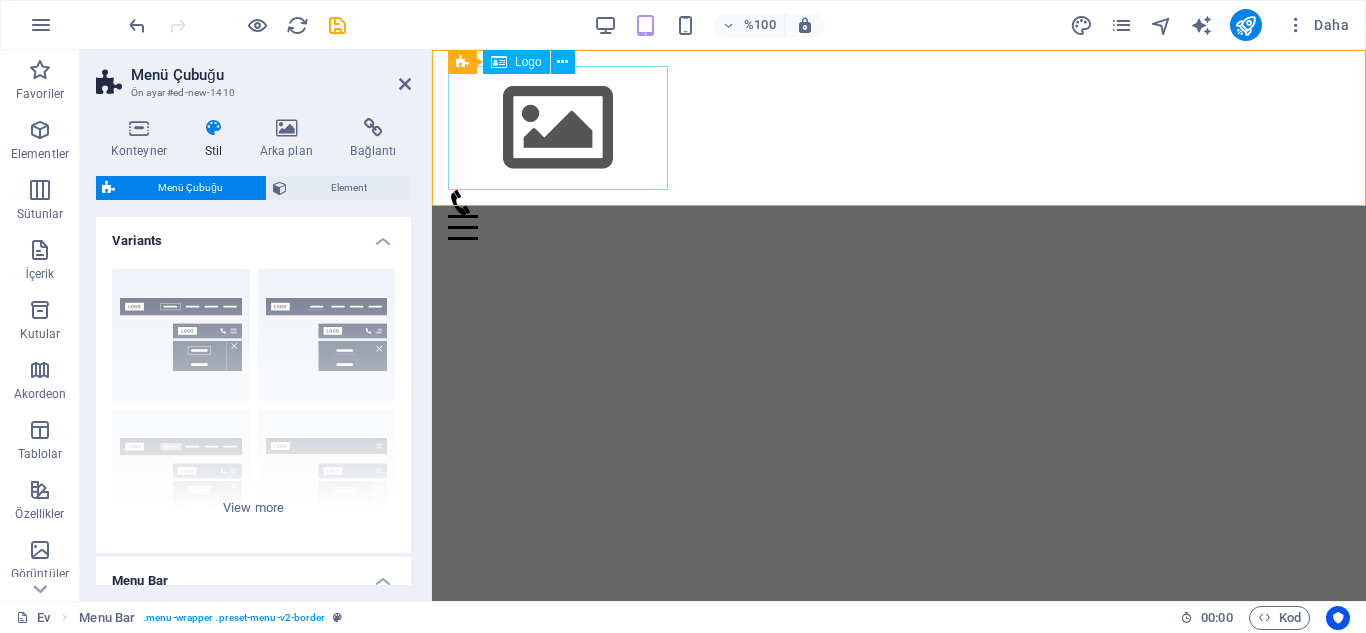 click at bounding box center [899, 128] 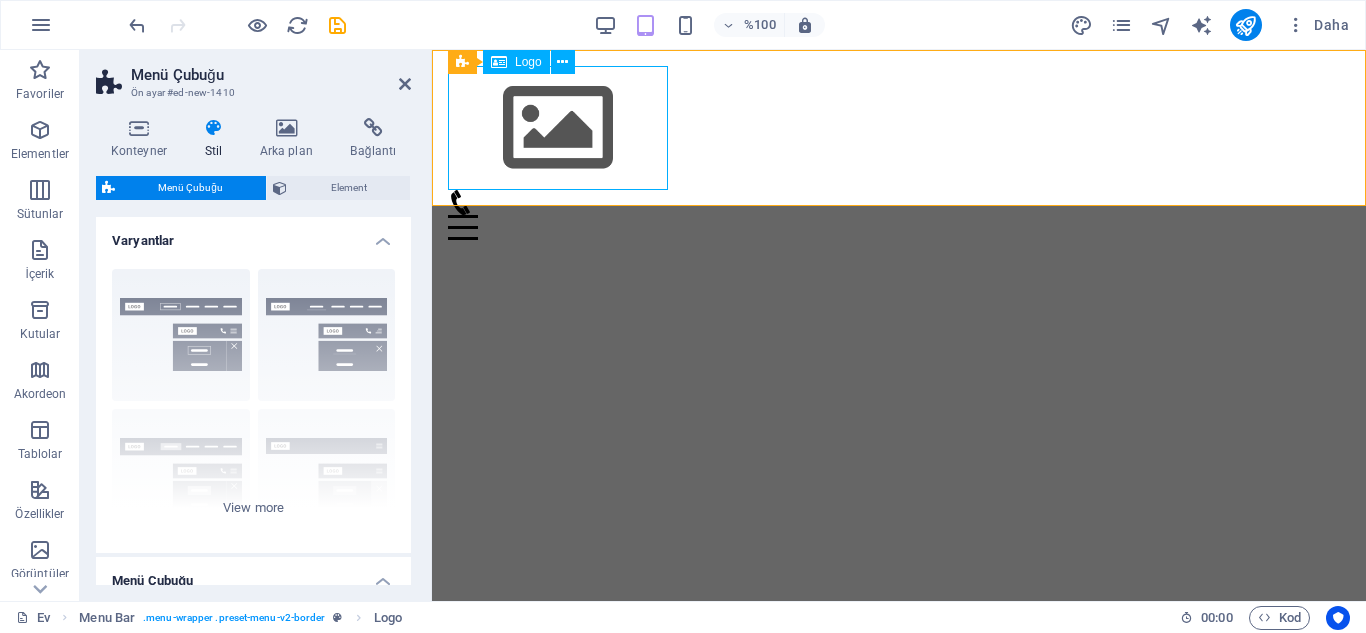 click at bounding box center (899, 128) 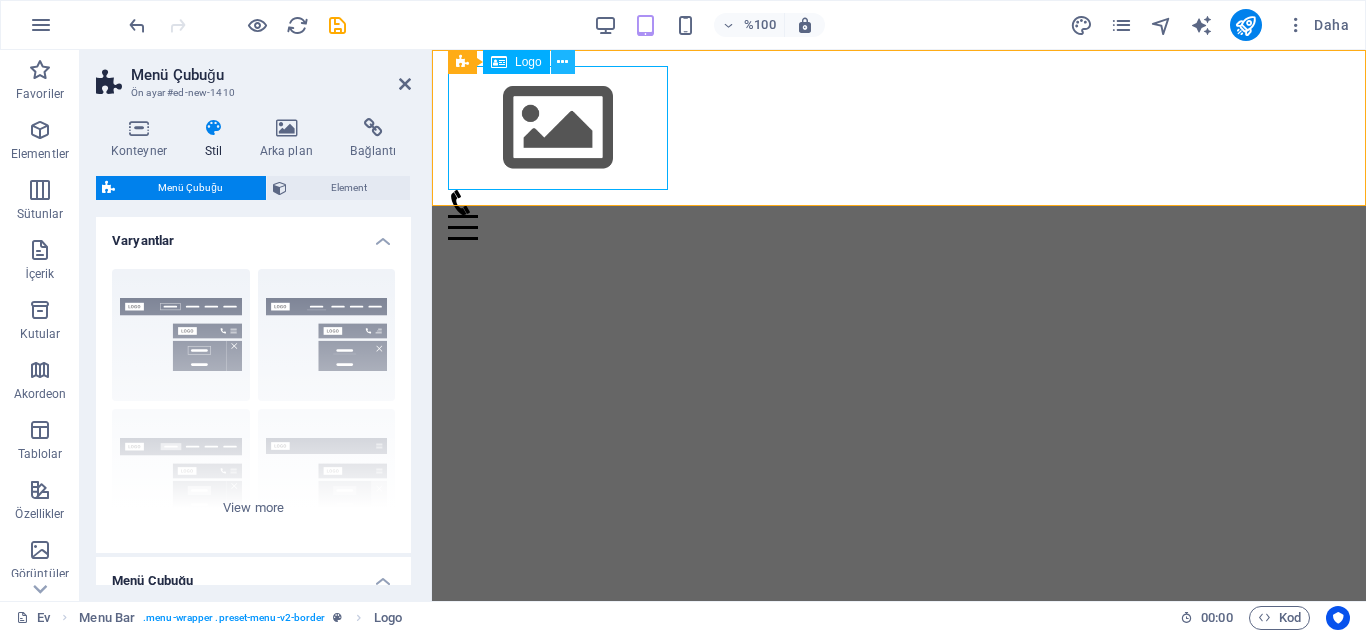 click at bounding box center [563, 62] 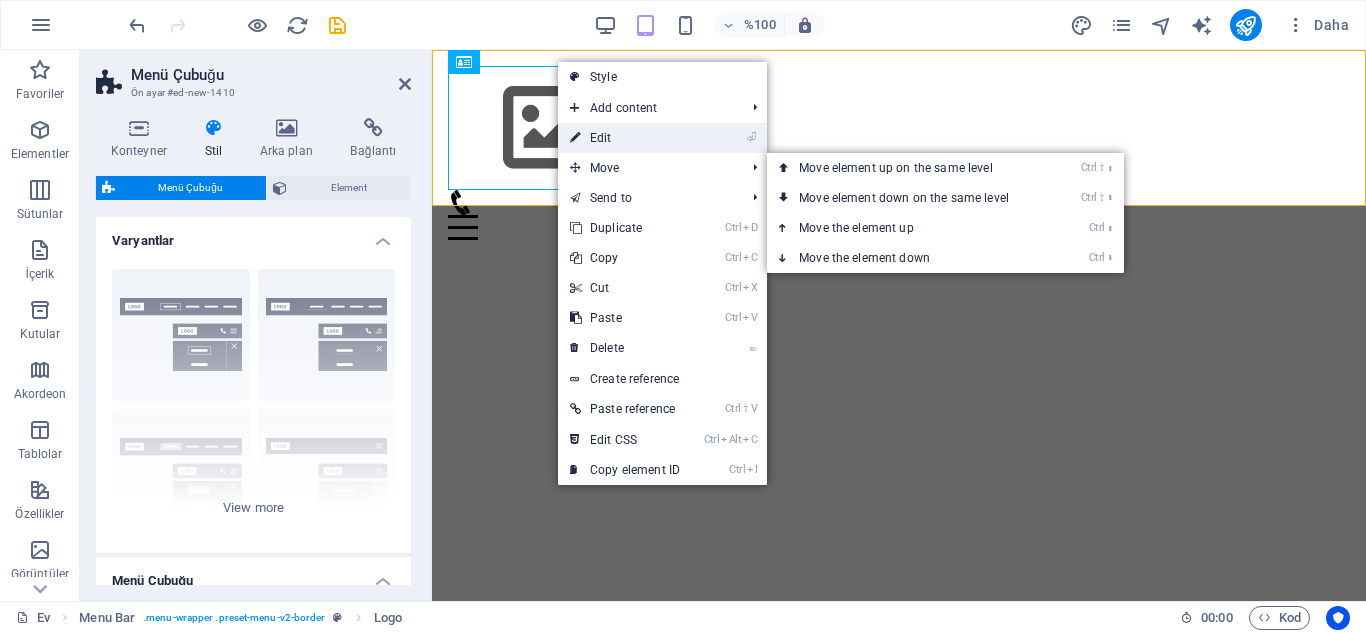 click on "⏎  Edit" at bounding box center (625, 138) 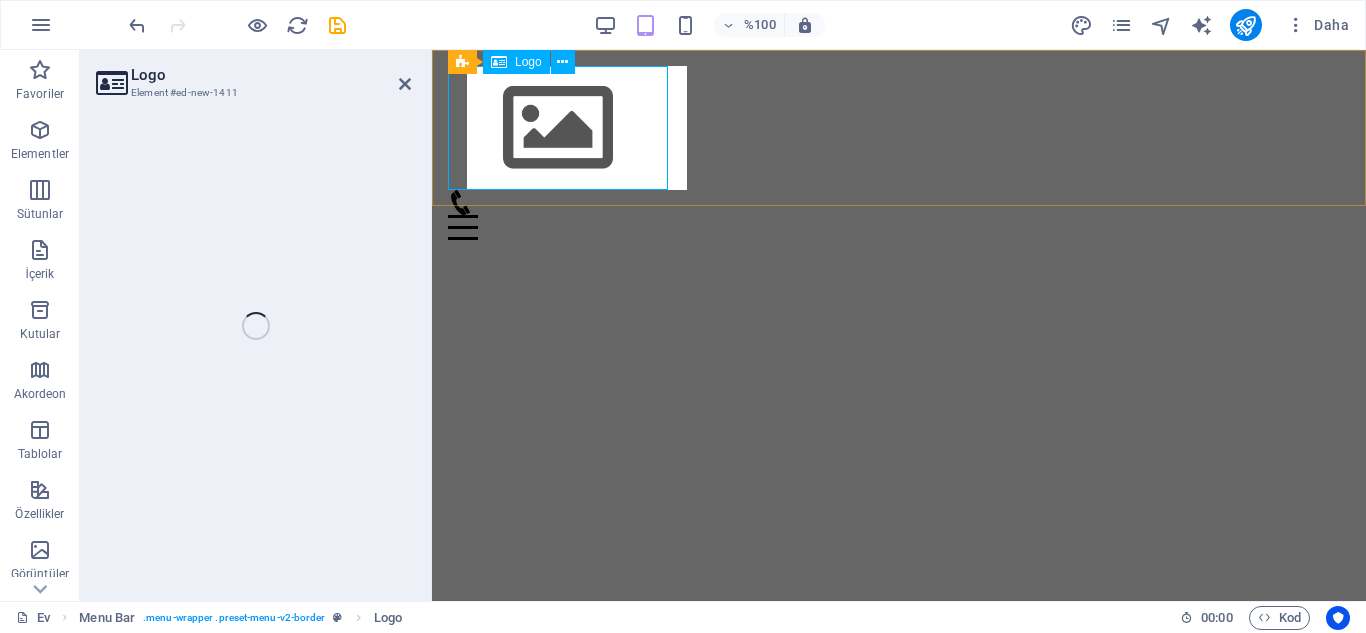 select on "px" 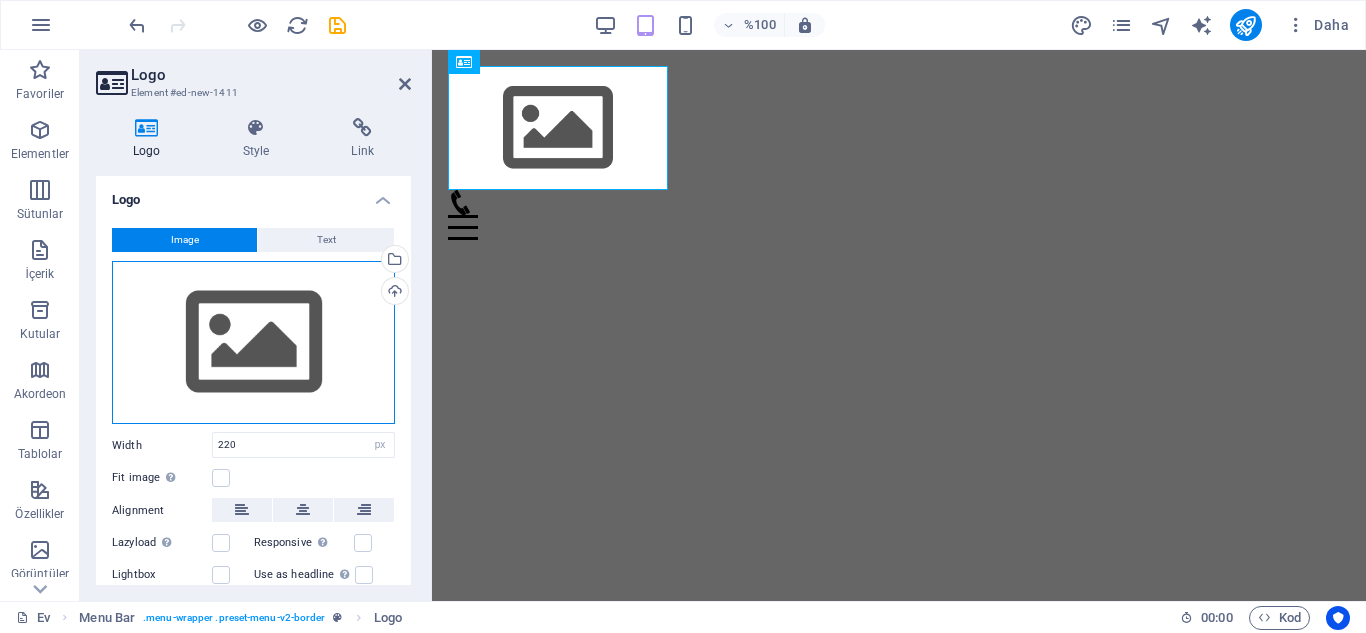 click on "Drag files here, click to choose files or select files from Files or our free stock photos & videos" at bounding box center [253, 343] 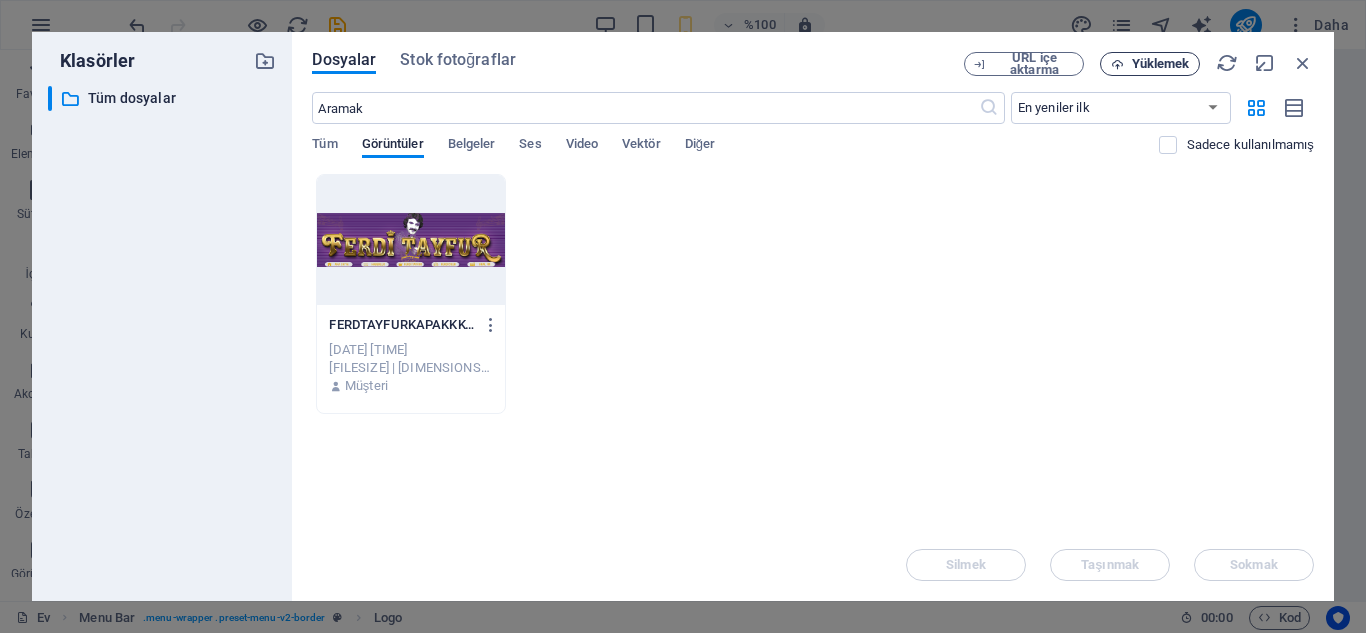 click on "Yüklemek" at bounding box center [1150, 64] 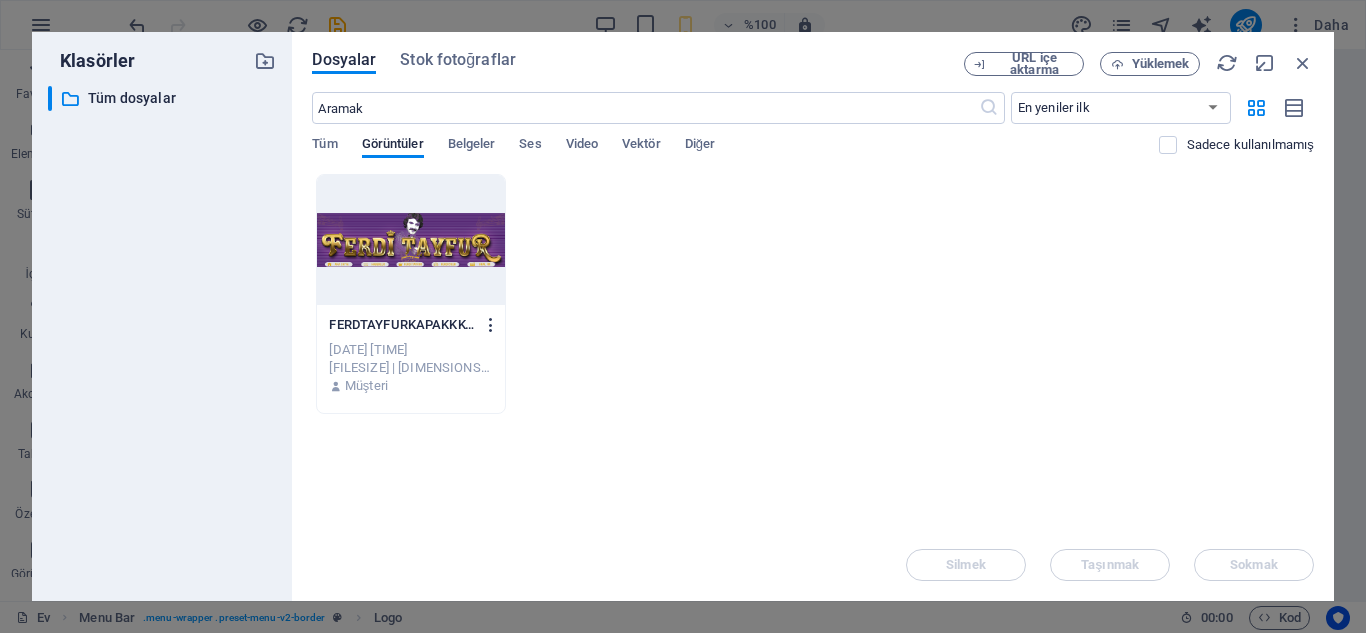 click at bounding box center (491, 325) 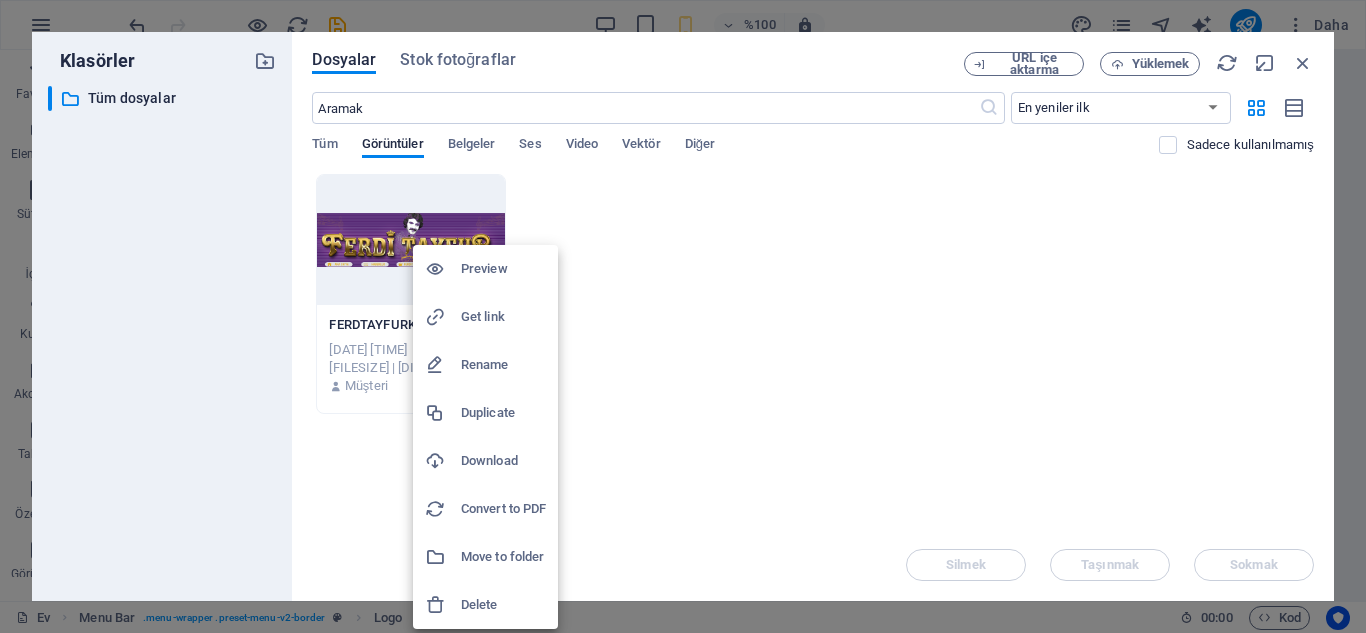 click on "Delete" at bounding box center (503, 605) 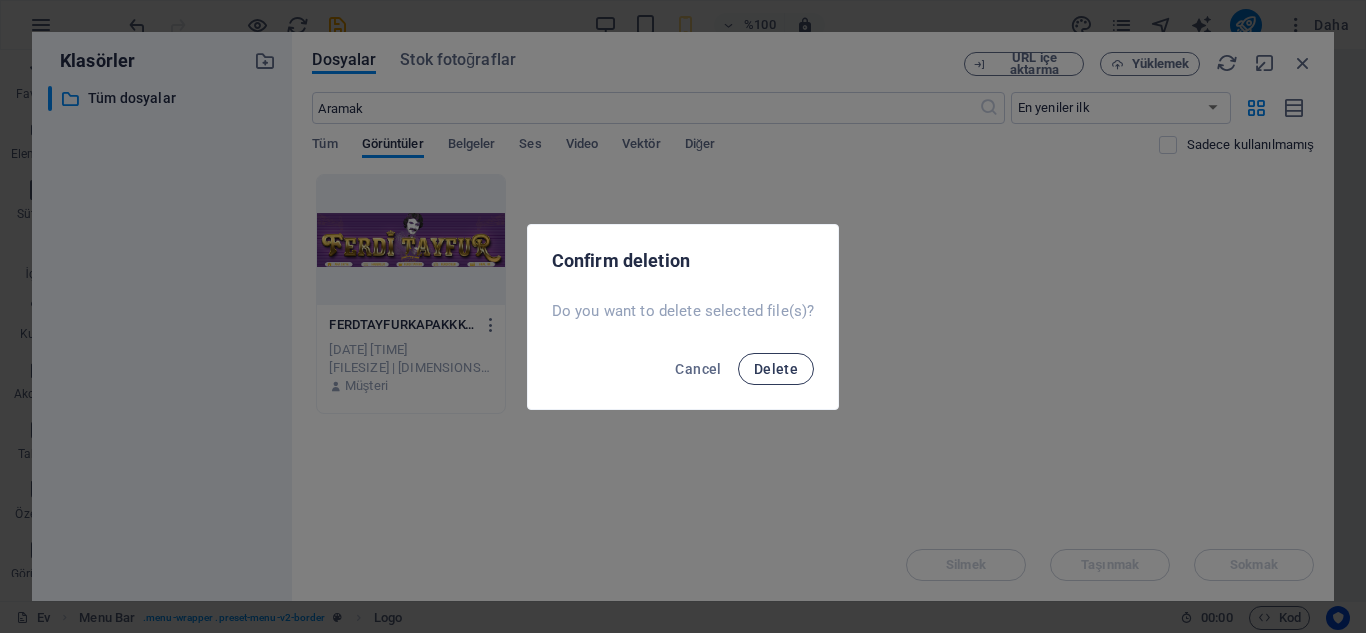 click on "Delete" at bounding box center (776, 369) 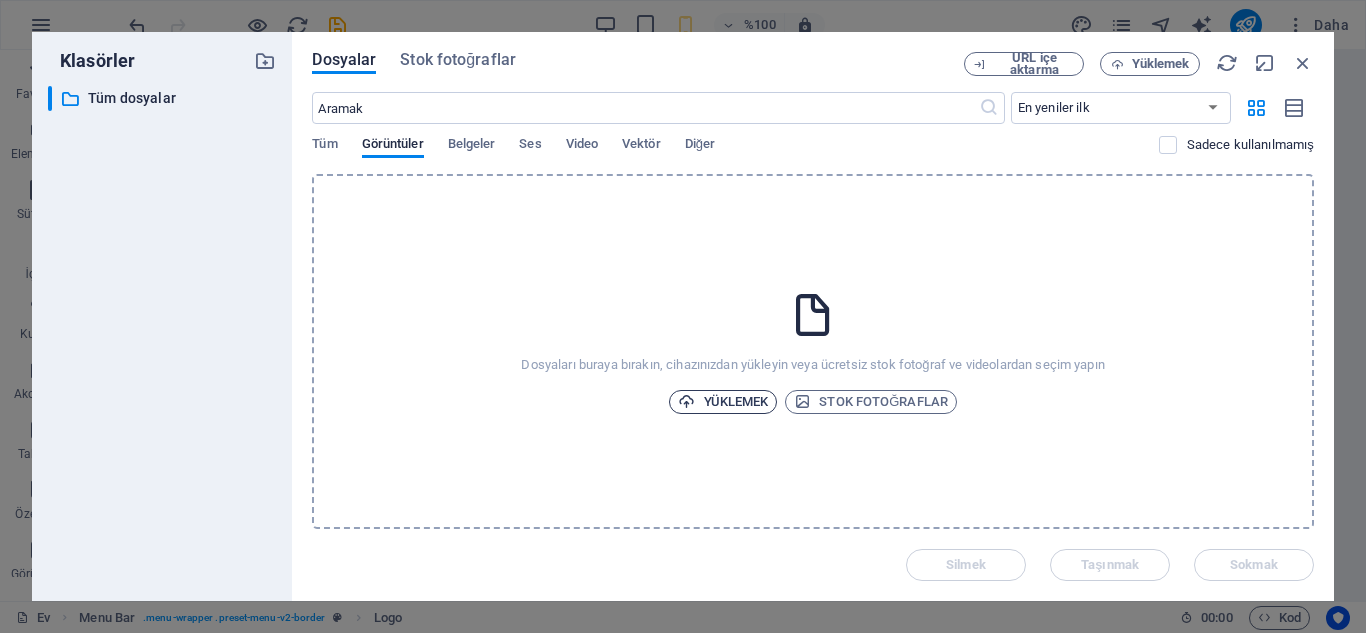 click on "Yüklemek" at bounding box center (736, 401) 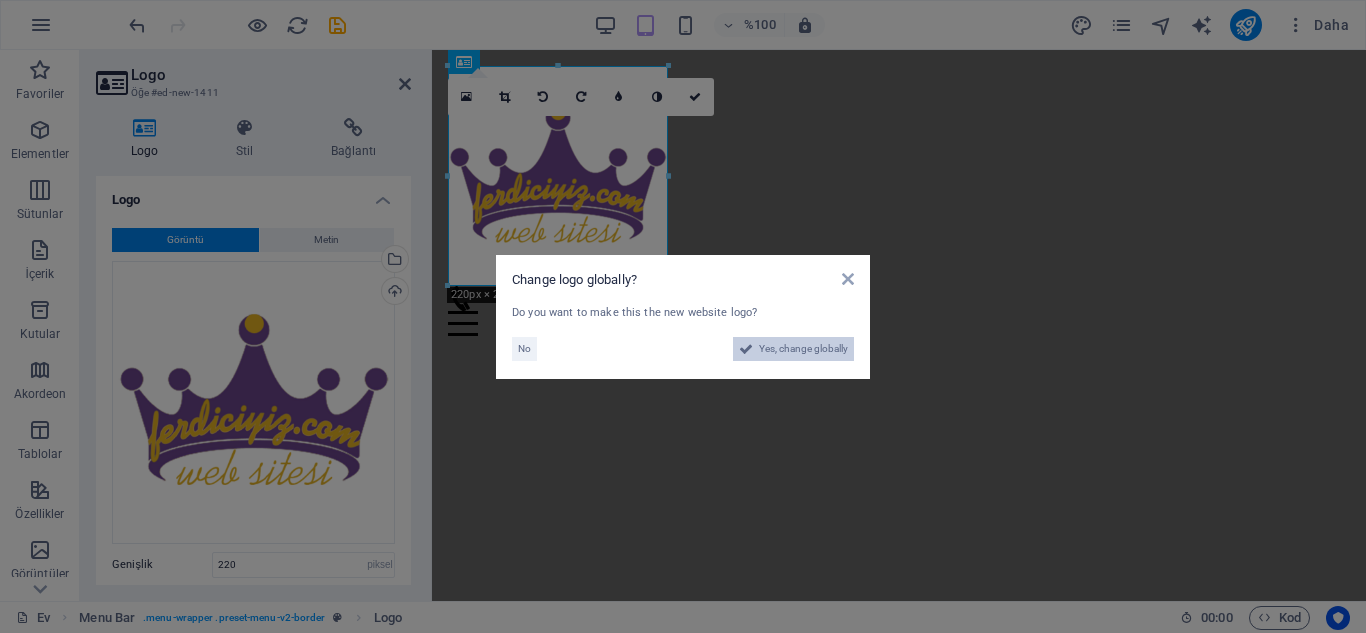 click on "Yes, change globally" at bounding box center (803, 349) 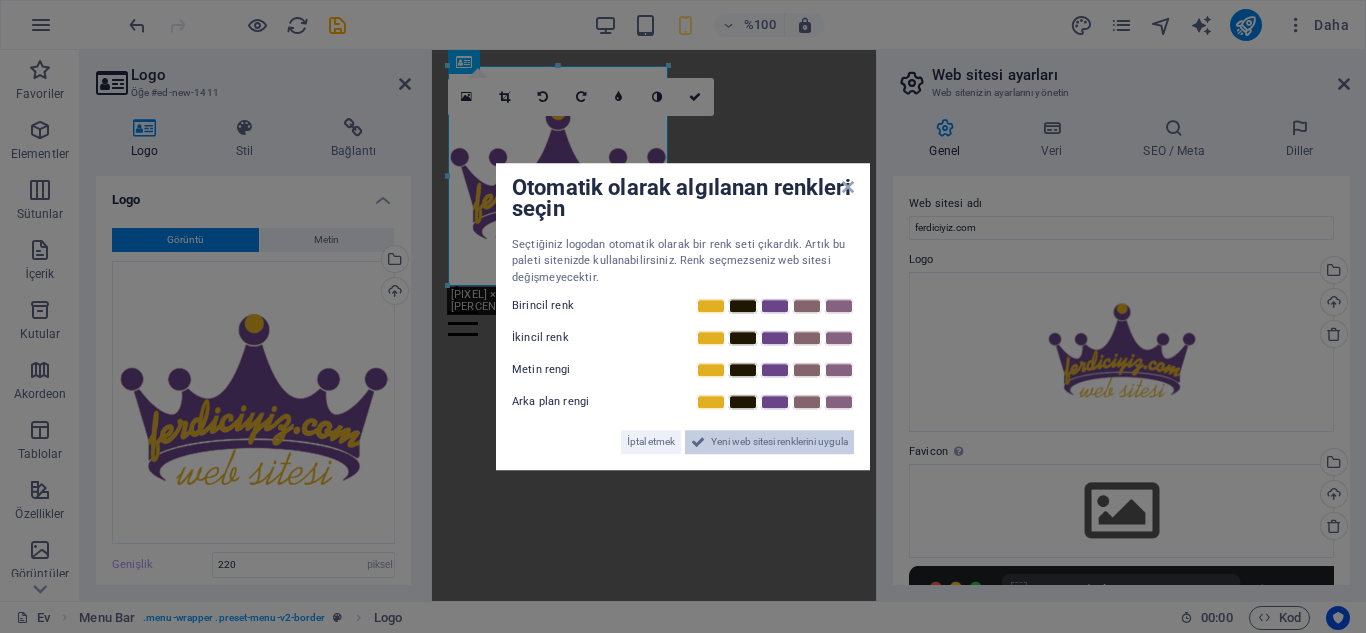 click on "Yeni web sitesi renklerini uygula" at bounding box center [769, 442] 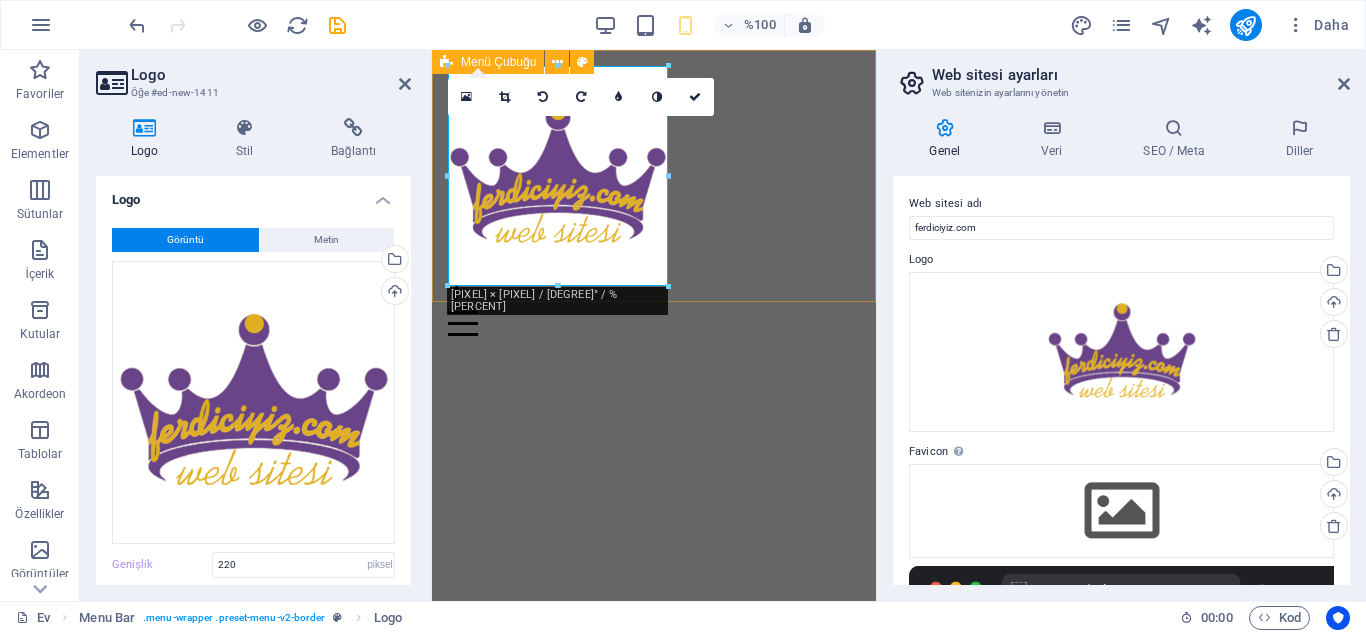 click on "Menü Ev Hakkında Hizmet Temas etmek" at bounding box center (654, 201) 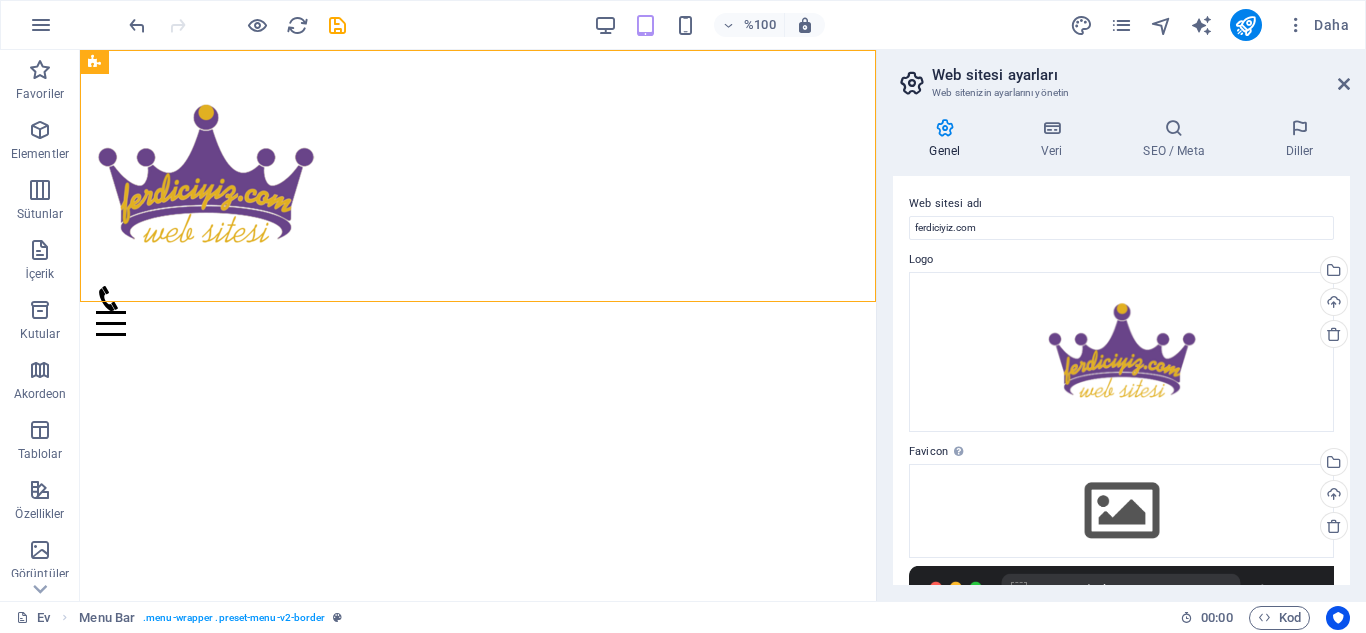 click on "Ana içeriğe geç
Menü Ev Hakkında Hizmet Temas etmek" at bounding box center (478, 201) 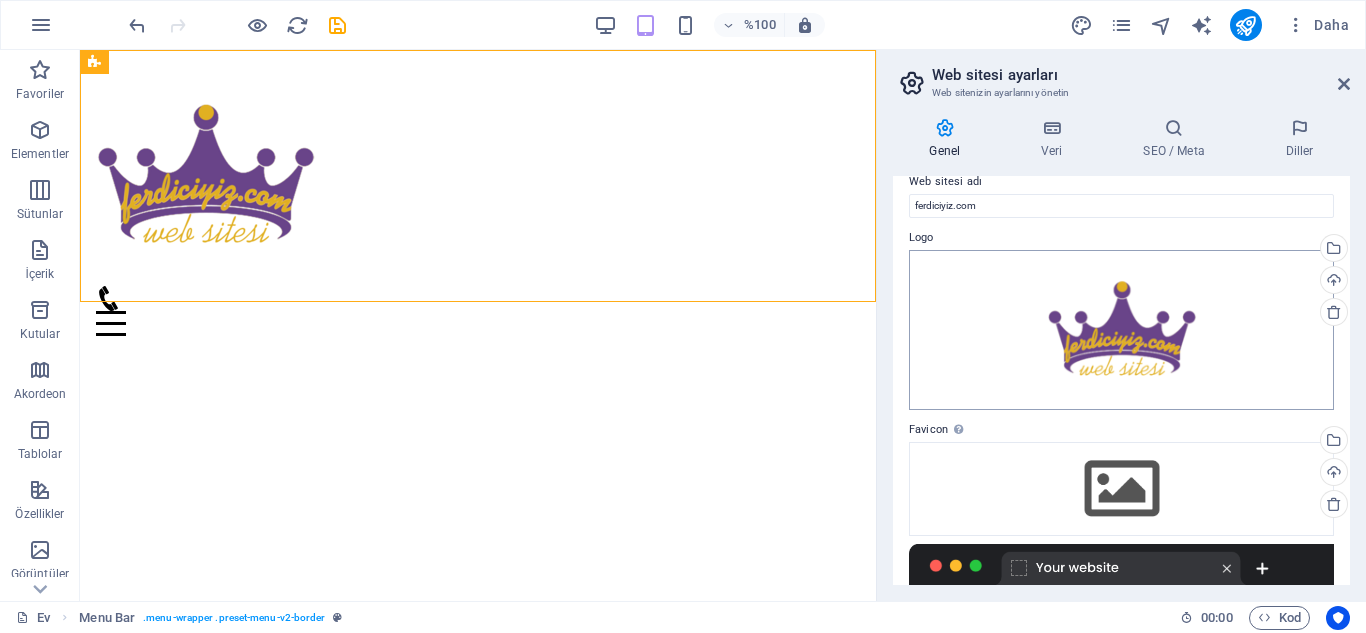scroll, scrollTop: 0, scrollLeft: 0, axis: both 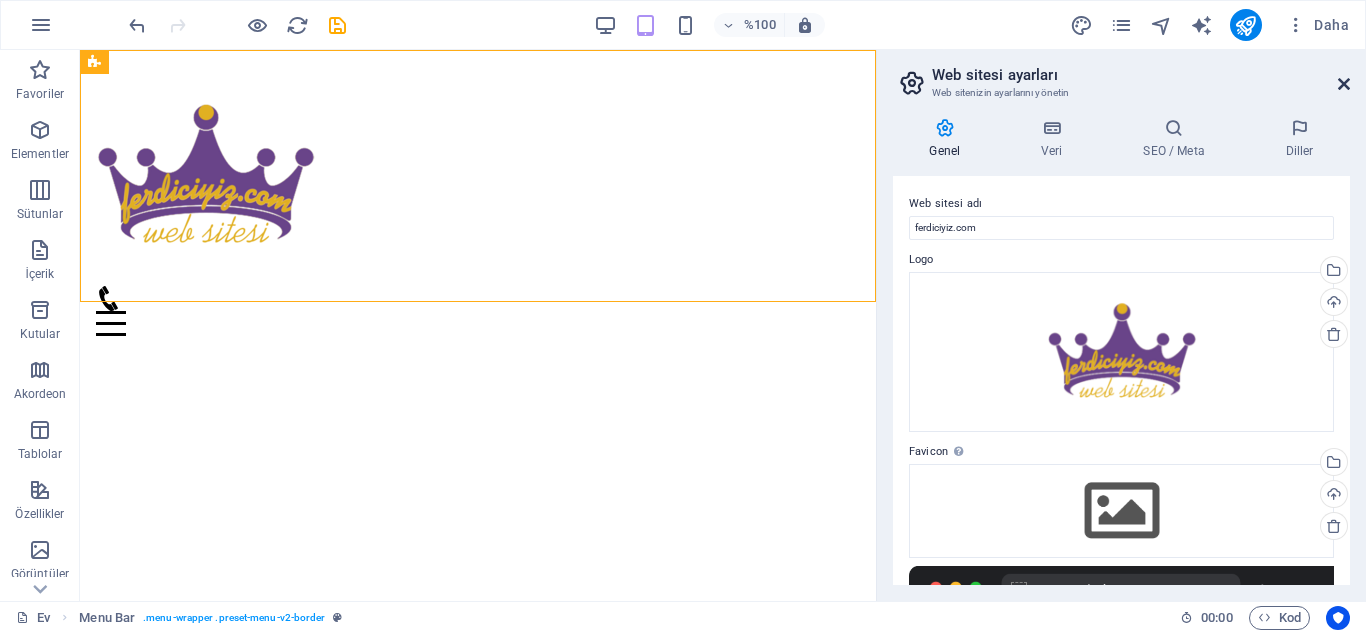 click at bounding box center (1344, 84) 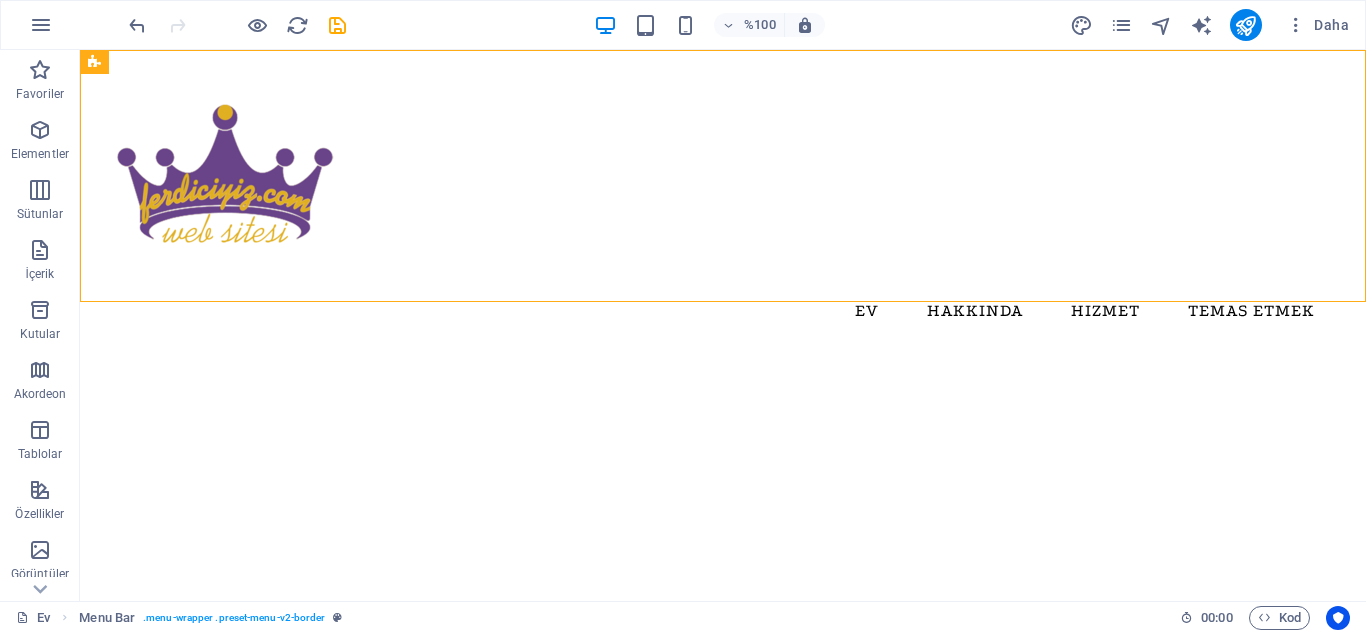 click on "Ana içeriğe geç
Menü Ev Hakkında Hizmet Temas etmek" at bounding box center (723, 201) 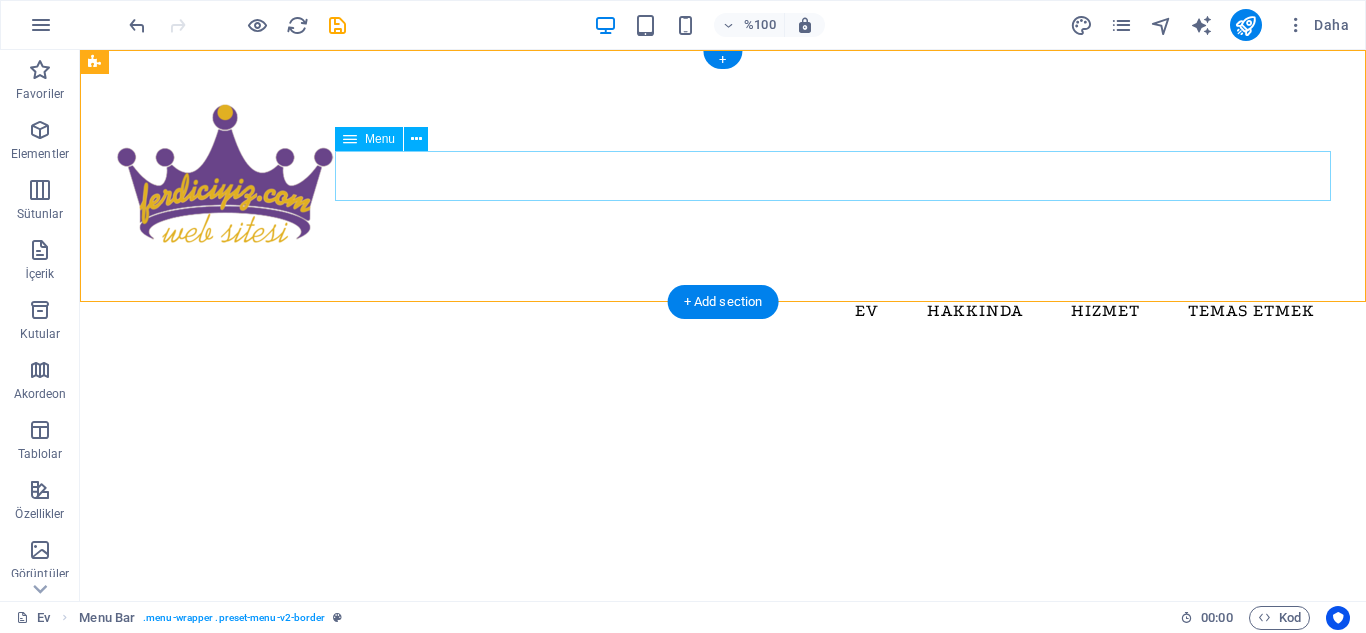 click on "Ev Hakkında Hizmet Temas etmek" at bounding box center [723, 311] 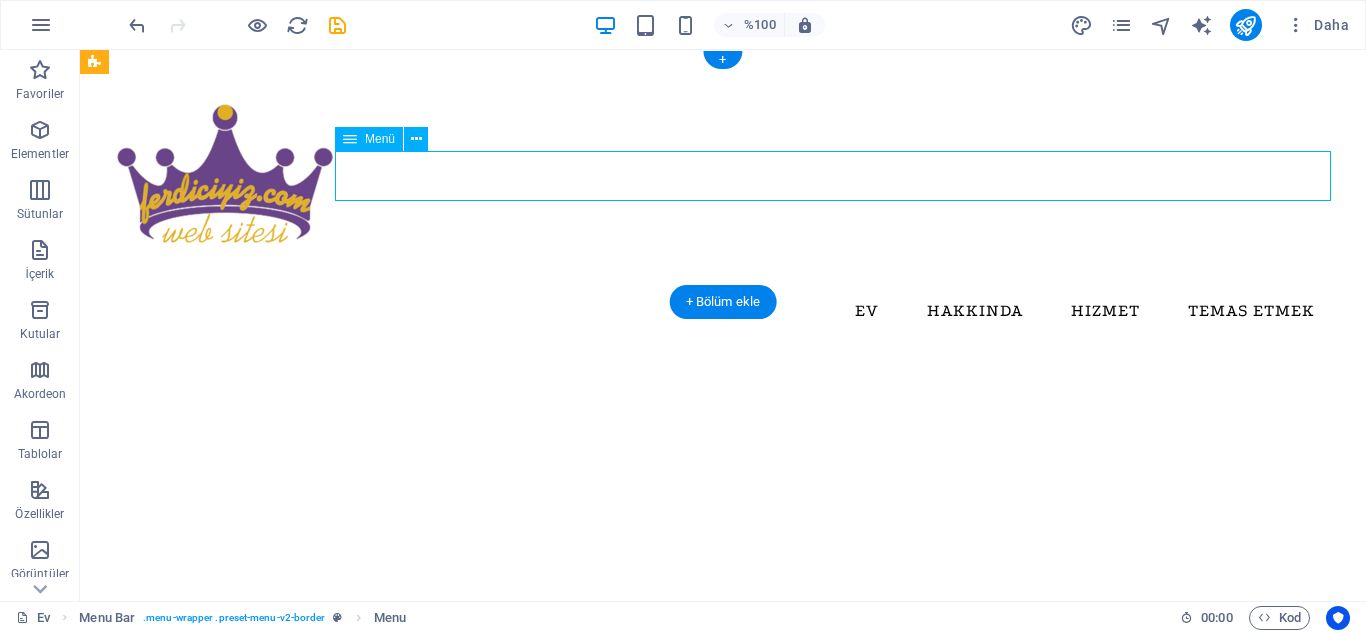 click on "Ev Hakkında Hizmet Temas etmek" at bounding box center (723, 311) 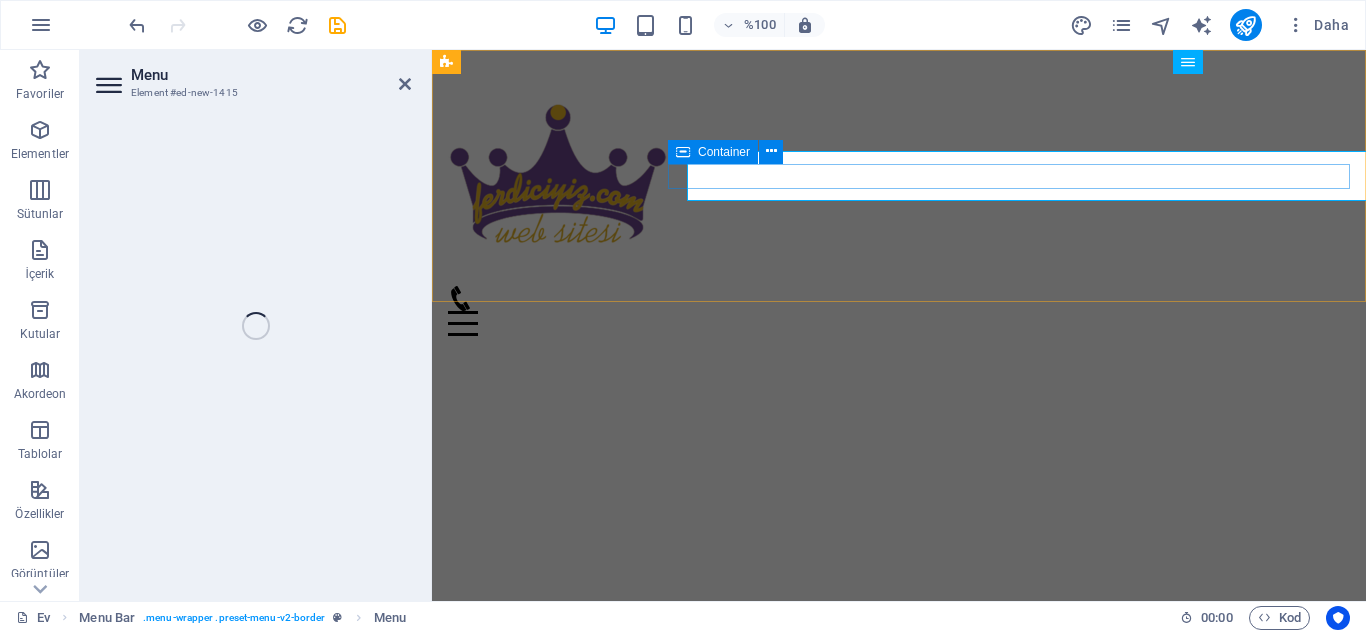 click on "Menü" at bounding box center [899, 311] 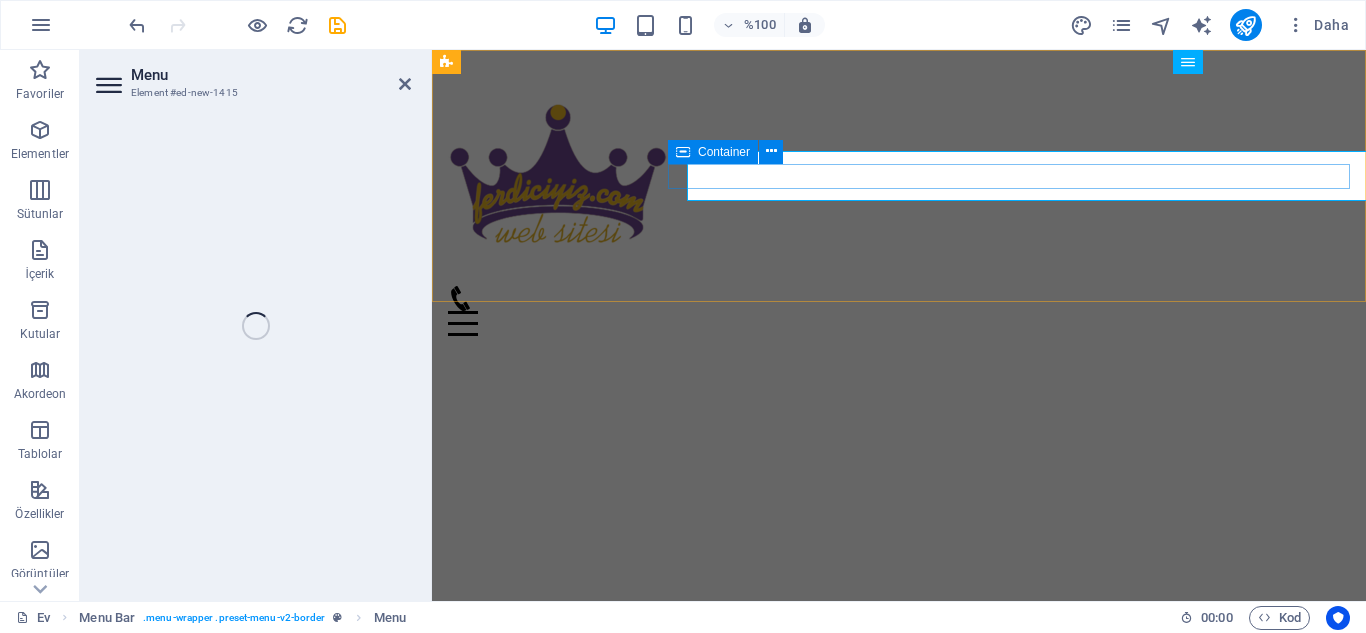 select 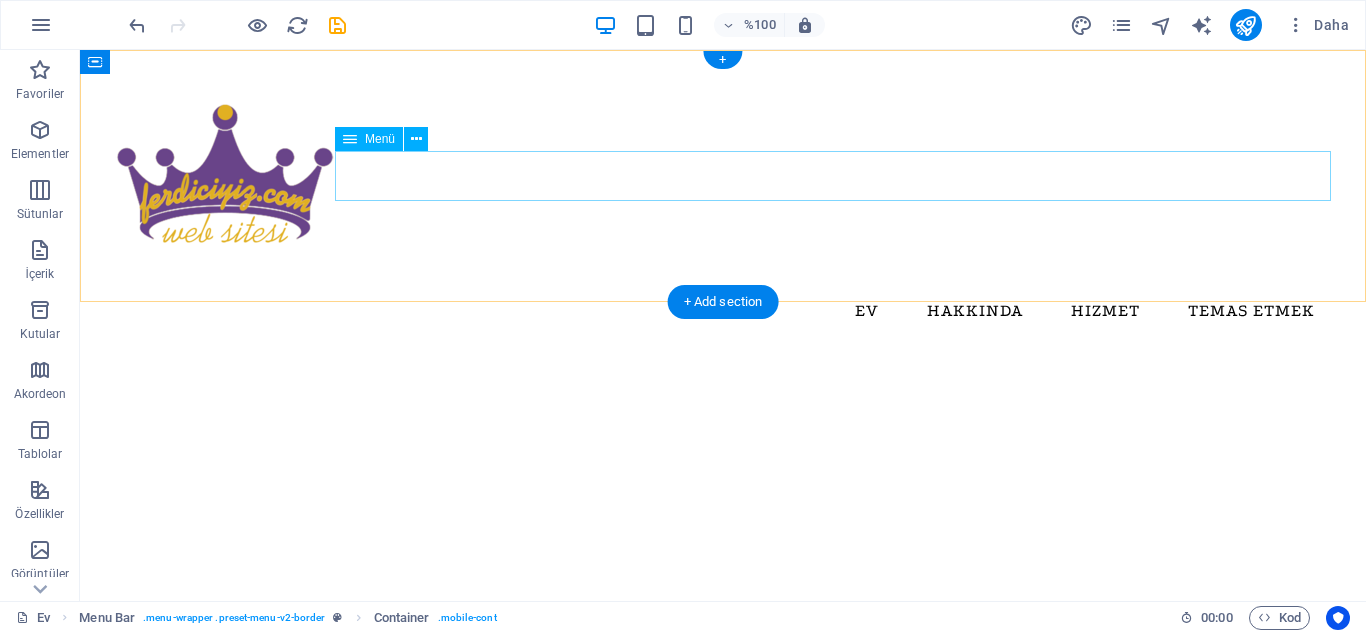 click on "Ev Hakkında Hizmet Temas etmek" at bounding box center [723, 311] 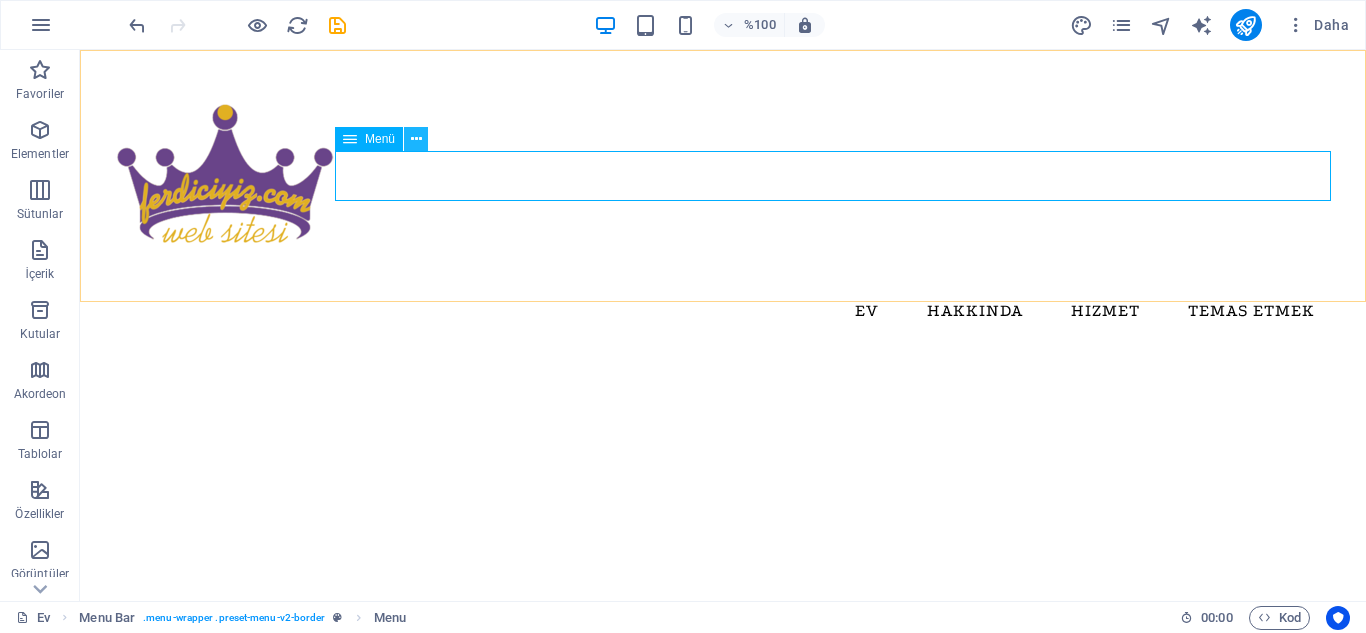 click at bounding box center (416, 139) 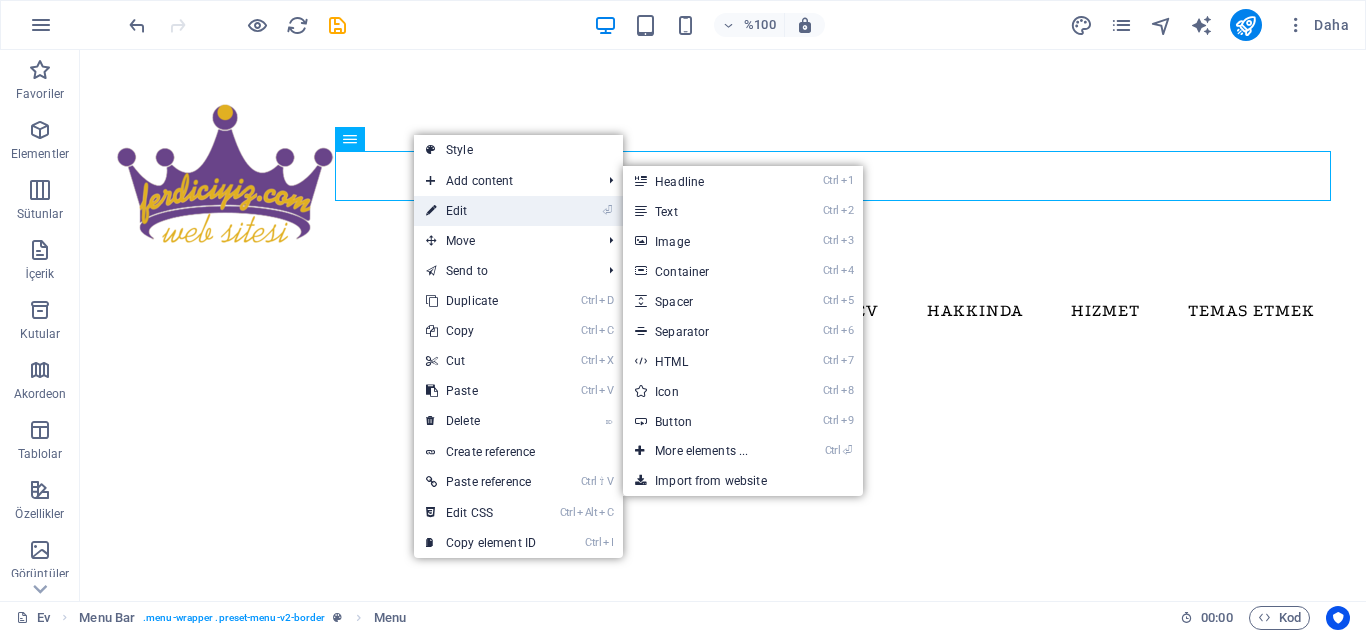 click on "⏎  Edit" at bounding box center (481, 211) 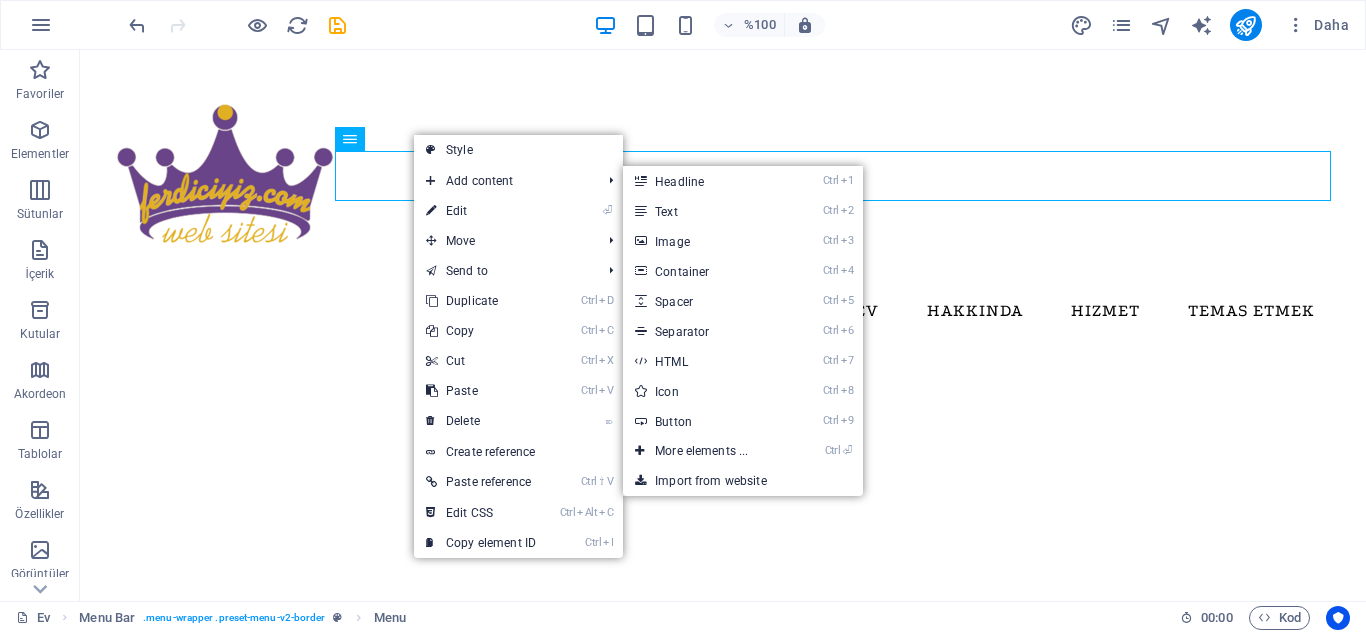 select 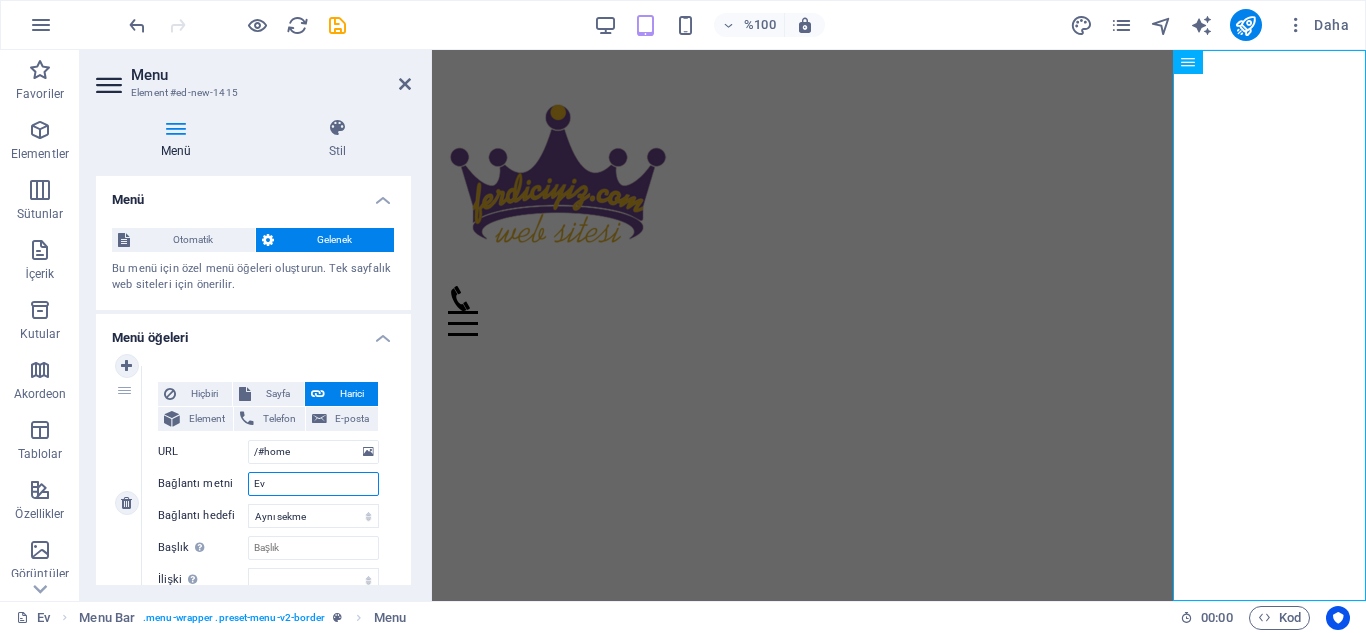 drag, startPoint x: 274, startPoint y: 481, endPoint x: 156, endPoint y: 448, distance: 122.52755 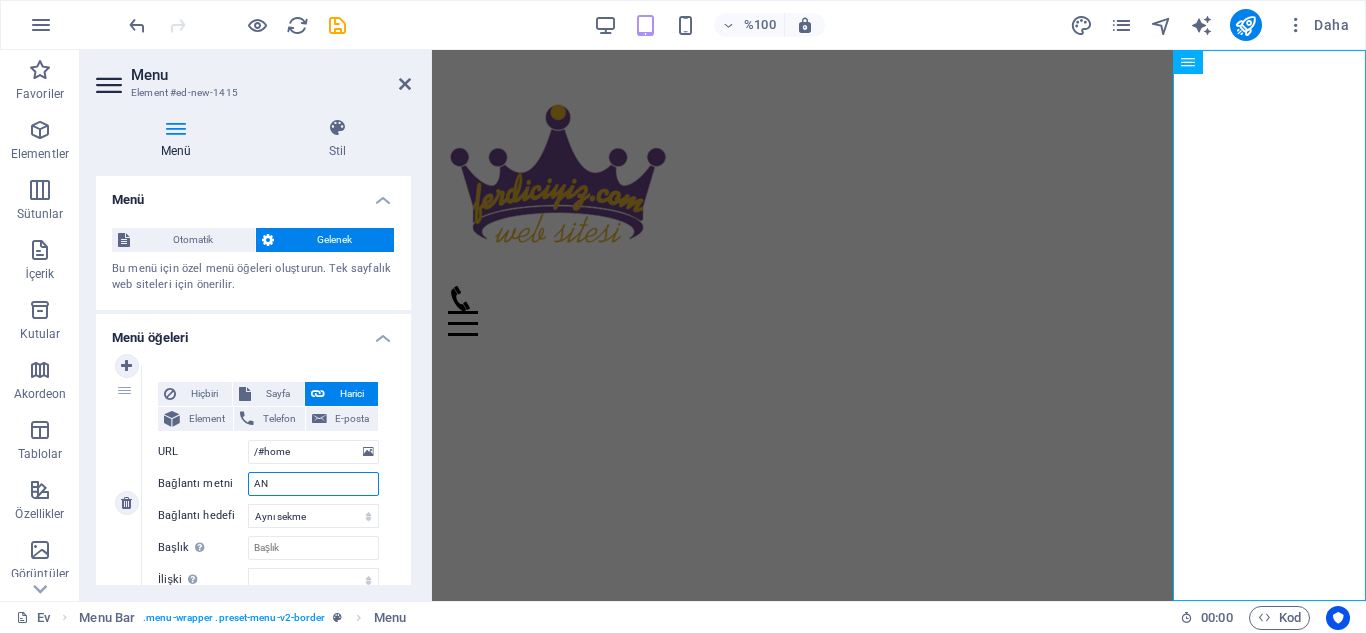 type on "ANA" 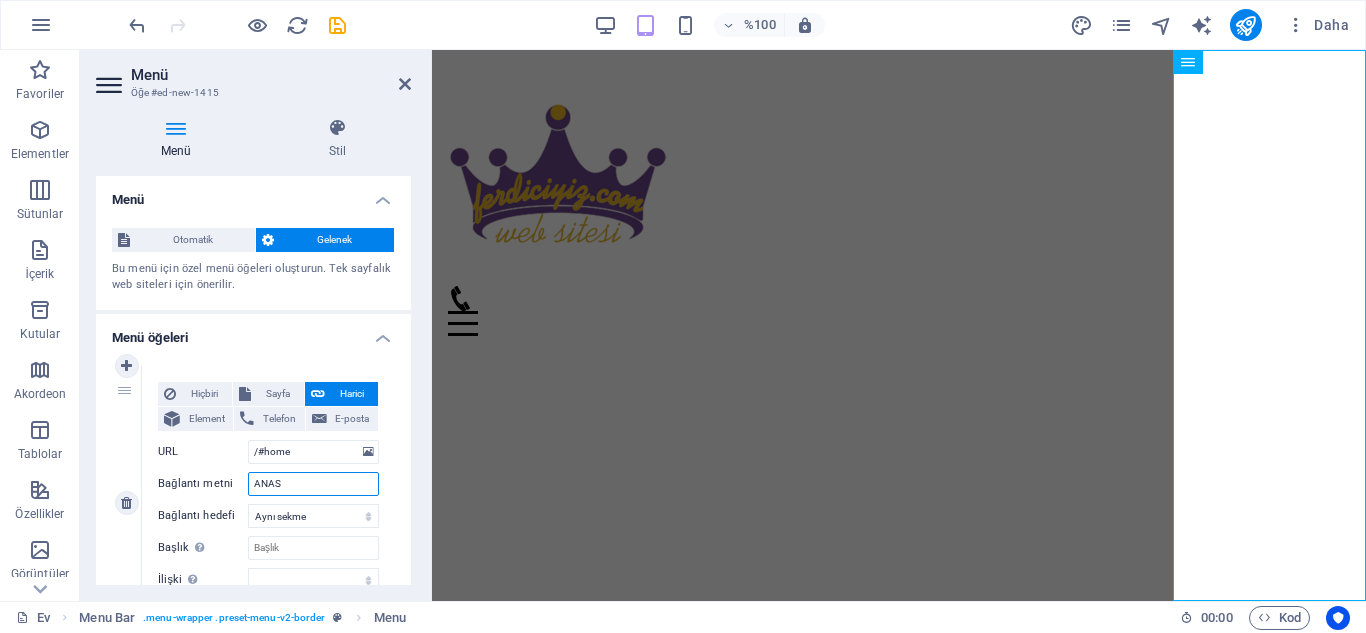 type on "ANA" 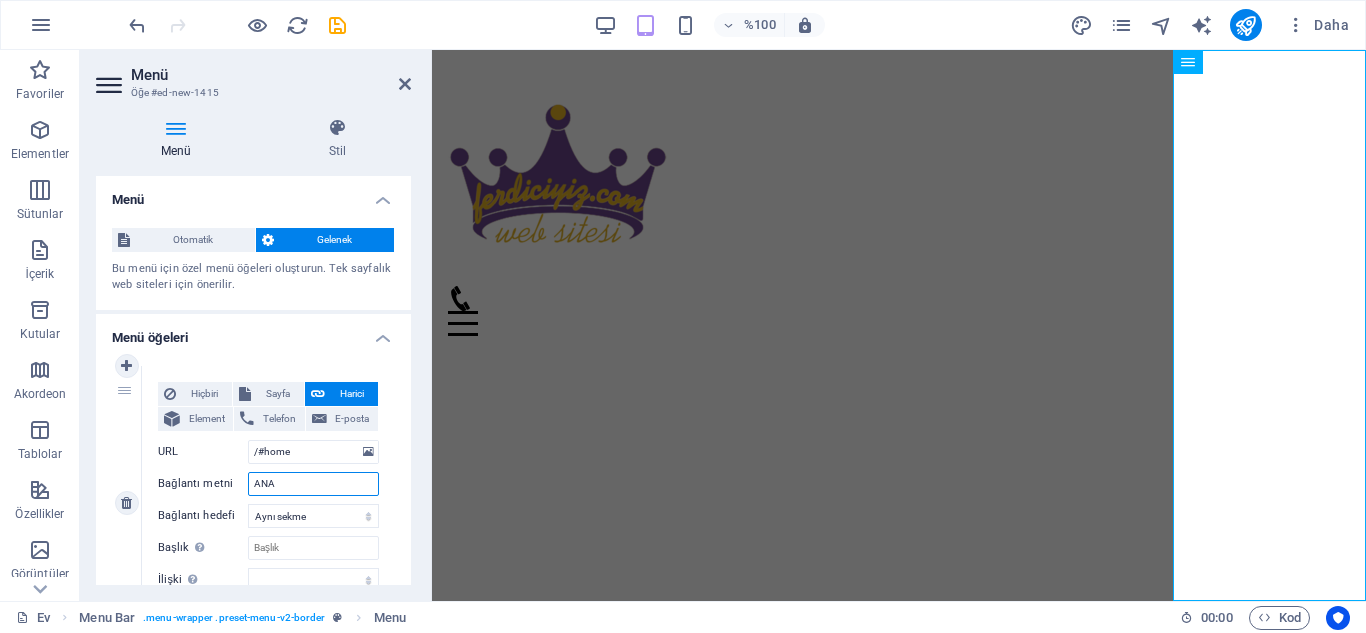 select 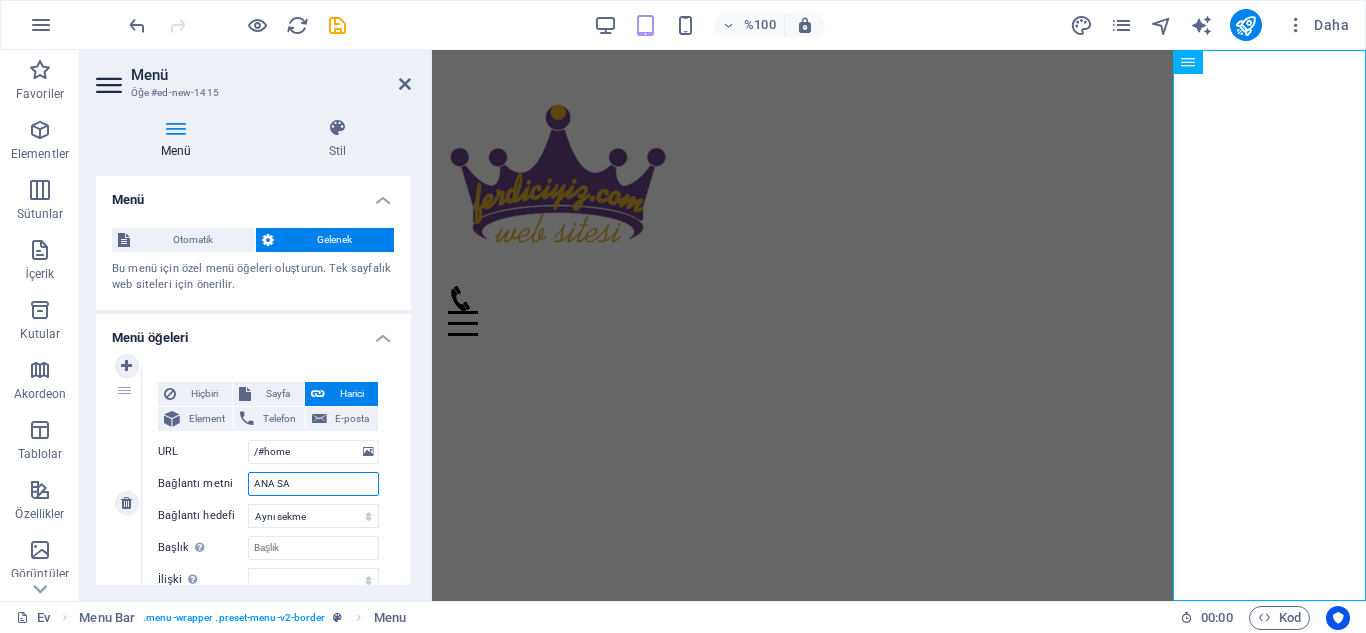 type on "ANA SAY" 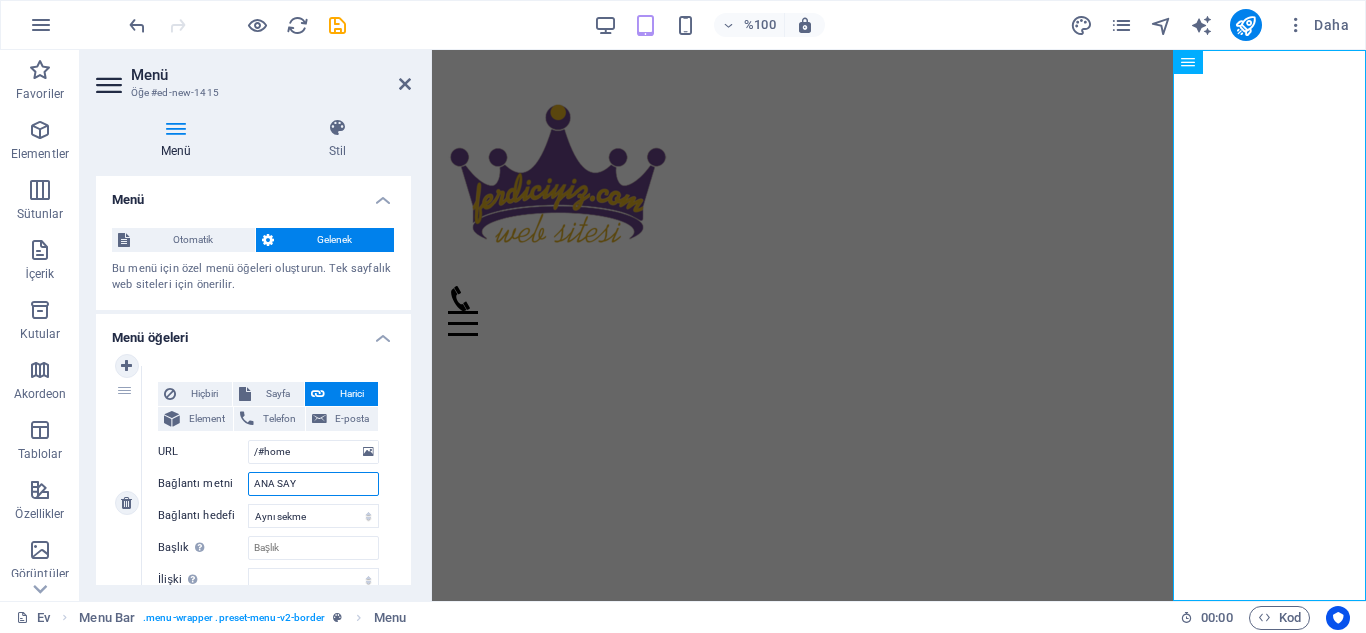 select 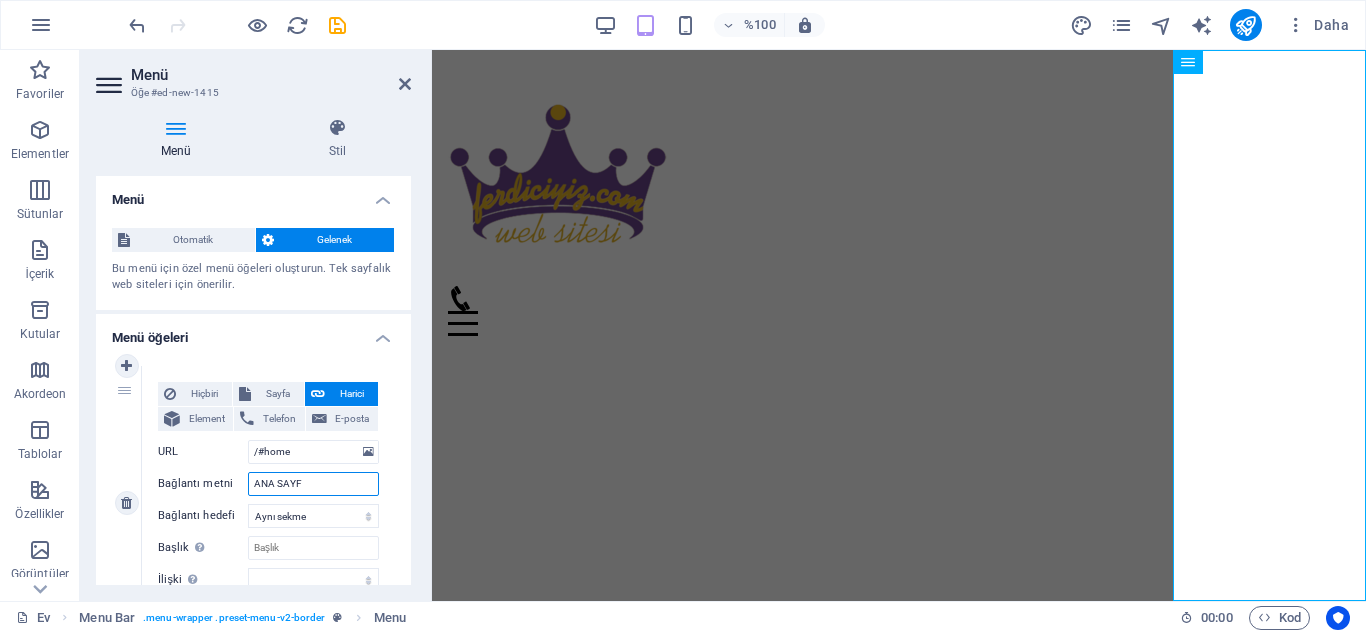 type on "ANA SAYFA" 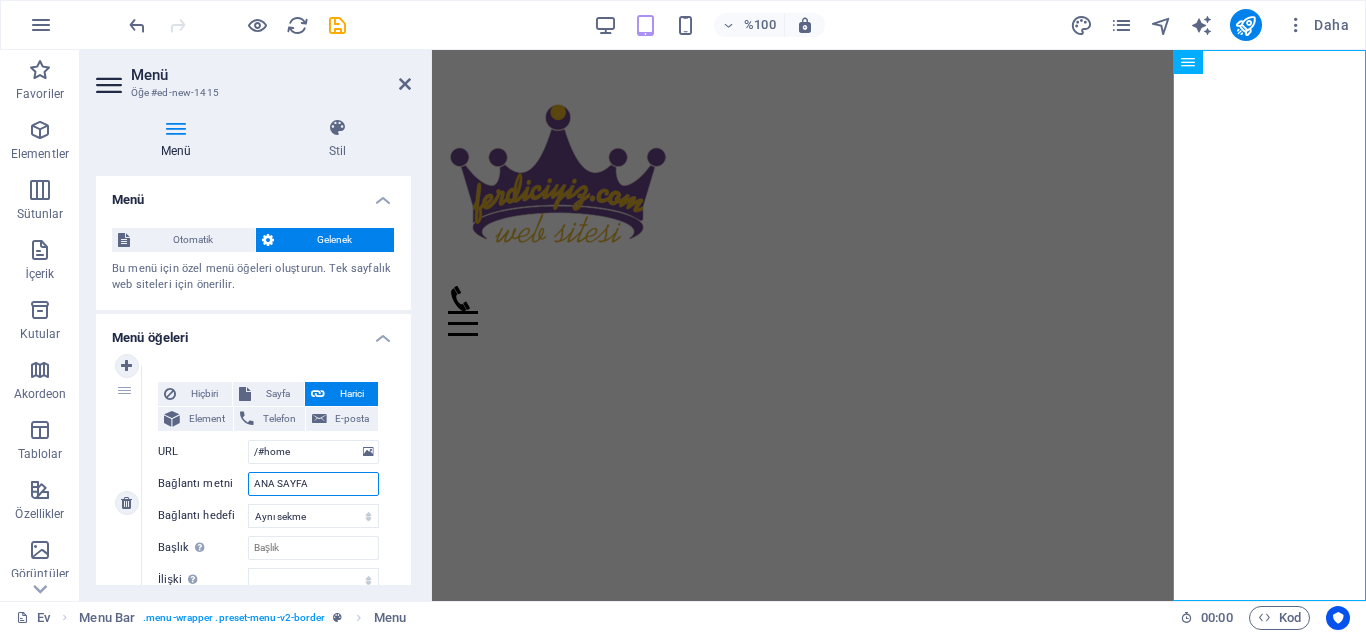 select 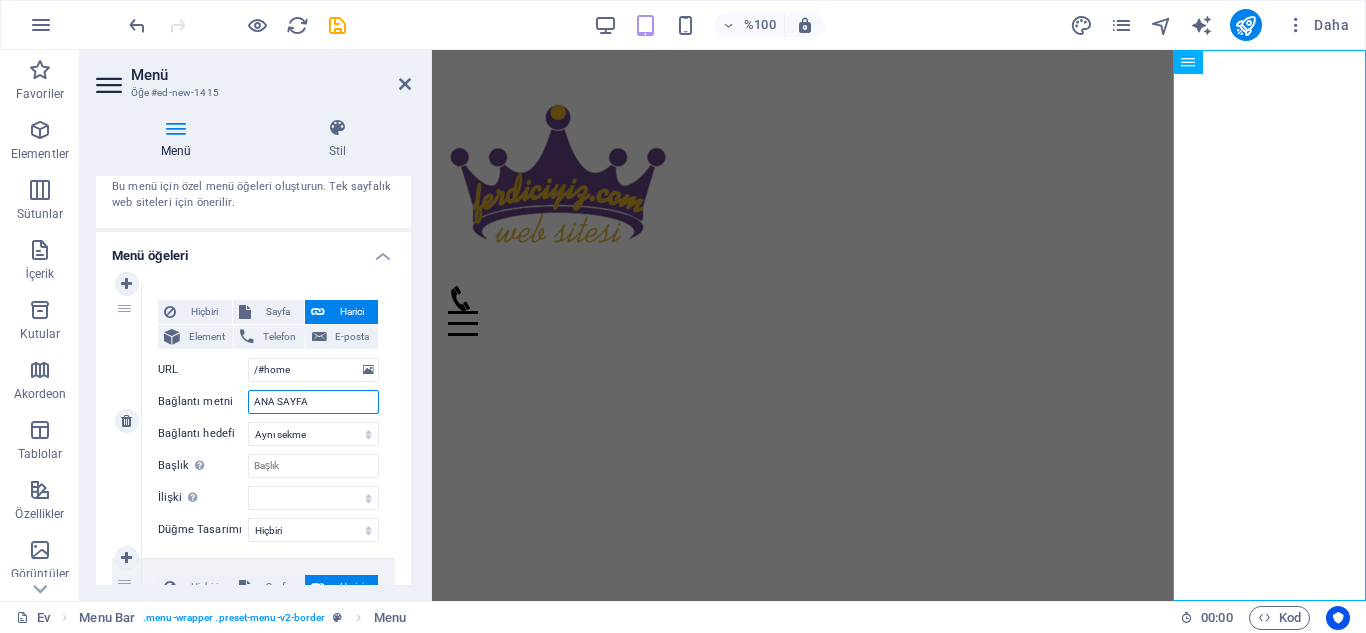 scroll, scrollTop: 100, scrollLeft: 0, axis: vertical 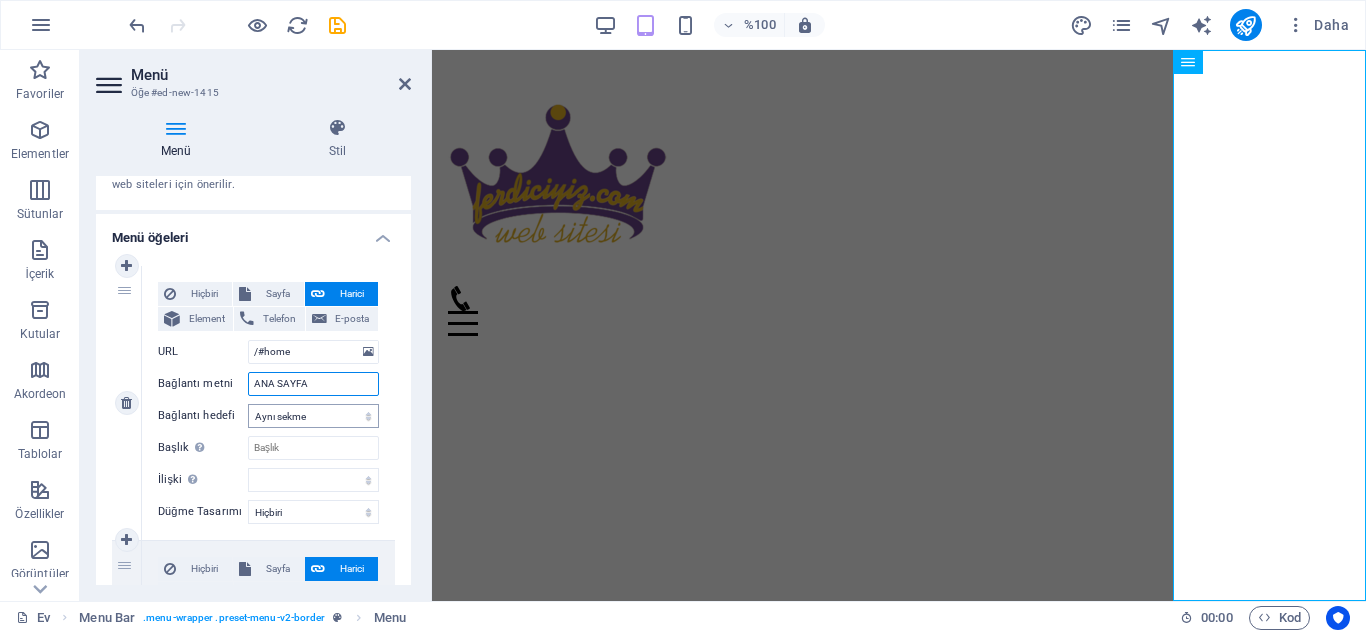 type on "ANA SAYFA" 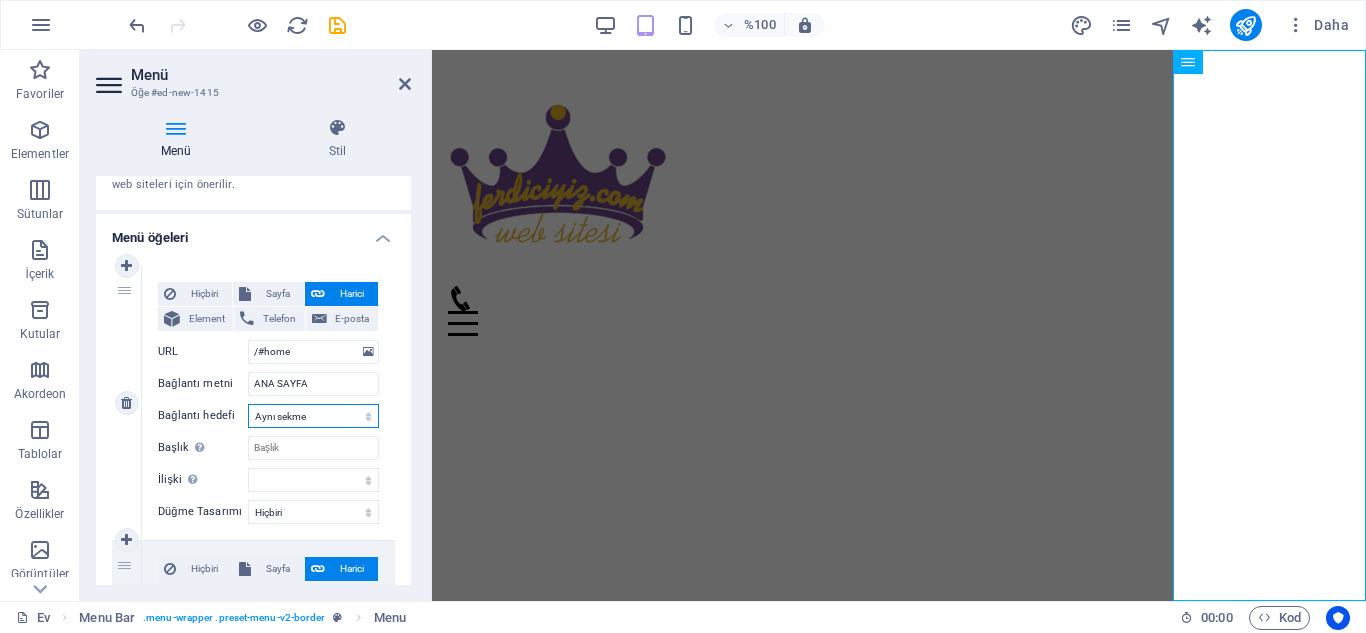 click on "Yeni sekme Aynı sekme Kaplama" at bounding box center (313, 416) 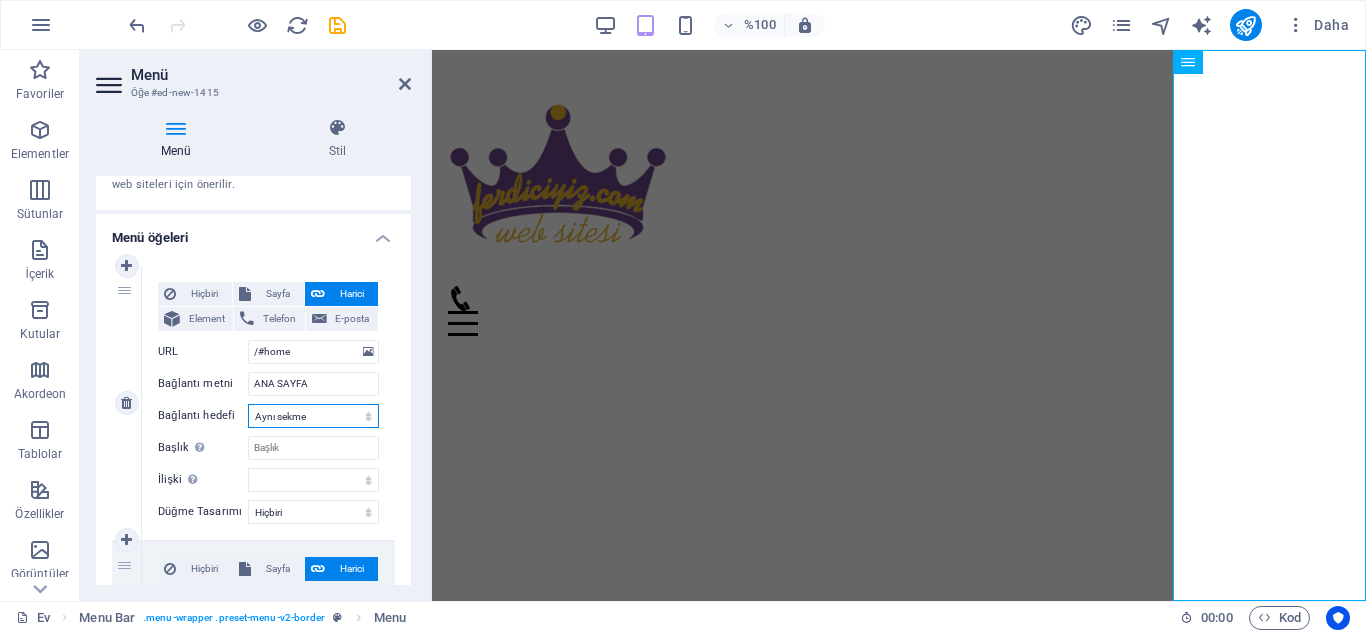 click on "Yeni sekme Aynı sekme Kaplama" at bounding box center (313, 416) 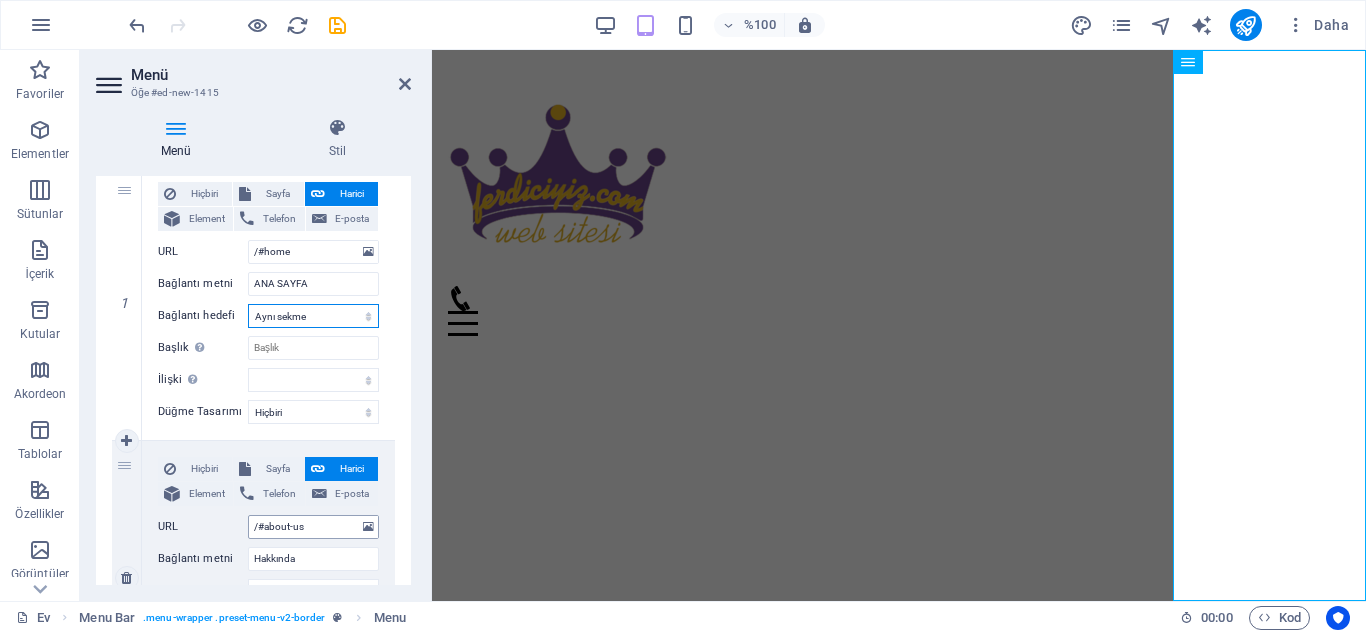 scroll, scrollTop: 300, scrollLeft: 0, axis: vertical 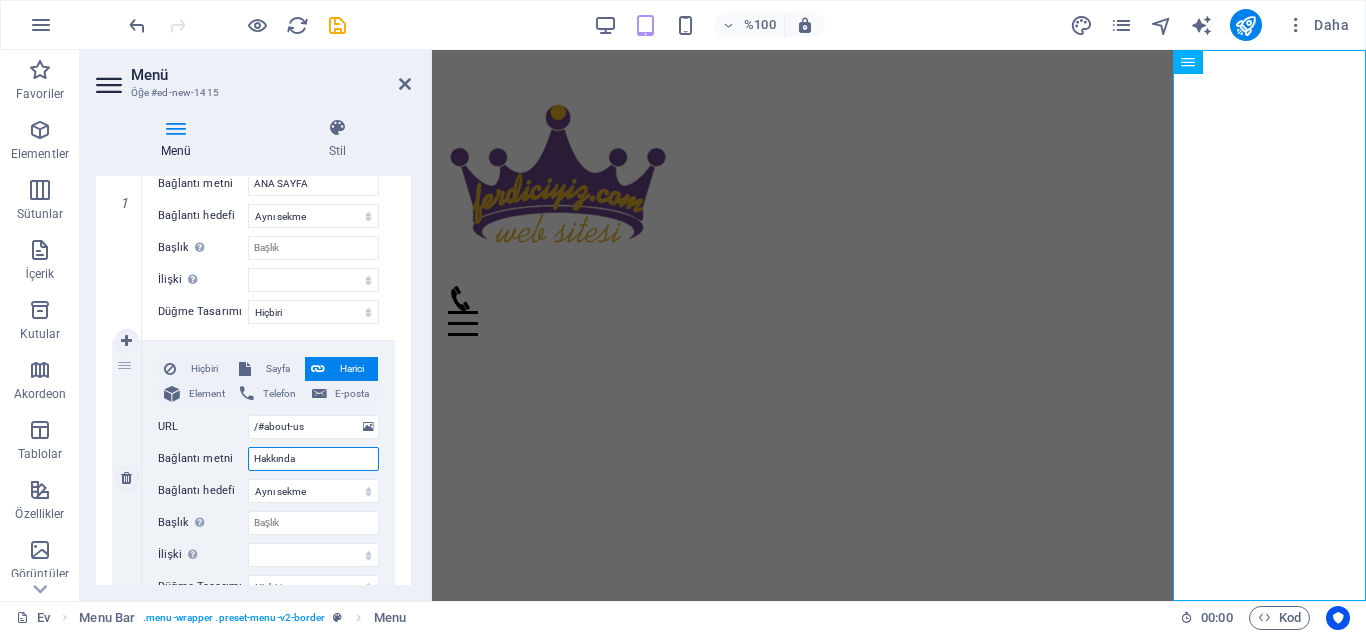 drag, startPoint x: 321, startPoint y: 469, endPoint x: 189, endPoint y: 463, distance: 132.13629 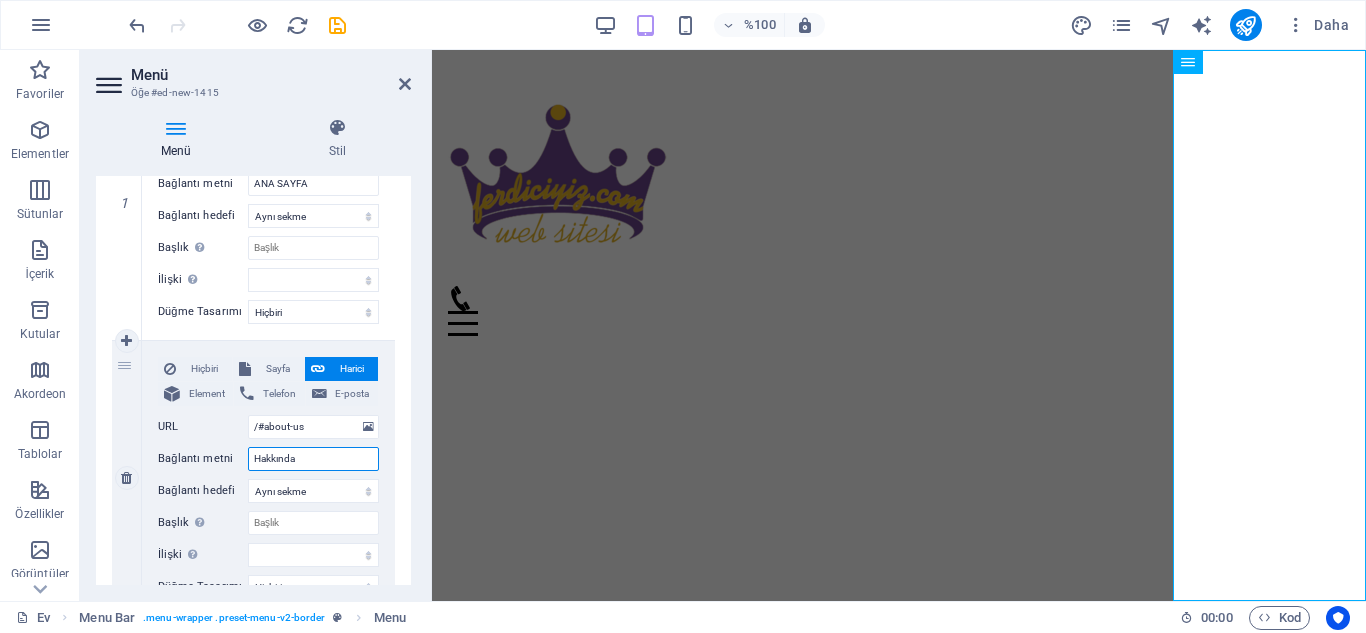 click on "Bağlantı metni Hakkında" at bounding box center (268, 459) 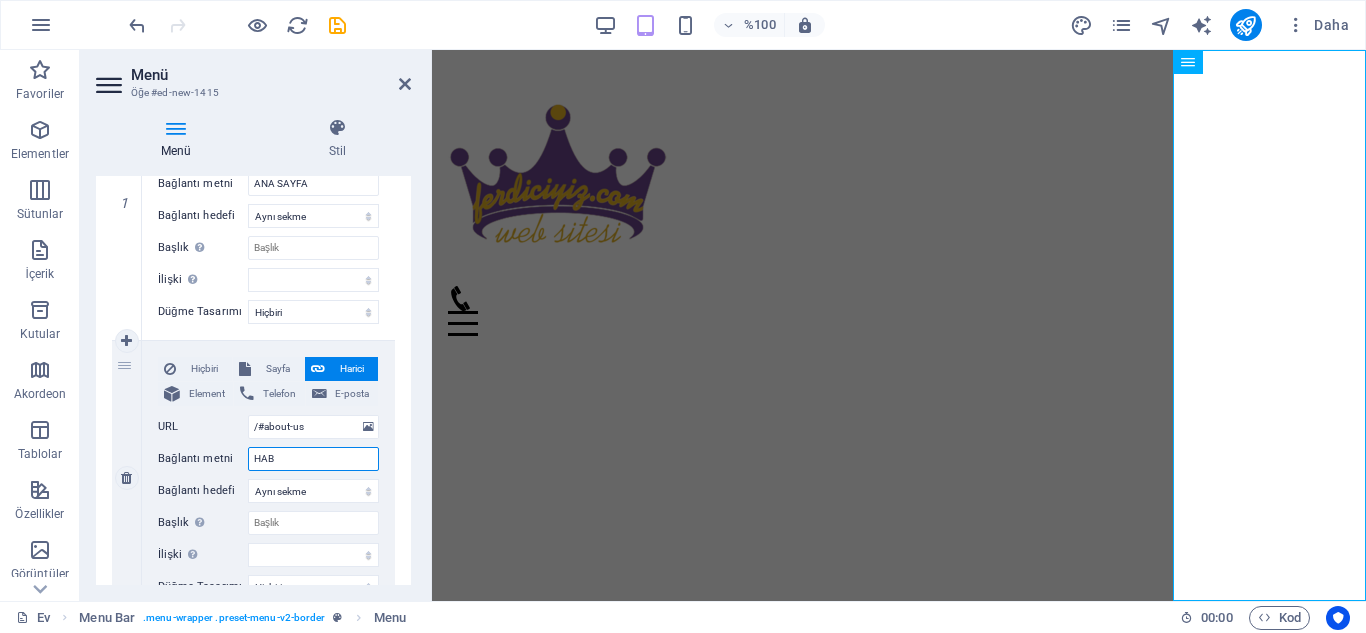 type on "HABE" 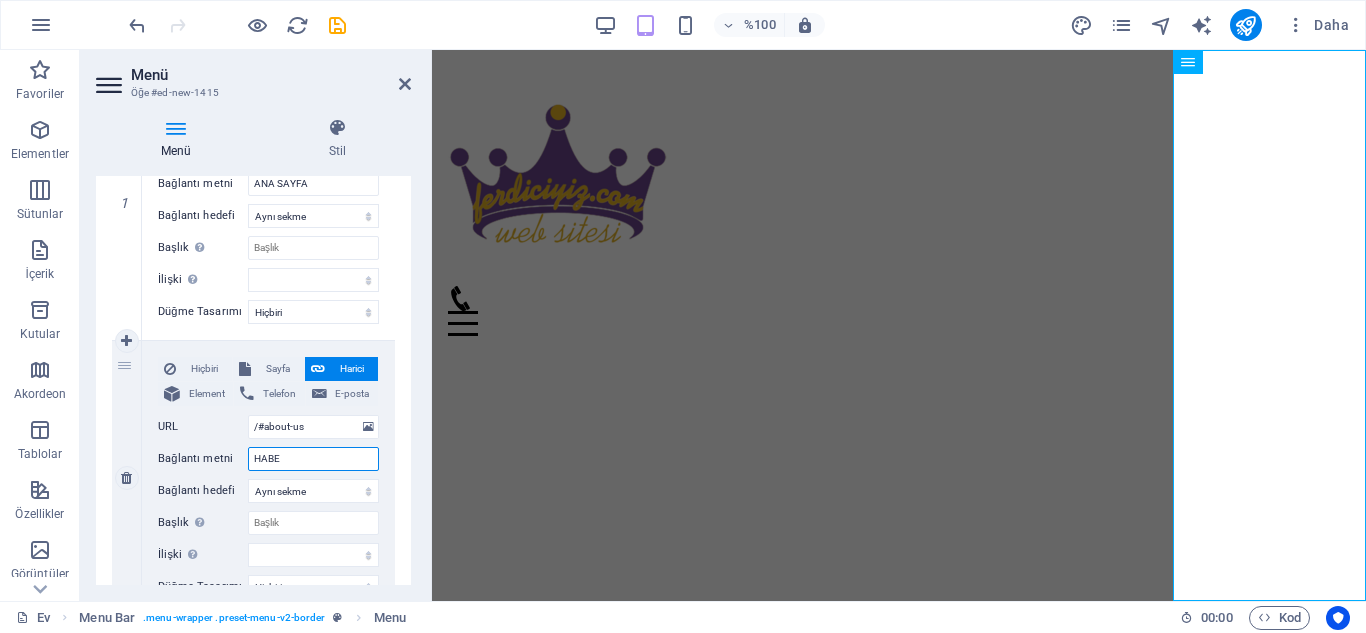select 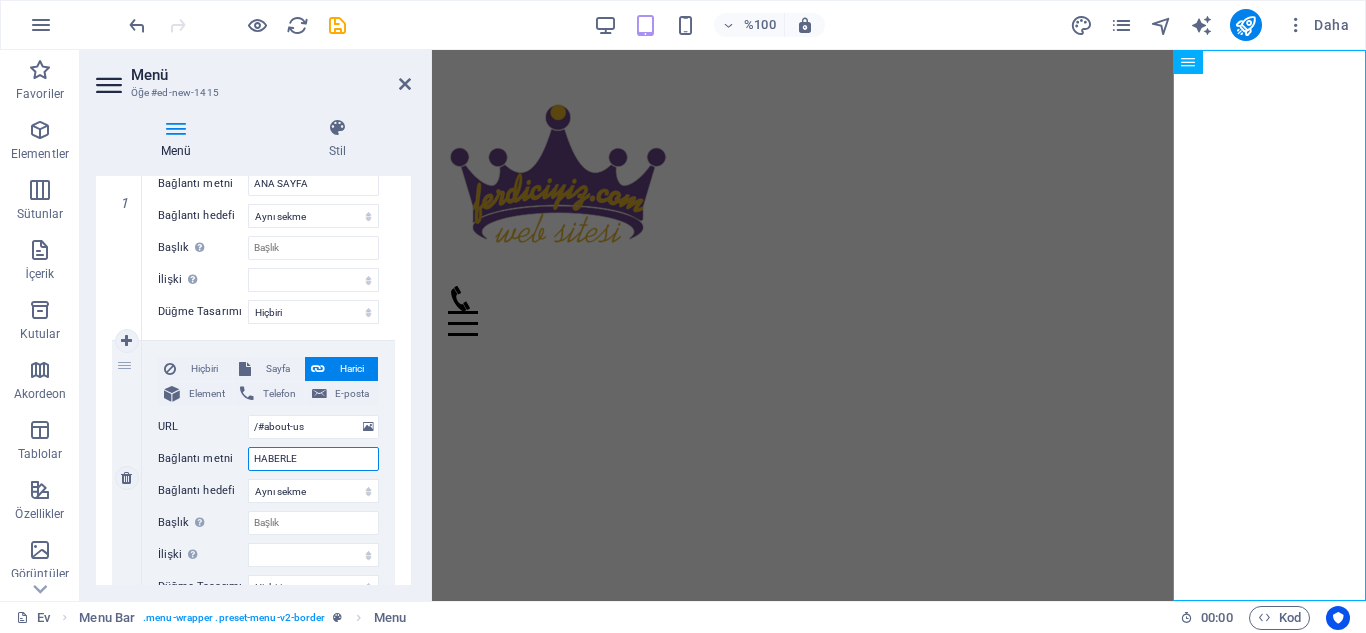 type on "HABERLER" 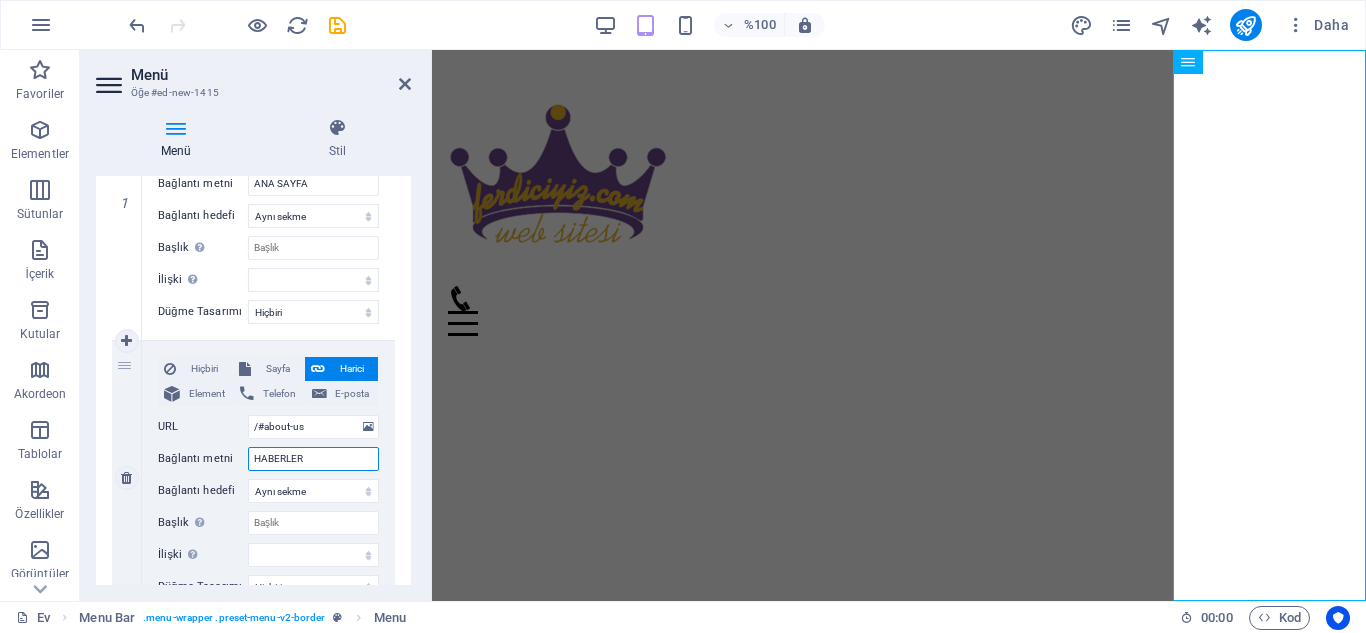 select 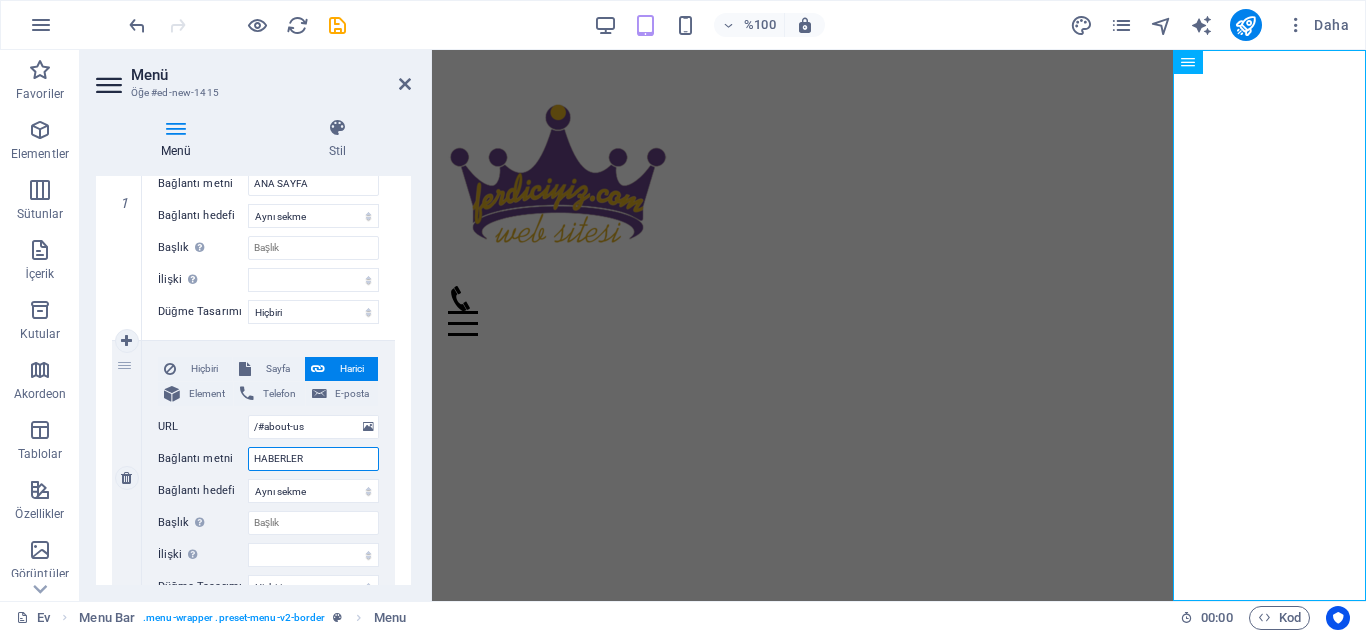 select 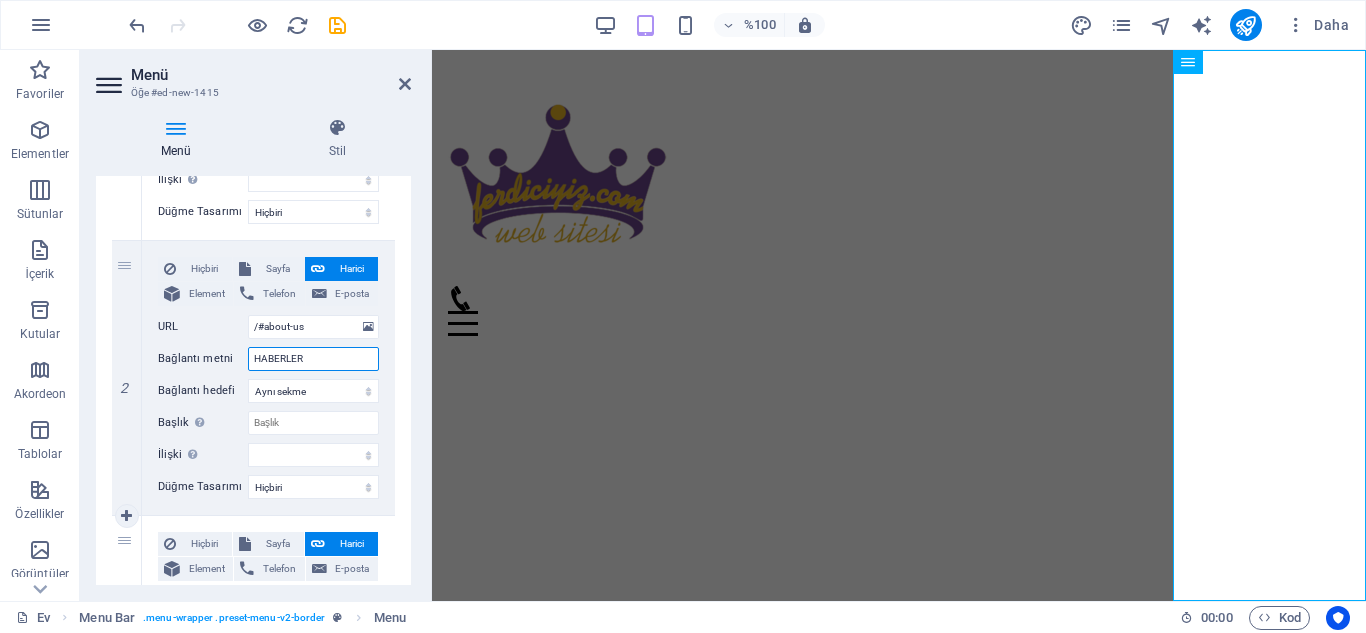 scroll, scrollTop: 500, scrollLeft: 0, axis: vertical 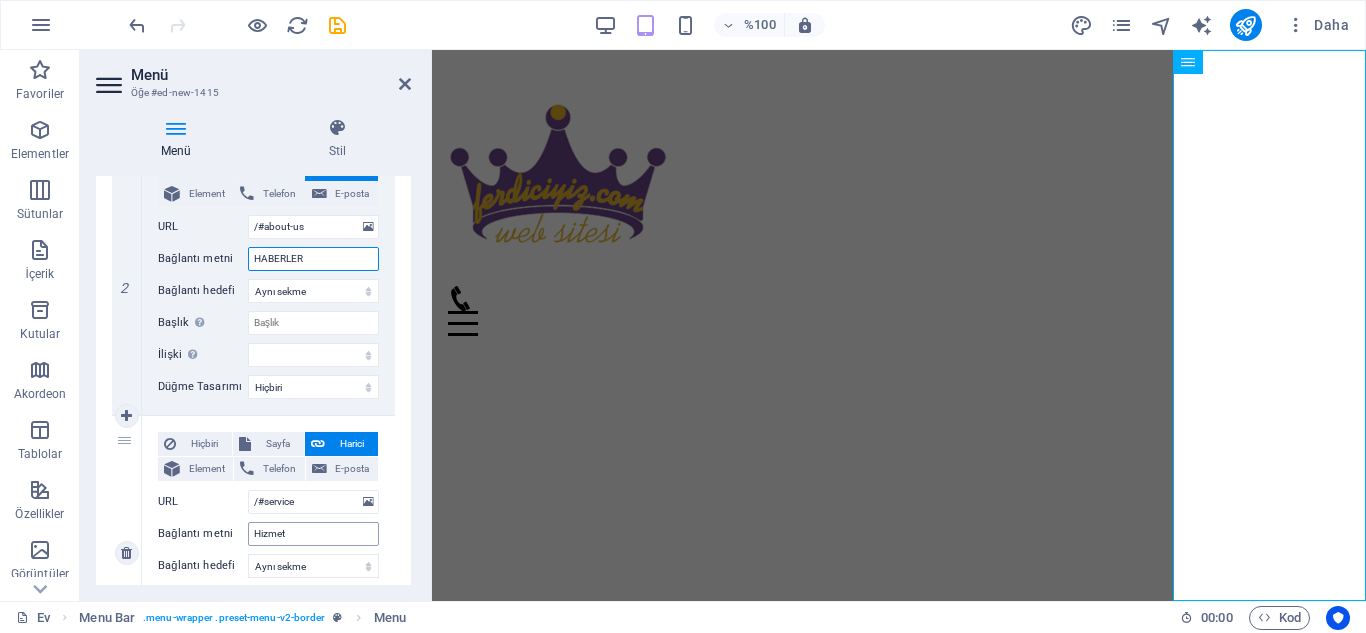 type on "HABERLER" 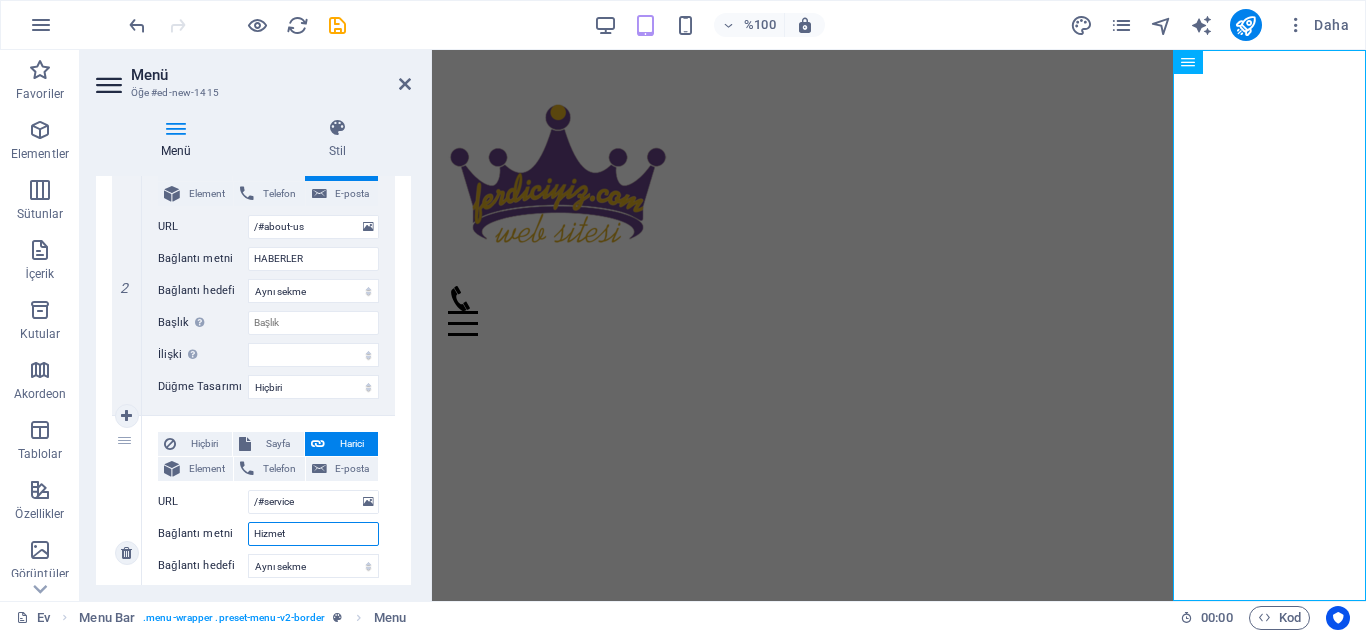 drag, startPoint x: 323, startPoint y: 536, endPoint x: 215, endPoint y: 538, distance: 108.01852 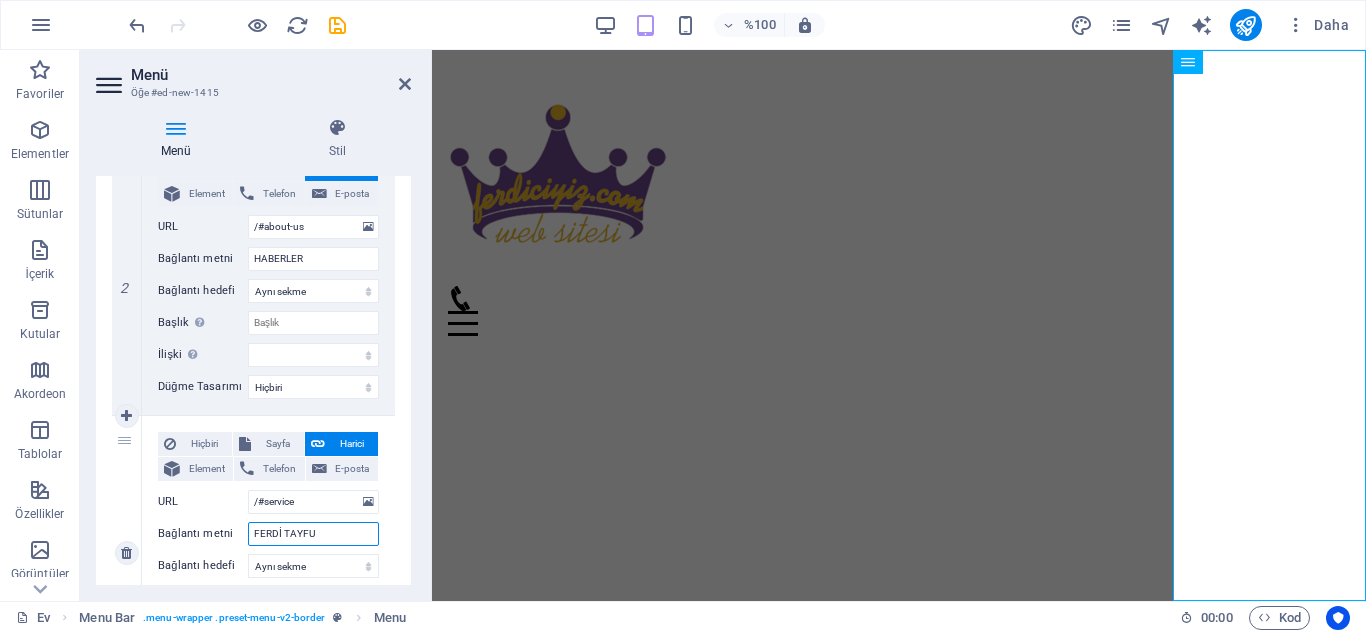type on "FERDİ TAYFUR" 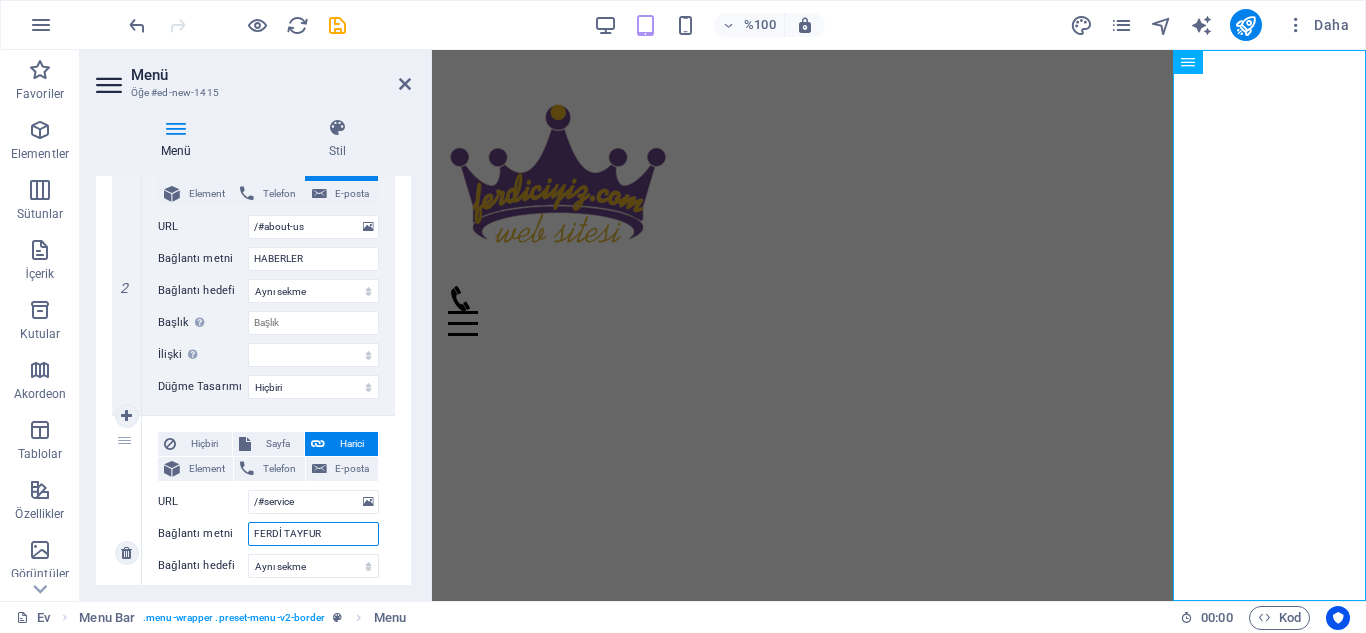 select 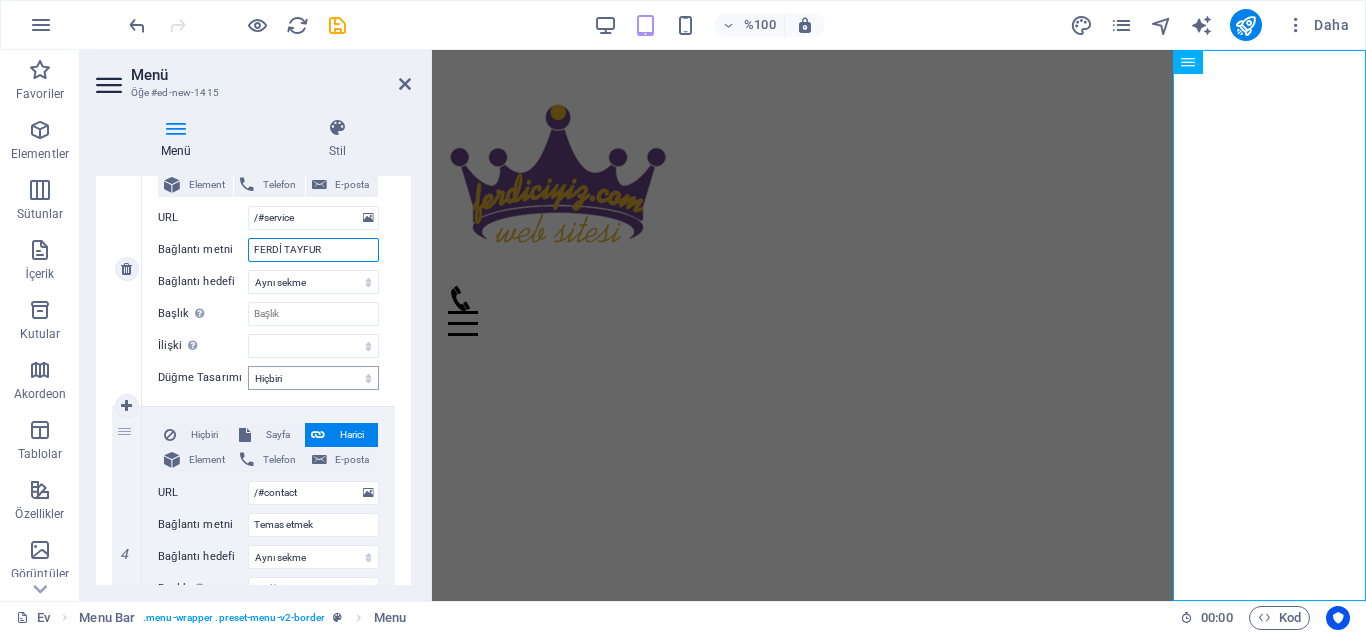 scroll, scrollTop: 800, scrollLeft: 0, axis: vertical 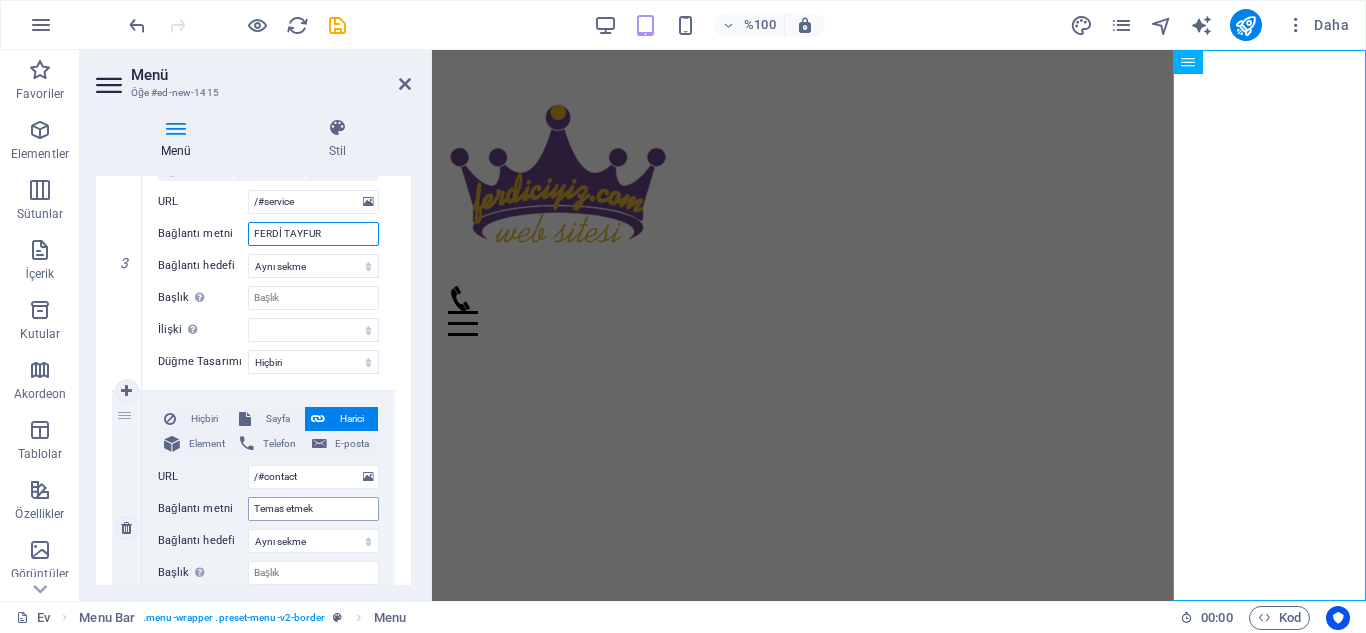 type on "FERDİ TAYFUR" 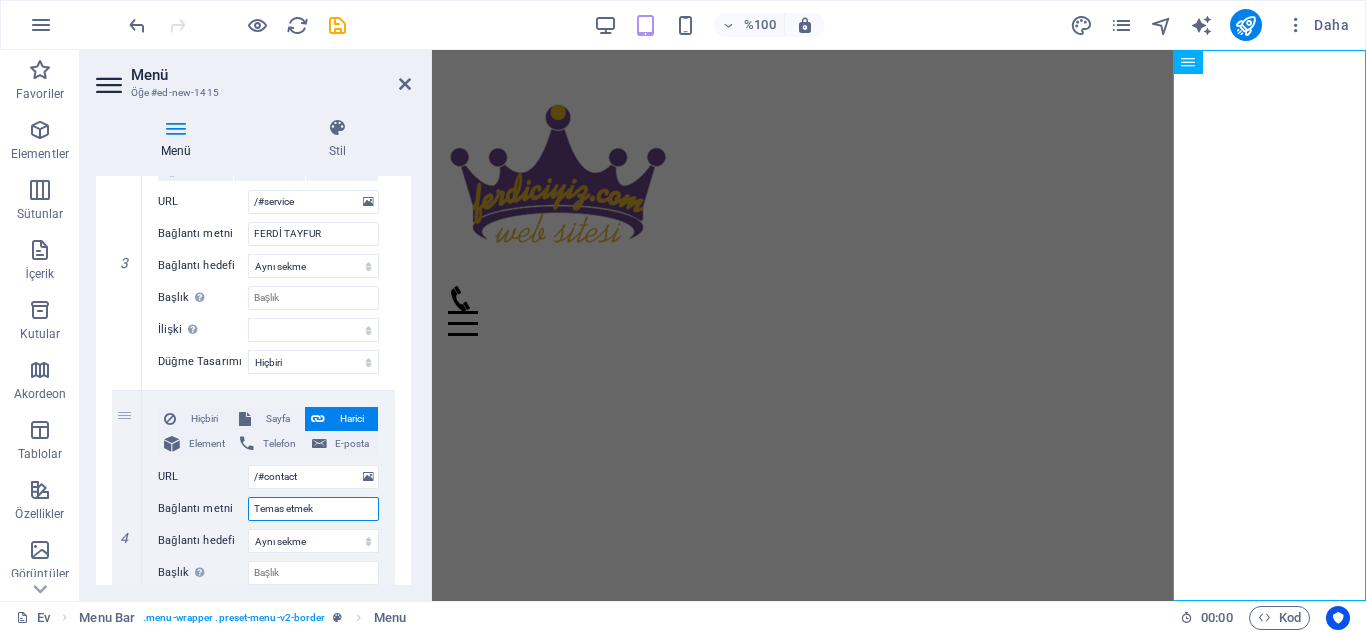 drag, startPoint x: 330, startPoint y: 512, endPoint x: 89, endPoint y: 492, distance: 241.82845 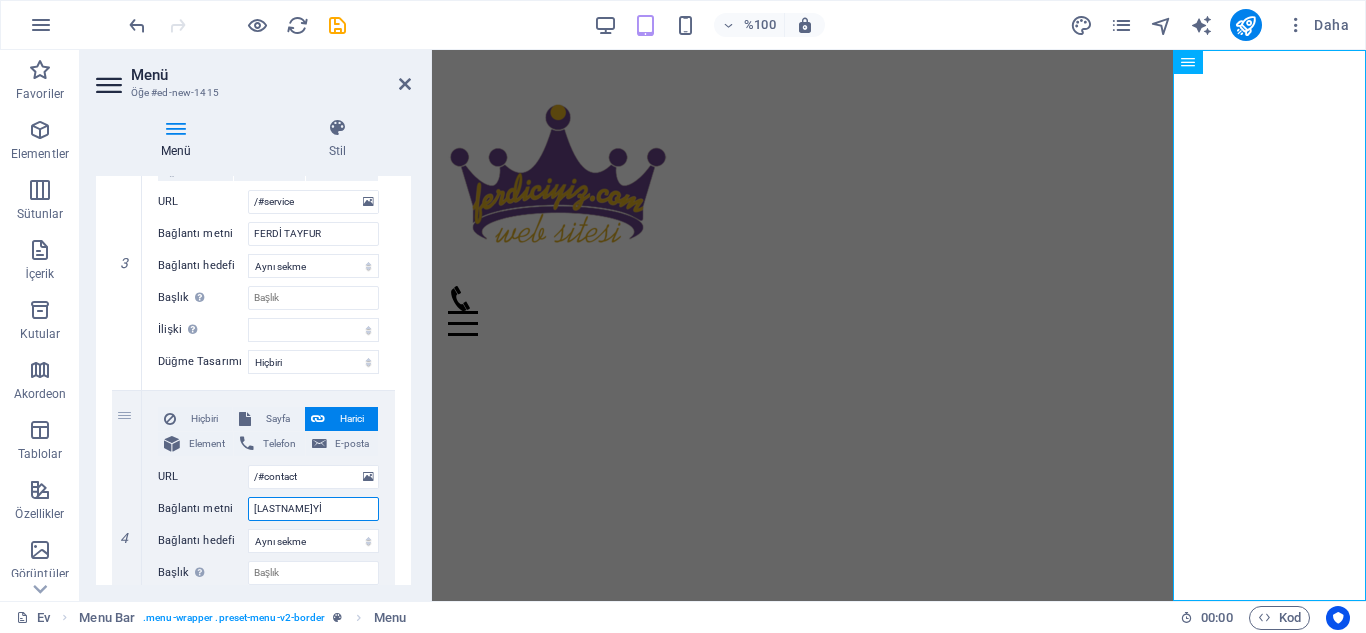 type on "FERDİCİYİZ" 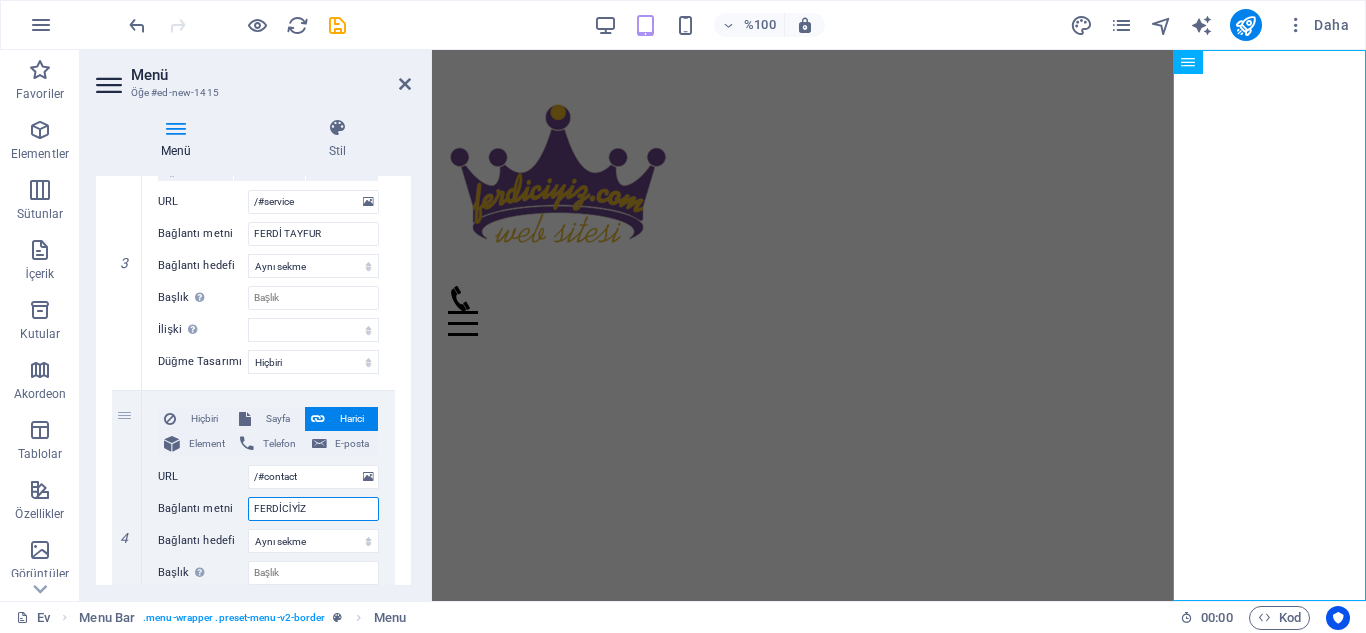 select 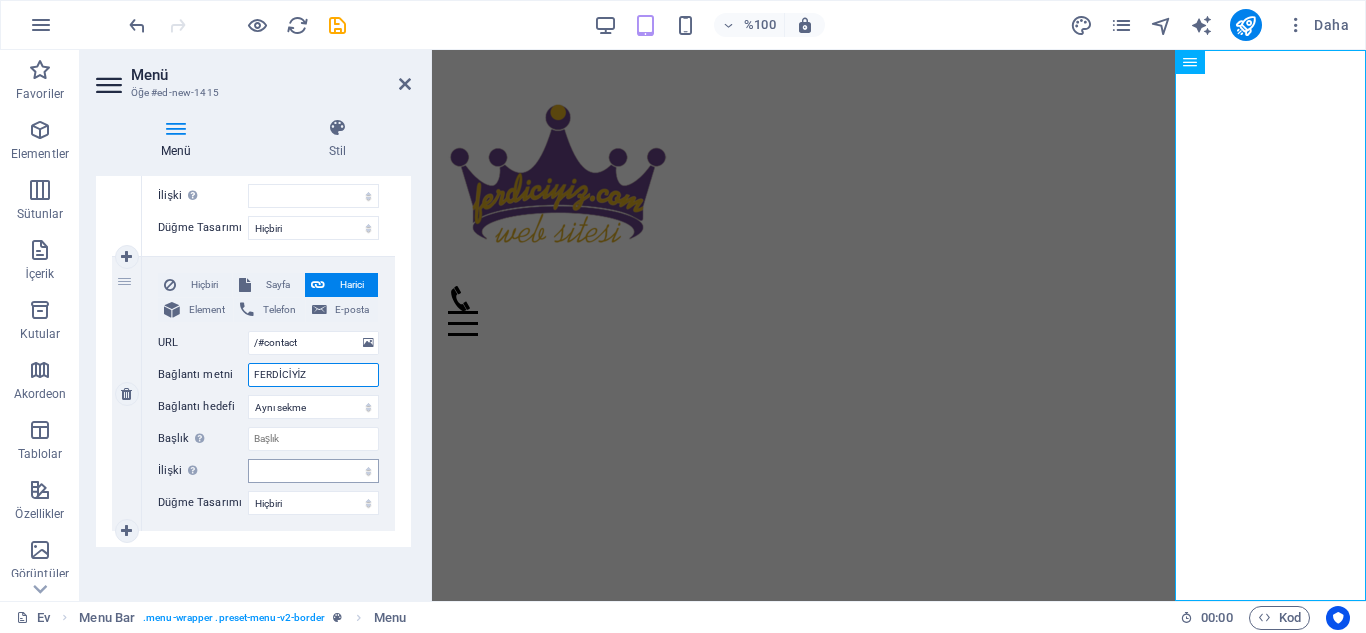 scroll, scrollTop: 936, scrollLeft: 0, axis: vertical 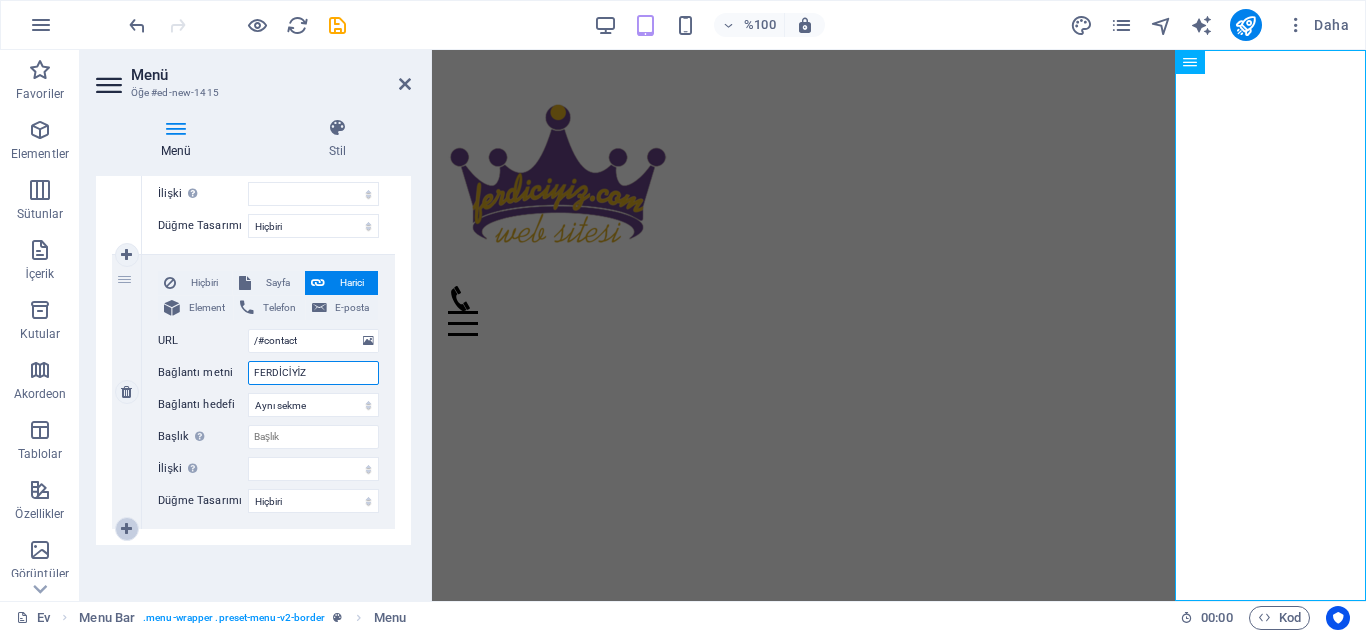 type on "FERDİCİYİZ" 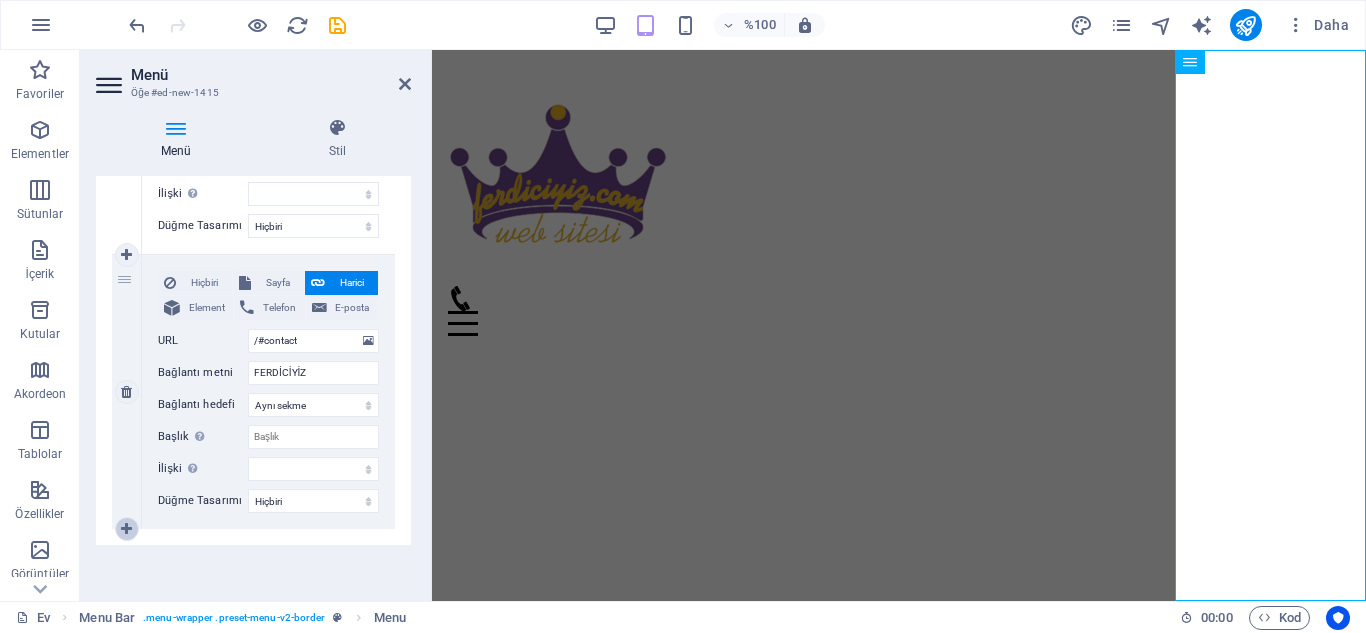 click at bounding box center [126, 529] 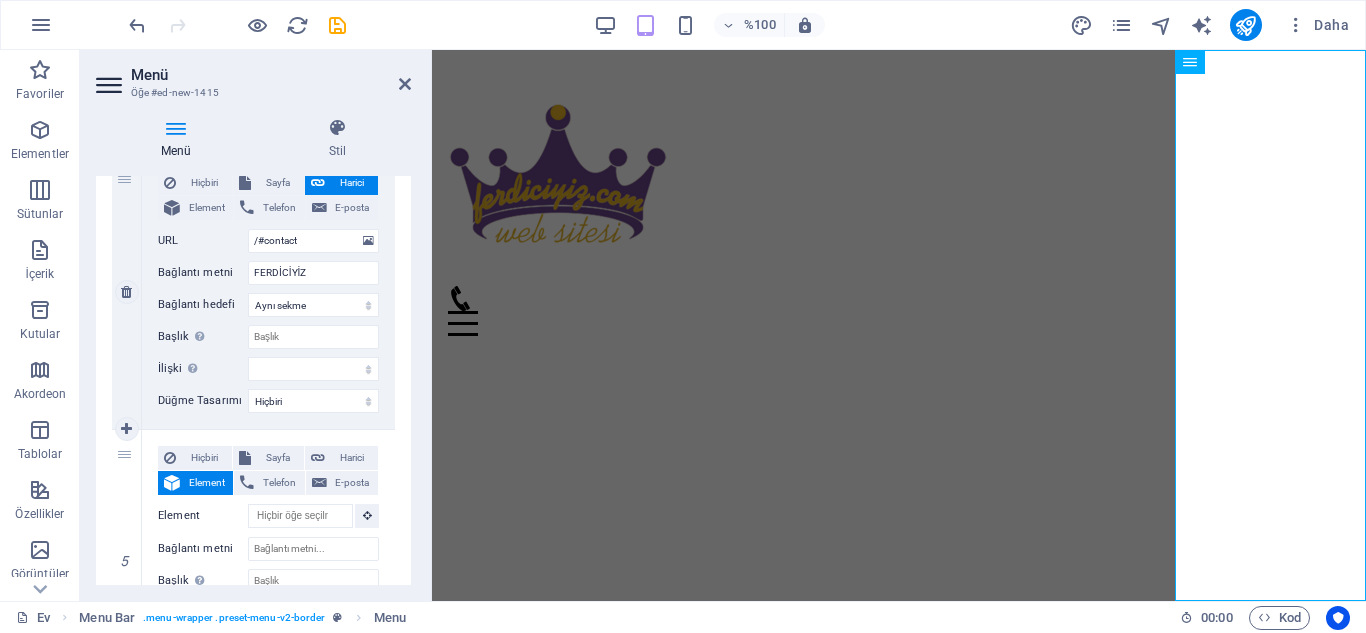 scroll, scrollTop: 1136, scrollLeft: 0, axis: vertical 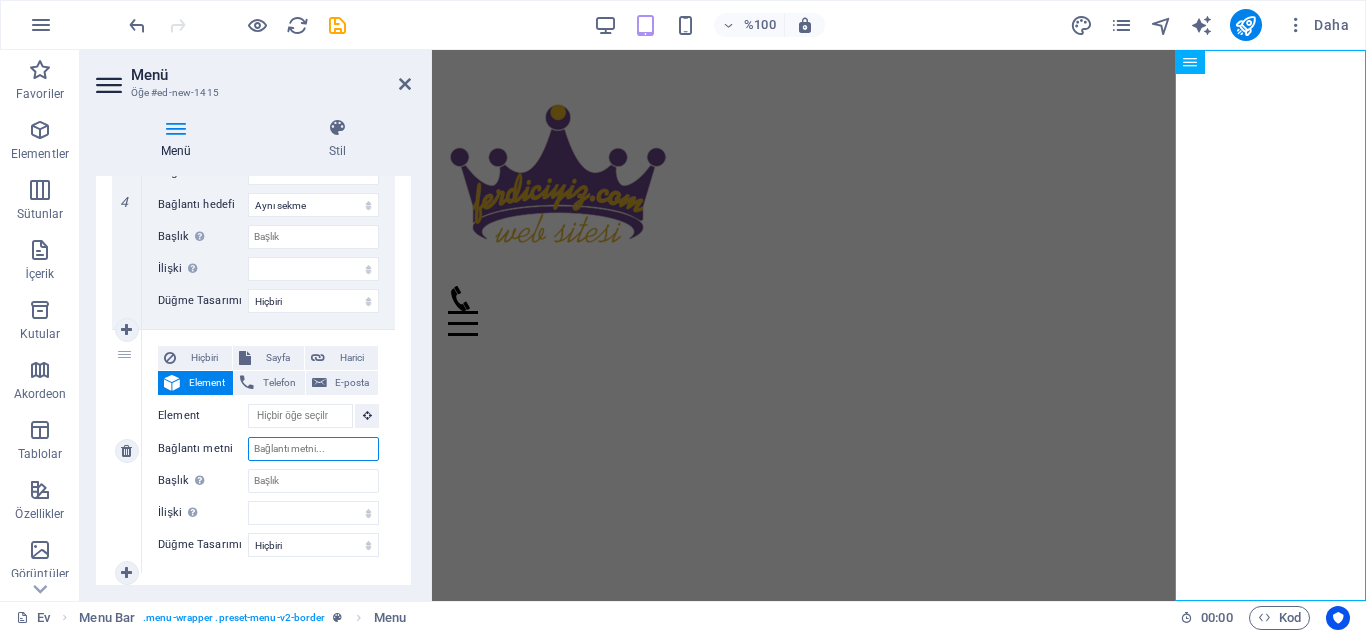 click on "Bağlantı metni" at bounding box center (313, 449) 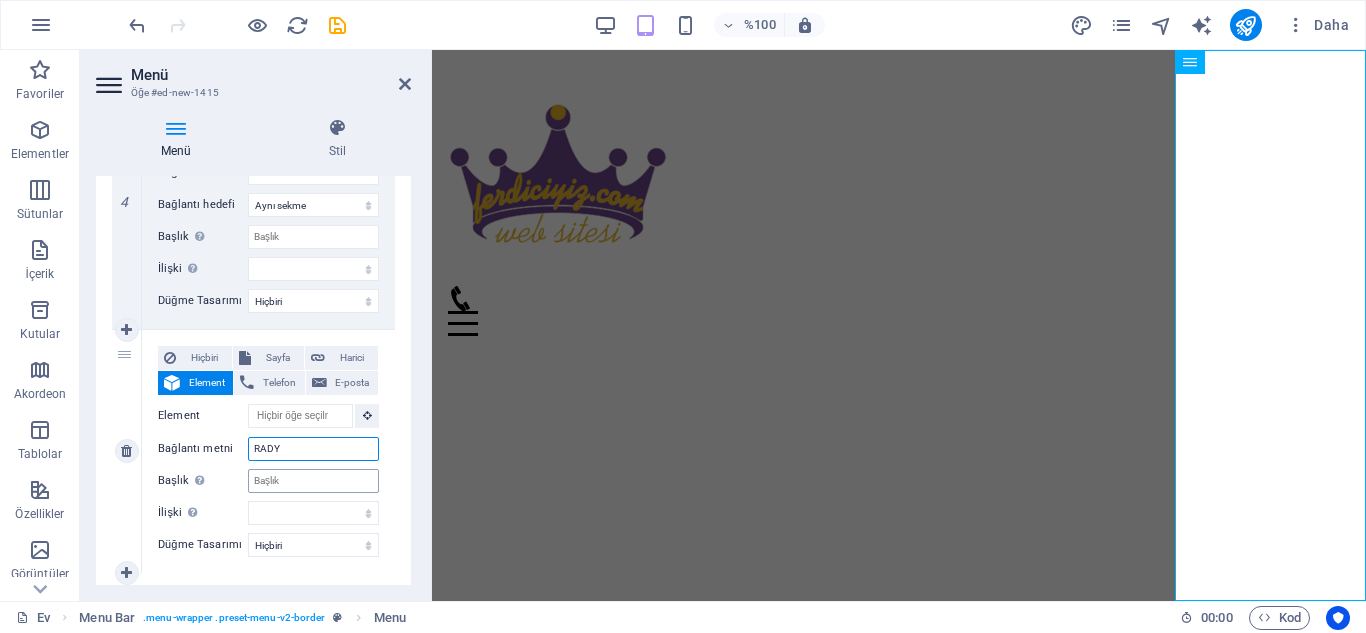 type on "RADYO" 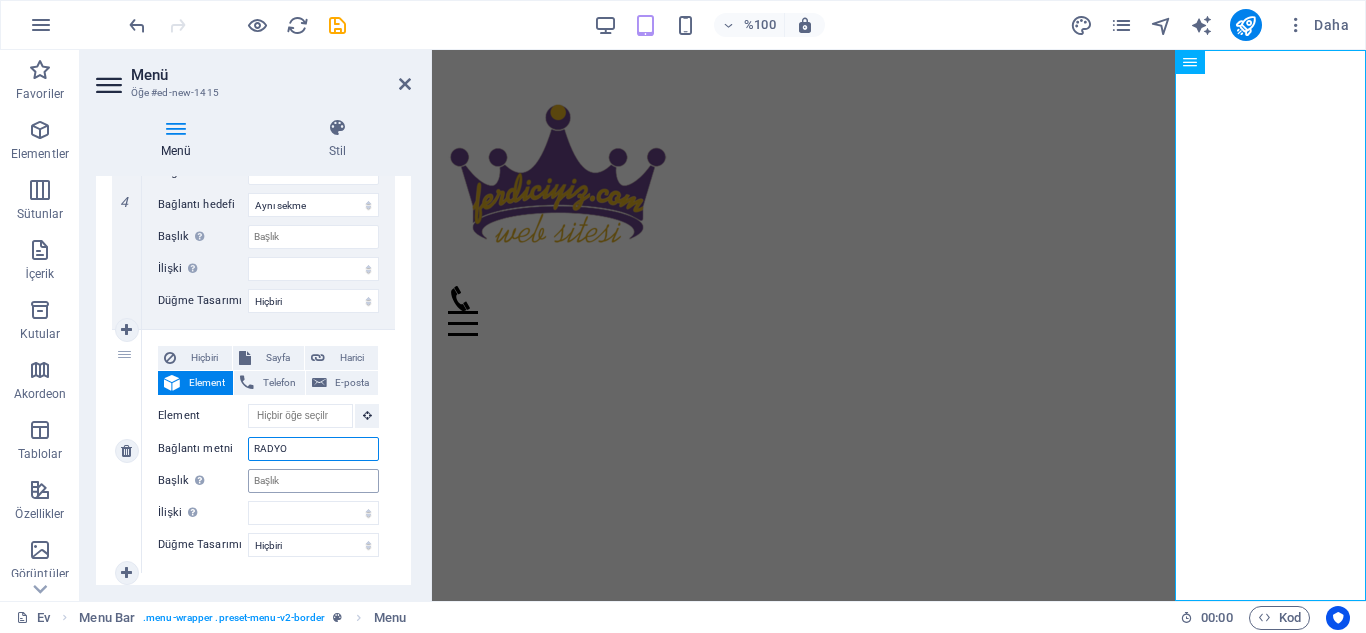 select 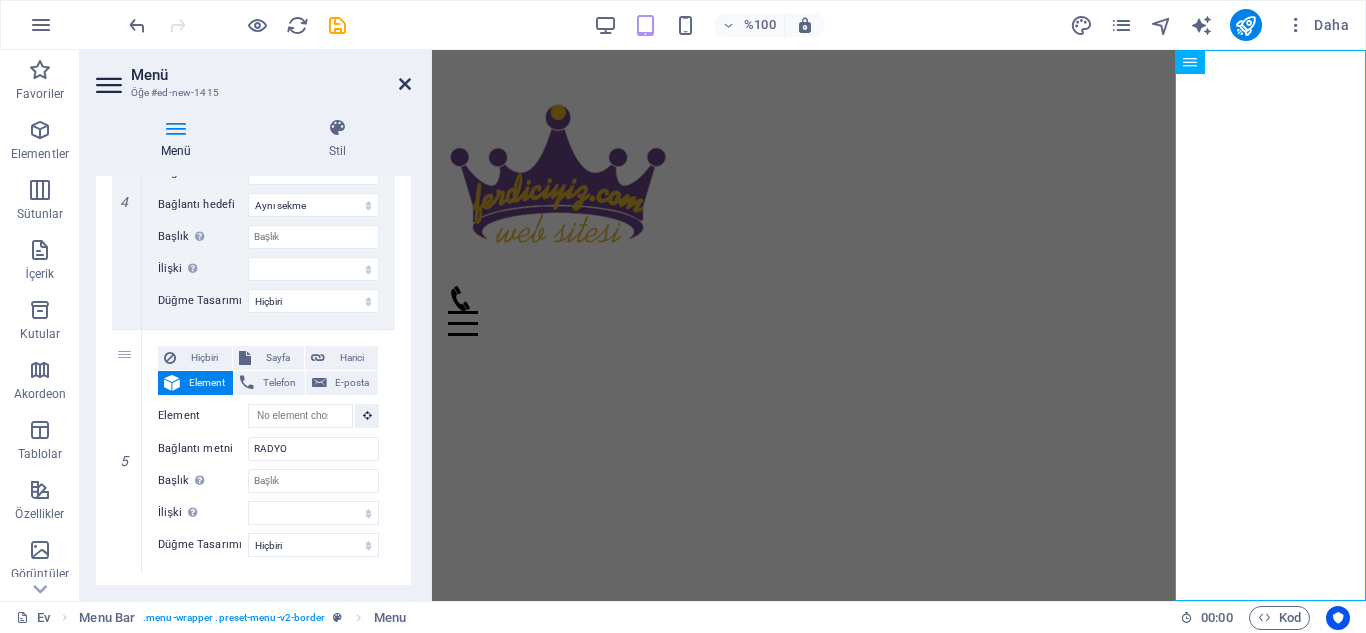 click at bounding box center (405, 84) 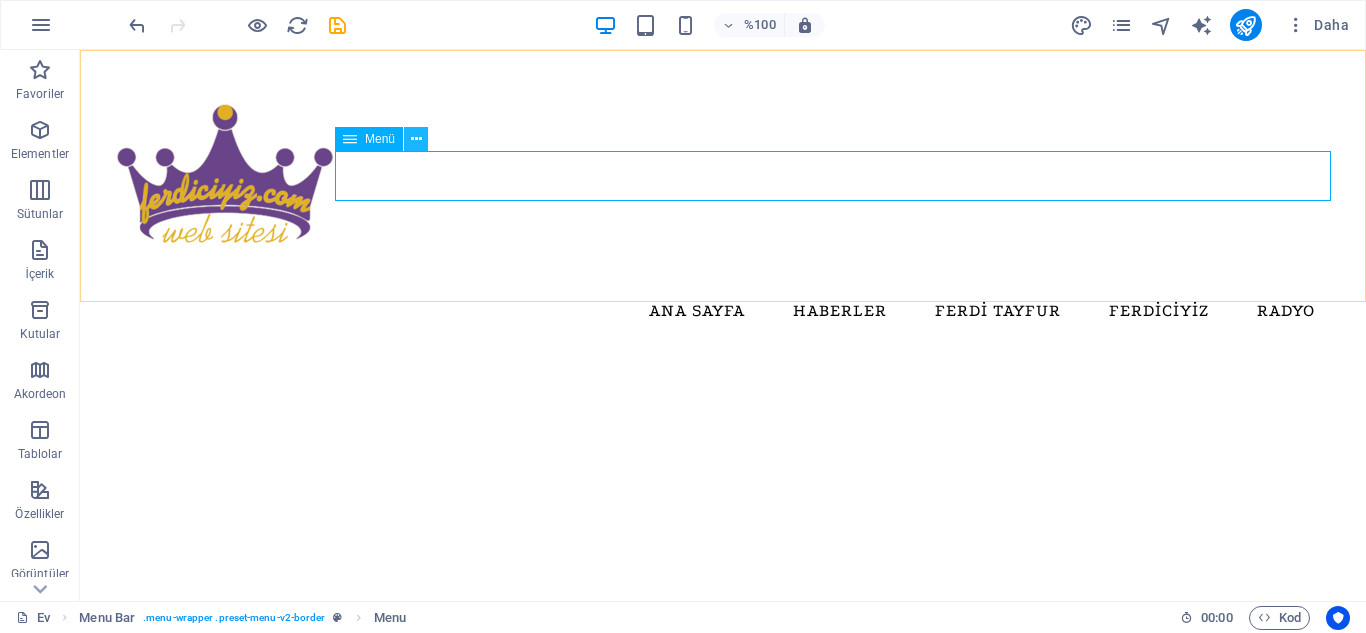 click at bounding box center [416, 139] 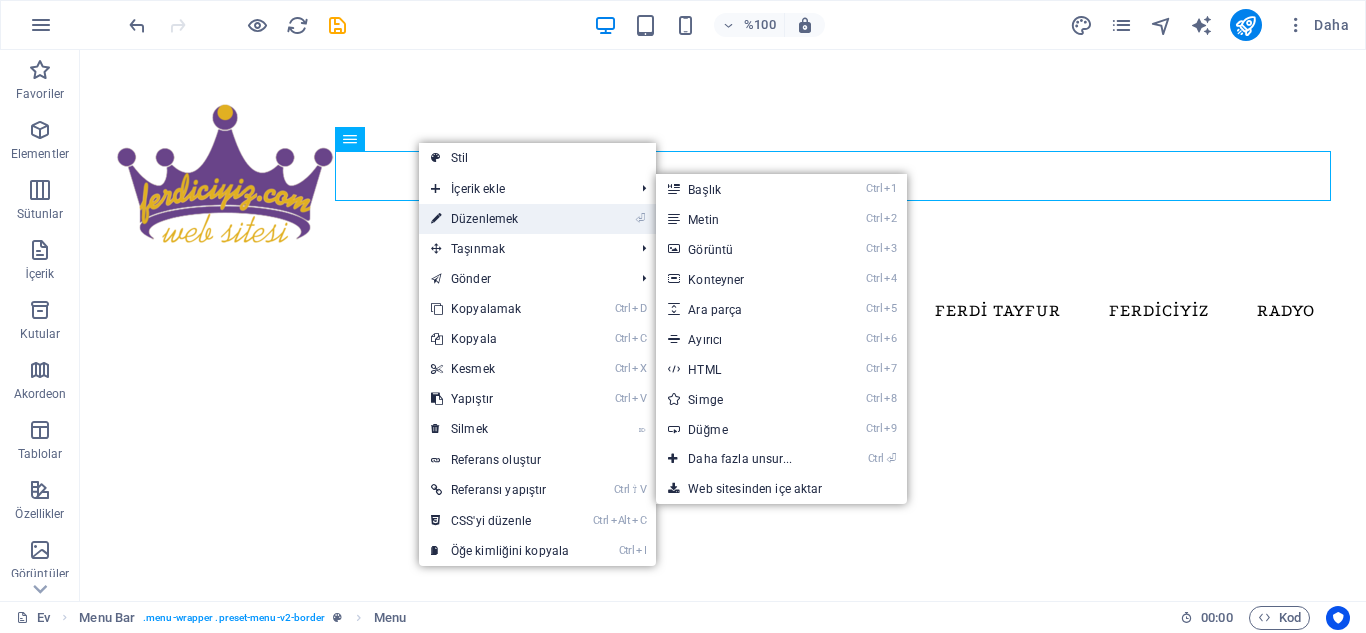 click on "⏎ Düzenlemek" at bounding box center [500, 219] 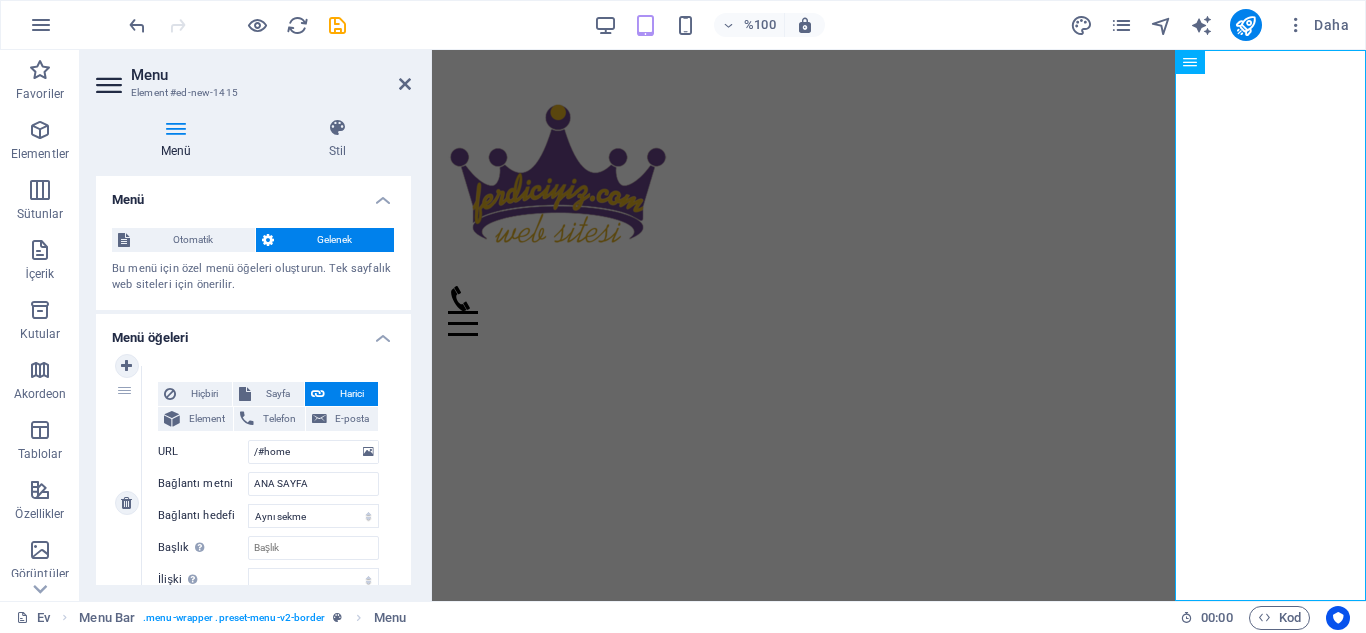 scroll, scrollTop: 100, scrollLeft: 0, axis: vertical 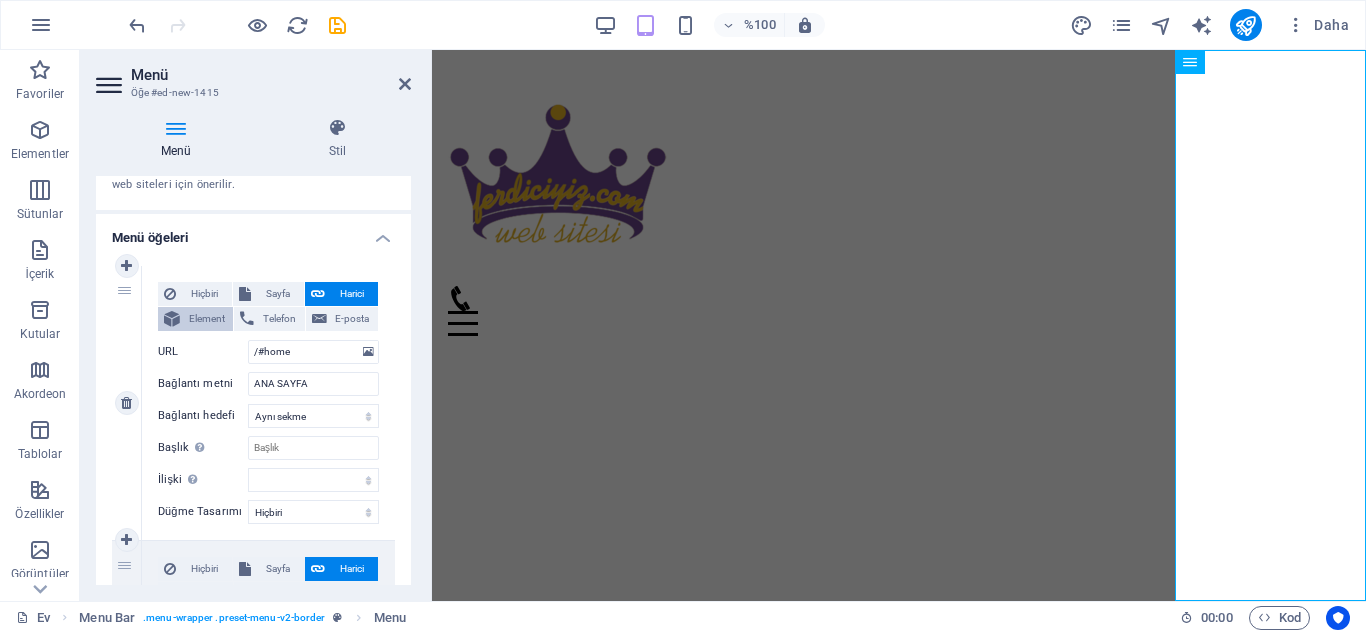 click on "Element" at bounding box center [207, 318] 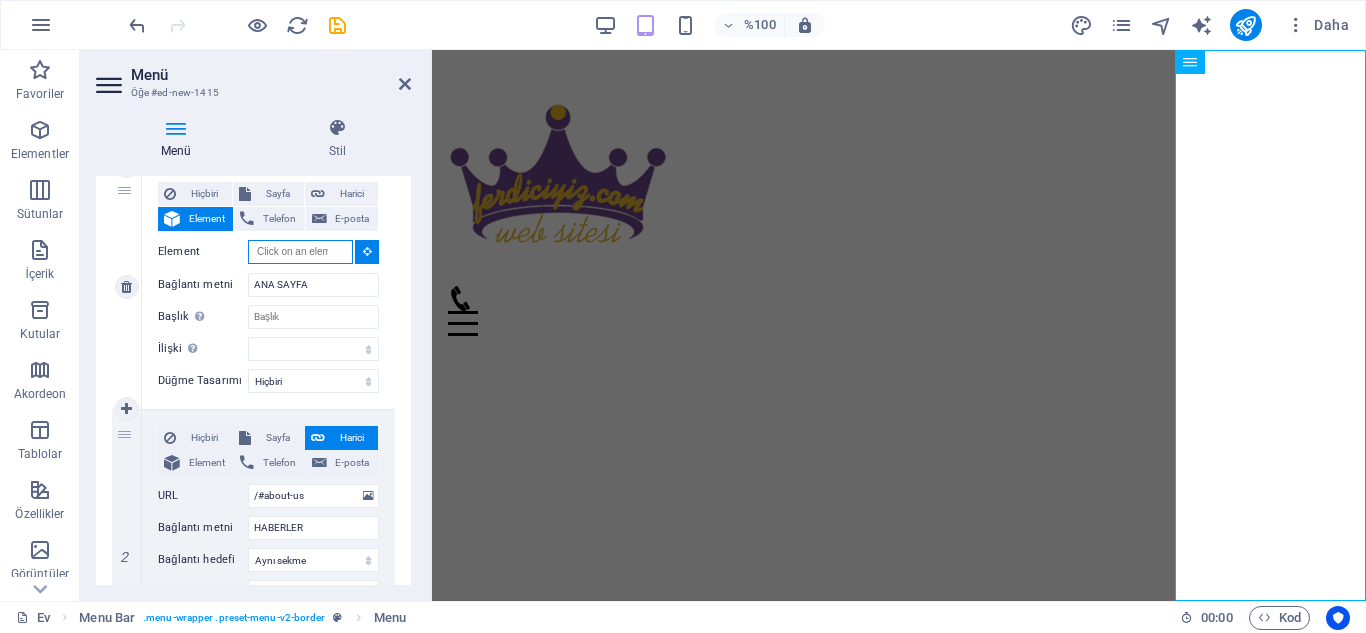 scroll, scrollTop: 100, scrollLeft: 0, axis: vertical 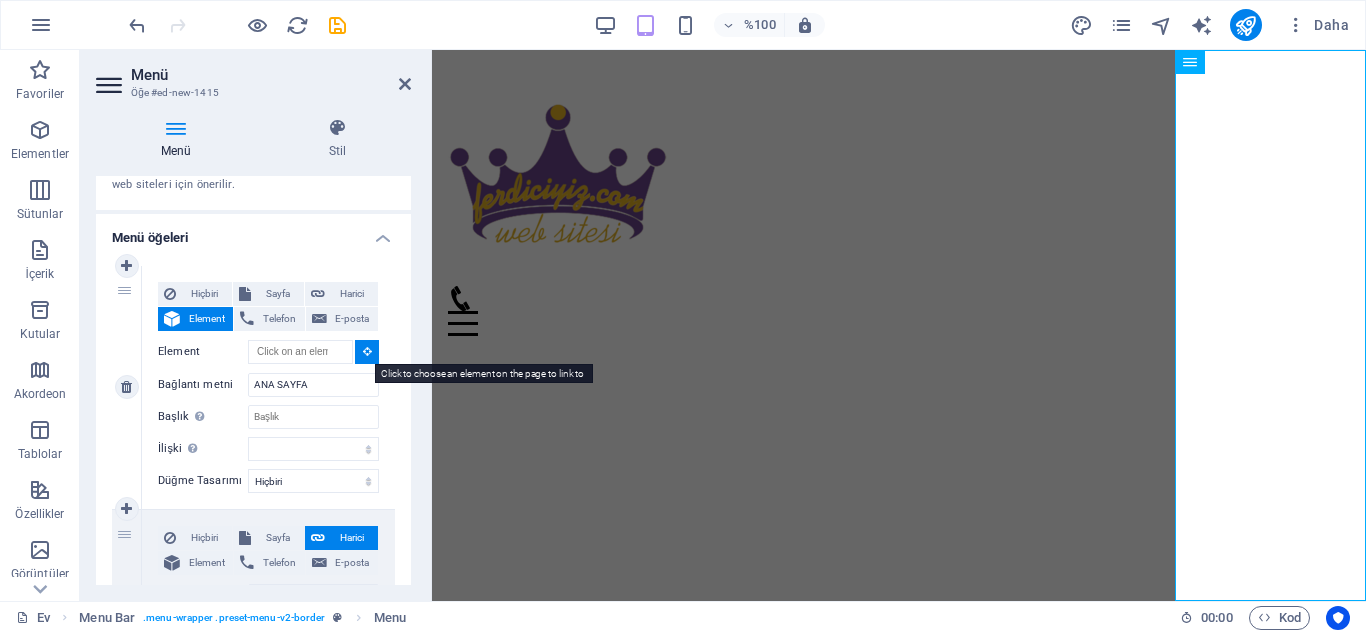click at bounding box center (367, 352) 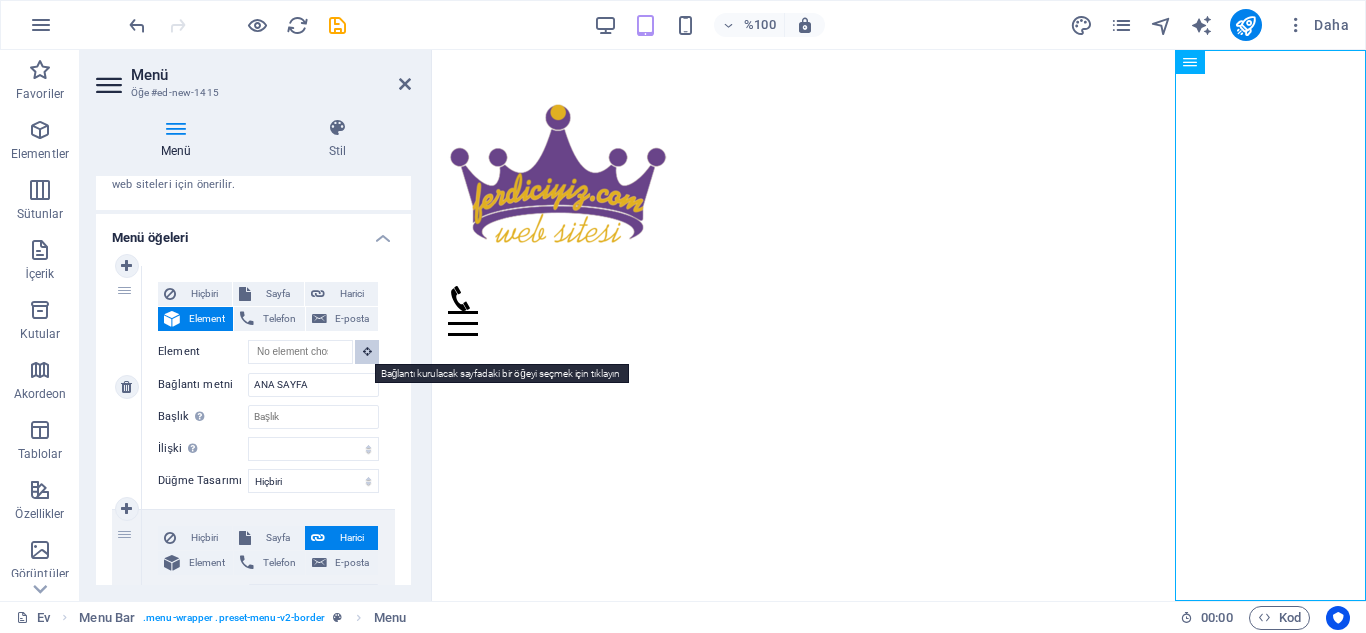 click at bounding box center [367, 352] 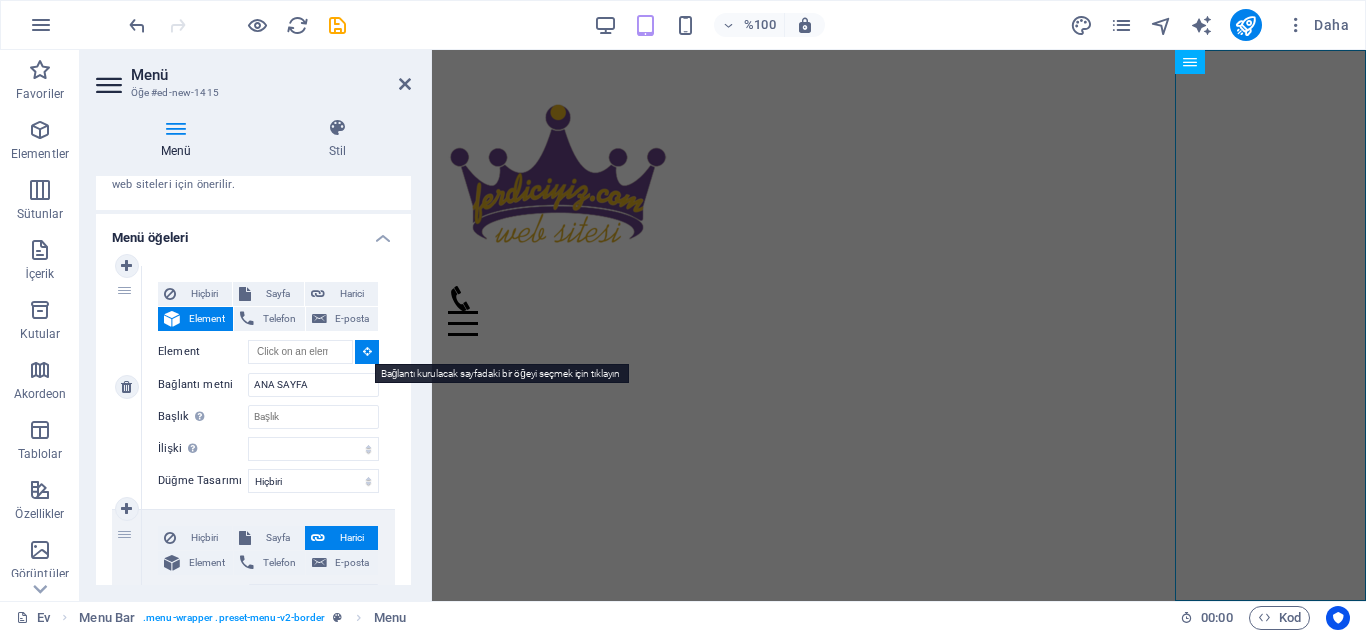 click at bounding box center (367, 352) 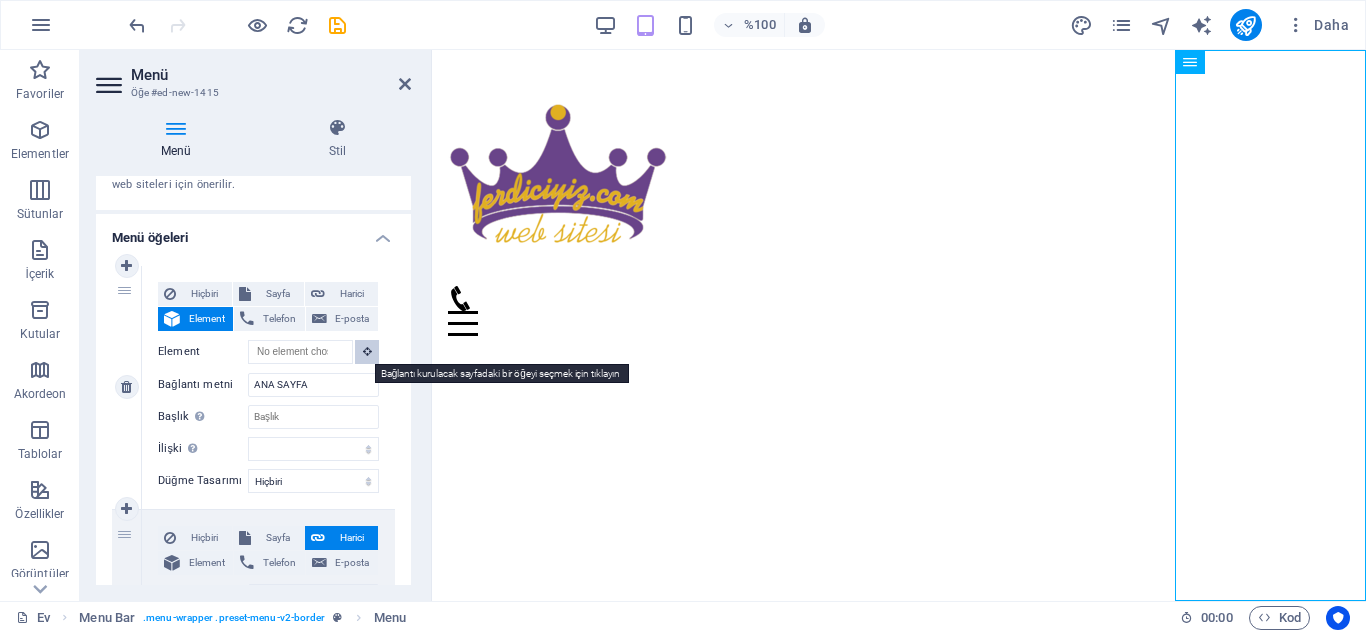 click at bounding box center [367, 352] 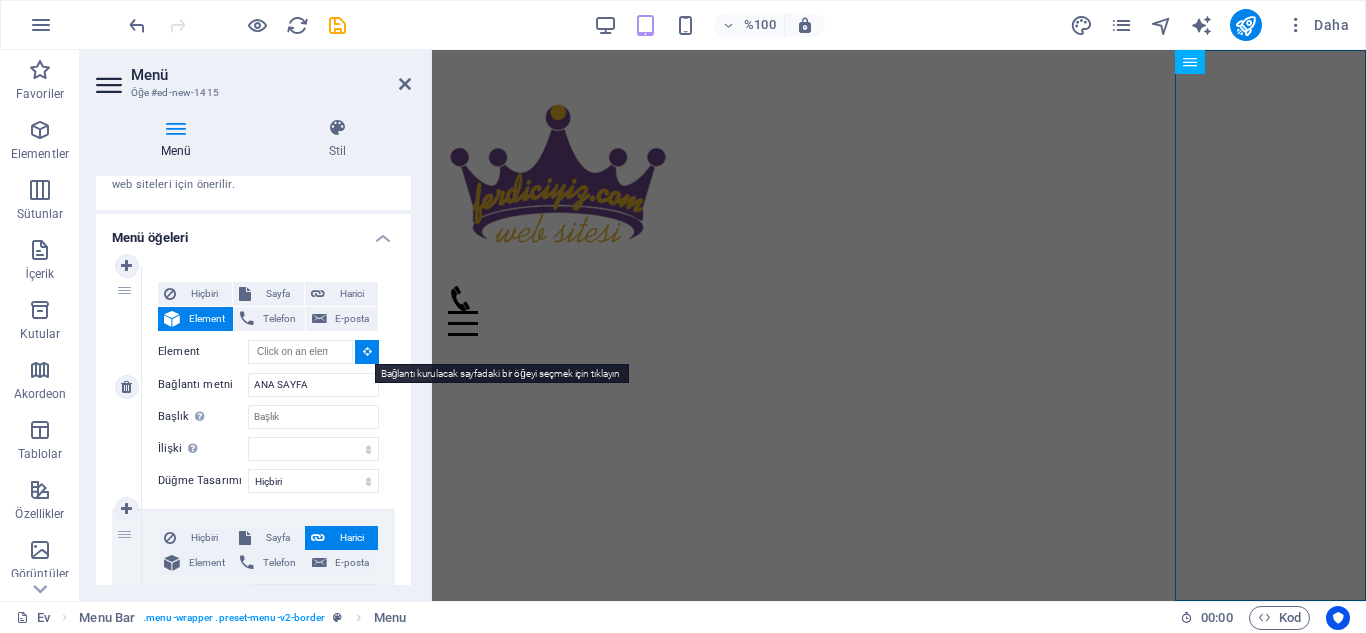 click at bounding box center [367, 352] 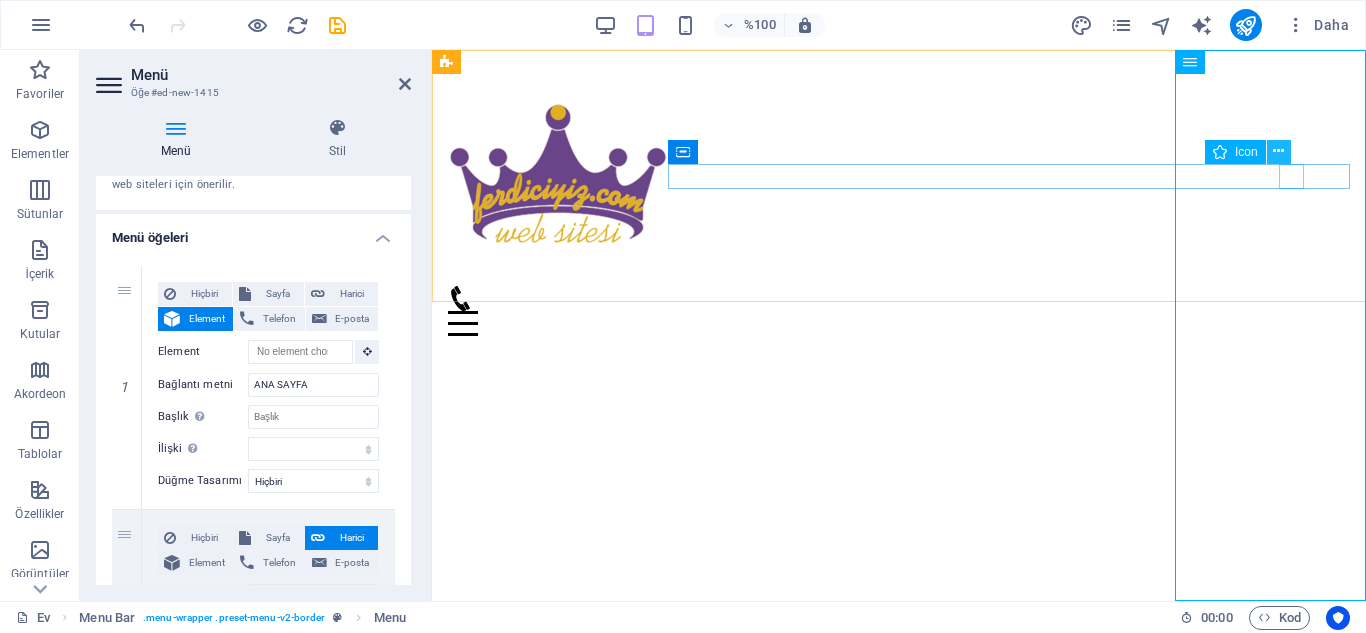 click at bounding box center (1278, 151) 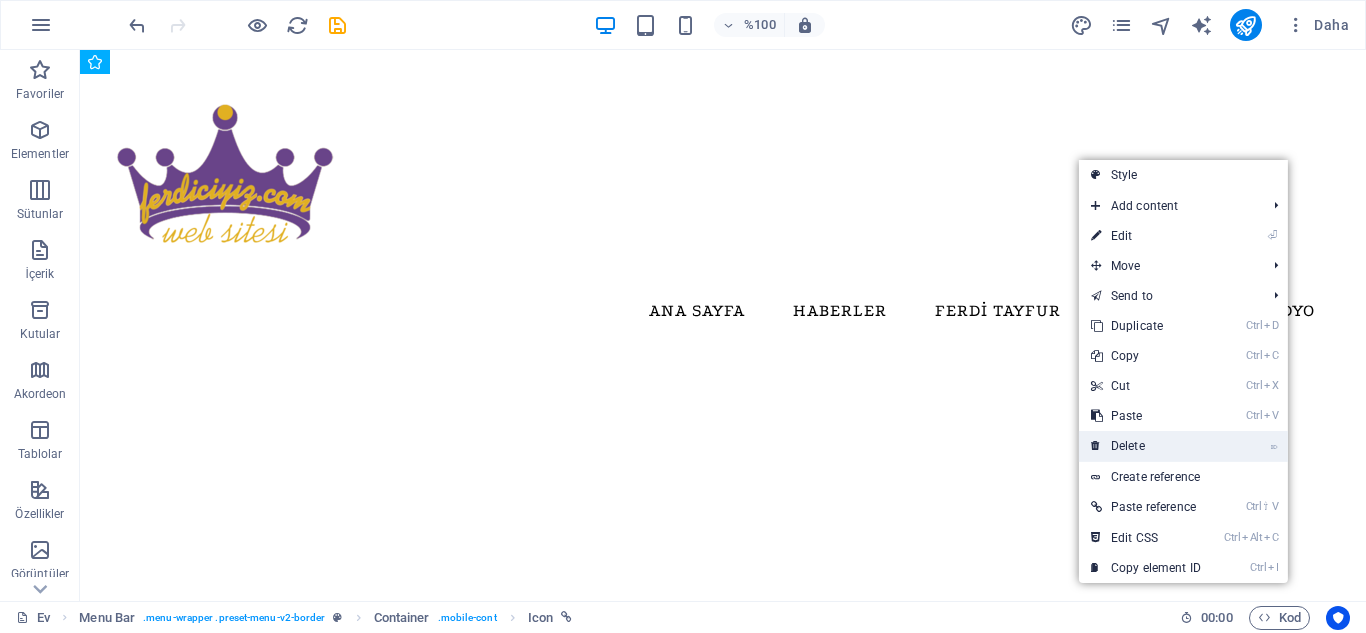 click on "⌦  Delete" at bounding box center (1146, 446) 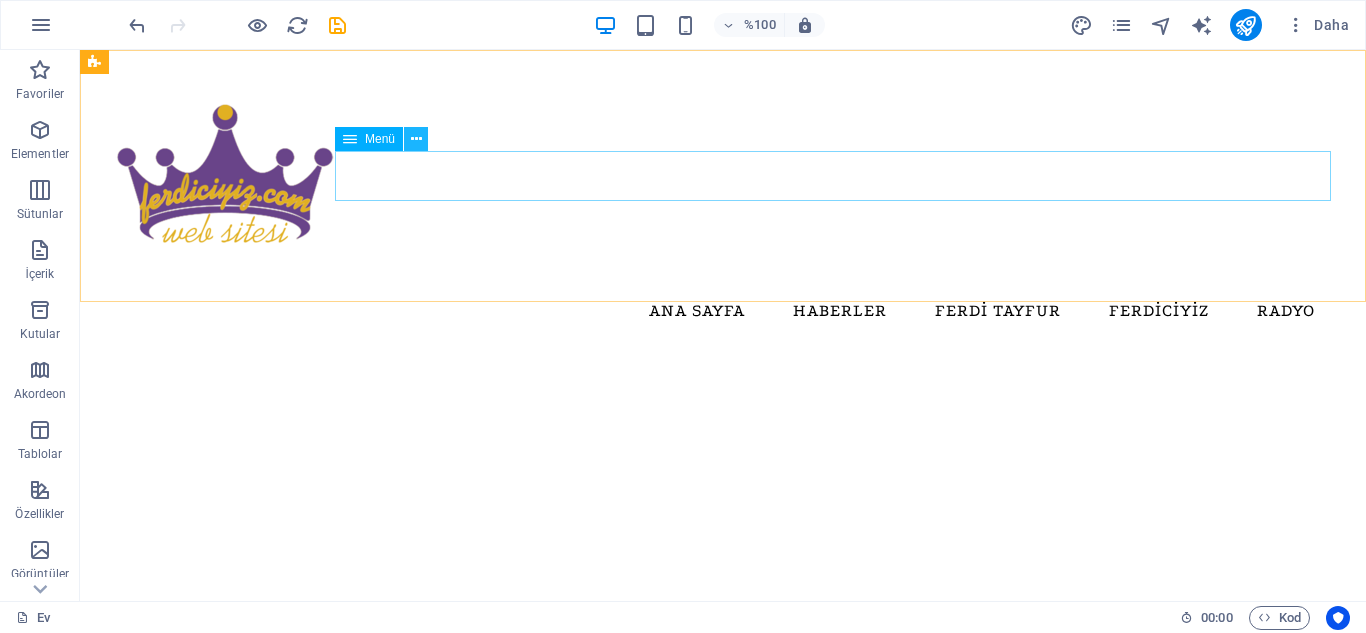 click at bounding box center [416, 139] 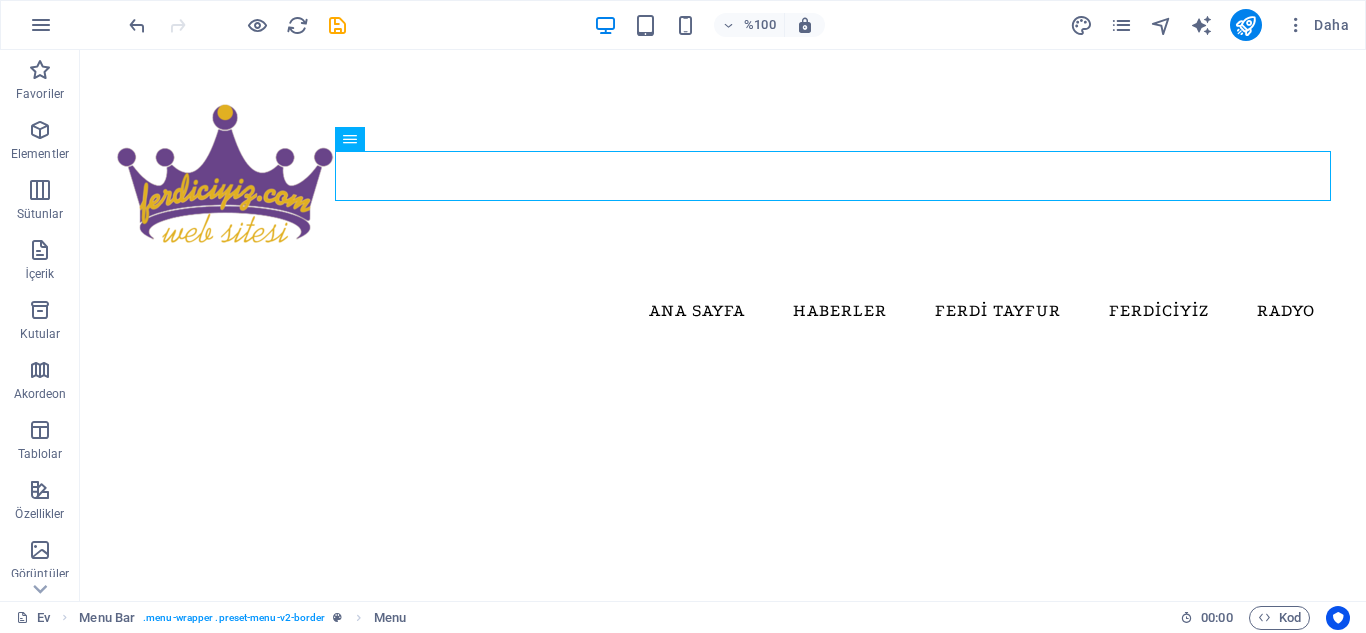 click on "Ana içeriğe geç
Menü ANA SAYFA HABERLER FERDİ TAYFUR FERDİCİYİZ RADYO" at bounding box center (723, 201) 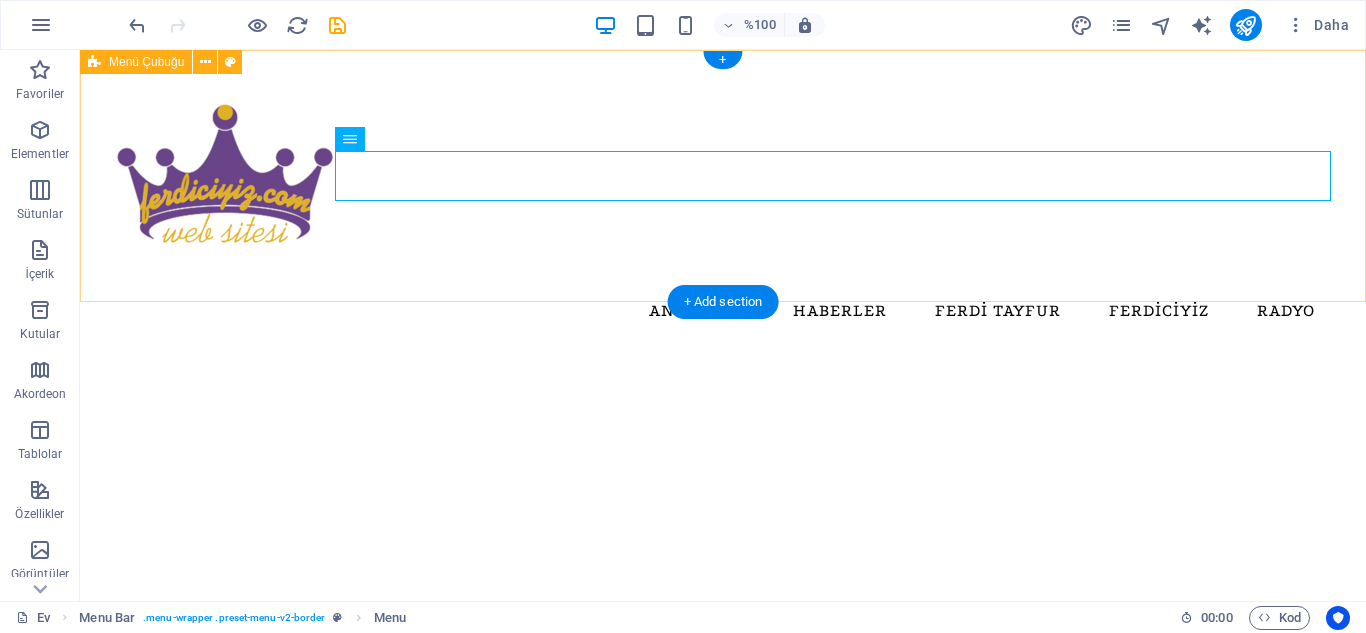 click on "Menü ANA SAYFA HABERLER FERDİ TAYFUR FERDİCİYİZ RADYO" at bounding box center [723, 201] 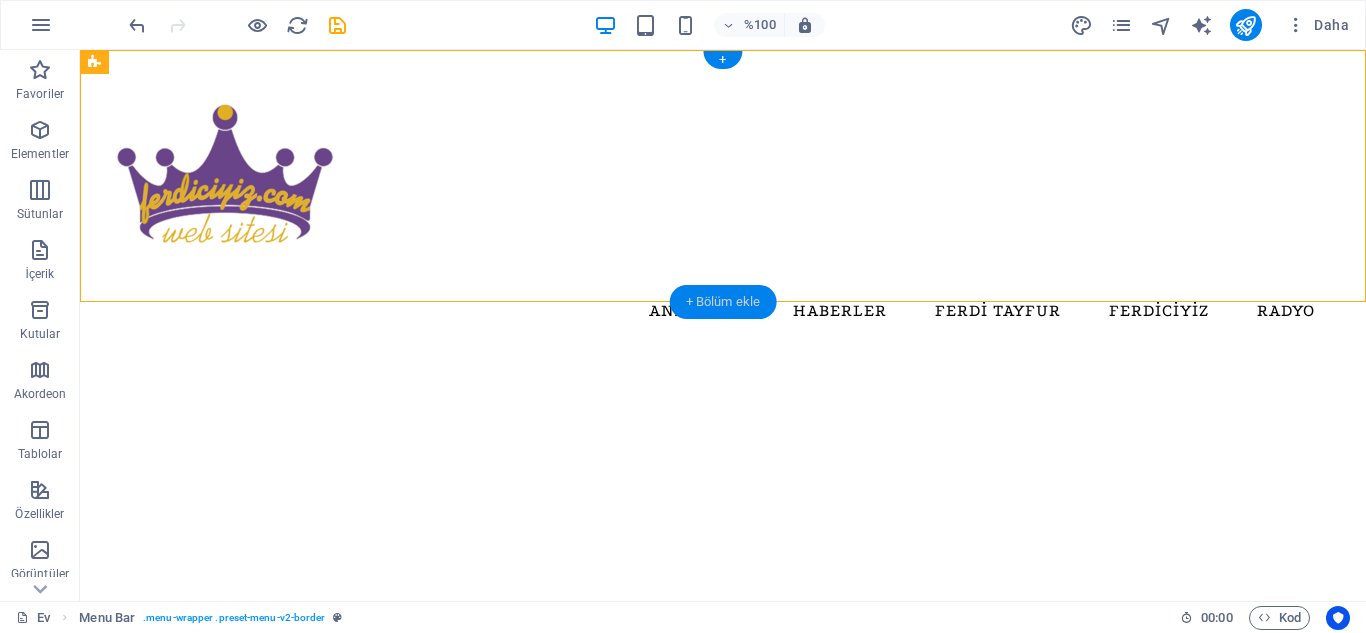 click on "+ Bölüm ekle" at bounding box center [723, 301] 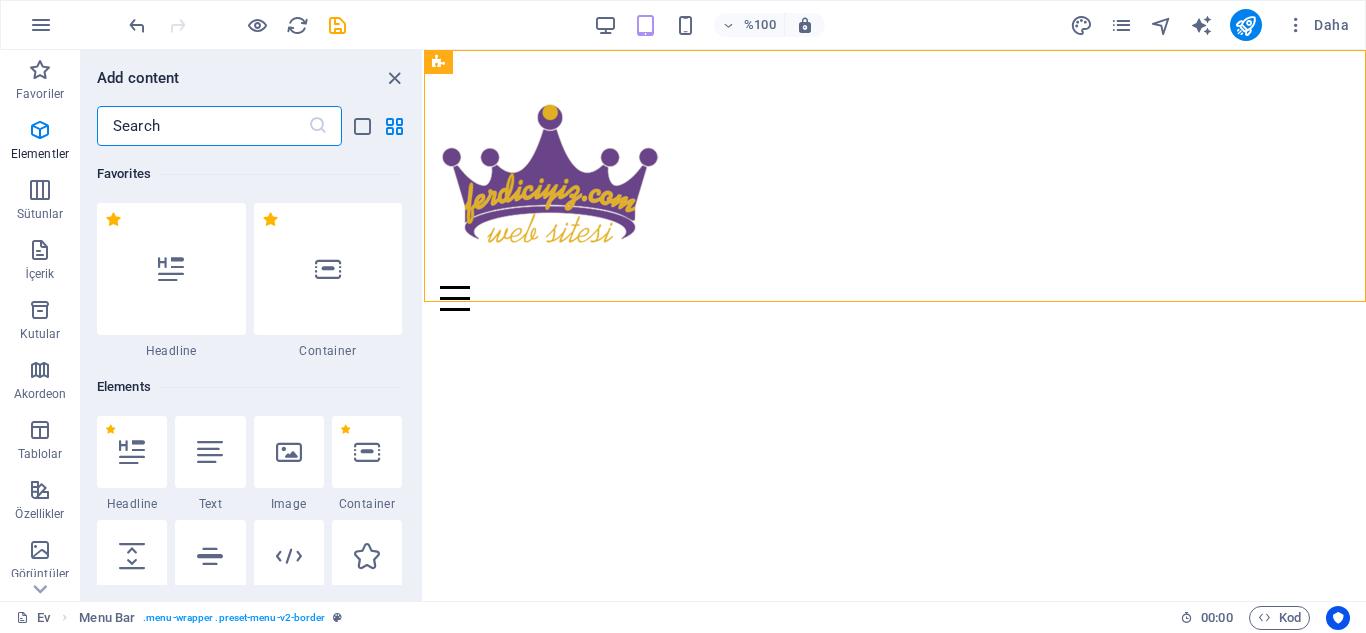 scroll, scrollTop: 3499, scrollLeft: 0, axis: vertical 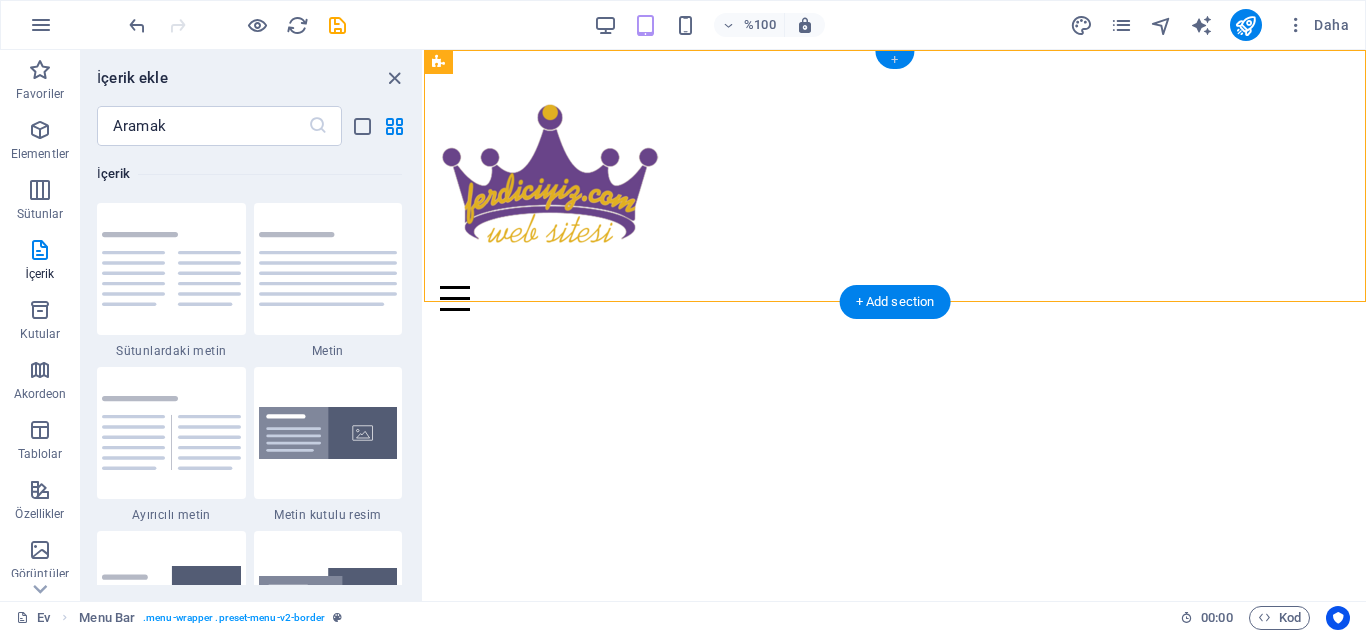 click on "+" at bounding box center [894, 60] 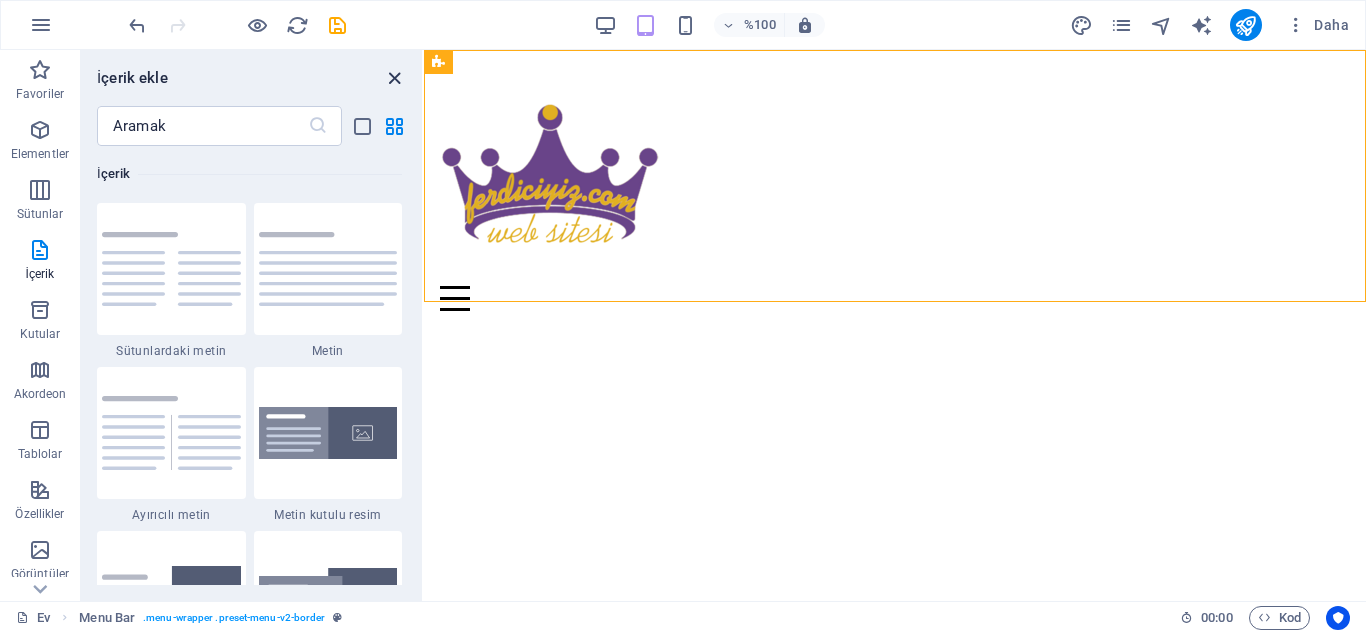 drag, startPoint x: 388, startPoint y: 73, endPoint x: 821, endPoint y: 3, distance: 438.6217 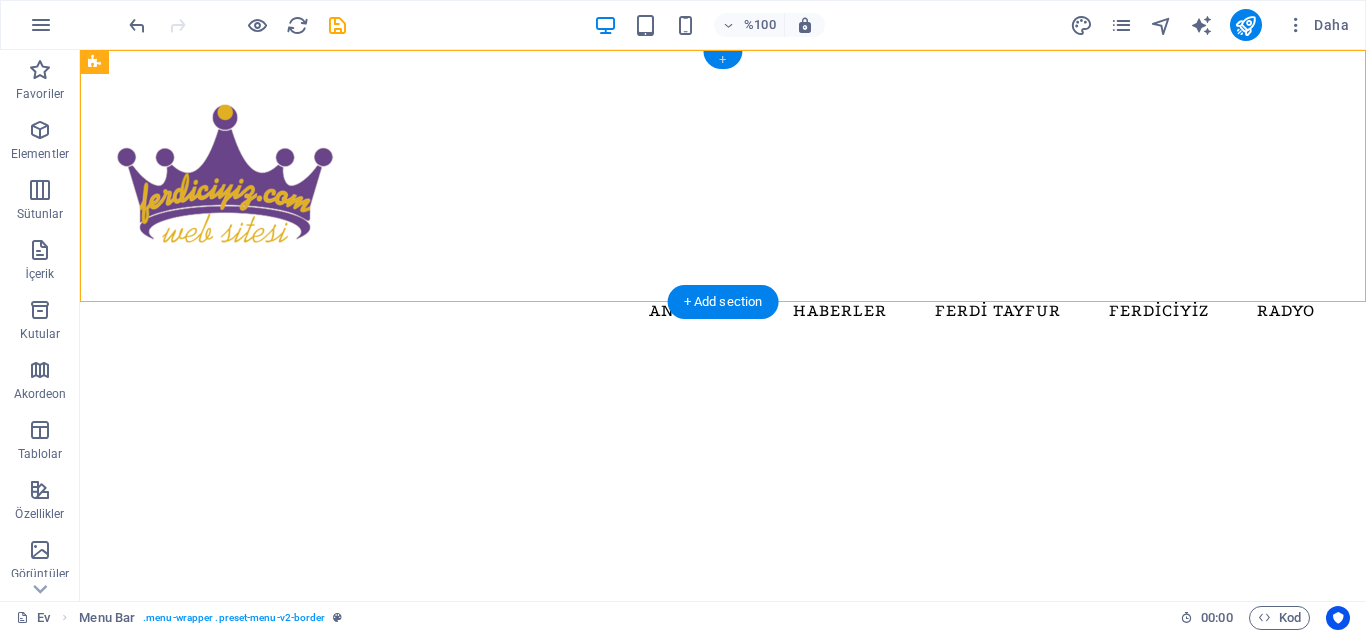 click on "+" at bounding box center (722, 60) 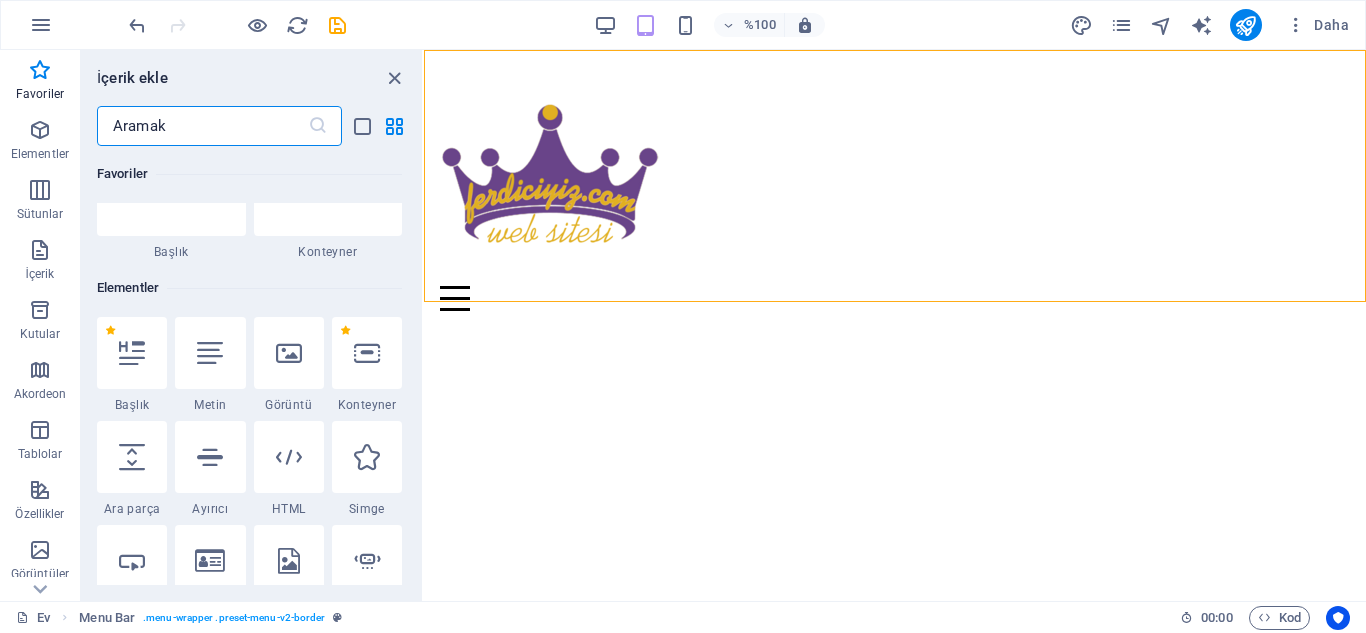scroll, scrollTop: 0, scrollLeft: 0, axis: both 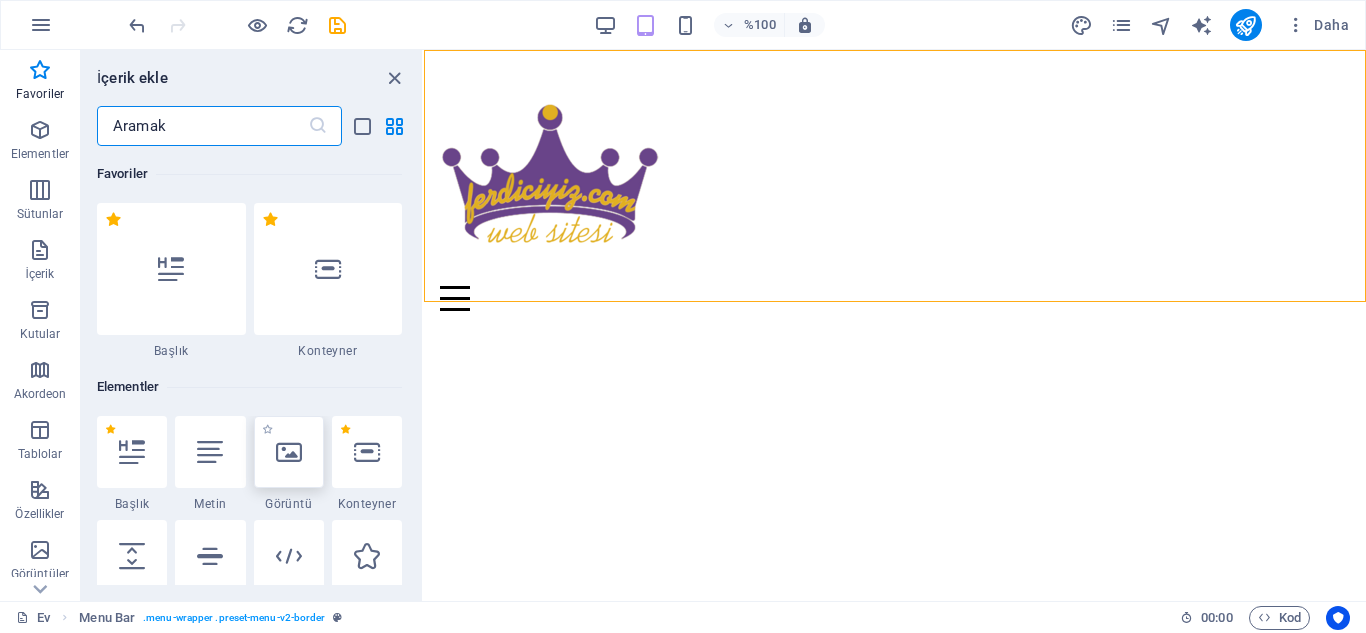 click at bounding box center [289, 452] 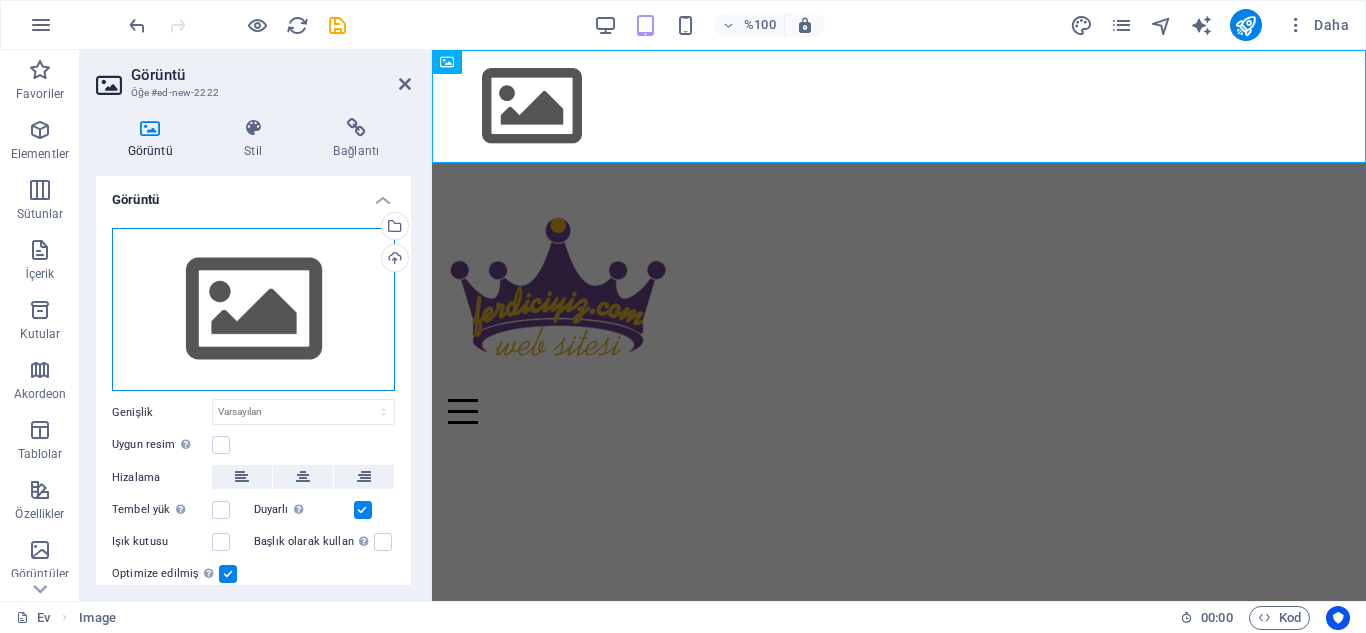 click on "Dosyaları buraya sürükleyin, dosyaları seçmek için tıklayın veya  Dosyalar'dan veya ücretsiz stok fotoğraf ve videolarımızdan dosyaları seçin" at bounding box center [253, 310] 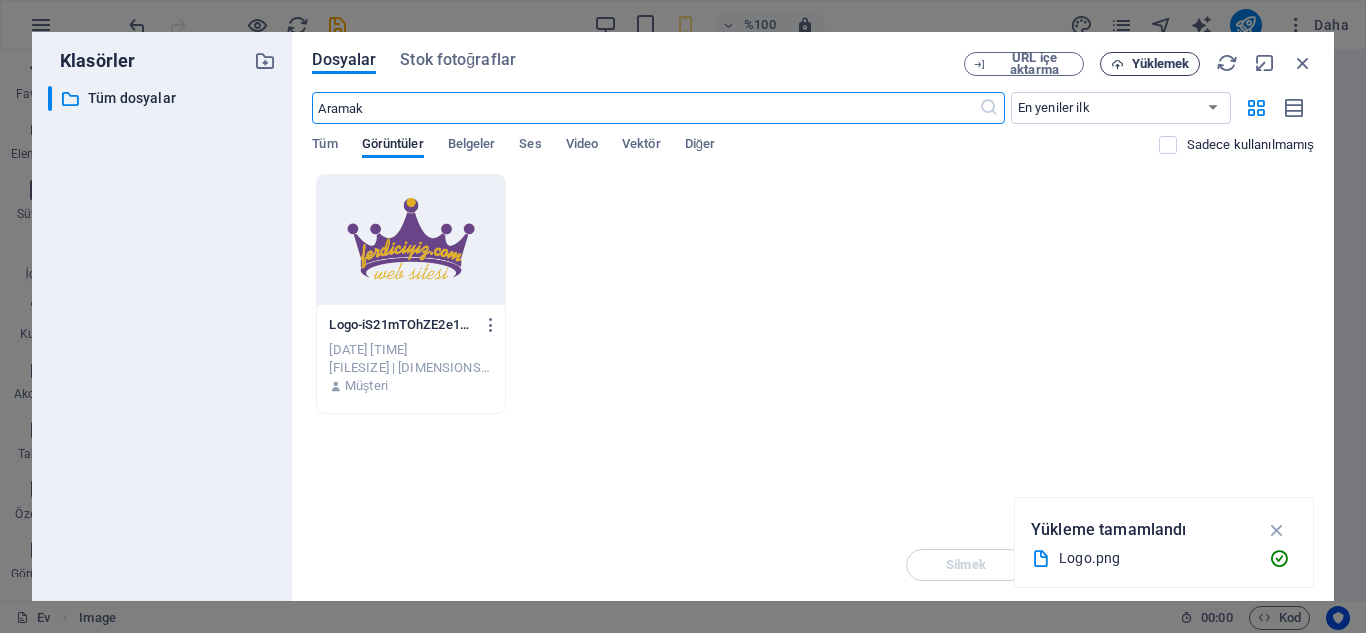 click at bounding box center (1117, 64) 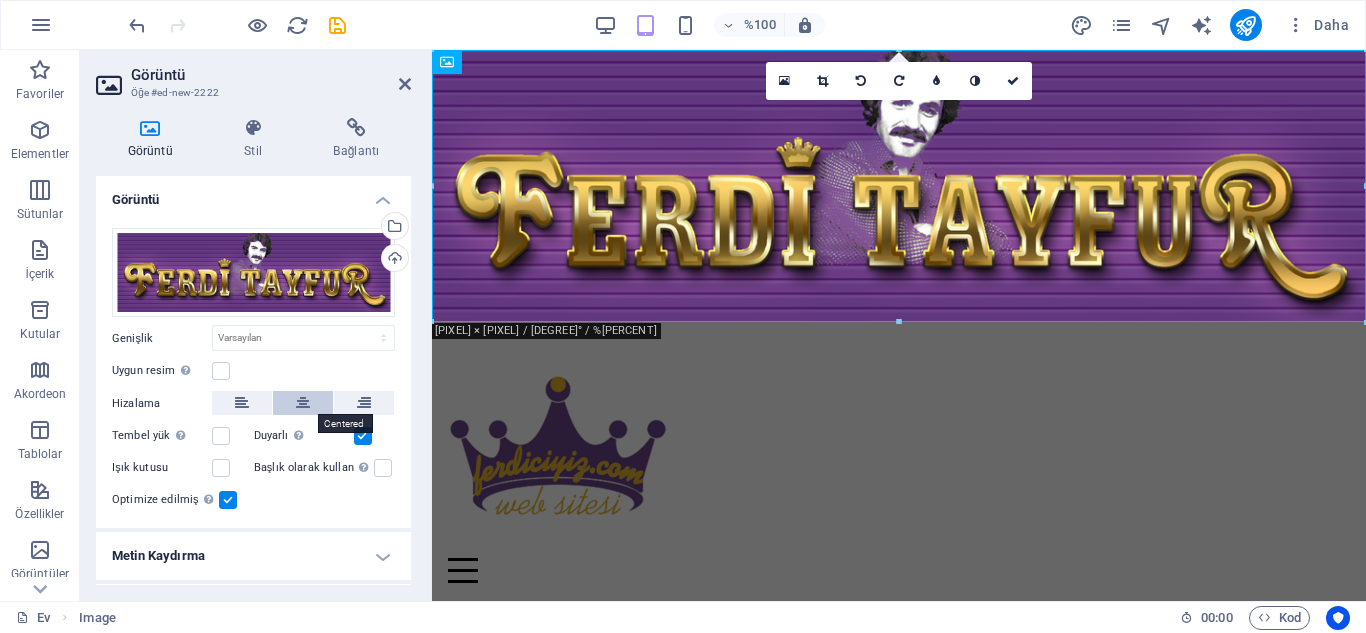 click at bounding box center (303, 403) 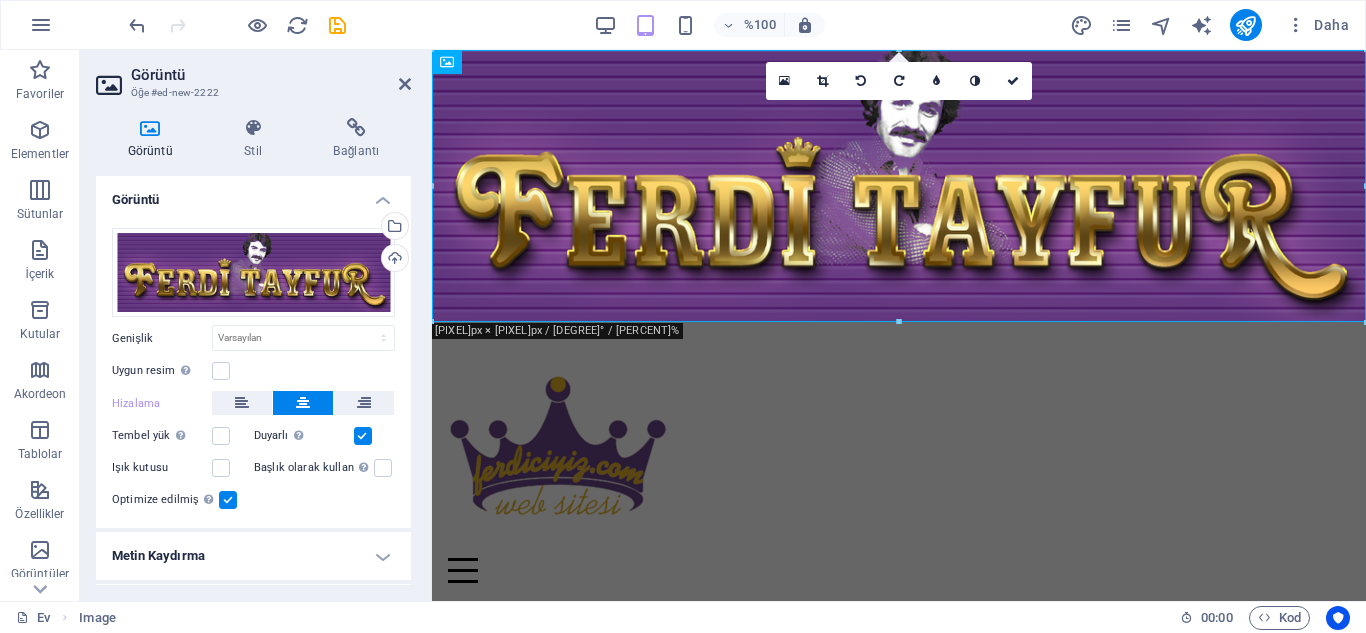 click on "Dosyaları buraya sürükleyin, dosyaları seçmek için tıklayın veya  Dosyalar'dan veya ücretsiz stok fotoğraf ve videolarımızdan dosyaları seçin Dosya yöneticisinden dosyaları seçin, stok fotoğrafları seçin veya dosyayı/dosyaları yükleyin Yüklemek Genişlik Varsayılan otomatik piksel rem % onlar vh vw Uygun resim Görüntüyü otomatik olarak sabit bir genişliğe ve yüksekliğe uydur Yükseklik Varsayılan otomatik piksel Hizalama Tembel yük Sayfa yüklendikten sonra görsellerin yüklenmesi sayfa hızını artırır. Duyarlı Retina görüntüsünü ve akıllı telefon için optimize edilmiş boyutları otomatik olarak yükleyin. Işık kutusu Başlık olarak kullan Resim, H1 başlık etiketiyle sarılacaktır. Alternatif metne H1 başlığının ağırlığını vermek için kullanışlıdır, örneğin logo için. Emin değilseniz, işareti kaldırın. Optimize edilmiş Sayfa hızını artırmak için resimler sıkıştırılmıştır. Position Yön Gelenek X ofseti 50 piksel rem %" at bounding box center (253, 370) 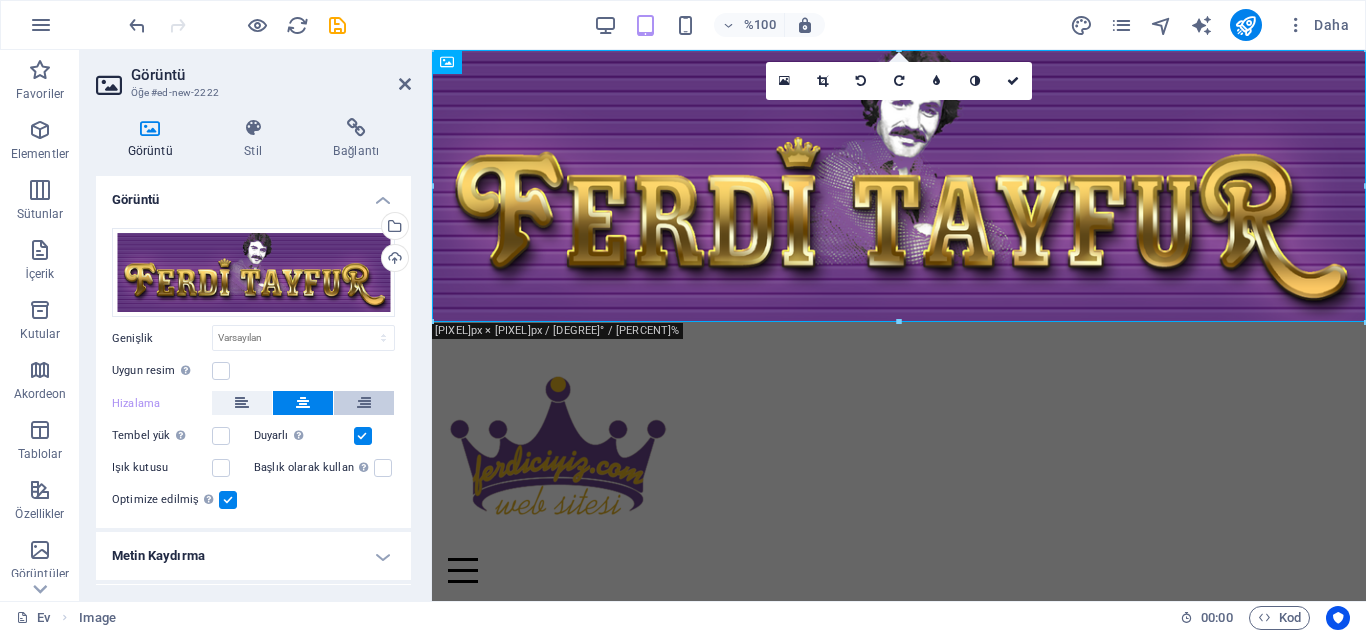 click at bounding box center [364, 403] 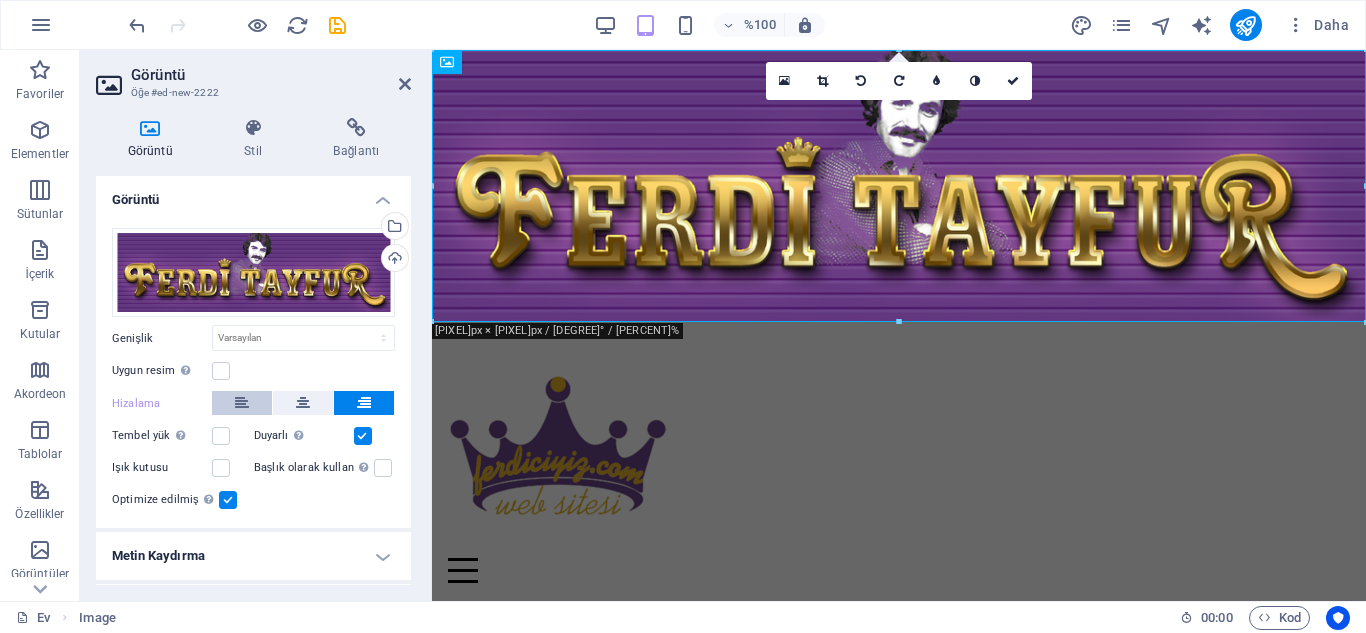 click at bounding box center [242, 403] 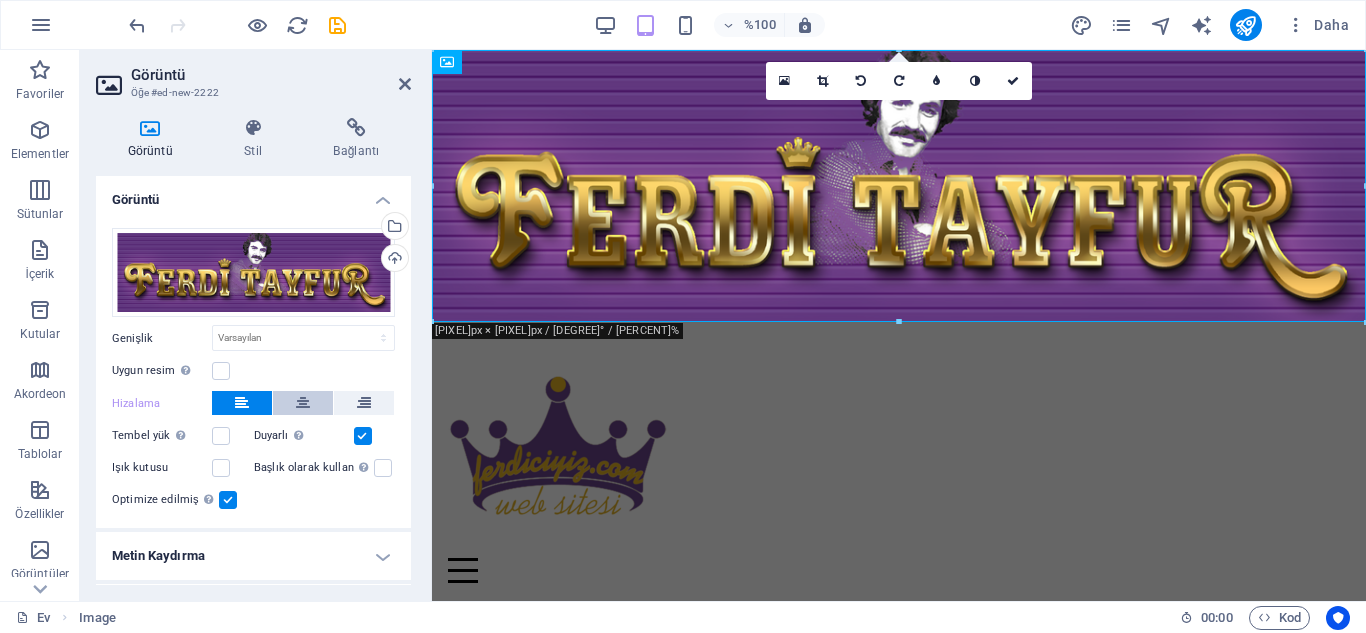click at bounding box center (303, 403) 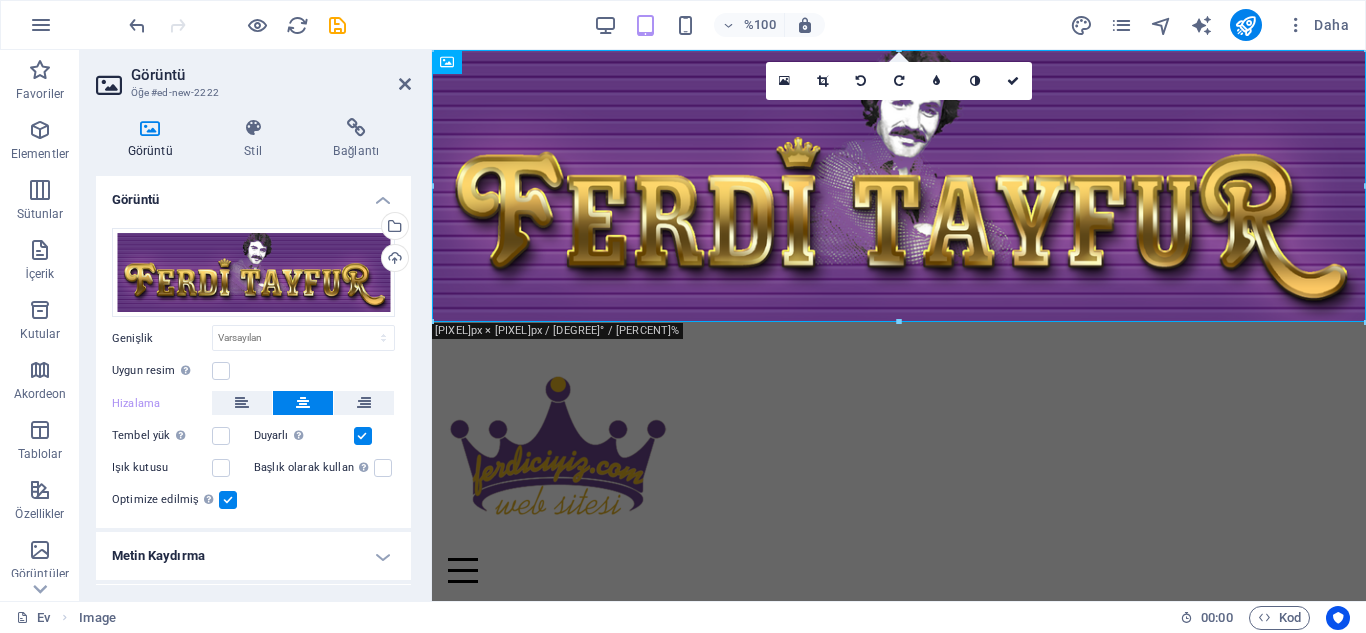 click on "Uygun resim Görüntüyü otomatik olarak sabit bir genişliğe ve yüksekliğe uydur" at bounding box center (253, 371) 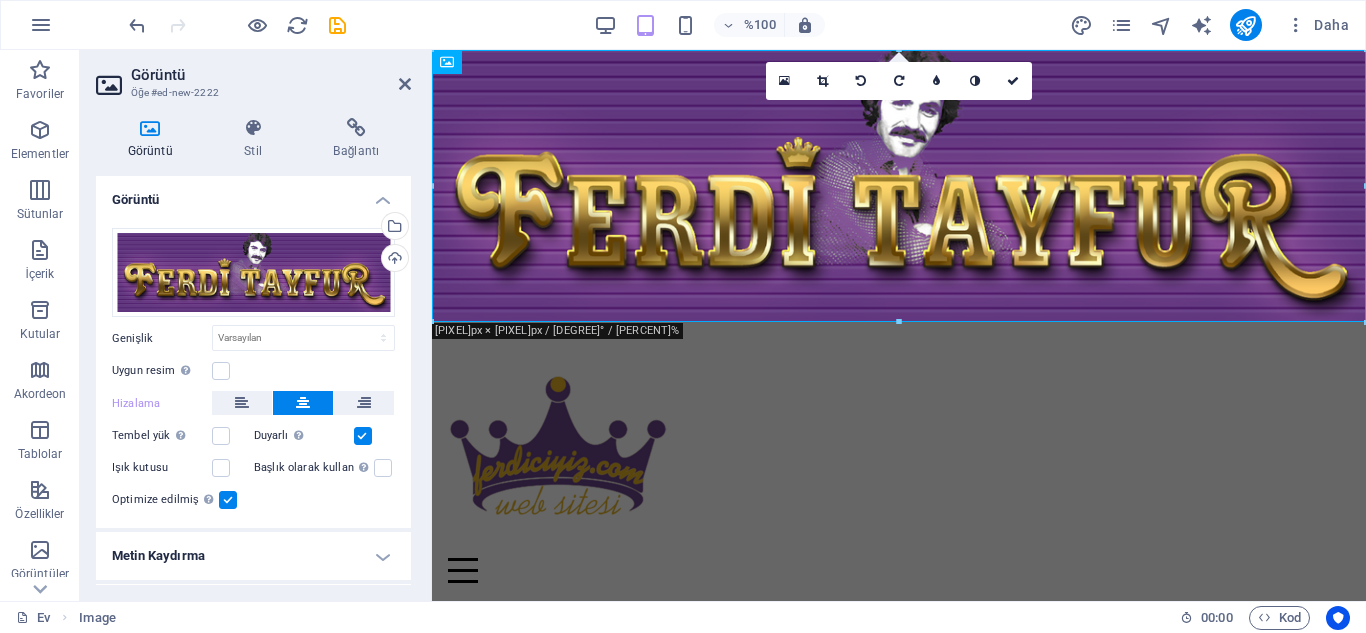 scroll, scrollTop: 46, scrollLeft: 0, axis: vertical 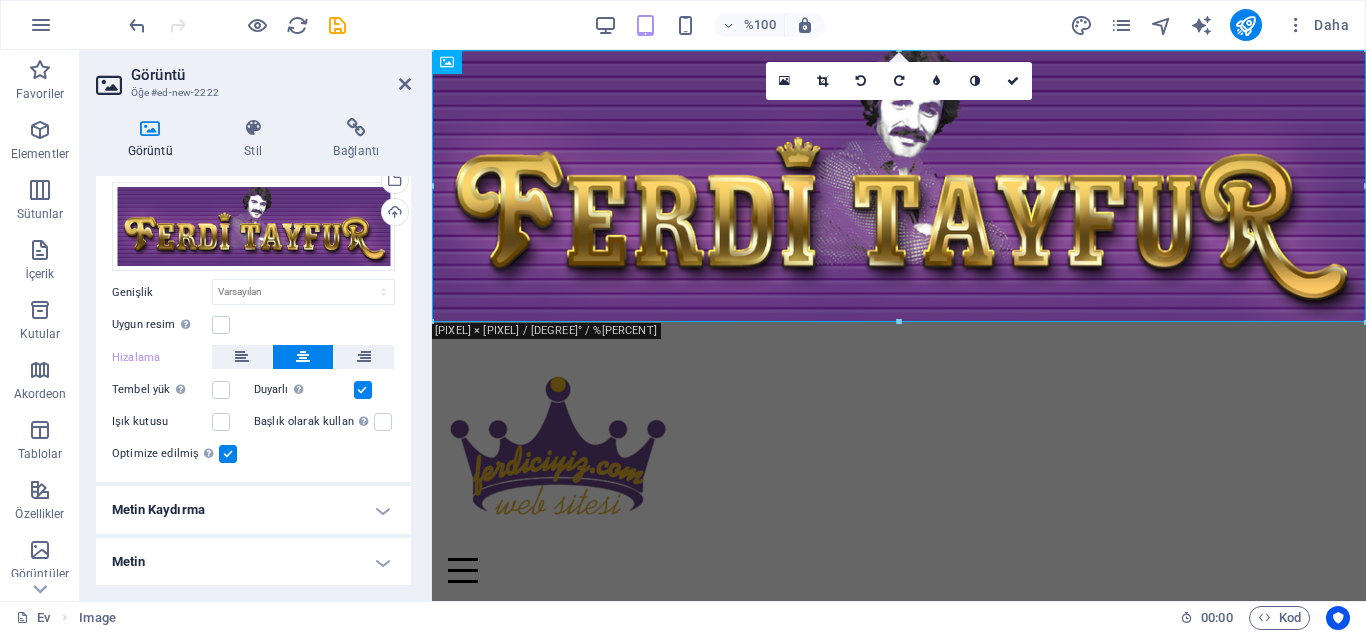click on "Metin" at bounding box center [253, 562] 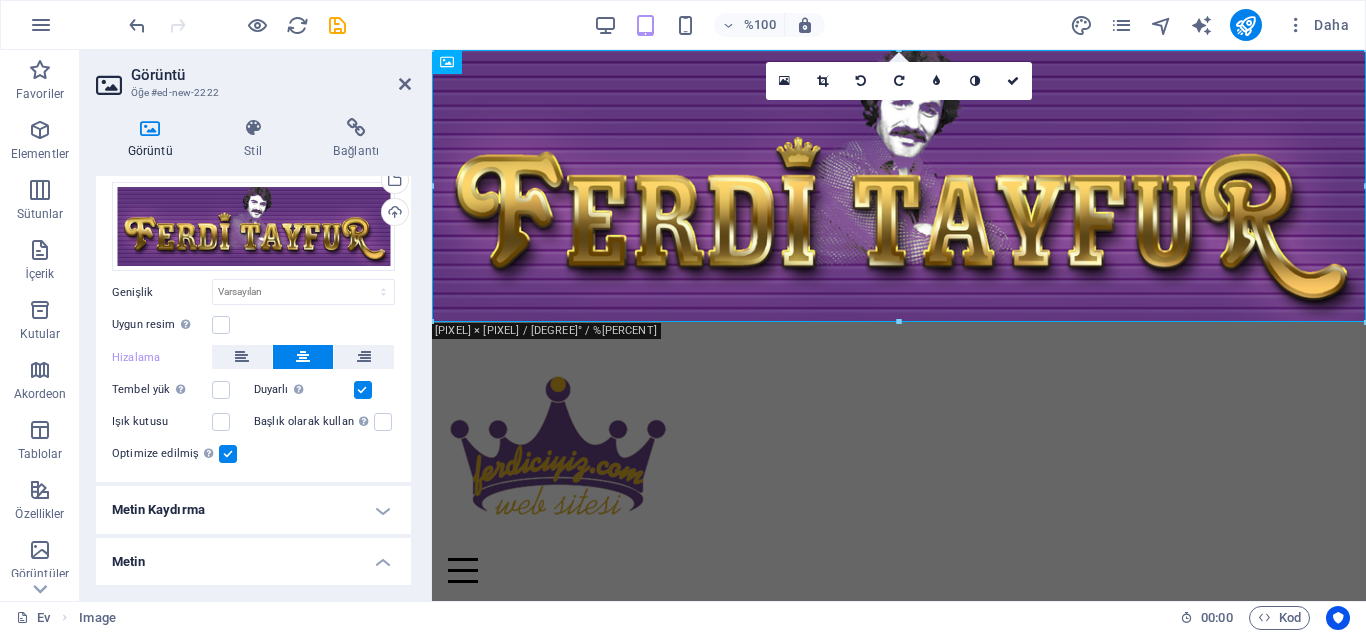 click on "Metin" at bounding box center [253, 556] 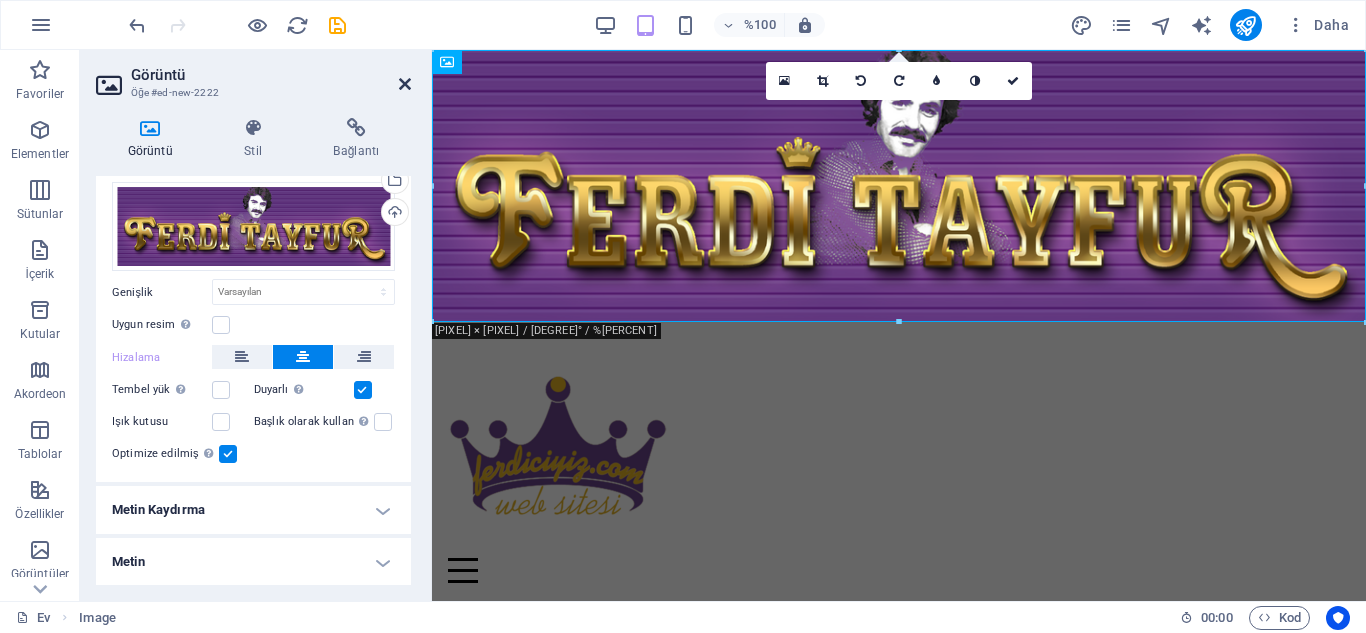 click at bounding box center (405, 84) 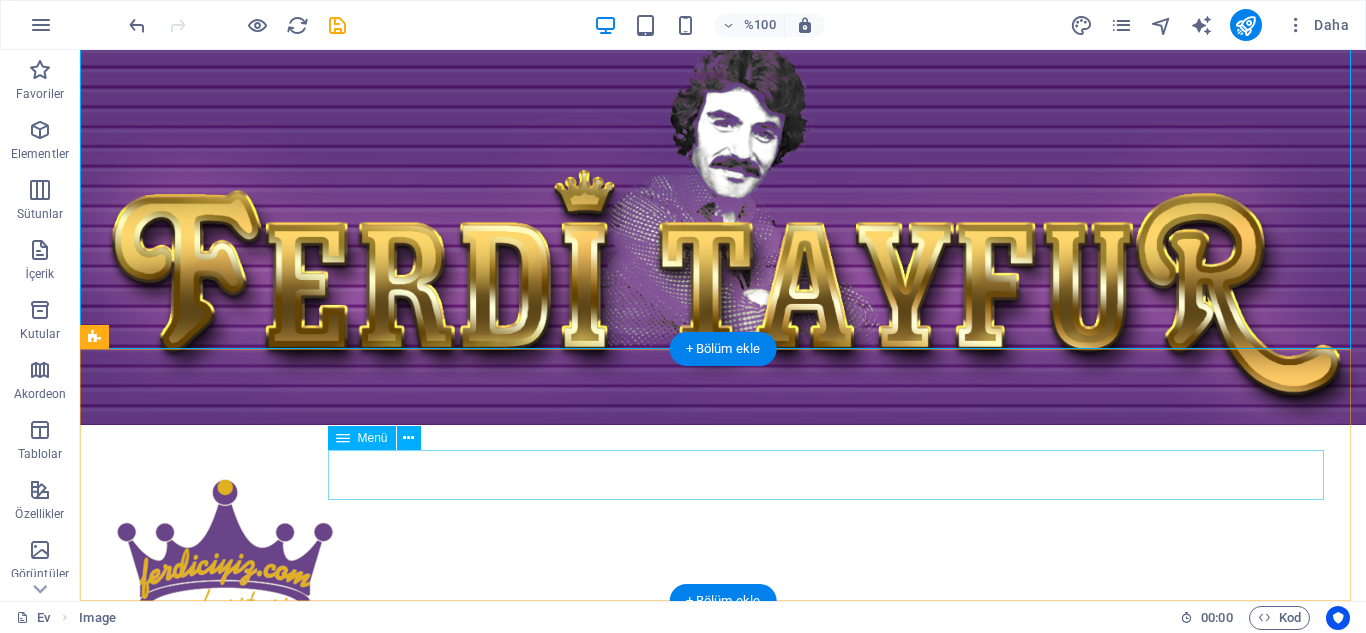 scroll, scrollTop: 71, scrollLeft: 0, axis: vertical 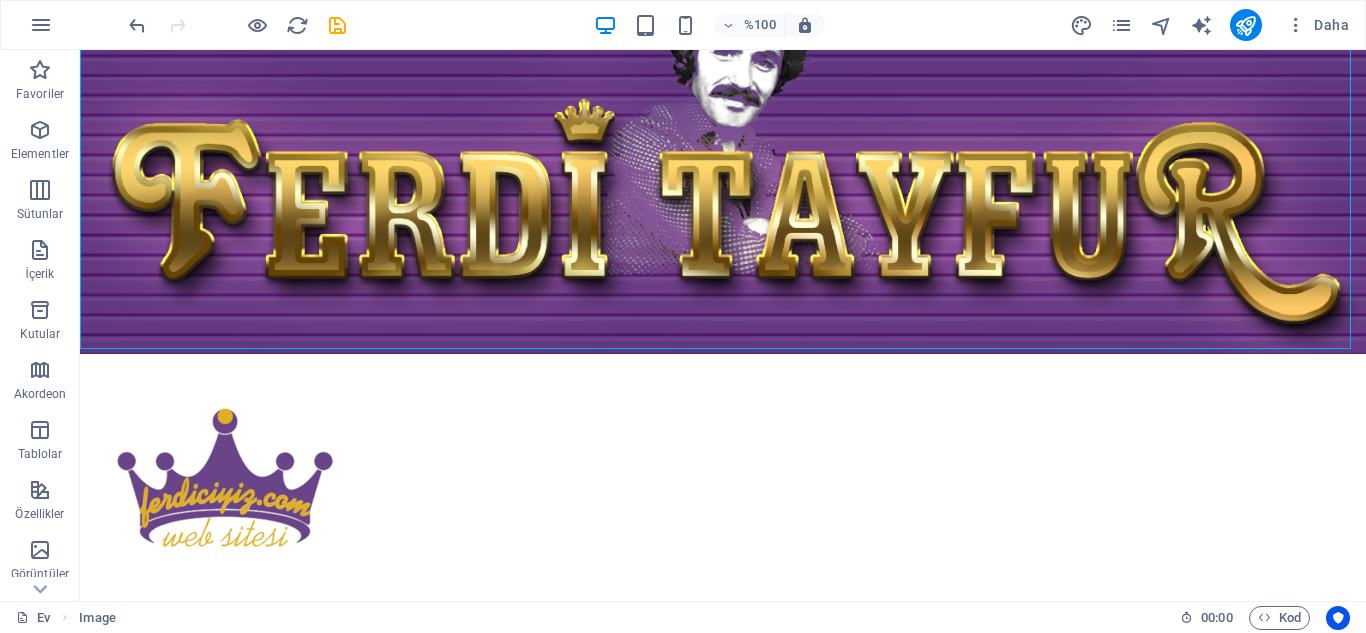 click at bounding box center (337, 25) 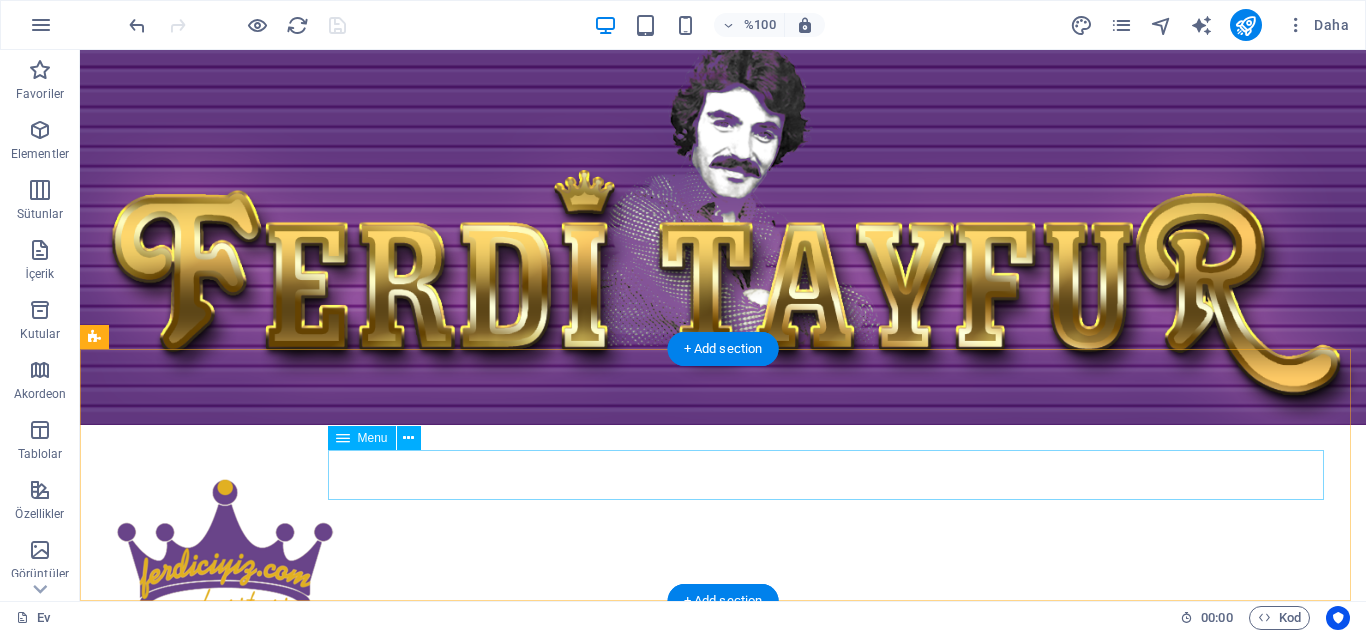 scroll, scrollTop: 71, scrollLeft: 0, axis: vertical 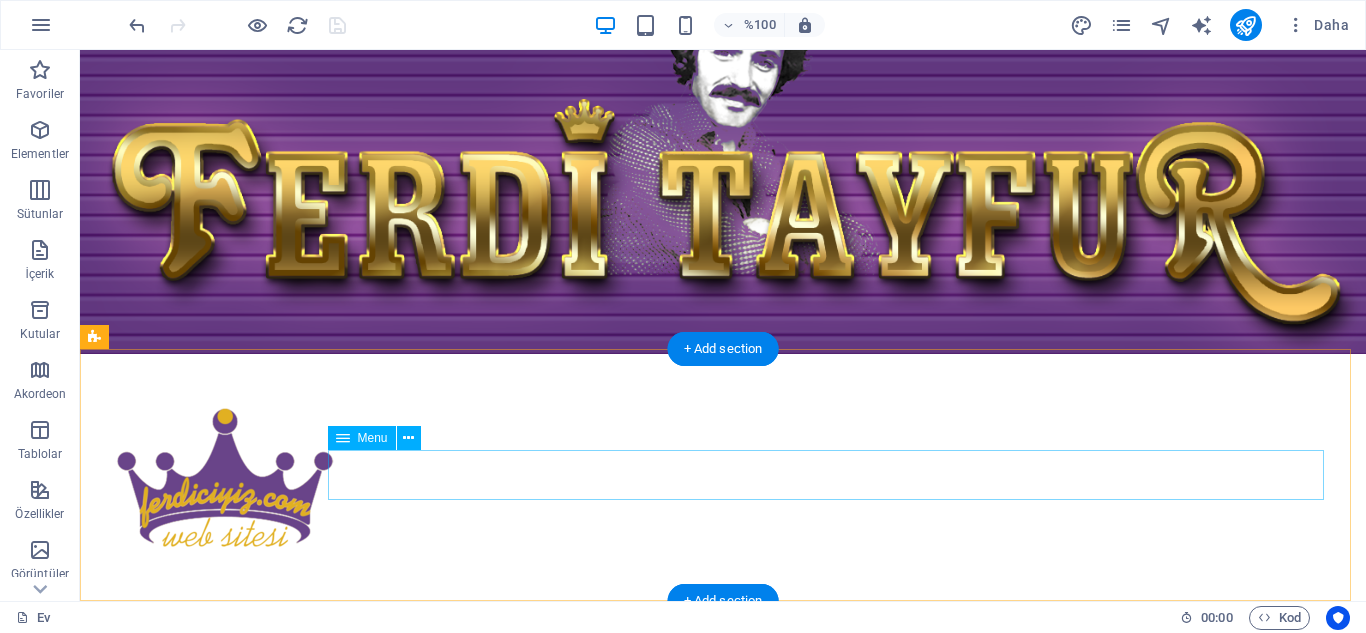 click on "ANA SAYFA HABERLER FERDİ TAYFUR FERDİCİYİZ RADYO" at bounding box center (723, 615) 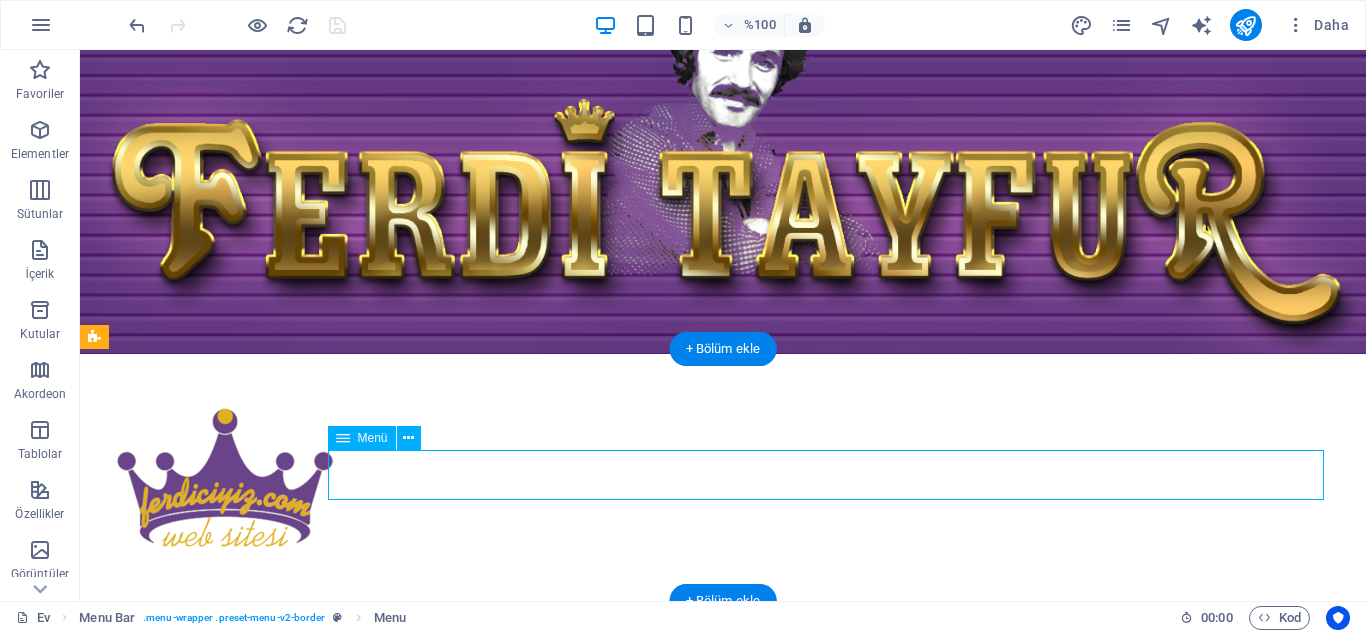 drag, startPoint x: 855, startPoint y: 476, endPoint x: 795, endPoint y: 471, distance: 60.207973 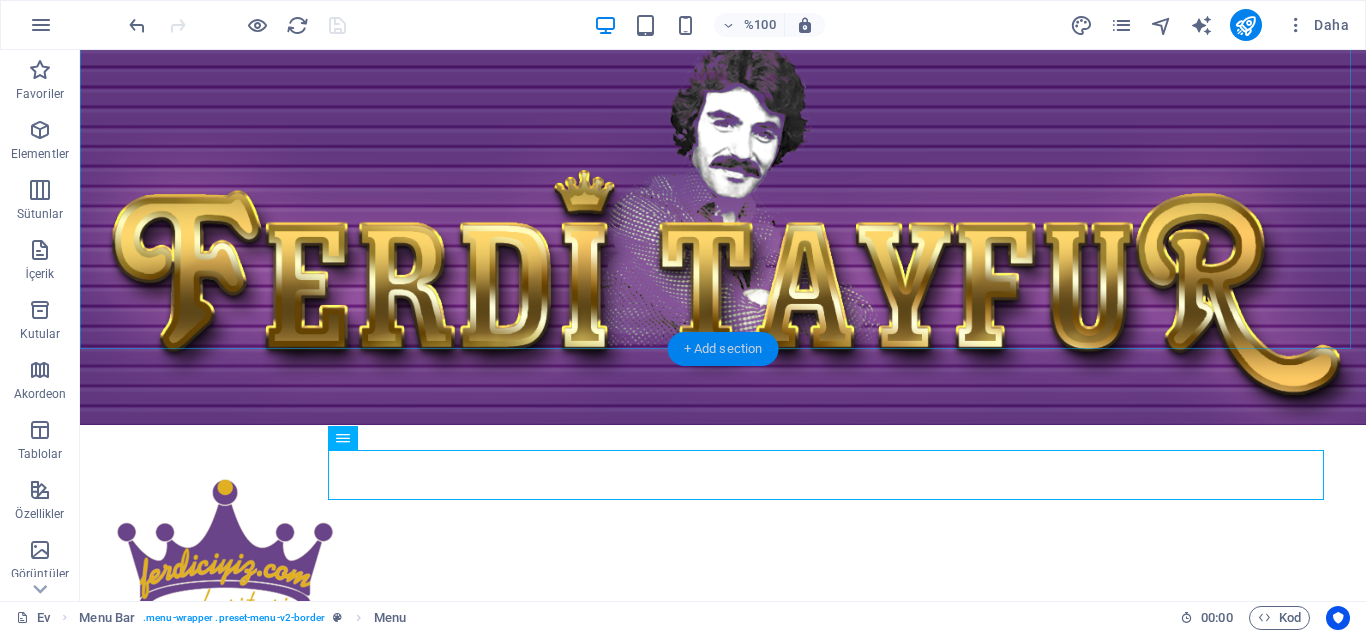 scroll, scrollTop: 71, scrollLeft: 0, axis: vertical 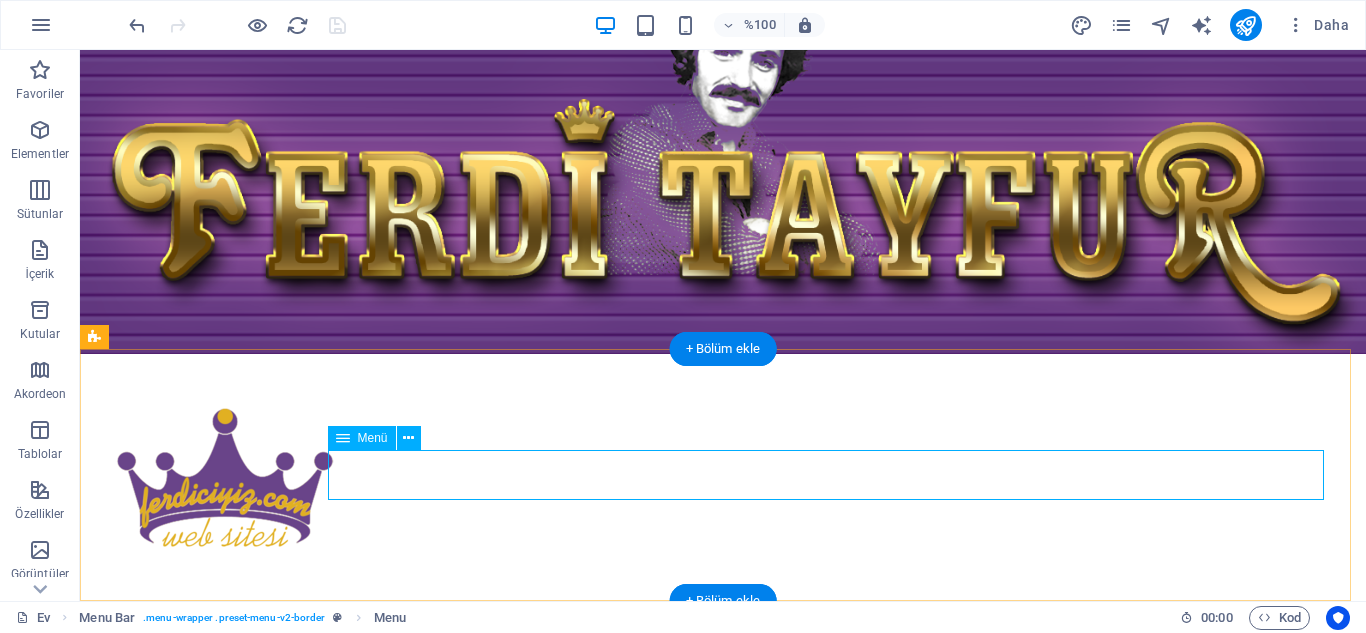 click on "ANA SAYFA HABERLER FERDİ TAYFUR FERDİCİYİZ RADYO" at bounding box center [723, 615] 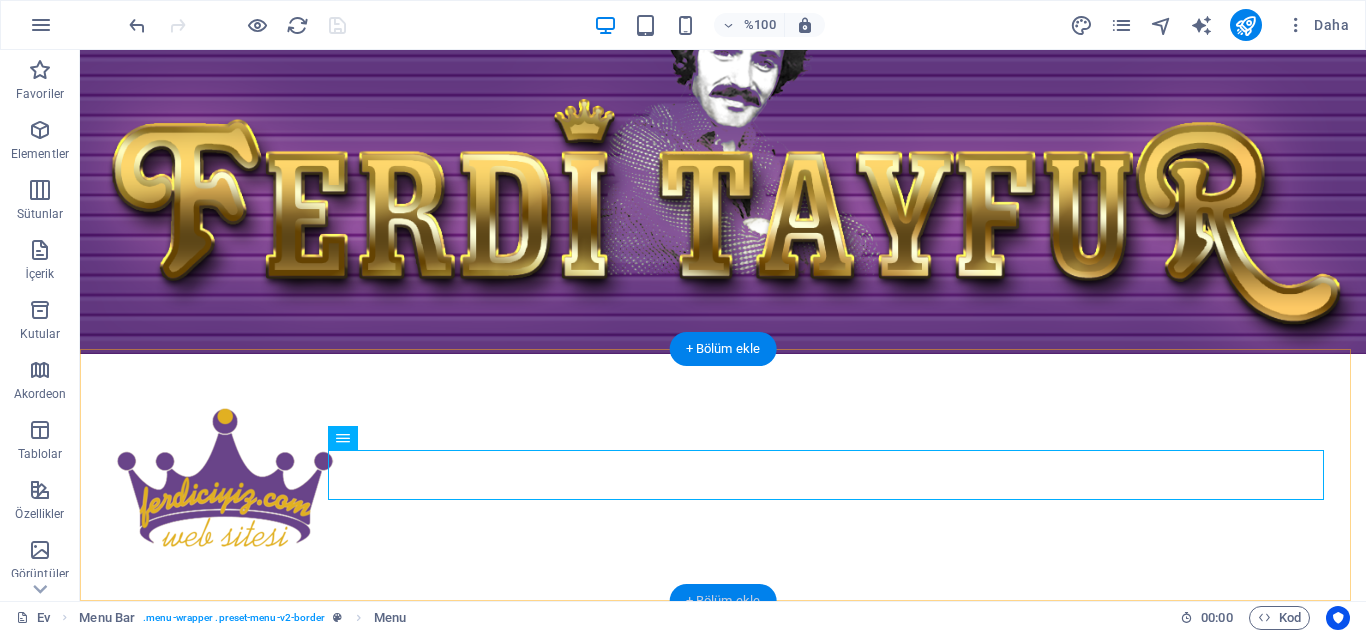 click on "+ Bölüm ekle" at bounding box center (723, 601) 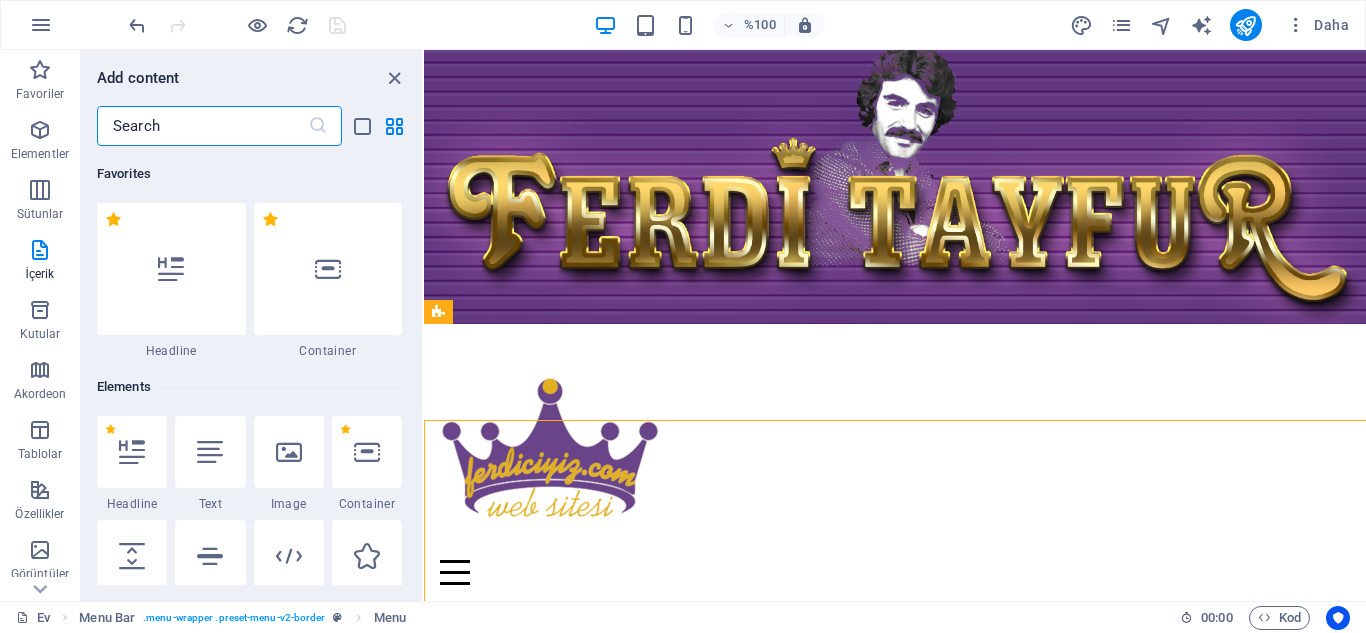 scroll, scrollTop: 0, scrollLeft: 0, axis: both 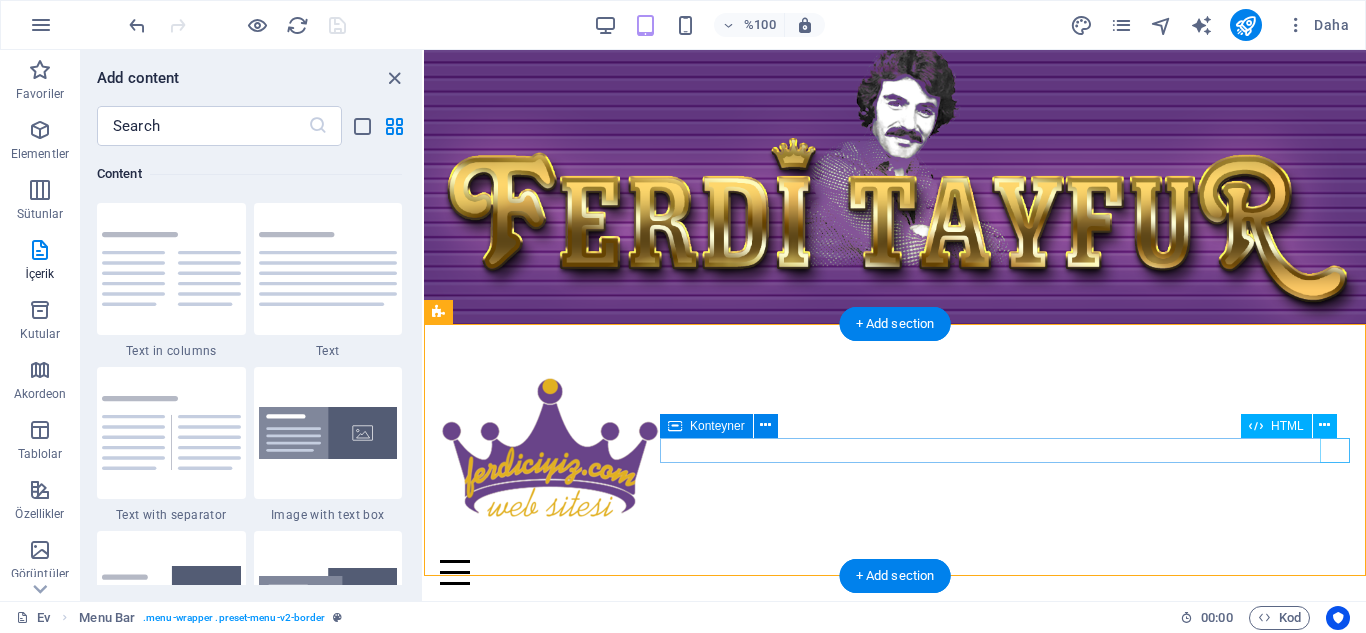 click on "Menü" at bounding box center [895, 572] 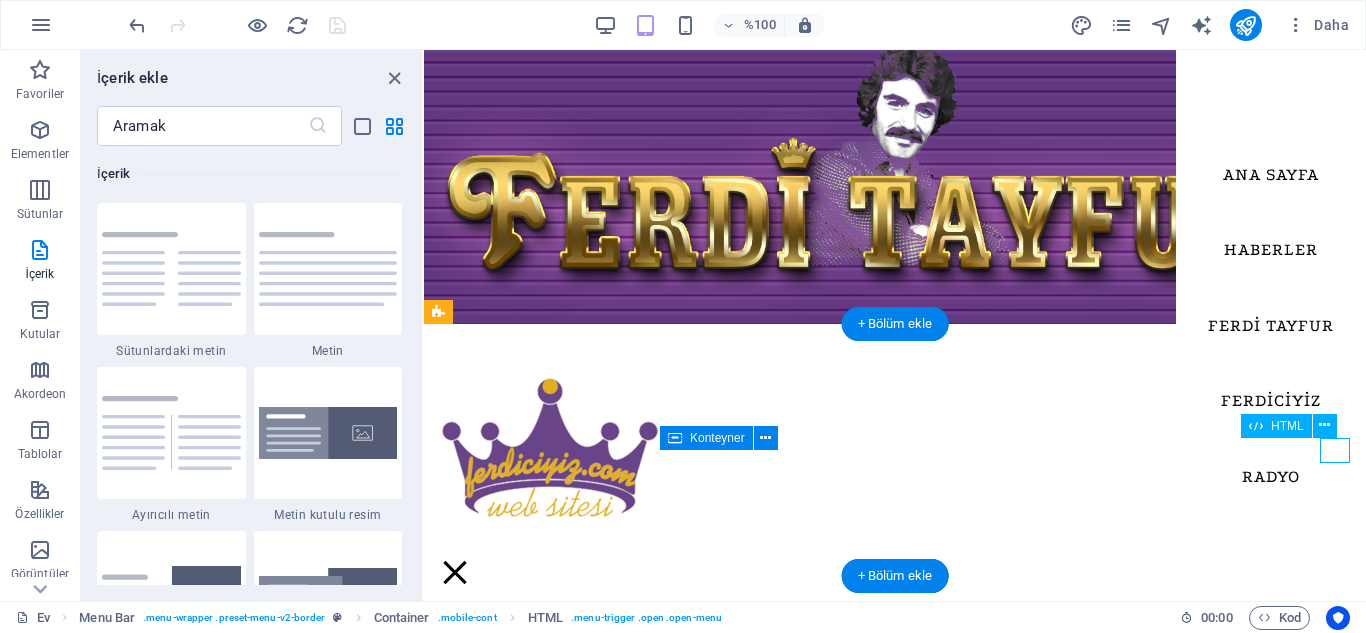 click on "Menü" at bounding box center (455, 572) 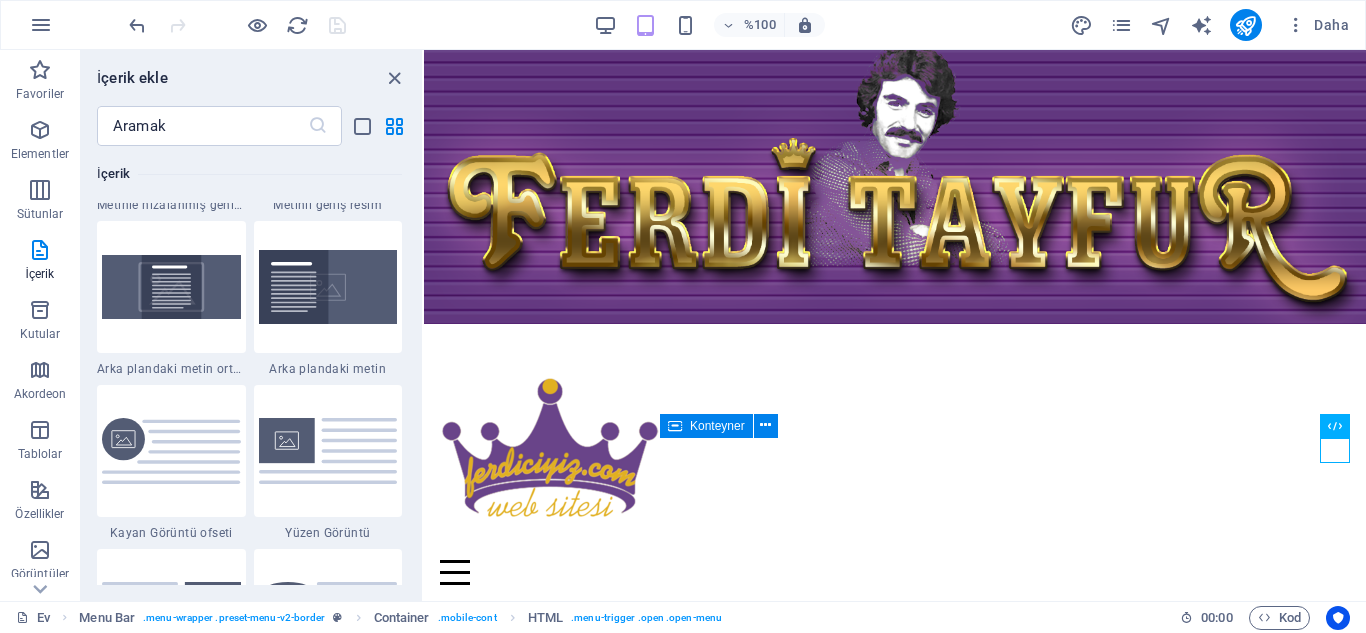 scroll, scrollTop: 4099, scrollLeft: 0, axis: vertical 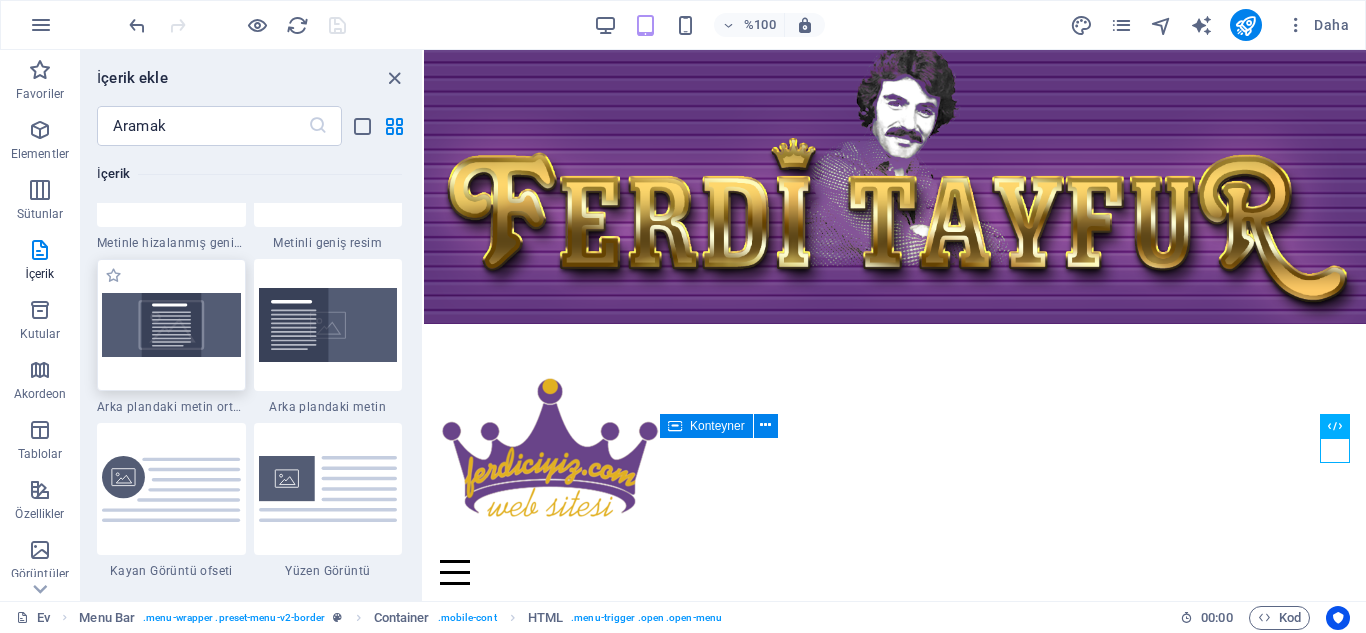 click at bounding box center [171, 324] 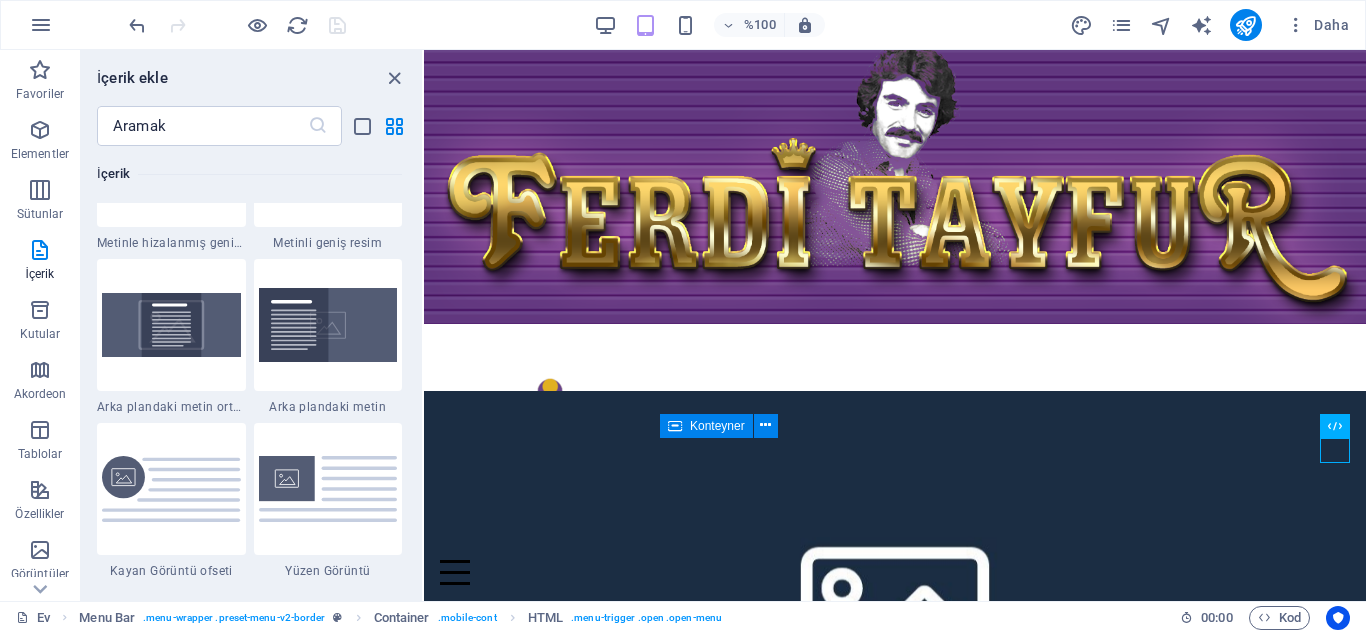 click on "Mevcut içeriği değiştirmek için buraya sürükleyin. Yeni bir öğe oluşturmak istiyorsanız "Ctrl" tuşuna basın.
Container   Görüntü   Konteyner   Menü Çubuğu   Afiş   Yer tutucu   H2   Menü Çubuğu   Konteyner   Menü Çubuğu   Logo   Icon   HTML   Yüzen Görüntü   Görüntü   Text   Placeholder   H2   Menü   Yer tutucu   Yer tutucu   Yer tutucu   Menü Çubuğu   Konteyner   Menu Bar   Logo   Menü   Simge   Görüntü   Görüntü   Menü Çubuğu   Menü   Konteyner   HTML   Menu Bar   Logo" at bounding box center [895, 325] 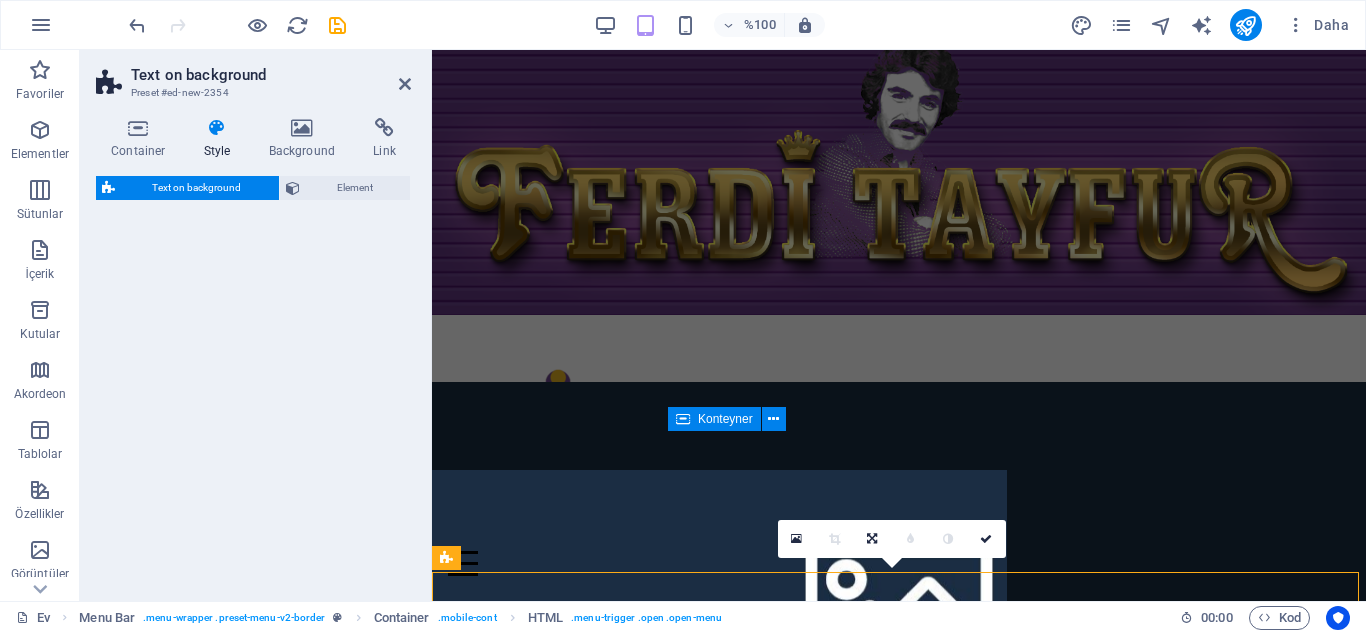 select on "%" 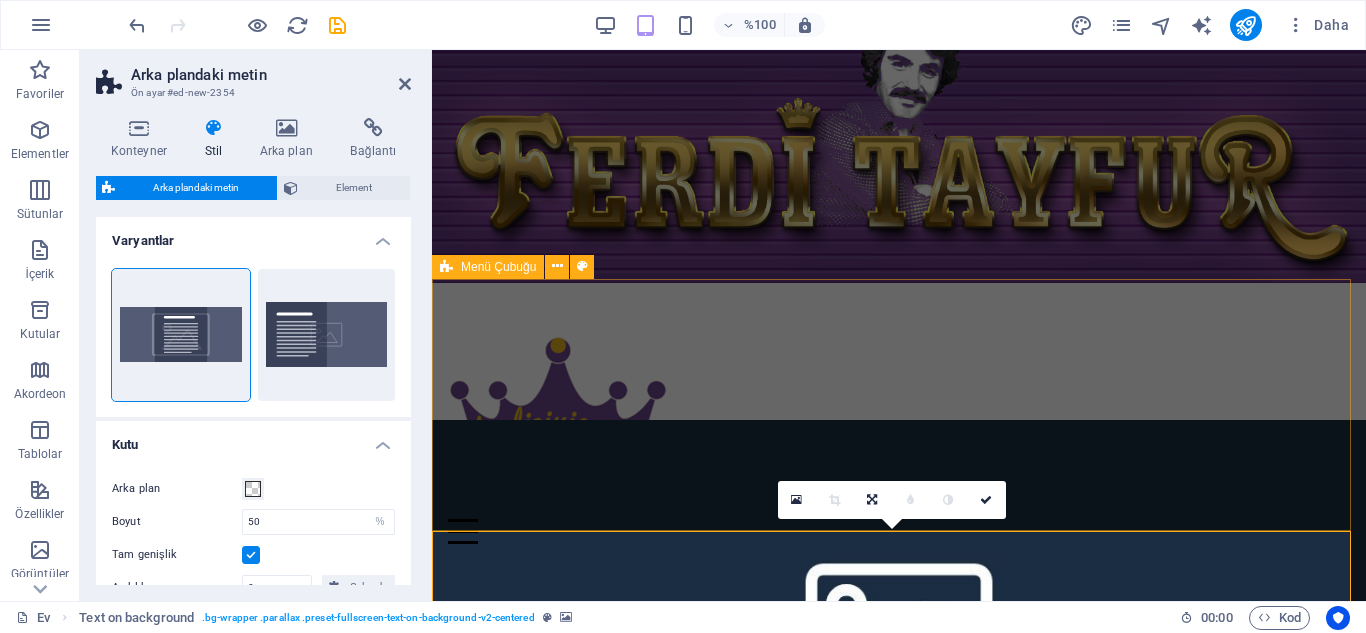 scroll, scrollTop: 239, scrollLeft: 0, axis: vertical 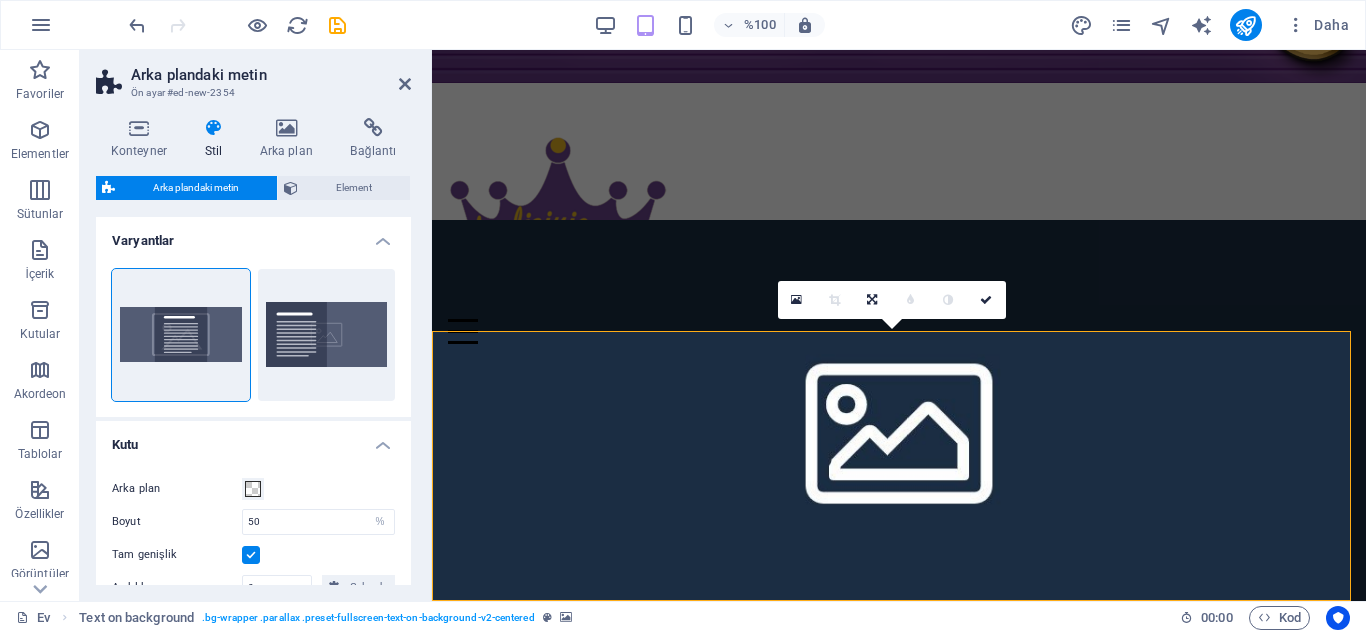 click on "Arka plandaki metin" at bounding box center [271, 75] 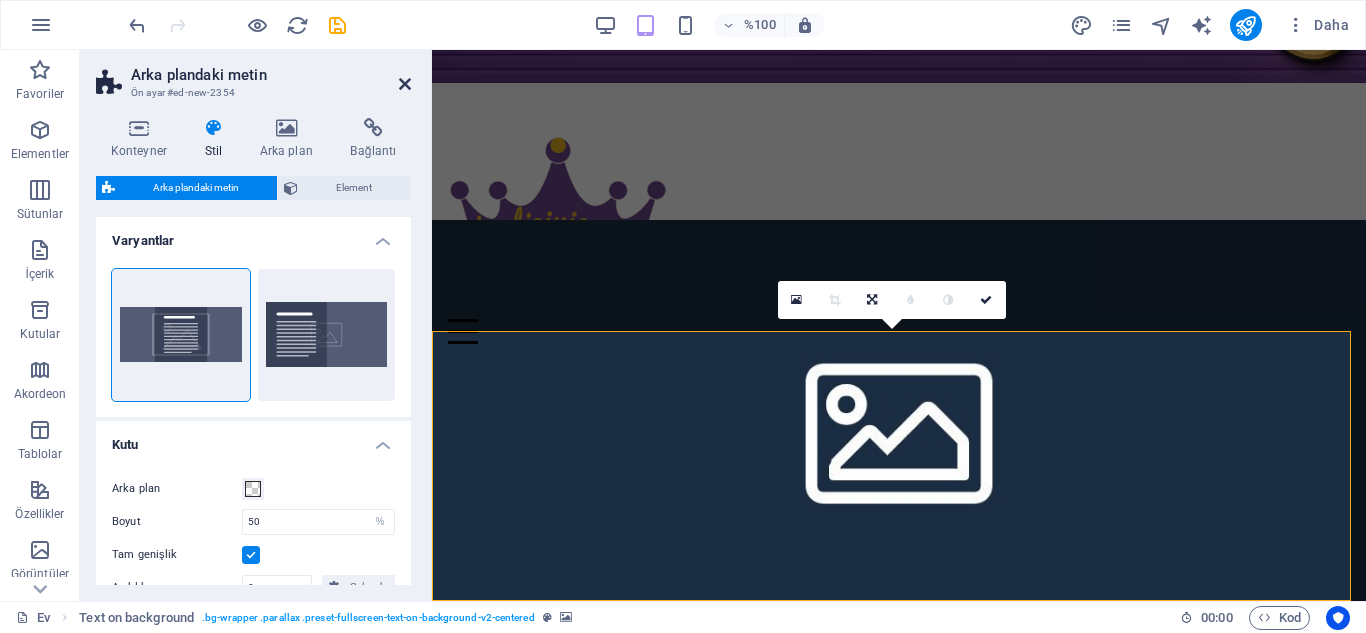 drag, startPoint x: 405, startPoint y: 88, endPoint x: 327, endPoint y: 40, distance: 91.58602 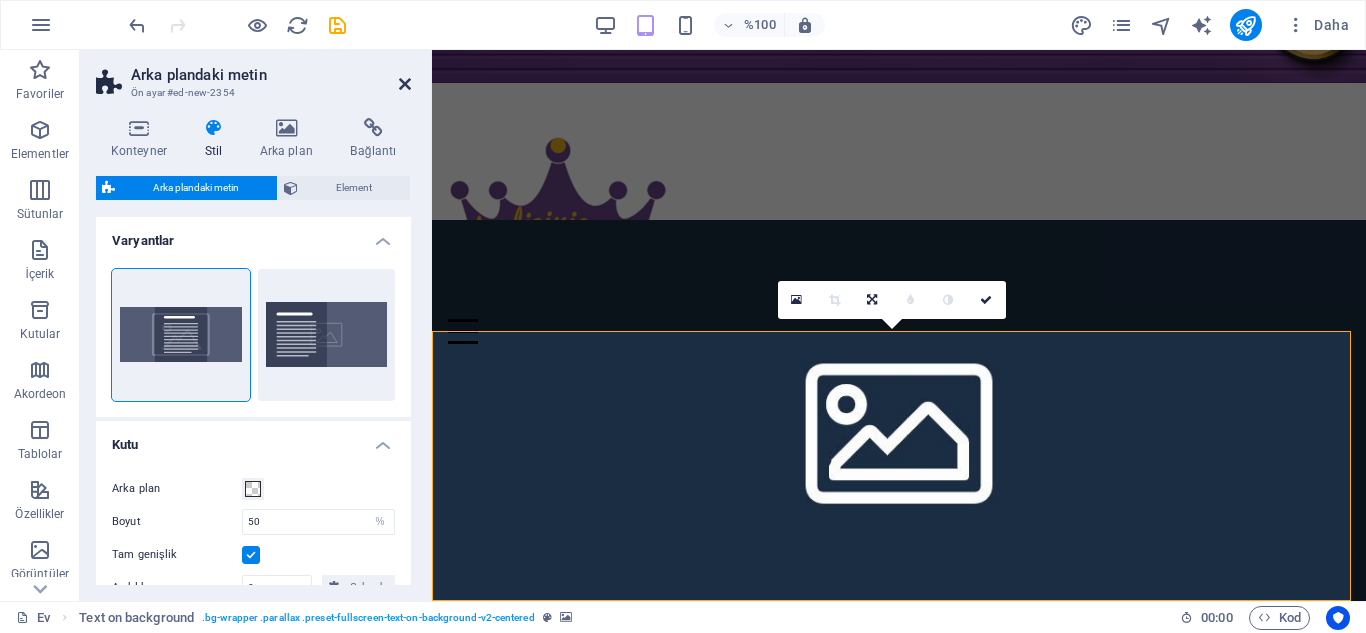 click at bounding box center [405, 84] 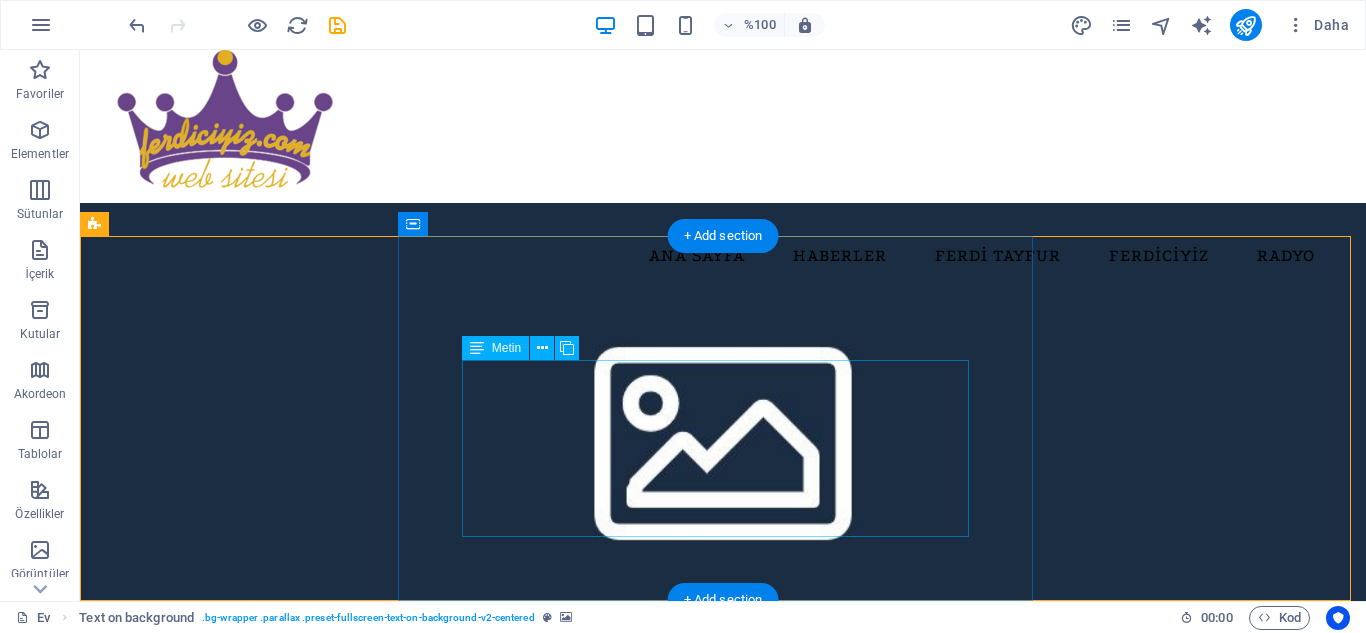 scroll, scrollTop: 436, scrollLeft: 0, axis: vertical 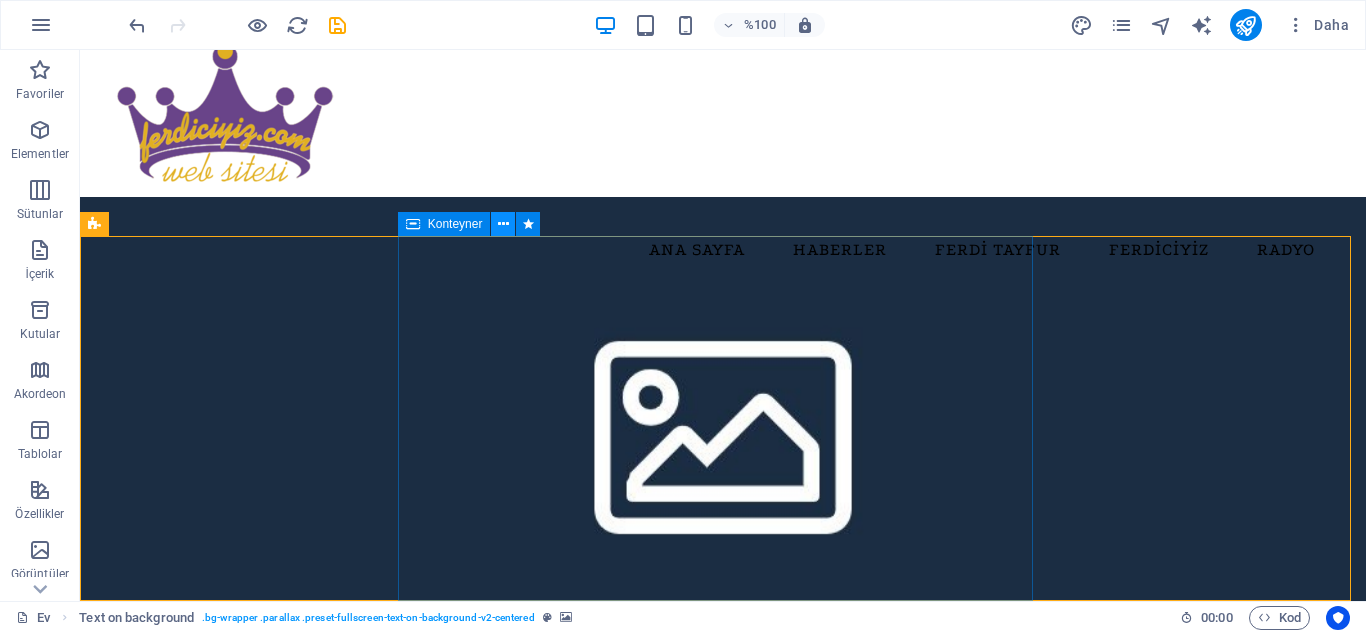 click at bounding box center [503, 224] 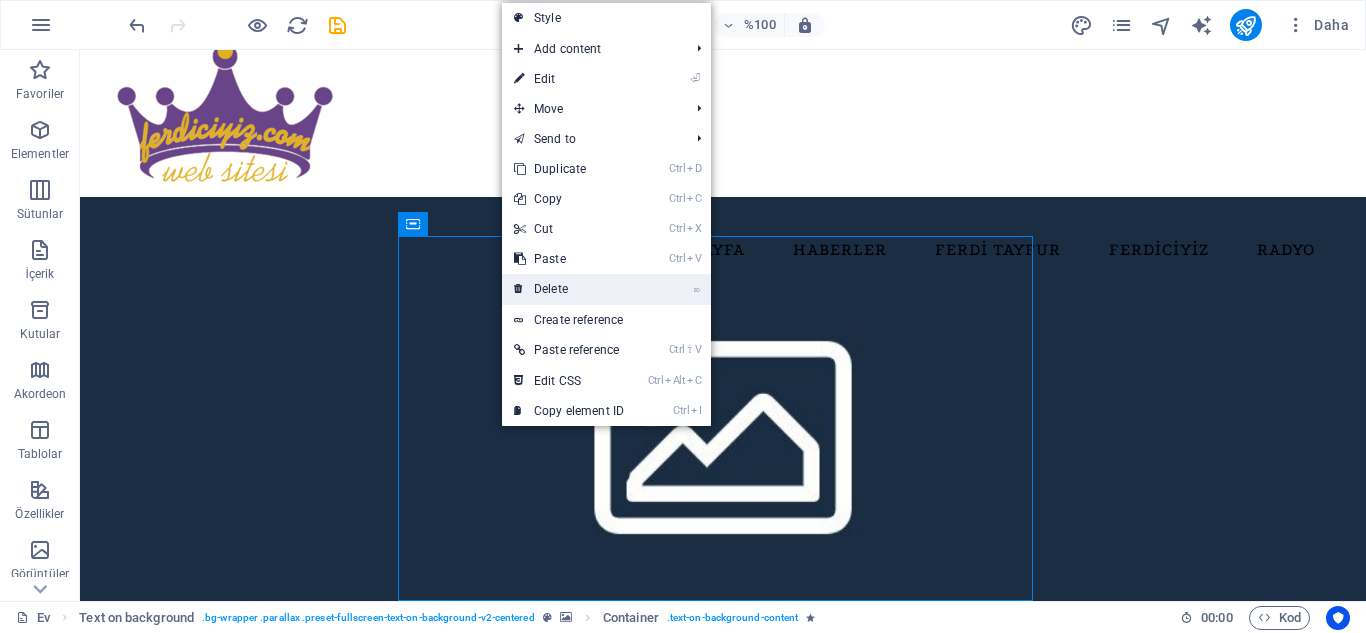 click on "⌦  Delete" at bounding box center [569, 289] 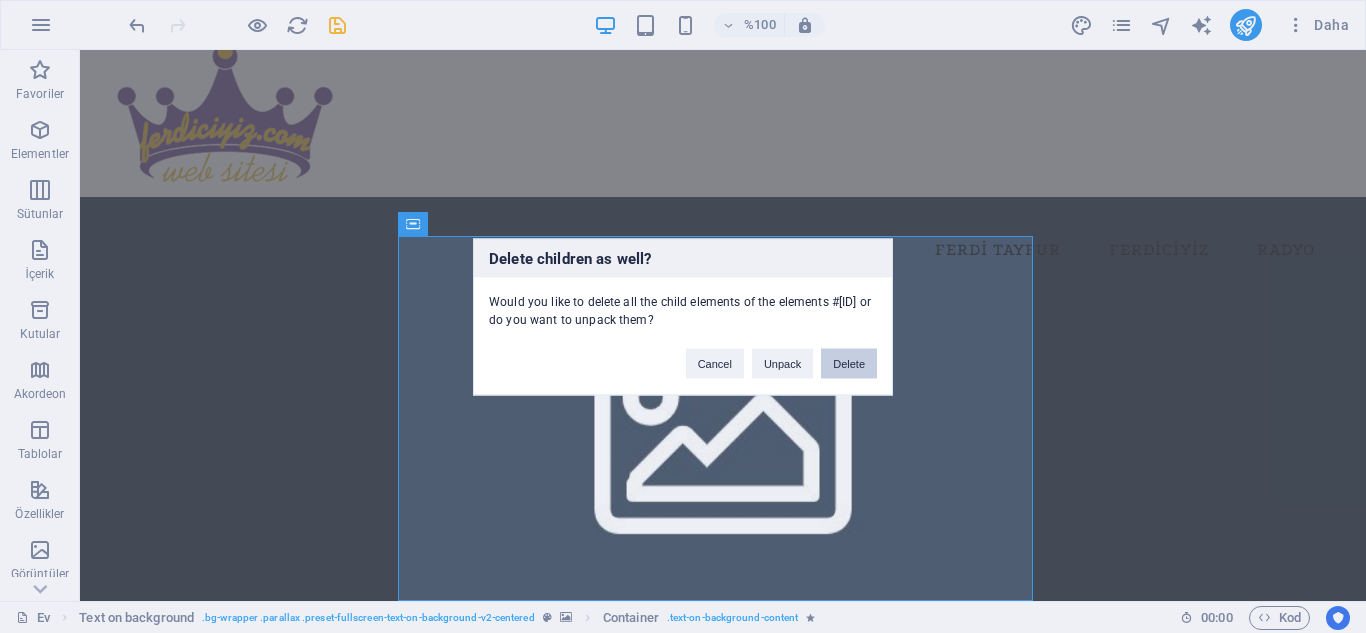 click on "Delete" at bounding box center (849, 363) 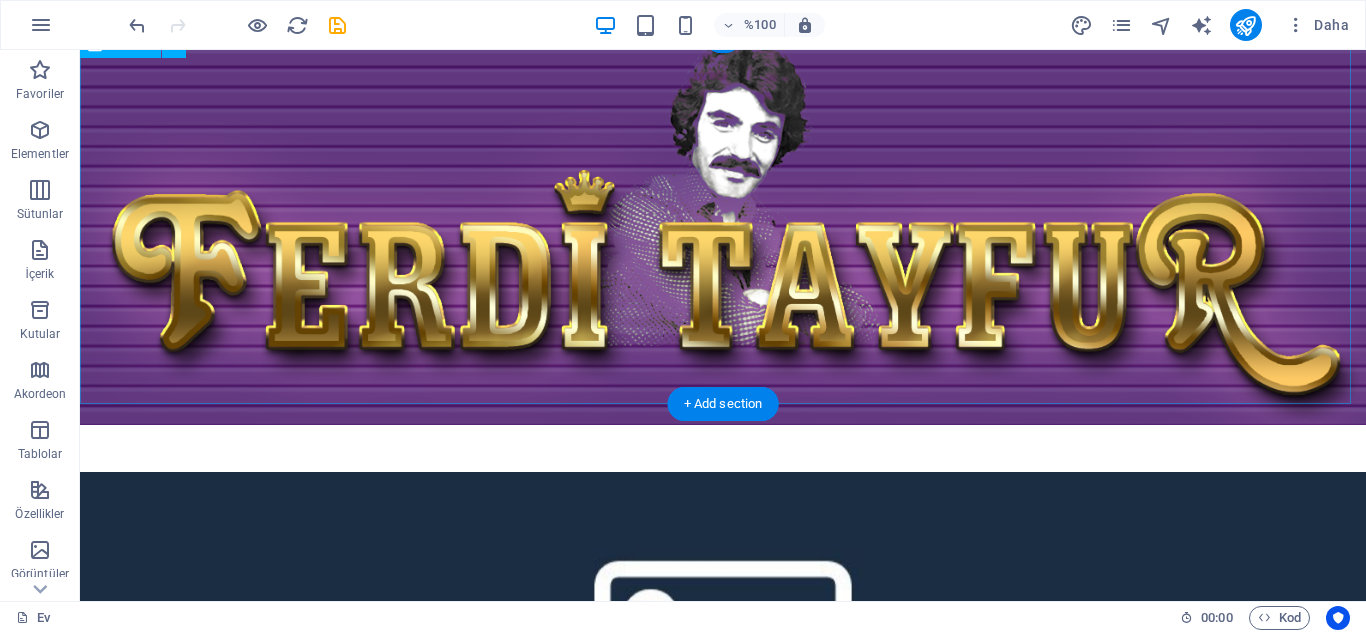 scroll, scrollTop: 213, scrollLeft: 0, axis: vertical 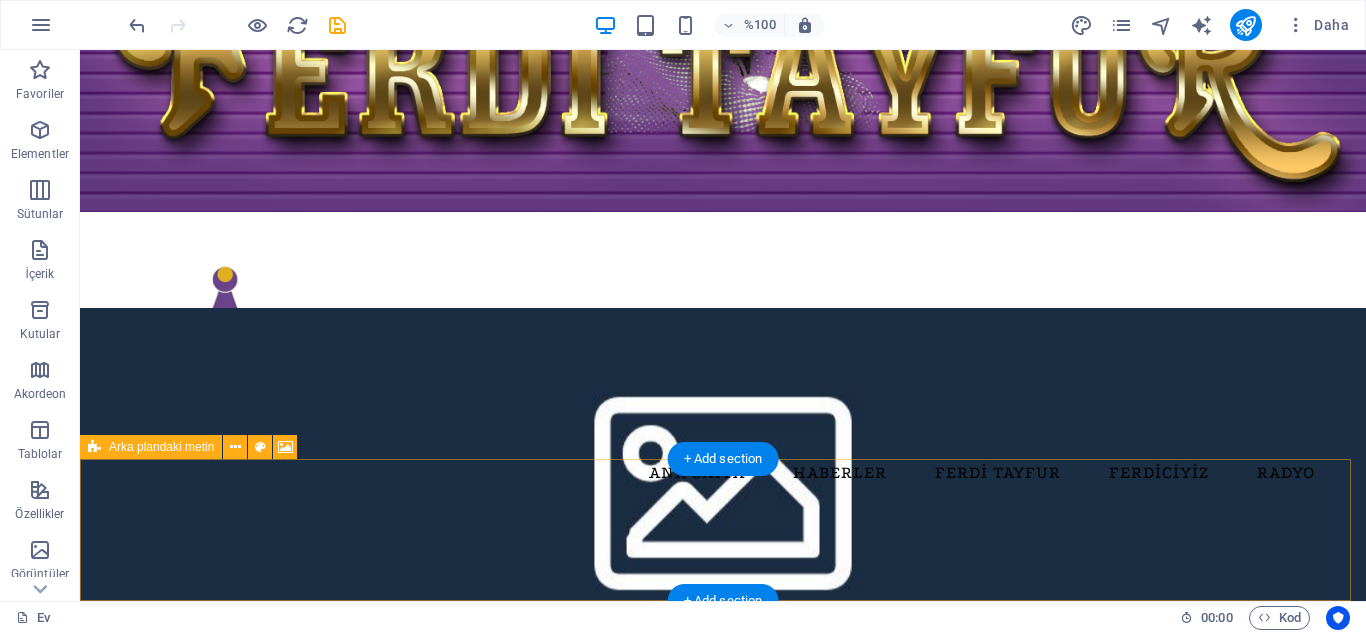 click on "İçeriği buraya bırakın veya  Öğeleri ekle  Panoya yapıştır" at bounding box center (723, 931) 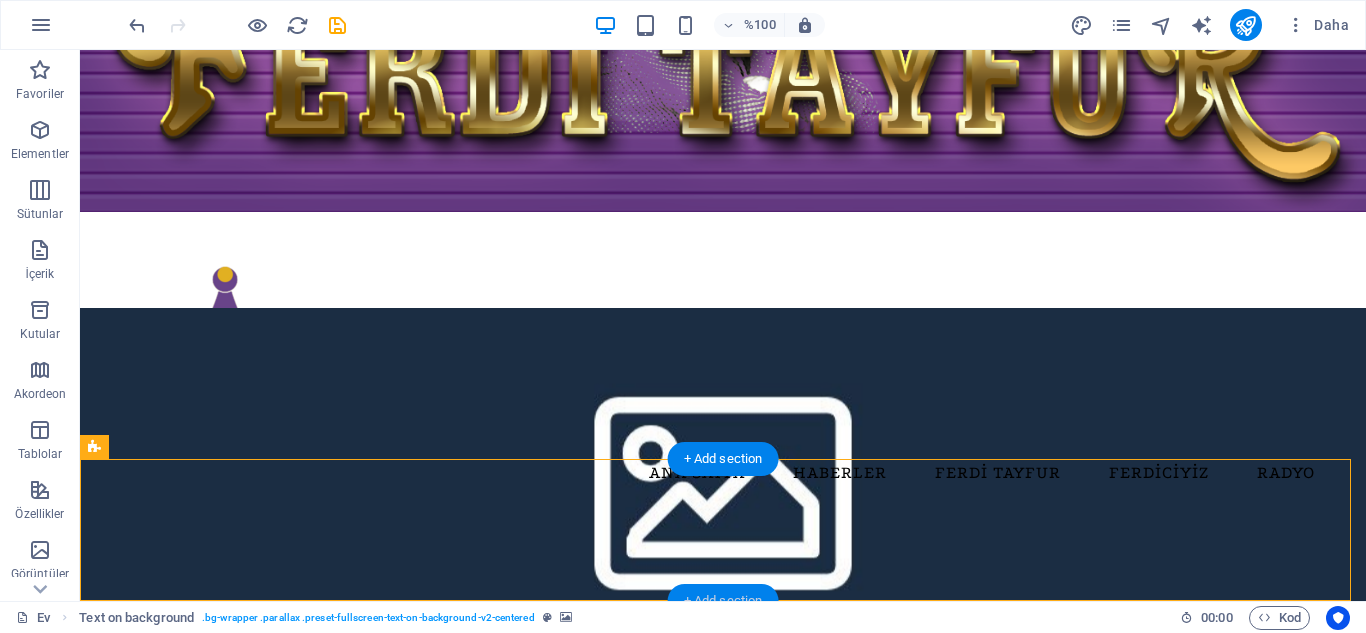 click on "+ Add section" at bounding box center [723, 601] 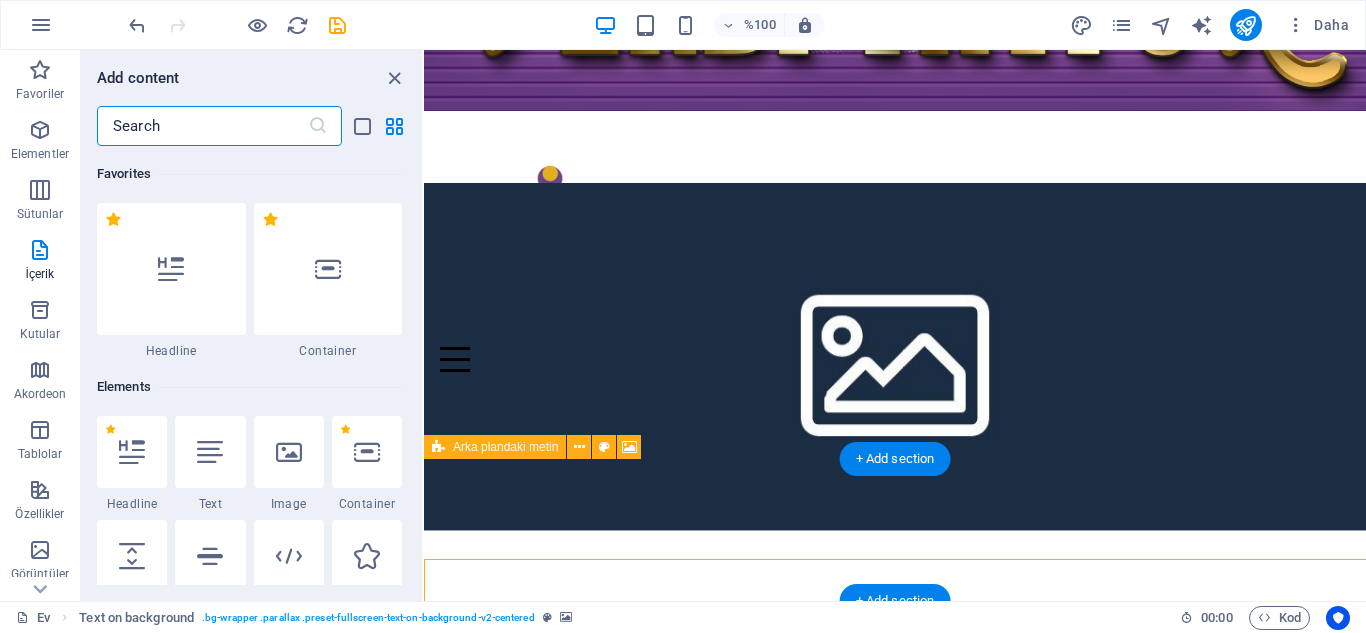 scroll, scrollTop: 113, scrollLeft: 0, axis: vertical 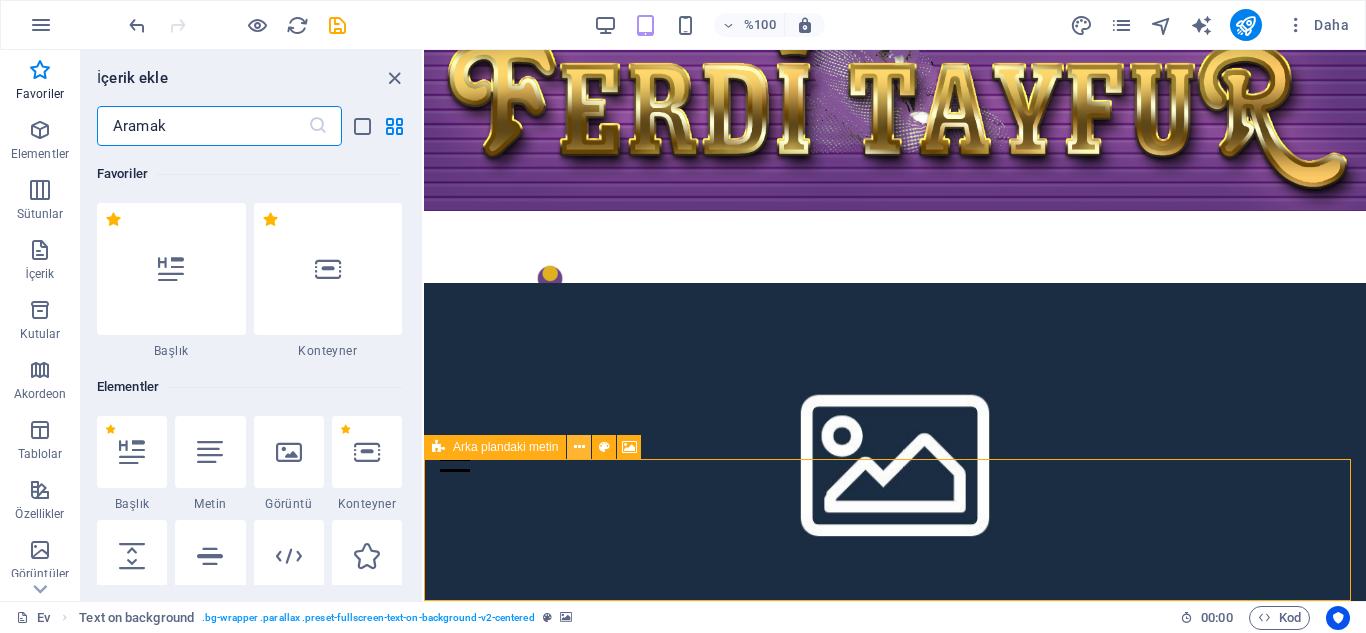 click at bounding box center (579, 447) 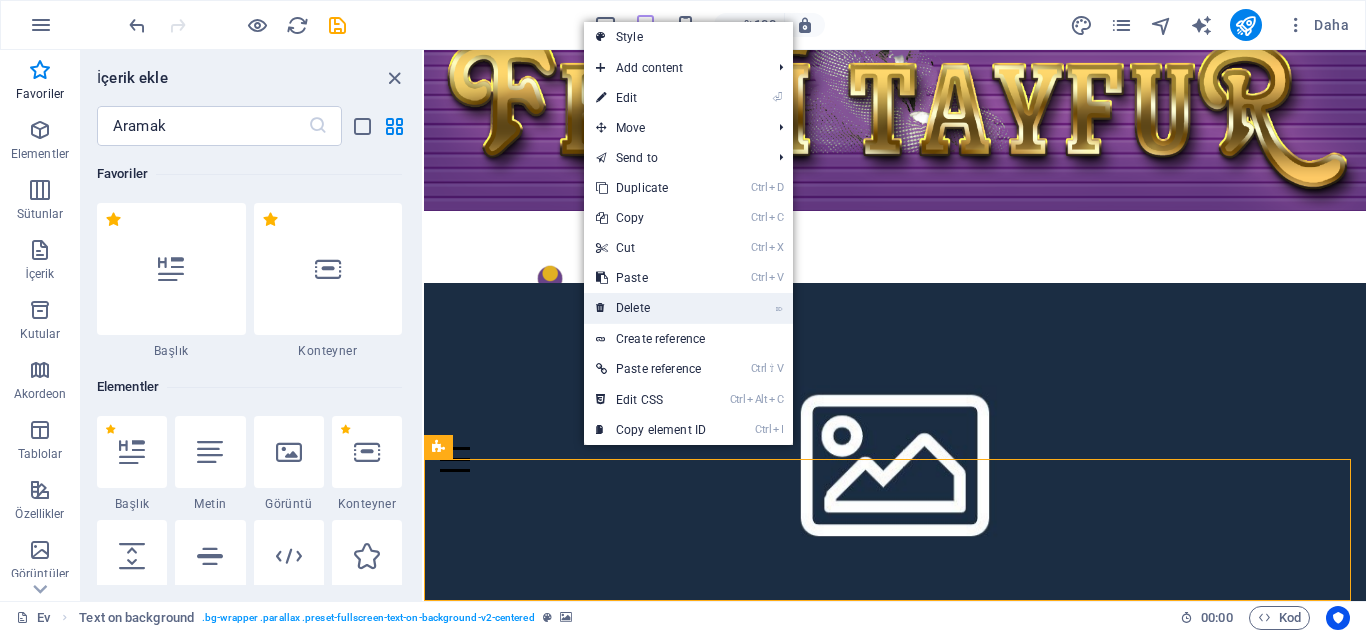 click on "⌦  Delete" at bounding box center [651, 308] 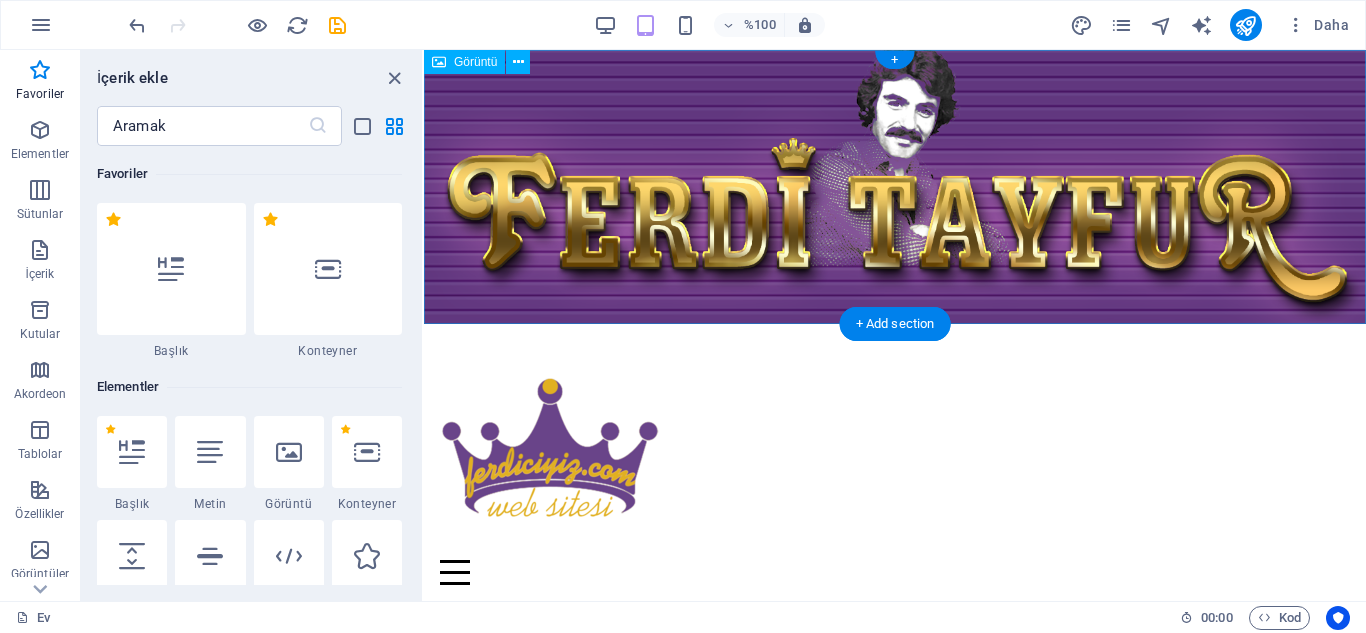 scroll, scrollTop: 0, scrollLeft: 0, axis: both 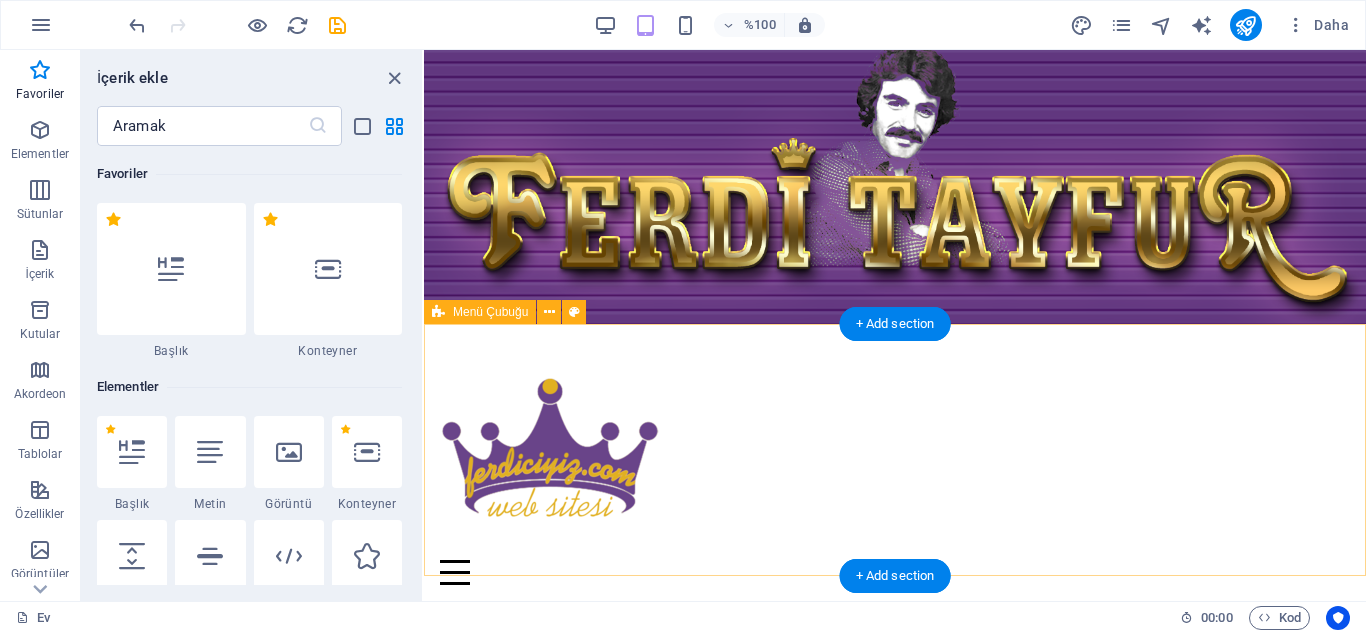 click on "Menü" at bounding box center [895, 572] 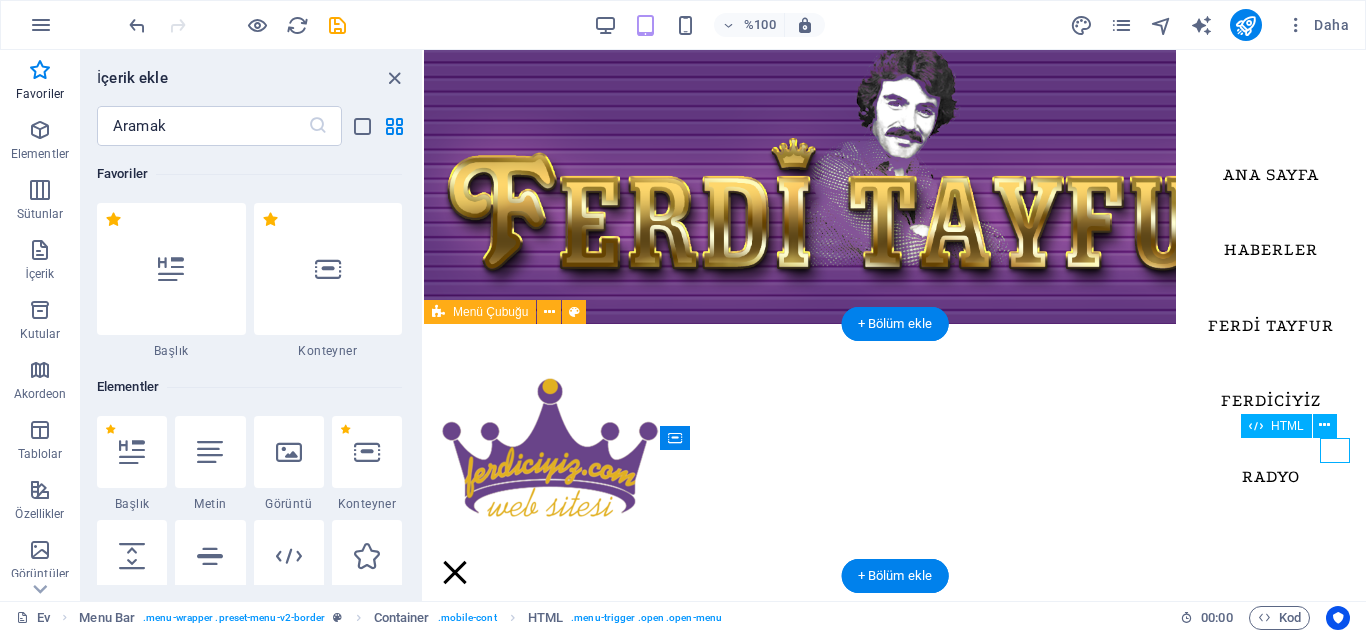 click on "Menü" at bounding box center [455, 572] 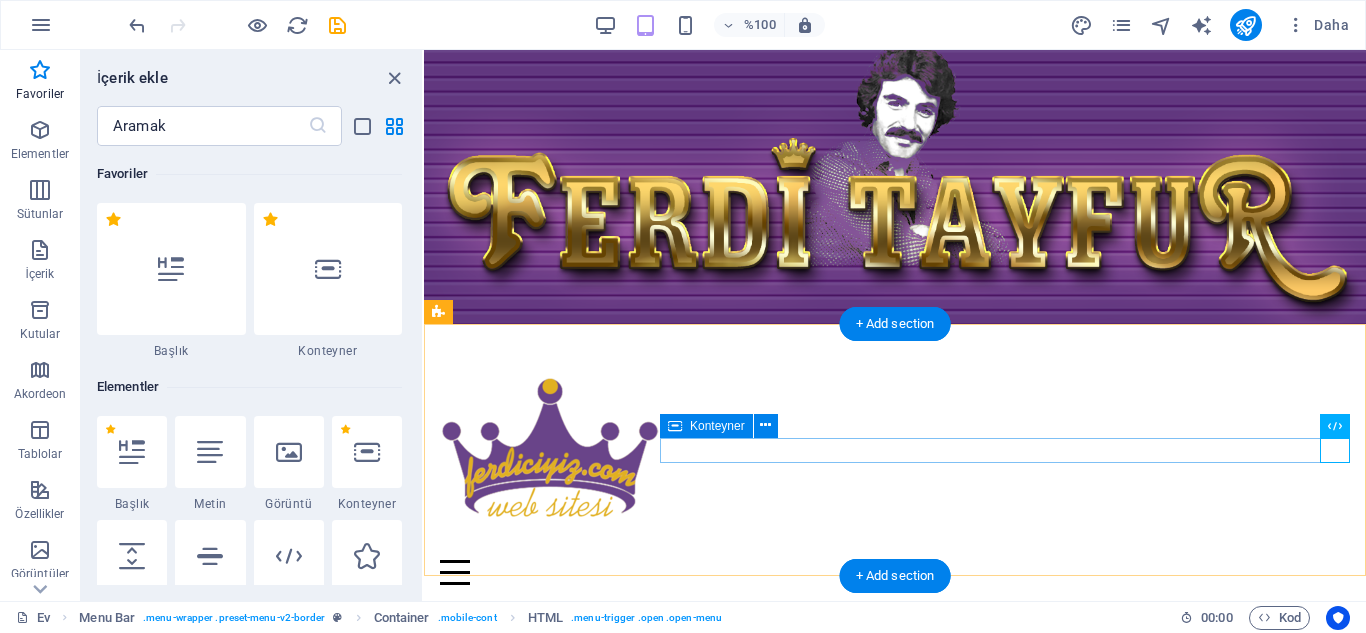 click on "Menü" at bounding box center [895, 572] 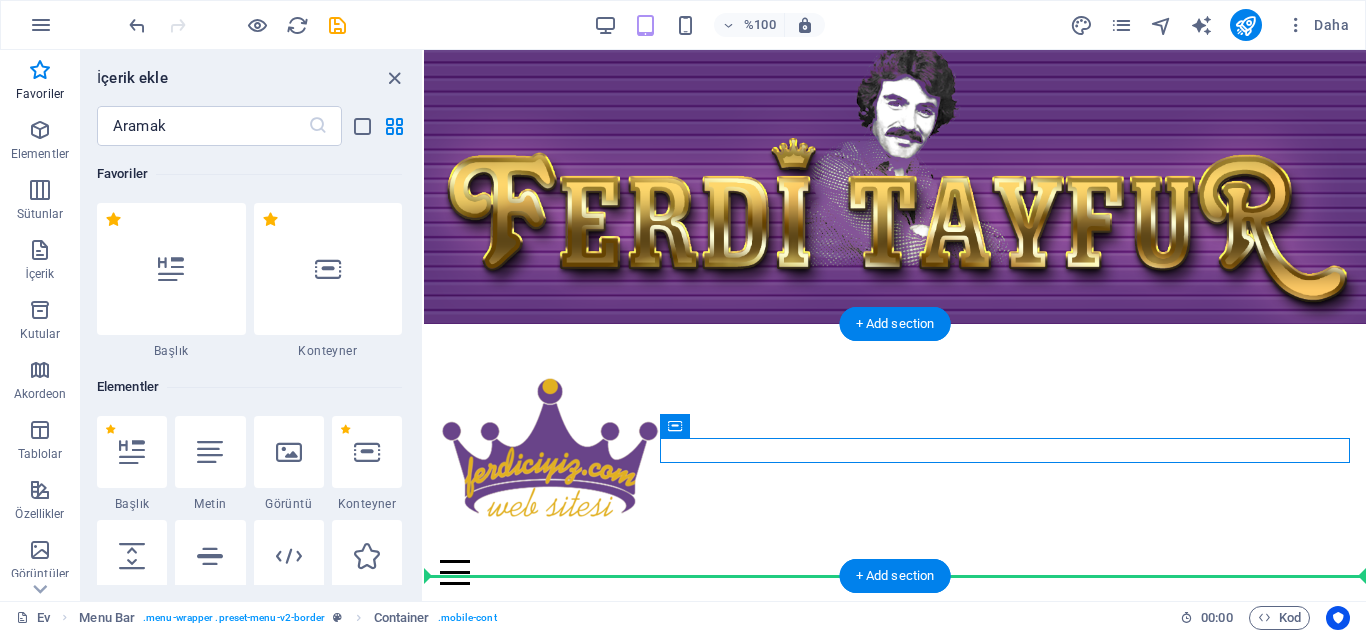 drag, startPoint x: 749, startPoint y: 474, endPoint x: 758, endPoint y: 541, distance: 67.601776 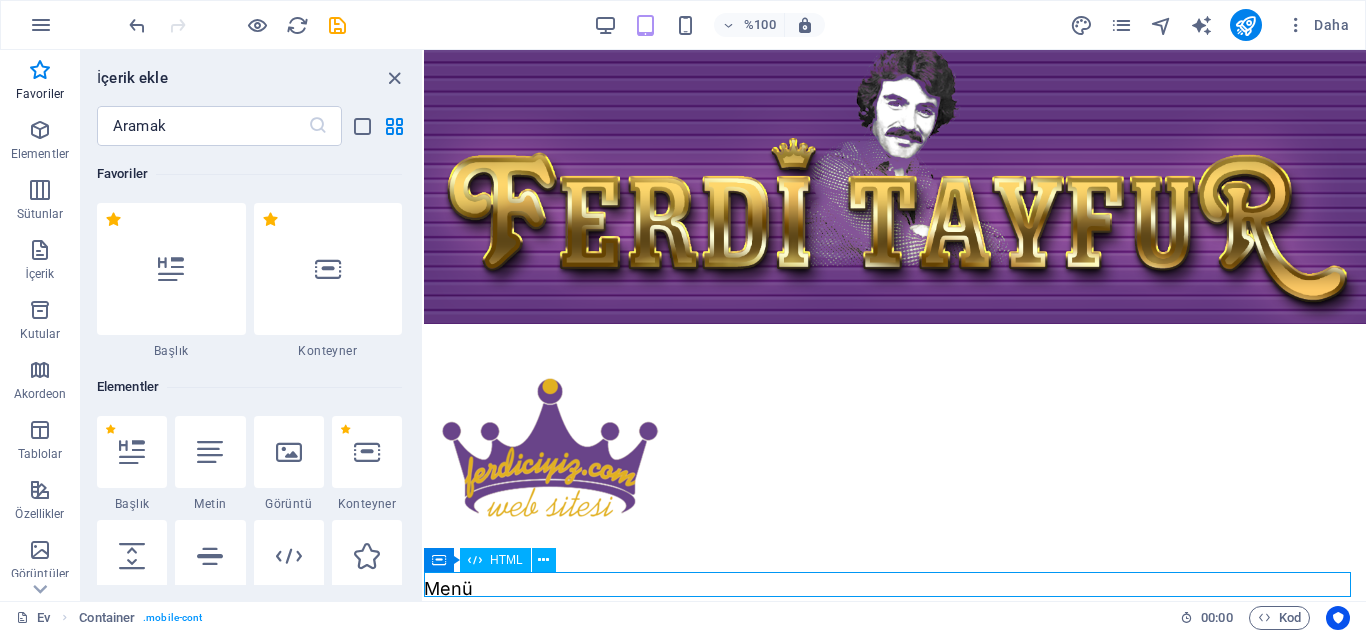 click on "Menü" at bounding box center [895, 588] 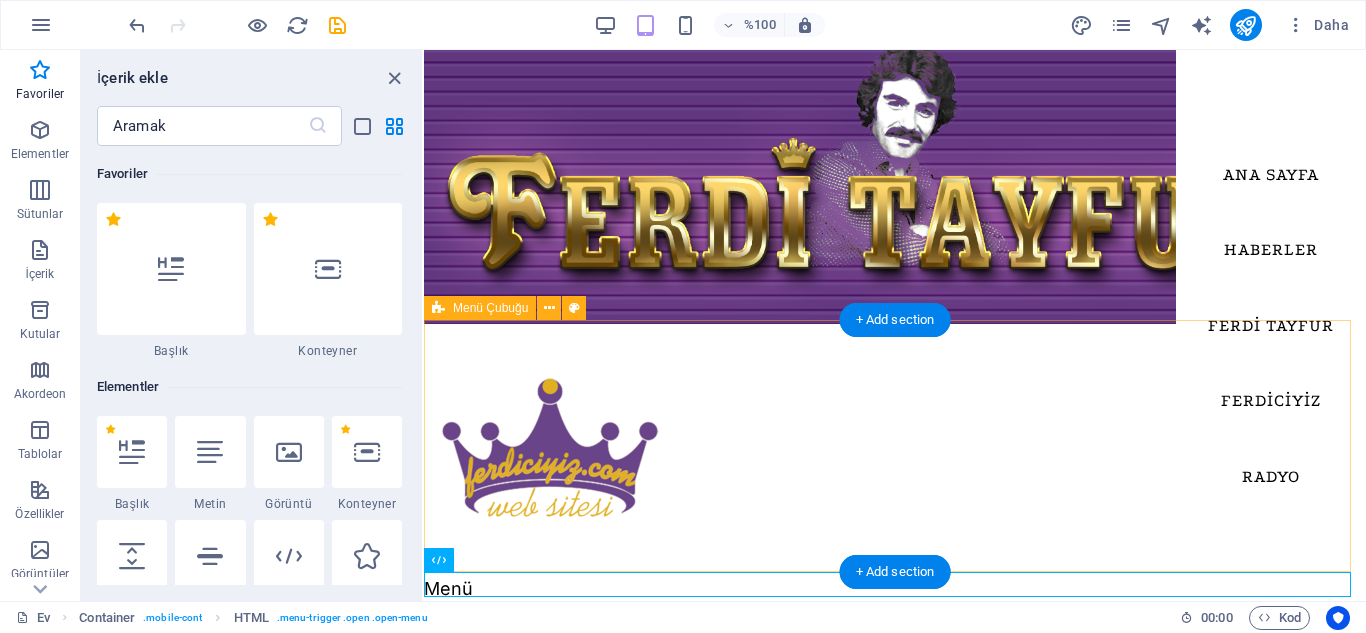 click on "ANA SAYFA HABERLER FERDİ TAYFUR FERDİCİYİZ RADYO" at bounding box center (895, 450) 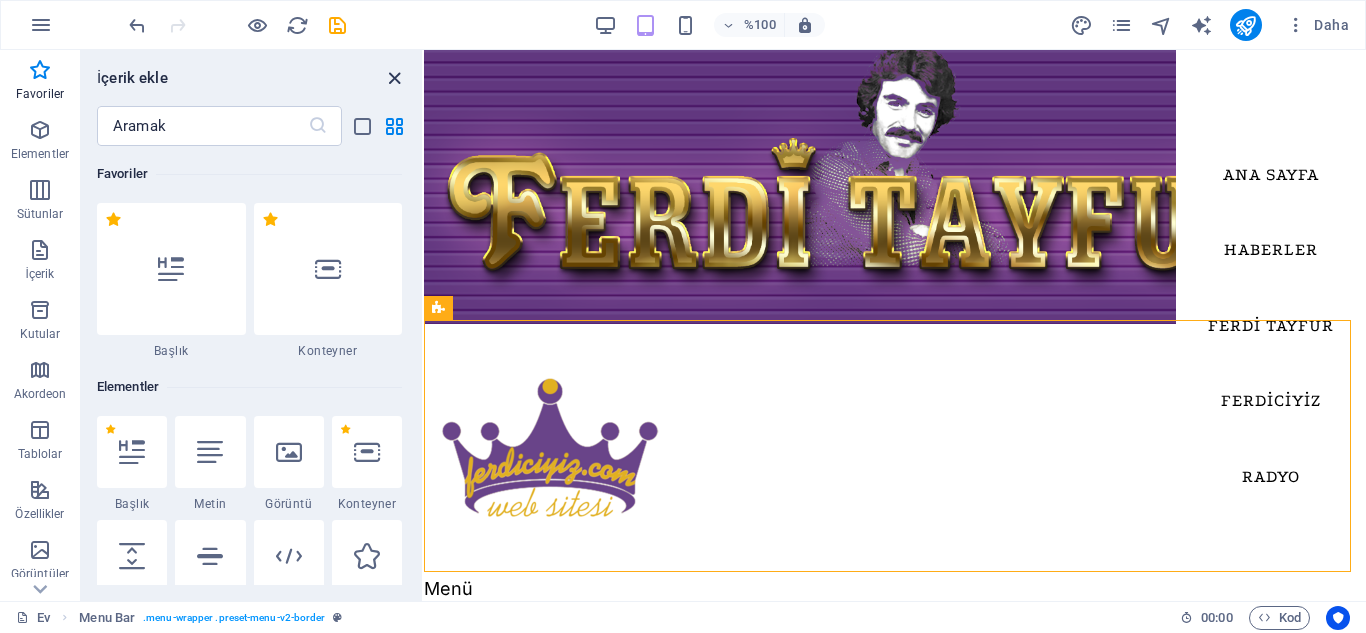 click at bounding box center (394, 78) 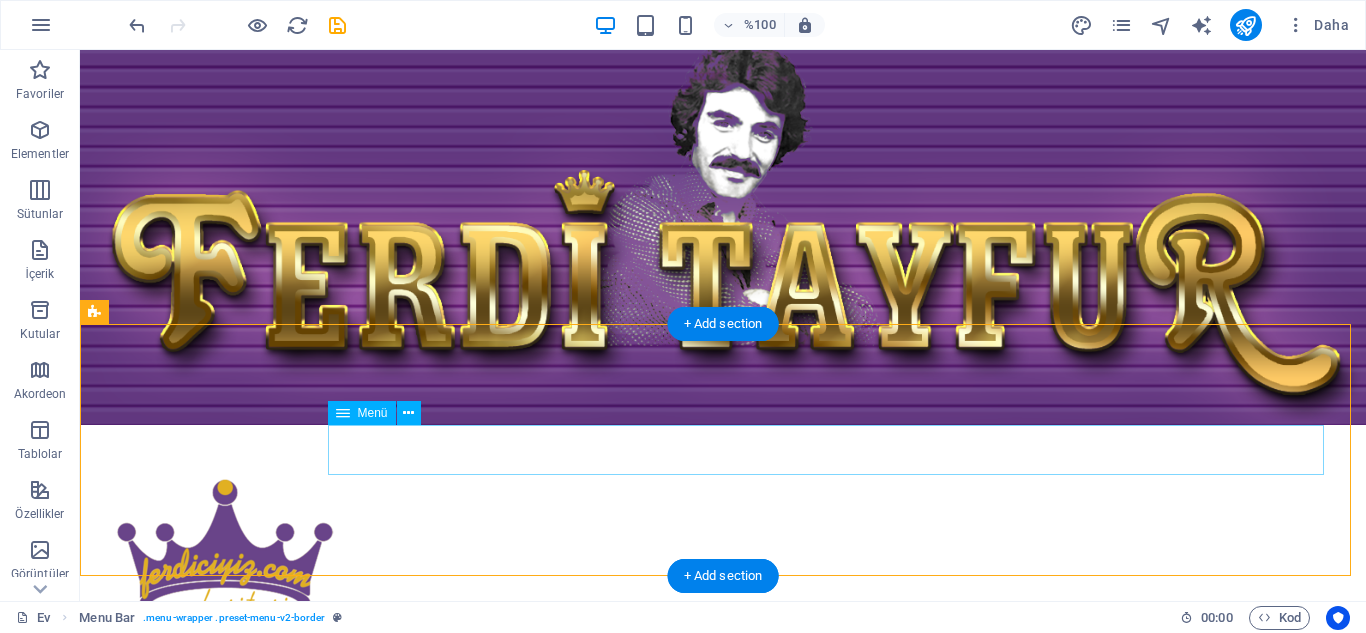 scroll, scrollTop: 96, scrollLeft: 0, axis: vertical 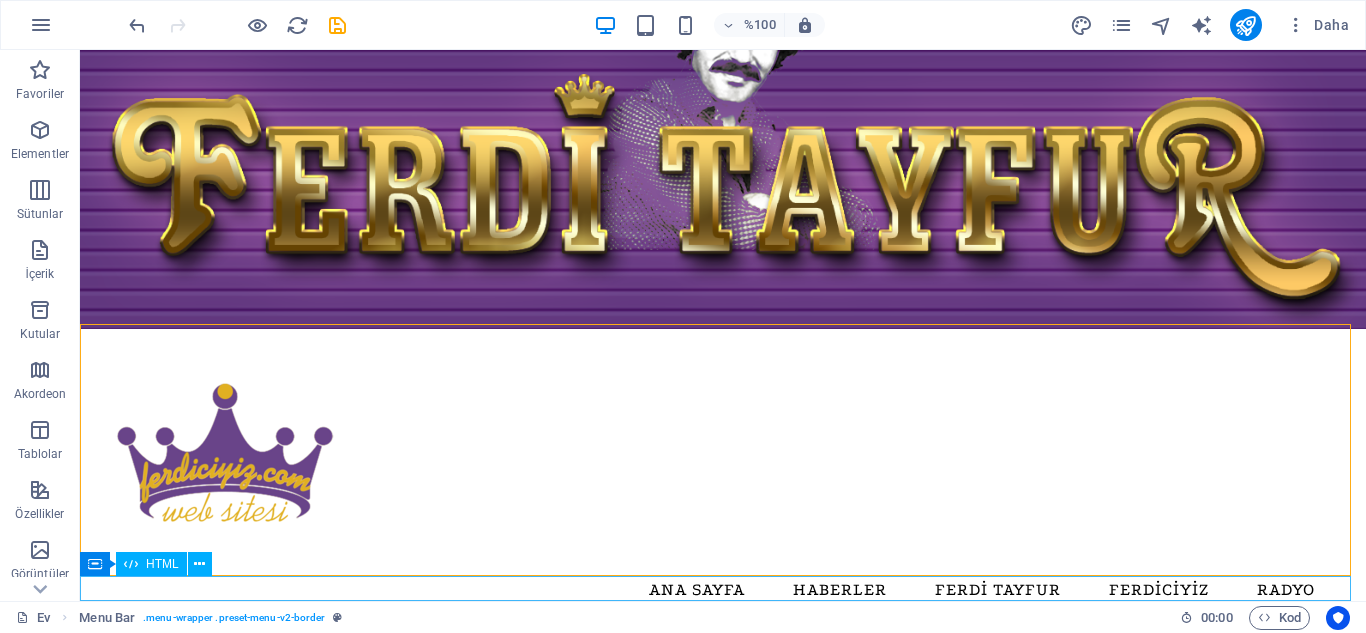 click on "Menü" at bounding box center [723, 642] 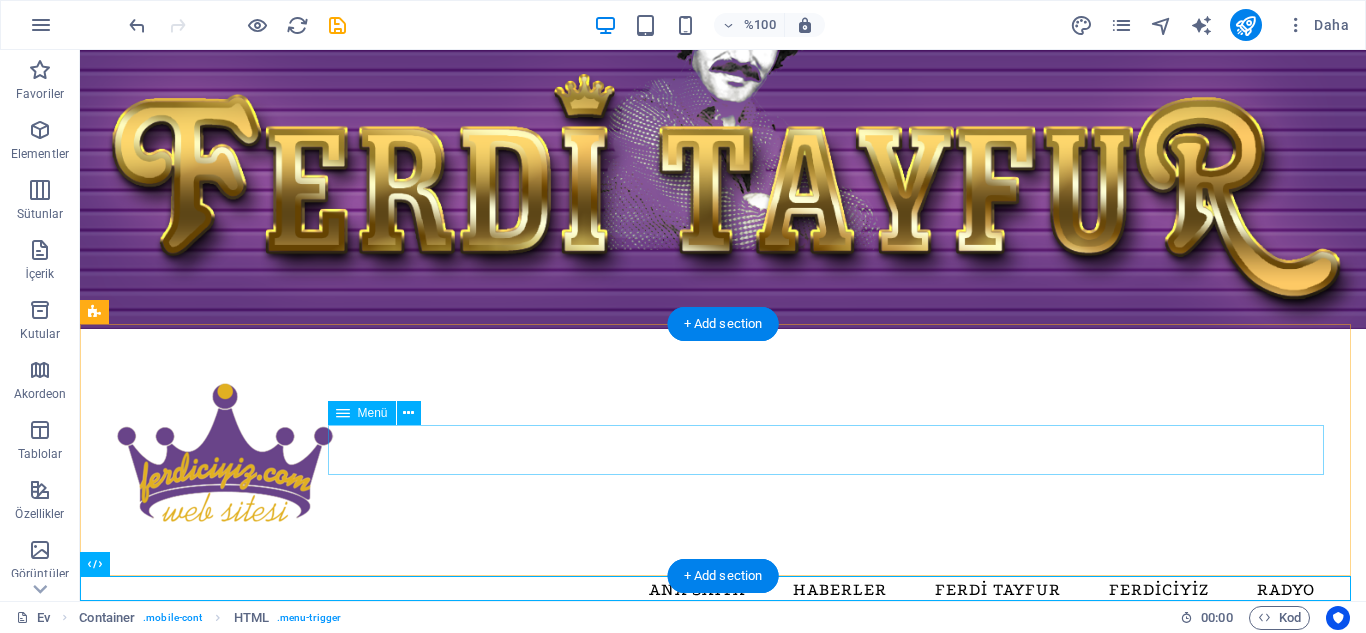 drag, startPoint x: 112, startPoint y: 588, endPoint x: 877, endPoint y: 437, distance: 779.7602 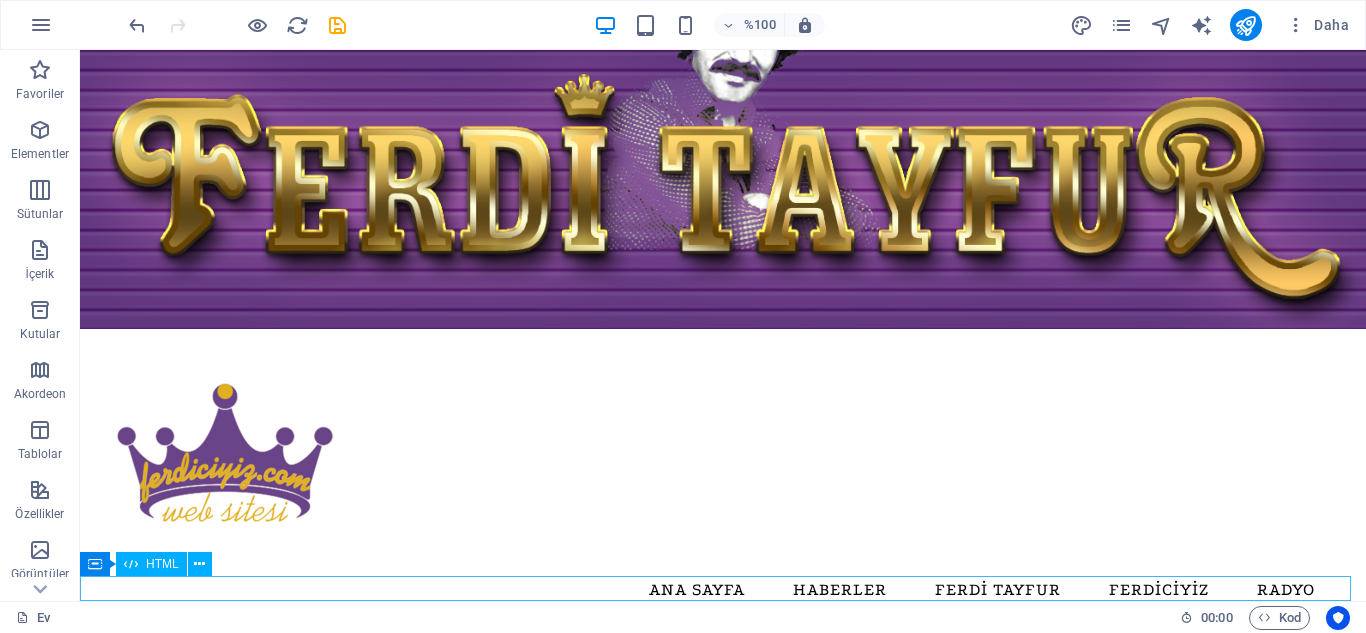 click on "Menü" at bounding box center (723, 642) 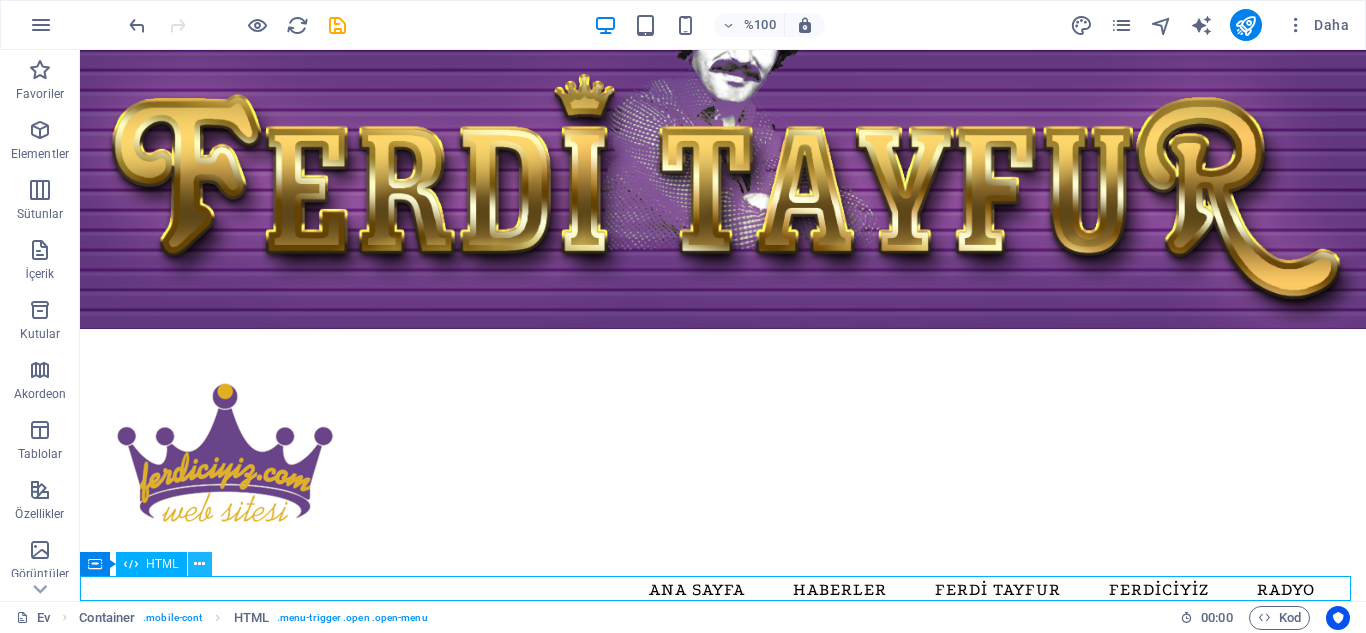 click at bounding box center (199, 564) 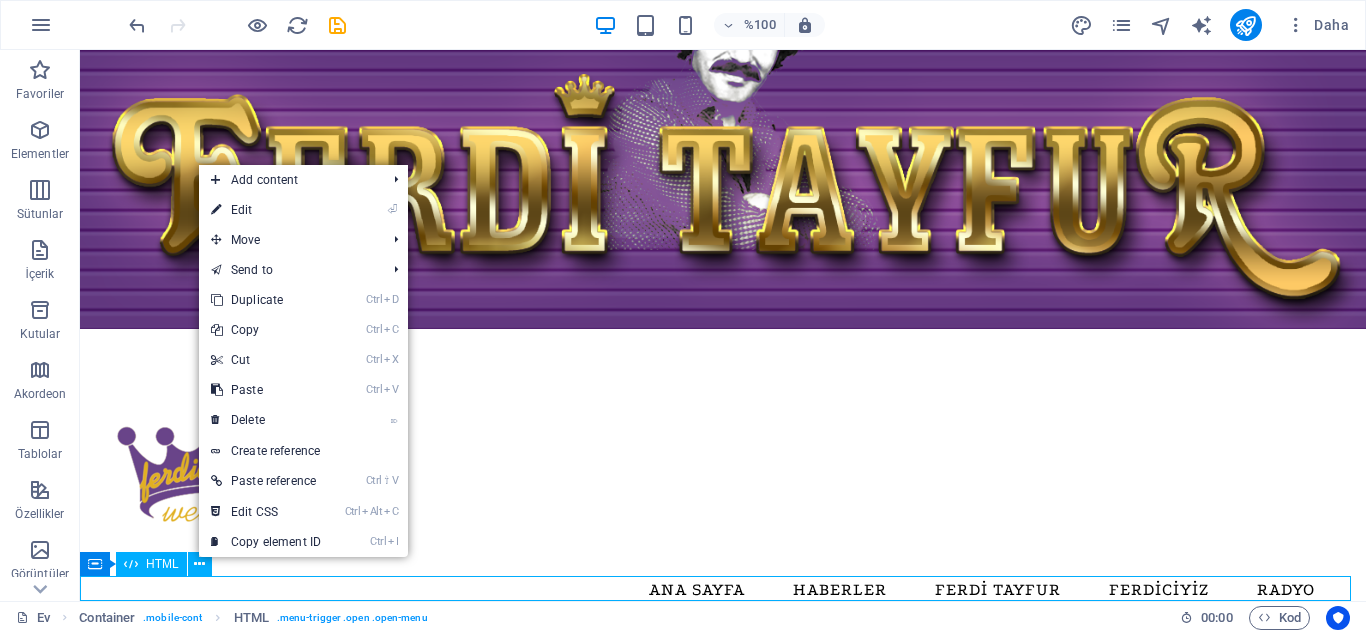 click on "Menü" at bounding box center (723, 642) 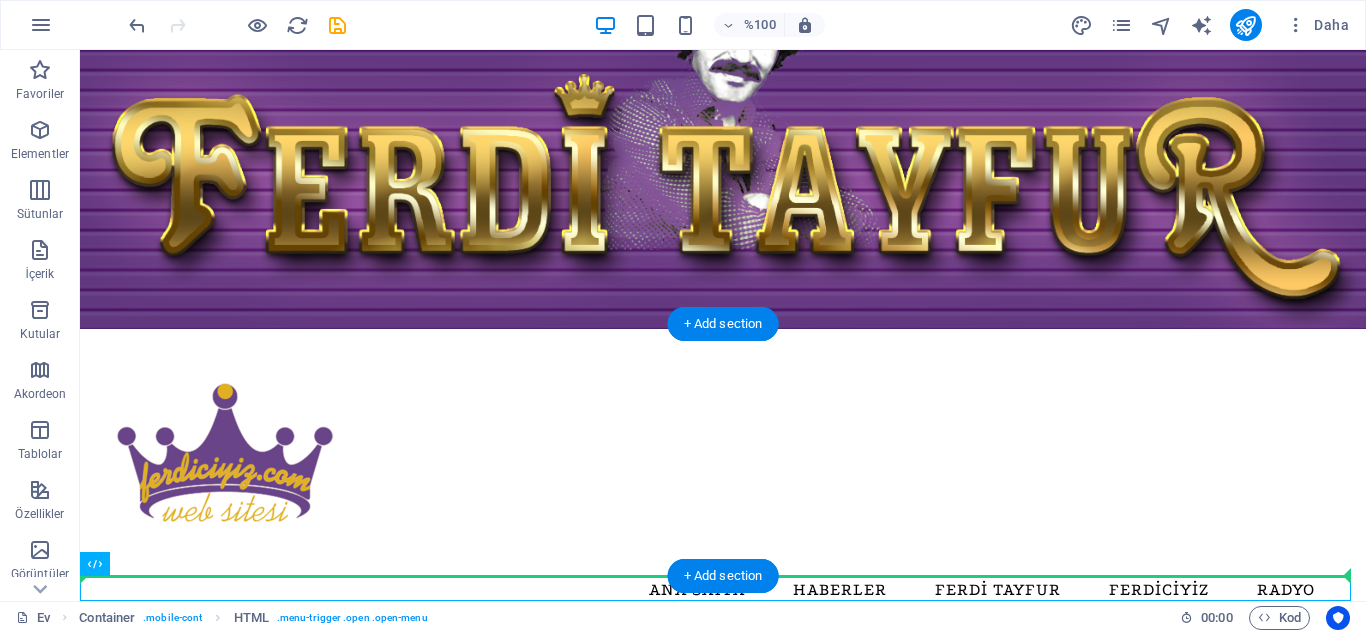 drag, startPoint x: 188, startPoint y: 596, endPoint x: 1048, endPoint y: 540, distance: 861.82135 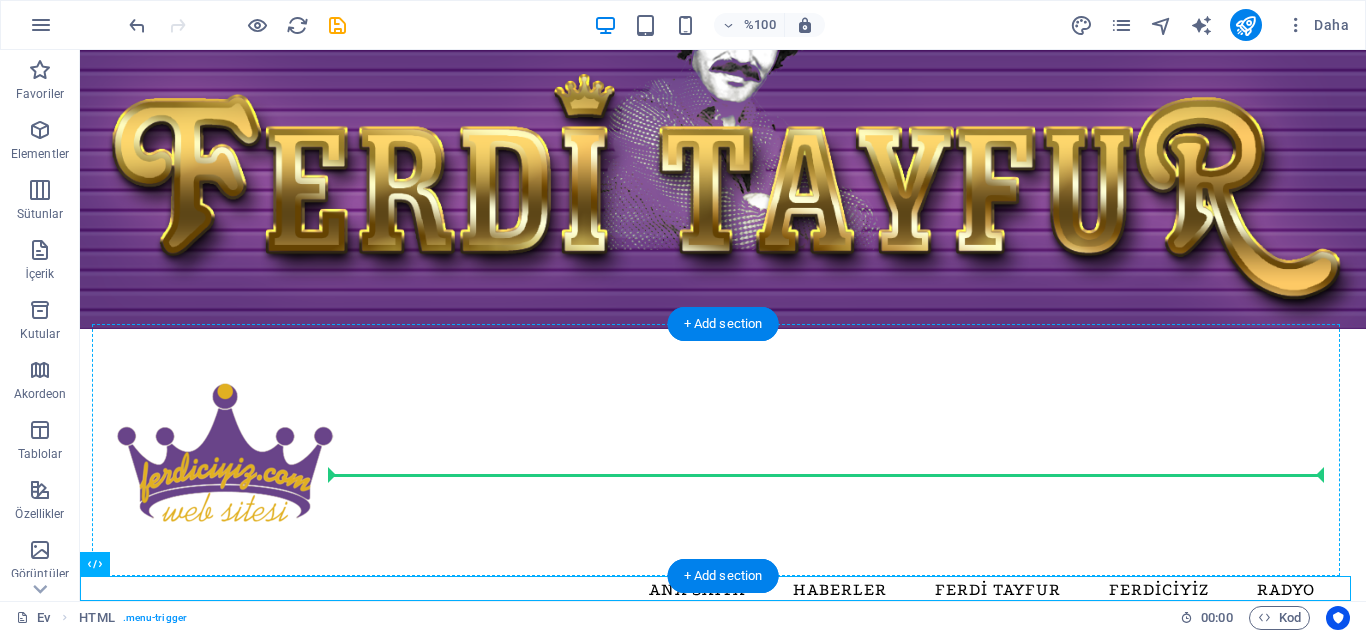 drag, startPoint x: 178, startPoint y: 579, endPoint x: 932, endPoint y: 462, distance: 763.0236 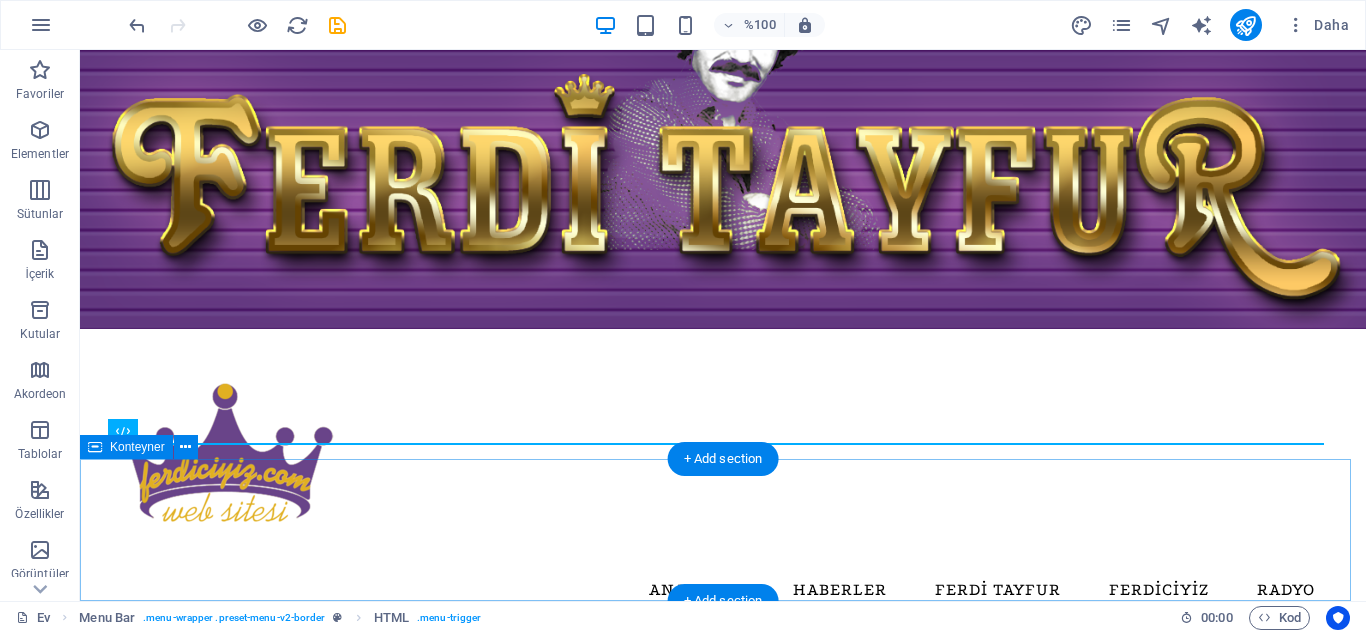 scroll, scrollTop: 213, scrollLeft: 0, axis: vertical 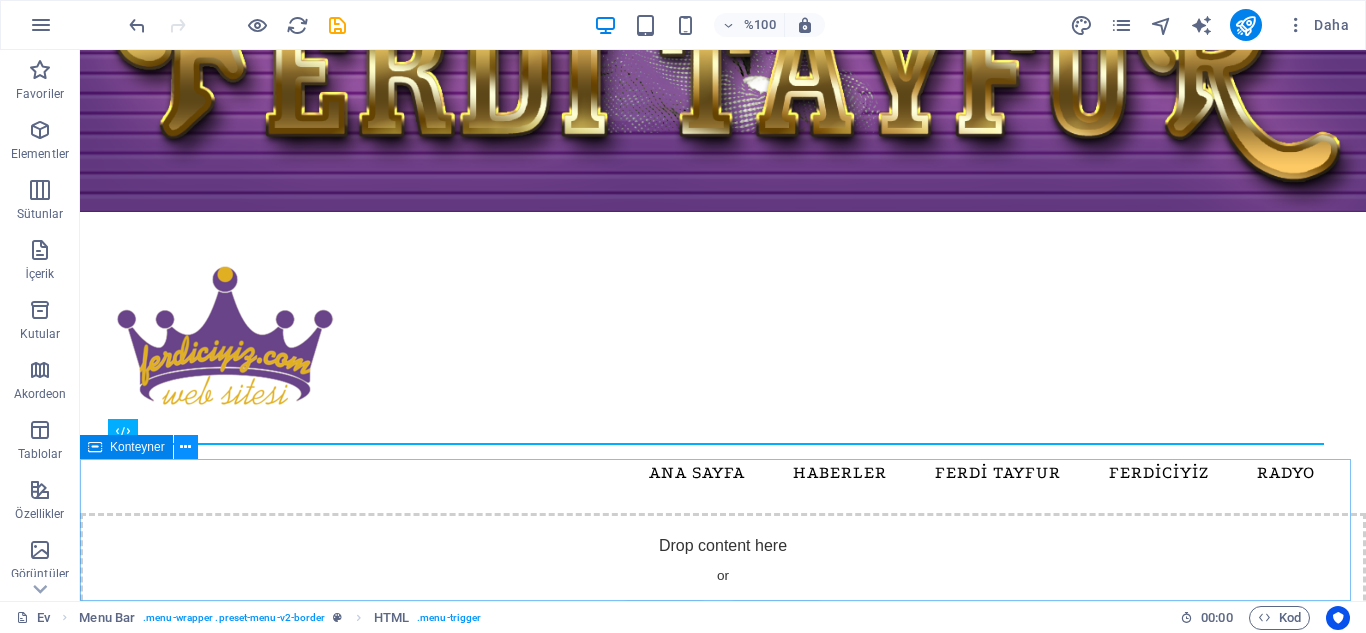 click at bounding box center (185, 447) 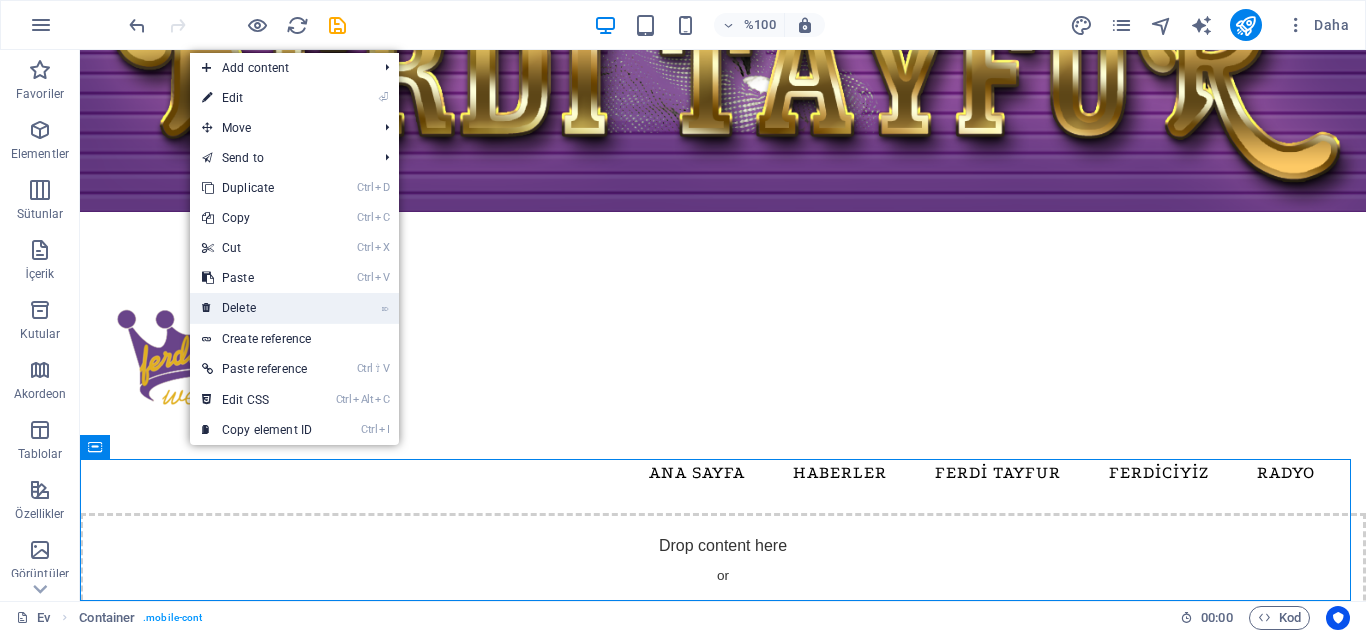 click on "⌦  Delete" at bounding box center [257, 308] 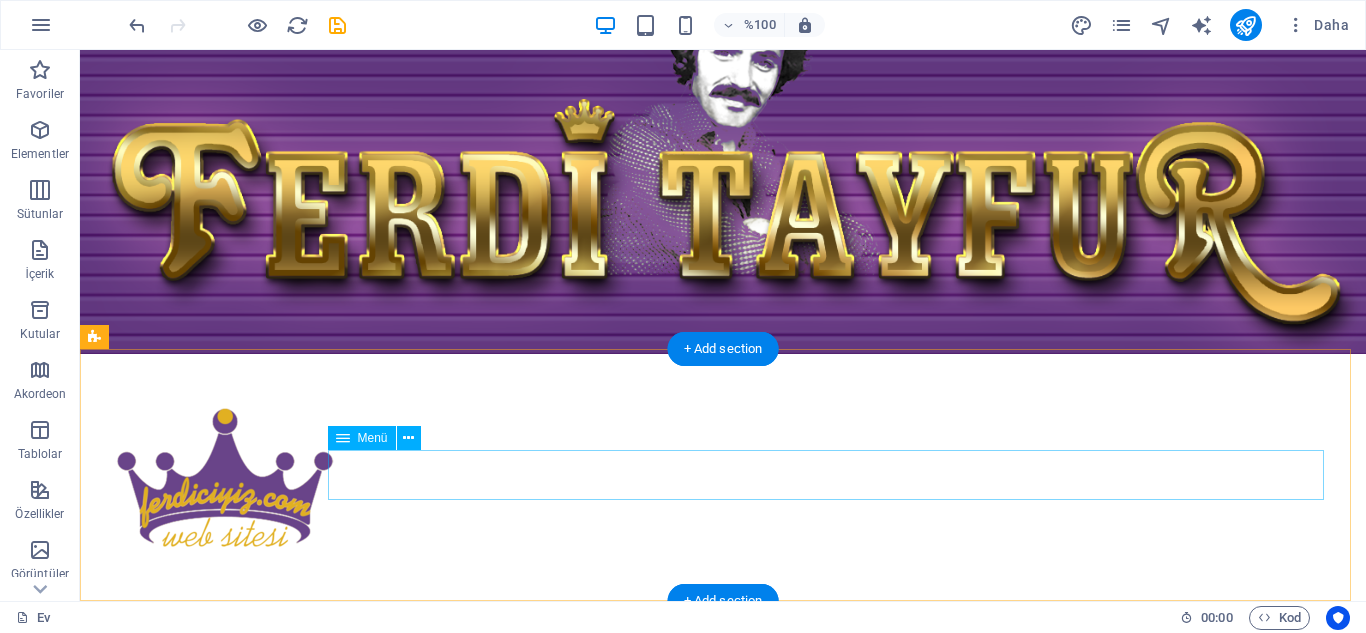 click on "ANA SAYFA HABERLER FERDİ TAYFUR FERDİCİYİZ RADYO" at bounding box center [723, 615] 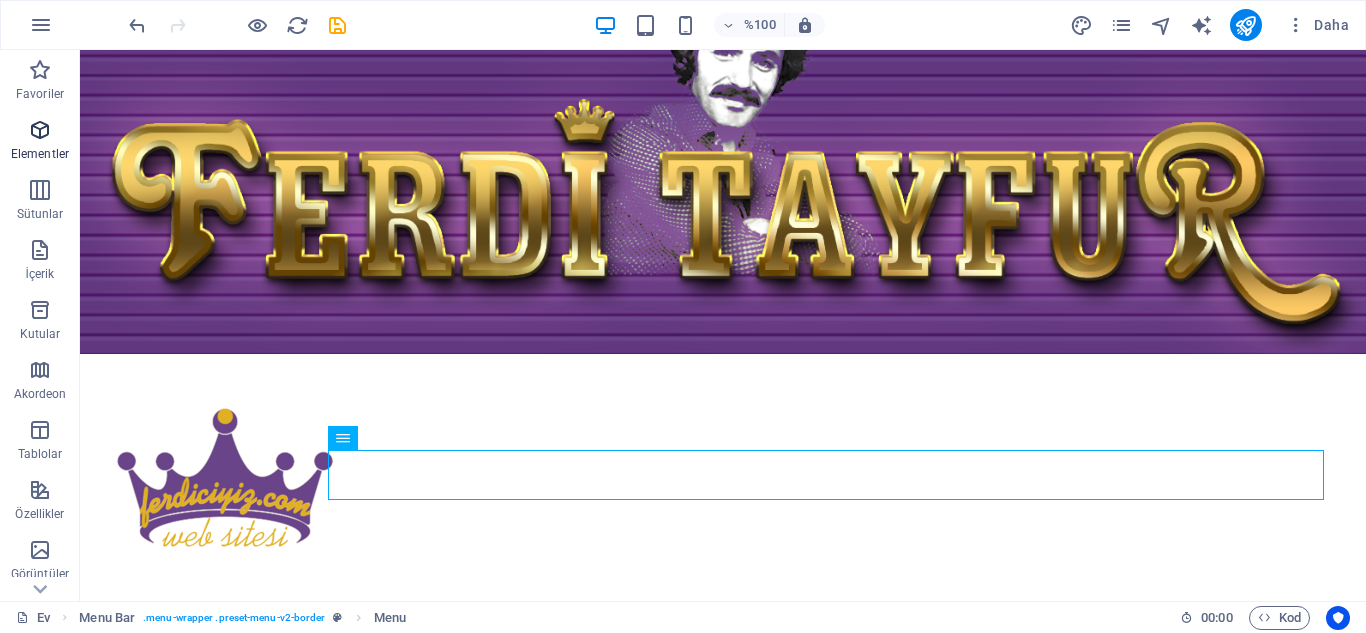 click at bounding box center (40, 130) 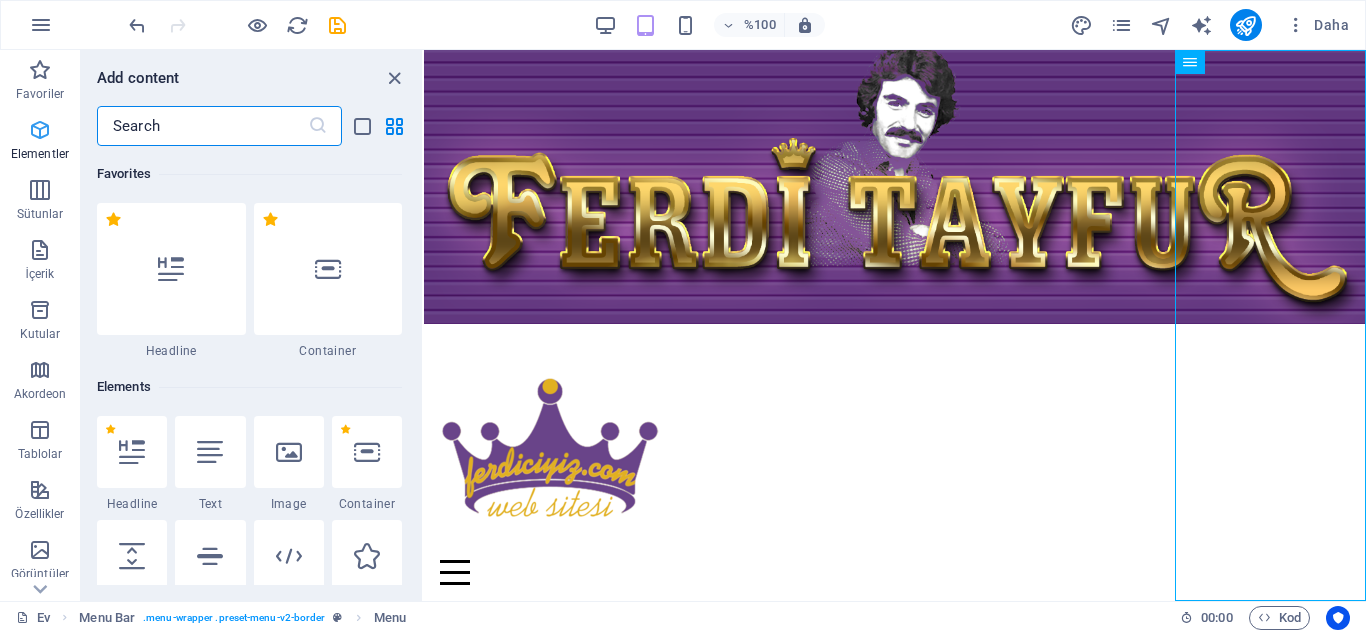scroll, scrollTop: 0, scrollLeft: 0, axis: both 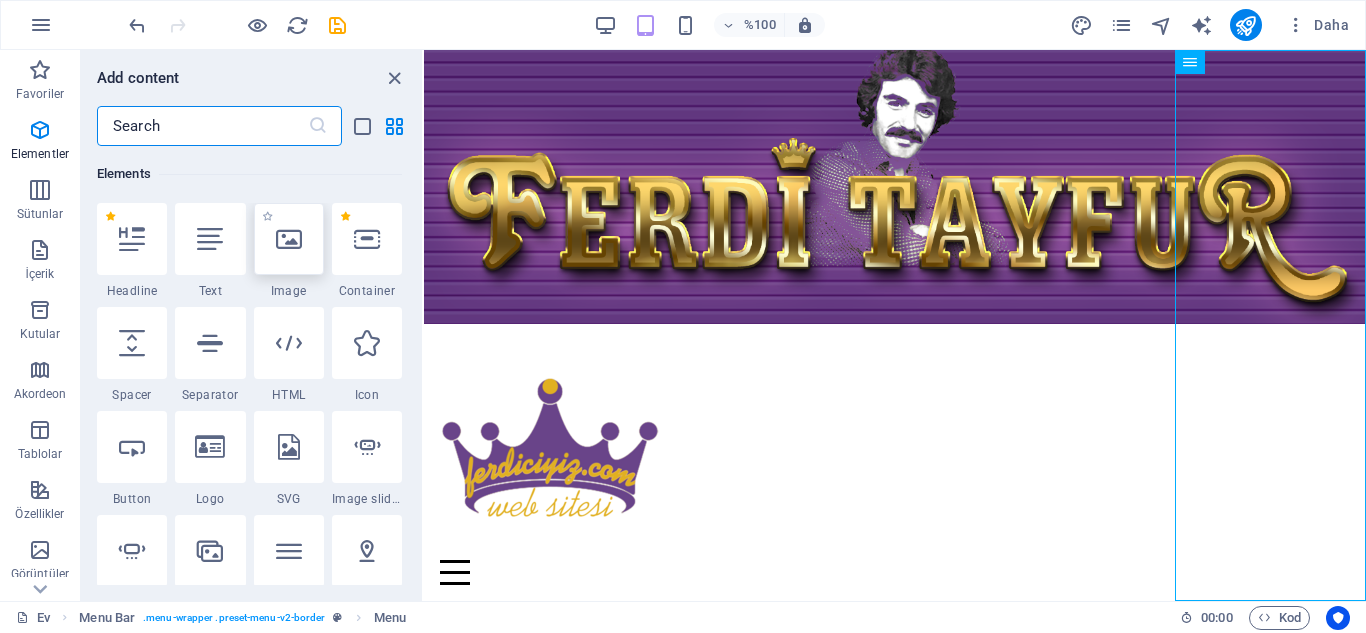 click at bounding box center [289, 239] 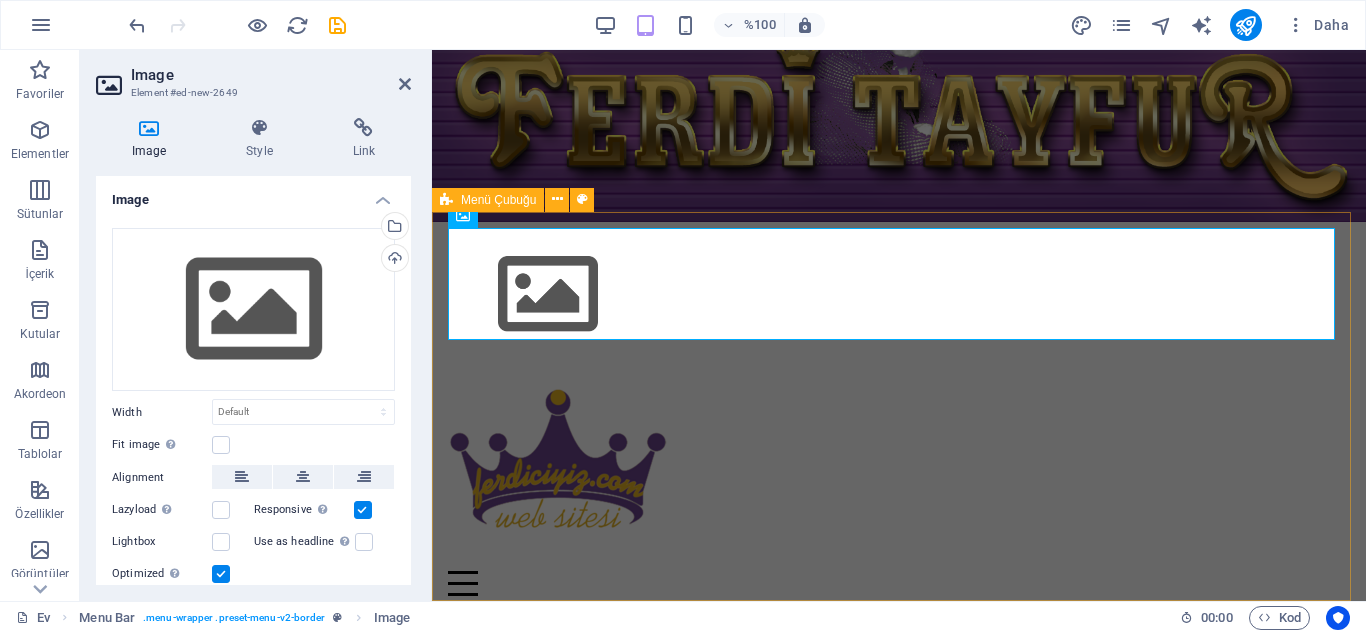 scroll, scrollTop: 106, scrollLeft: 0, axis: vertical 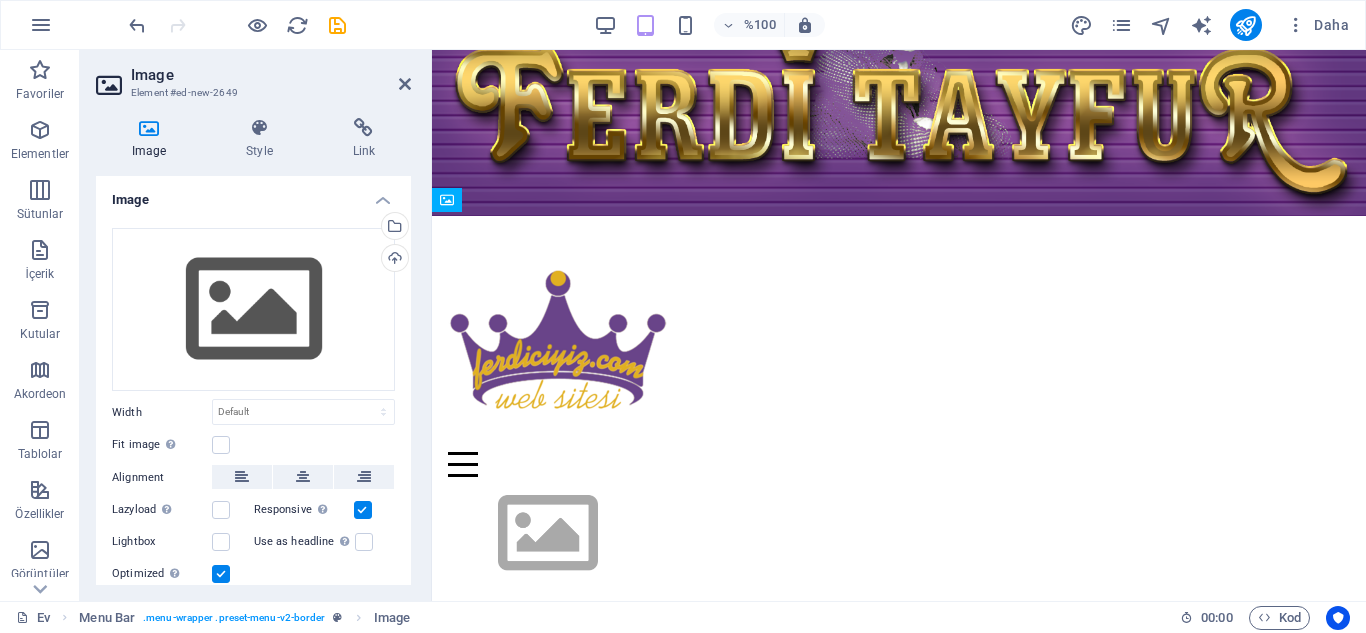 drag, startPoint x: 609, startPoint y: 251, endPoint x: 607, endPoint y: 603, distance: 352.00568 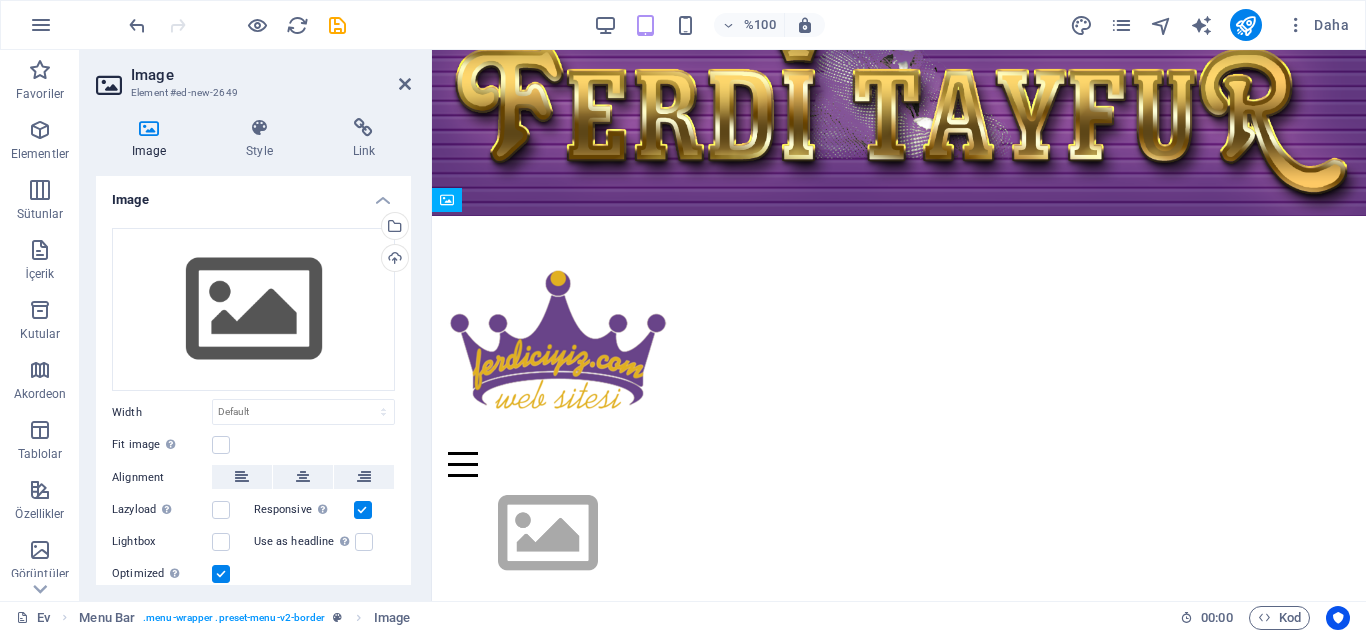 click on "Ana içeriğe geç
ANA SAYFA HABERLER FERDİ TAYFUR FERDİCİYİZ RADYO Menü" at bounding box center (899, 275) 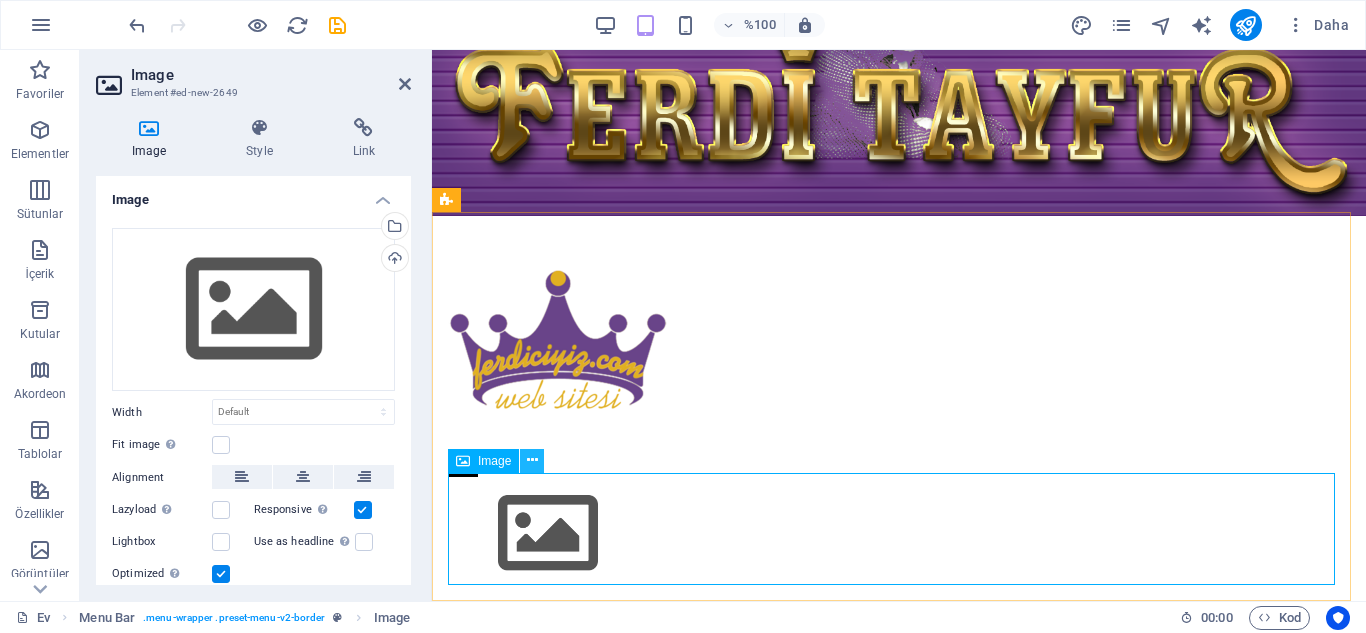 click at bounding box center (532, 460) 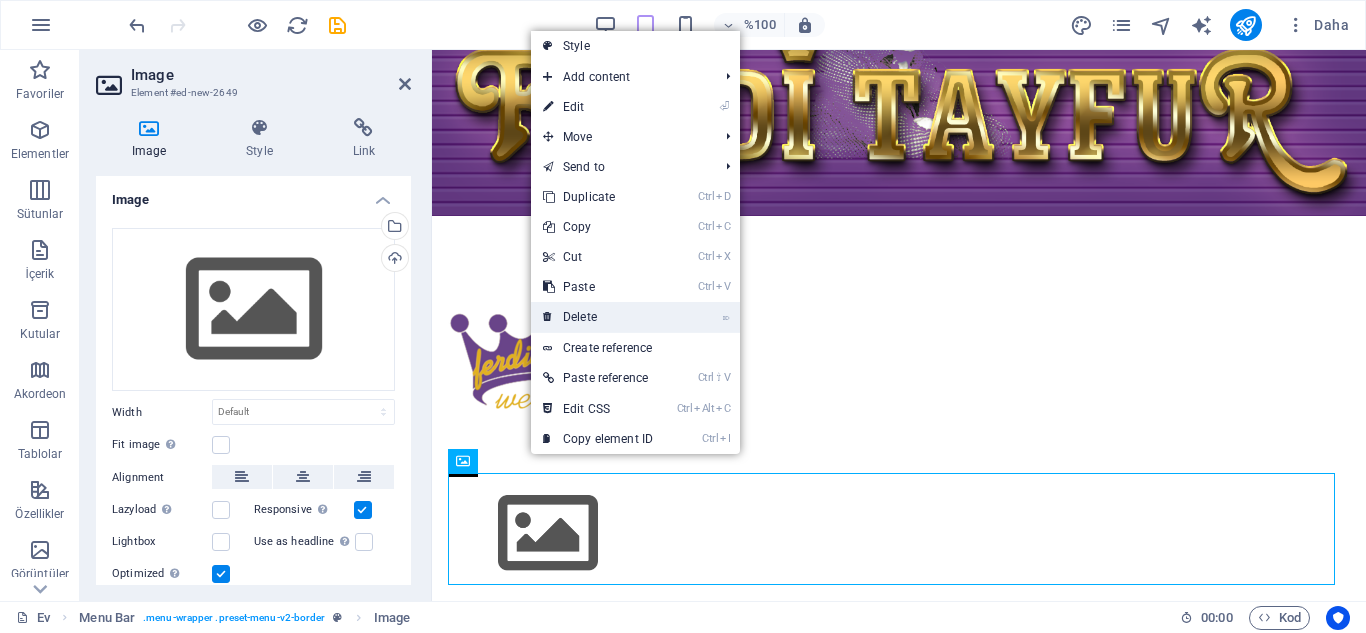click on "⌦  Delete" at bounding box center (598, 317) 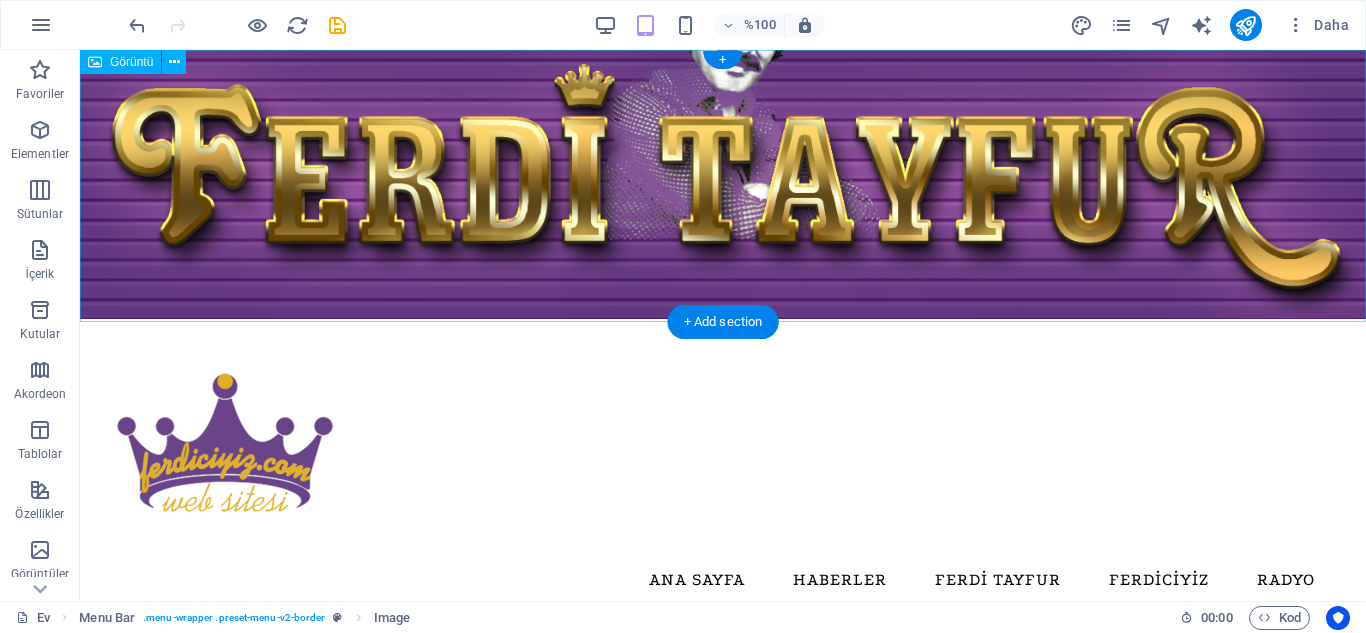 scroll, scrollTop: 0, scrollLeft: 0, axis: both 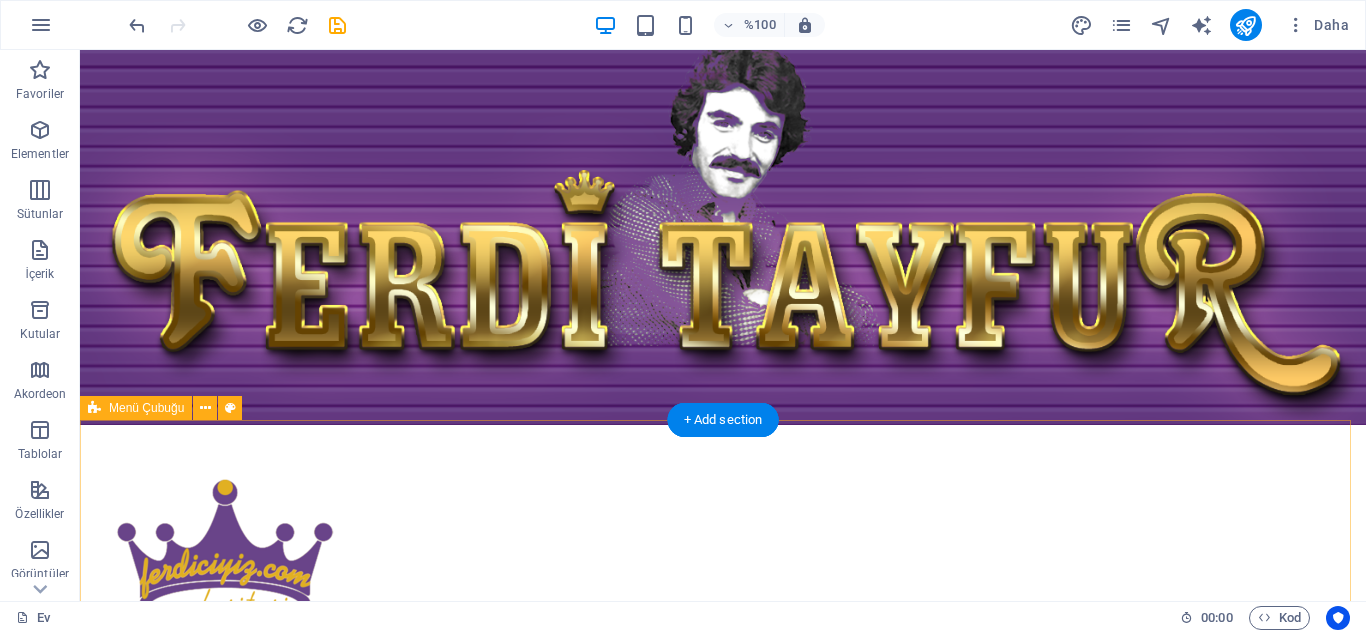 click on "ANA SAYFA HABERLER FERDİ TAYFUR FERDİCİYİZ RADYO Menü" at bounding box center [723, 576] 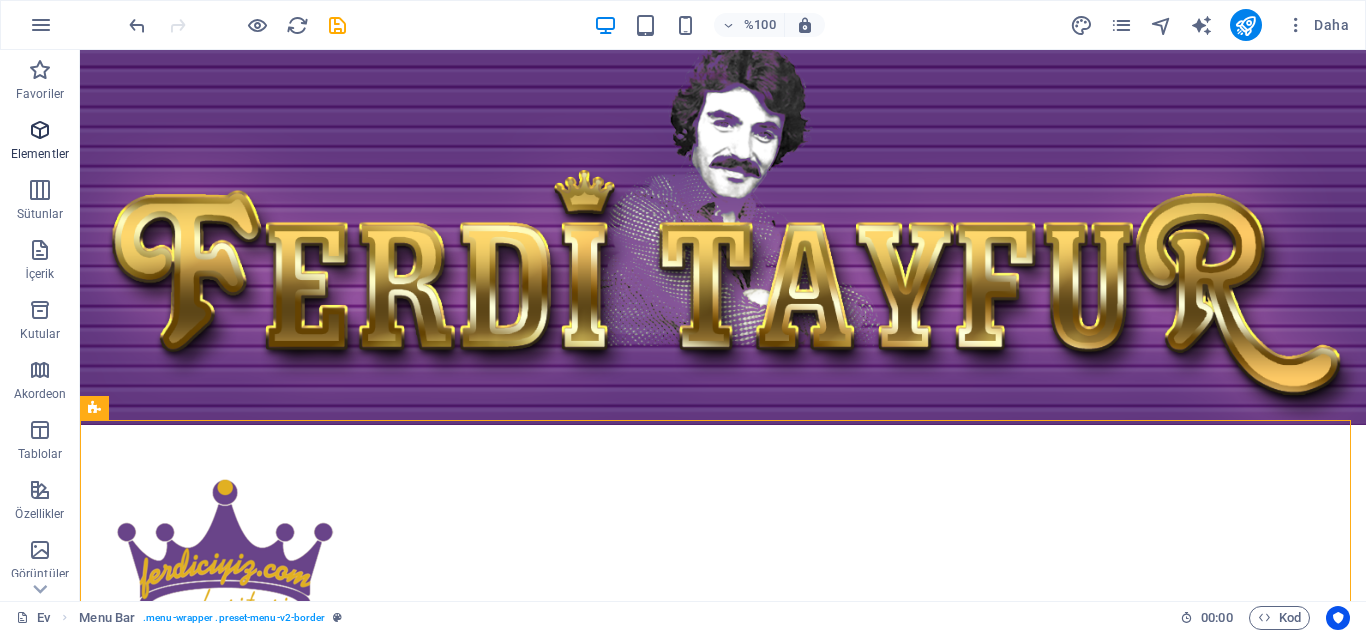 click on "Elementler" at bounding box center (40, 142) 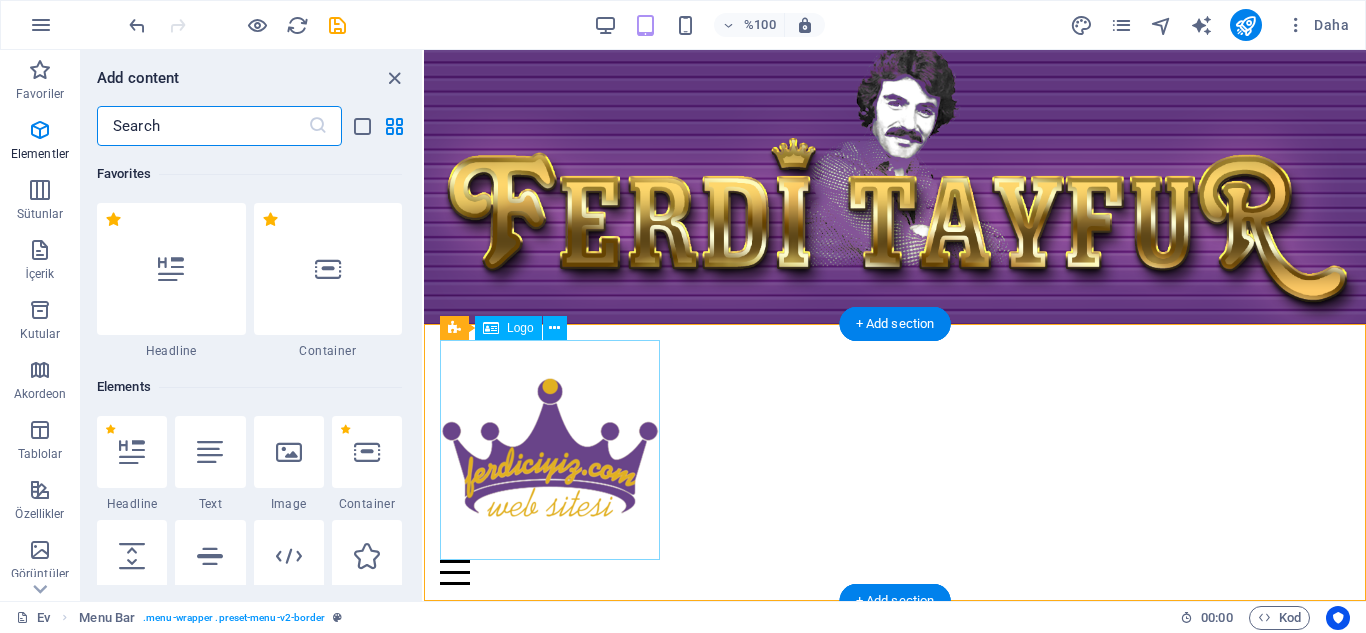 scroll, scrollTop: 213, scrollLeft: 0, axis: vertical 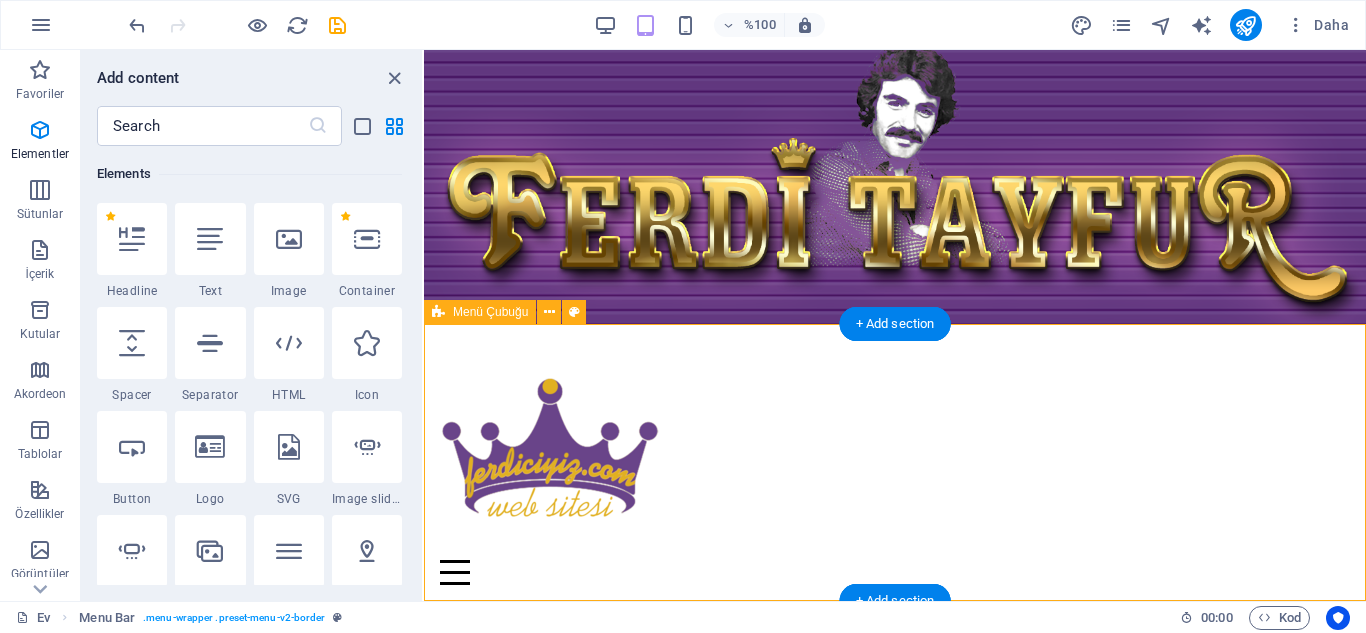 click on "ANA SAYFA HABERLER FERDİ TAYFUR FERDİCİYİZ RADYO Menü" at bounding box center [895, 462] 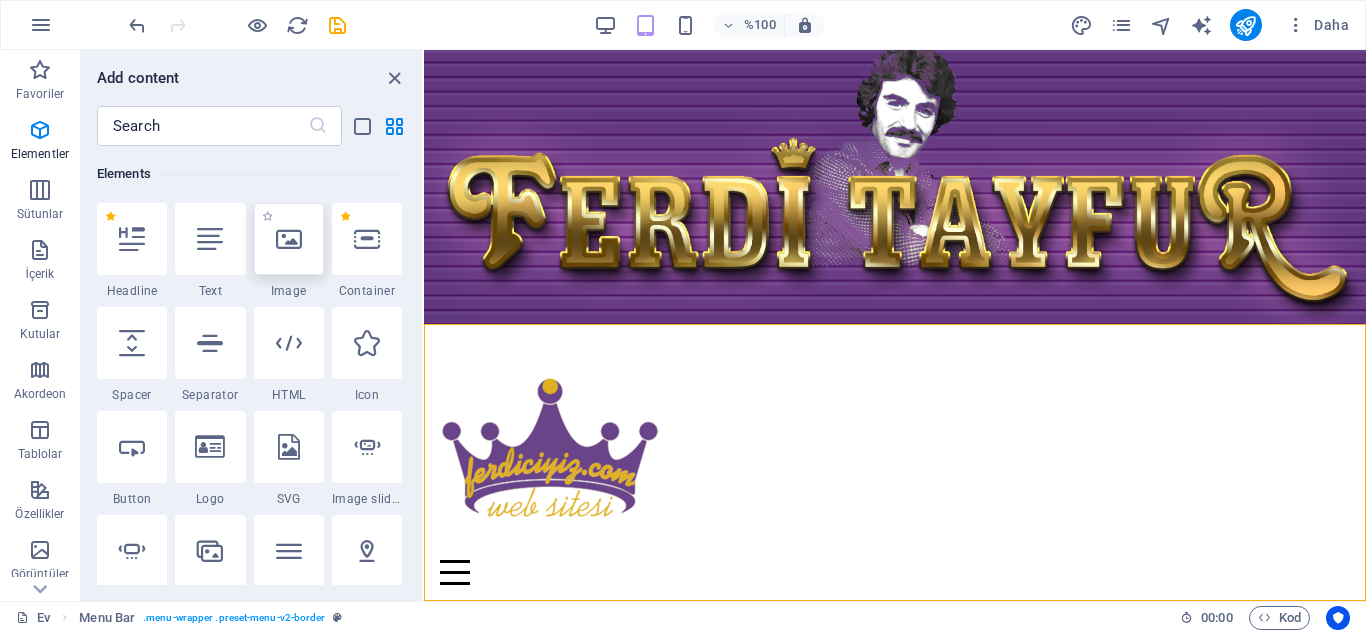 click at bounding box center [289, 239] 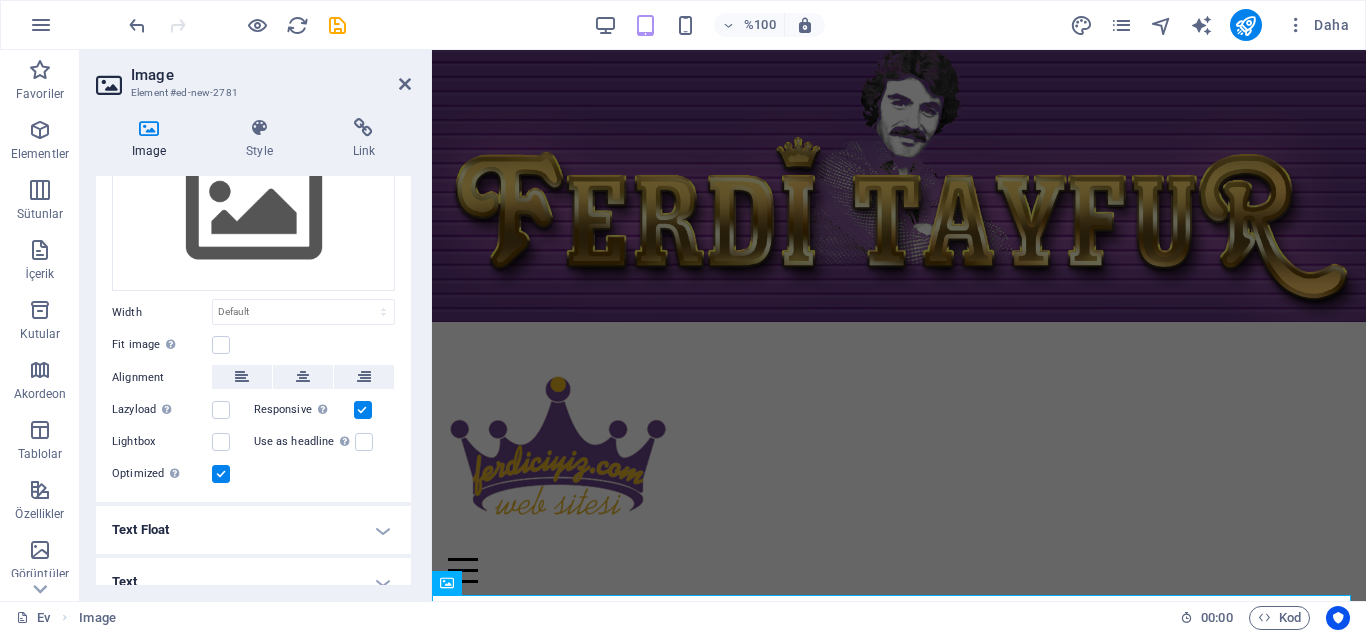 scroll, scrollTop: 119, scrollLeft: 0, axis: vertical 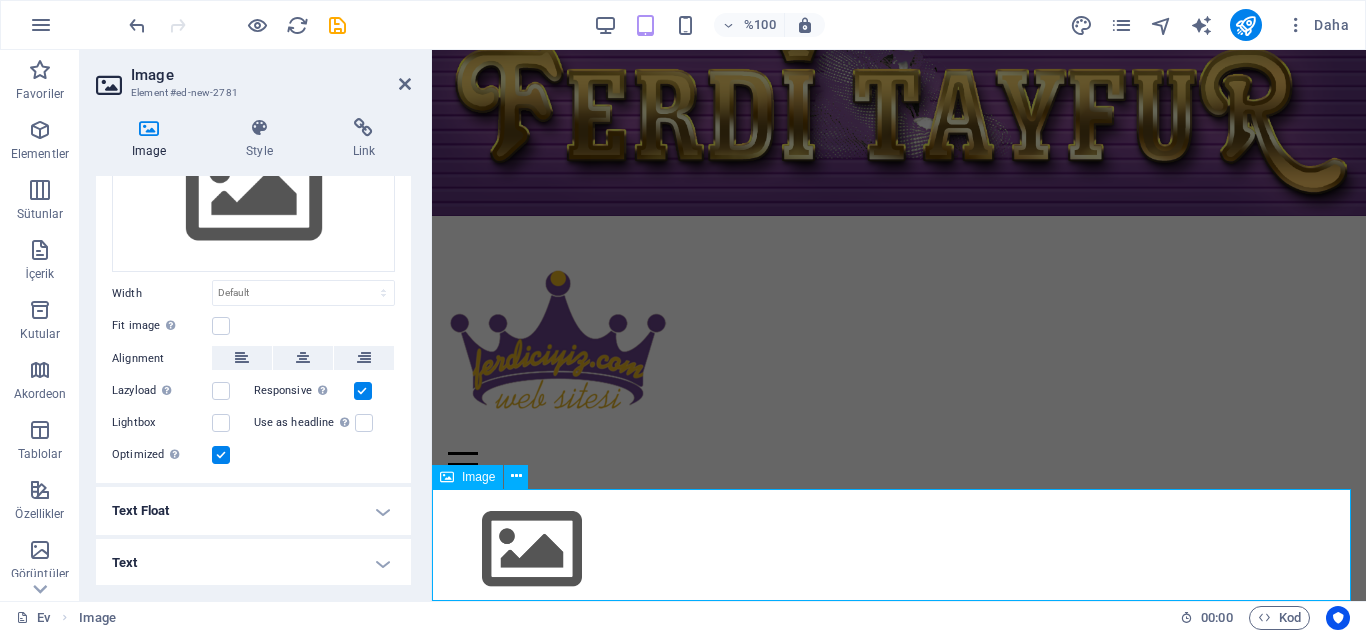 click at bounding box center (899, 549) 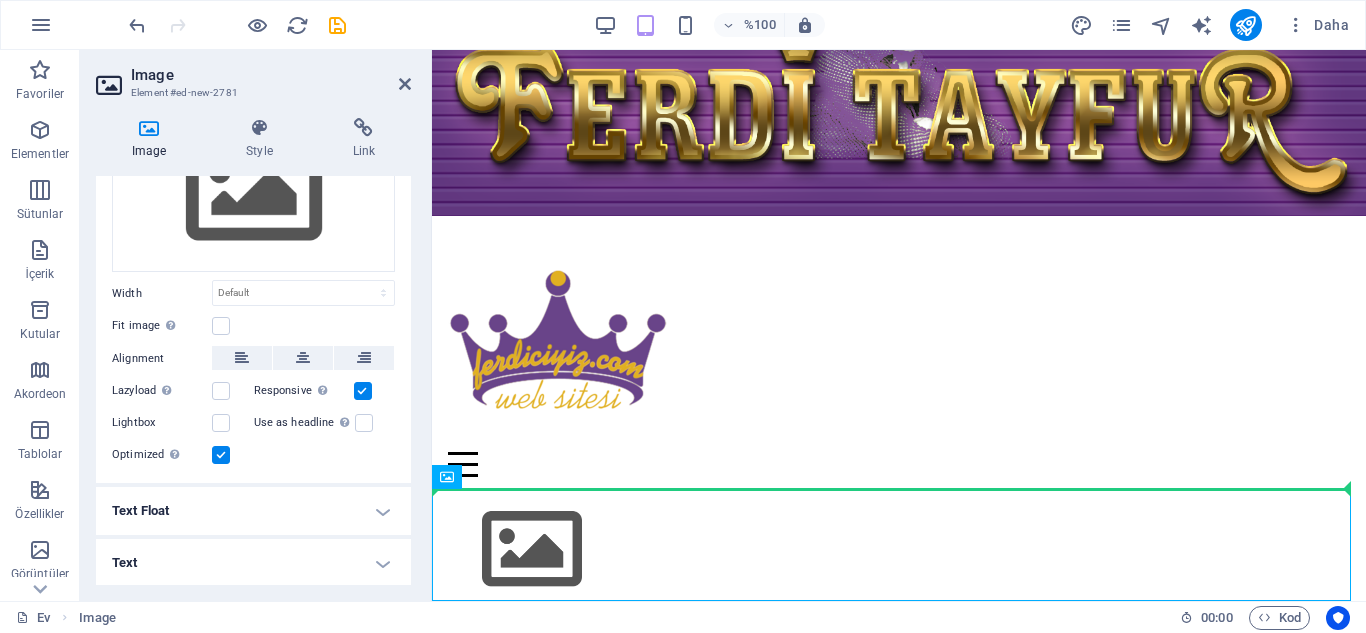 drag, startPoint x: 840, startPoint y: 545, endPoint x: 832, endPoint y: 368, distance: 177.1807 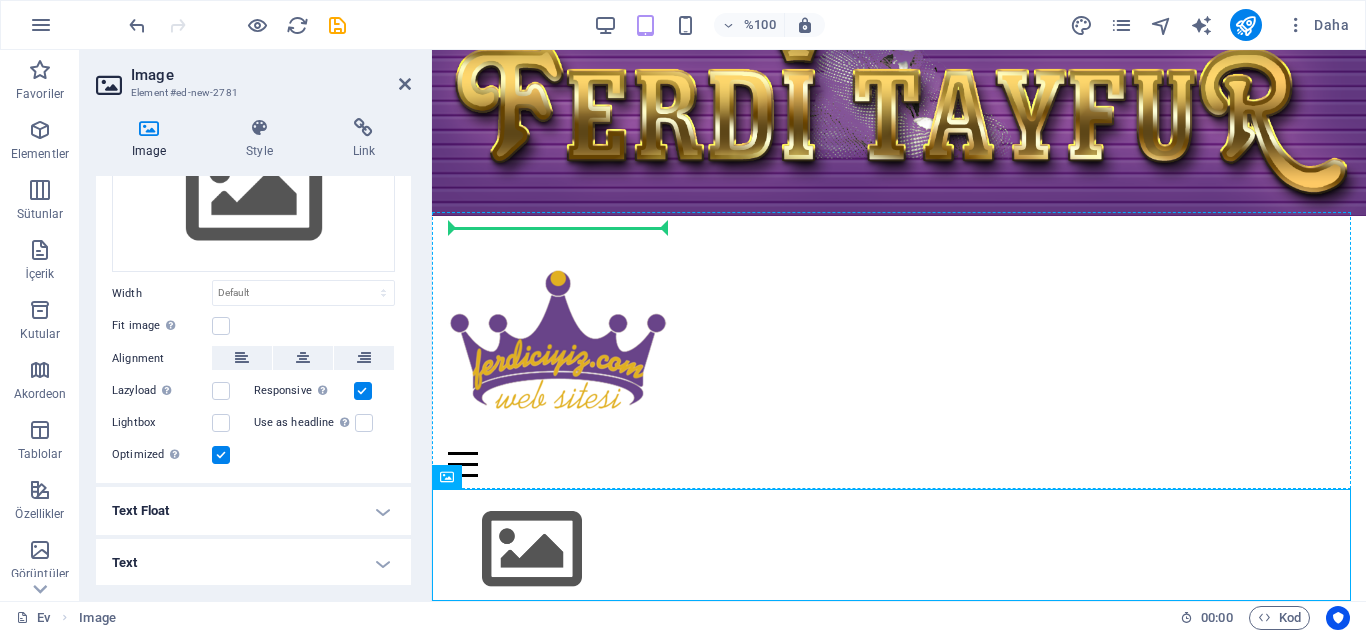 drag, startPoint x: 731, startPoint y: 589, endPoint x: 663, endPoint y: 284, distance: 312.4884 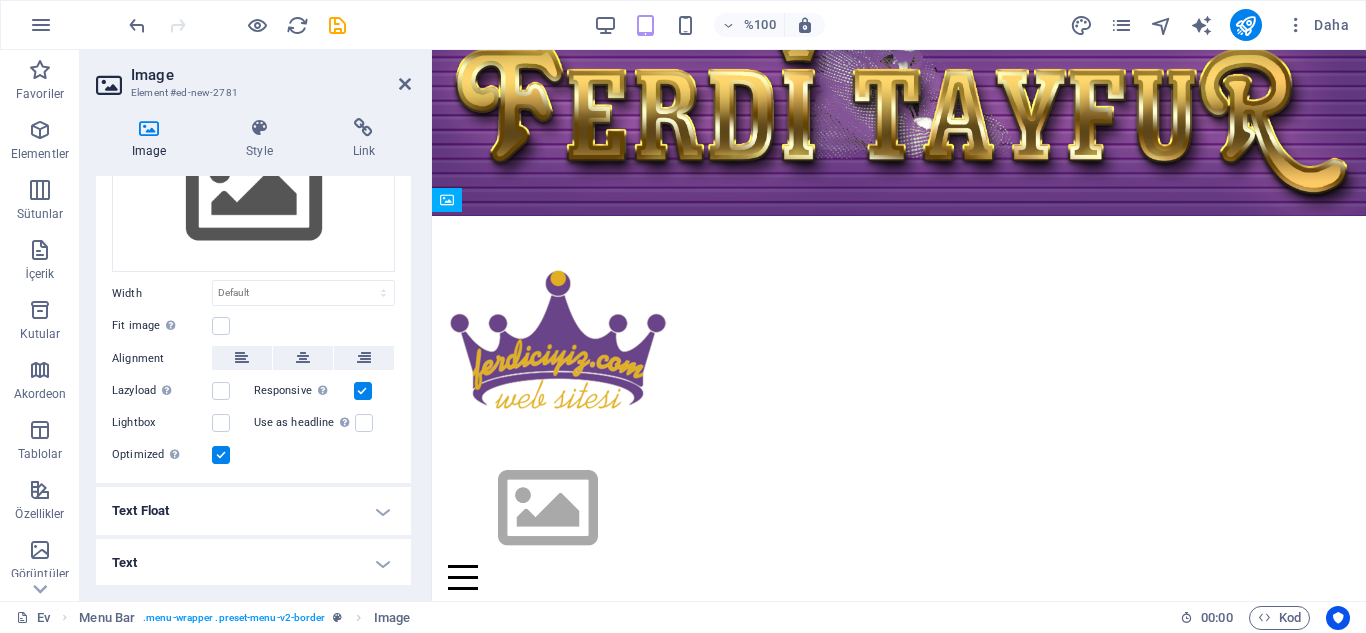 drag, startPoint x: 579, startPoint y: 271, endPoint x: 670, endPoint y: 554, distance: 297.27094 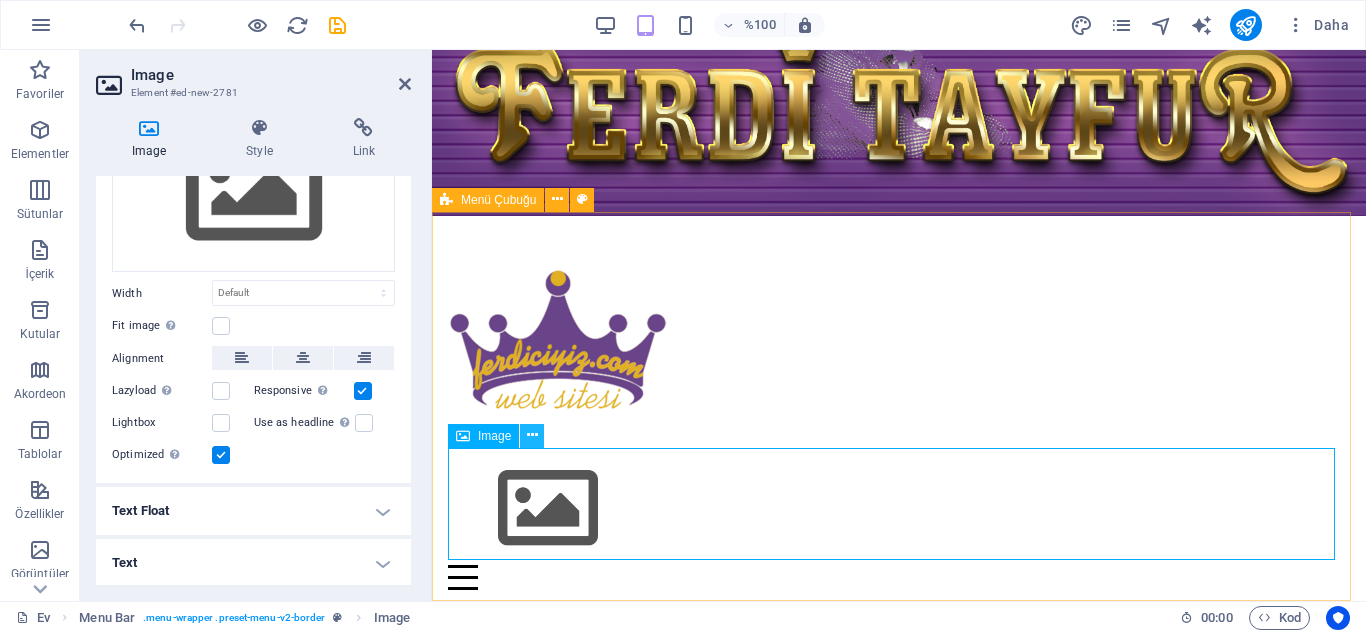 click at bounding box center (532, 435) 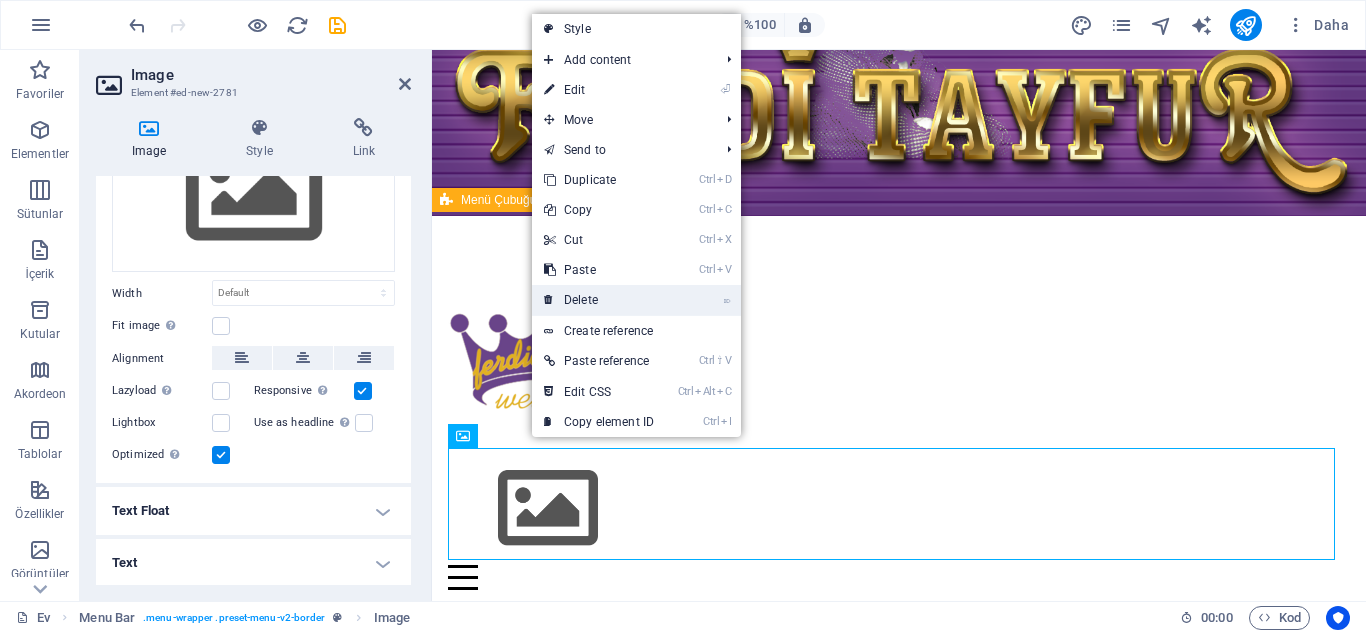 click on "⌦  Delete" at bounding box center [599, 300] 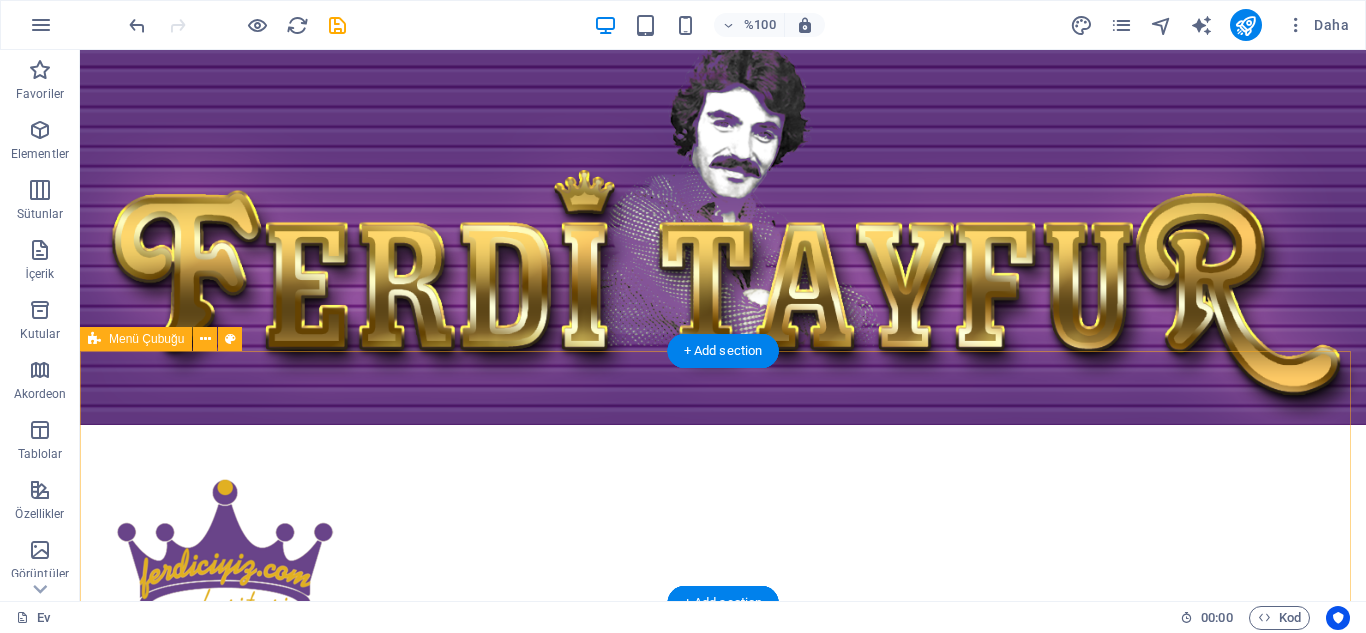 scroll, scrollTop: 71, scrollLeft: 0, axis: vertical 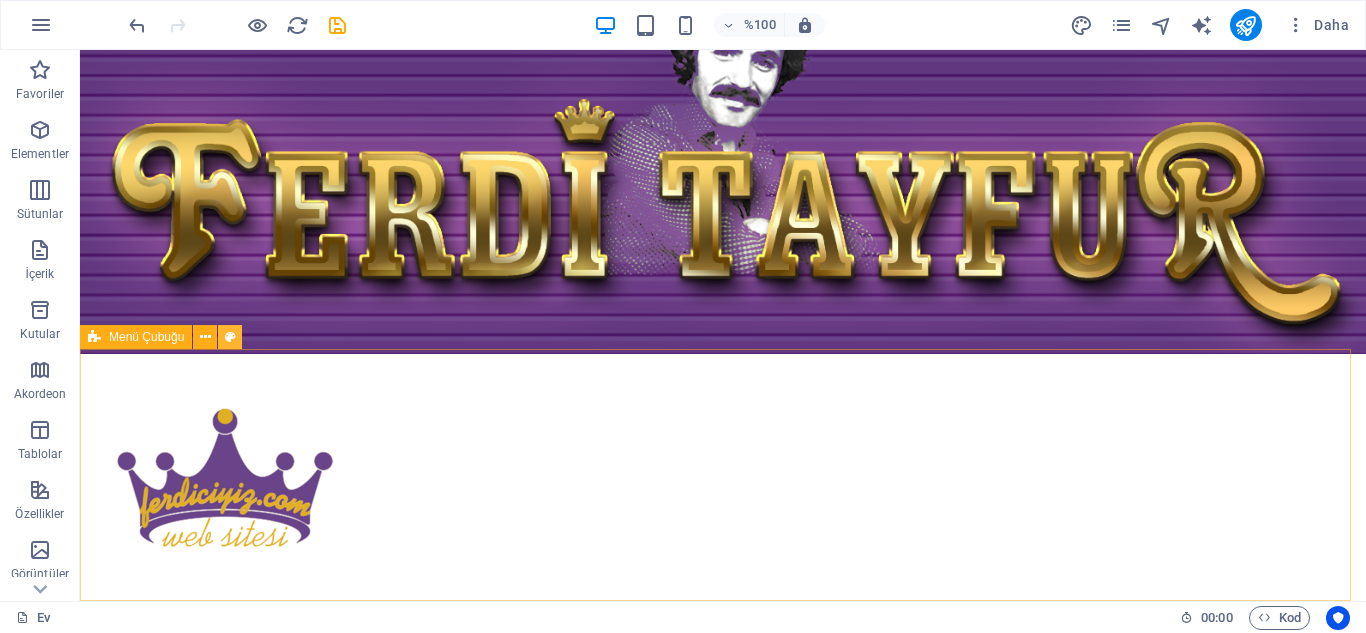 click at bounding box center (230, 337) 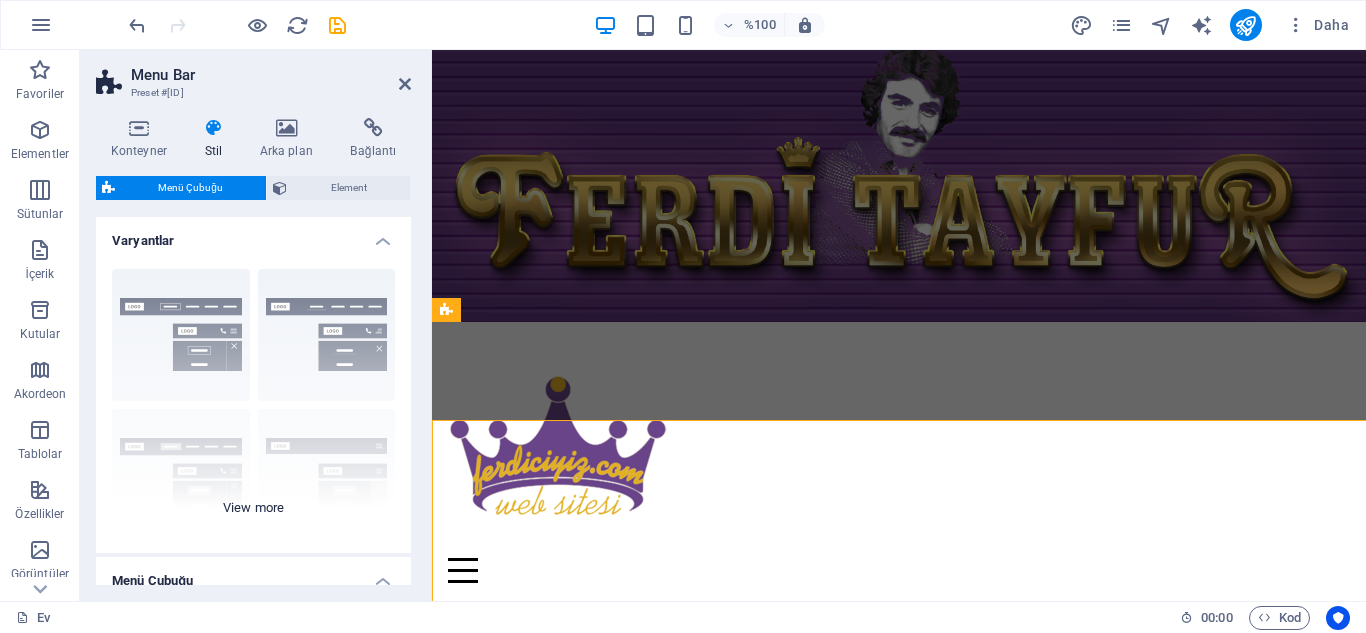 scroll, scrollTop: 0, scrollLeft: 0, axis: both 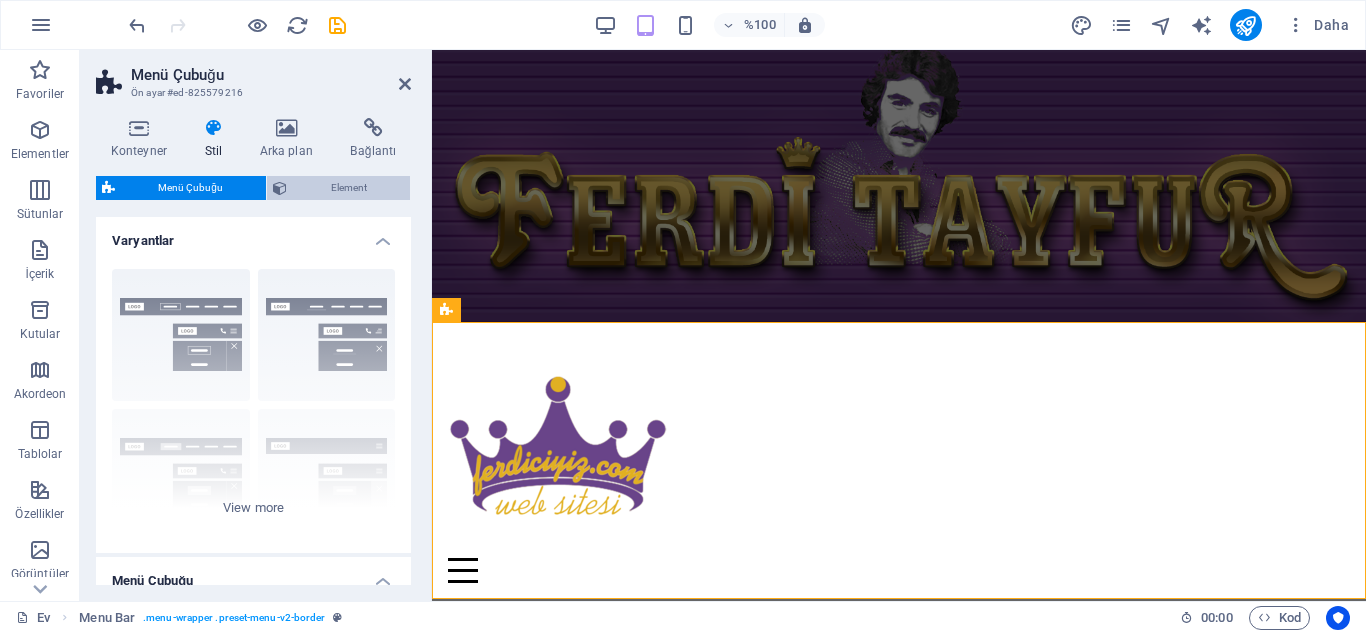 click on "Element" at bounding box center [348, 188] 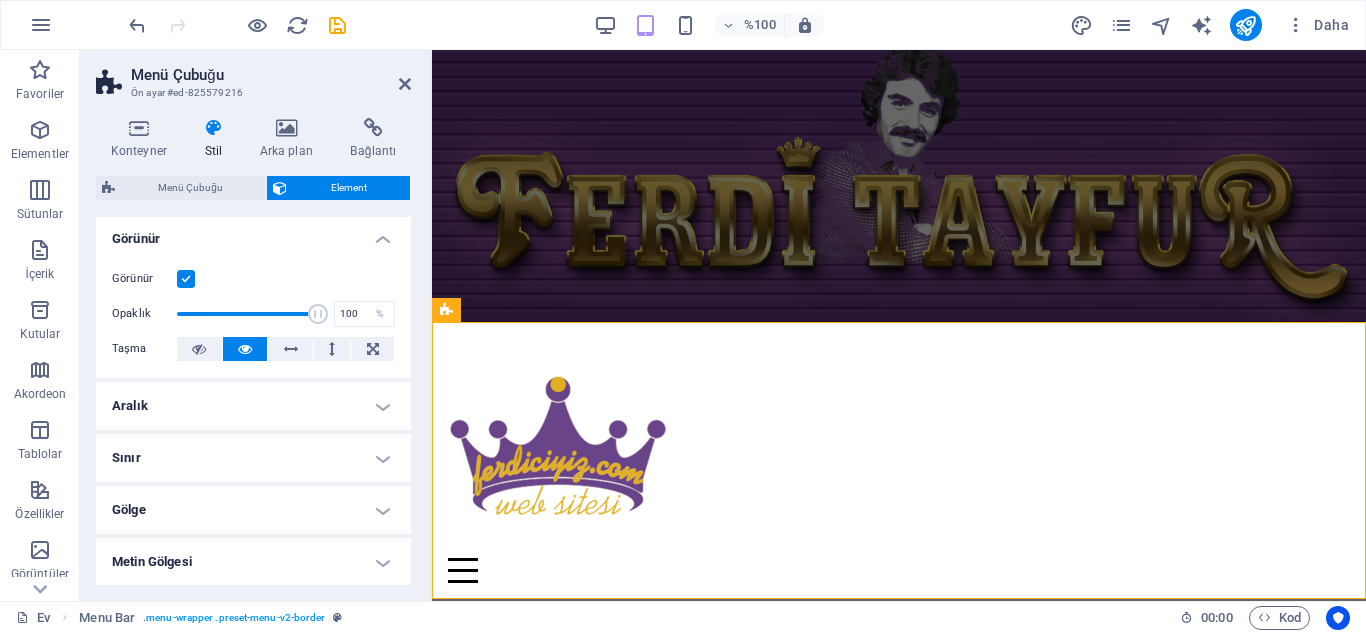 scroll, scrollTop: 0, scrollLeft: 0, axis: both 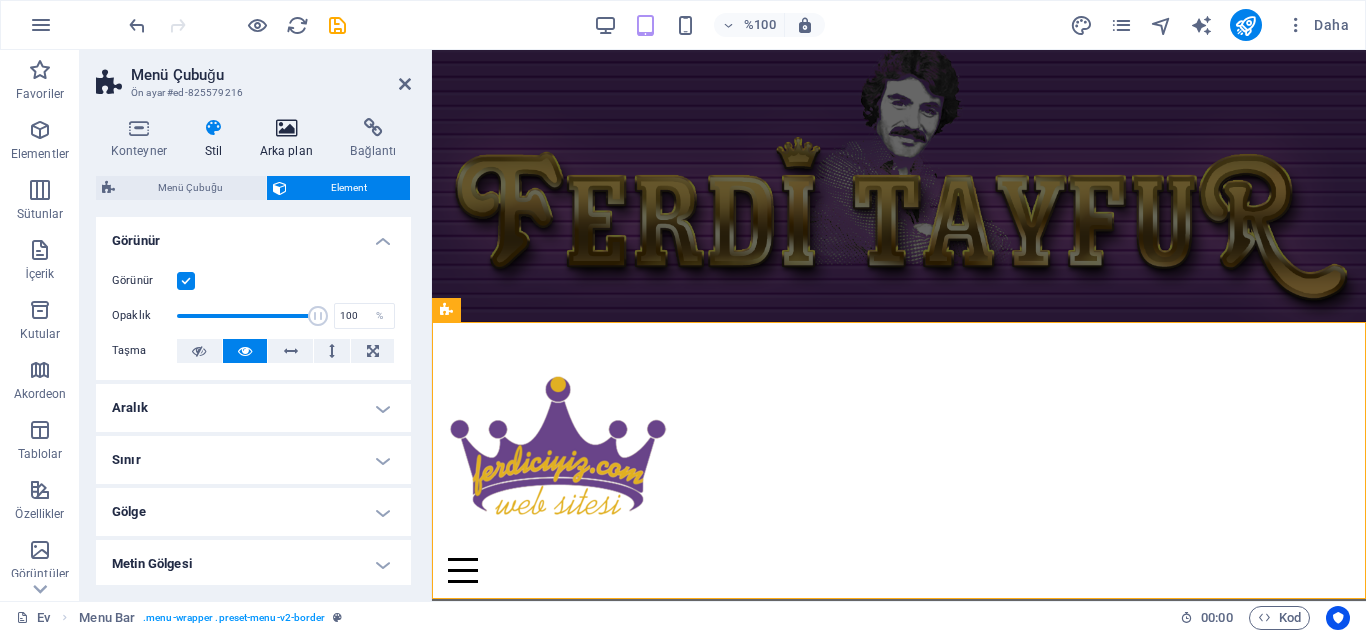 click at bounding box center [286, 128] 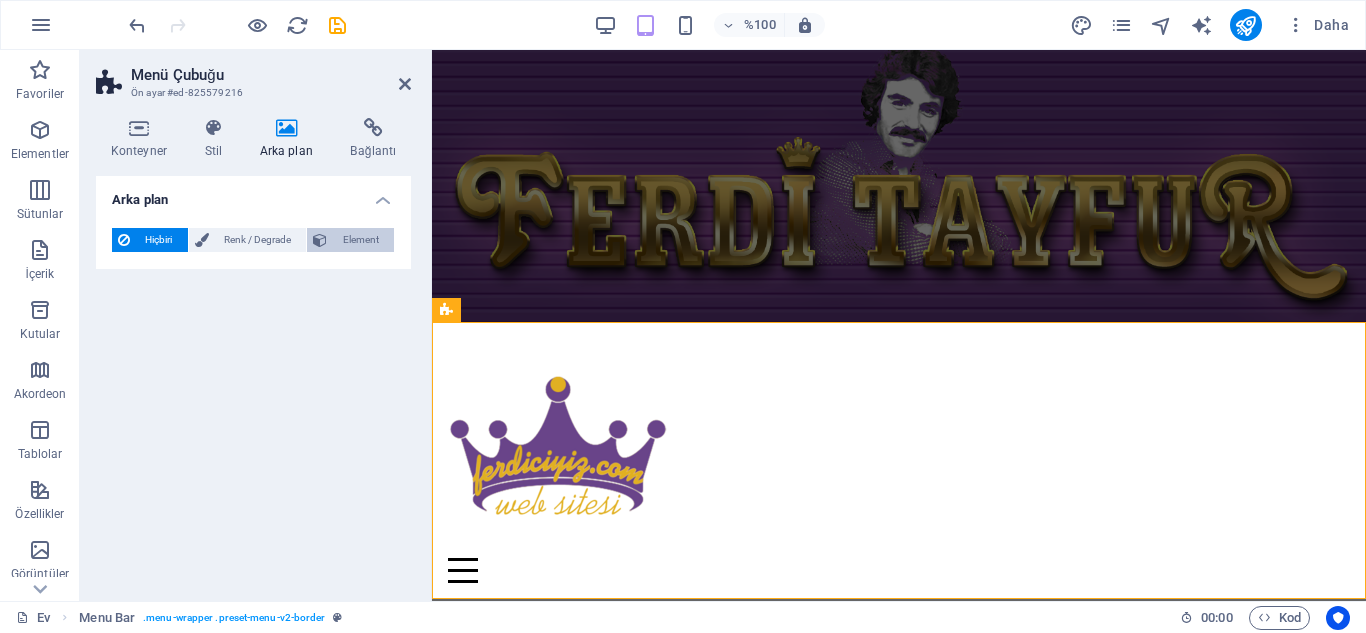 click on "Element" at bounding box center (361, 239) 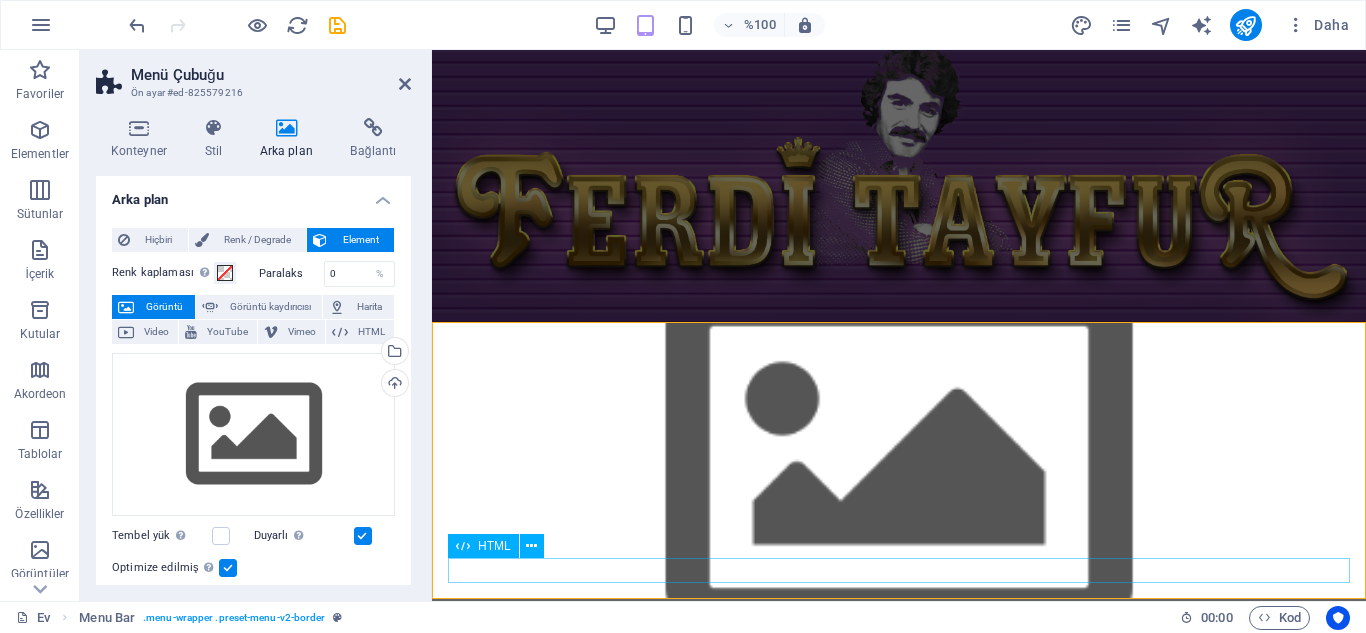 click on "Menü" at bounding box center (899, 847) 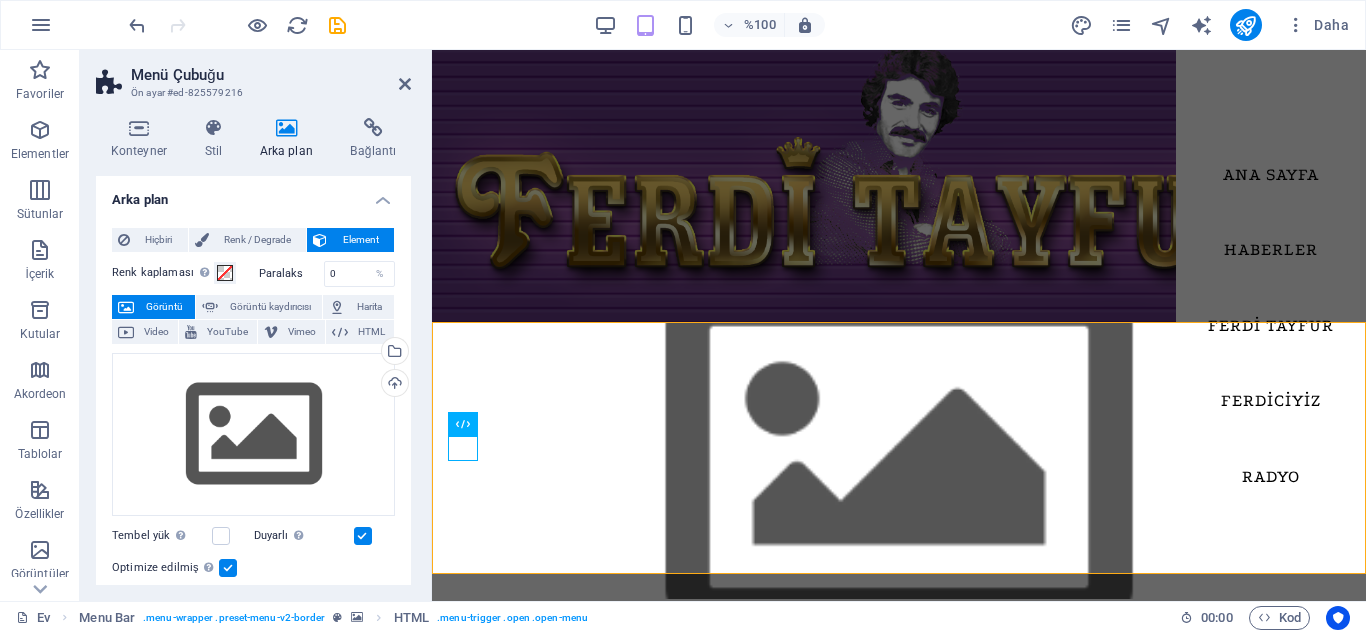 click at bounding box center (899, 460) 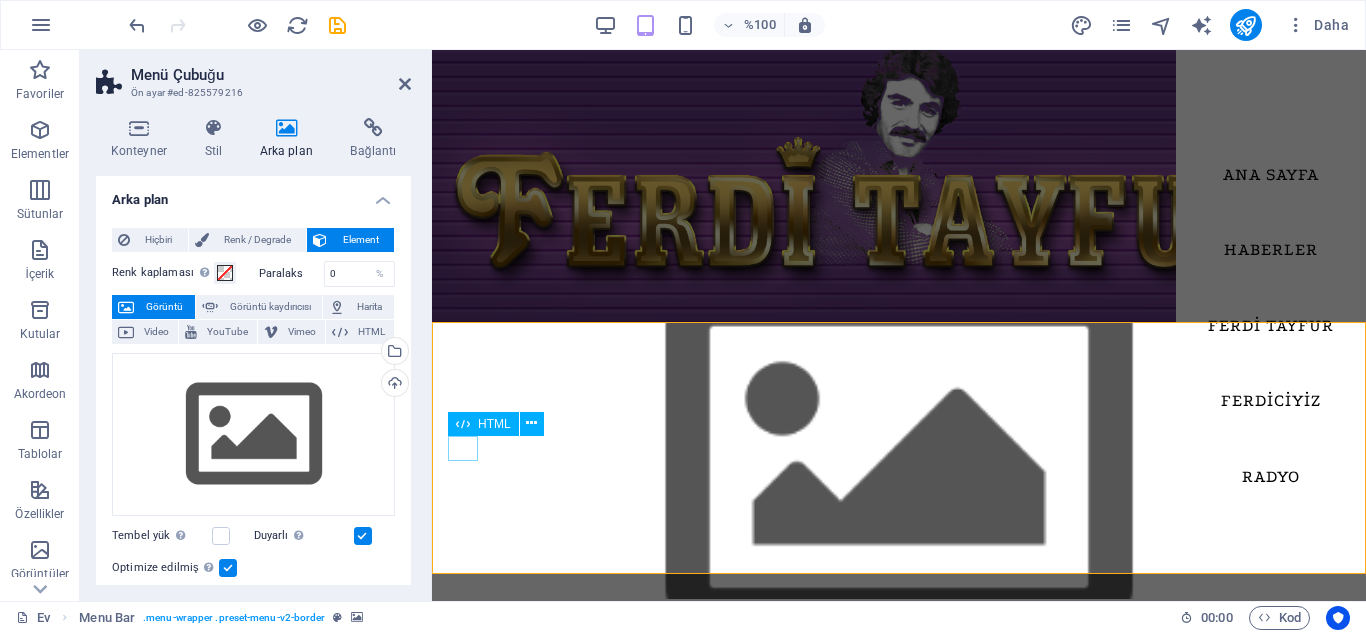 click on "Menü" at bounding box center [463, 847] 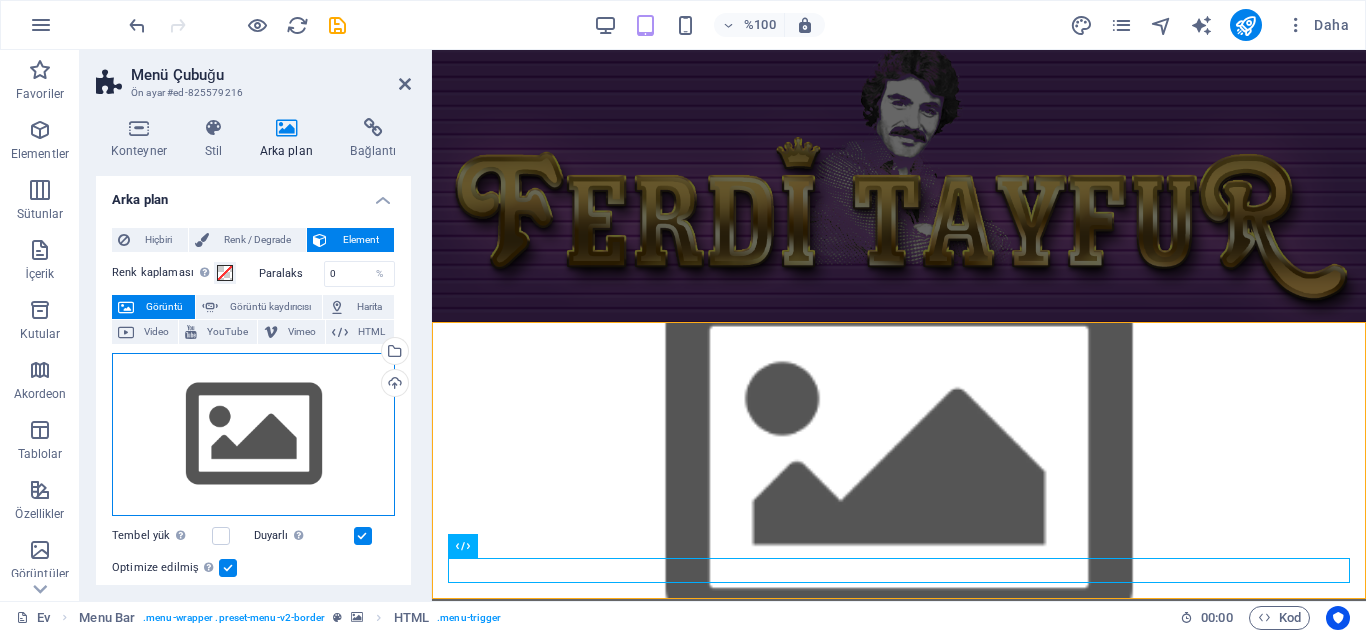 click on "Dosyaları buraya sürükleyin, dosyaları seçmek için tıklayın veya  Dosyalar'dan veya ücretsiz stok fotoğraf ve videolarımızdan dosyaları seçin" at bounding box center (253, 435) 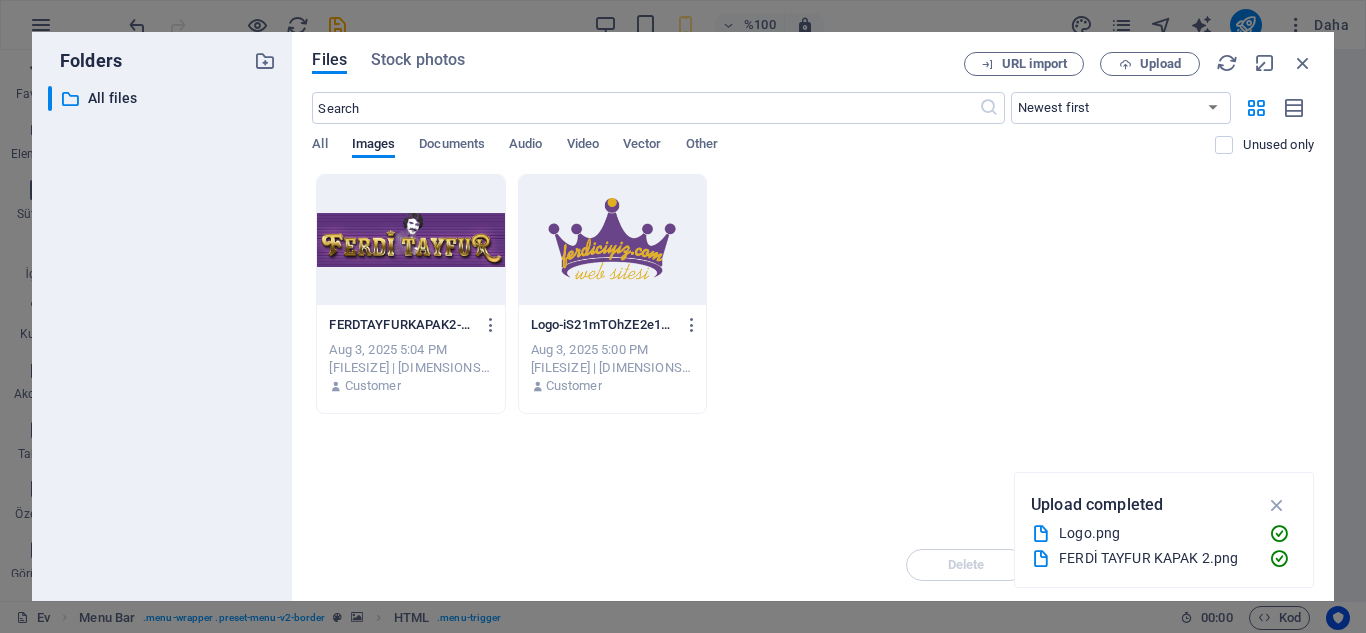 click at bounding box center (410, 240) 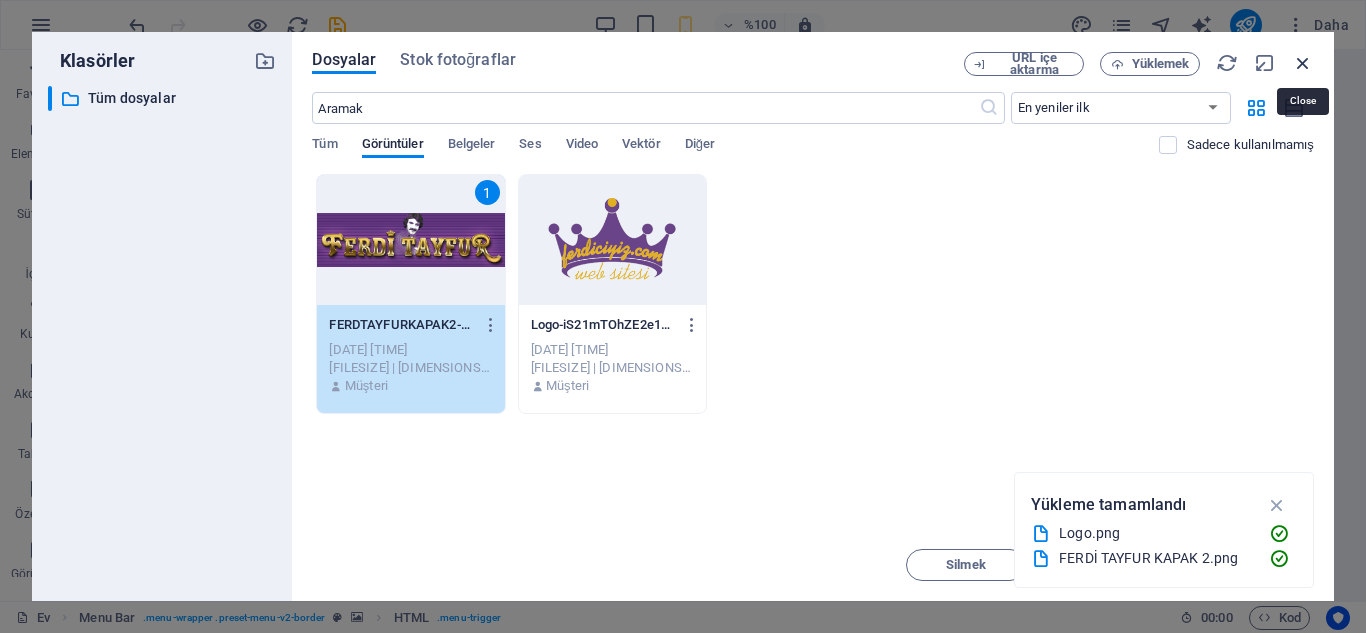 click at bounding box center [1303, 63] 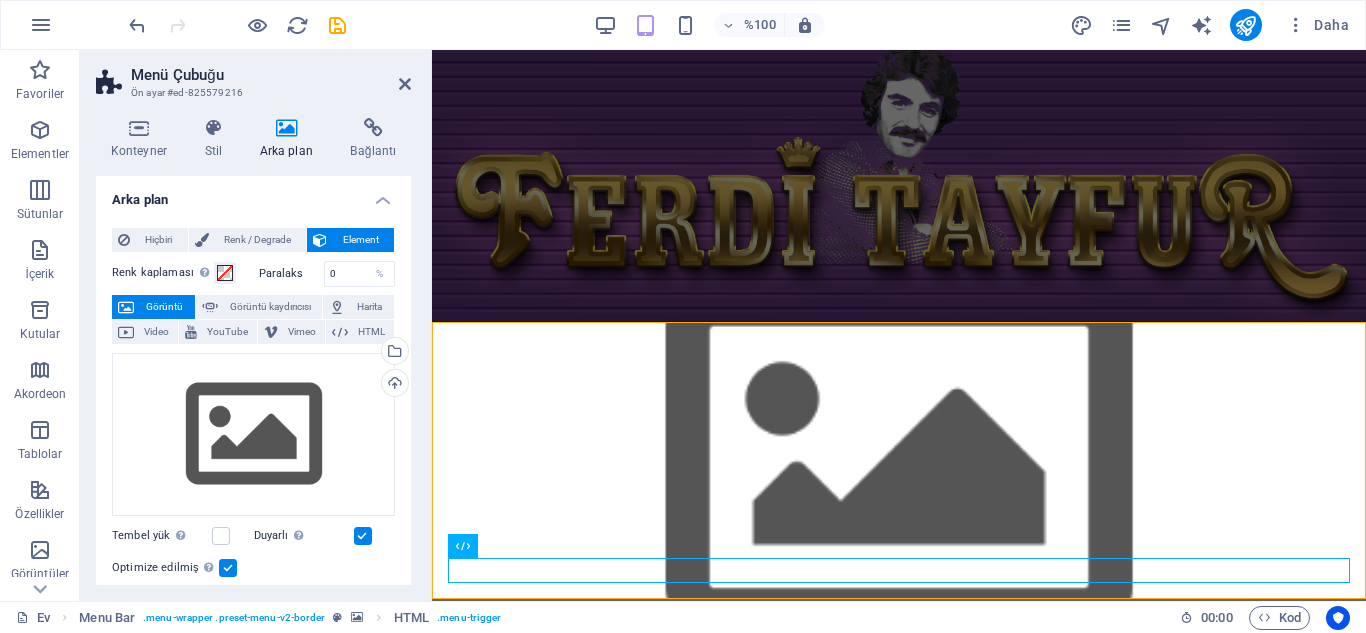 click at bounding box center [899, 460] 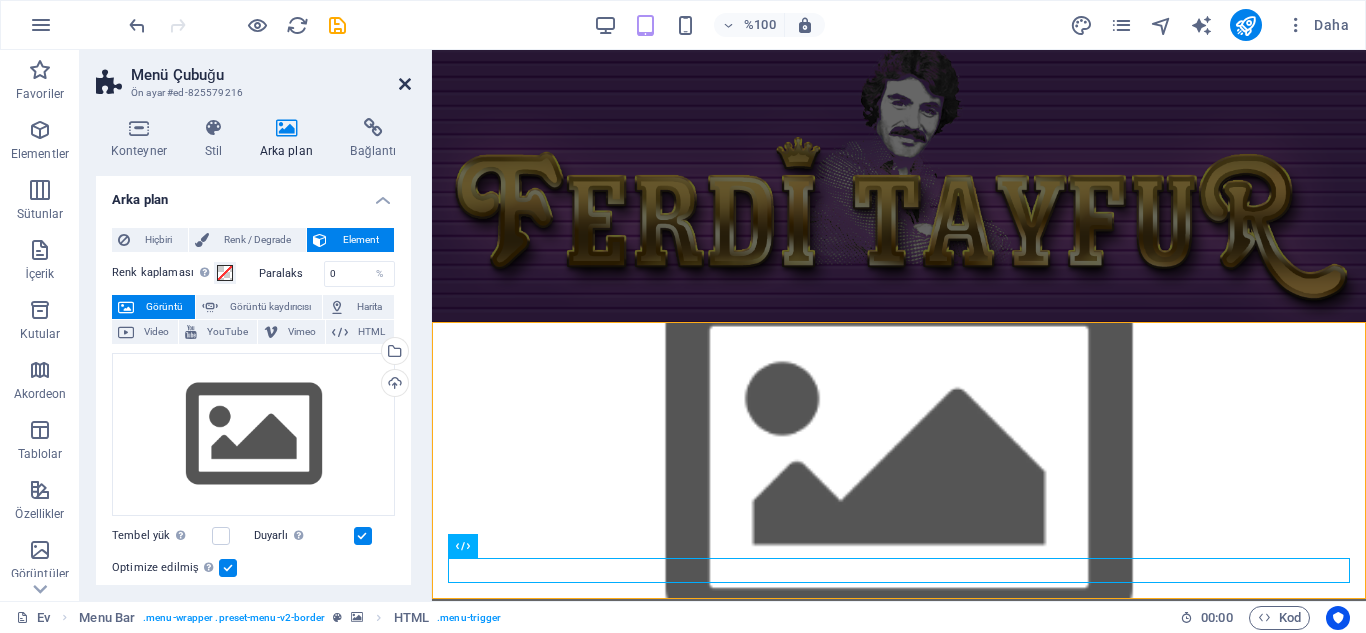 click at bounding box center [405, 84] 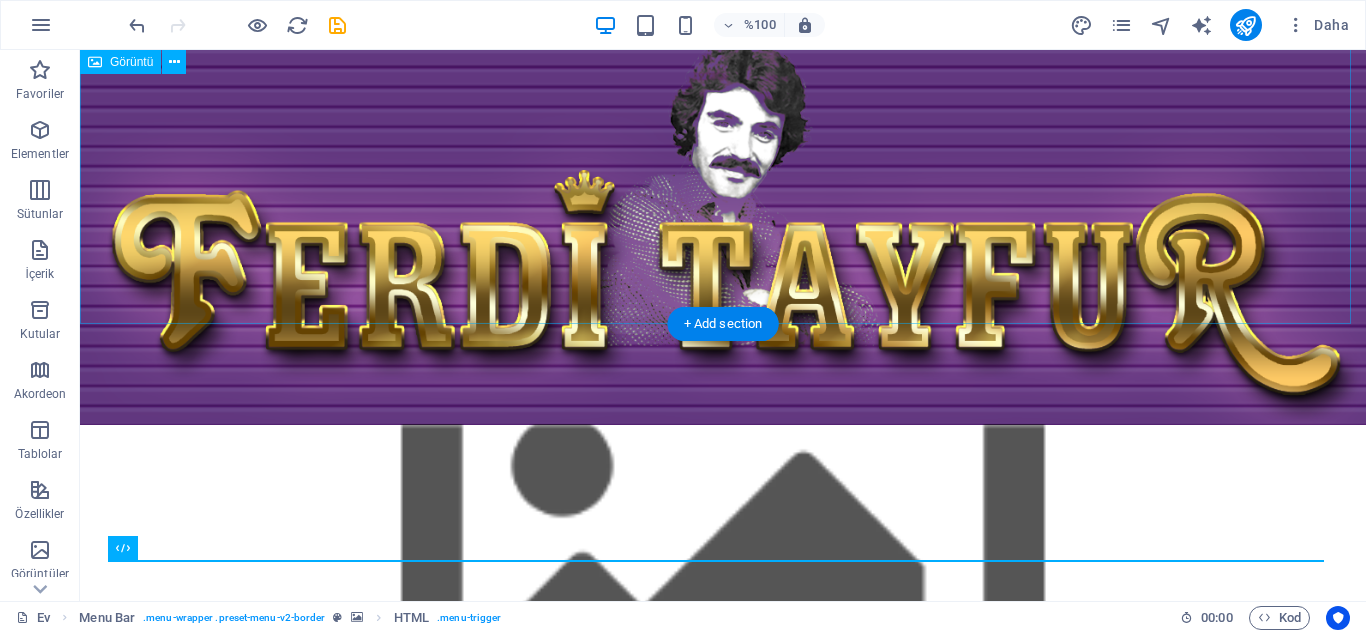 scroll, scrollTop: 71, scrollLeft: 0, axis: vertical 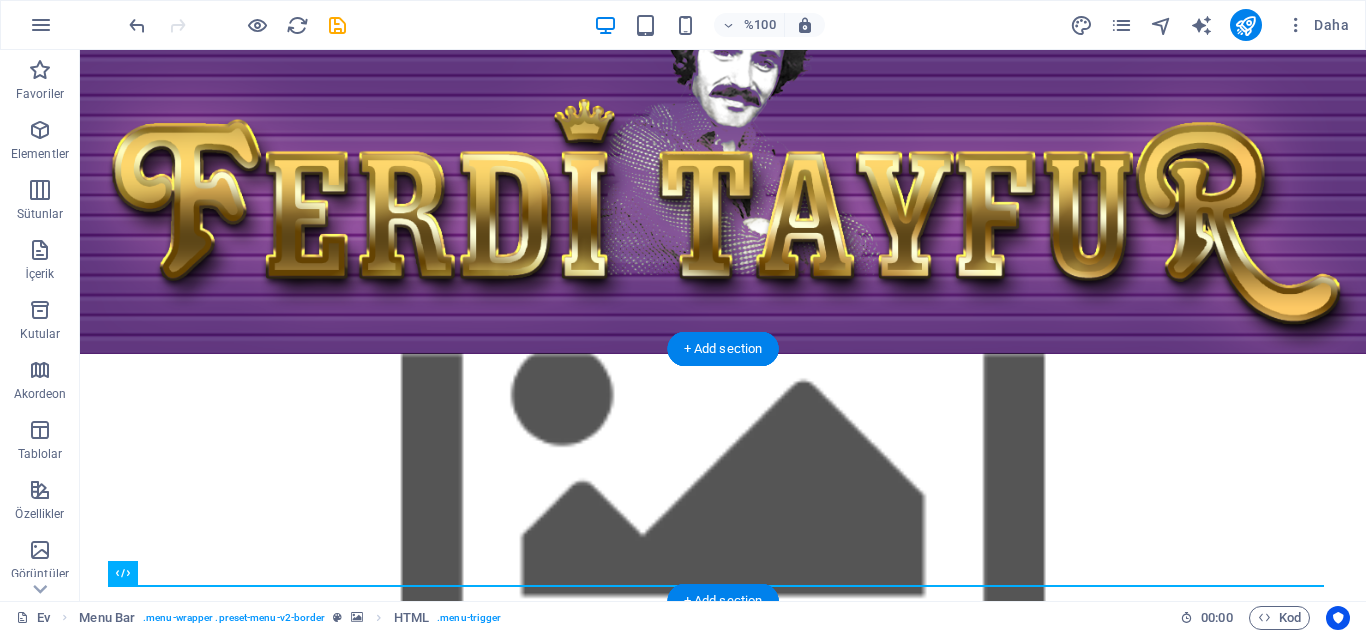 click at bounding box center (723, 480) 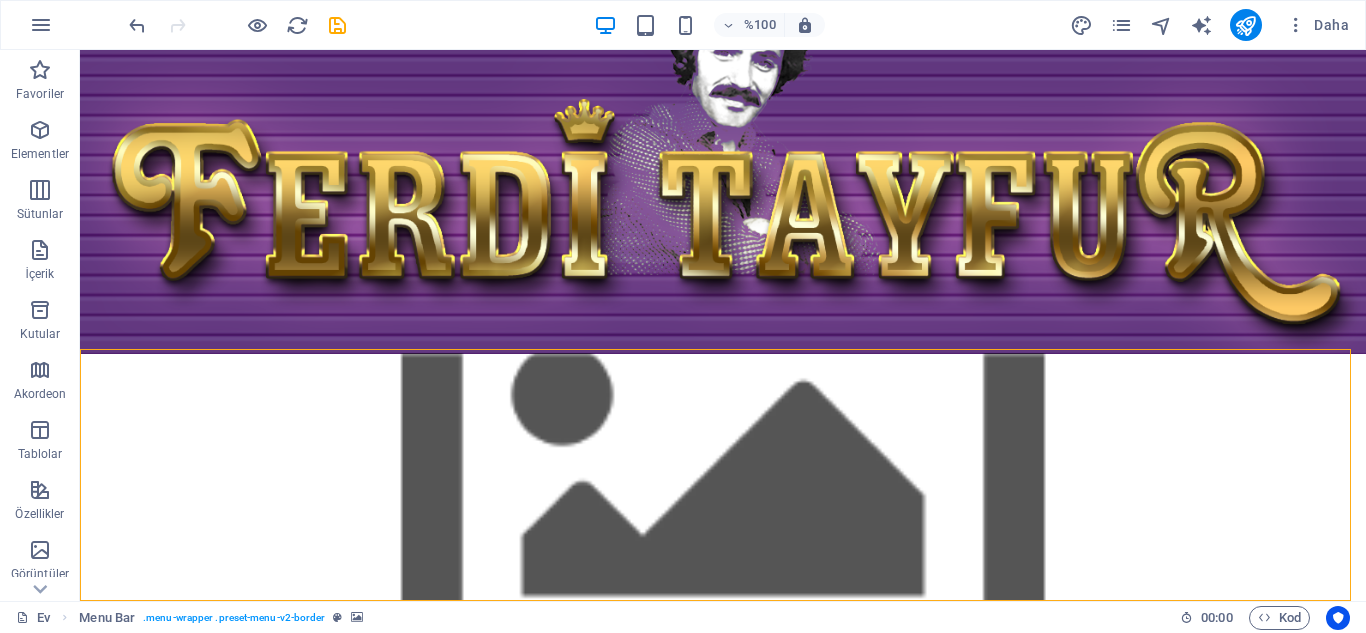 drag, startPoint x: 338, startPoint y: 370, endPoint x: 352, endPoint y: 680, distance: 310.31598 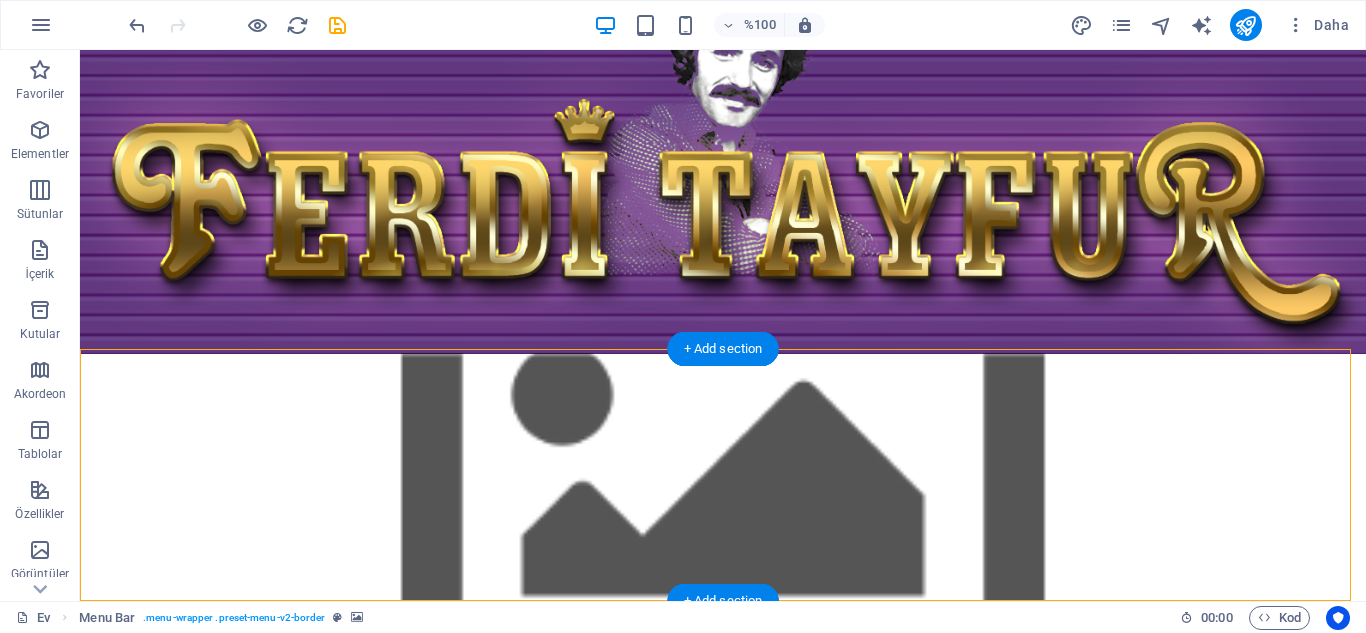 click at bounding box center (723, 480) 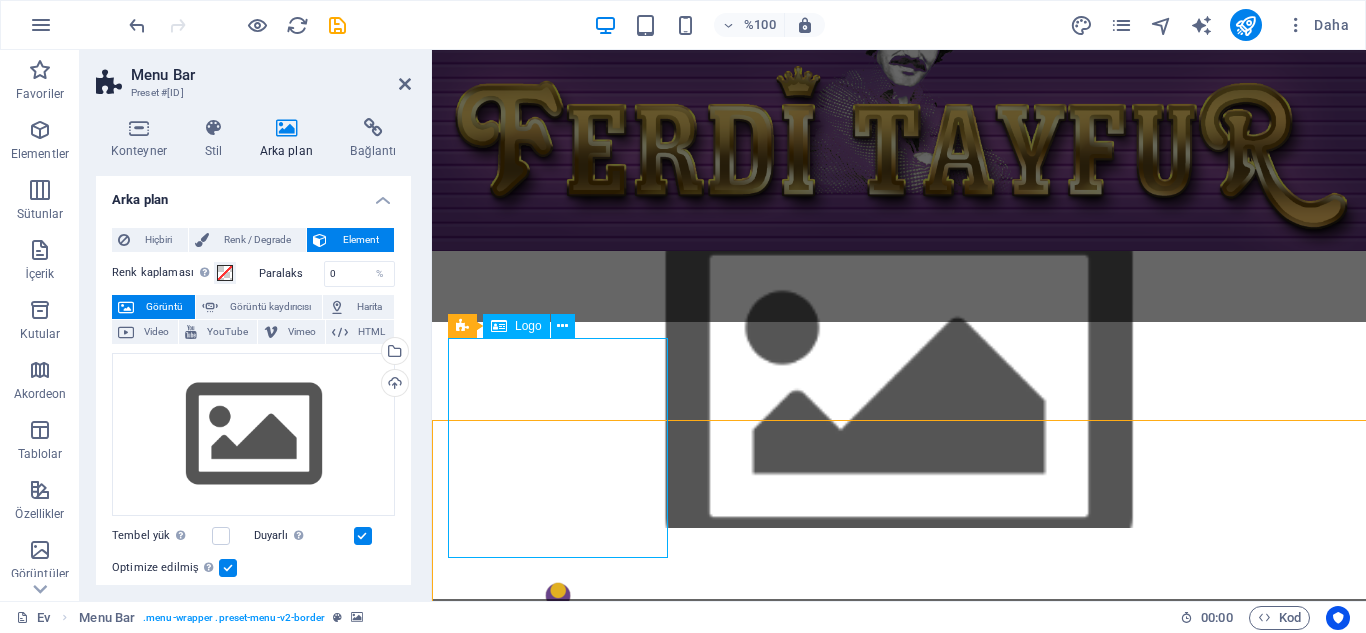 scroll, scrollTop: 0, scrollLeft: 0, axis: both 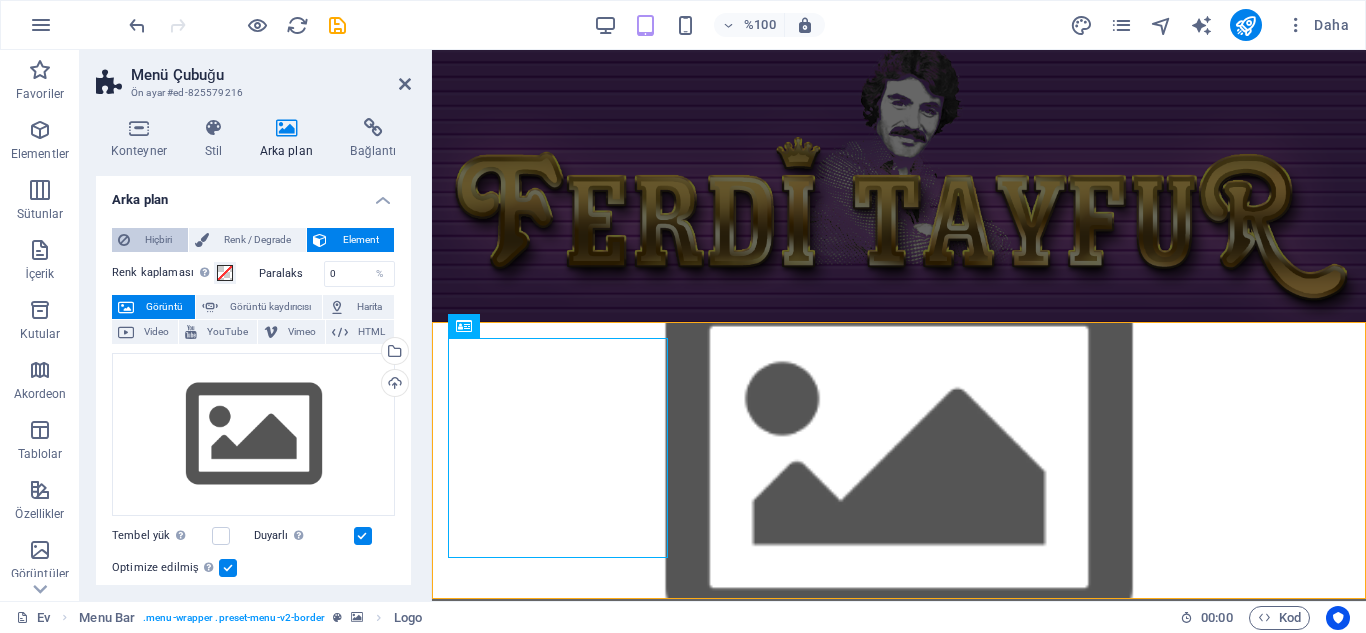 click at bounding box center [124, 240] 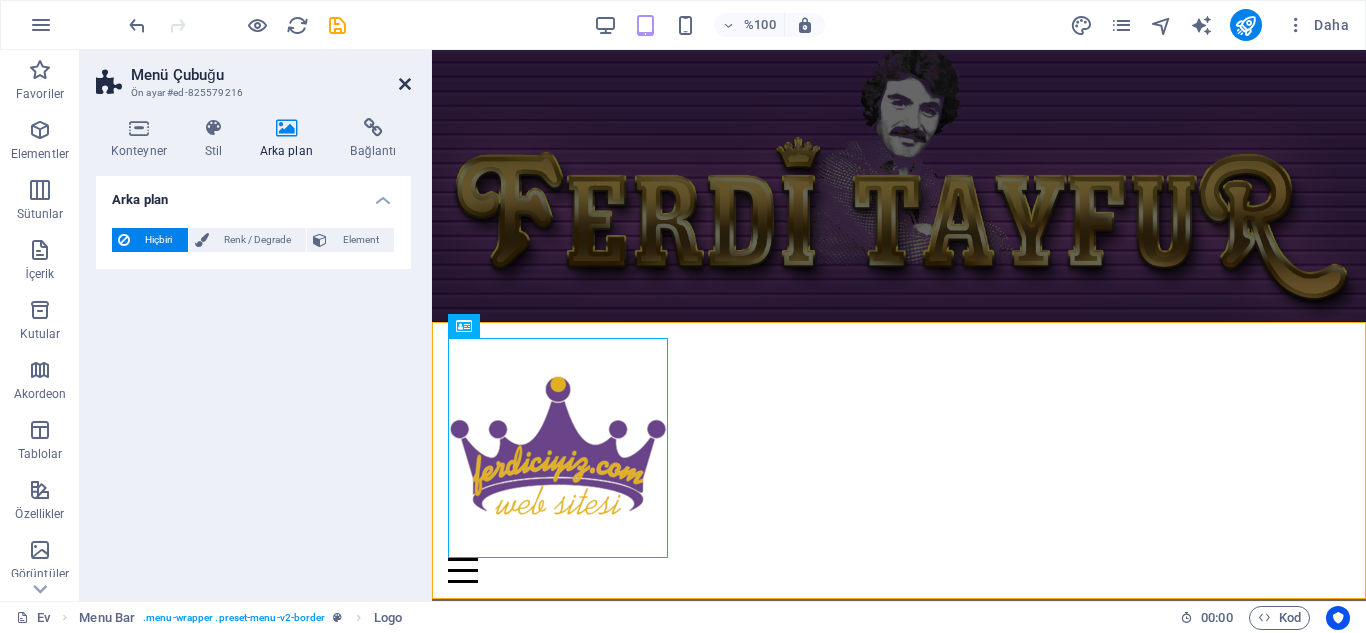 click at bounding box center (405, 84) 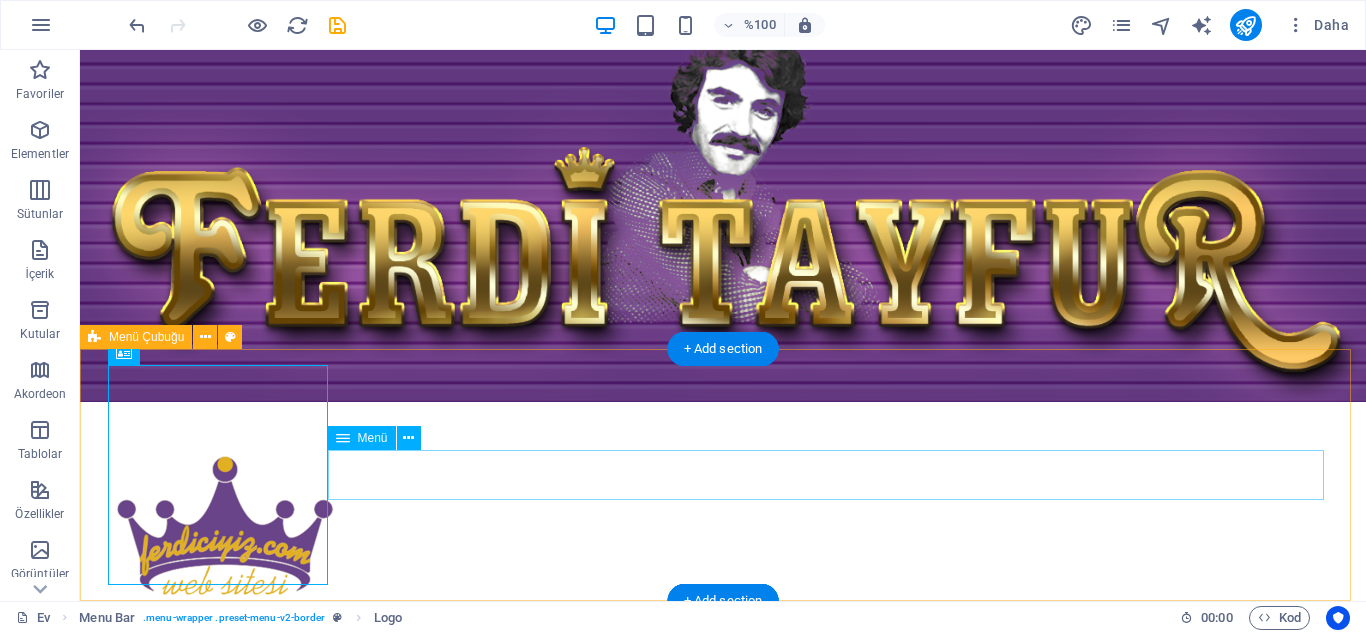 scroll, scrollTop: 71, scrollLeft: 0, axis: vertical 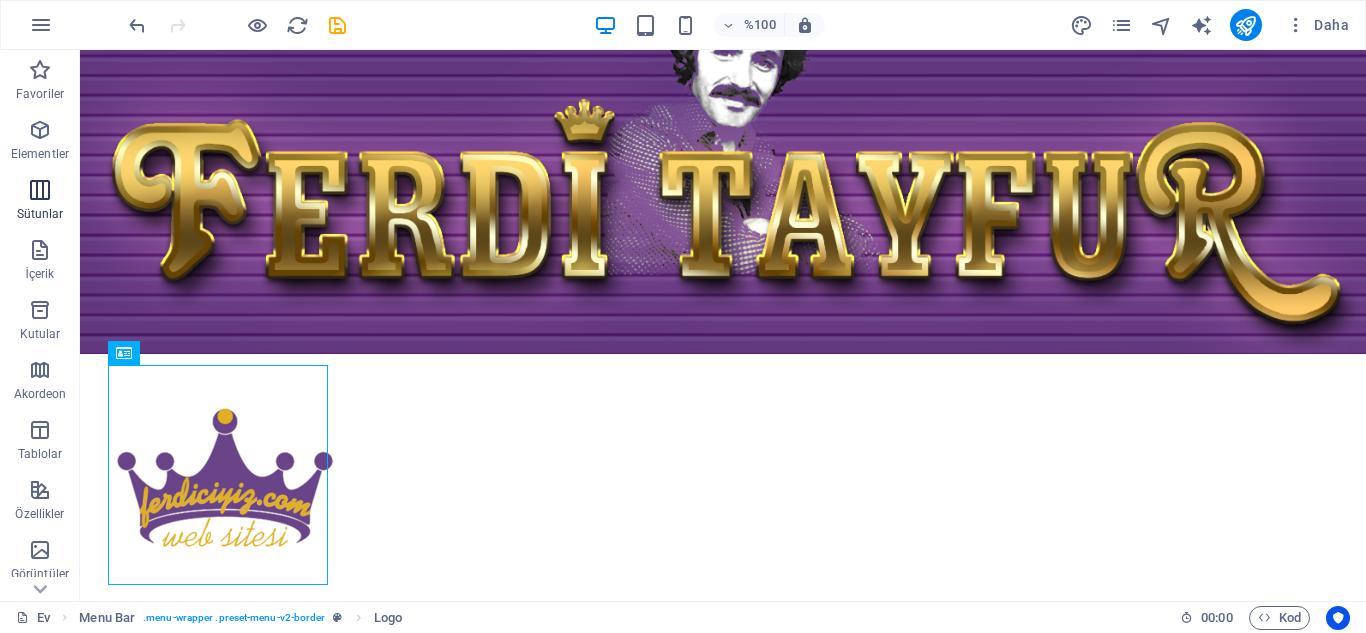 click at bounding box center (40, 190) 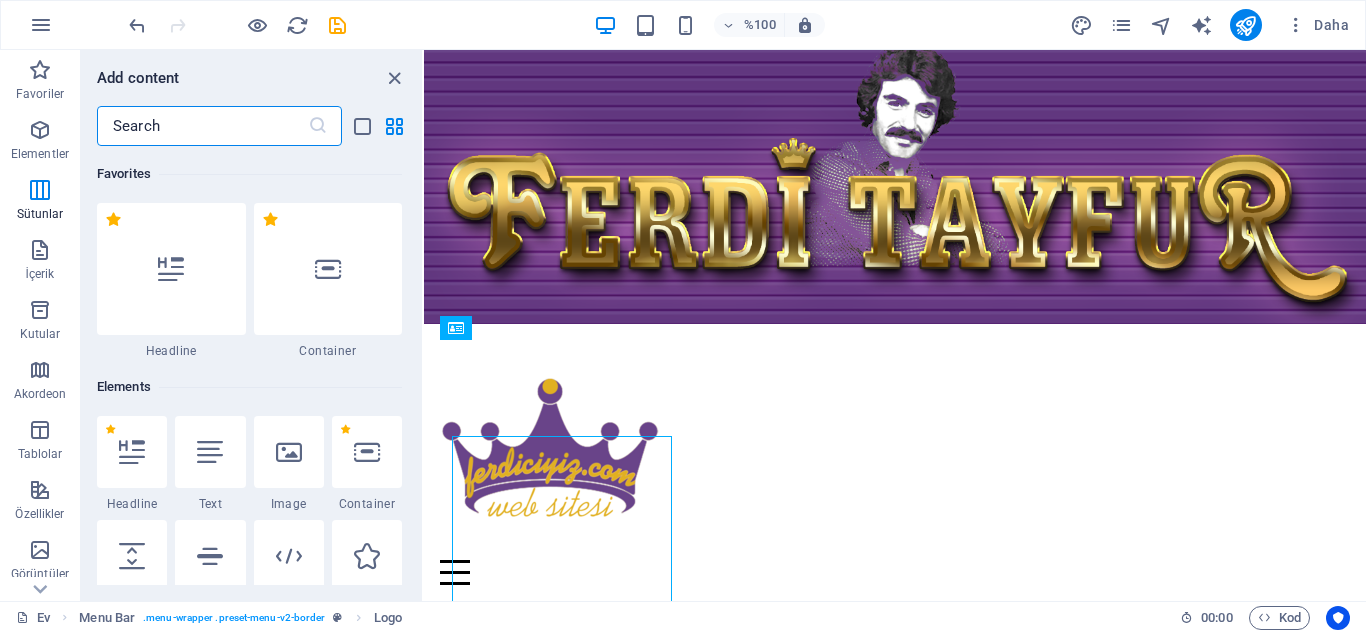 scroll, scrollTop: 0, scrollLeft: 0, axis: both 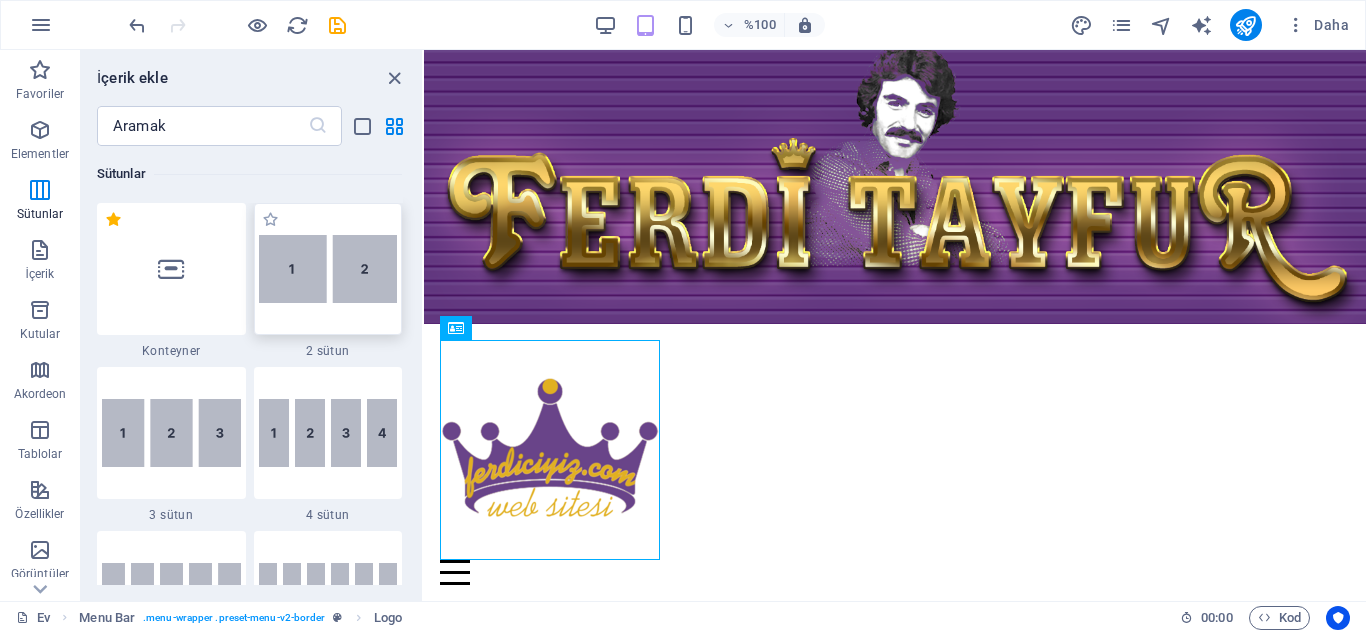 drag, startPoint x: 289, startPoint y: 296, endPoint x: 427, endPoint y: 331, distance: 142.36923 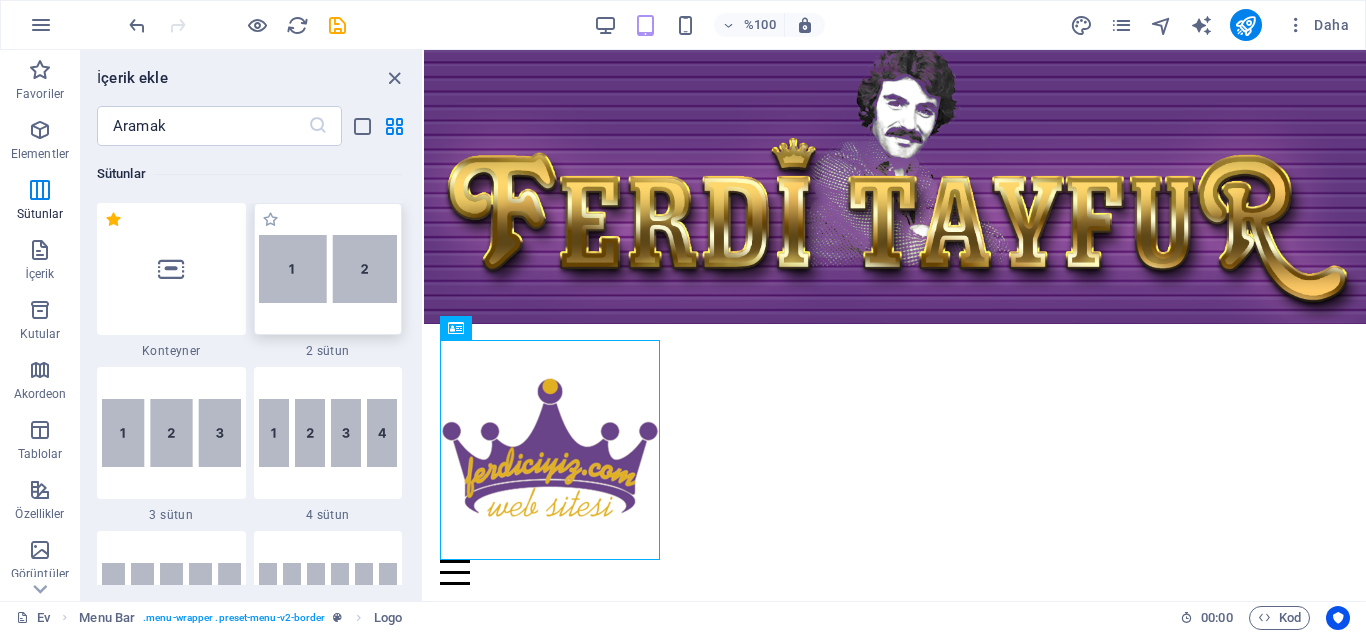 click at bounding box center [328, 269] 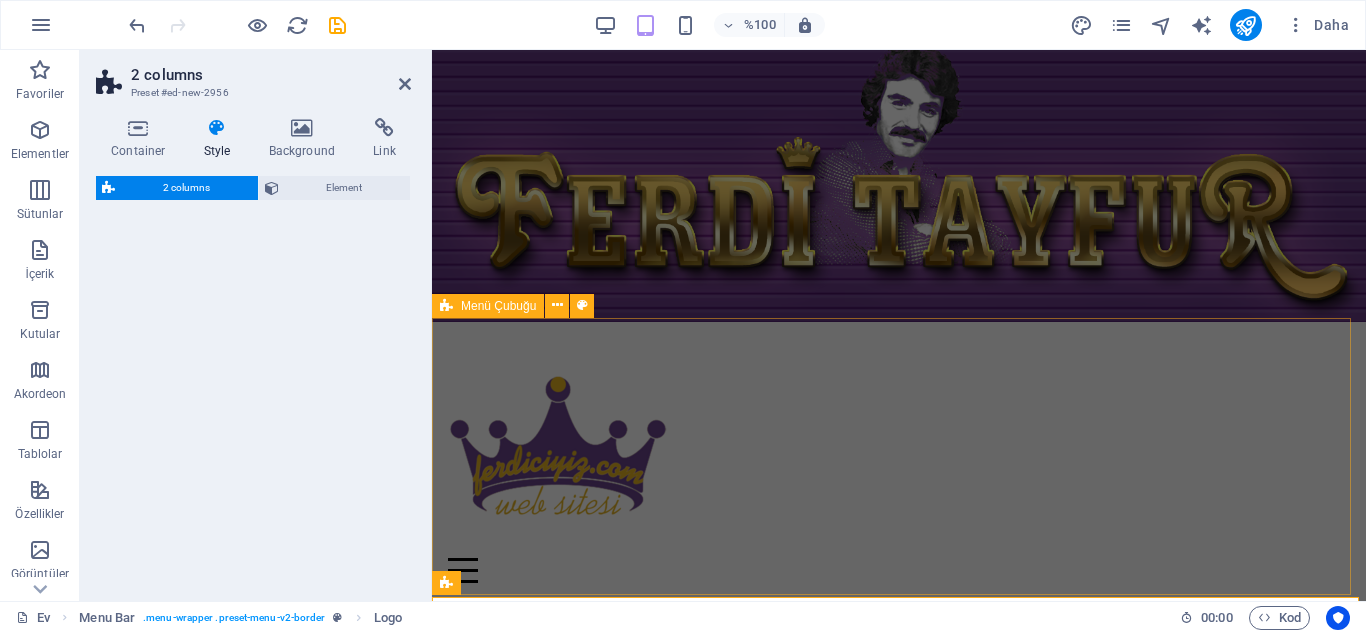 select on "rem" 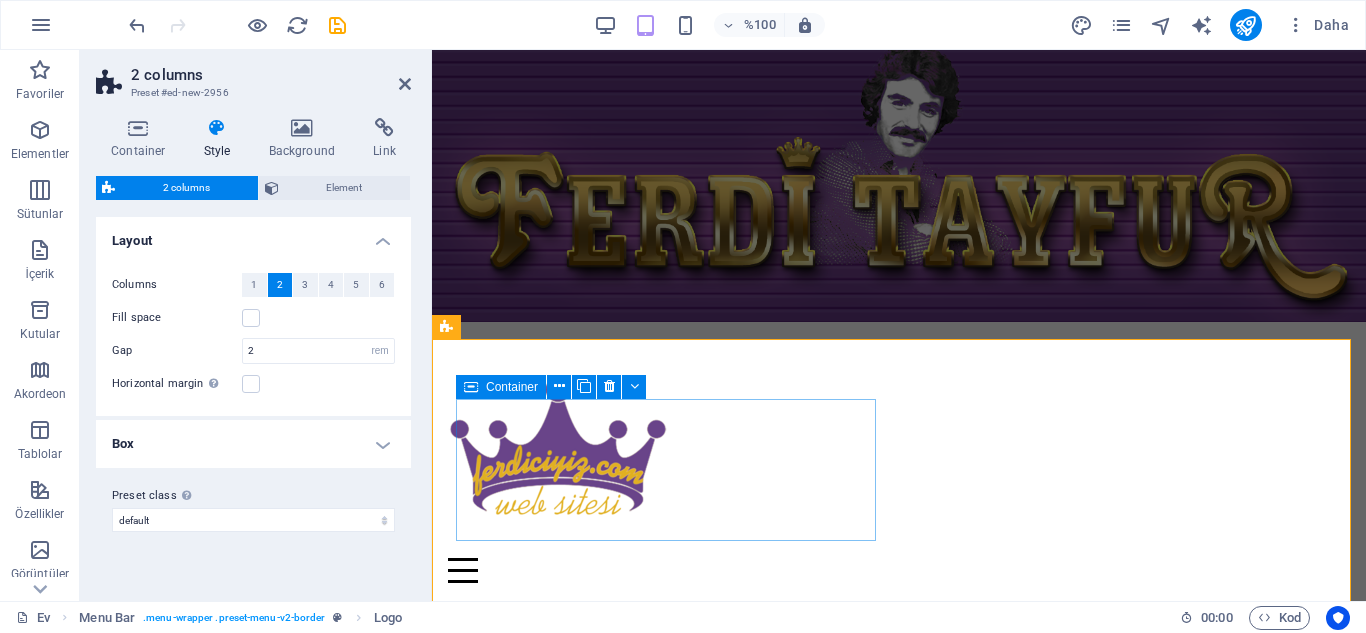 scroll, scrollTop: 256, scrollLeft: 0, axis: vertical 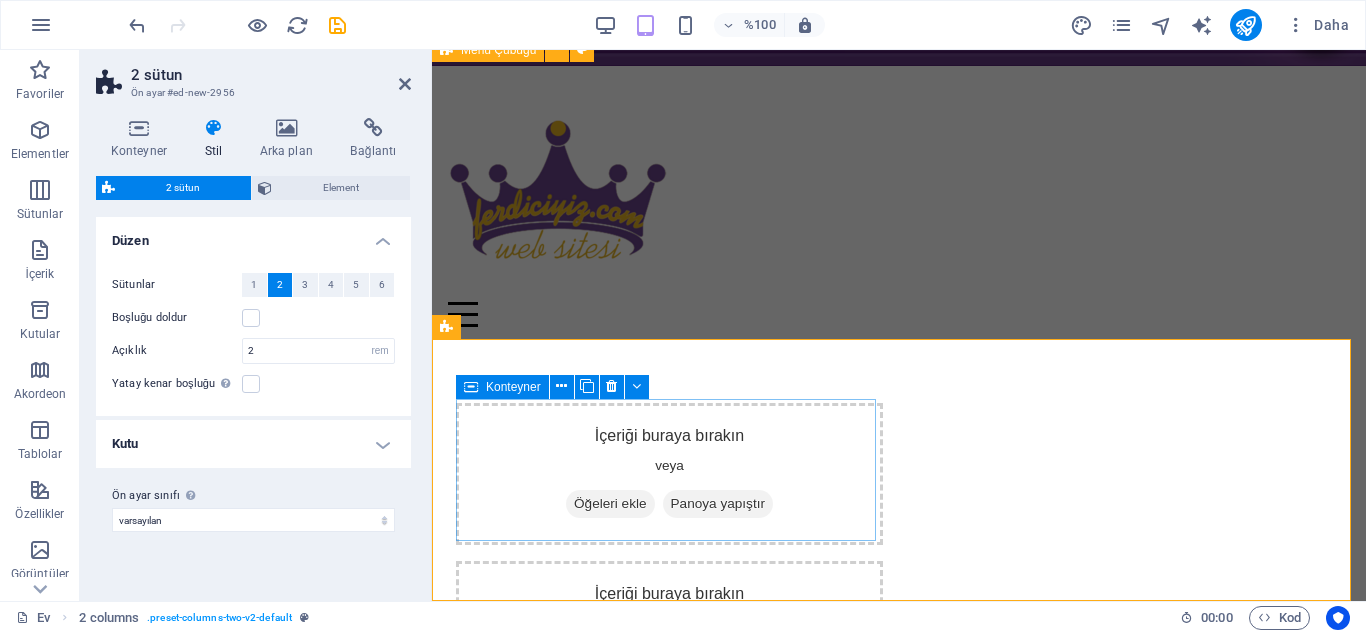 click on "Öğeleri ekle" at bounding box center (610, 503) 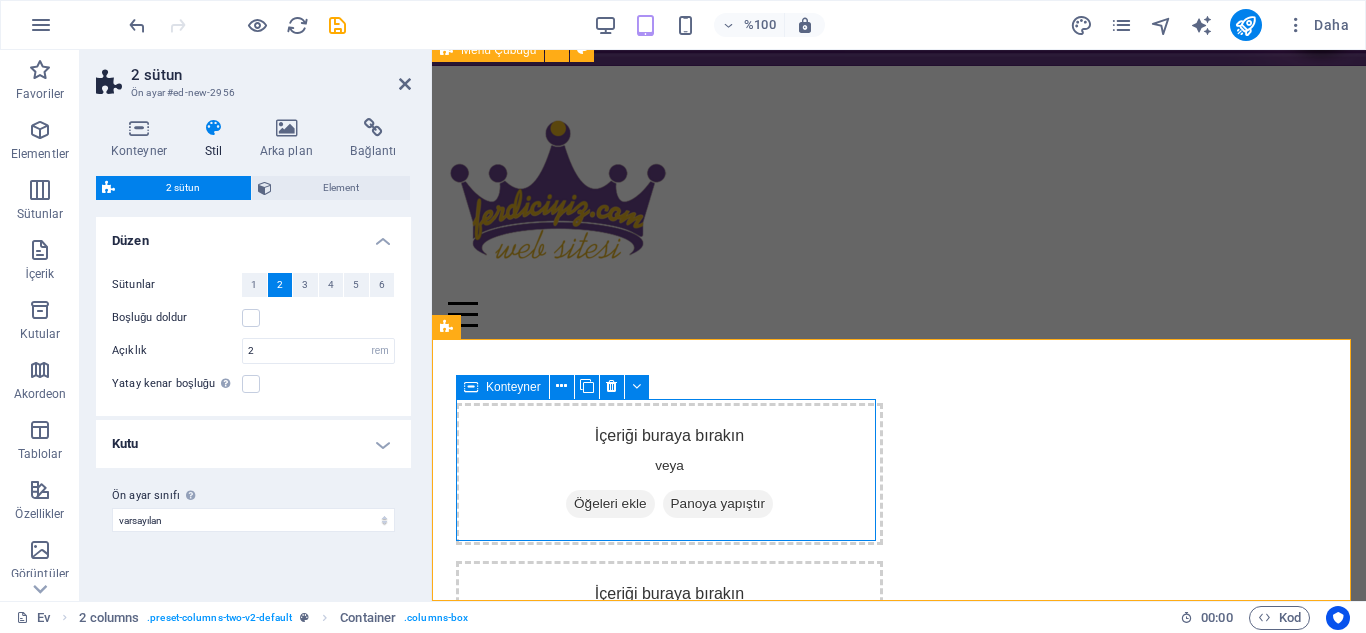 click on "Öğeleri ekle" at bounding box center (610, 503) 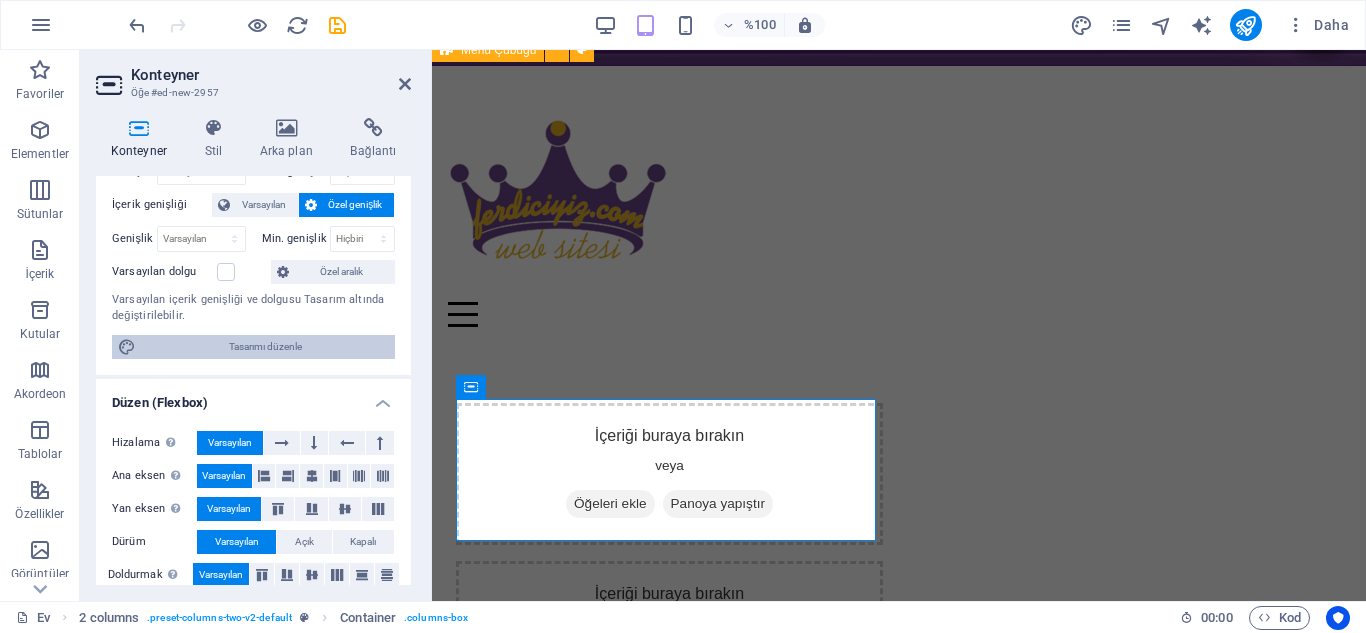 scroll, scrollTop: 145, scrollLeft: 0, axis: vertical 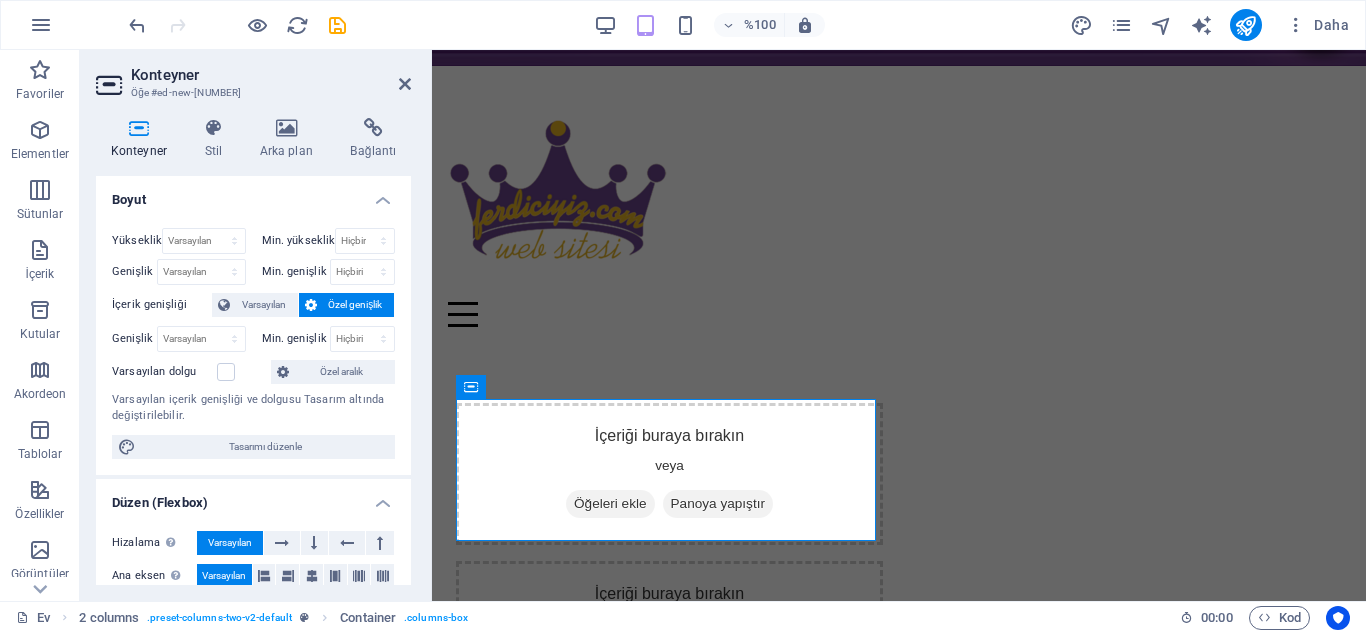 click on "Konteyner Öğe #ed-new-2957
Konteyner Stil Arka plan Bağlantı Boyut Yükseklik Varsayılan piksel rem % vh vw Min. yükseklik Hiçbiri piksel rem % vh vw Genişlik Varsayılan piksel rem % onlar vh vw Min. genişlik Hiçbiri piksel rem % vh vw İçerik genişliği Varsayılan Özel genişlik Genişlik Varsayılan piksel rem % onlar vh vw Min. genişlik Hiçbiri piksel rem % vh vw Varsayılan dolgu Özel aralık Varsayılan içerik genişliği ve dolgusu Tasarım altında değiştirilebilir. Tasarımı düzenle Düzen (Flexbox) Hizalama Esneklik yönünü belirler. Varsayılan Ana eksen Bu kapsayıcının içindeki öğelerin ana eksen boyunca nasıl davranması gerektiğini belirleyin (içeriği hizalayın). Varsayılan Yan eksen Konteynerin içindeki elemanın dikey yönünü kontrol edin (öğeleri hizalayın). Varsayılan Dürüm Varsayılan Açık Kapalı Doldurmak Y eksenindeki elemanların çeşitli satırlardaki mesafelerini ve yönlerini kontrol eder (içeriği hizalar). Rol Uyarı" at bounding box center [256, 325] 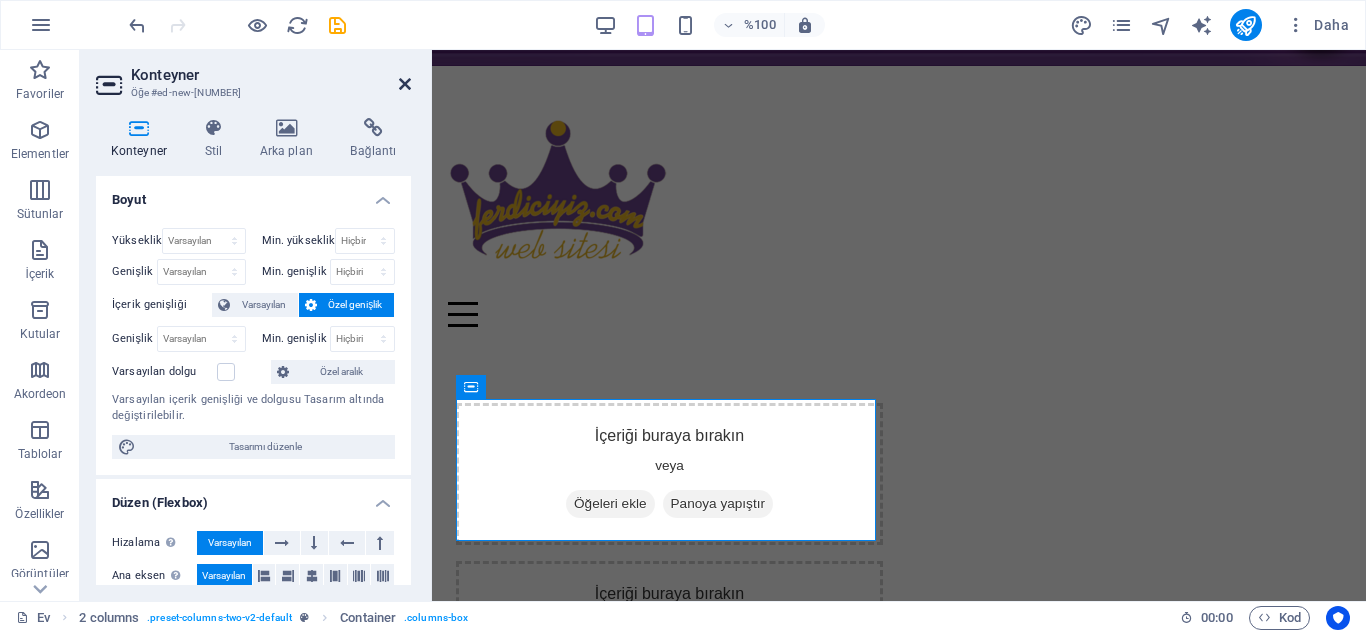click at bounding box center (405, 84) 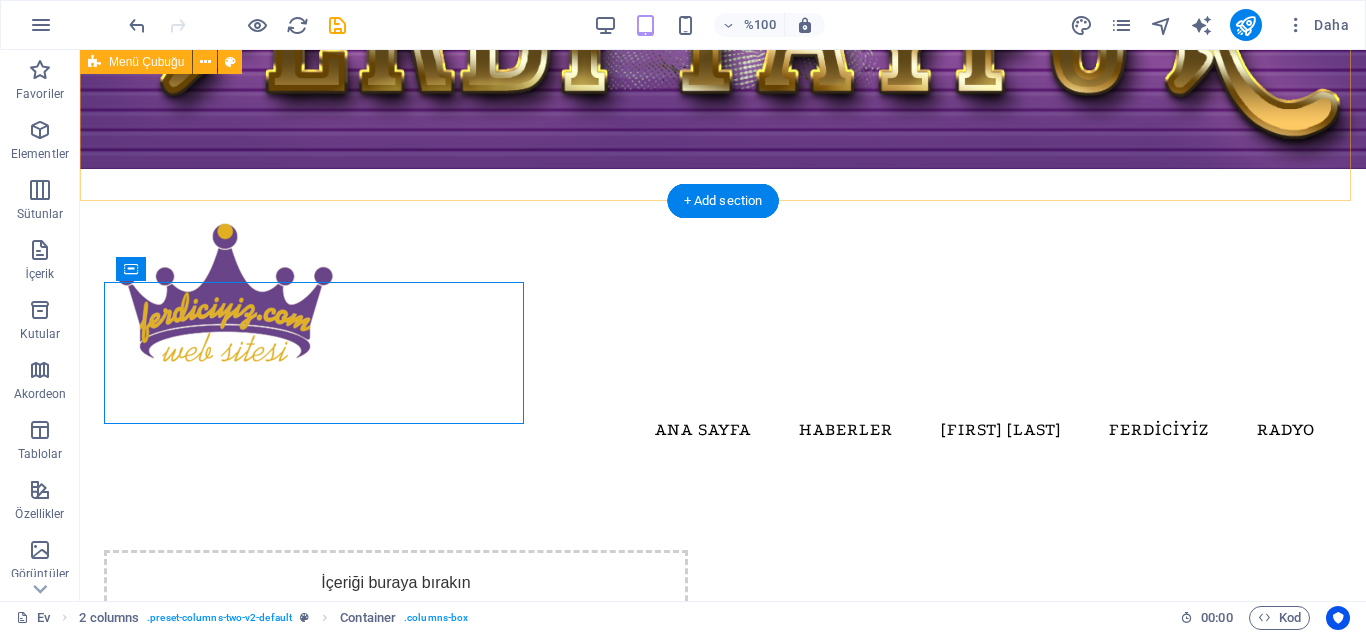 scroll, scrollTop: 373, scrollLeft: 0, axis: vertical 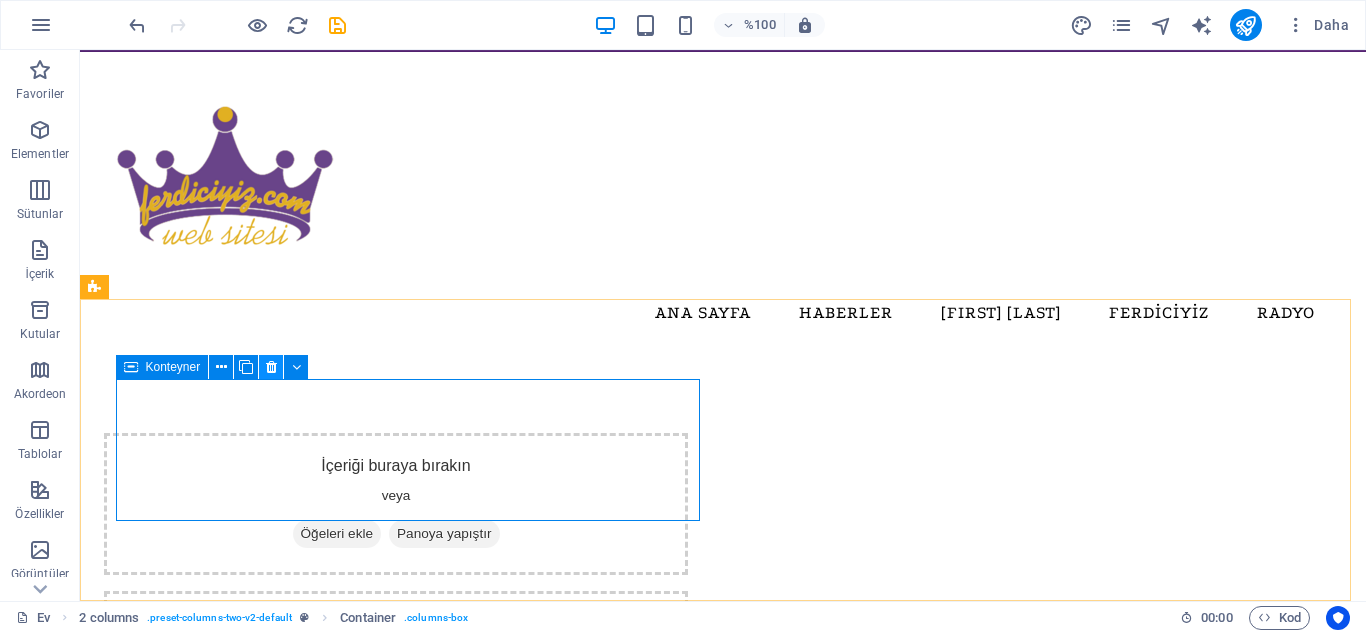 click at bounding box center (271, 367) 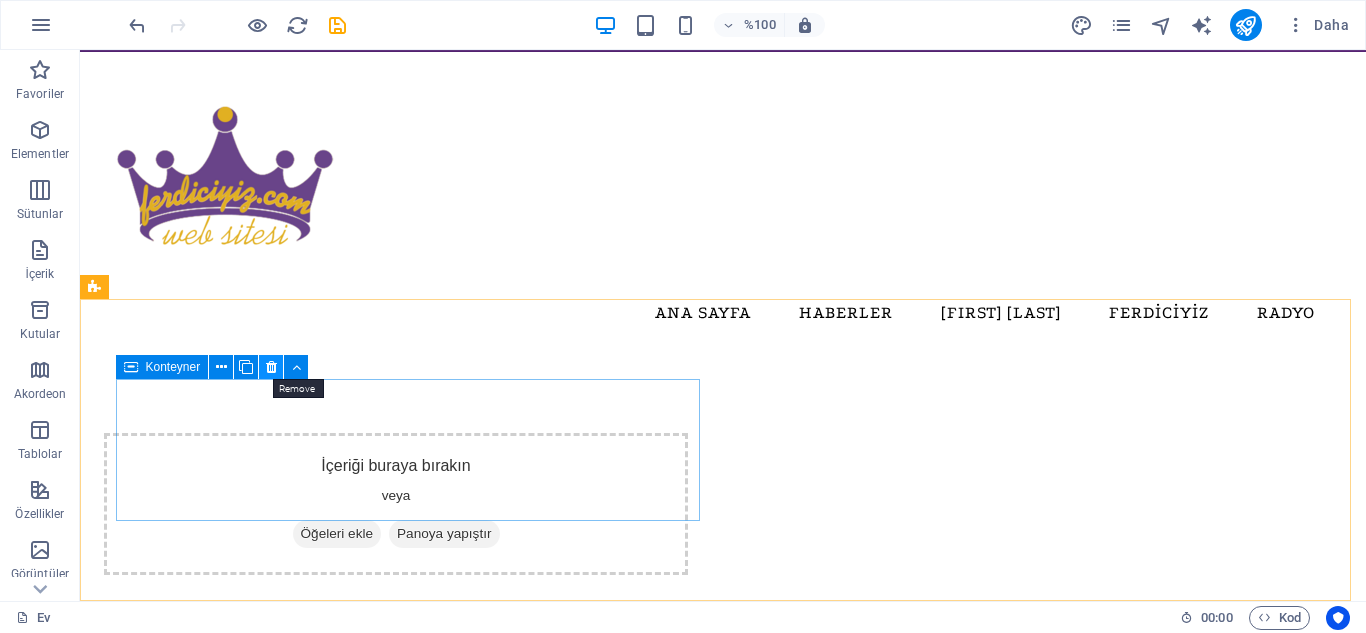 click at bounding box center [271, 367] 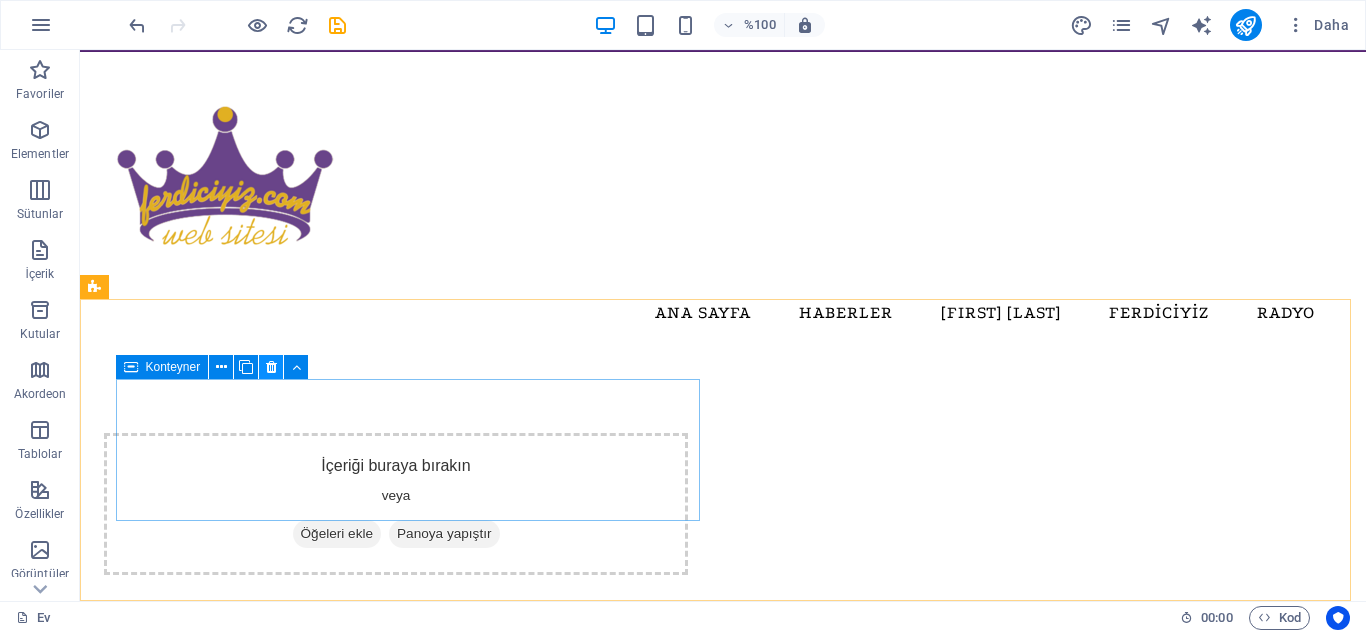 click at bounding box center (271, 367) 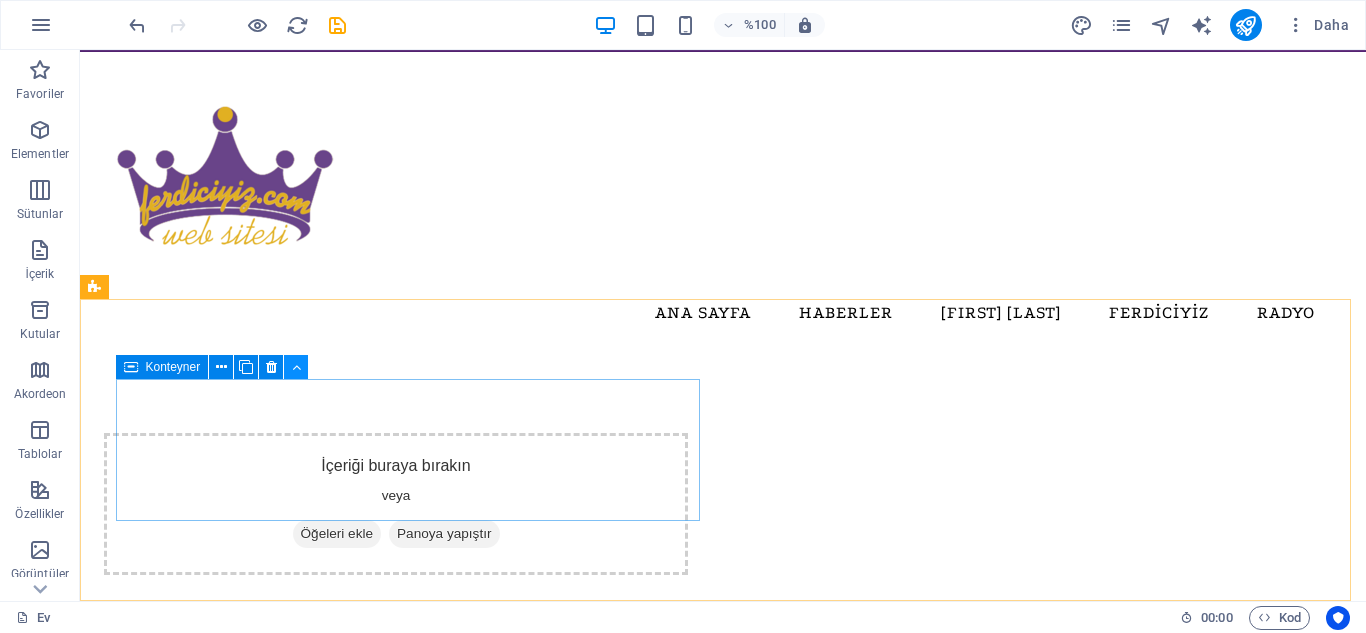 click at bounding box center [296, 367] 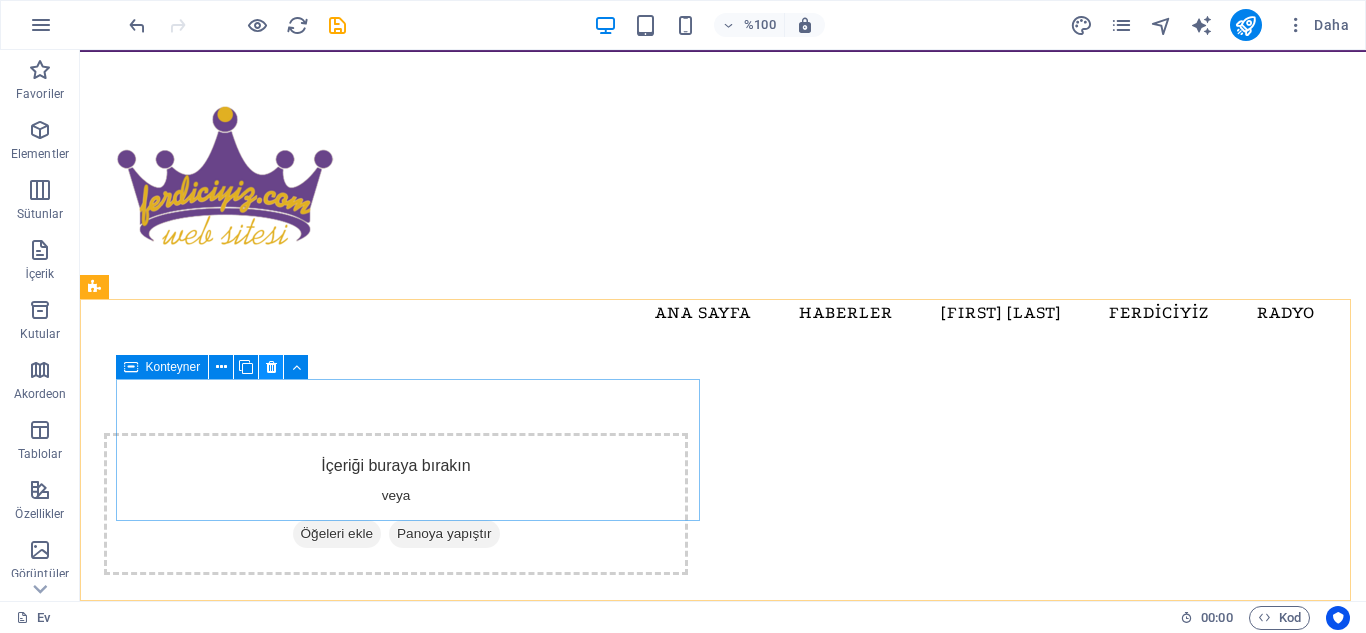 click at bounding box center (271, 367) 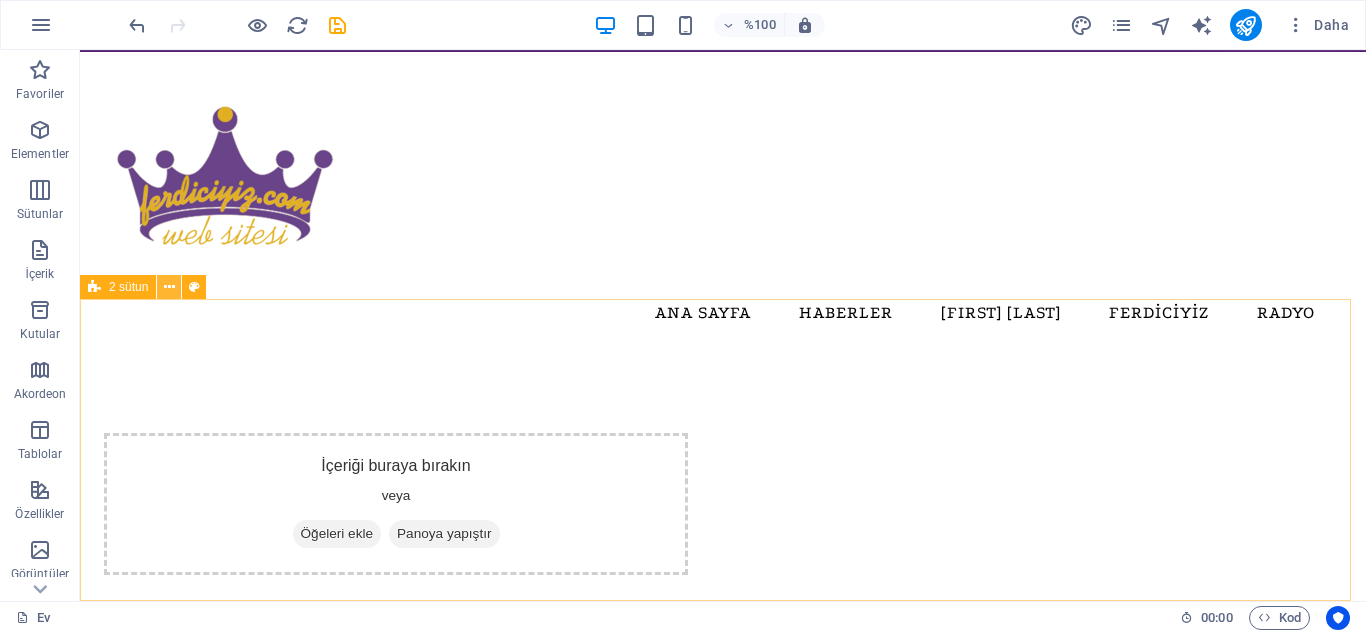click at bounding box center [169, 287] 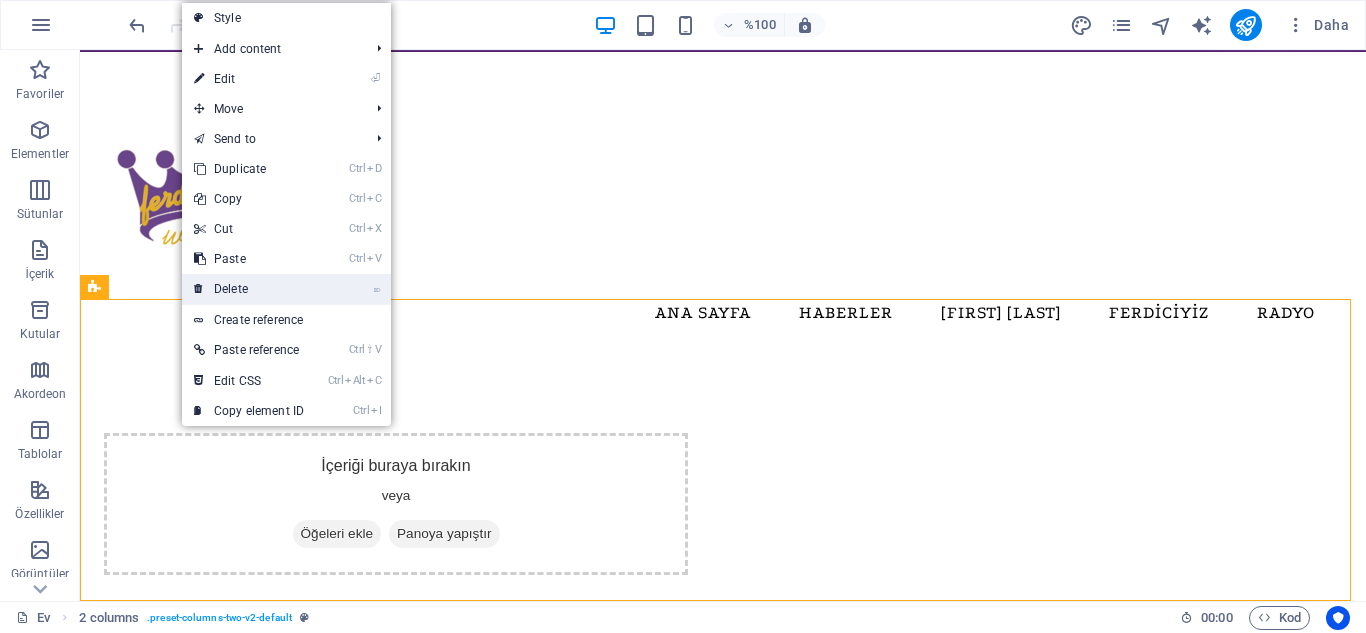 click at bounding box center (199, 289) 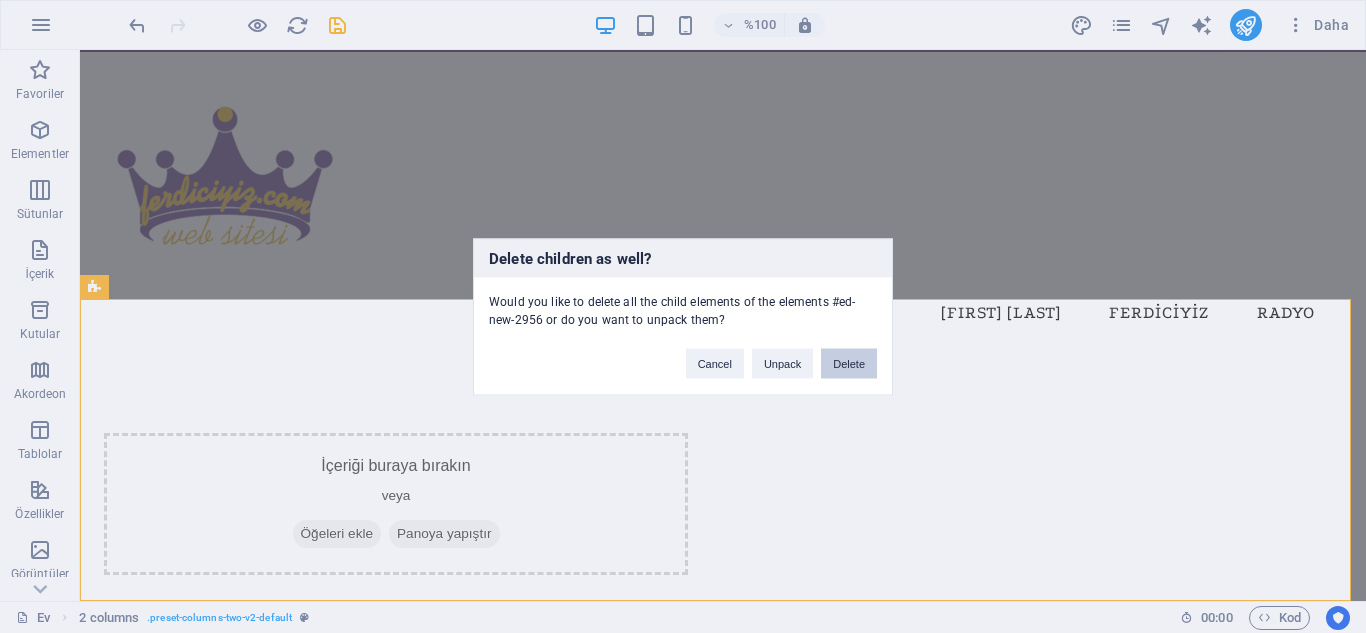 click on "Delete" at bounding box center (849, 363) 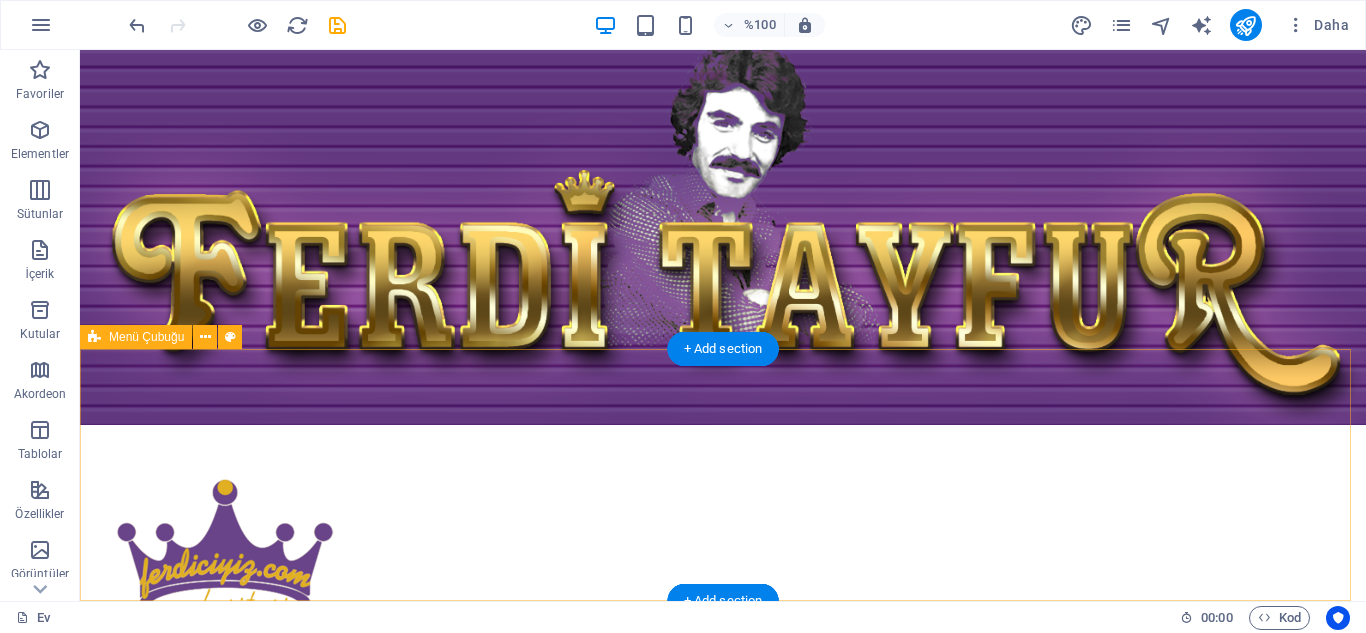 scroll, scrollTop: 71, scrollLeft: 0, axis: vertical 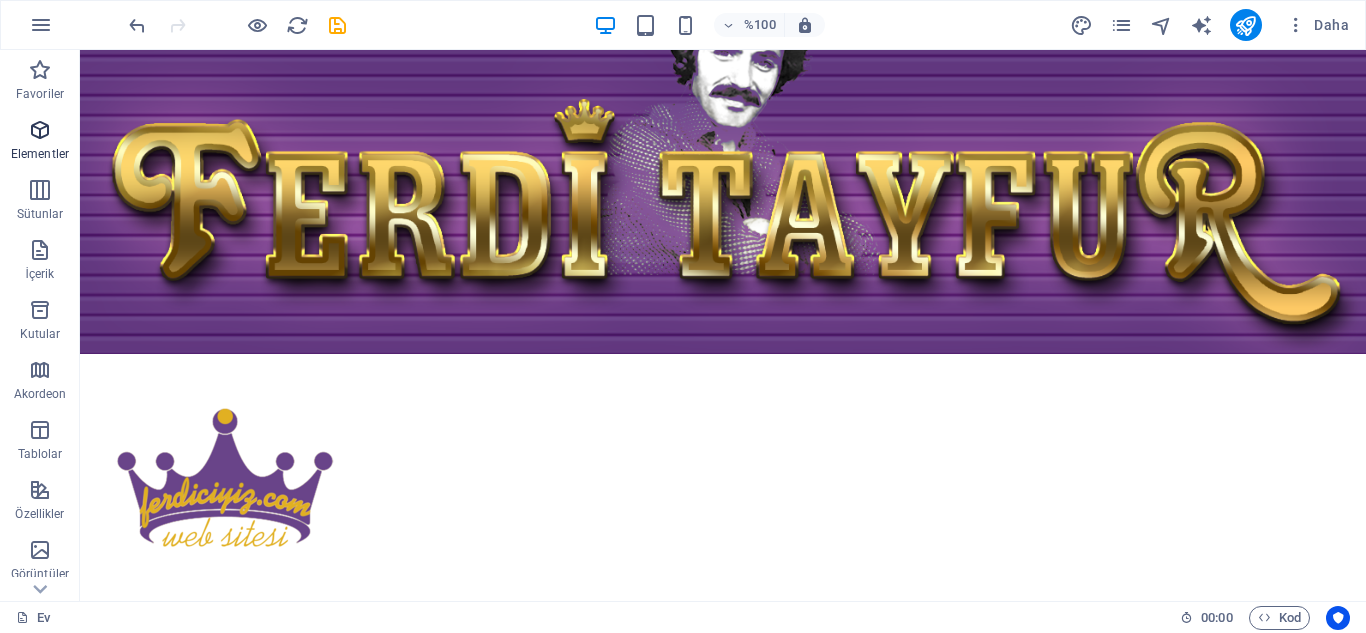 click at bounding box center (40, 130) 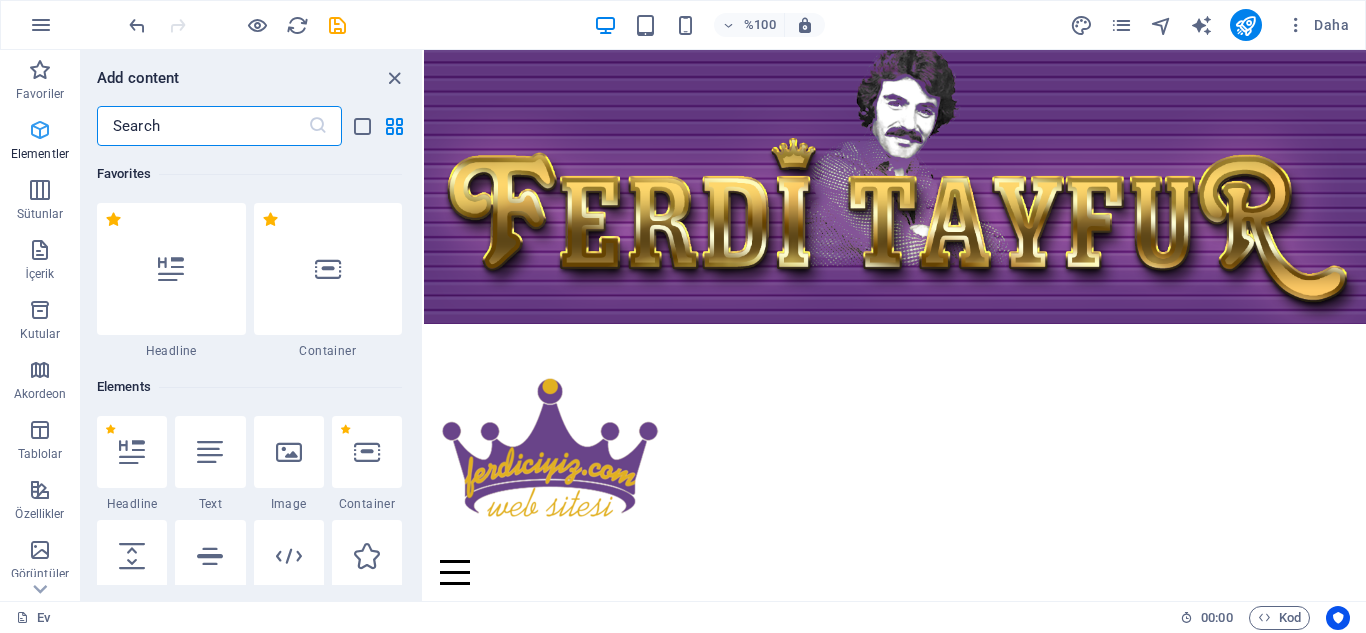 scroll, scrollTop: 0, scrollLeft: 0, axis: both 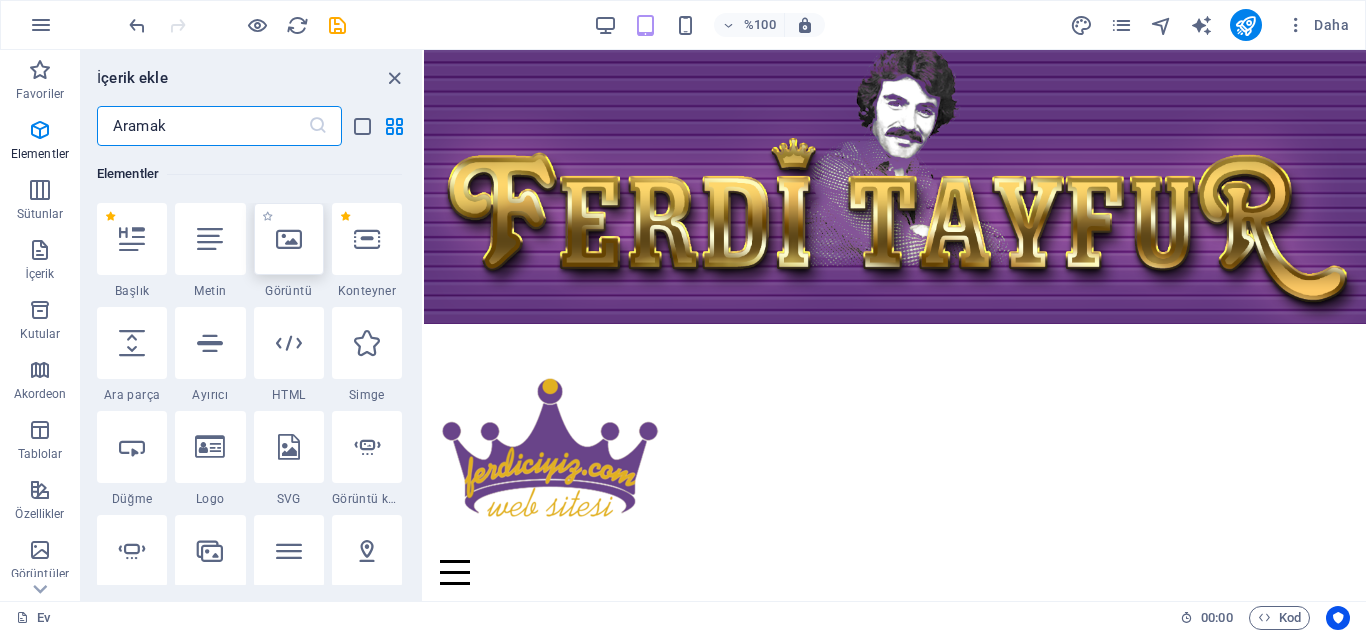 click at bounding box center [289, 239] 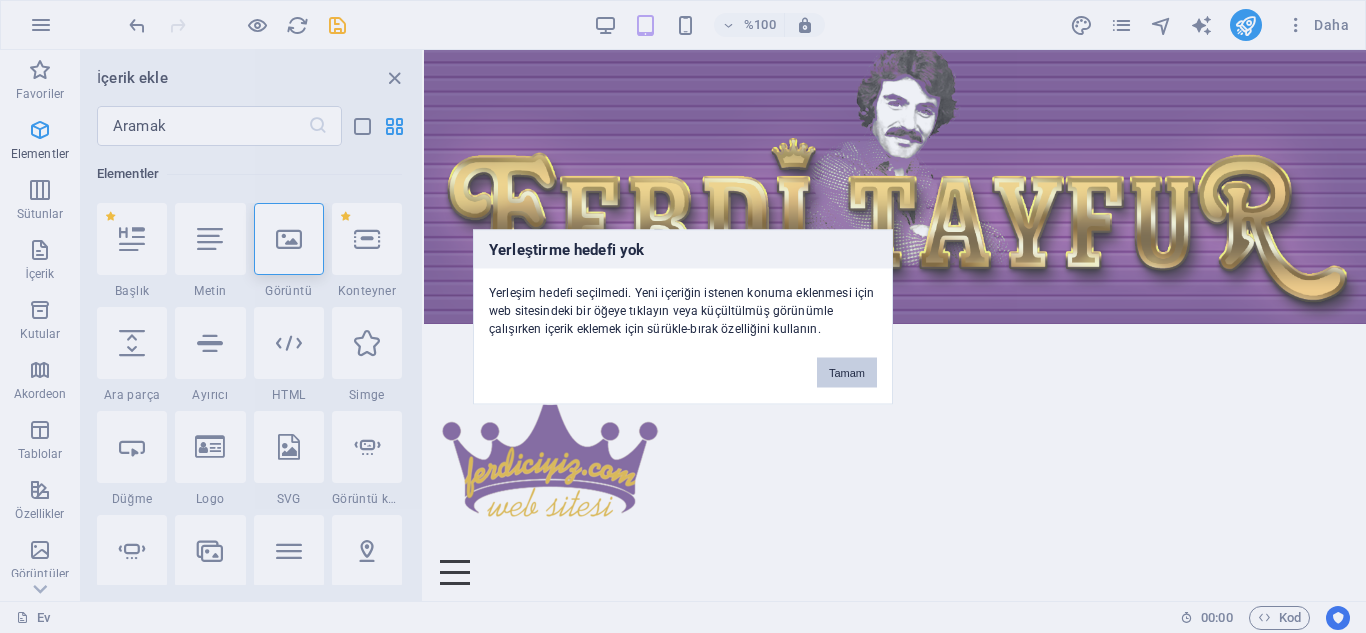 click on "Tamam" at bounding box center (847, 372) 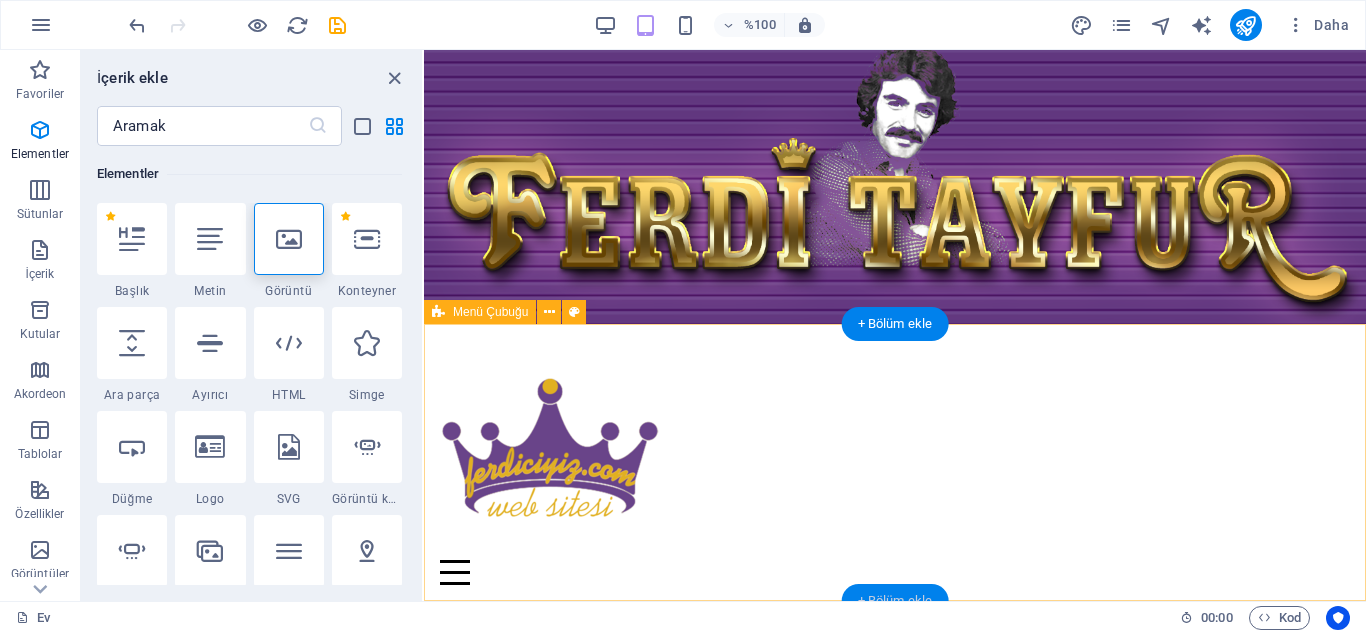 click on "+ Bölüm ekle" at bounding box center [895, 601] 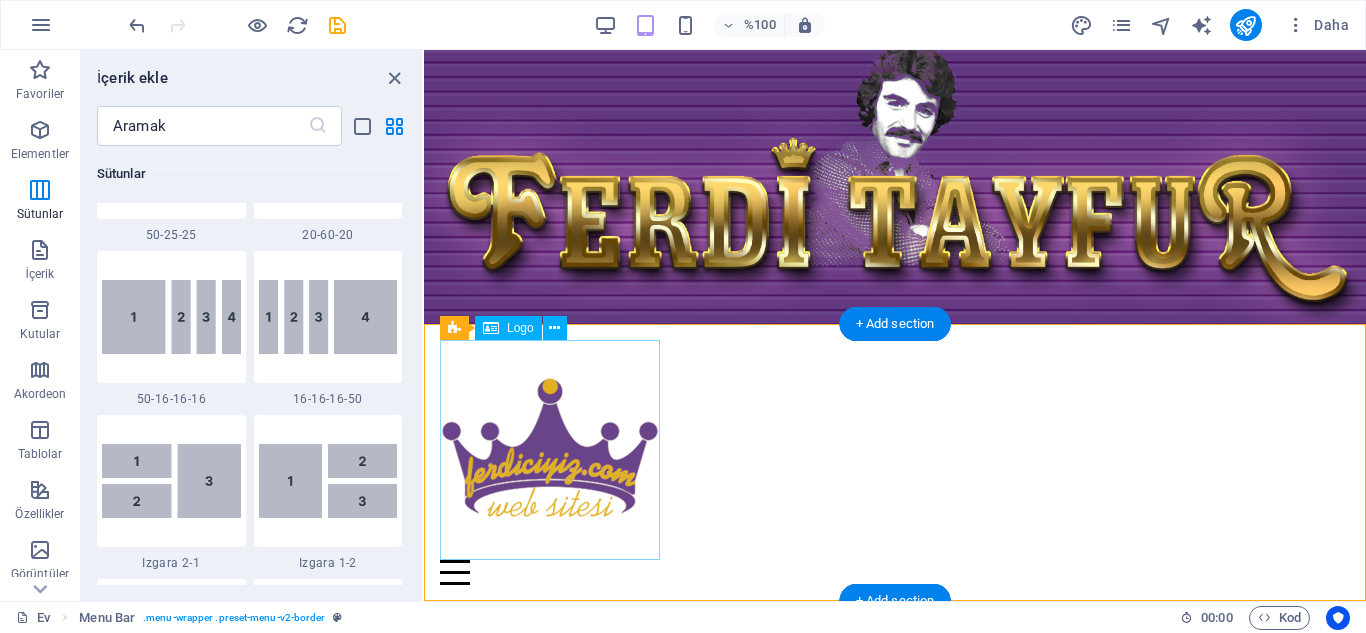 scroll, scrollTop: 3499, scrollLeft: 0, axis: vertical 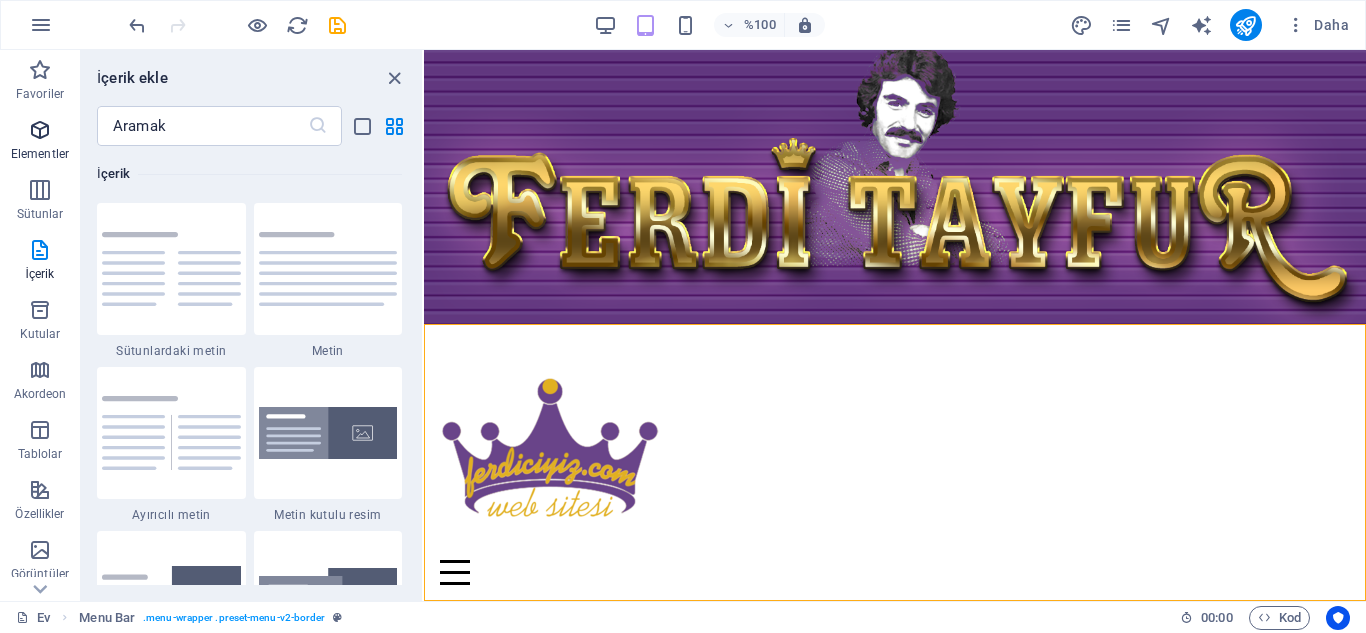 click at bounding box center [40, 130] 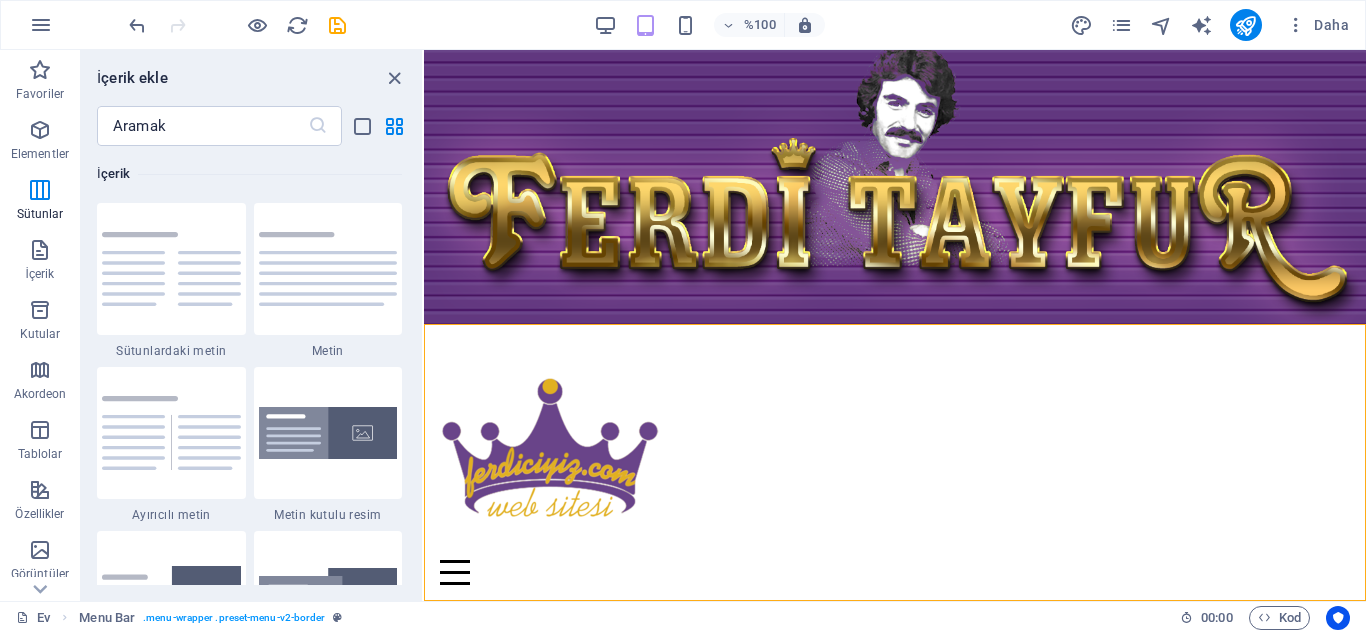 scroll, scrollTop: 213, scrollLeft: 0, axis: vertical 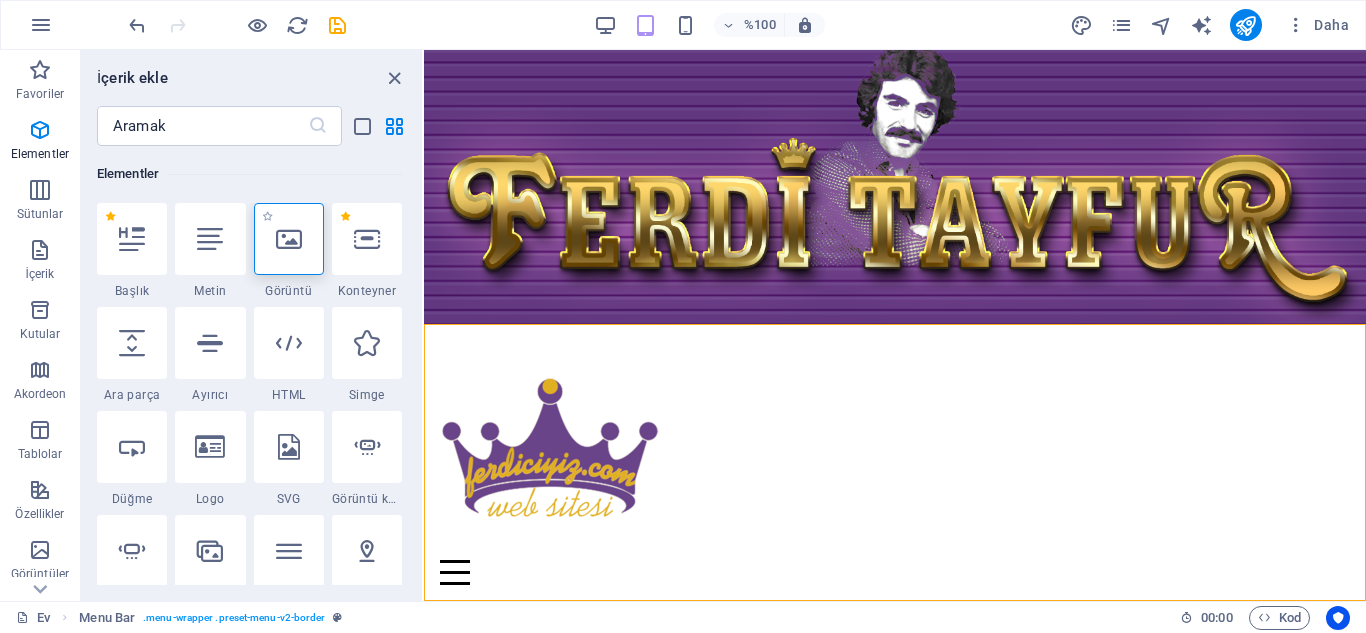click at bounding box center [289, 239] 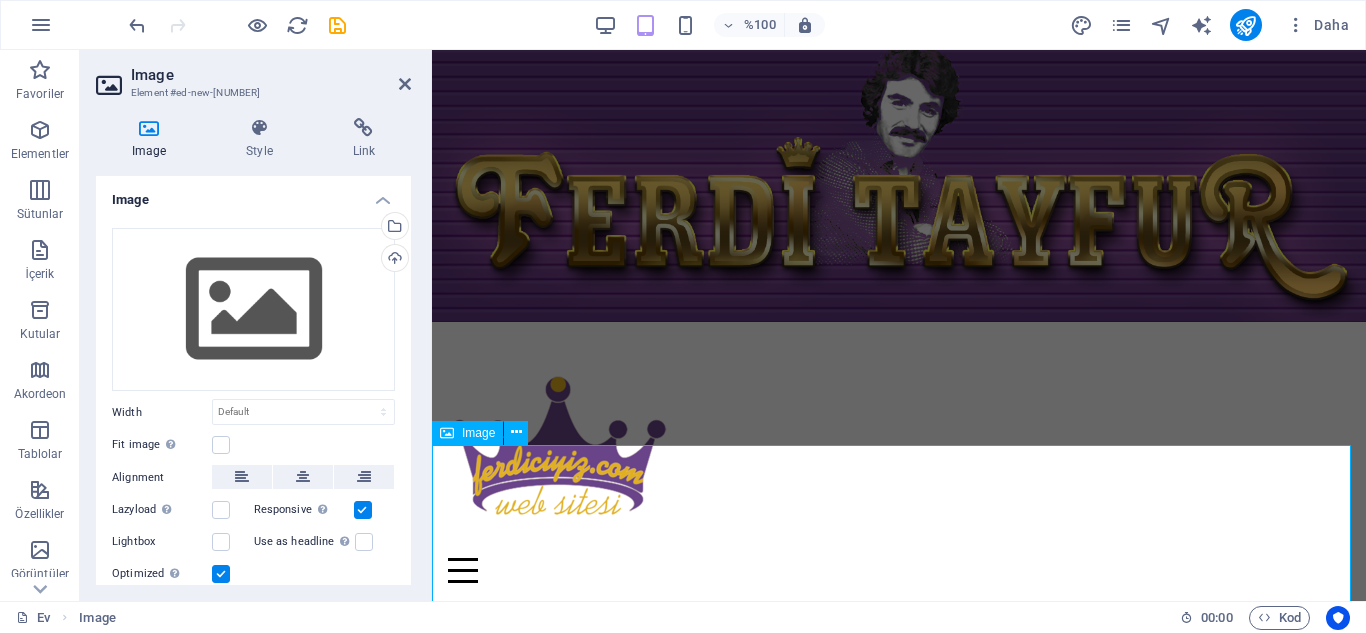 scroll, scrollTop: 219, scrollLeft: 0, axis: vertical 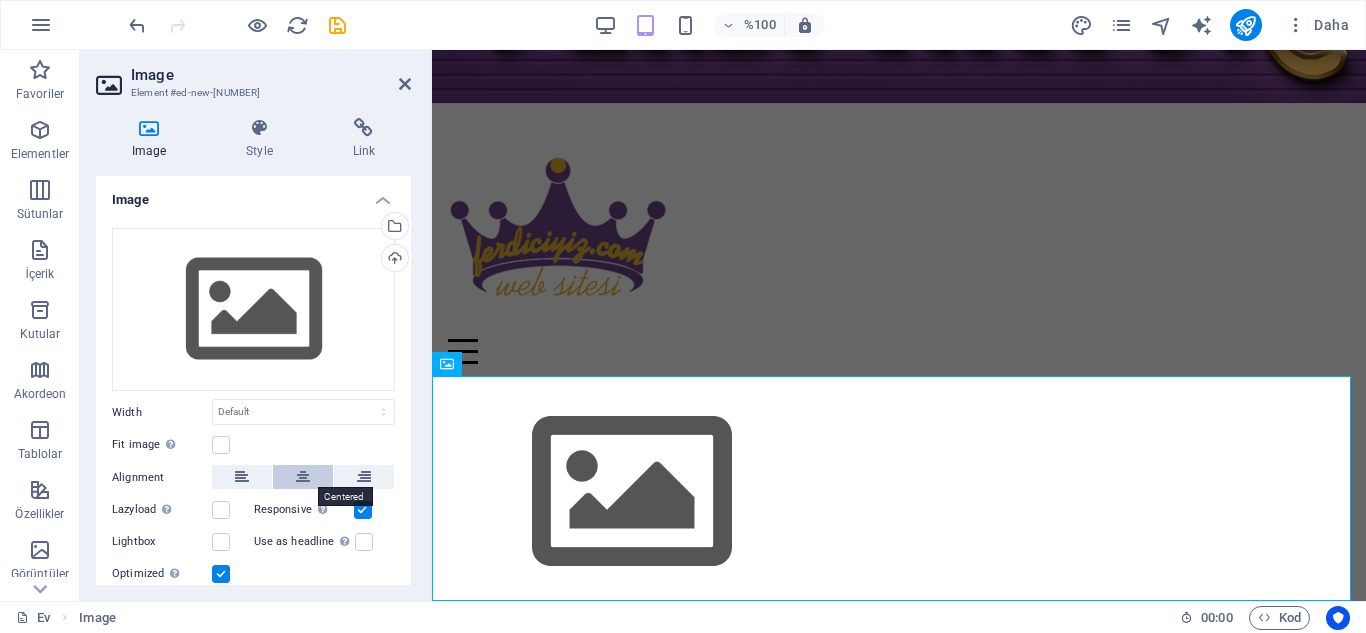 click at bounding box center (303, 477) 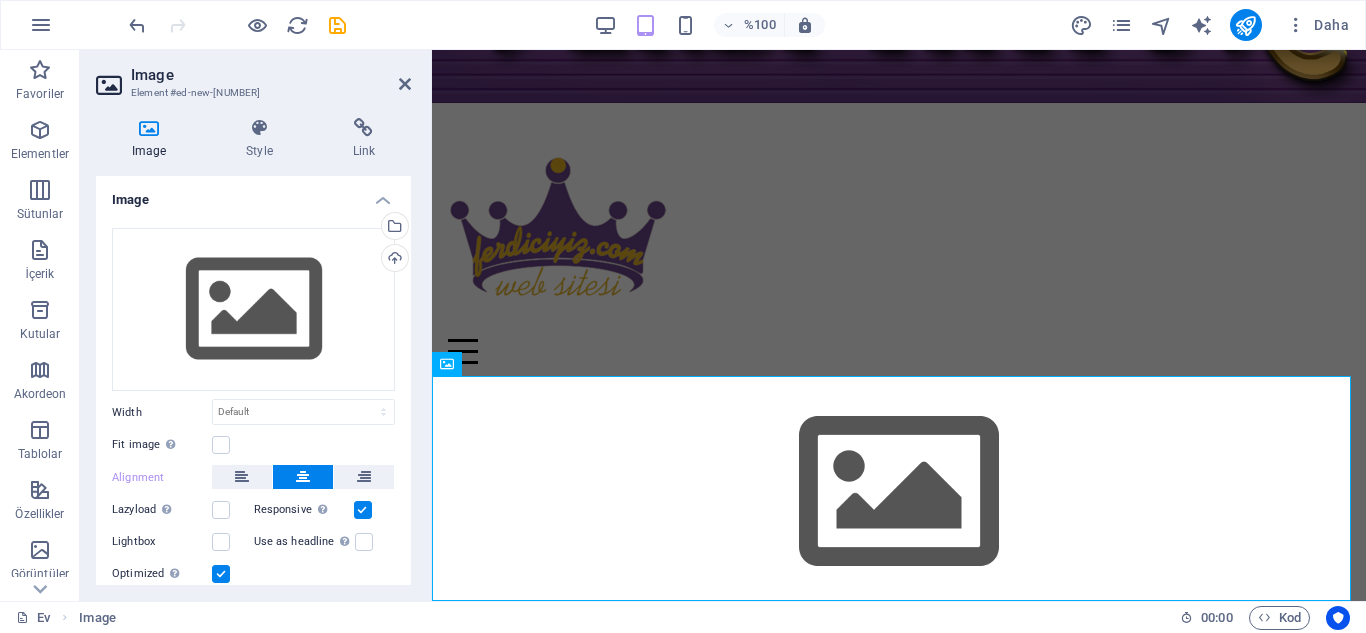 click at bounding box center (303, 477) 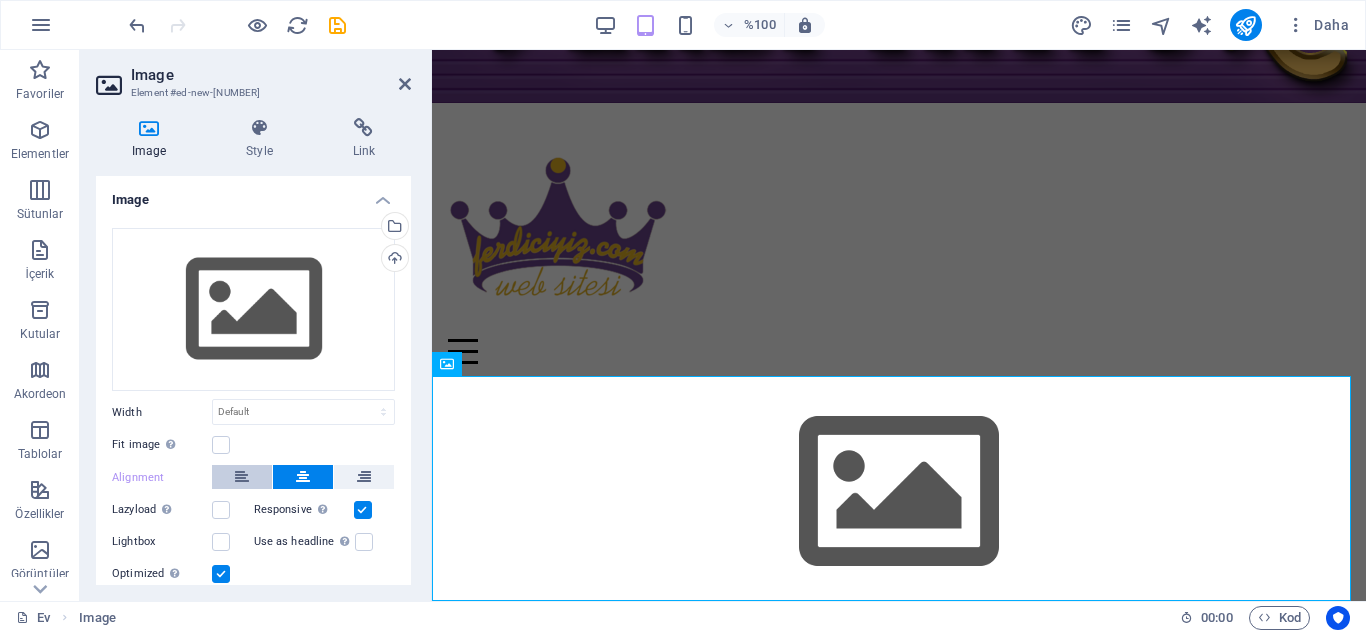click at bounding box center [242, 477] 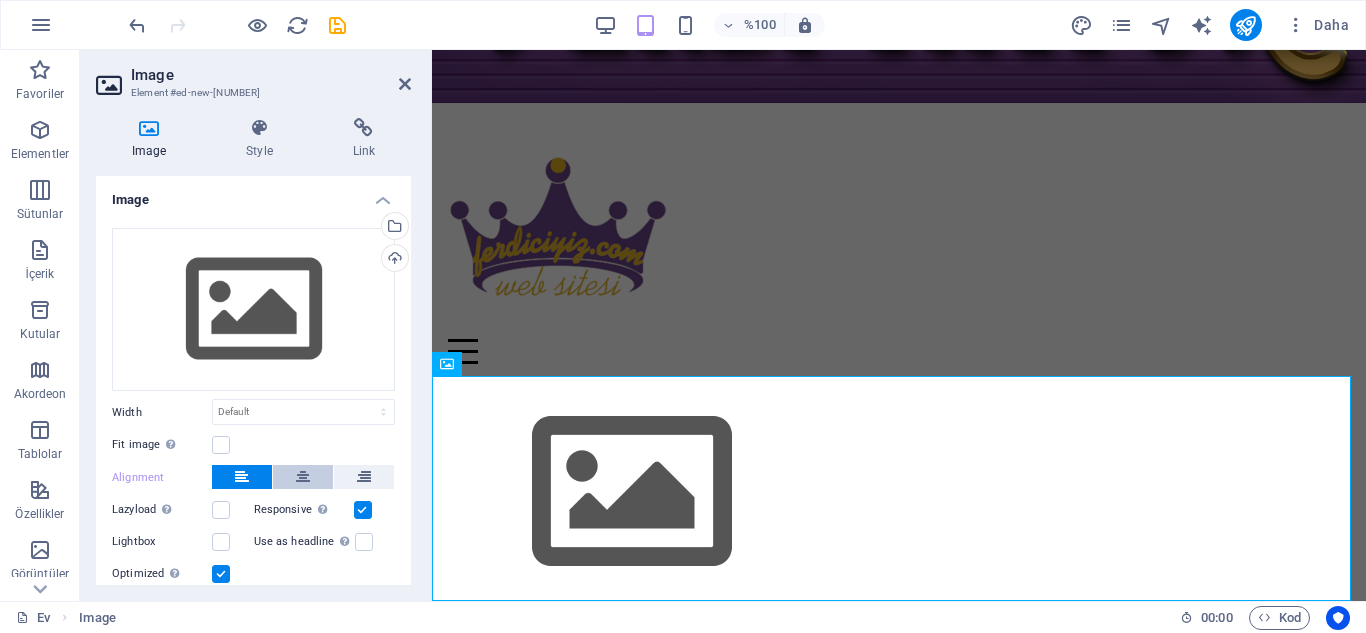 click at bounding box center (303, 477) 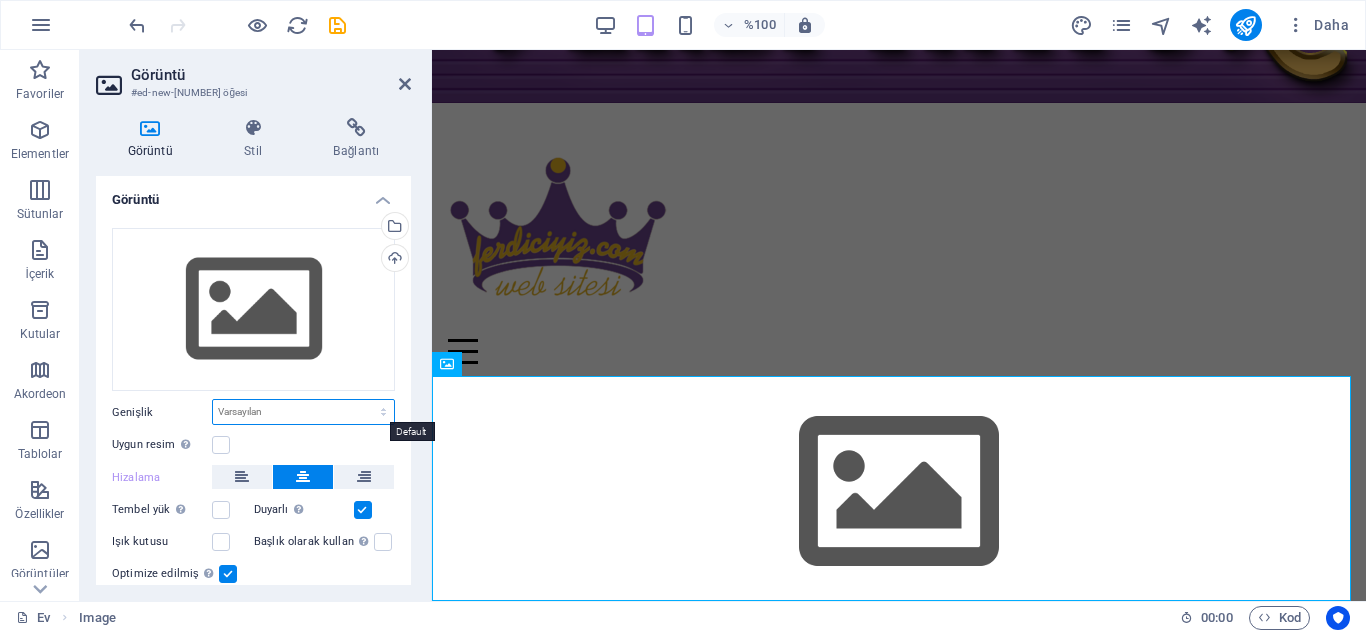 click on "Varsayılan otomatik piksel rem % onlar vh vw" at bounding box center (303, 412) 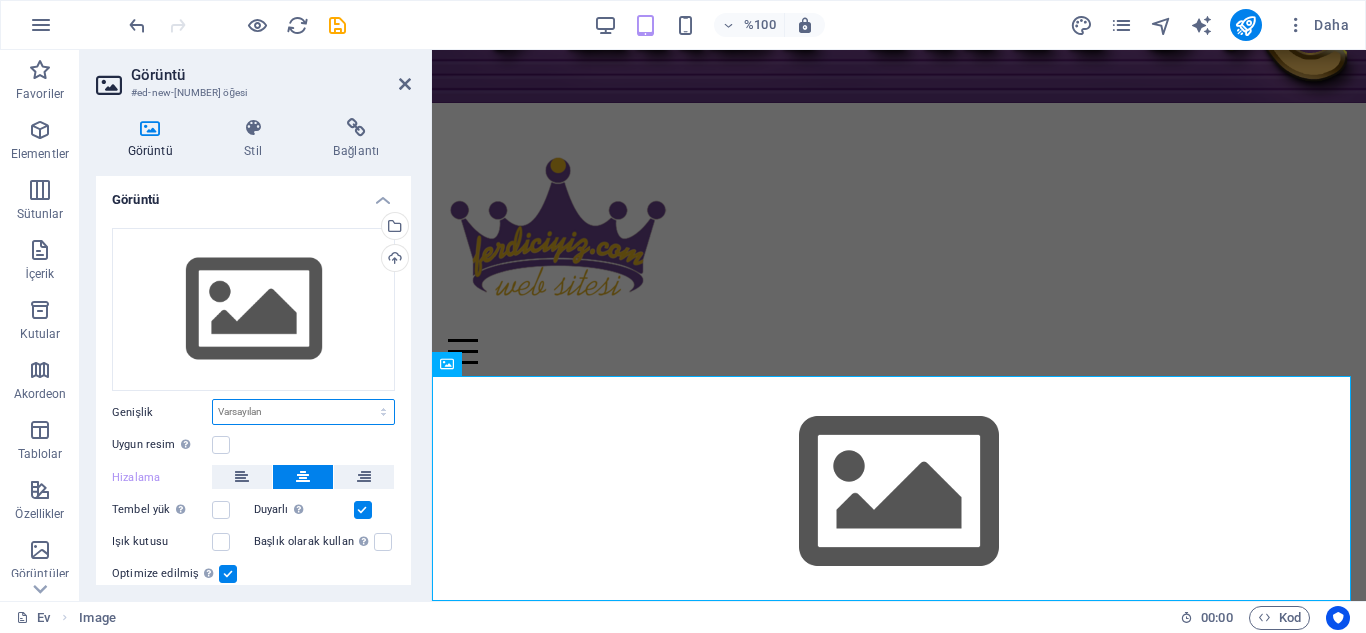 click on "Varsayılan otomatik piksel rem % onlar vh vw" at bounding box center [303, 412] 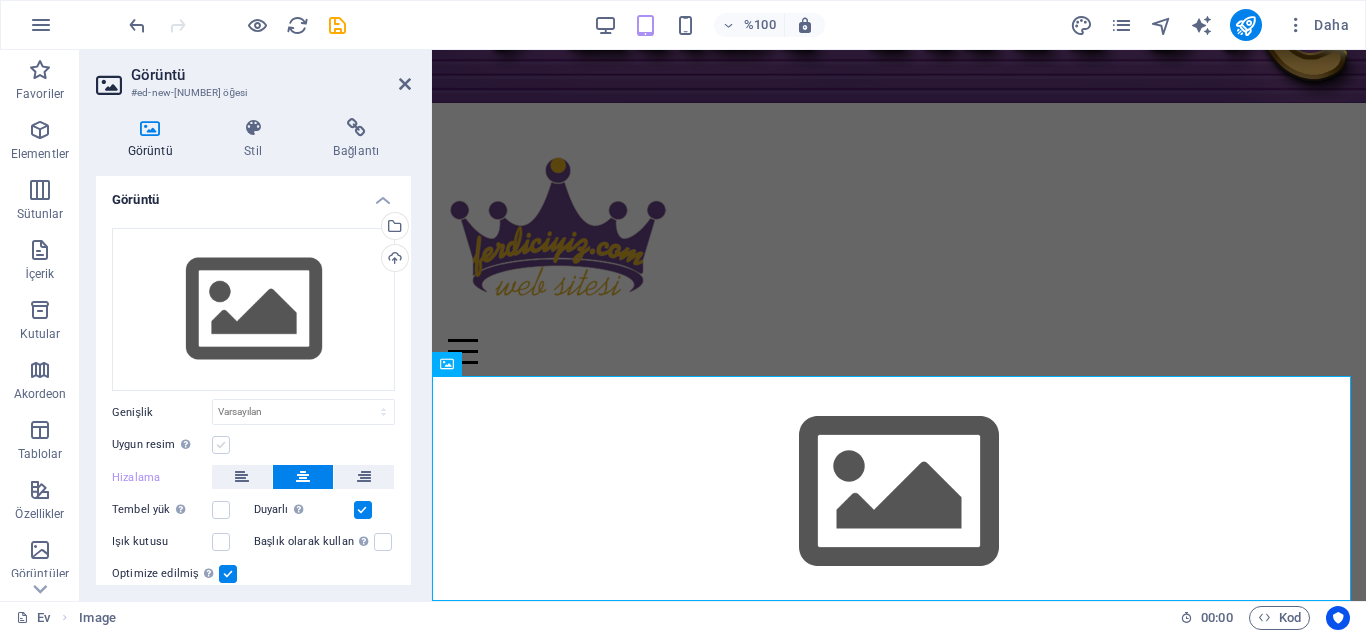 click at bounding box center (221, 445) 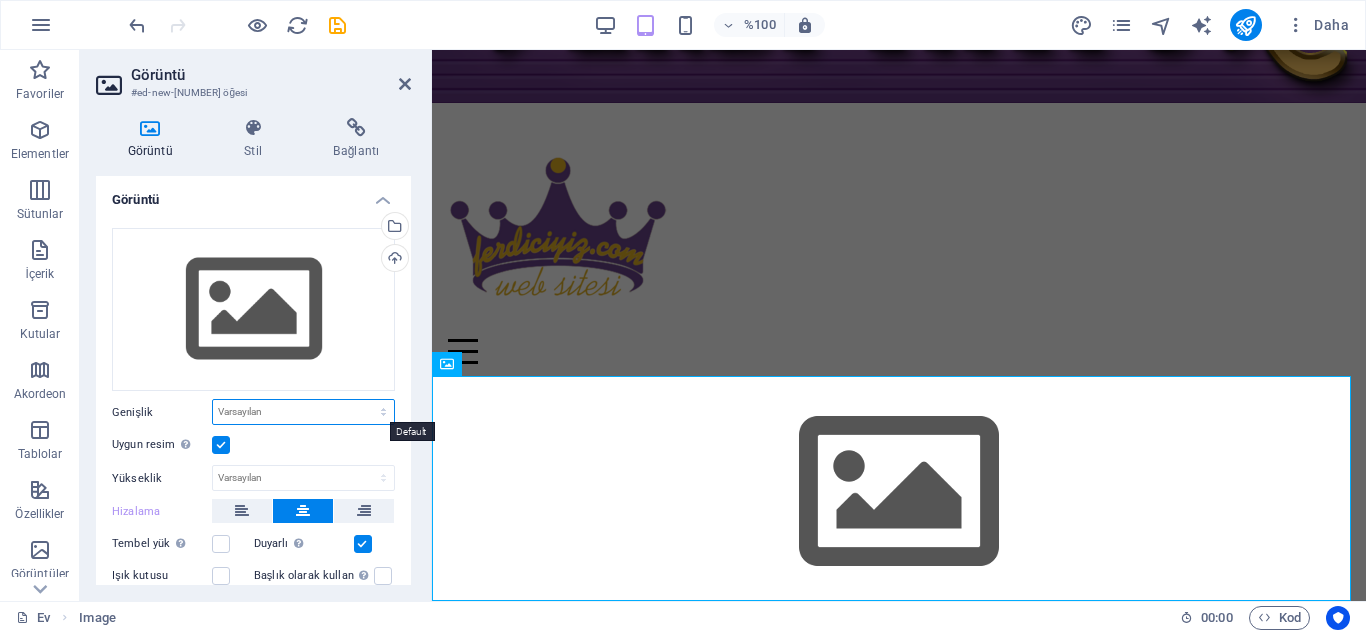 click on "Varsayılan otomatik piksel rem % onlar vh vw" at bounding box center [303, 412] 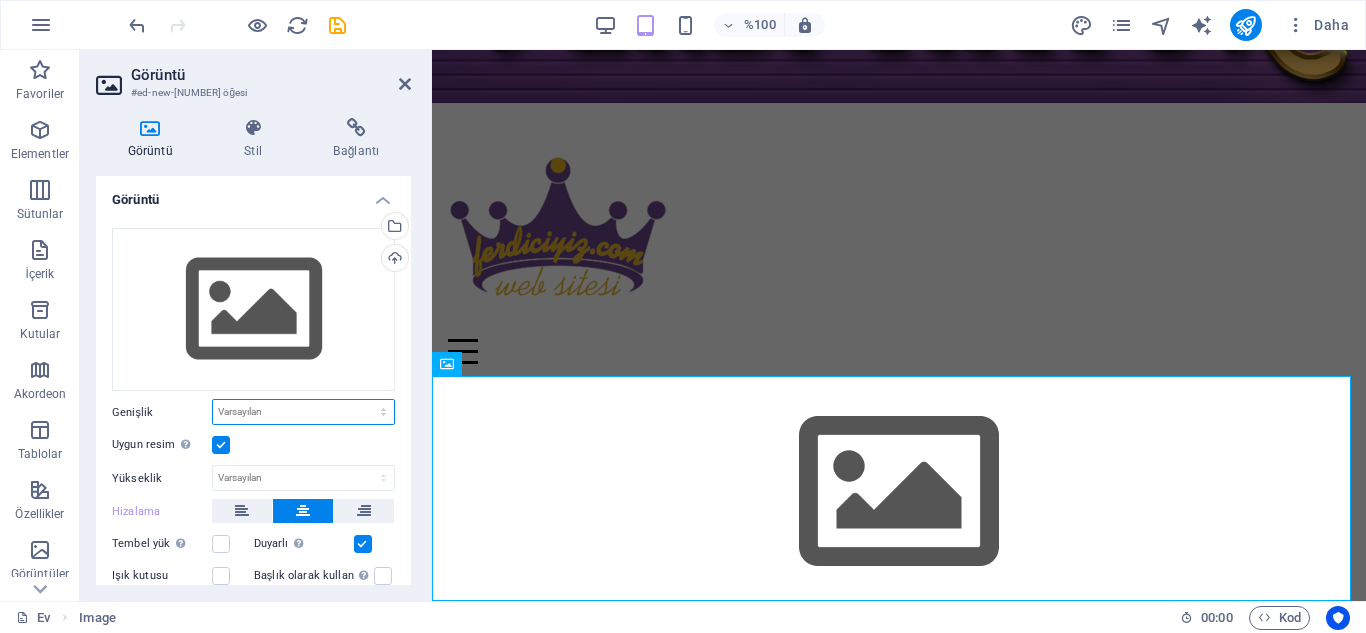 click on "Varsayılan otomatik piksel rem % onlar vh vw" at bounding box center [303, 412] 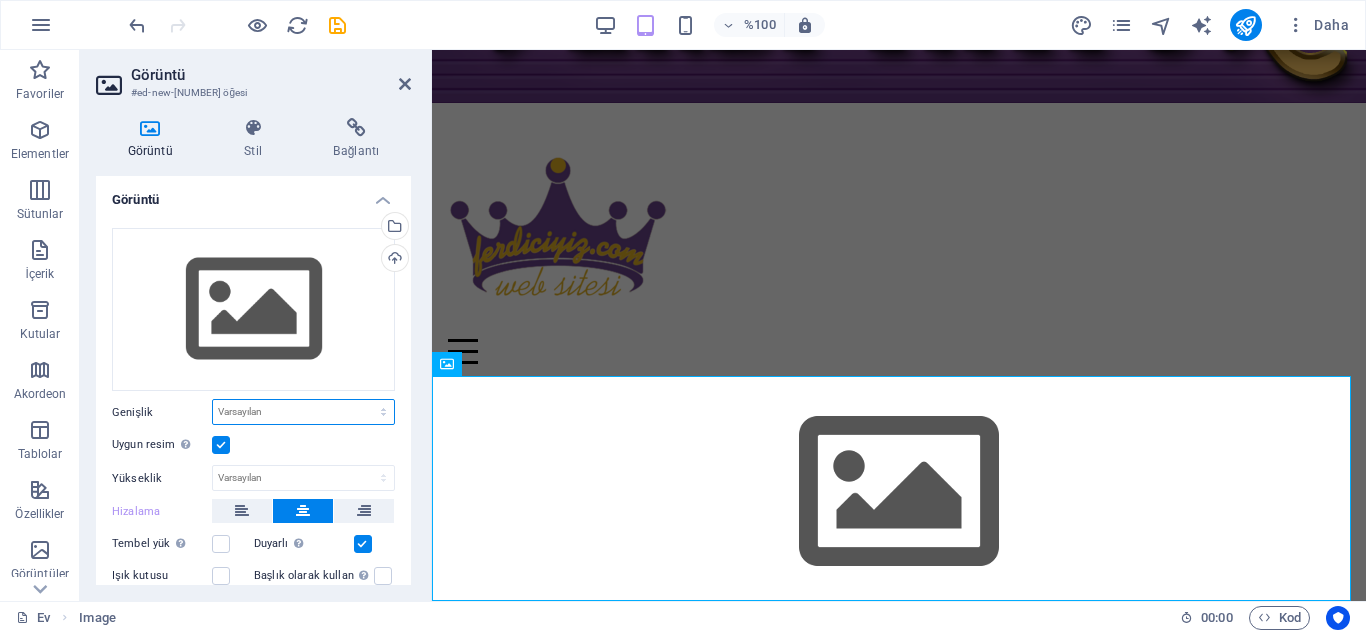 click on "Varsayılan otomatik piksel rem % onlar vh vw" at bounding box center [303, 412] 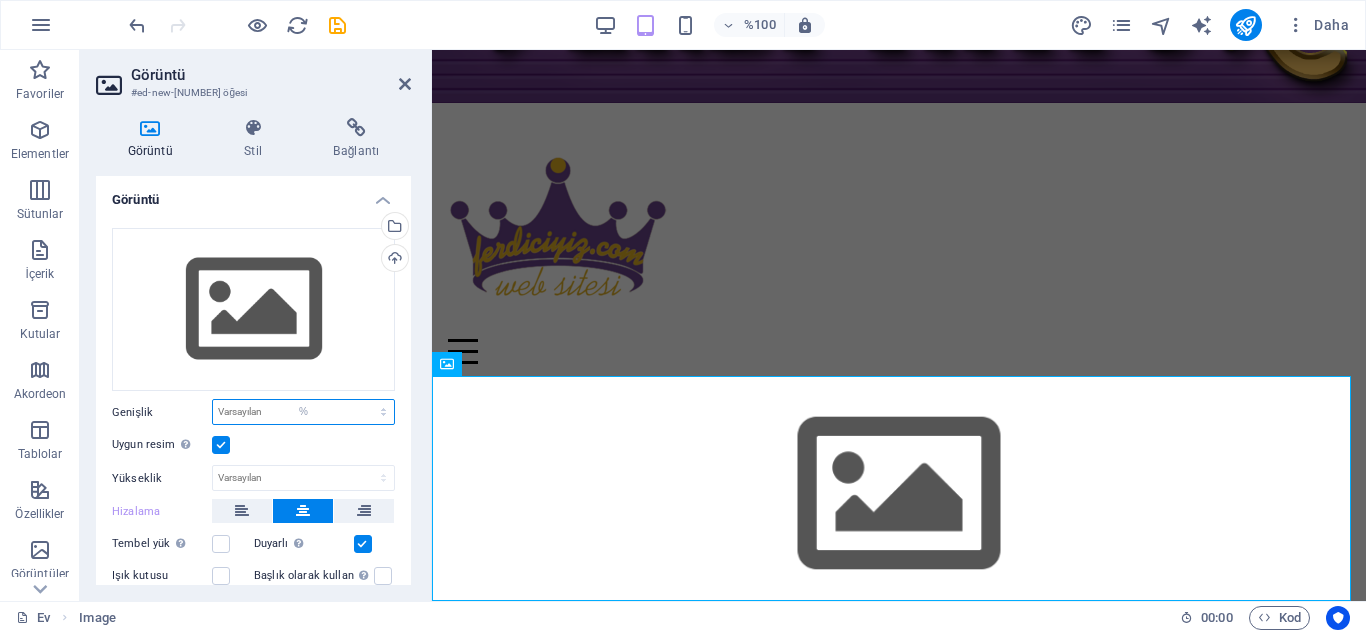 click on "Varsayılan otomatik piksel rem % onlar vh vw" at bounding box center (303, 412) 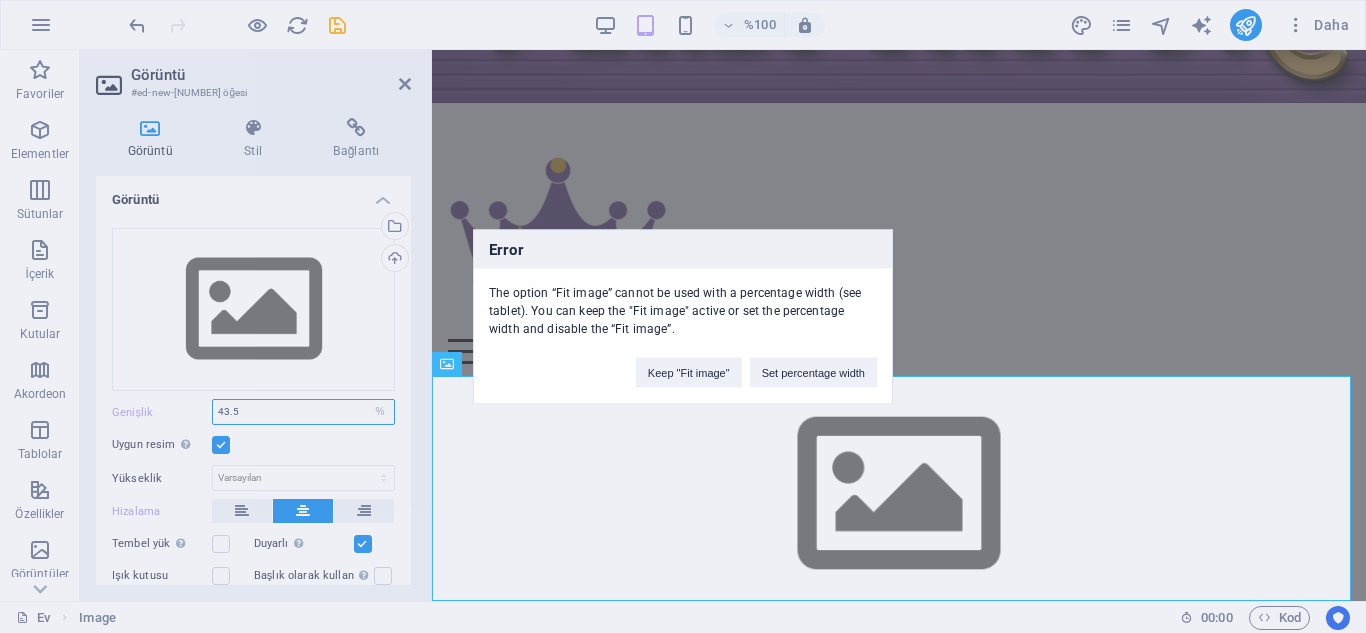 type on "43.5" 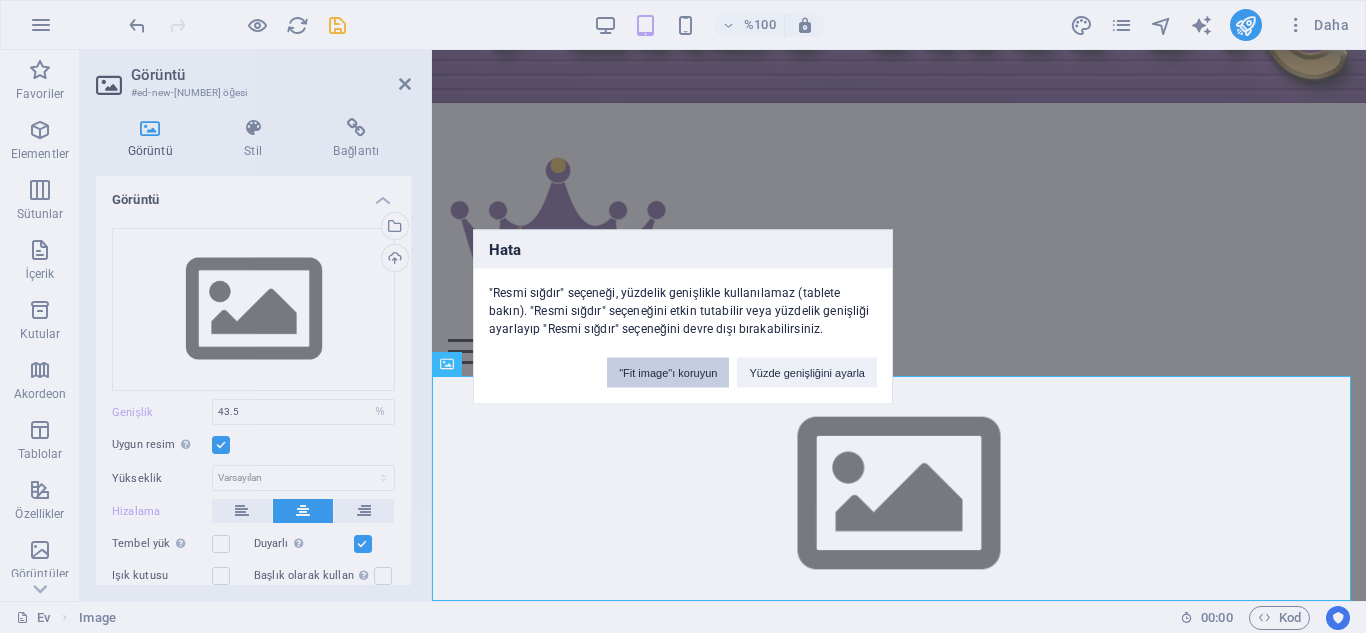 drag, startPoint x: 721, startPoint y: 379, endPoint x: 839, endPoint y: 349, distance: 121.75385 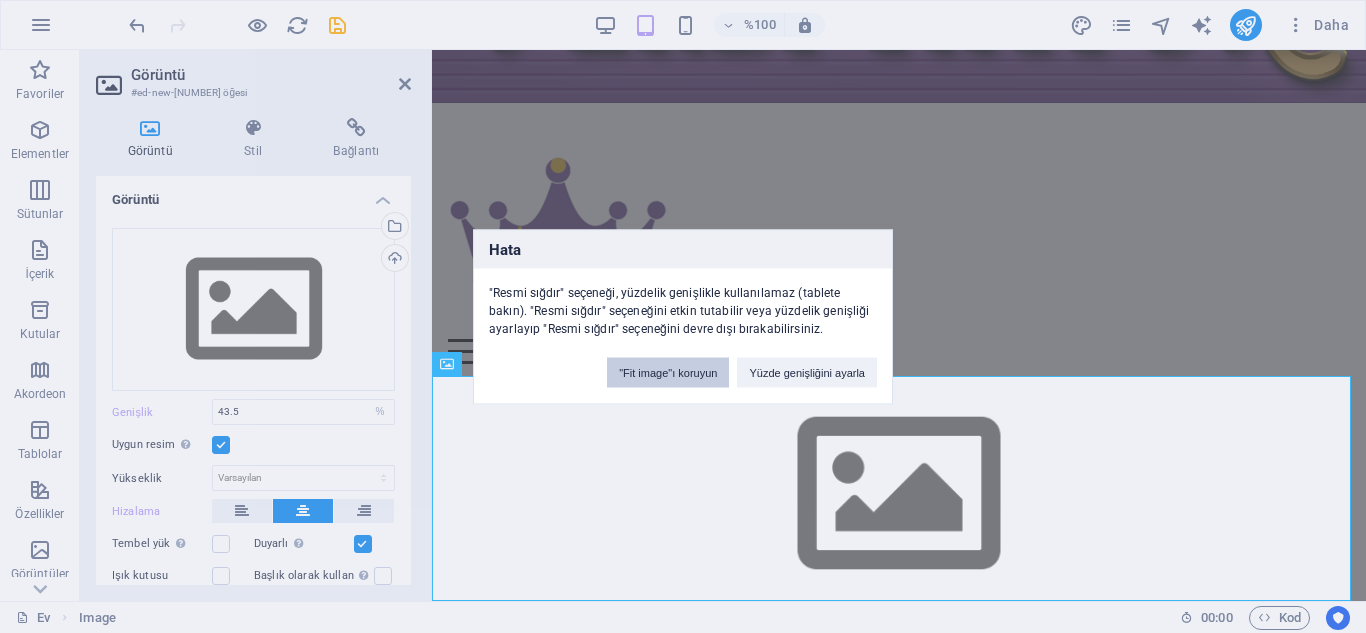 click on "Hata "Resmi sığdır" seçeneği, yüzdelik genişlikle kullanılamaz (tablete bakın). "Resmi sığdır" seçeneğini etkin tutabilir veya yüzdelik genişliği ayarlayıp "Resmi sığdır" seçeneğini devre dışı bırakabilirsiniz. "Fit image"ı koruyun Yüzde genişliğini ayarla" at bounding box center (683, 316) 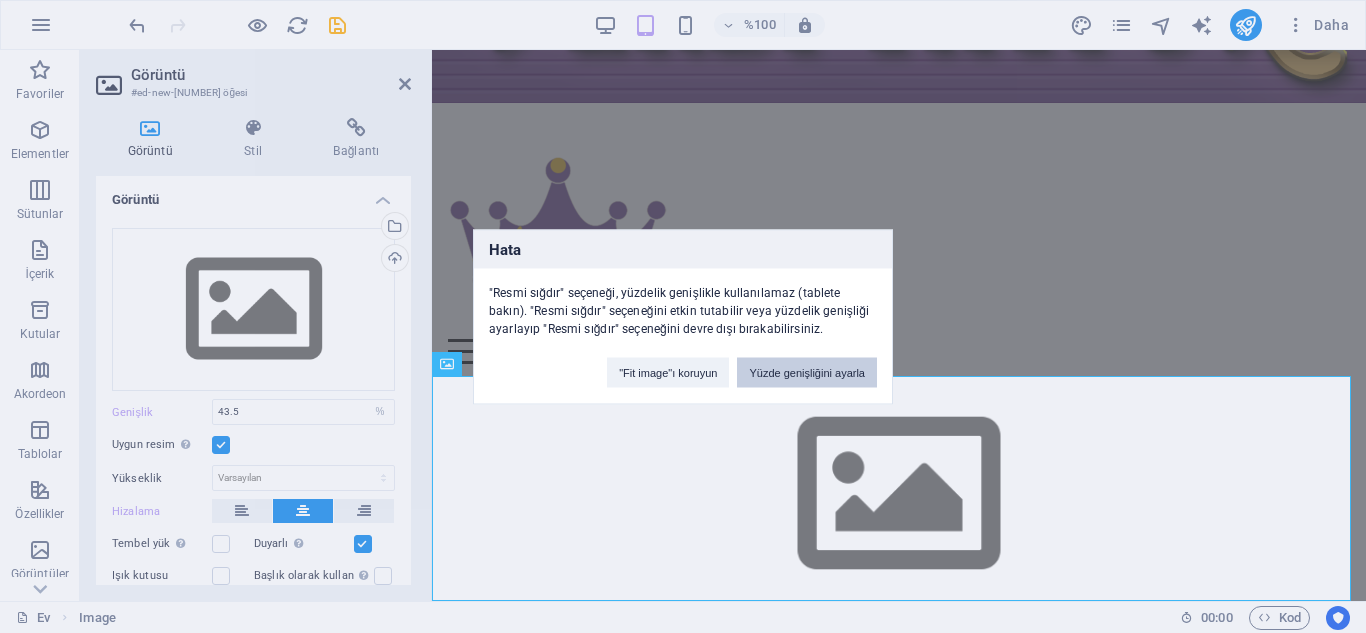 click on "Yüzde genişliğini ayarla" at bounding box center (807, 372) 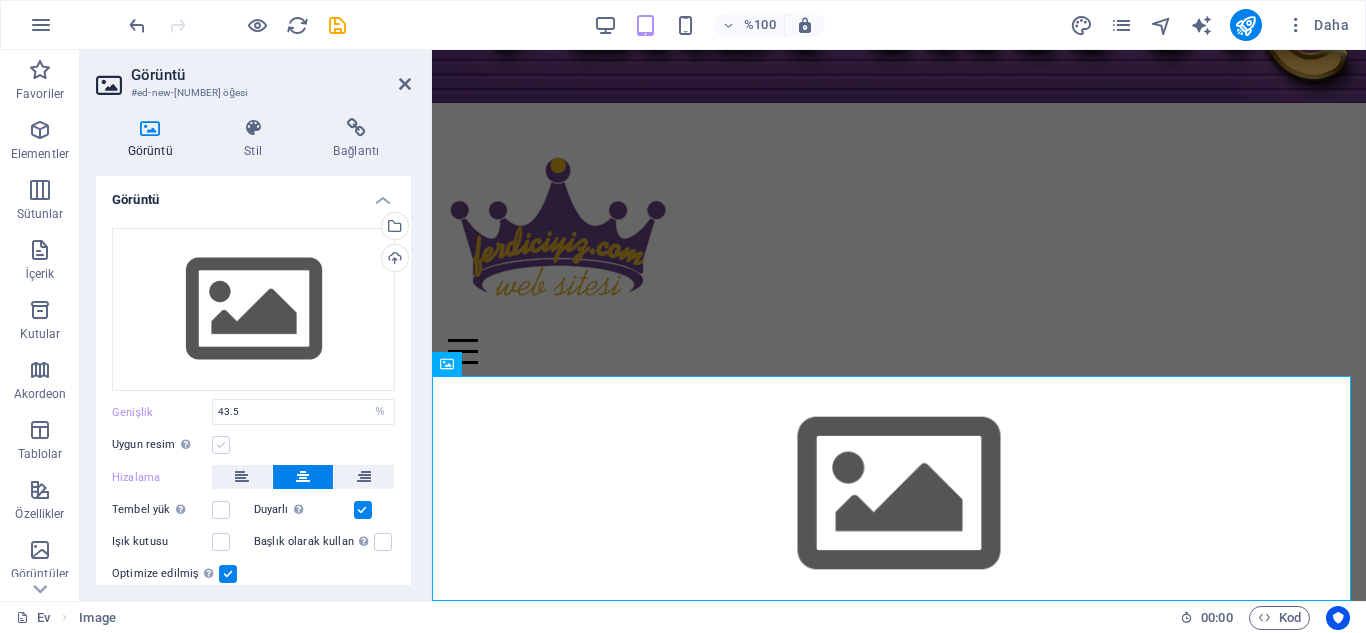 click at bounding box center [221, 445] 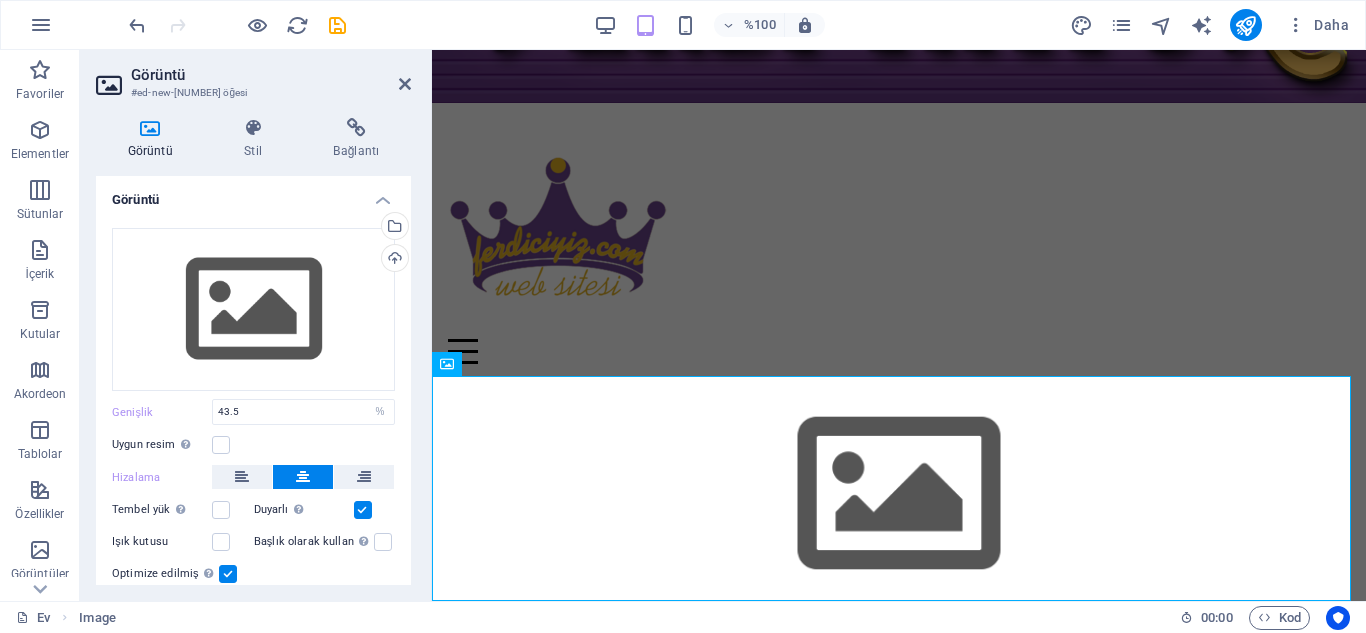 scroll, scrollTop: 119, scrollLeft: 0, axis: vertical 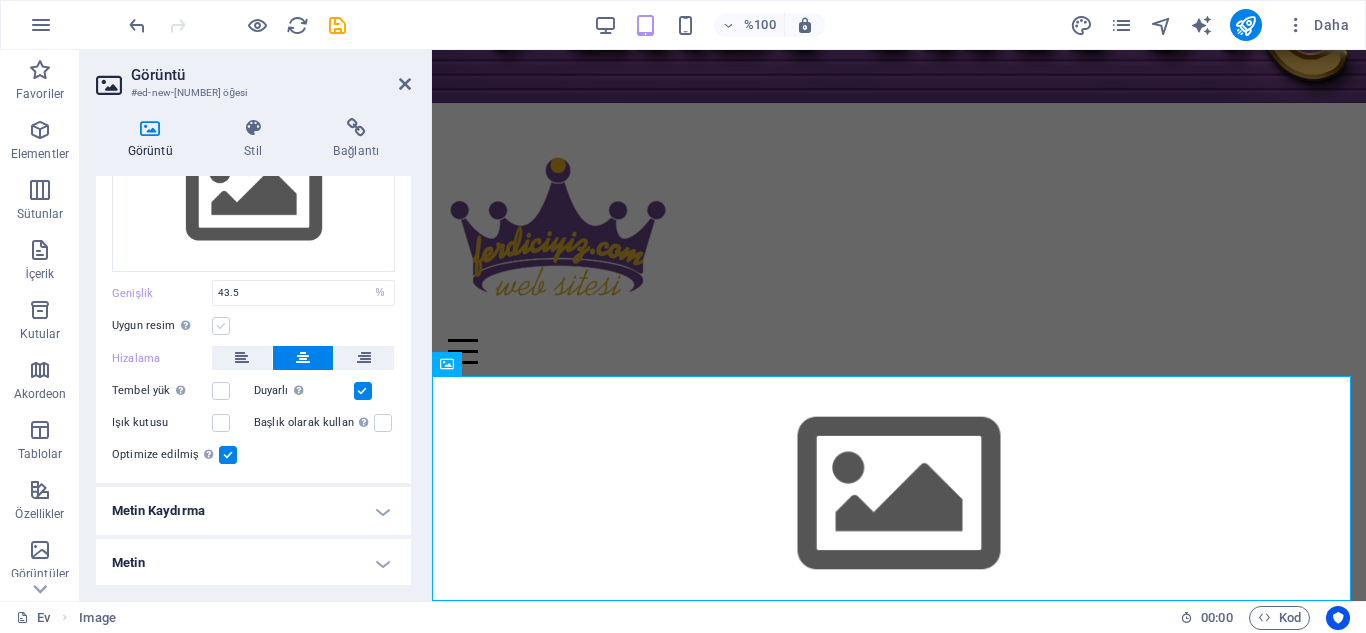 click at bounding box center (221, 326) 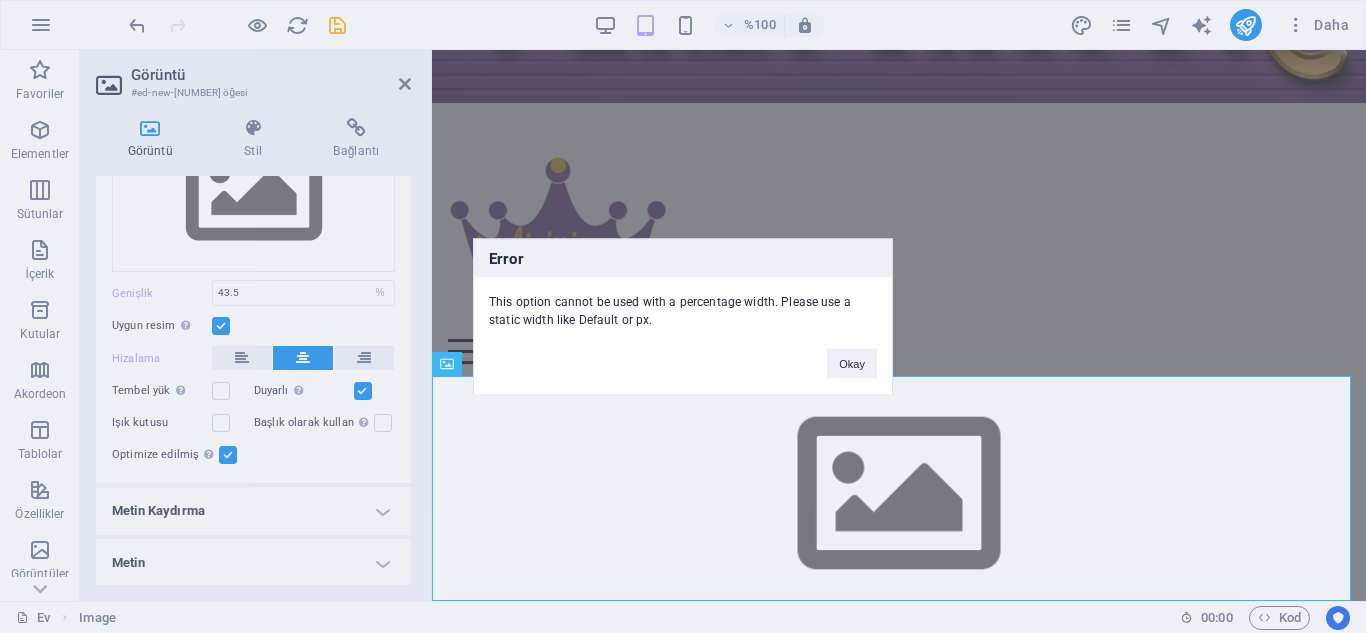 click on "Error This option cannot be used with a percentage width. Please use a static width like Default or px. Okay" at bounding box center (683, 316) 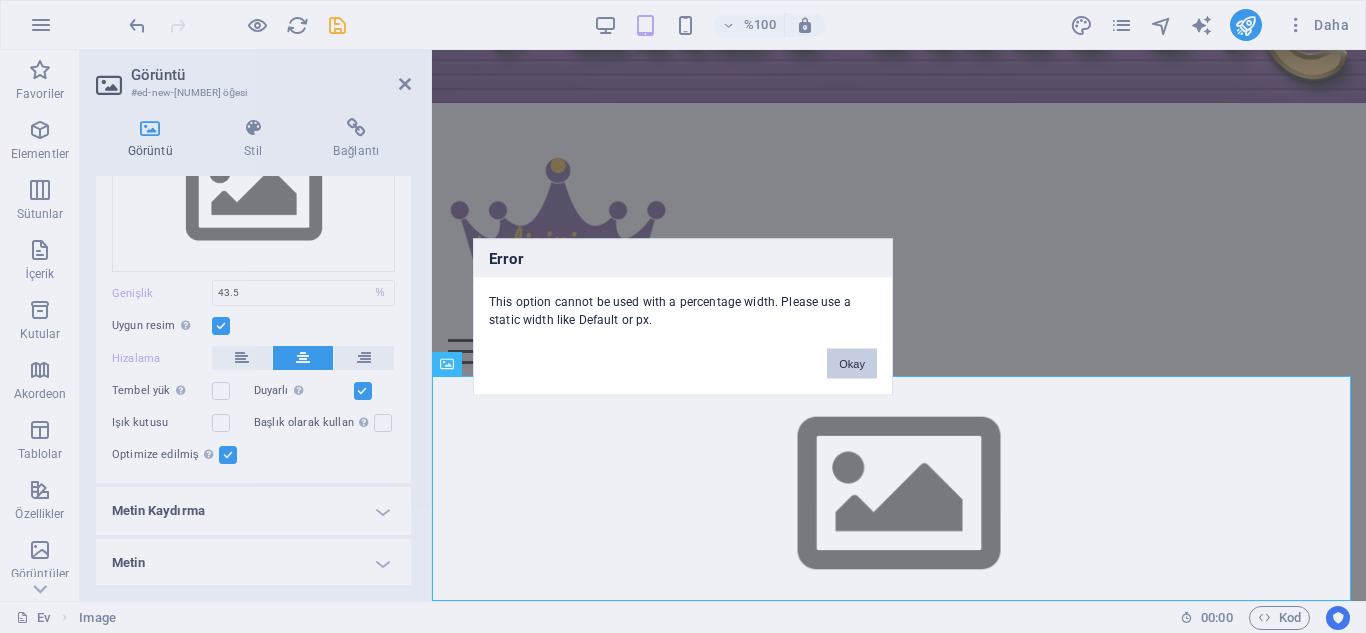 click on "Okay" at bounding box center [852, 363] 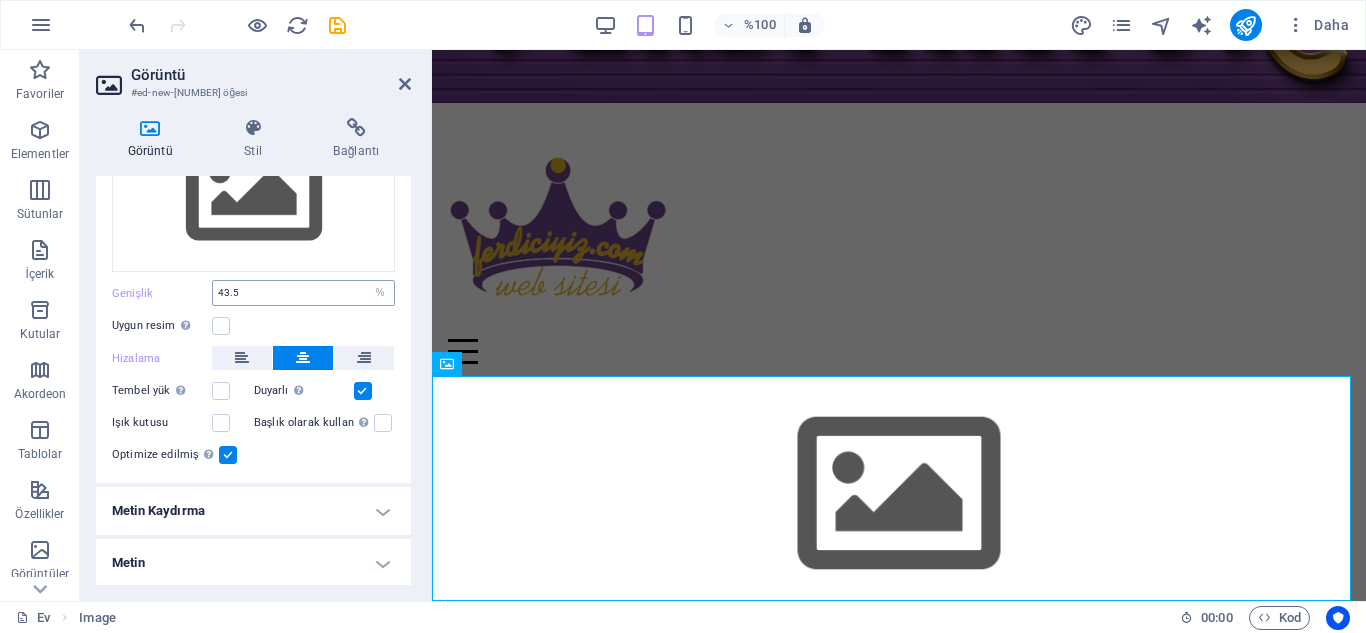 scroll, scrollTop: 19, scrollLeft: 0, axis: vertical 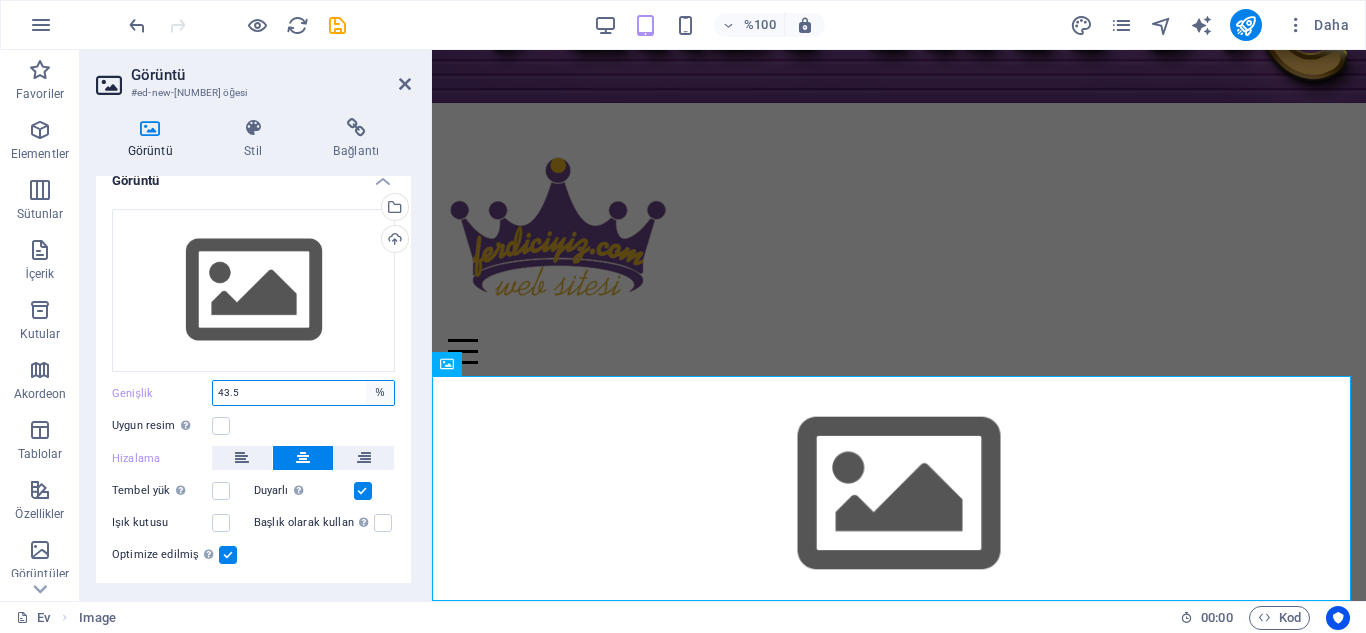 click on "Varsayılan otomatik piksel rem % onlar vh vw" at bounding box center (380, 393) 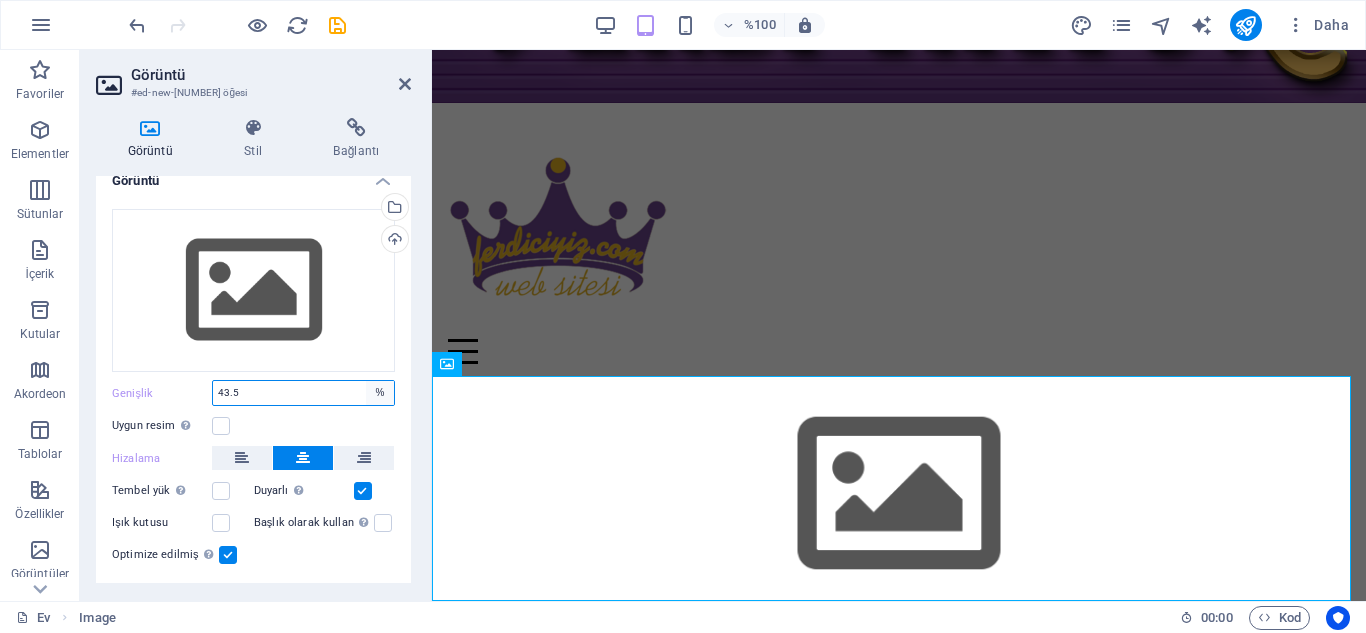 select on "default" 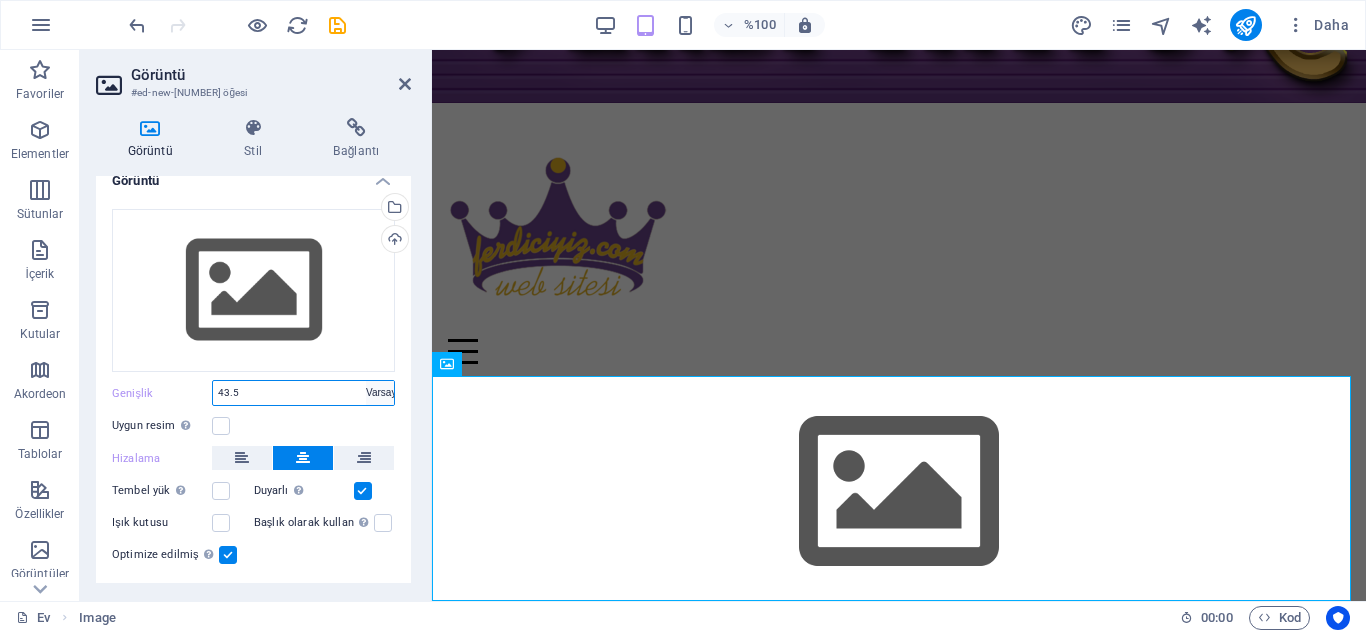 click on "Varsayılan otomatik piksel rem % onlar vh vw" at bounding box center [380, 393] 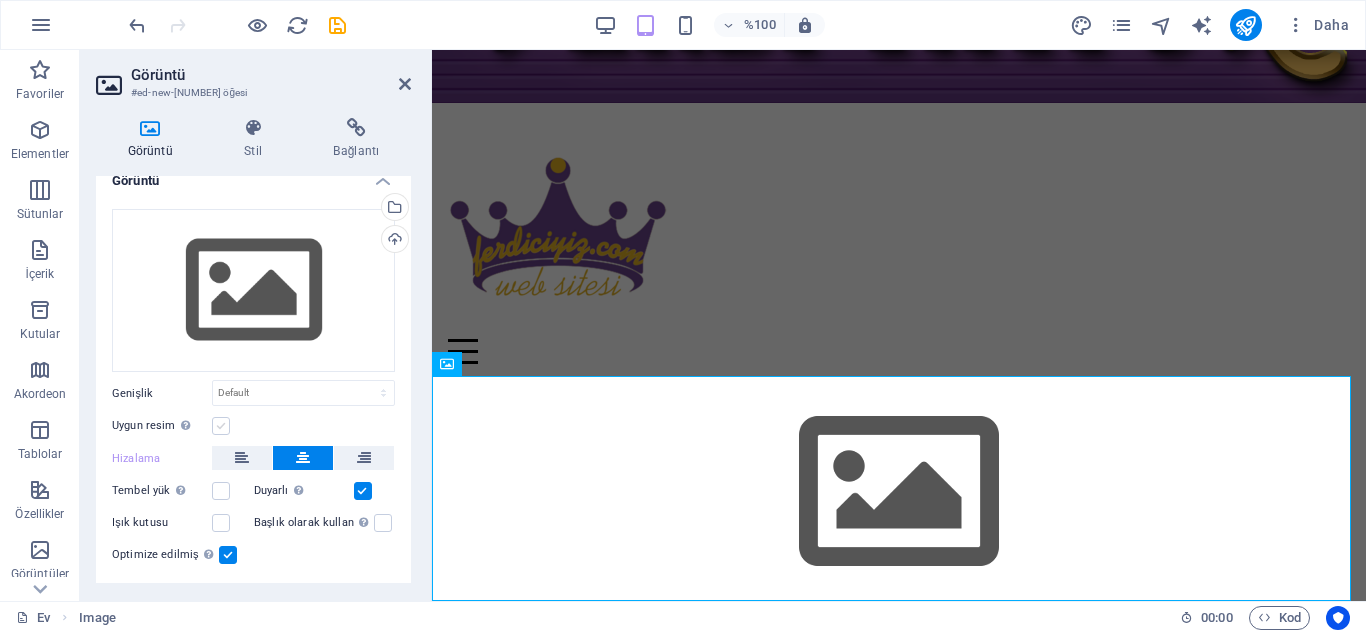 click at bounding box center (221, 426) 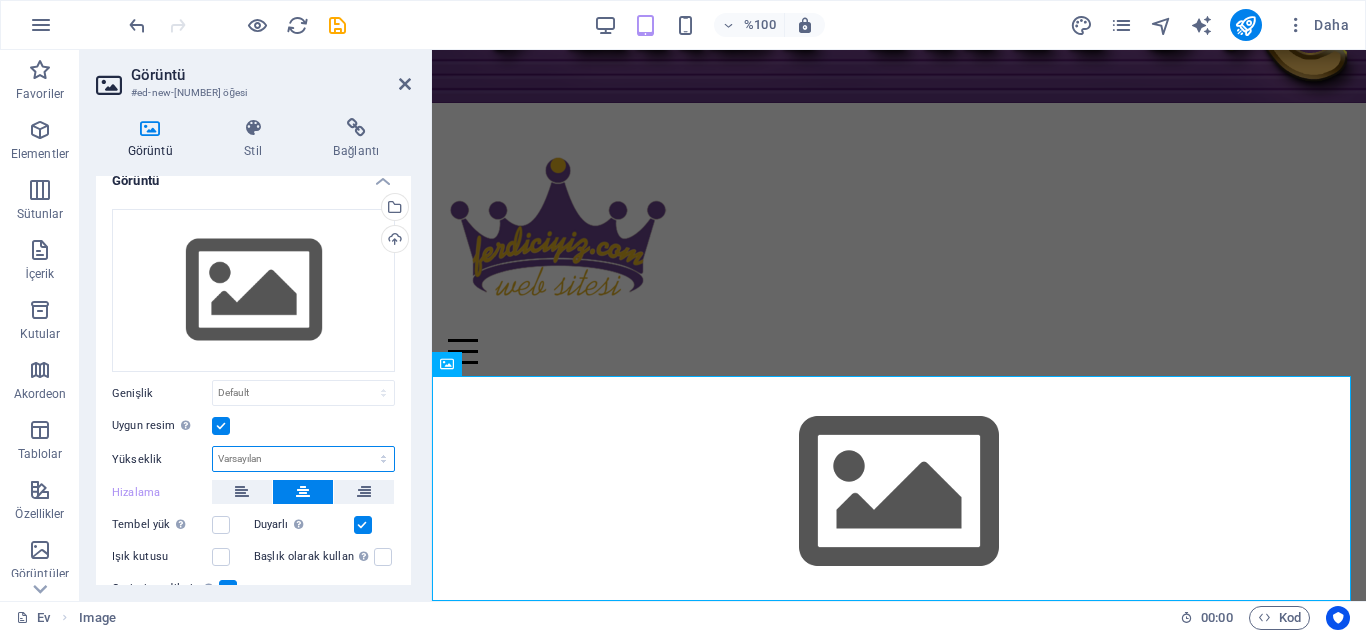 click on "Varsayılan otomatik piksel" at bounding box center (303, 459) 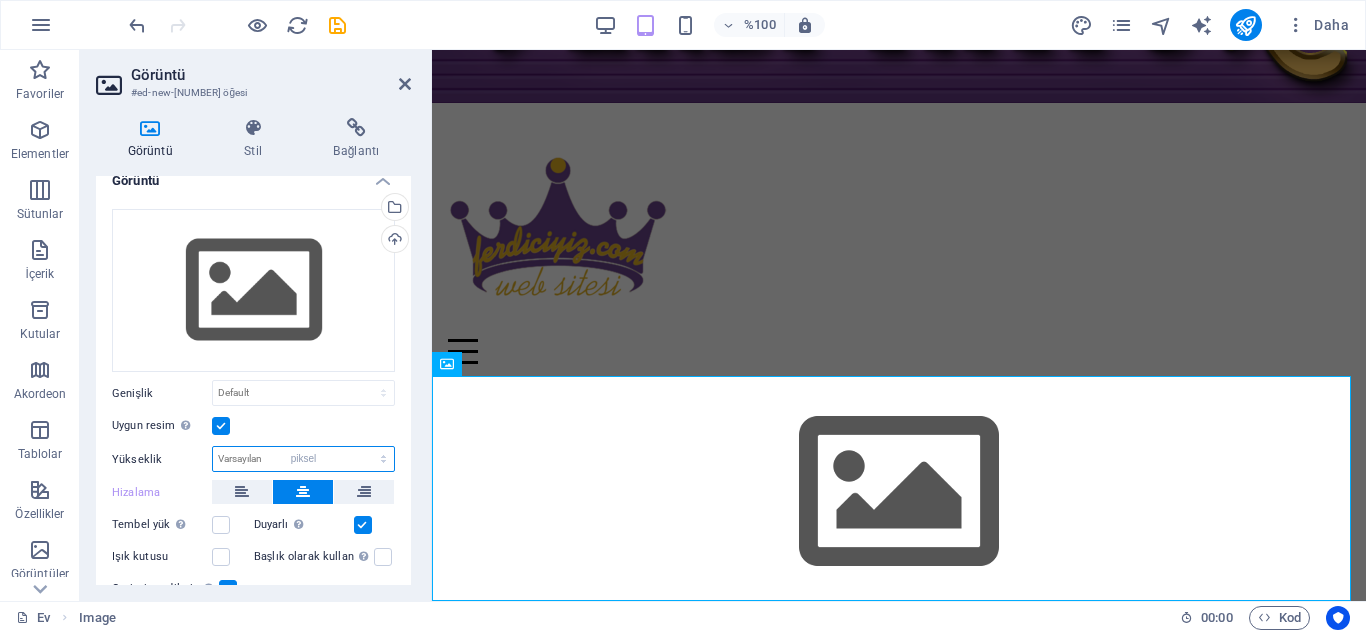 click on "Varsayılan otomatik piksel" at bounding box center (303, 459) 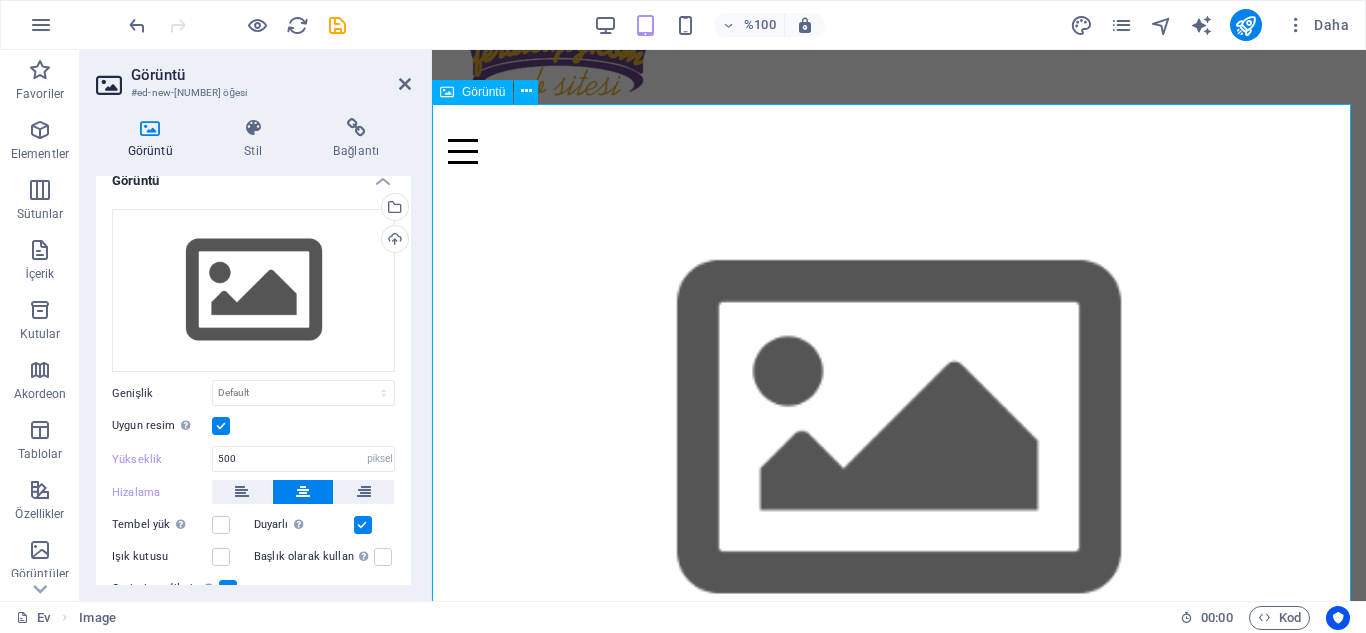 scroll, scrollTop: 494, scrollLeft: 0, axis: vertical 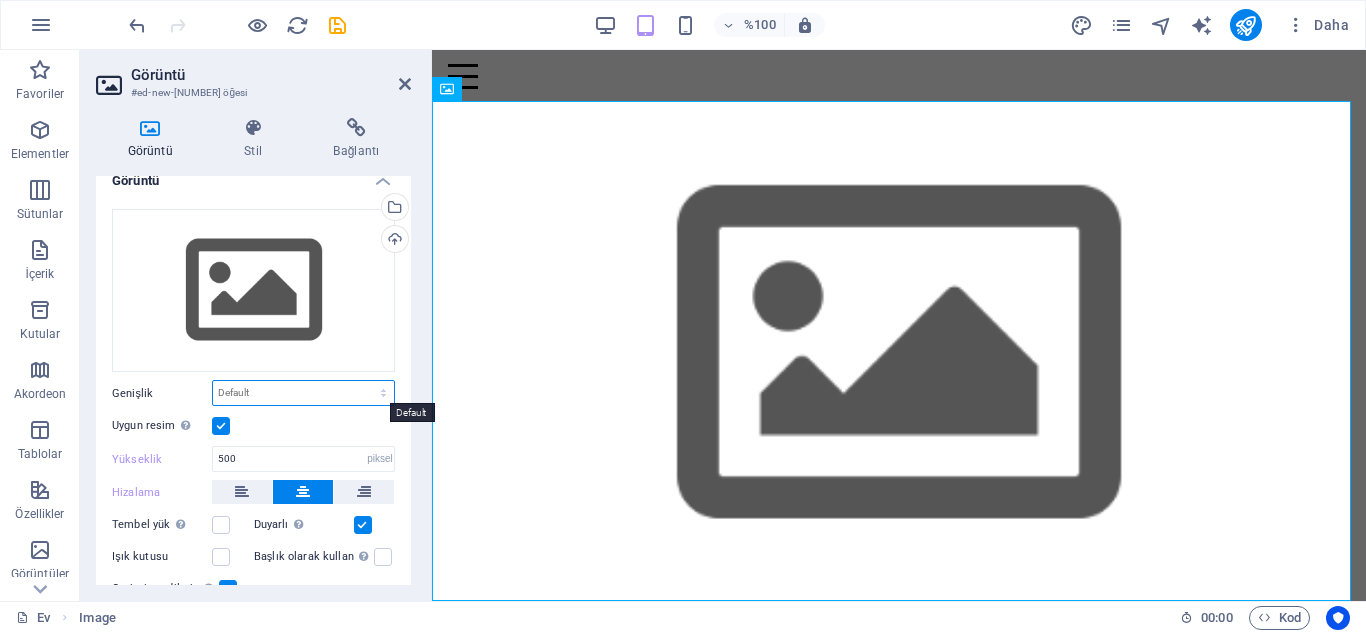 click on "Varsayılan otomatik piksel rem % onlar vh vw" at bounding box center (303, 393) 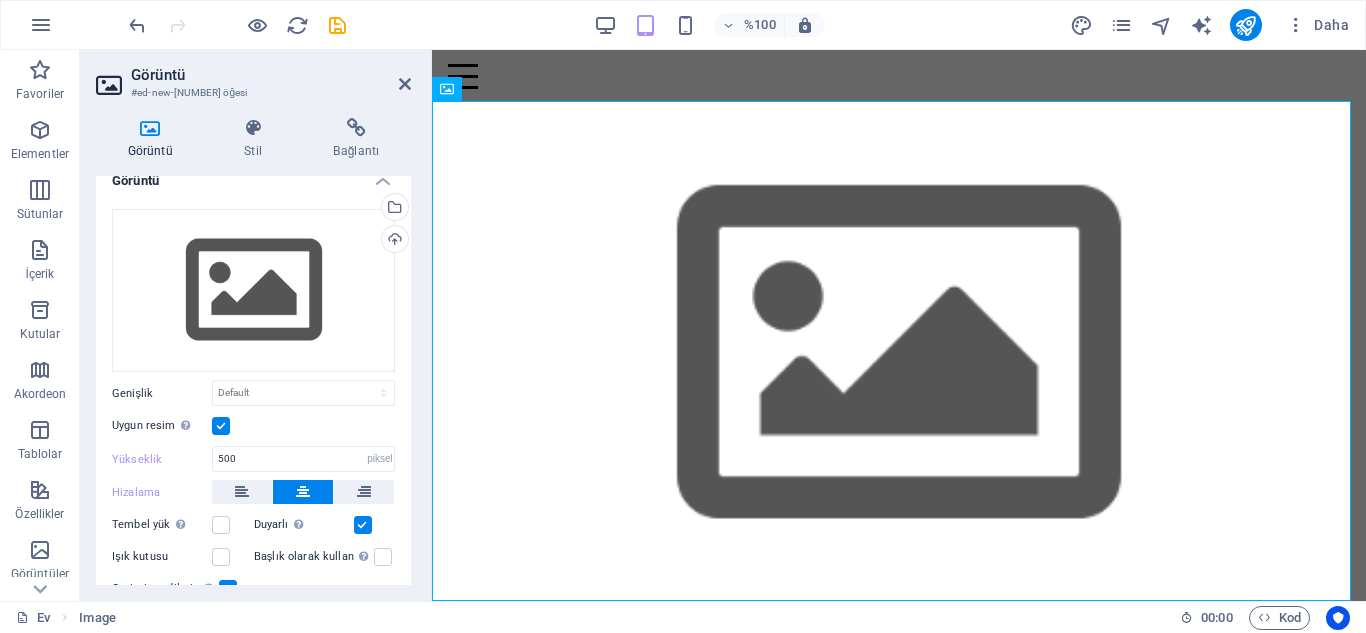 click on "Genişlik" at bounding box center (162, 393) 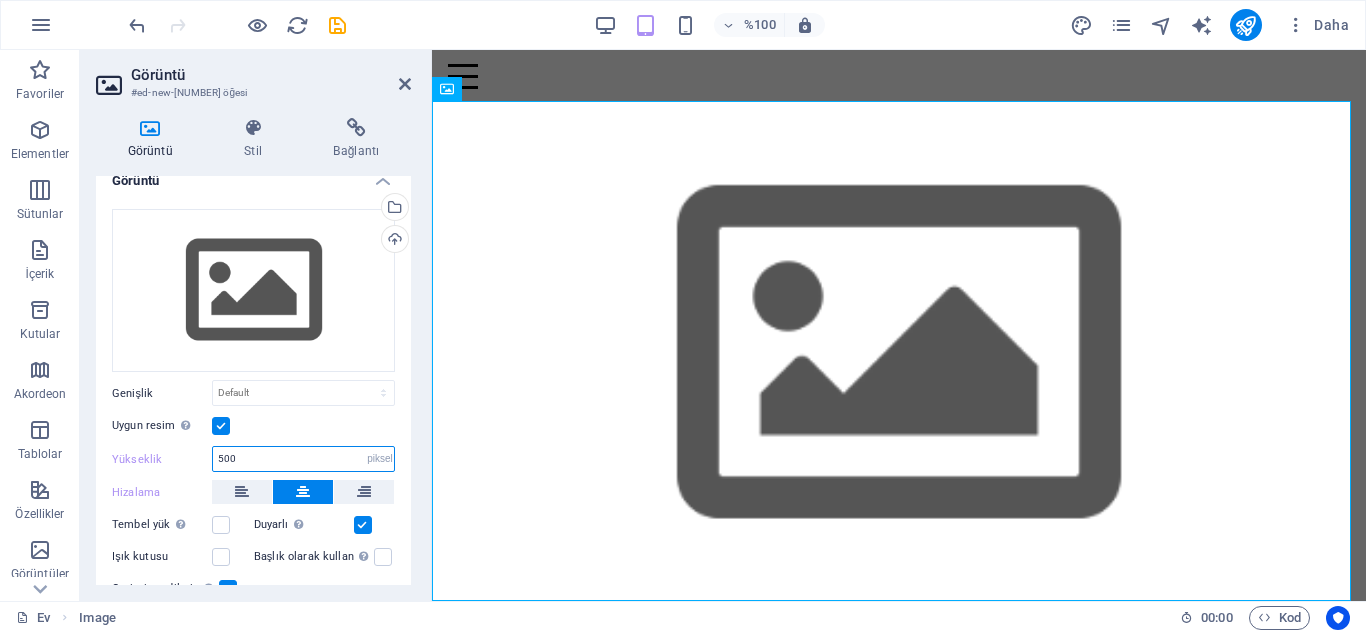 drag, startPoint x: 244, startPoint y: 457, endPoint x: 203, endPoint y: 453, distance: 41.19466 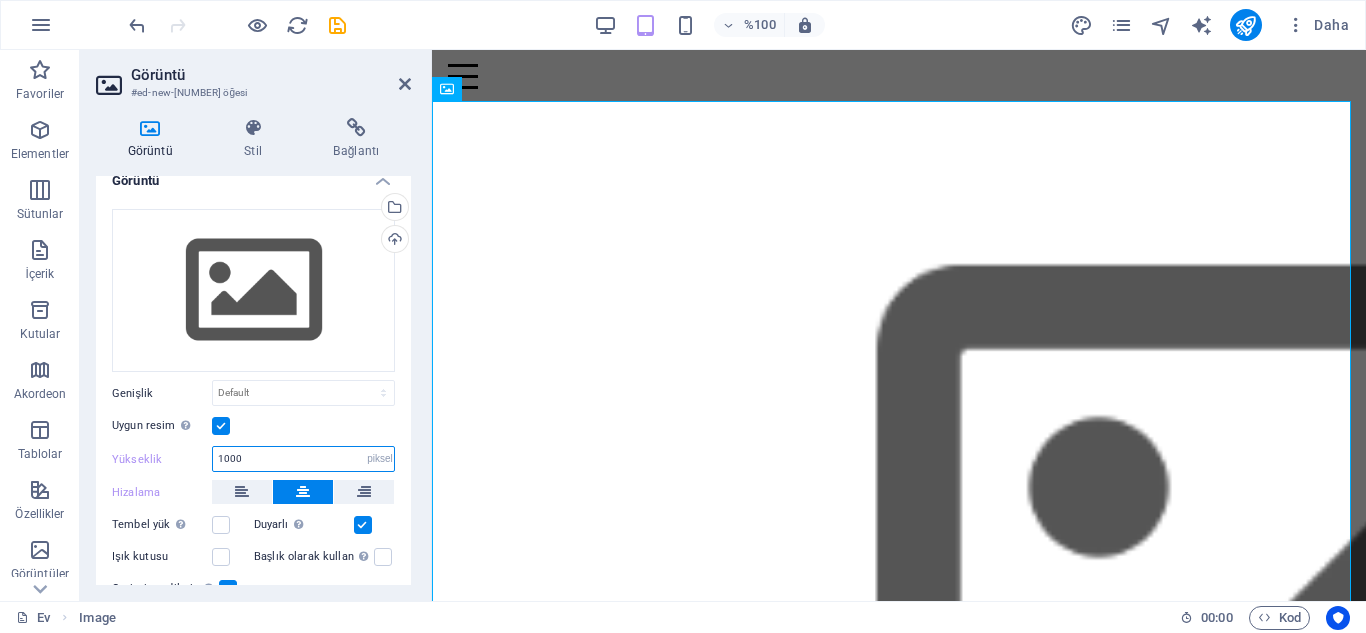 type on "1000" 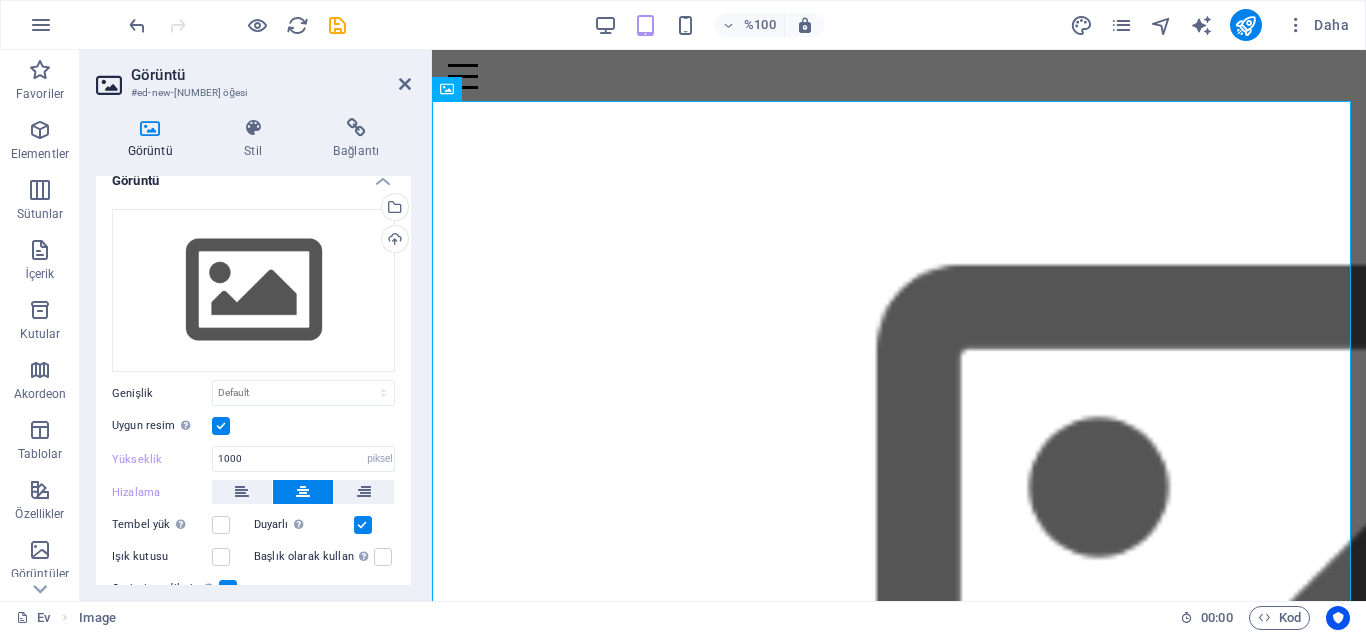 click on "Dosyaları buraya sürükleyin, dosyaları seçmek için tıklayın veya  Dosyalar'dan veya ücretsiz stok fotoğraf ve videolarımızdan dosyaları seçin Dosya yöneticisinden dosyaları seçin, stok fotoğrafları seçin veya dosyayı/dosyaları yükleyin Yüklemek Genişlik Varsayılan otomatik piksel rem % onlar vh vw Uygun resim Görüntüyü otomatik olarak sabit bir genişliğe ve yüksekliğe uydur Yükseklik 1000 Varsayılan otomatik piksel Hizalama Tembel yük Sayfa yüklendikten sonra görsellerin yüklenmesi sayfa hızını artırır. Duyarlı Retina görüntüsünü ve akıllı telefon için optimize edilmiş boyutları otomatik olarak yükleyin. Işık kutusu Başlık olarak kullan Resim, H1 başlık etiketiyle sarılacaktır. Alternatif metne H1 başlığının ağırlığını vermek için kullanışlıdır, örneğin logo için. Emin değilseniz, işareti kaldırın. Optimize edilmiş Sayfa hızını artırmak için resimler sıkıştırılmıştır. Konum Yön Gelenek X ofseti 50 piksel rem" at bounding box center (253, 456) 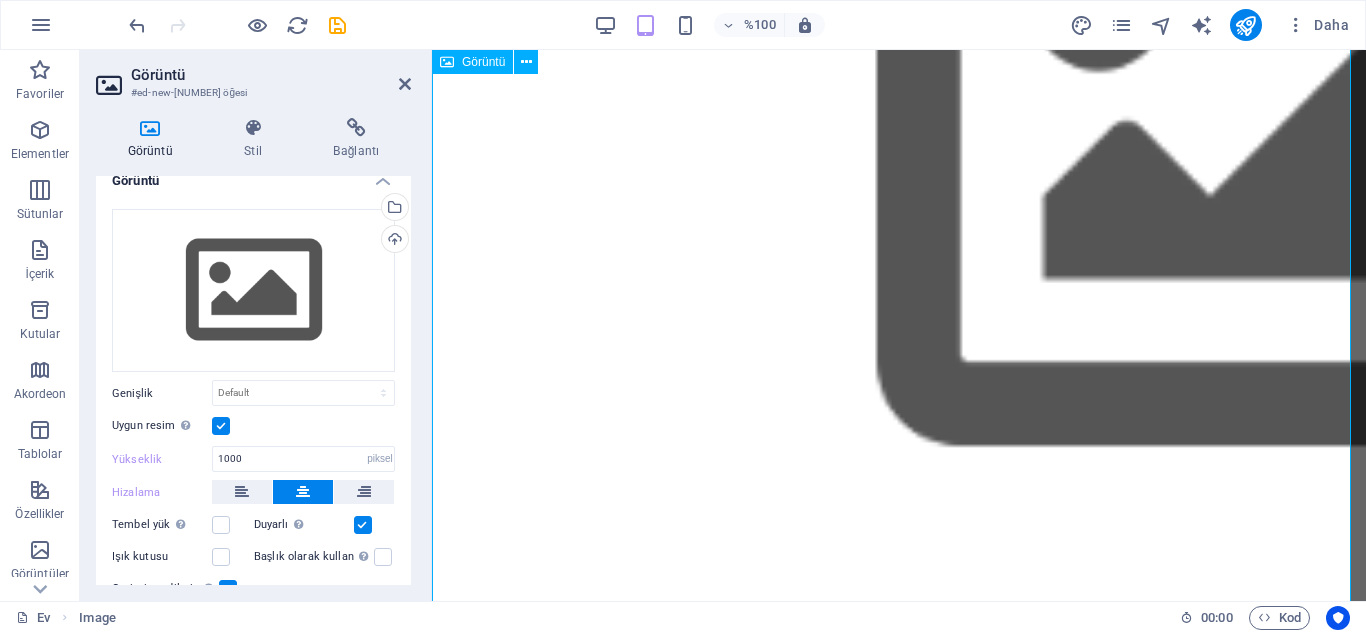 scroll, scrollTop: 994, scrollLeft: 0, axis: vertical 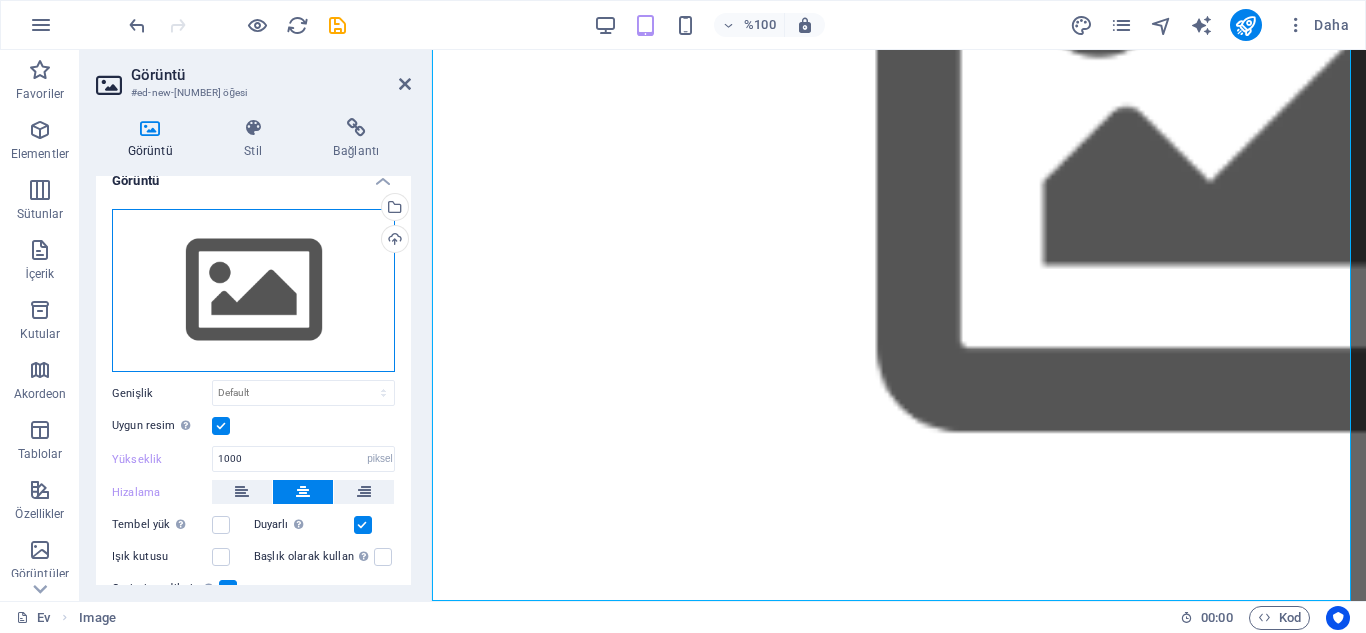 click on "Dosyaları buraya sürükleyin, dosyaları seçmek için tıklayın veya  Dosyalar'dan veya ücretsiz stok fotoğraf ve videolarımızdan dosyaları seçin" at bounding box center [253, 291] 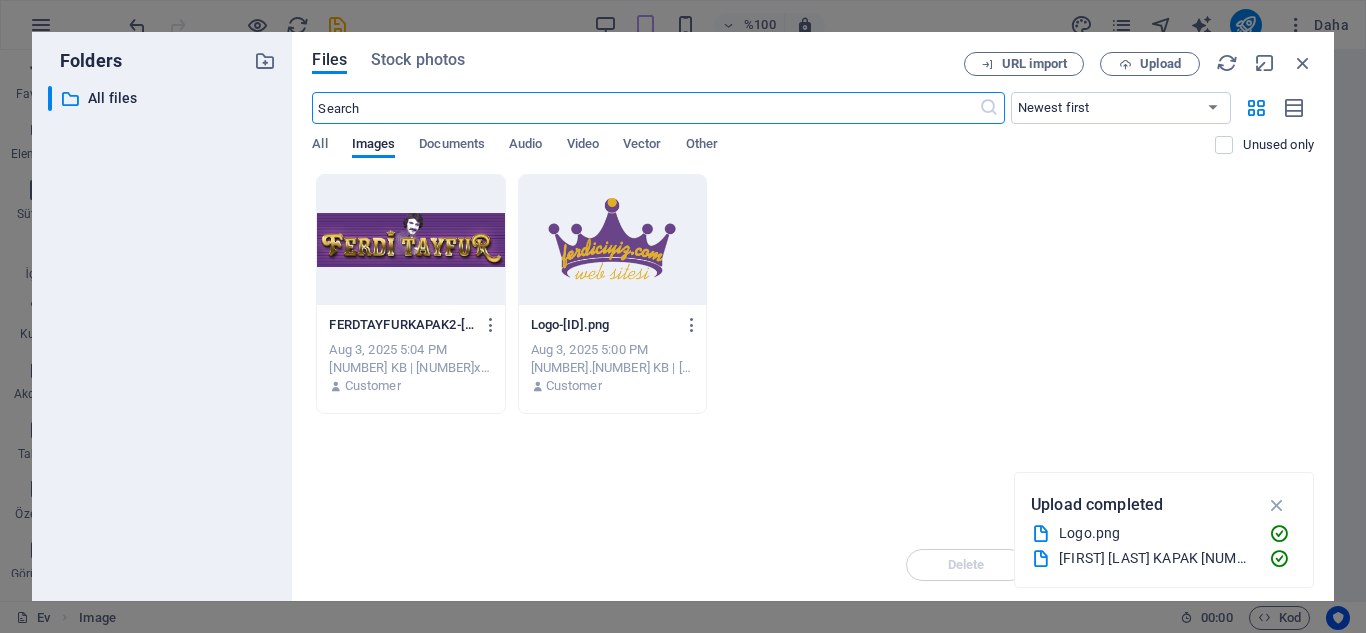 scroll, scrollTop: 851, scrollLeft: 0, axis: vertical 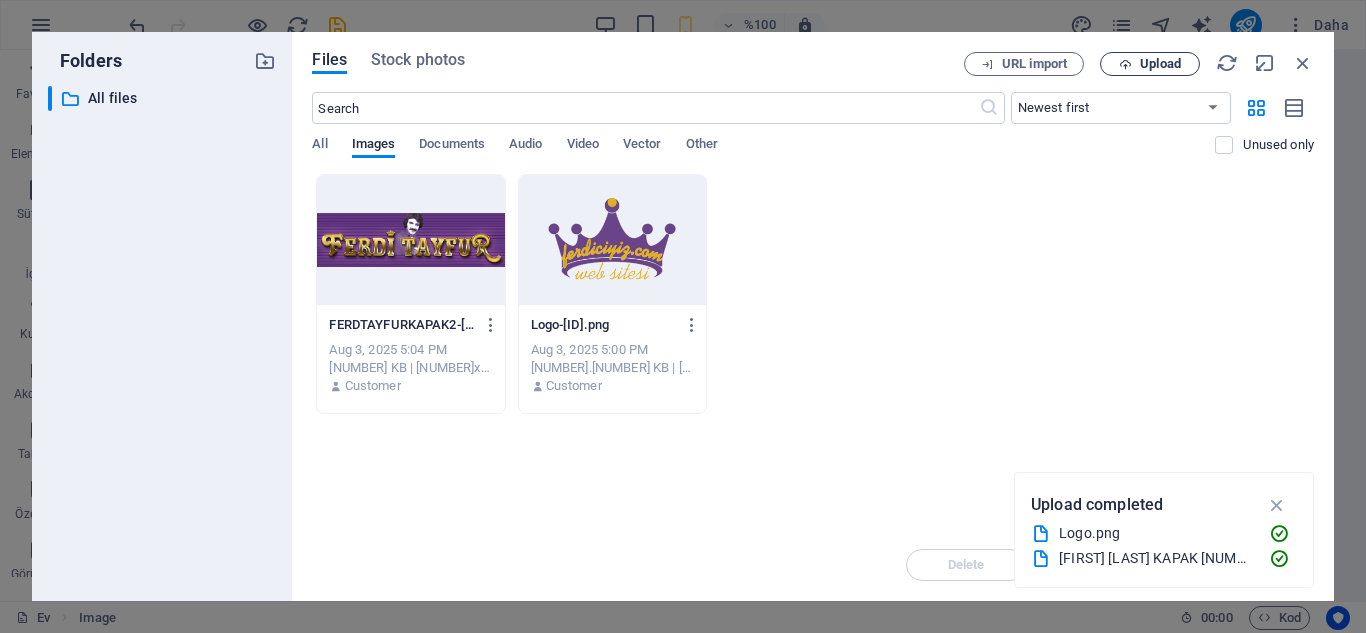 click on "Upload" at bounding box center [1150, 64] 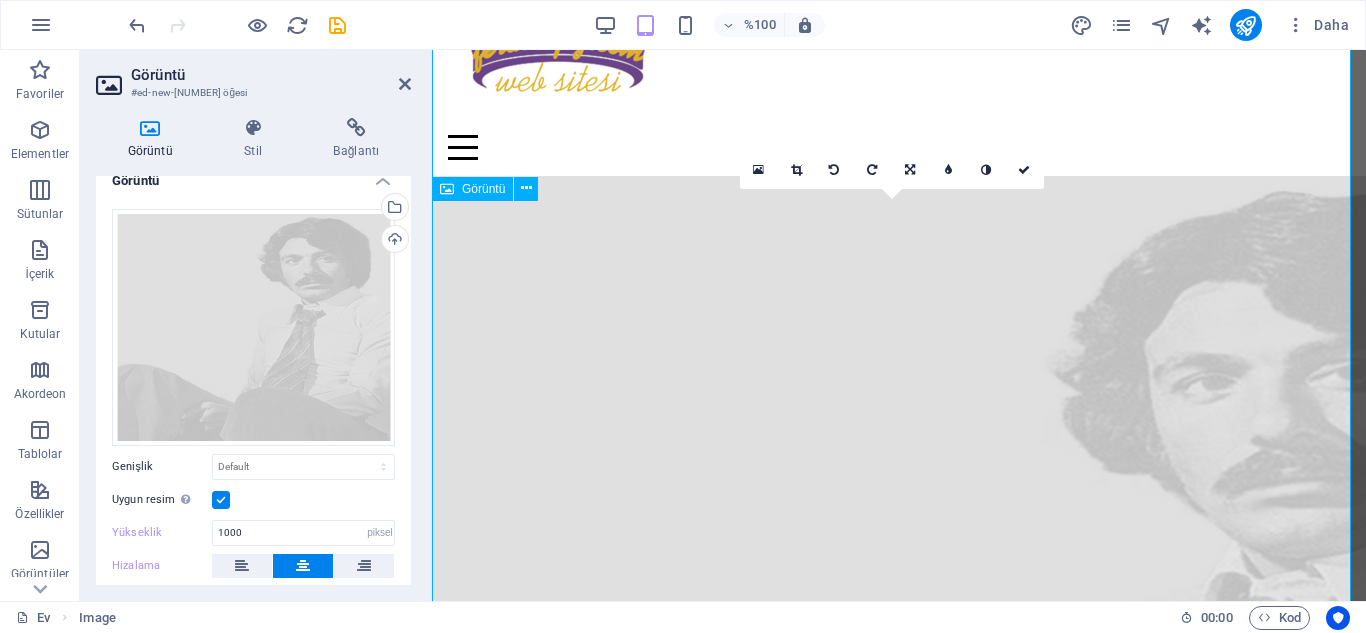 scroll, scrollTop: 394, scrollLeft: 0, axis: vertical 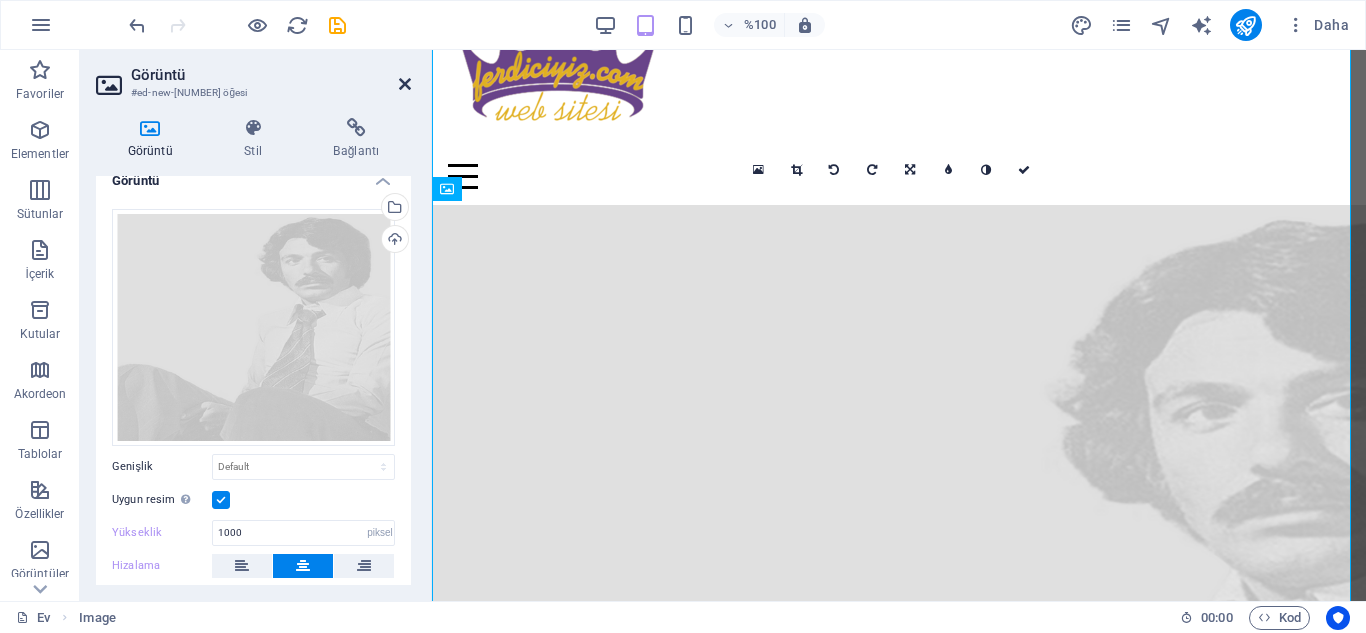click at bounding box center [405, 84] 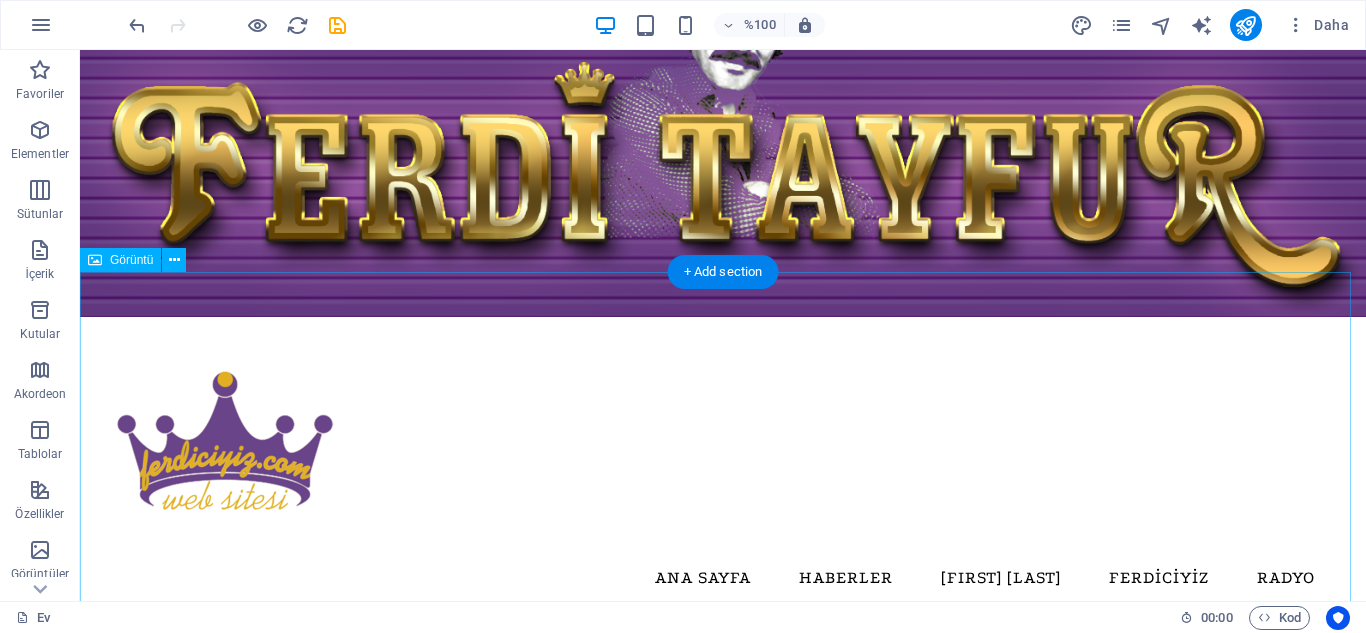 scroll, scrollTop: 400, scrollLeft: 0, axis: vertical 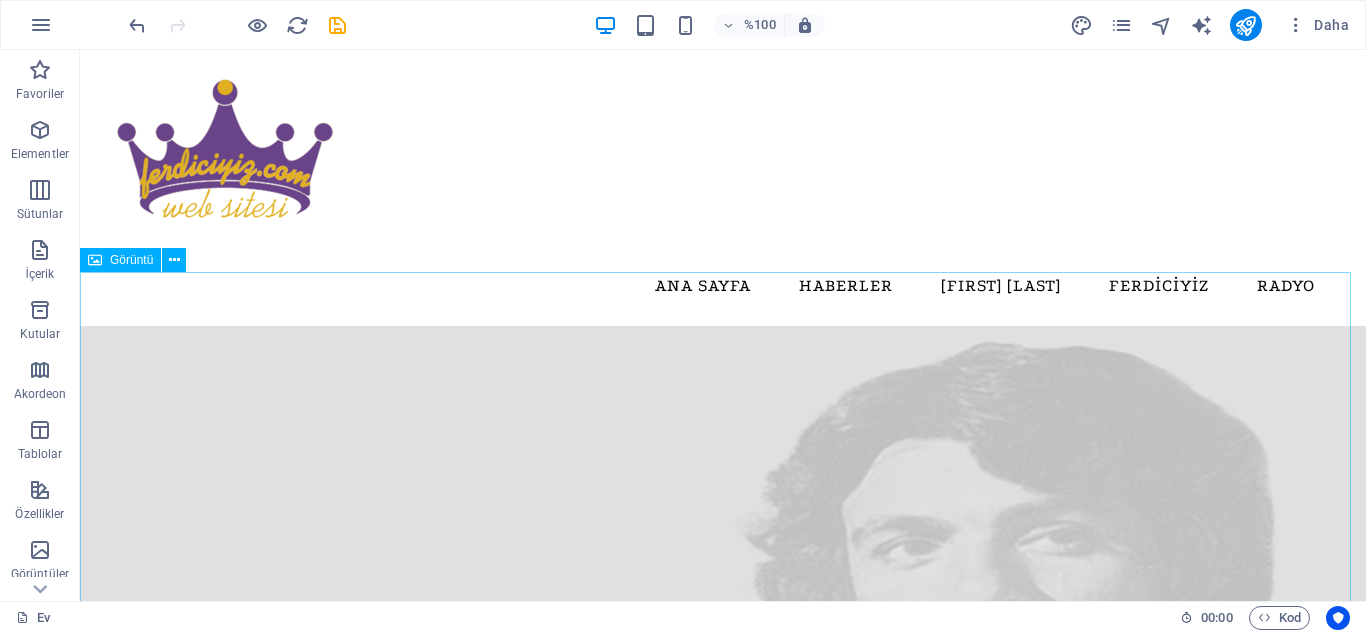 click on "Görüntü" at bounding box center [131, 260] 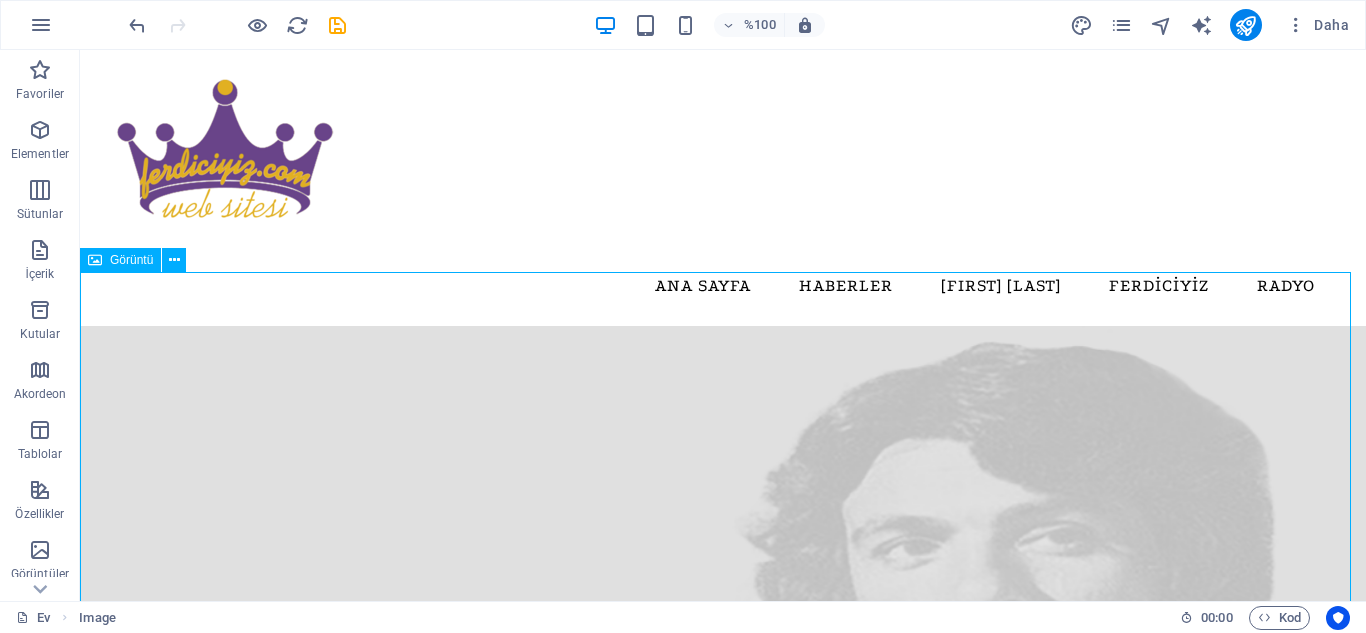 click on "Görüntü" at bounding box center (120, 260) 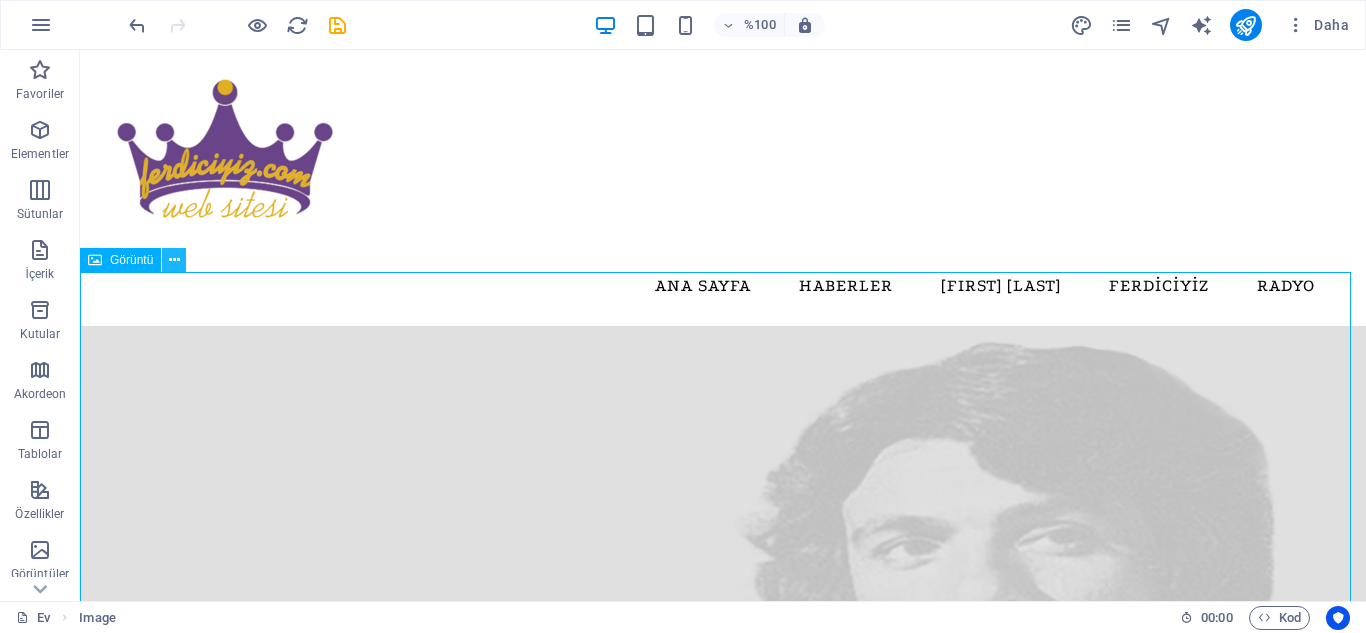 click at bounding box center (174, 260) 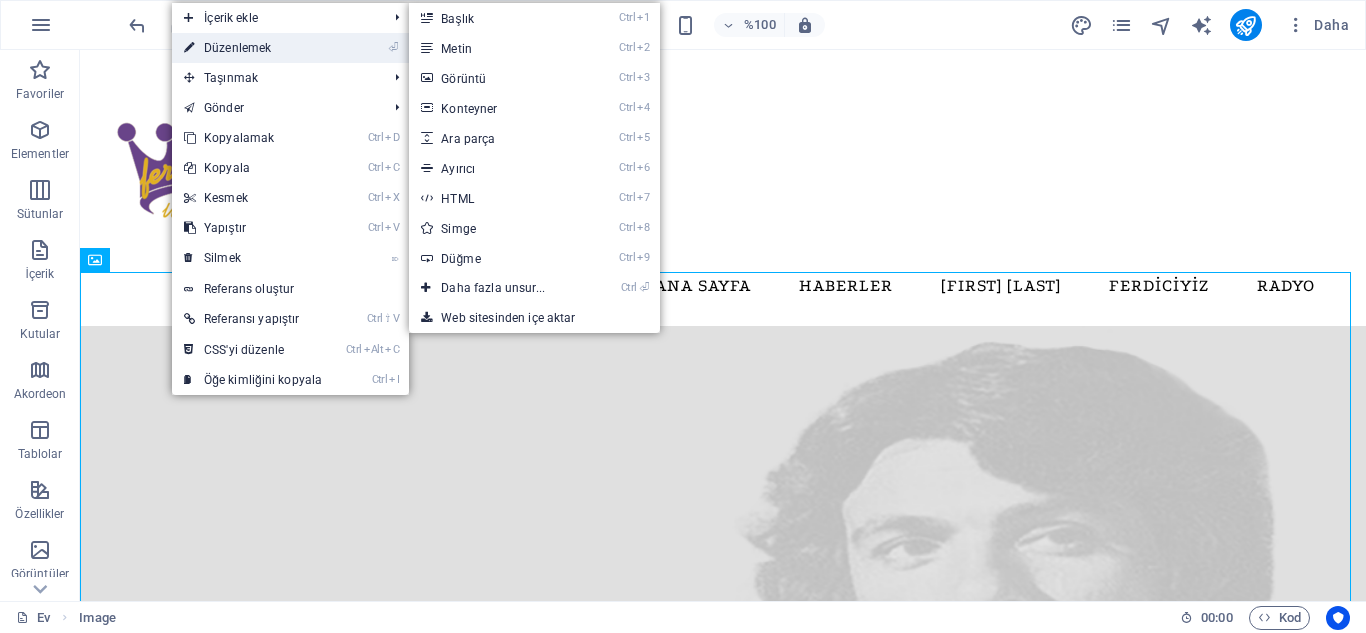 click on "Düzenlemek" at bounding box center (237, 48) 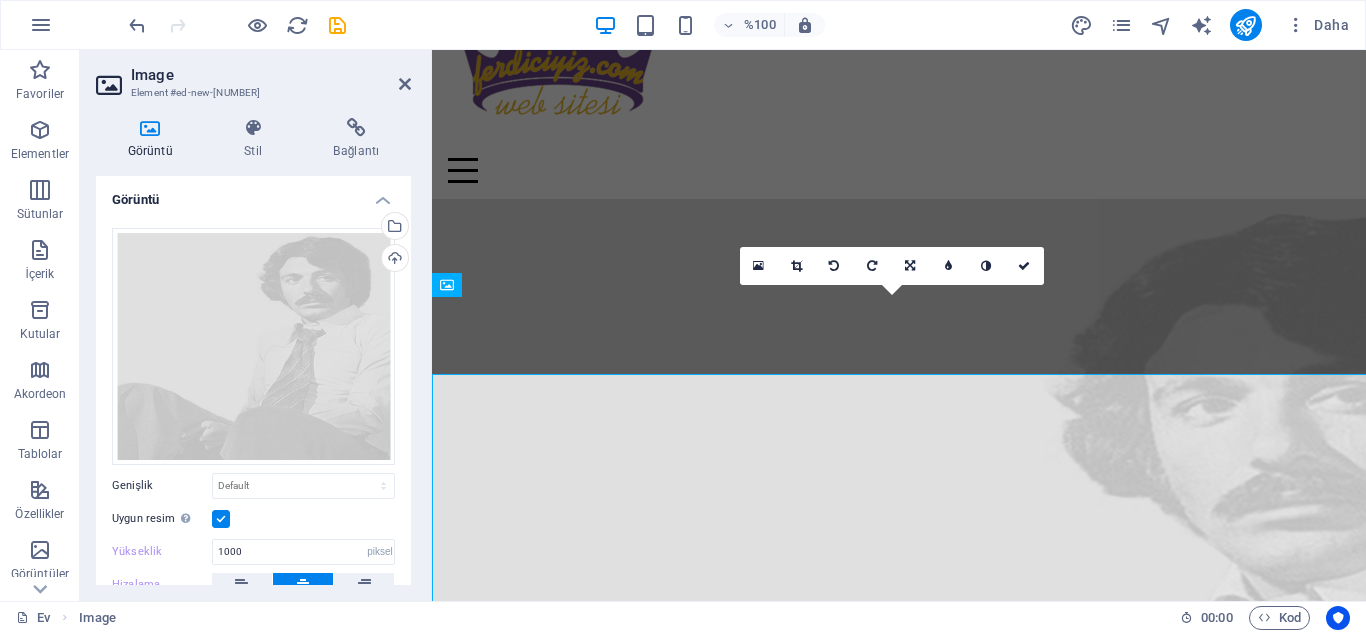 scroll, scrollTop: 298, scrollLeft: 0, axis: vertical 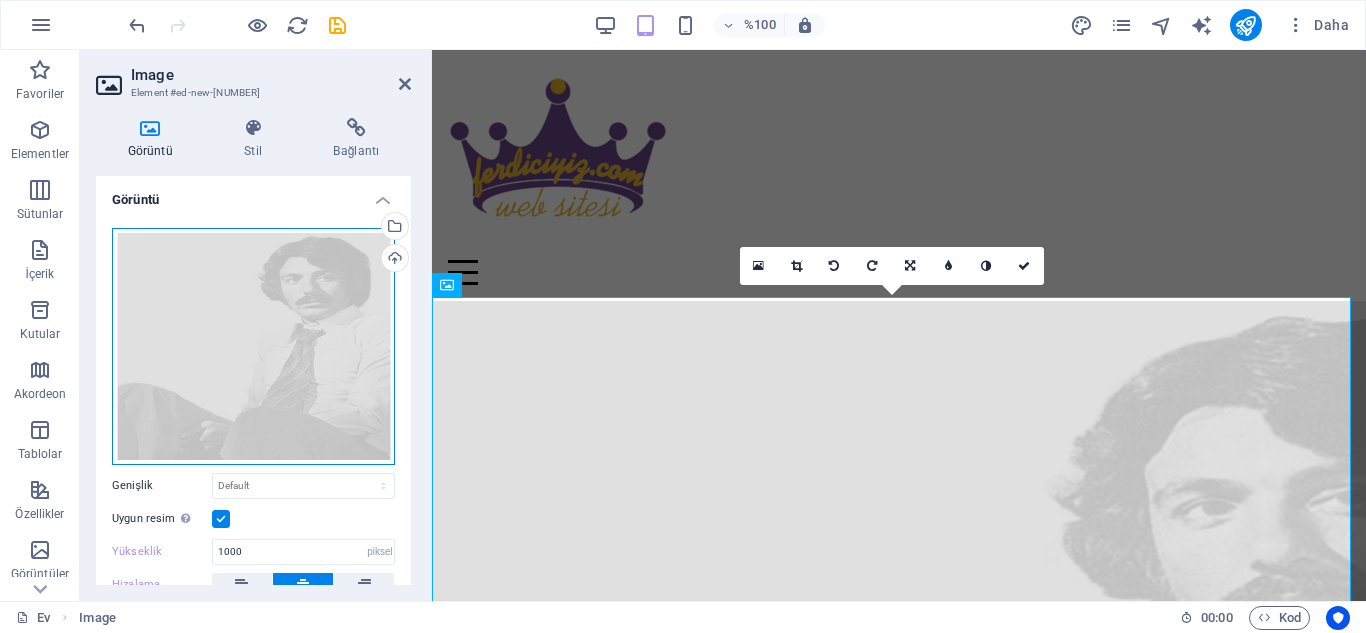 click on "Dosyaları buraya sürükleyin, dosyaları seçmek için tıklayın veya  Dosyalar'dan veya ücretsiz stok fotoğraf ve videolarımızdan dosyaları seçin" at bounding box center (253, 346) 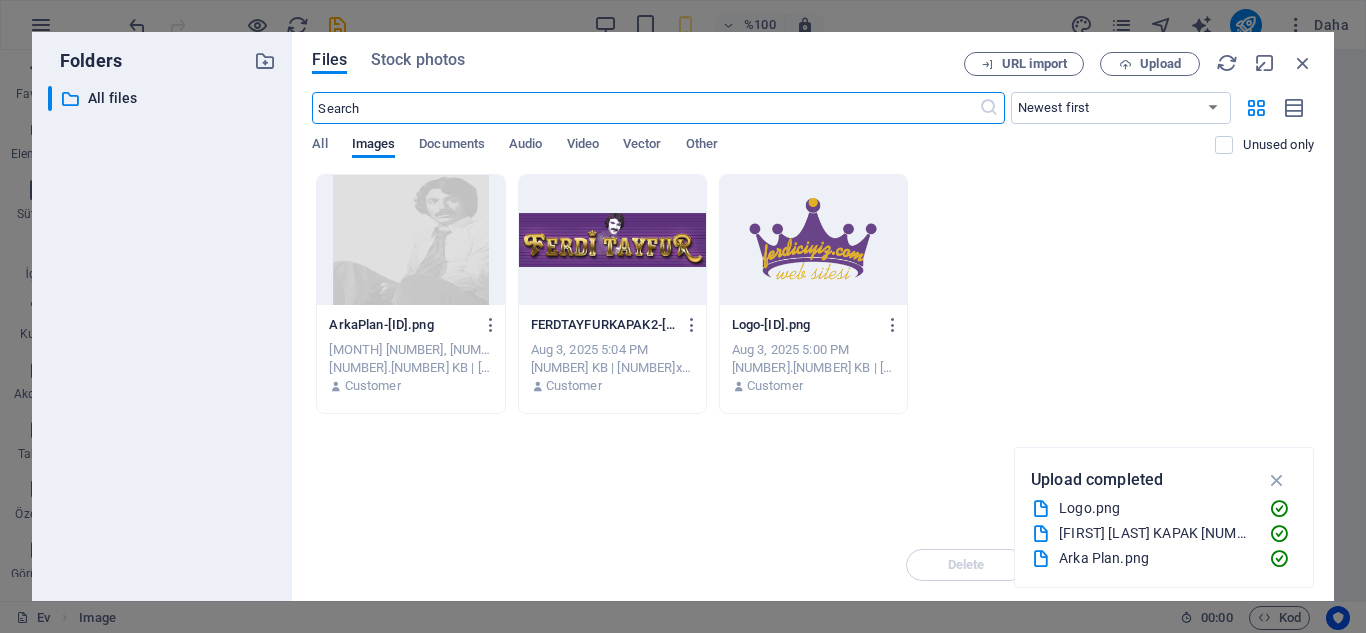 scroll, scrollTop: 155, scrollLeft: 0, axis: vertical 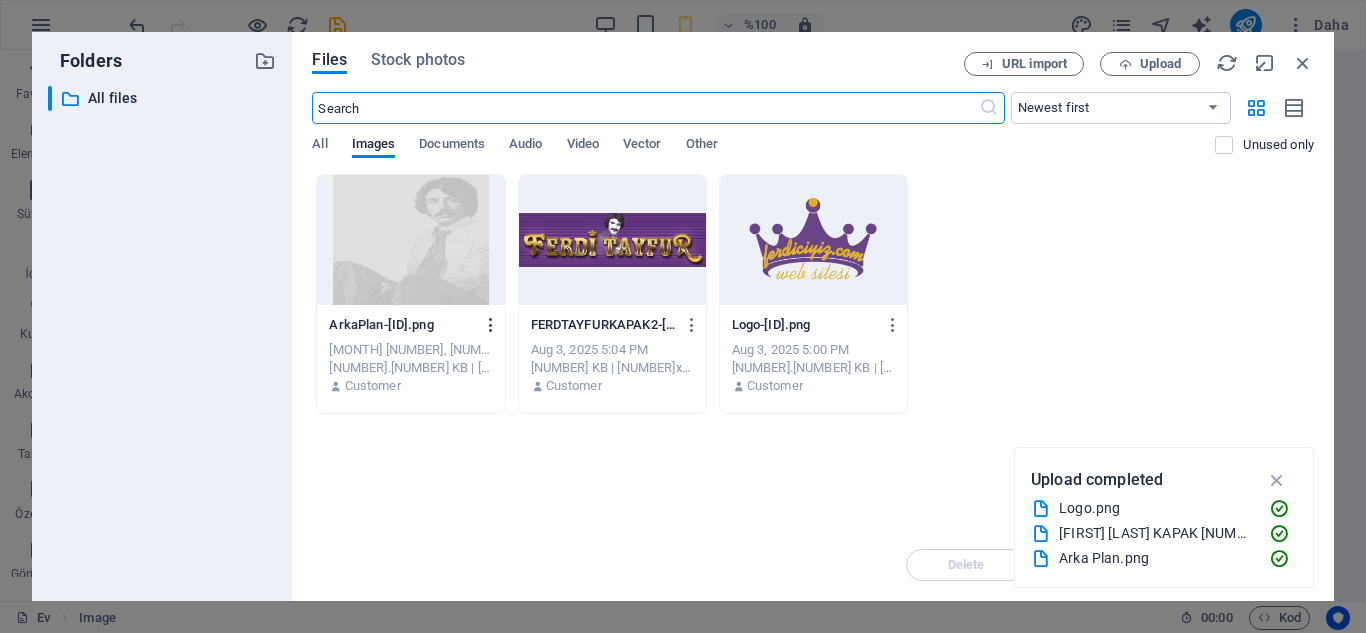click at bounding box center [491, 325] 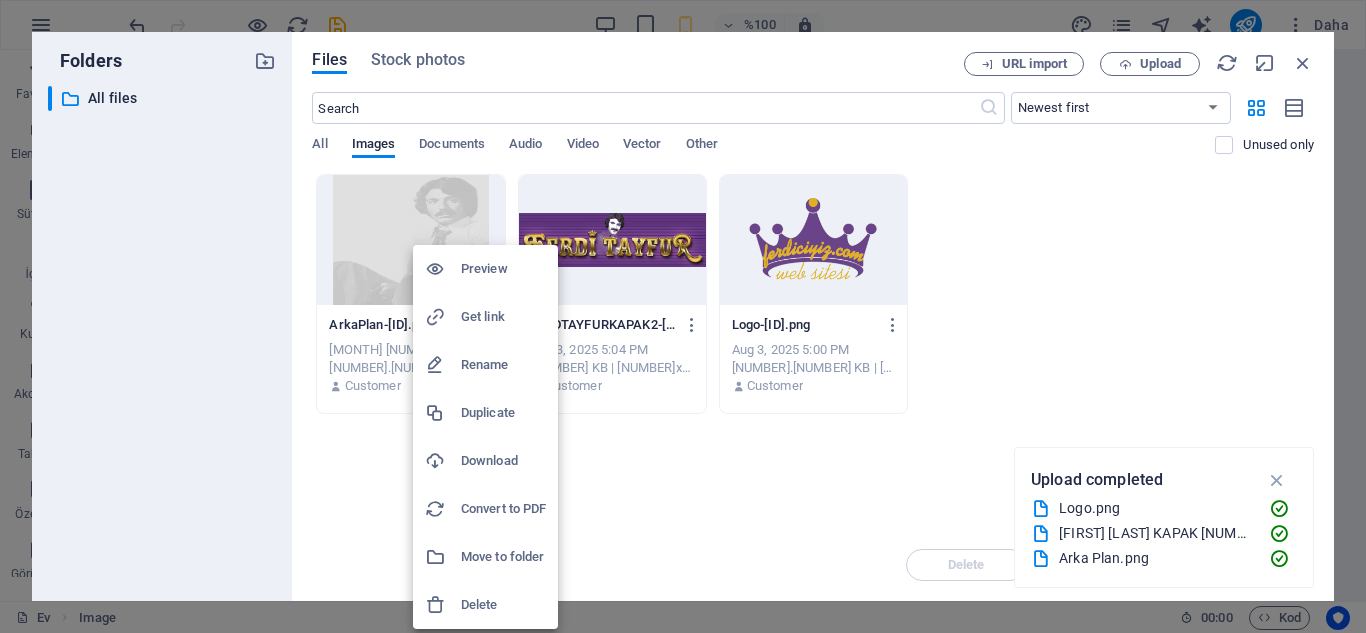 click on "Delete" at bounding box center (503, 605) 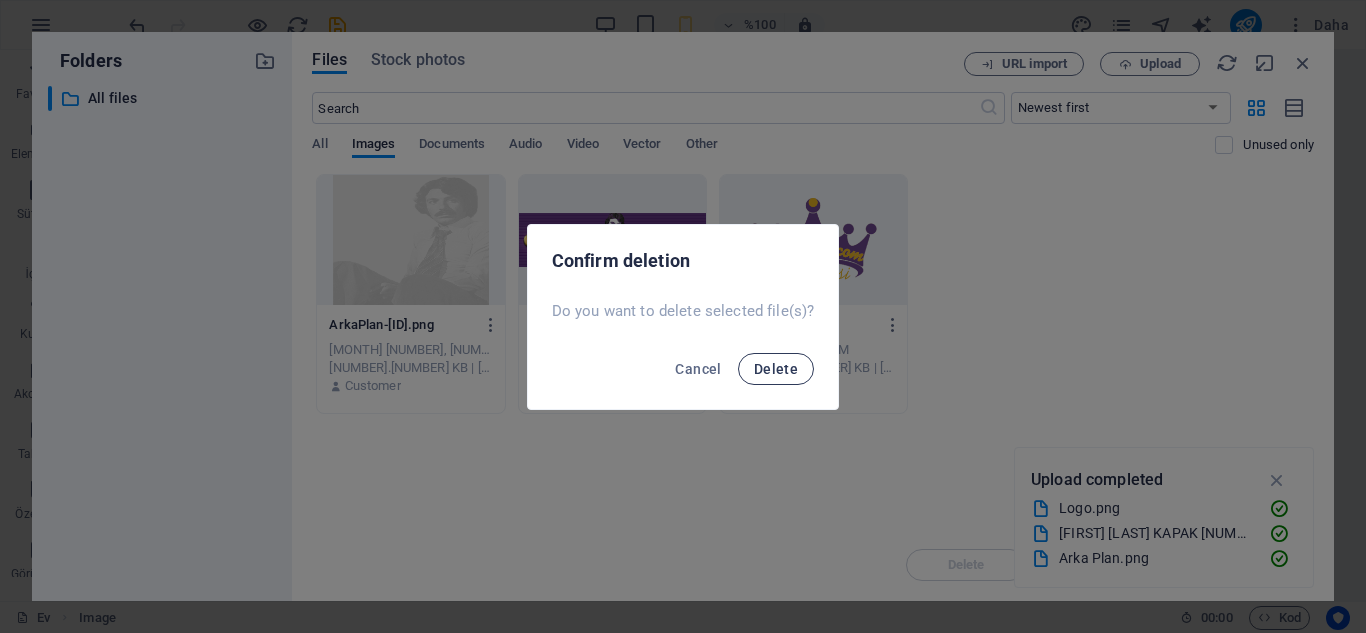 click on "Delete" at bounding box center (776, 369) 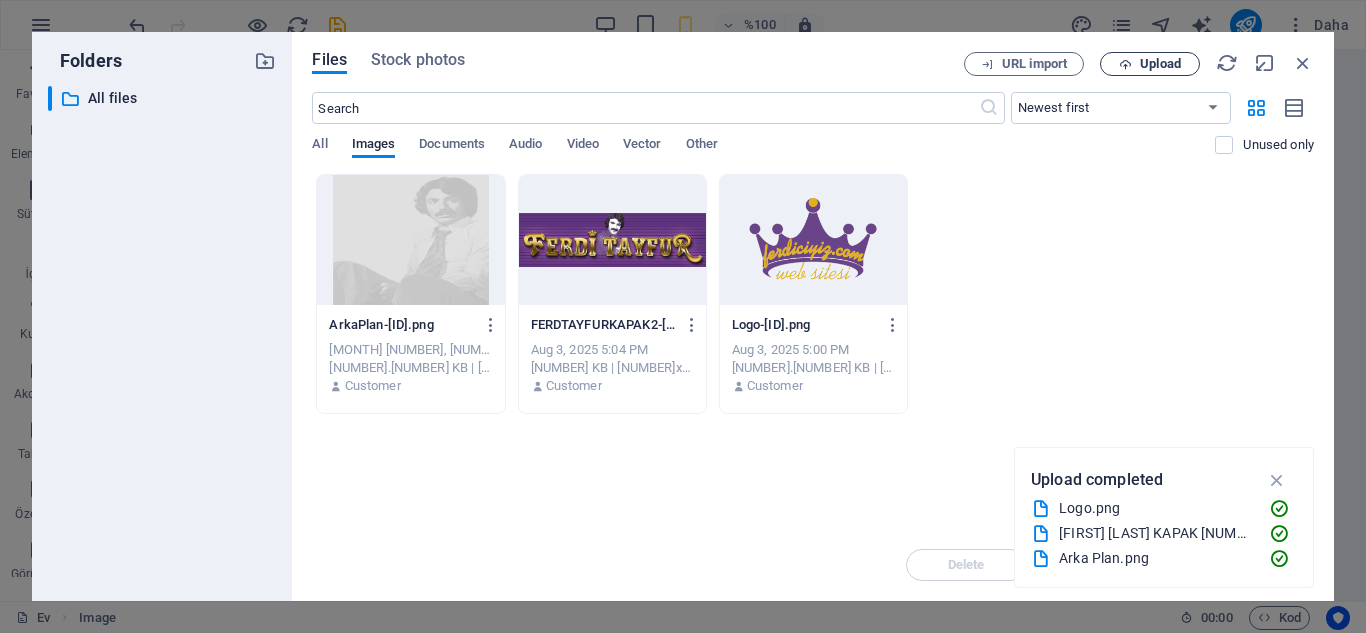 click on "Upload" at bounding box center [1150, 64] 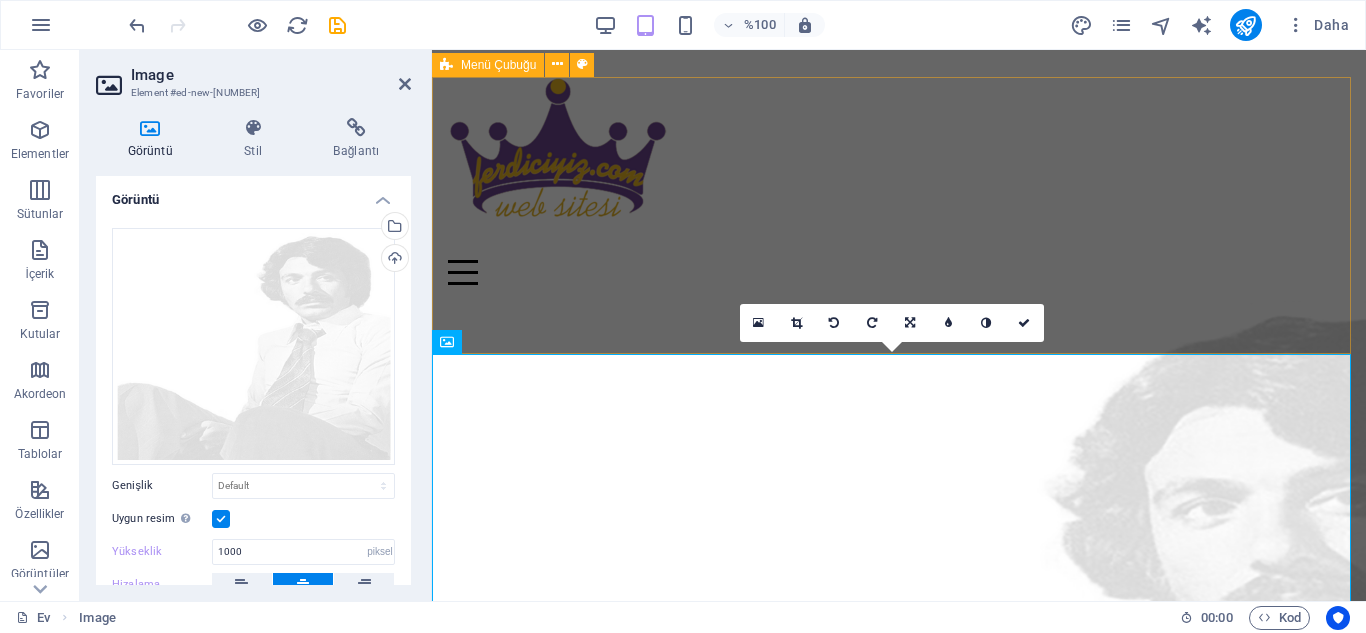 scroll, scrollTop: 198, scrollLeft: 0, axis: vertical 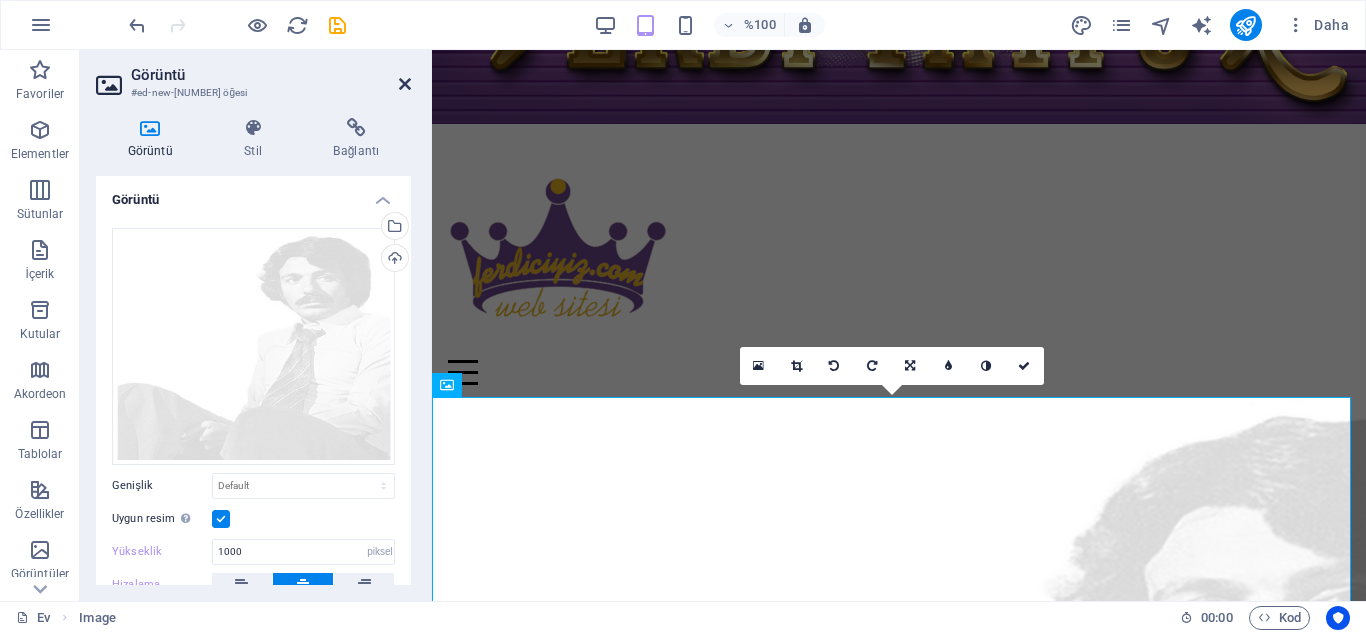 click at bounding box center (405, 84) 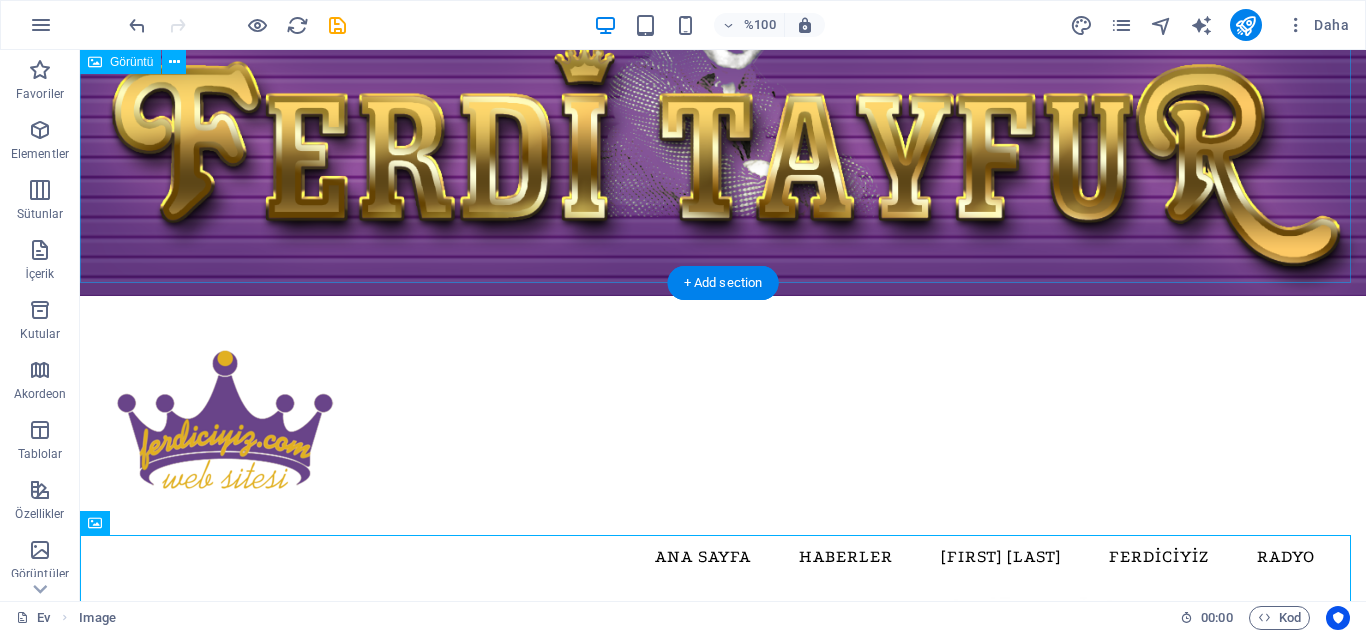 scroll, scrollTop: 629, scrollLeft: 0, axis: vertical 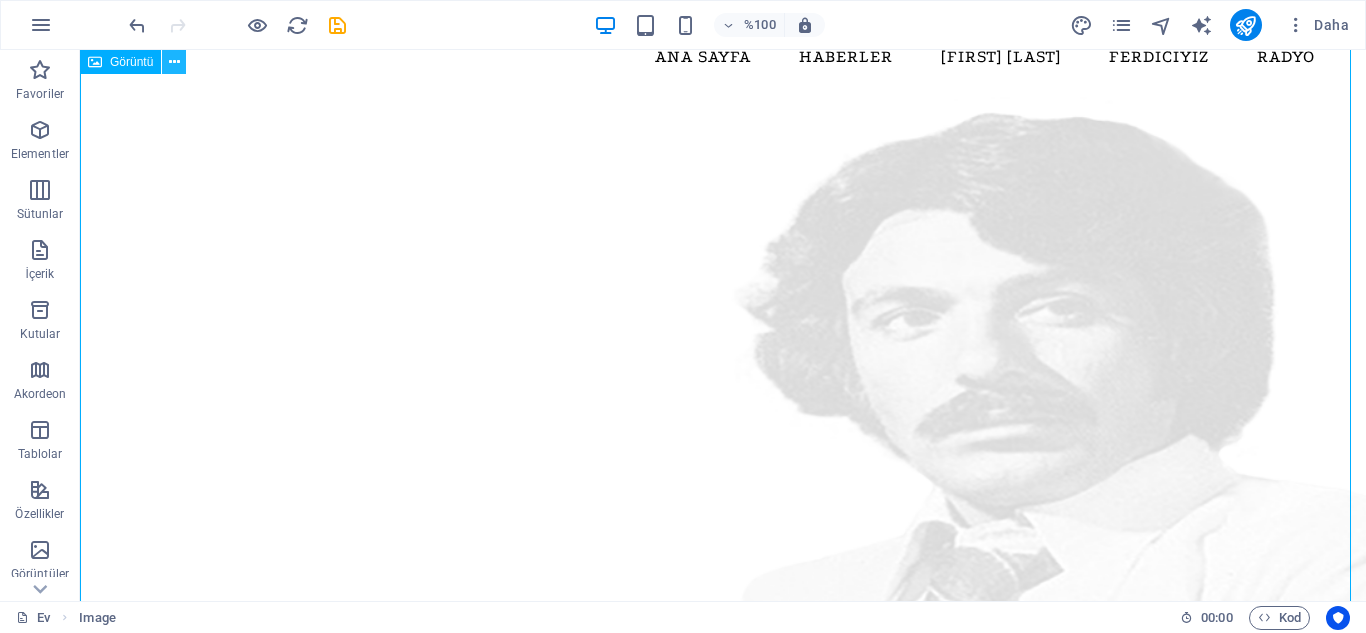 click at bounding box center (174, 62) 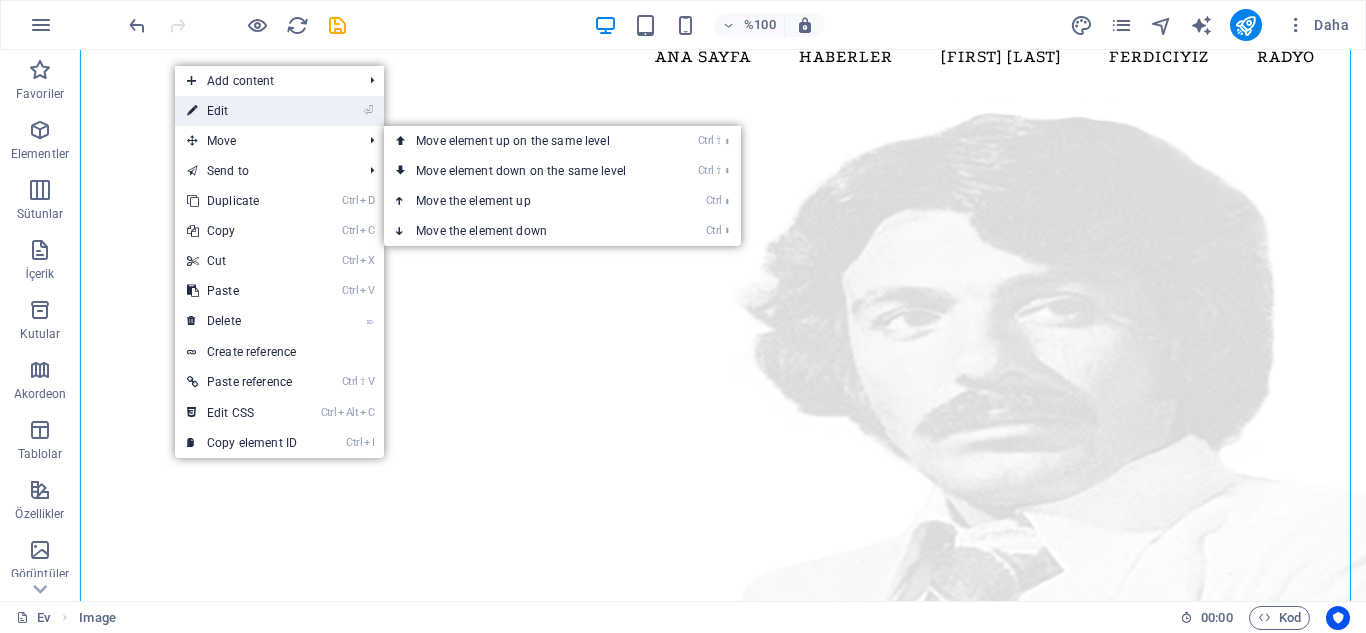 click on "⏎  Edit" at bounding box center (242, 111) 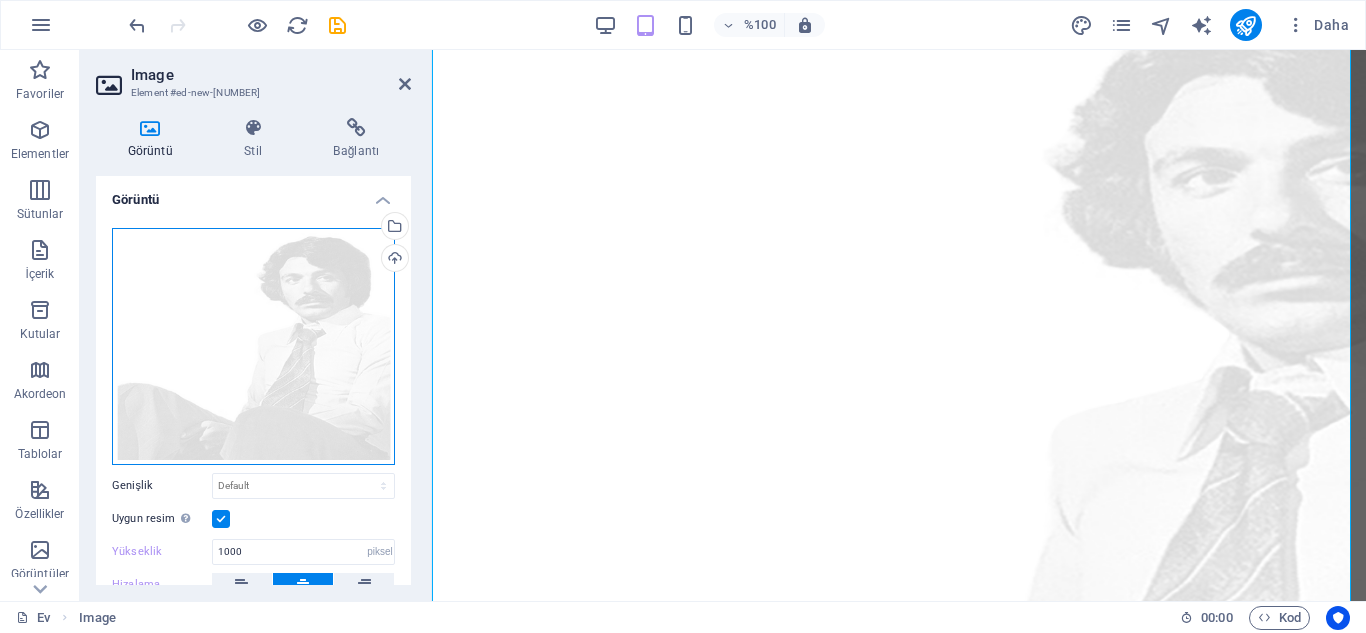 click on "Dosyaları buraya sürükleyin, dosyaları seçmek için tıklayın veya  Dosyalar'dan veya ücretsiz stok fotoğraf ve videolarımızdan dosyaları seçin" at bounding box center [253, 346] 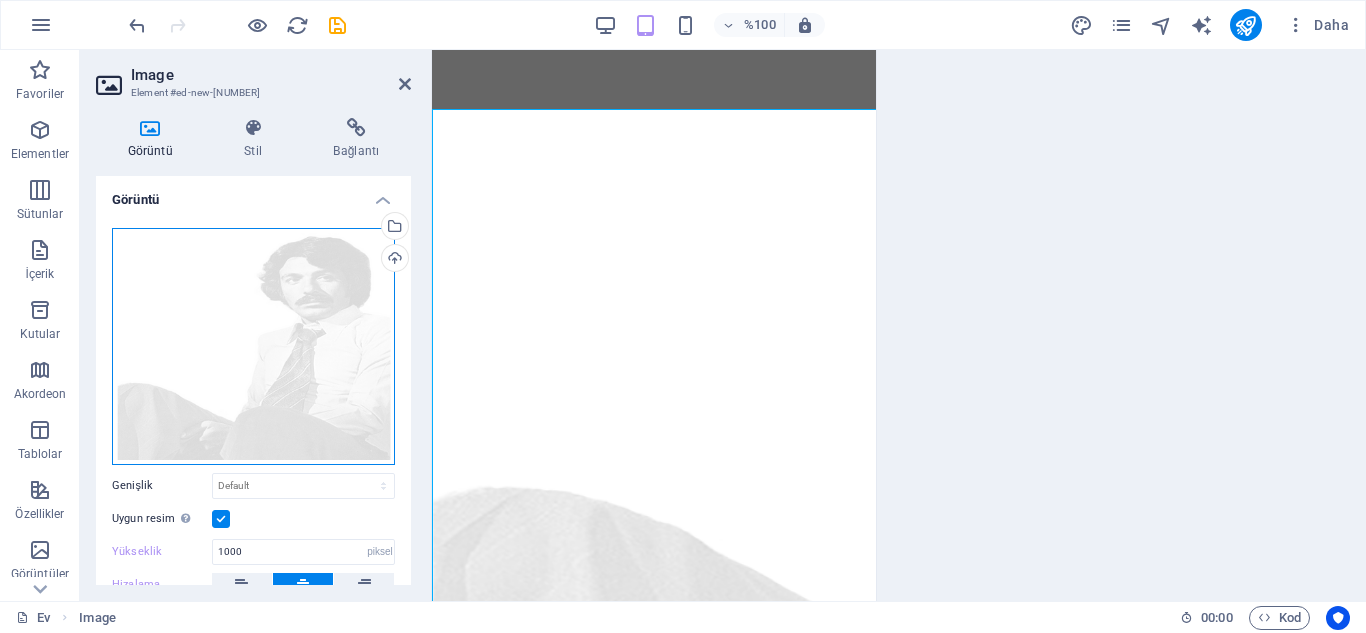 scroll, scrollTop: 486, scrollLeft: 0, axis: vertical 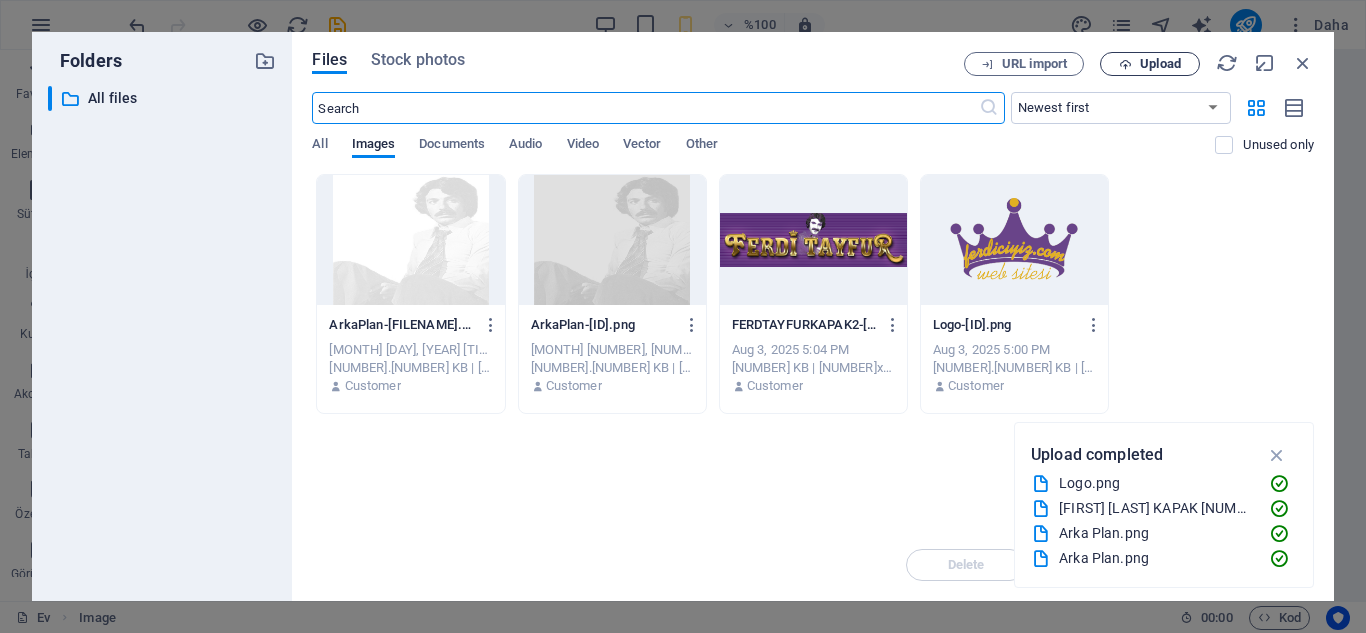 click at bounding box center [1125, 64] 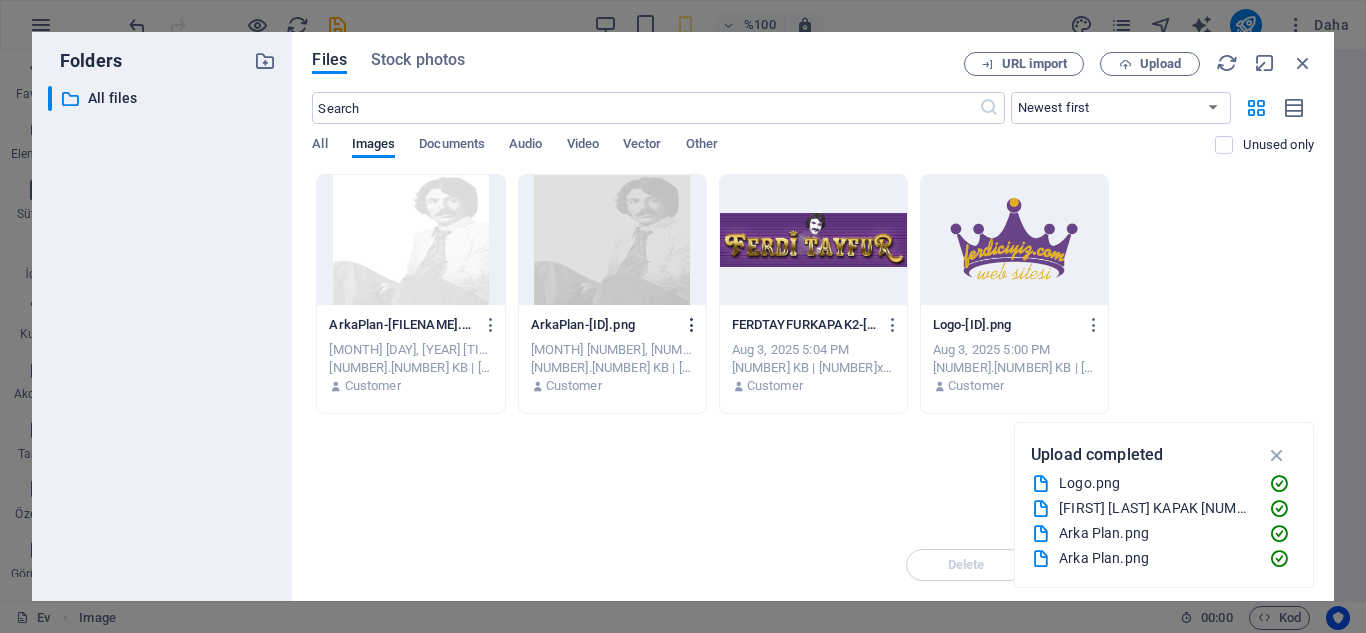 click at bounding box center [692, 325] 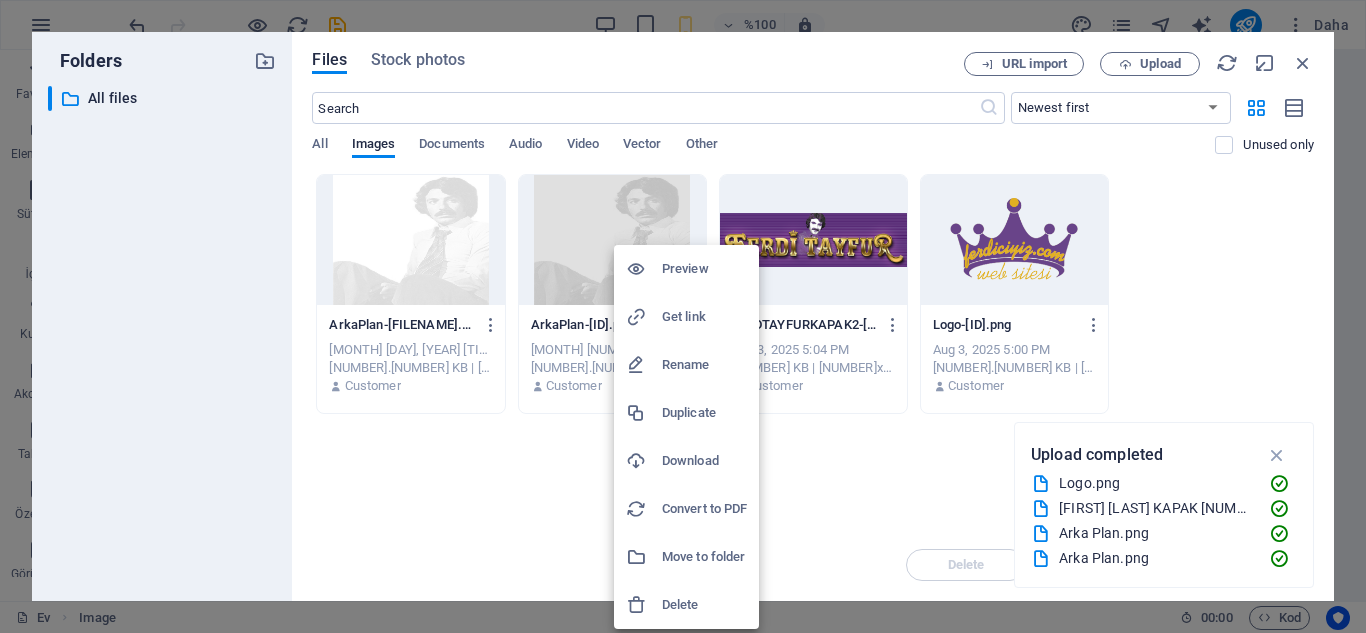 click on "Delete" at bounding box center [704, 605] 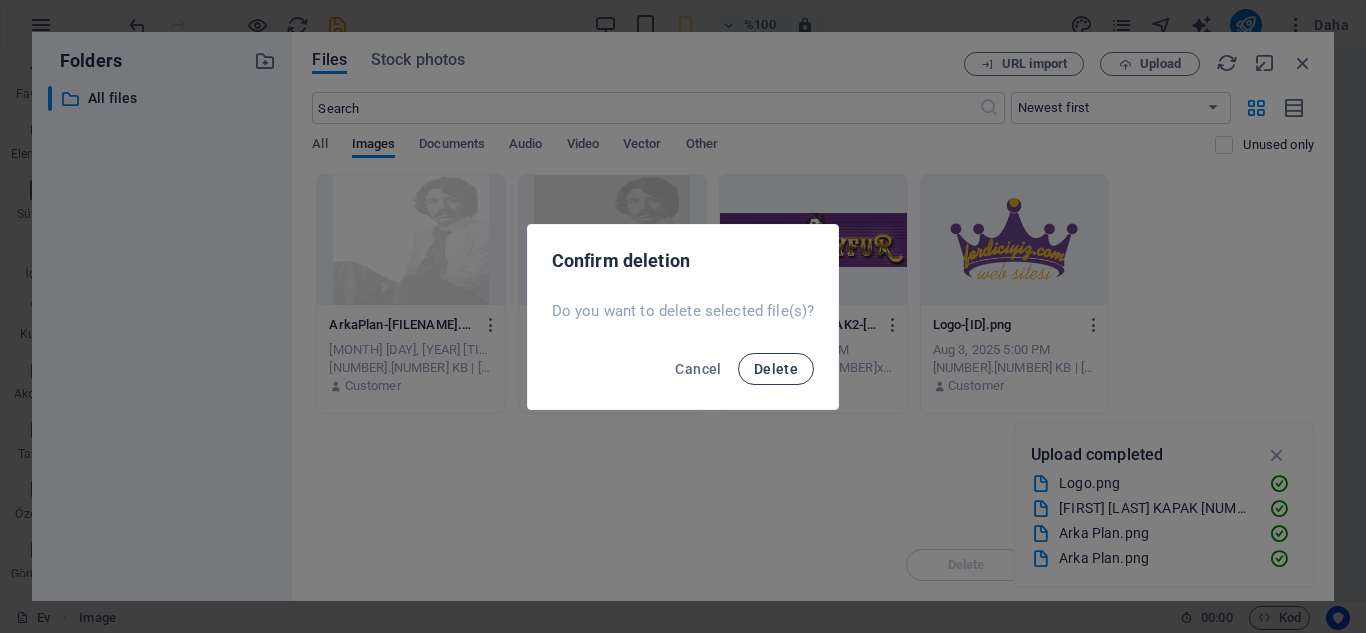 click on "Delete" at bounding box center (776, 369) 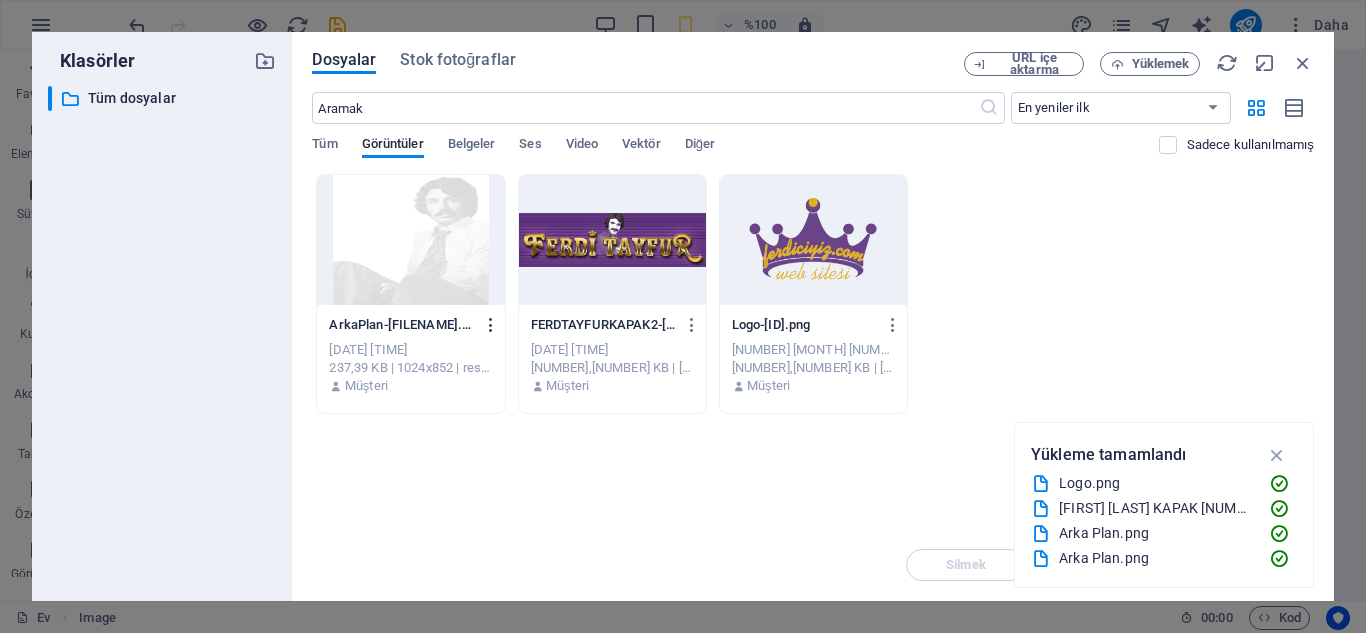 click at bounding box center [491, 325] 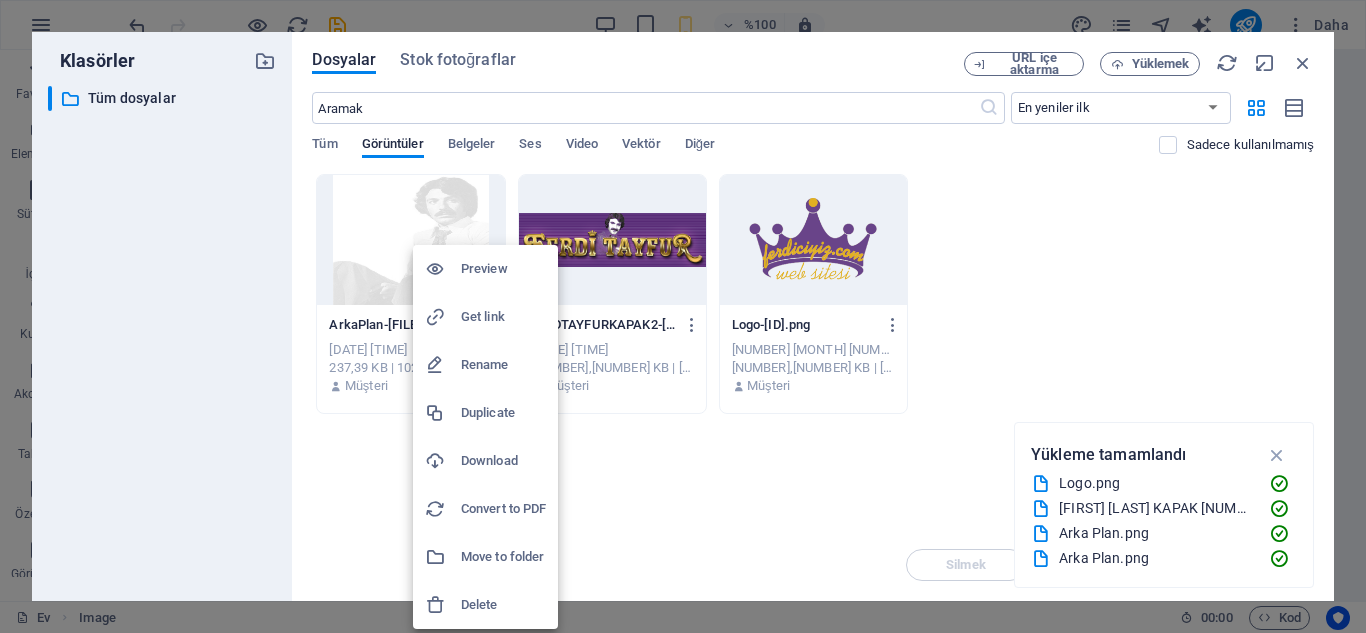 click on "Delete" at bounding box center [485, 605] 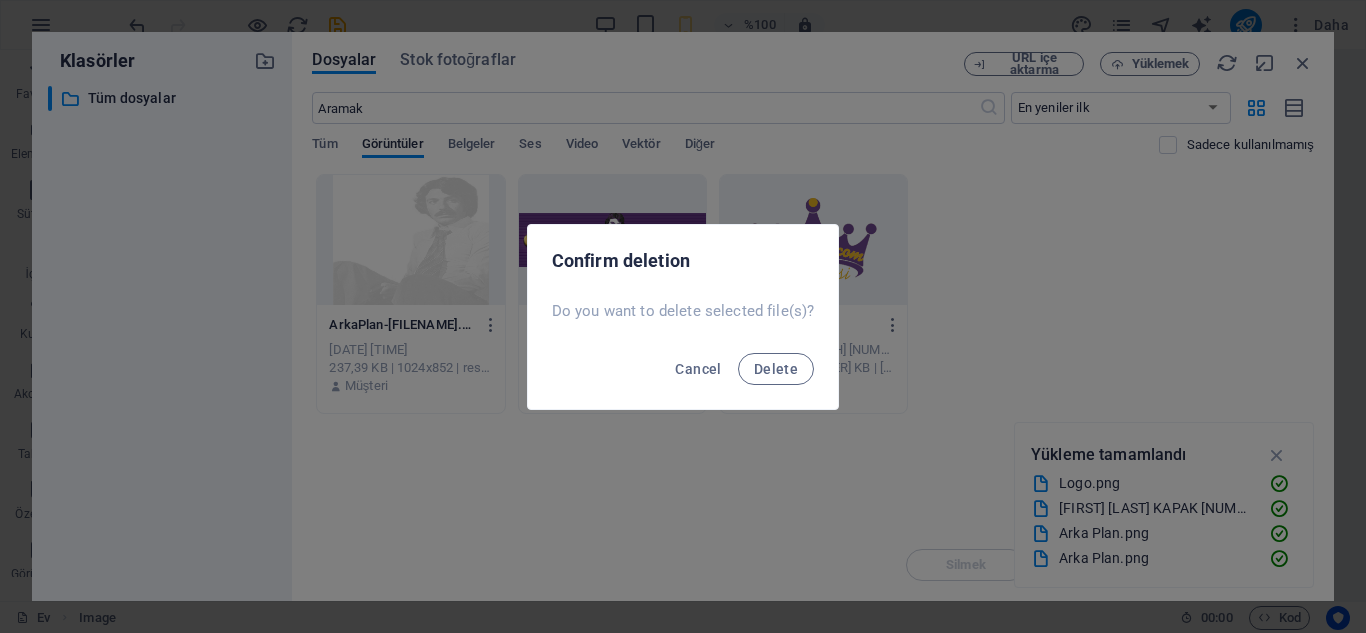 click on "Cancel Delete" at bounding box center (683, 375) 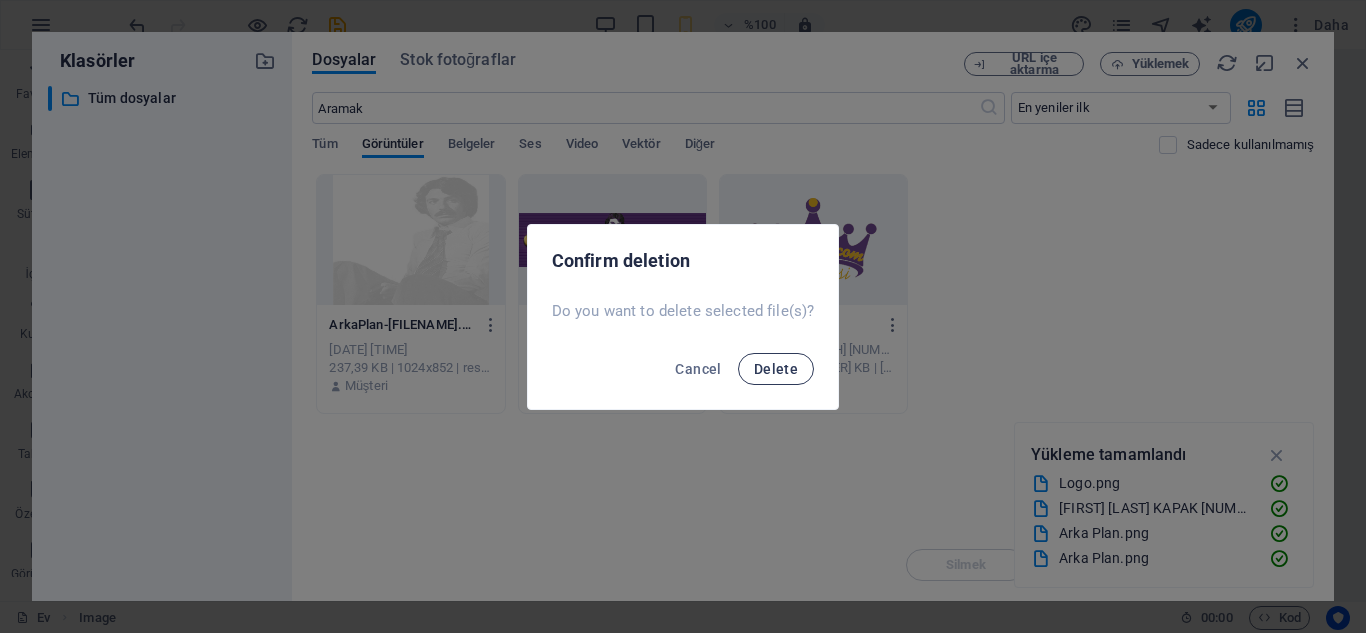 click on "Delete" at bounding box center (776, 369) 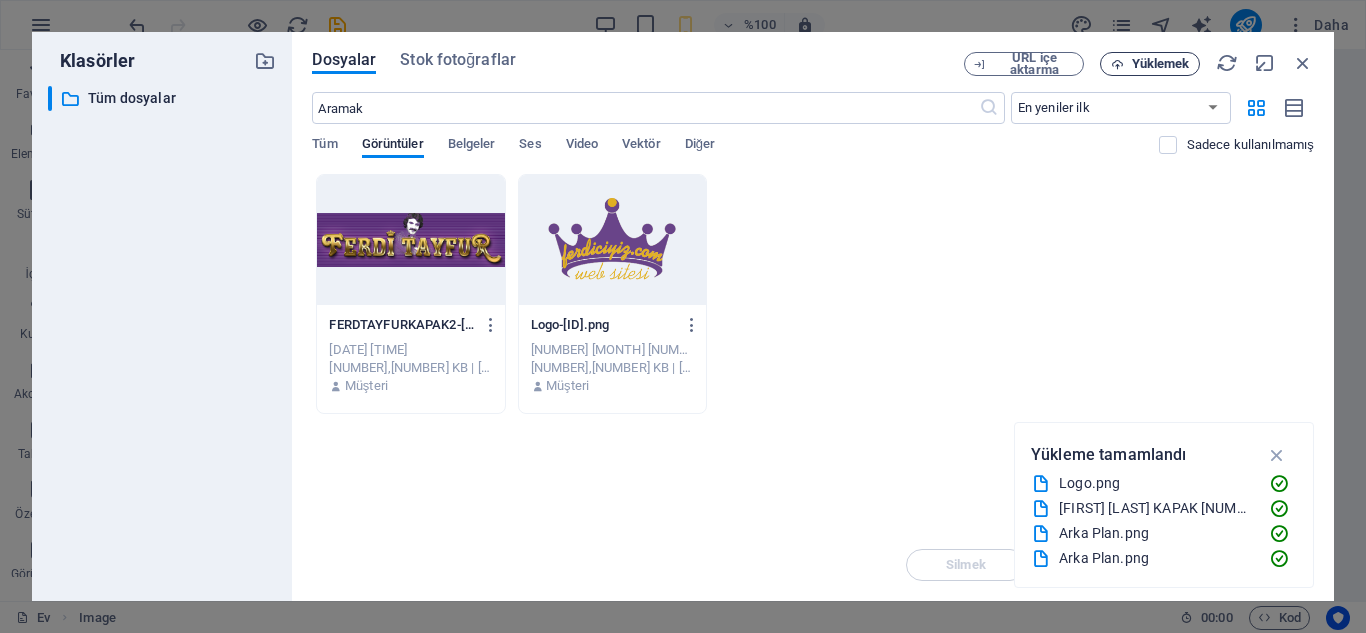 click on "Yüklemek" at bounding box center [1161, 63] 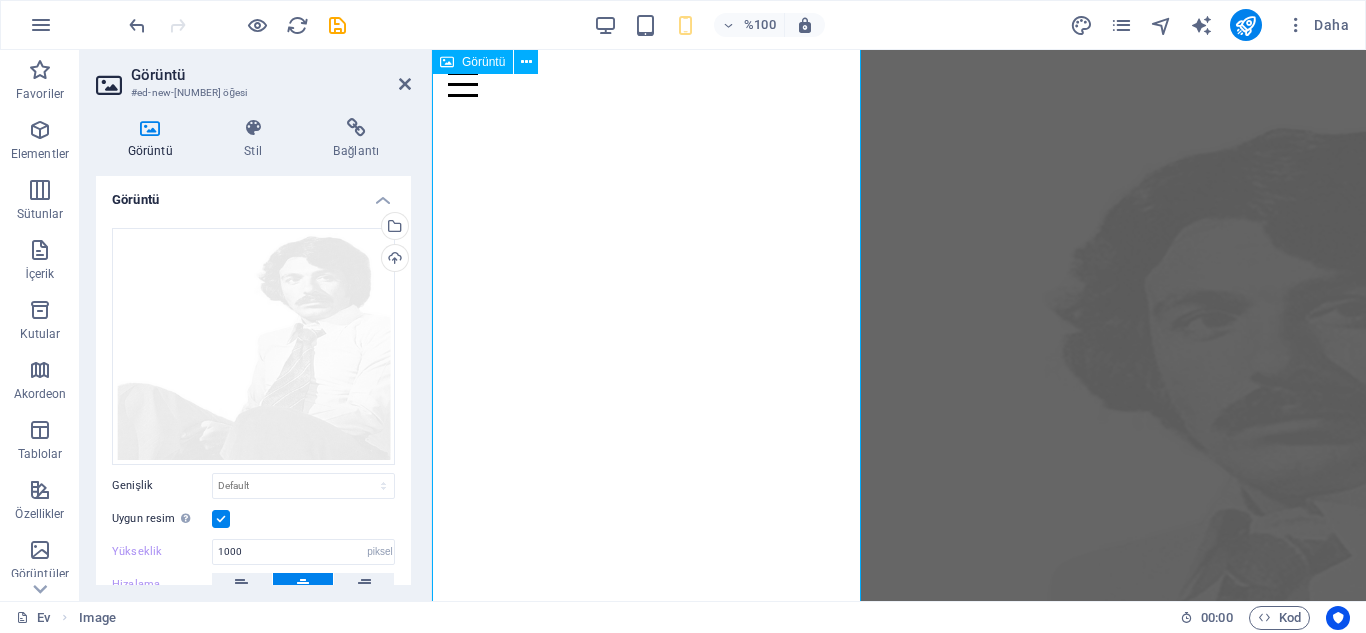 scroll, scrollTop: 629, scrollLeft: 0, axis: vertical 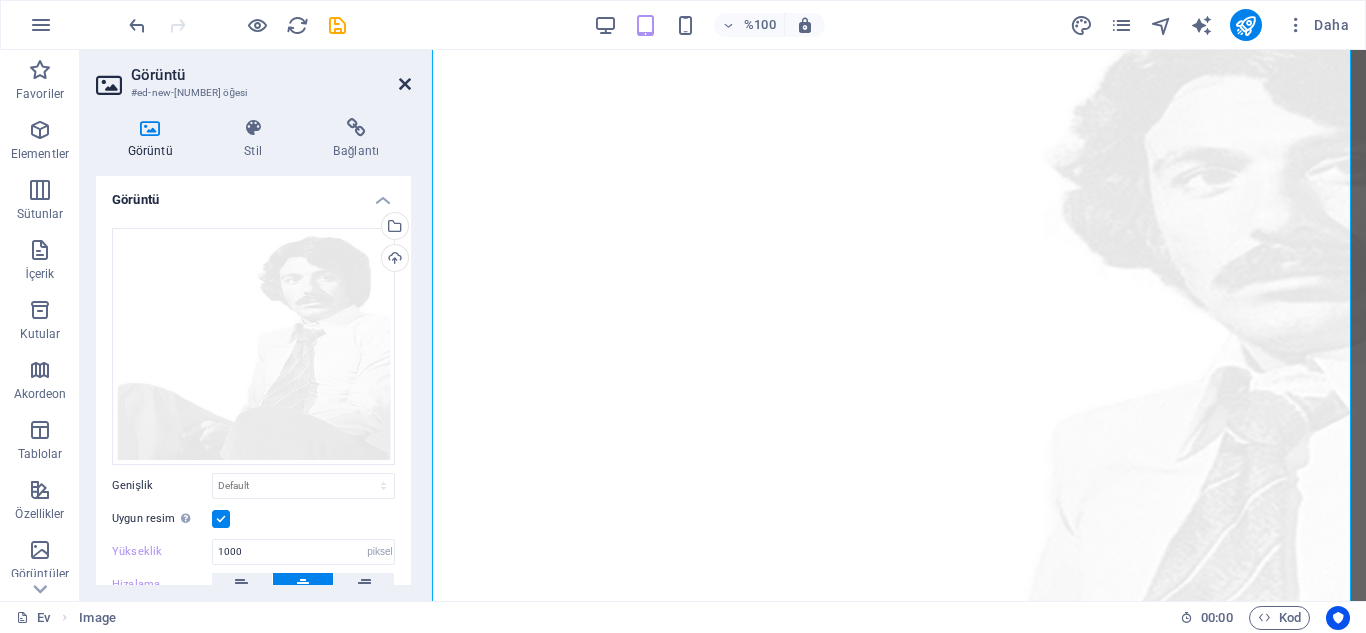 click at bounding box center (405, 84) 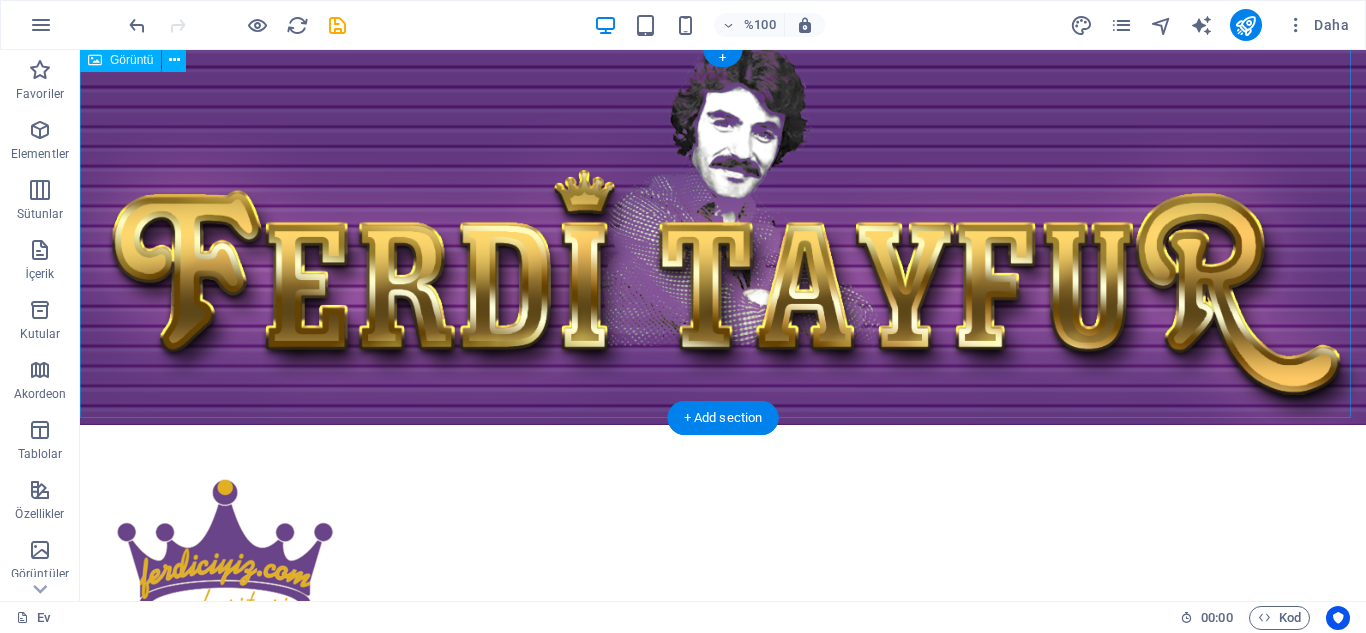 scroll, scrollTop: 100, scrollLeft: 0, axis: vertical 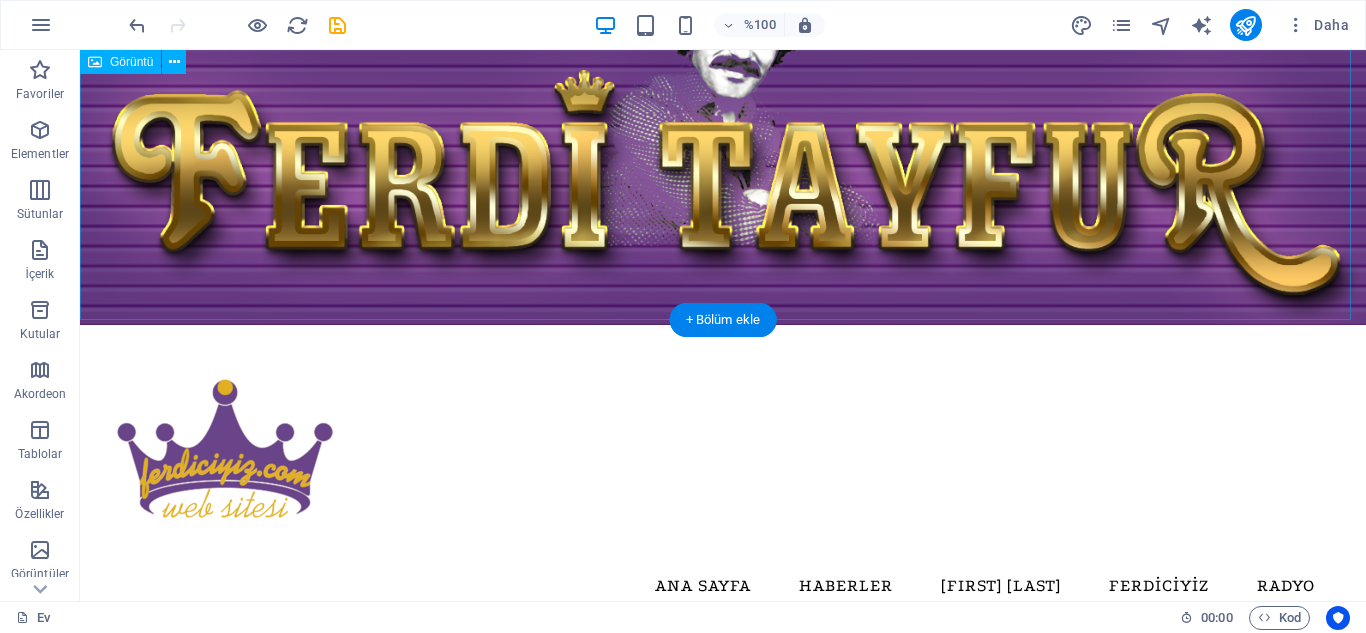 click at bounding box center (723, 137) 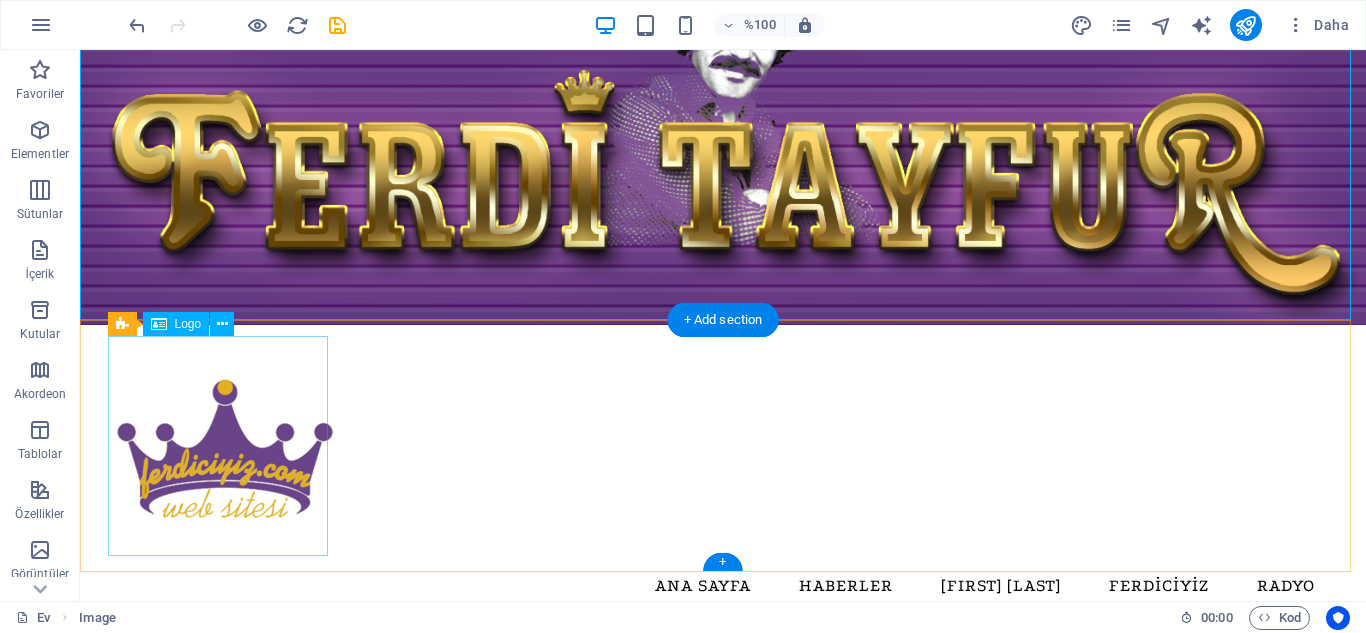 click at bounding box center (723, 451) 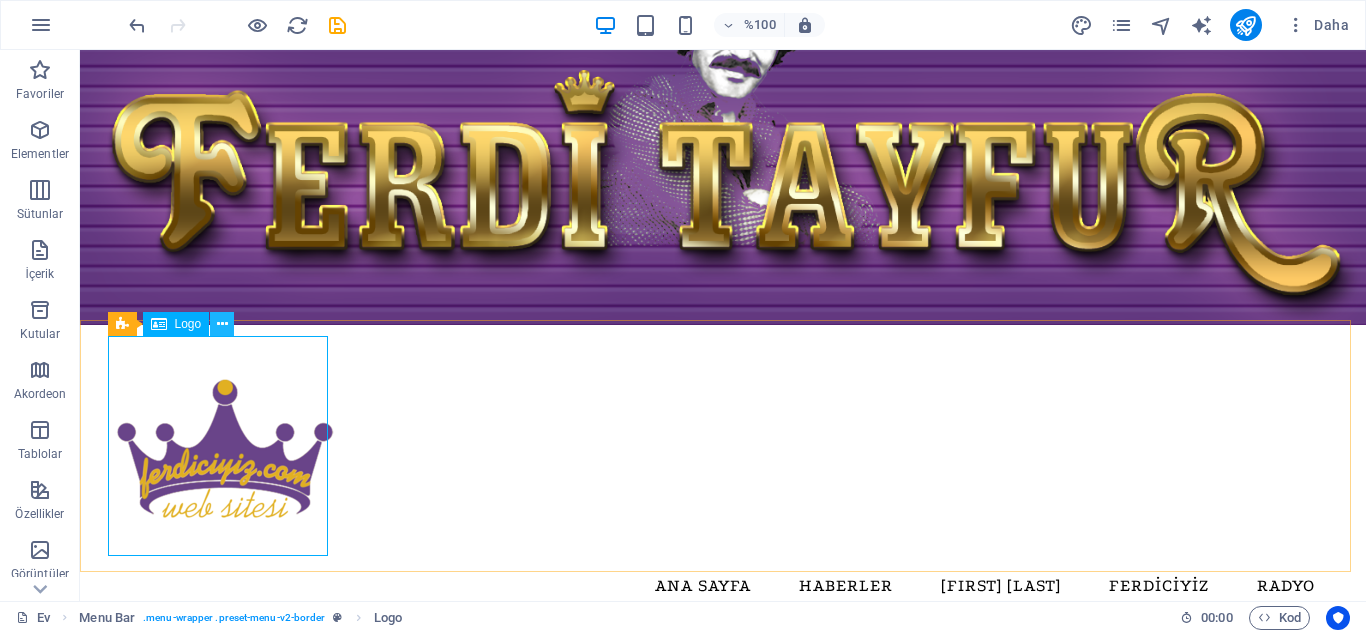 click at bounding box center [222, 324] 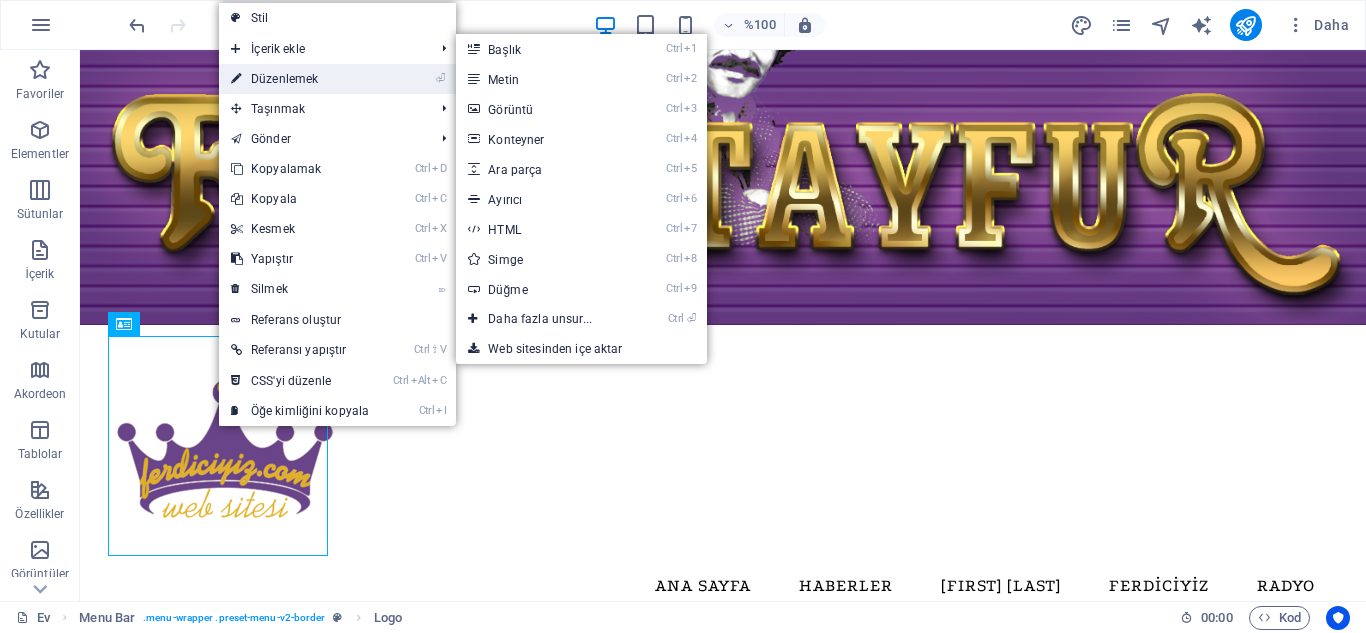 click on "Düzenlemek" at bounding box center (284, 79) 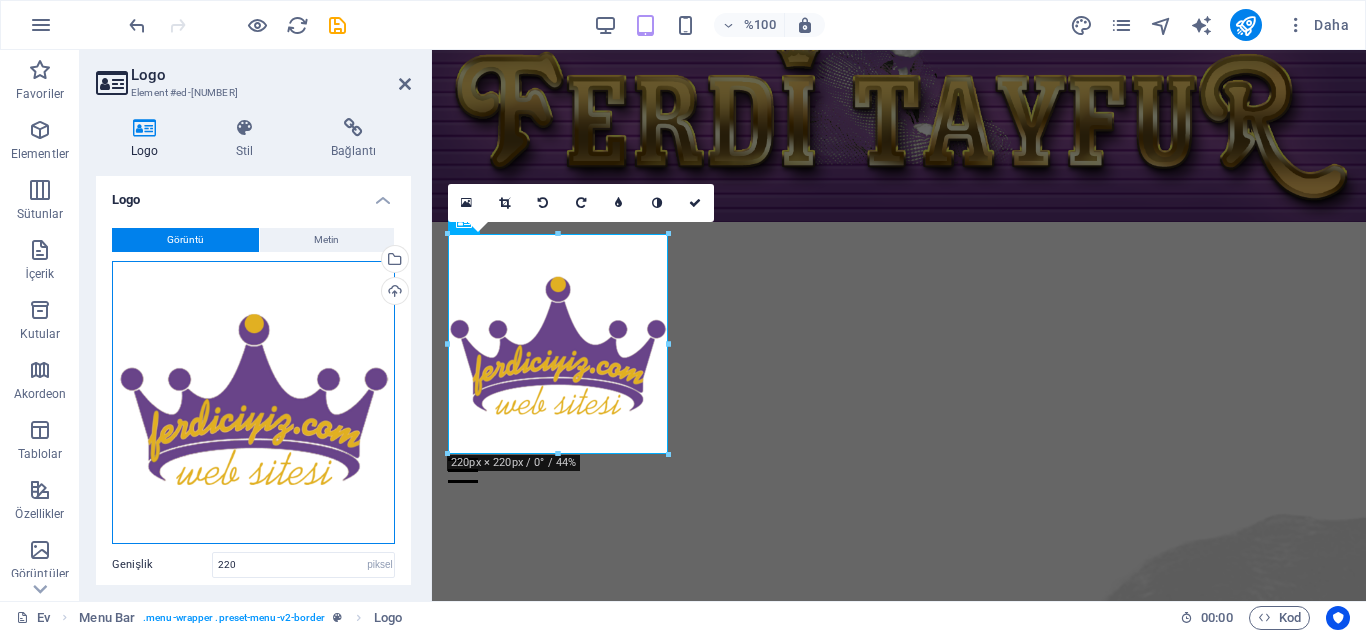 click on "Dosyaları buraya sürükleyin, dosyaları seçmek için tıklayın veya  Dosyalar'dan veya ücretsiz stok fotoğraf ve videolarımızdan dosyaları seçin" at bounding box center (253, 402) 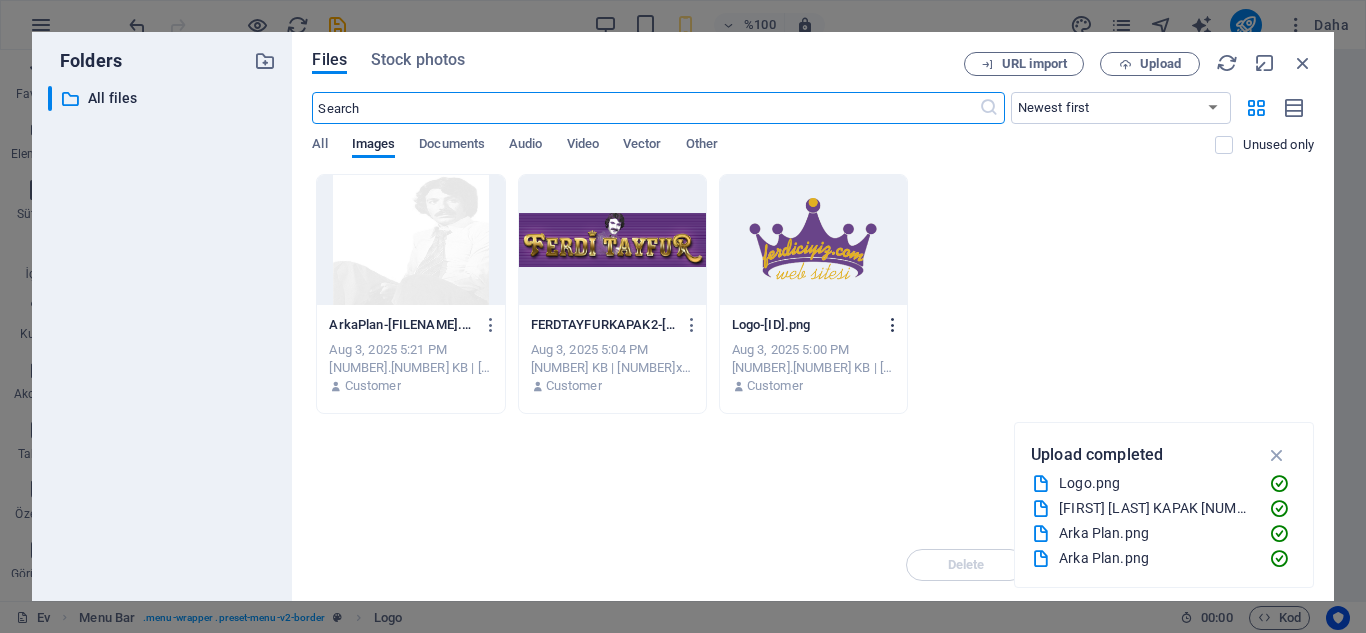 click at bounding box center [893, 325] 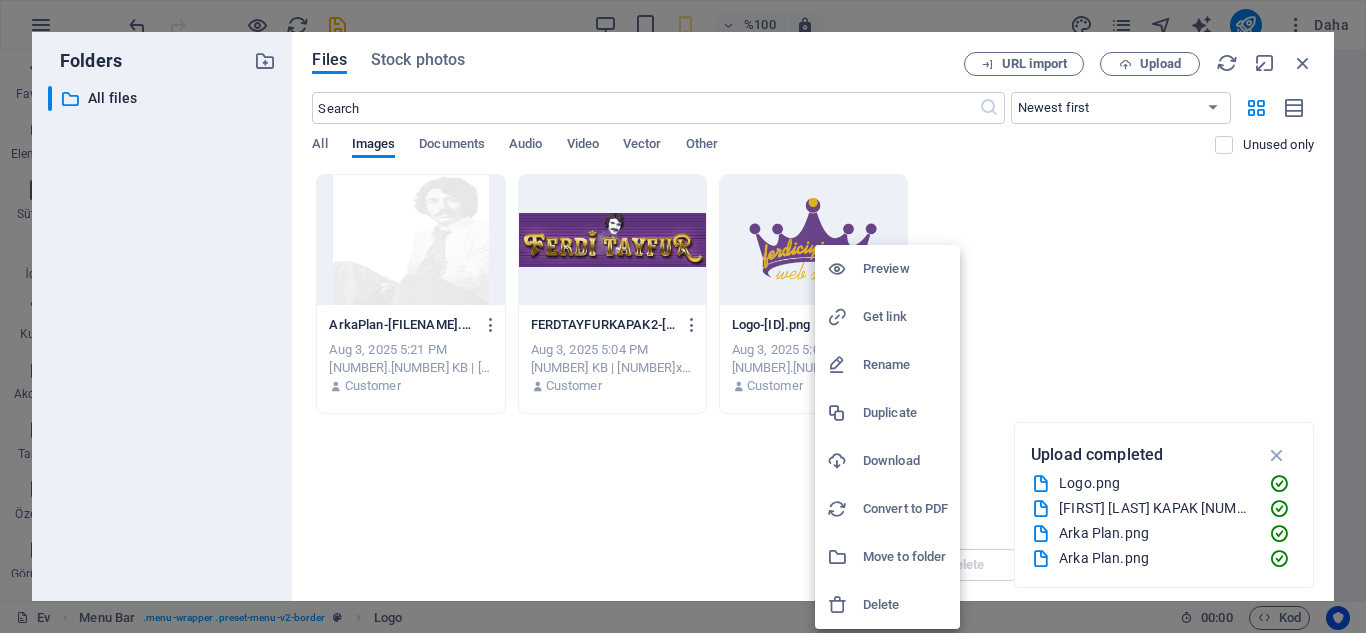 click at bounding box center [845, 605] 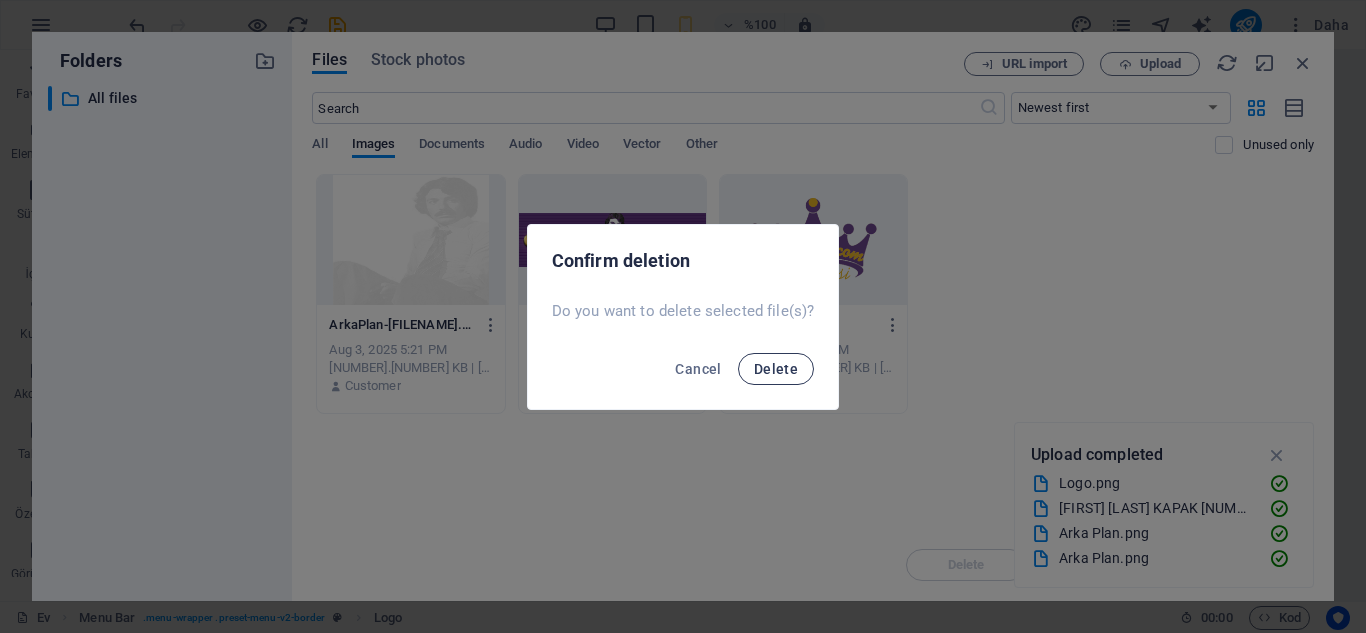 click on "Delete" at bounding box center [776, 369] 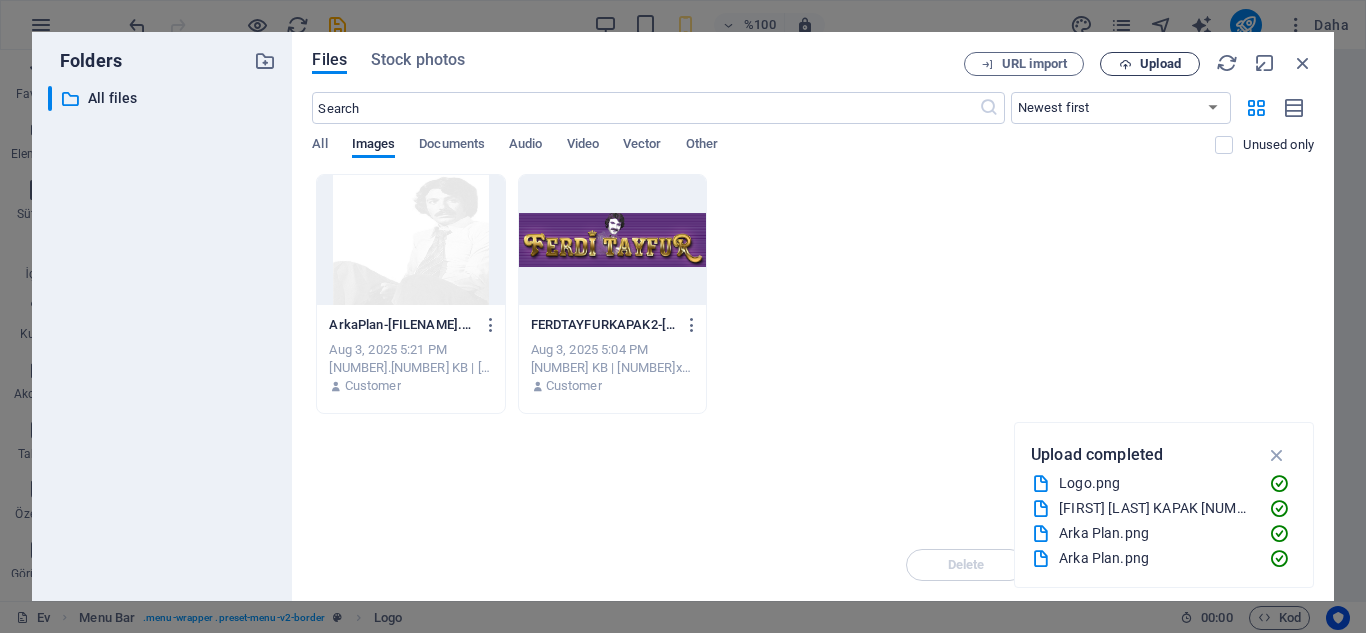 click at bounding box center [1125, 64] 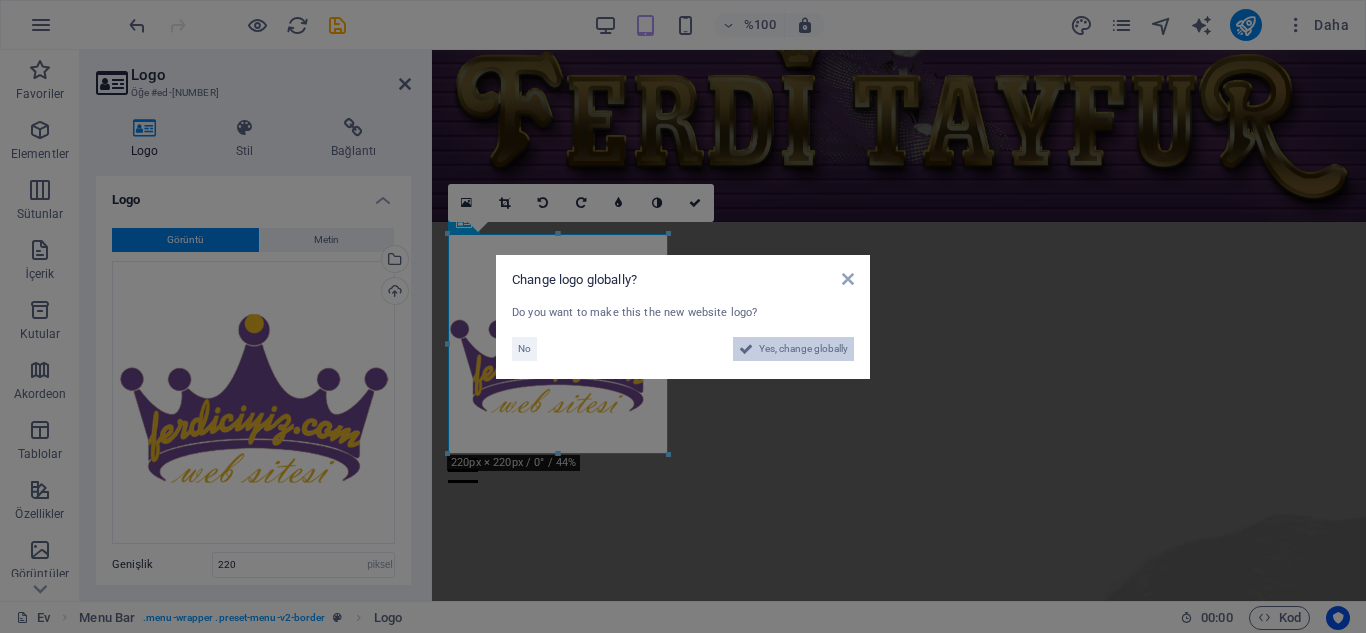 click on "Yes, change globally" at bounding box center [803, 349] 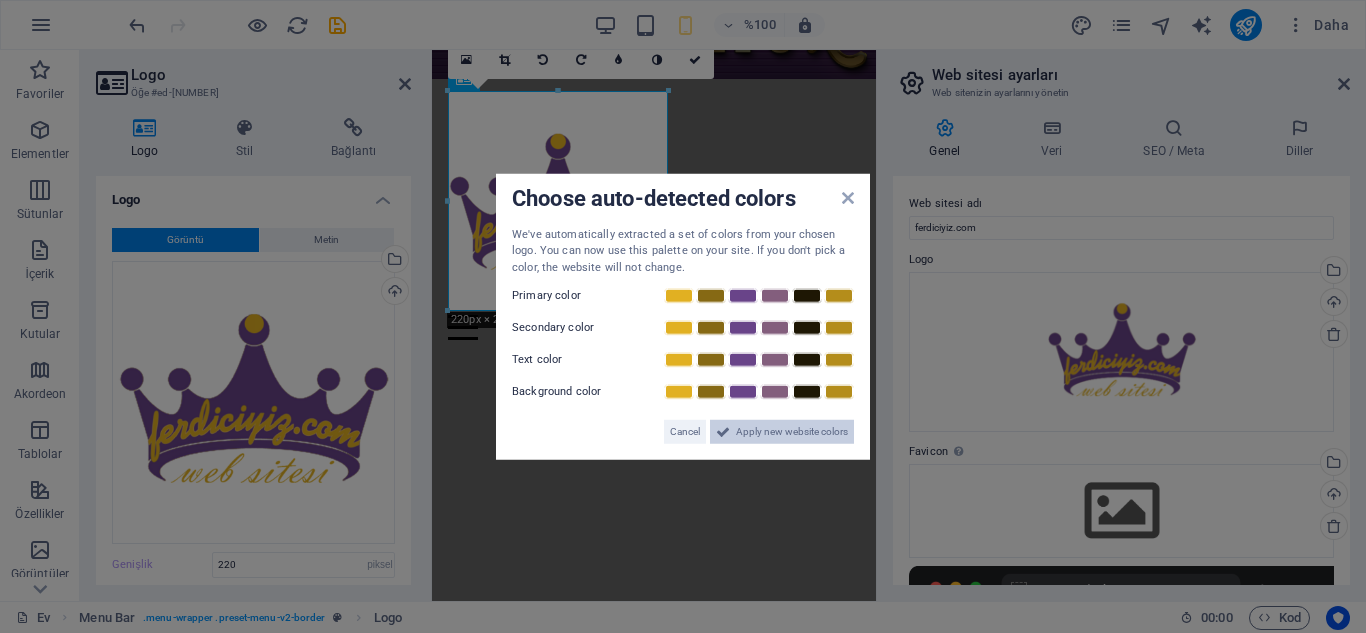 click on "Apply new website colors" at bounding box center (792, 432) 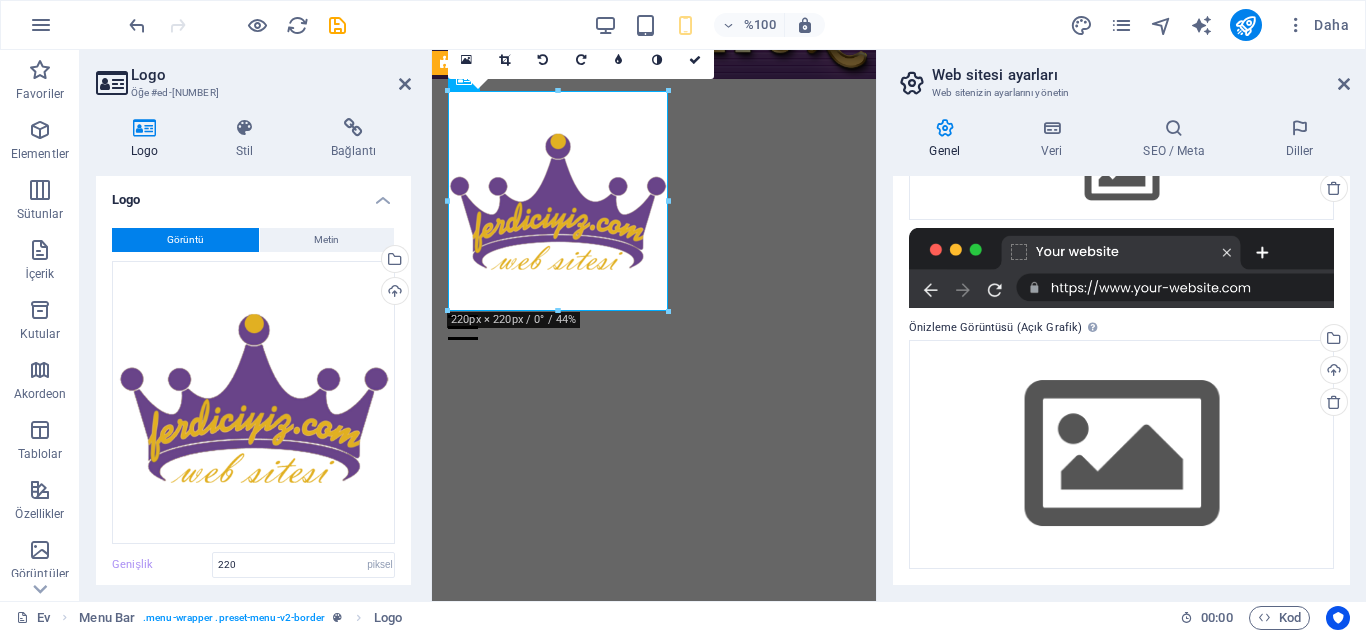 scroll, scrollTop: 0, scrollLeft: 0, axis: both 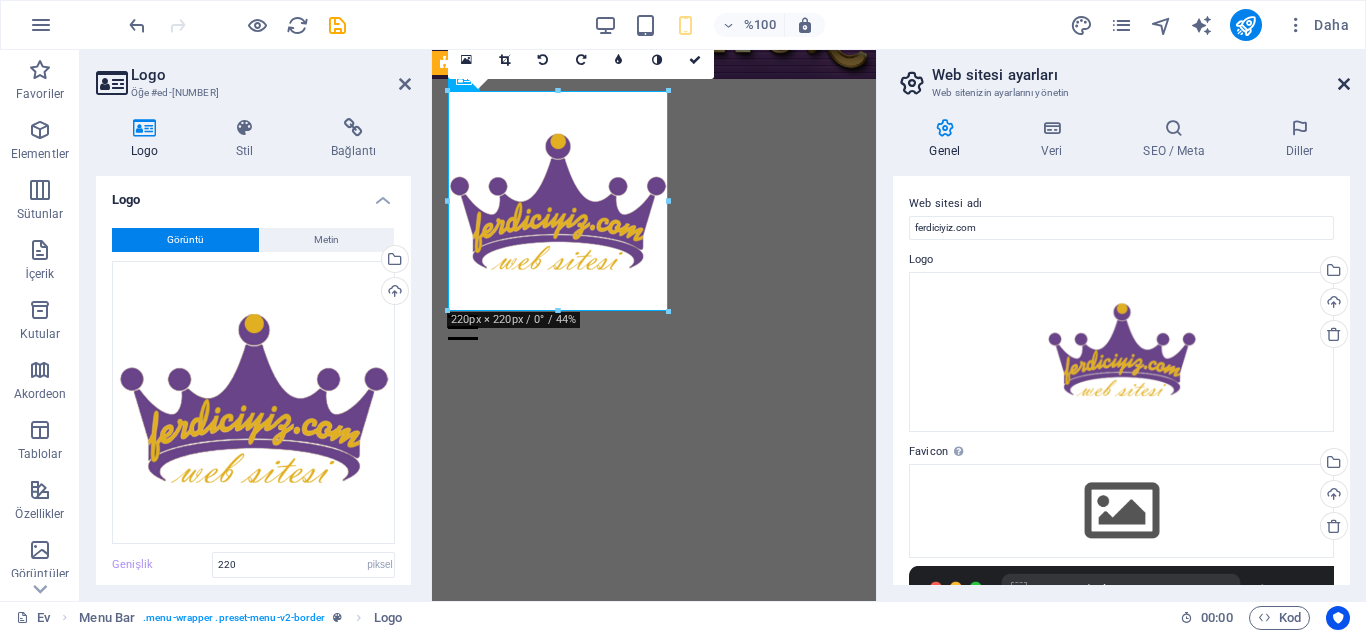 click at bounding box center [1344, 84] 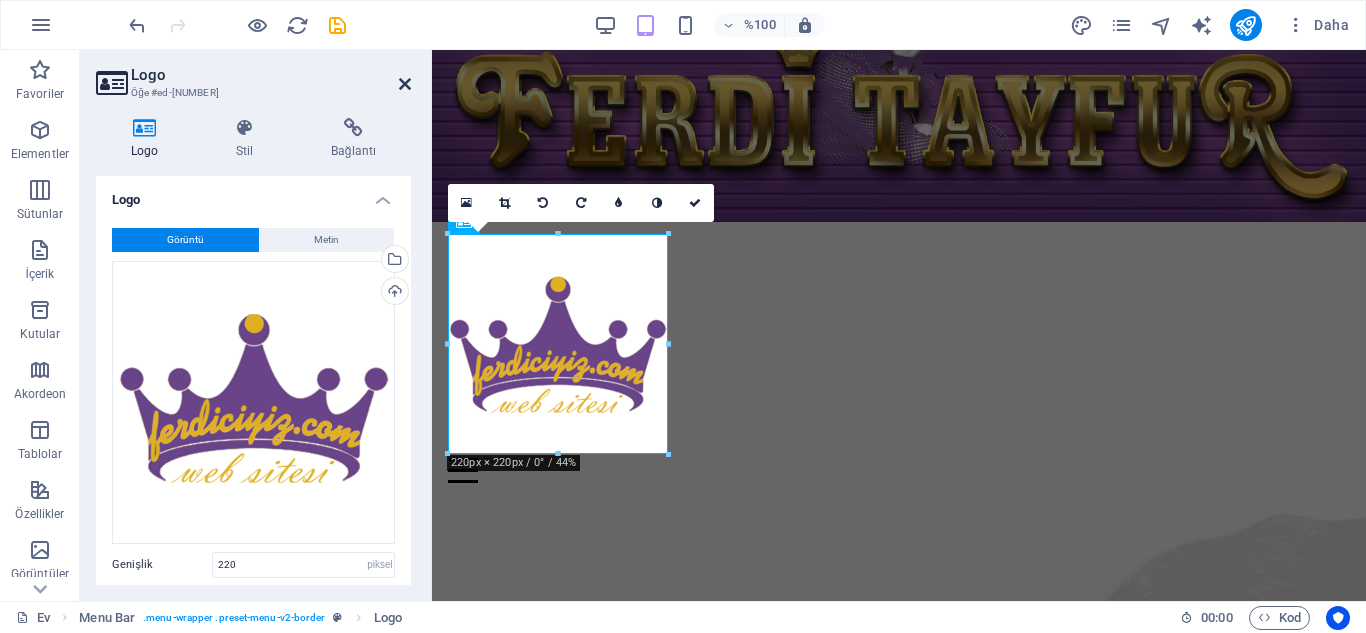 click at bounding box center [405, 84] 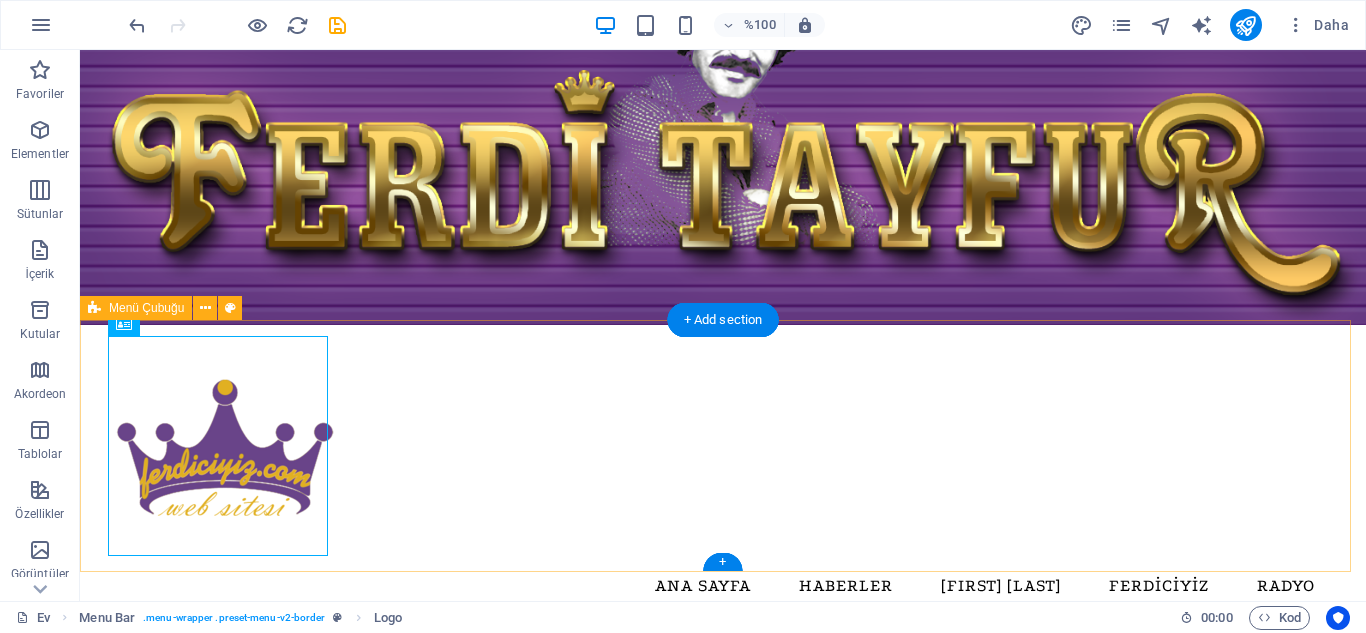 click on "ANA SAYFA HABERLER FERDİ TAYFUR FERDİCİYİZ RADYO Menü" at bounding box center (723, 476) 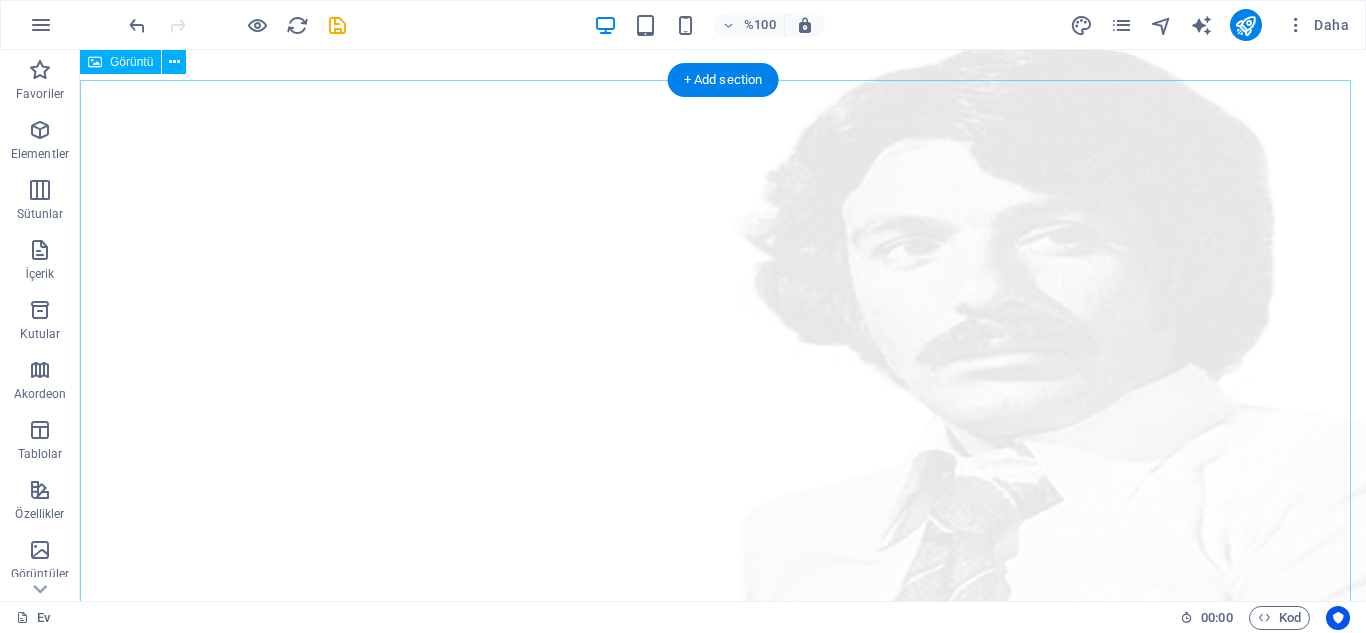scroll, scrollTop: 400, scrollLeft: 0, axis: vertical 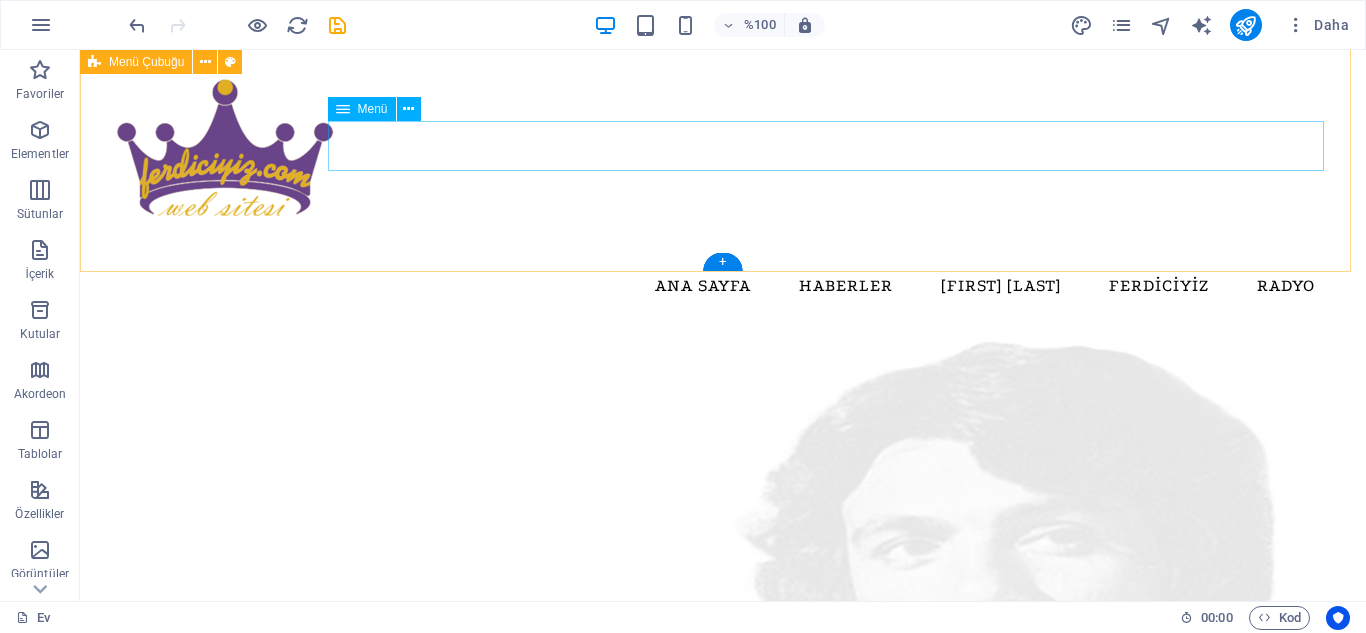 click on "ANA SAYFA HABERLER FERDİ TAYFUR FERDİCİYİZ RADYO" at bounding box center (723, 286) 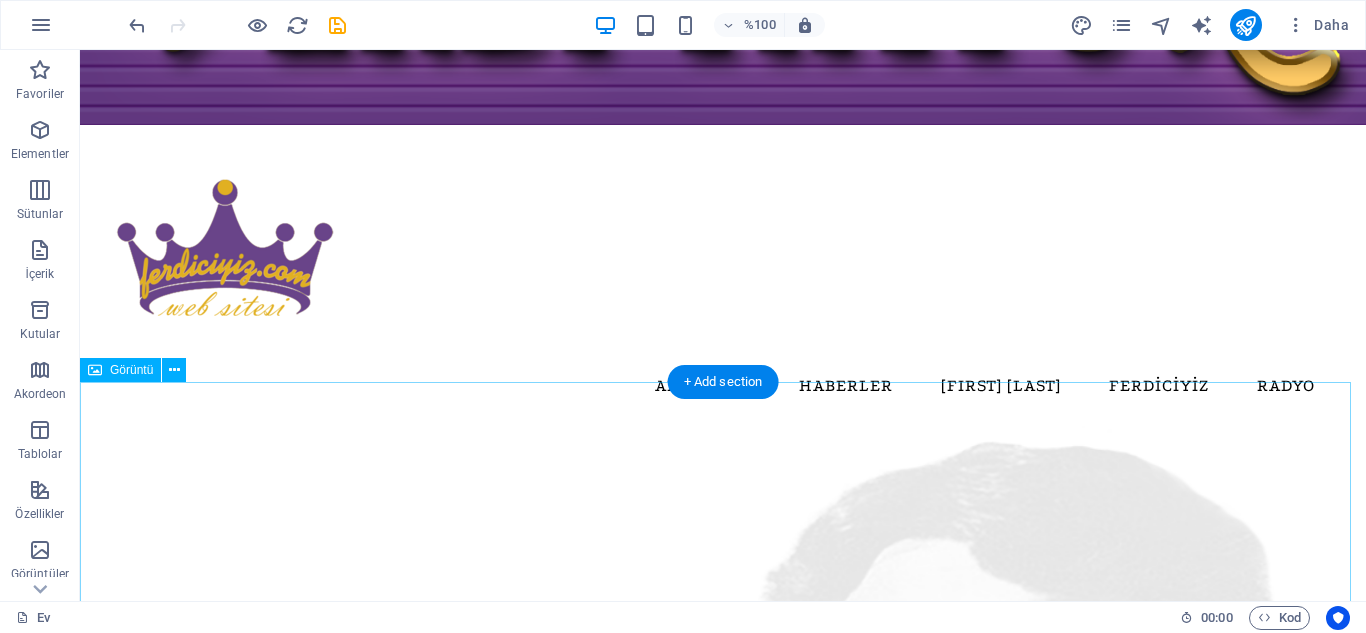 scroll, scrollTop: 0, scrollLeft: 0, axis: both 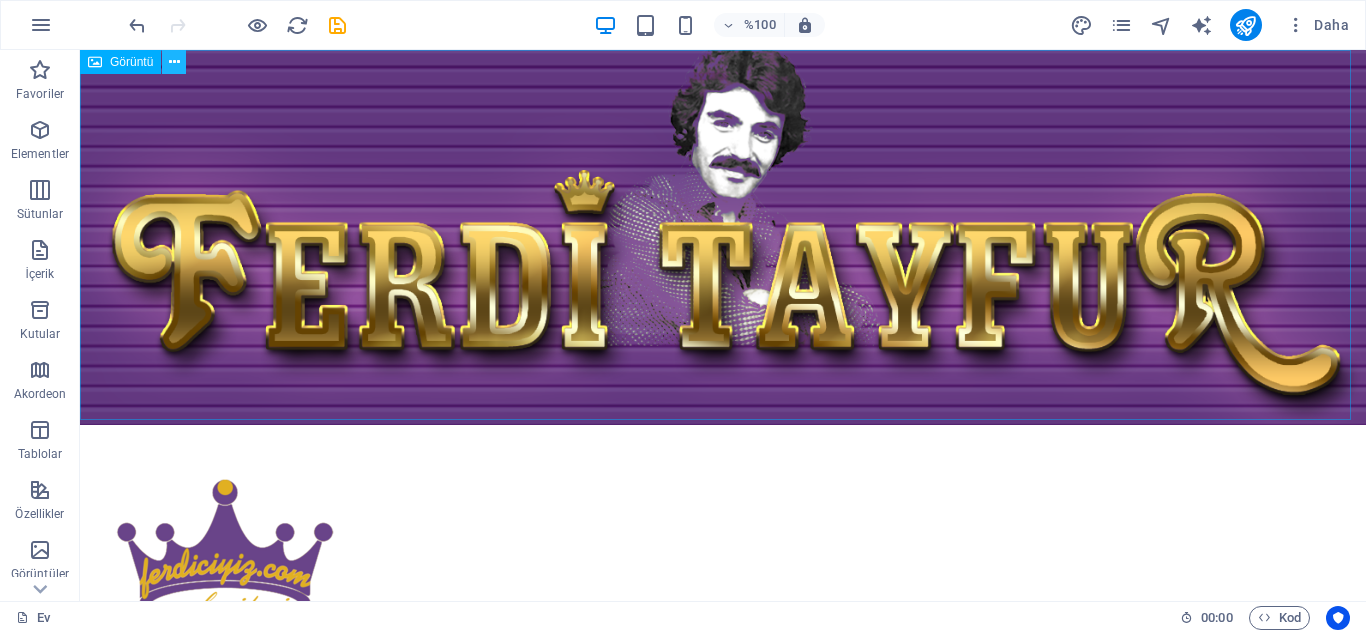 click at bounding box center [174, 62] 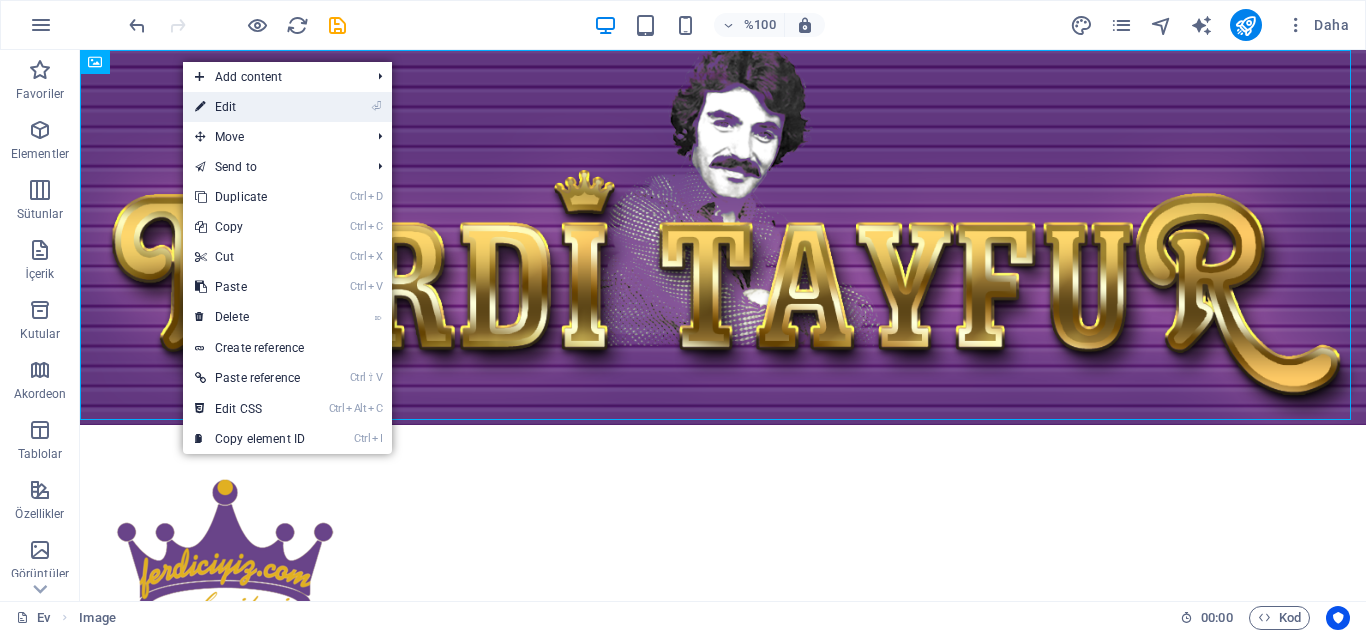 click on "⏎  Edit" at bounding box center [287, 107] 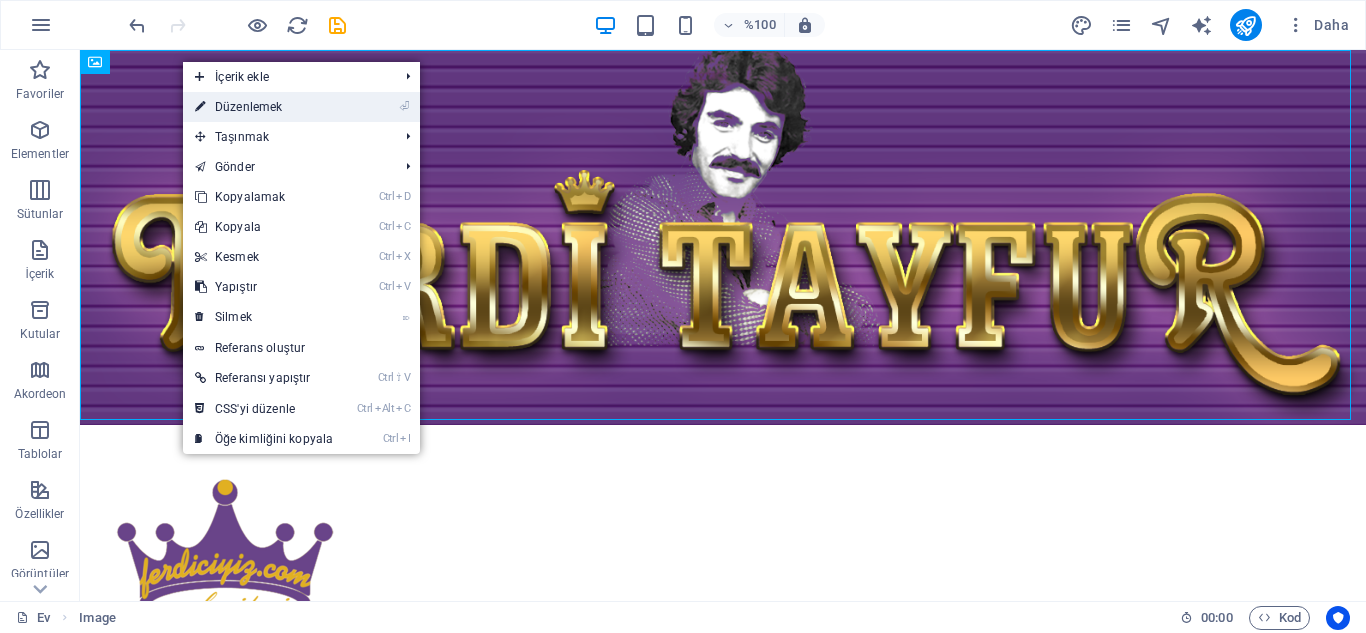 click on "⏎ Düzenlemek" at bounding box center (301, 107) 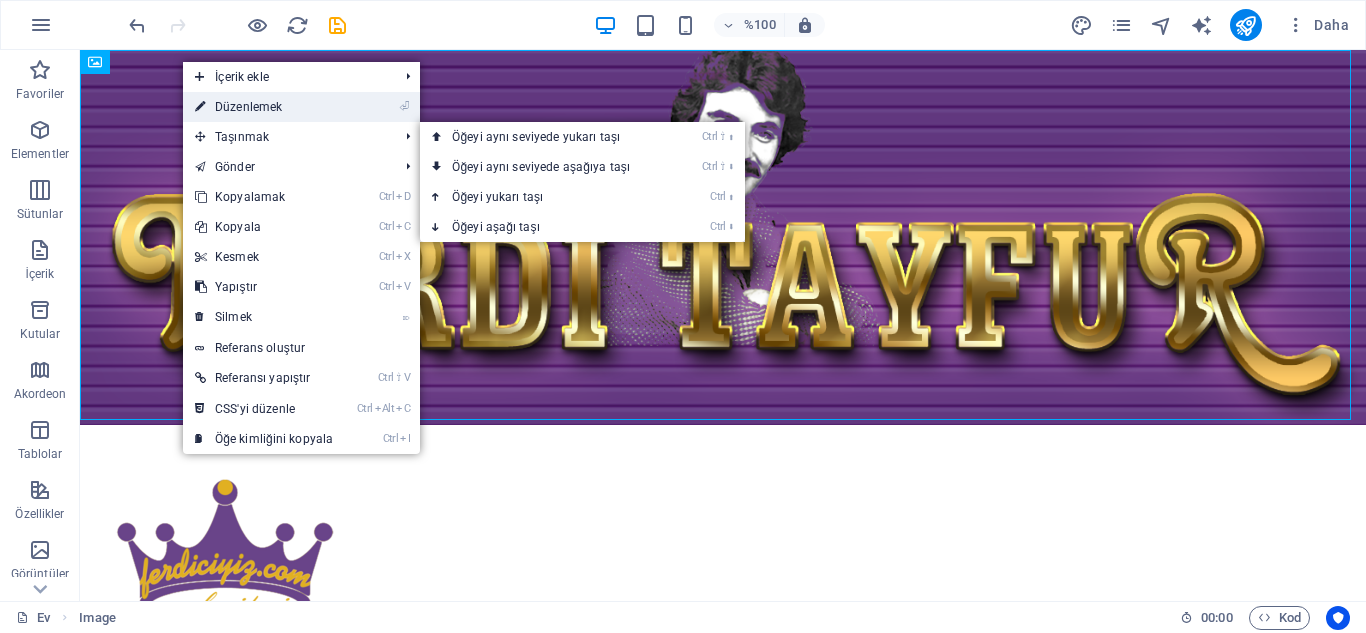 click on "⏎ Düzenlemek" at bounding box center (301, 107) 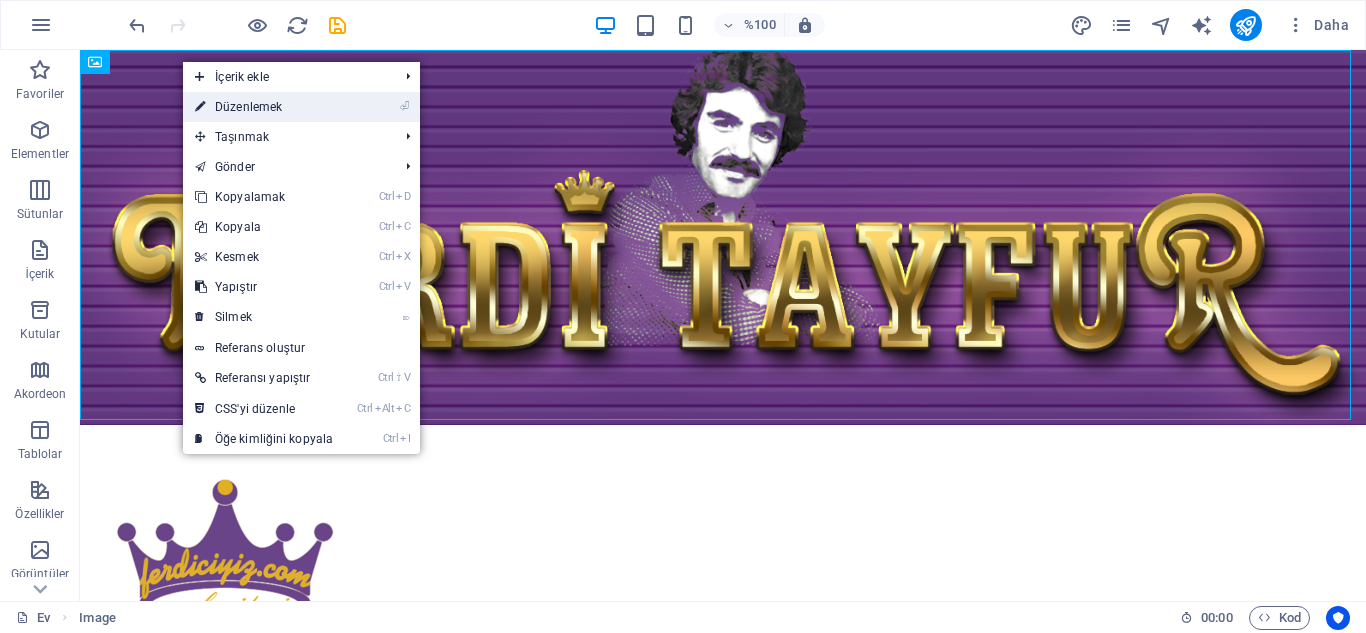 click on "⏎ Düzenlemek" at bounding box center [264, 107] 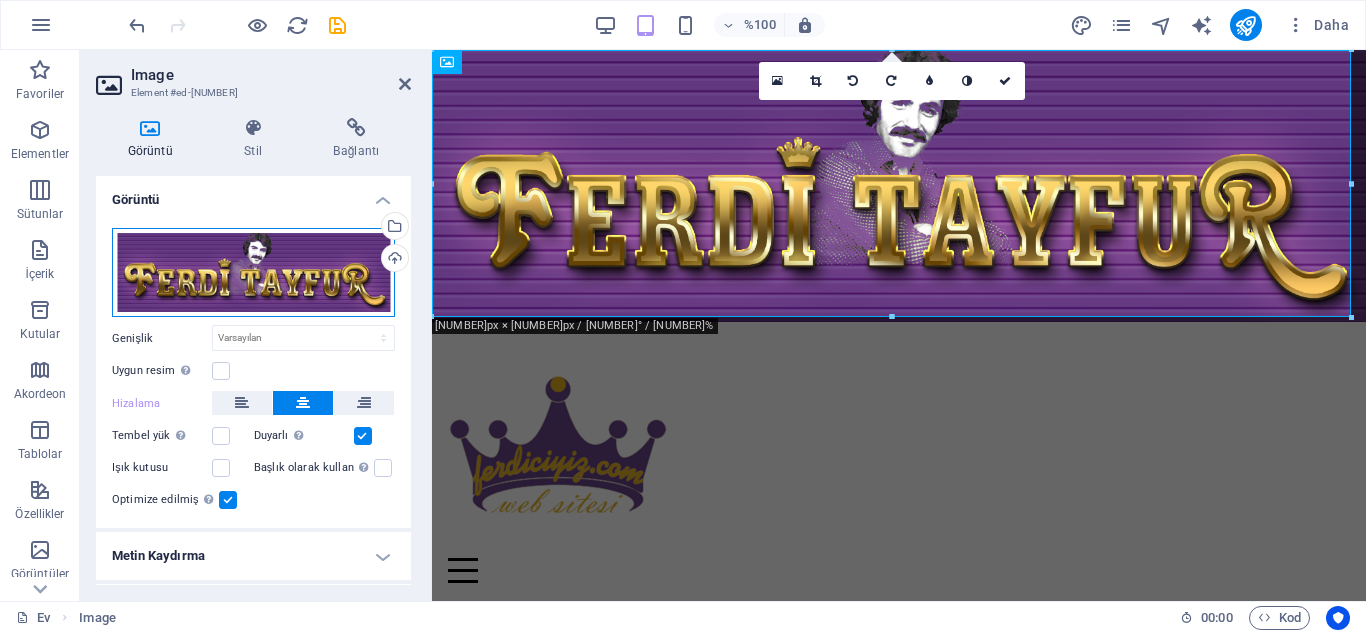 click on "Dosyaları buraya sürükleyin, dosyaları seçmek için tıklayın veya  Dosyalar'dan veya ücretsiz stok fotoğraf ve videolarımızdan dosyaları seçin" at bounding box center [253, 273] 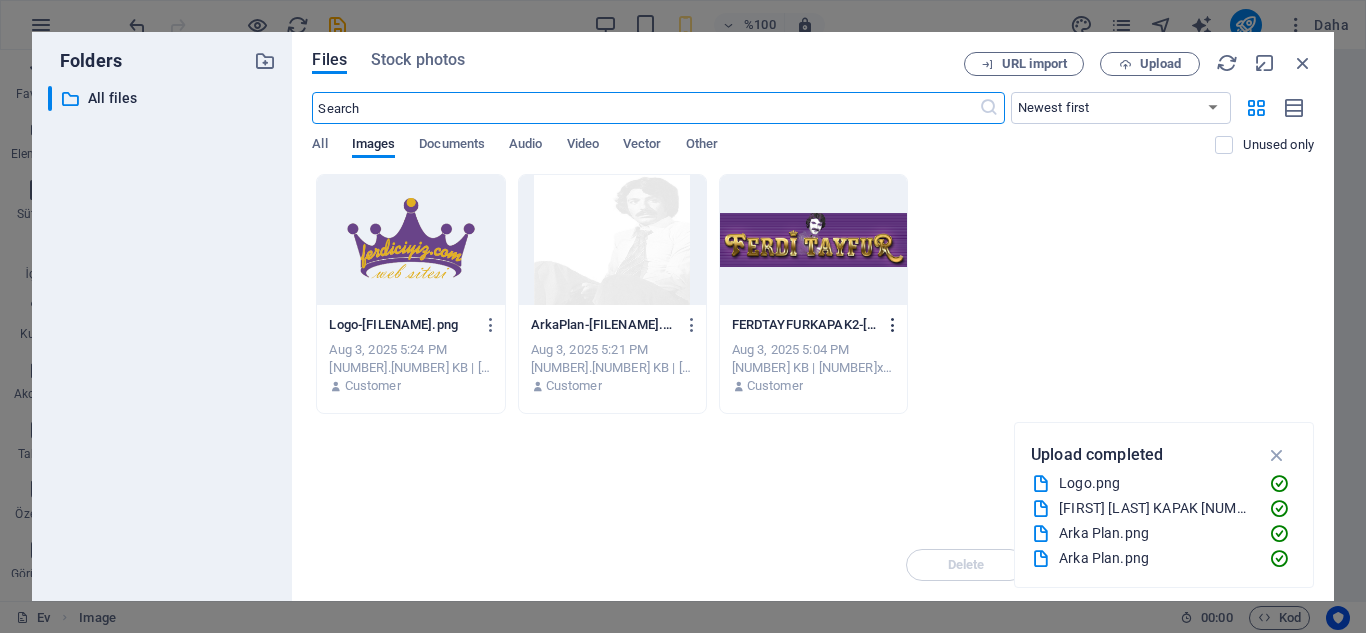 click at bounding box center (893, 325) 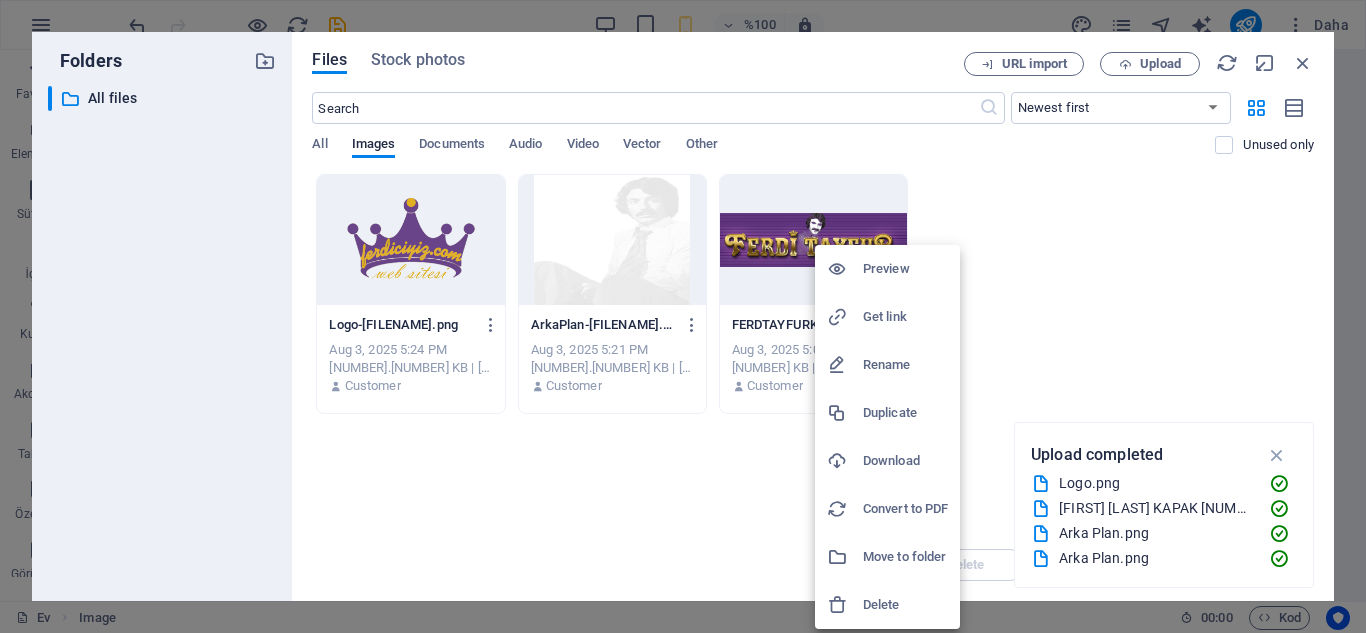 click on "Delete" at bounding box center [905, 605] 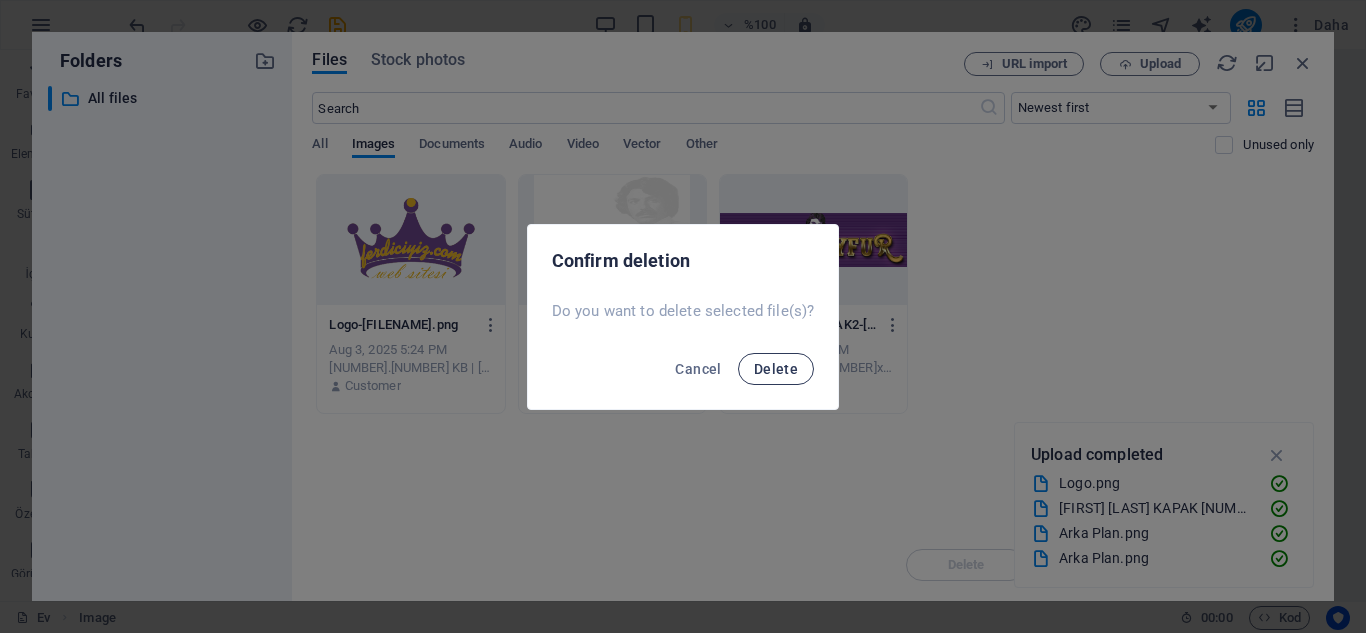 click on "Delete" at bounding box center (776, 369) 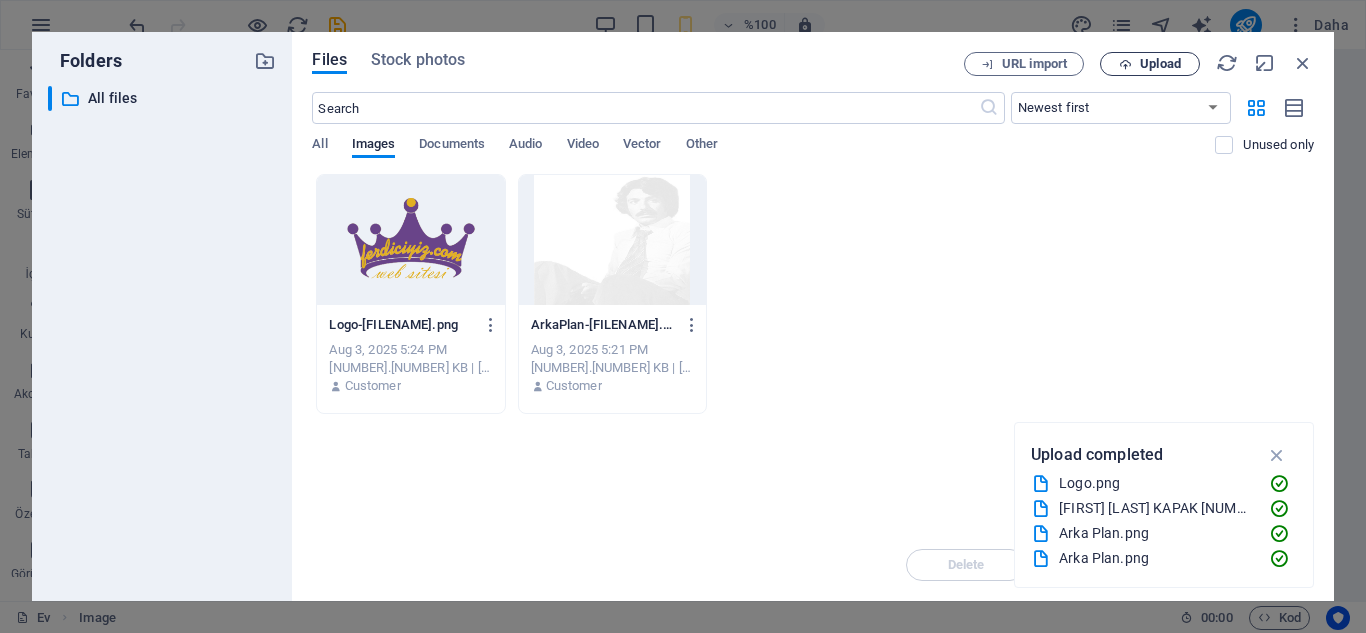 click at bounding box center [1125, 64] 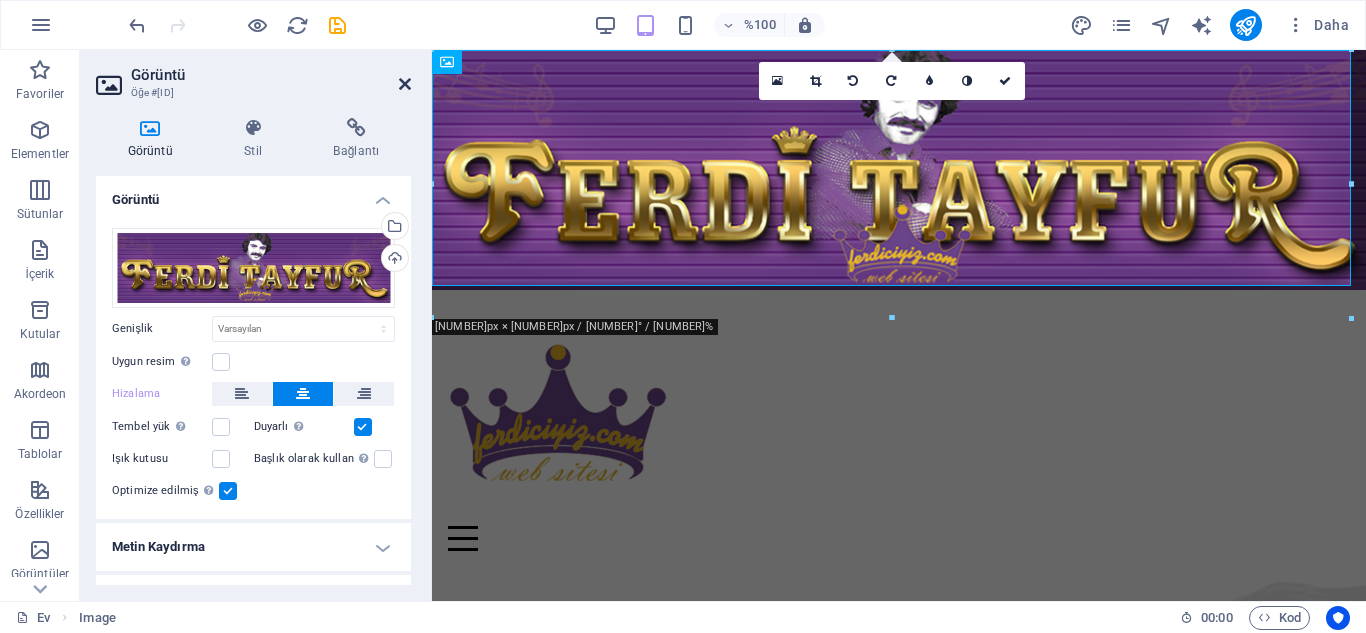 click on "Görüntü Öğe #ed-825579231 Görüntü Stil Bağlantı Görüntü Dosyaları buraya sürükleyin, dosyaları seçmek için tıklayın veya  Dosyalar'dan veya ücretsiz stok fotoğraf ve videolarımızdan dosyaları seçin Dosya yöneticisinden dosyaları seçin, stok fotoğrafları seçin veya dosyayı/dosyaları yükleyin Yüklemek Genişlik Varsayılan otomatik piksel rem % onlar vh vw Uygun resim Görüntüyü otomatik olarak sabit bir genişliğe ve yüksekliğe uydur Yükseklik Varsayılan otomatik piksel Hizalama Tembel yük Sayfa yüklendikten sonra görsellerin yüklenmesi sayfa hızını artırır. Duyarlı Retina görüntüsünü ve akıllı telefon için optimize edilmiş boyutları otomatik olarak yükleyin. Işık kutusu Başlık olarak kullan Resim, H1 başlık etiketiyle sarılacaktır. Alternatif metne H1 başlığının ağırlığını vermek için kullanışlıdır, örneğin logo için. Emin değilseniz, işareti kaldırın. Optimize edilmiş Position Yön Gelenek X ofseti 50 piksel rem" at bounding box center (256, 325) 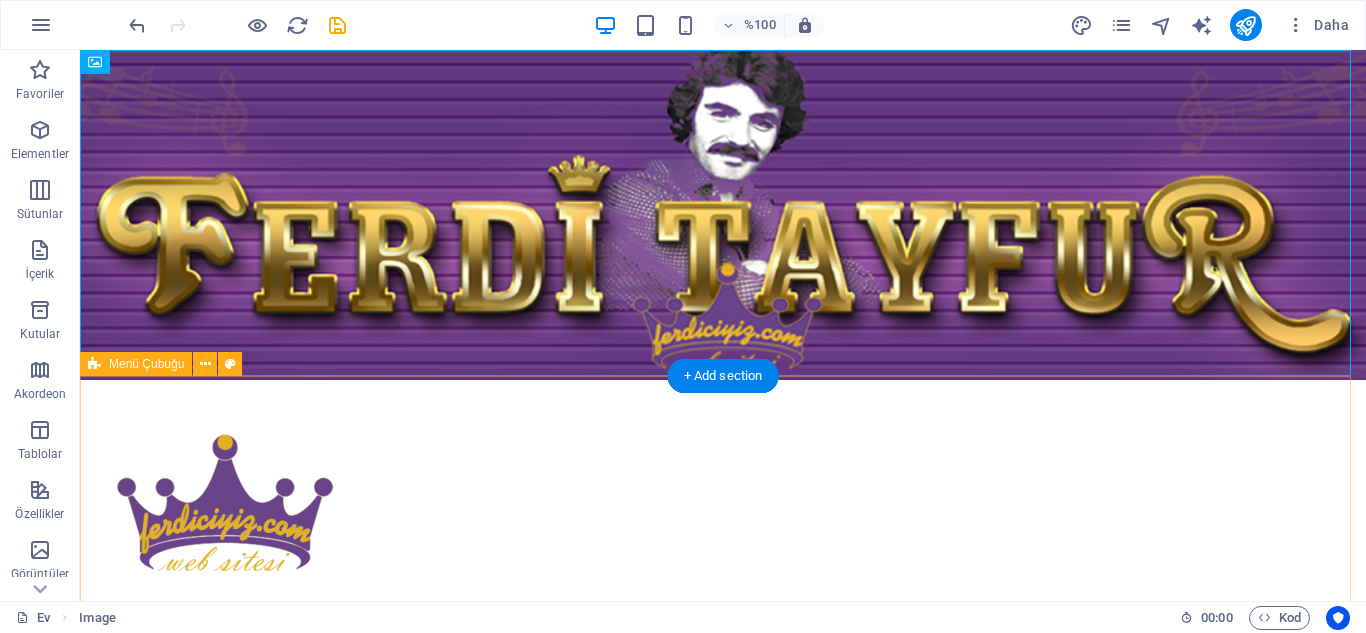 click on "ANA SAYFA HABERLER FERDİ TAYFUR FERDİCİYİZ RADYO Menü" at bounding box center [723, 531] 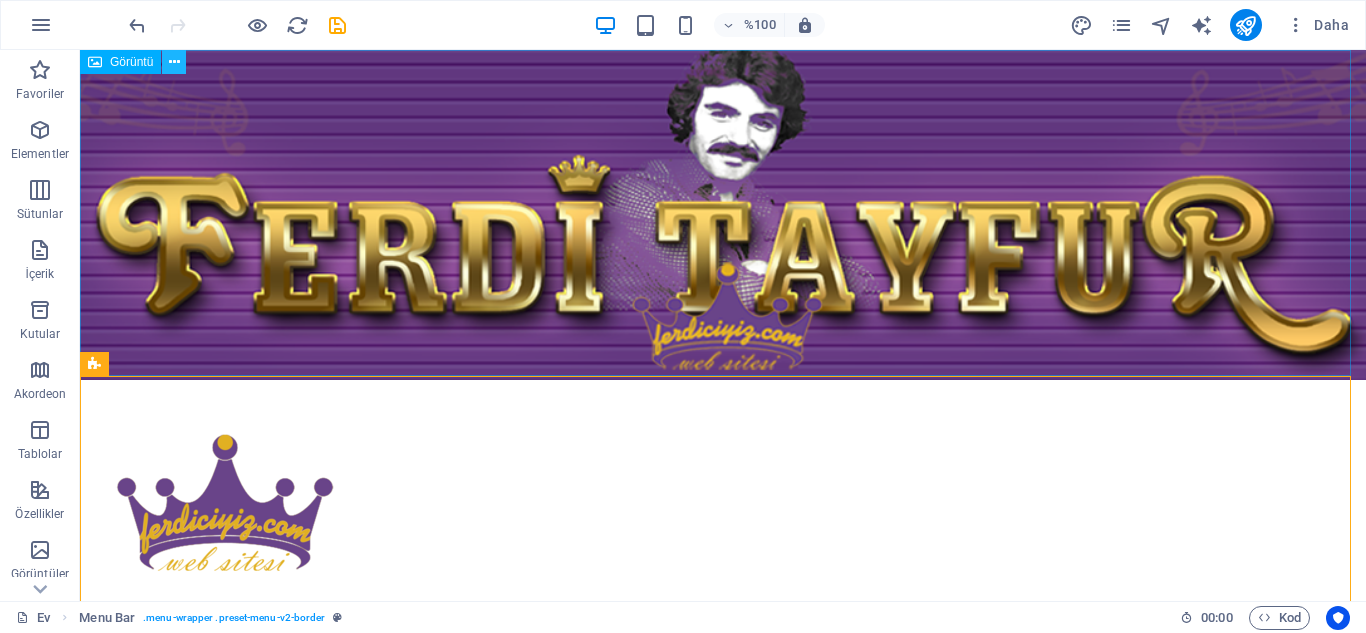 click at bounding box center (174, 62) 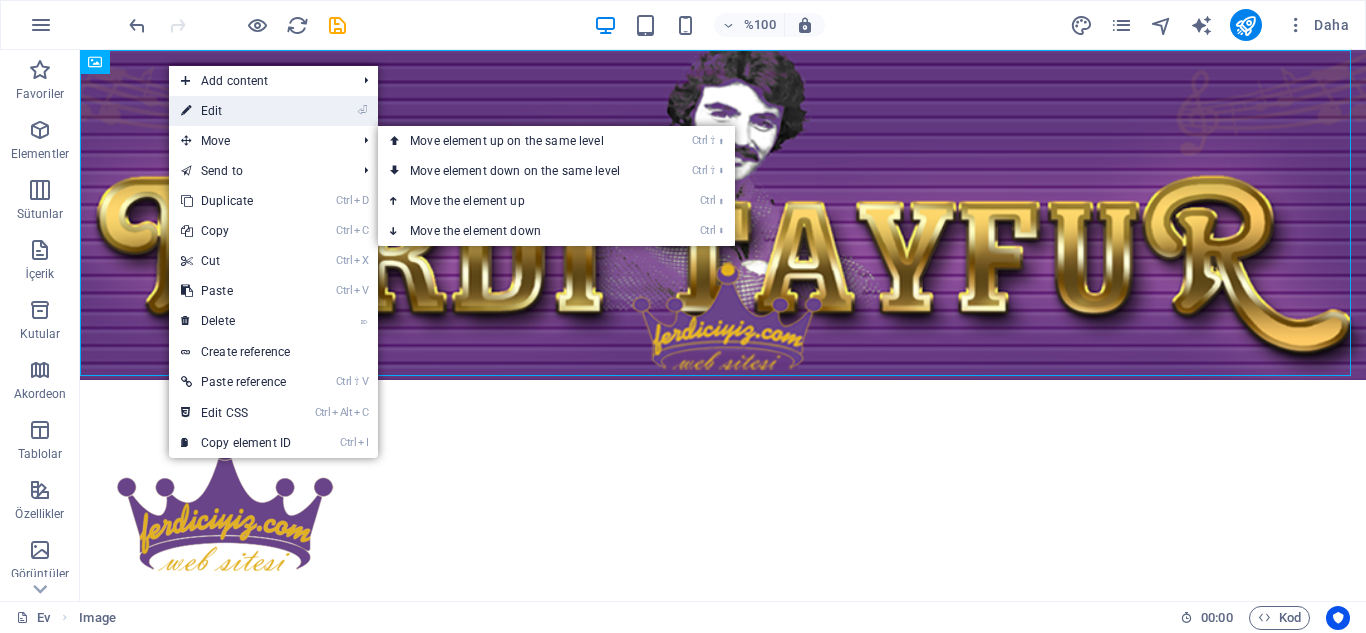 click on "⏎  Edit" at bounding box center [236, 111] 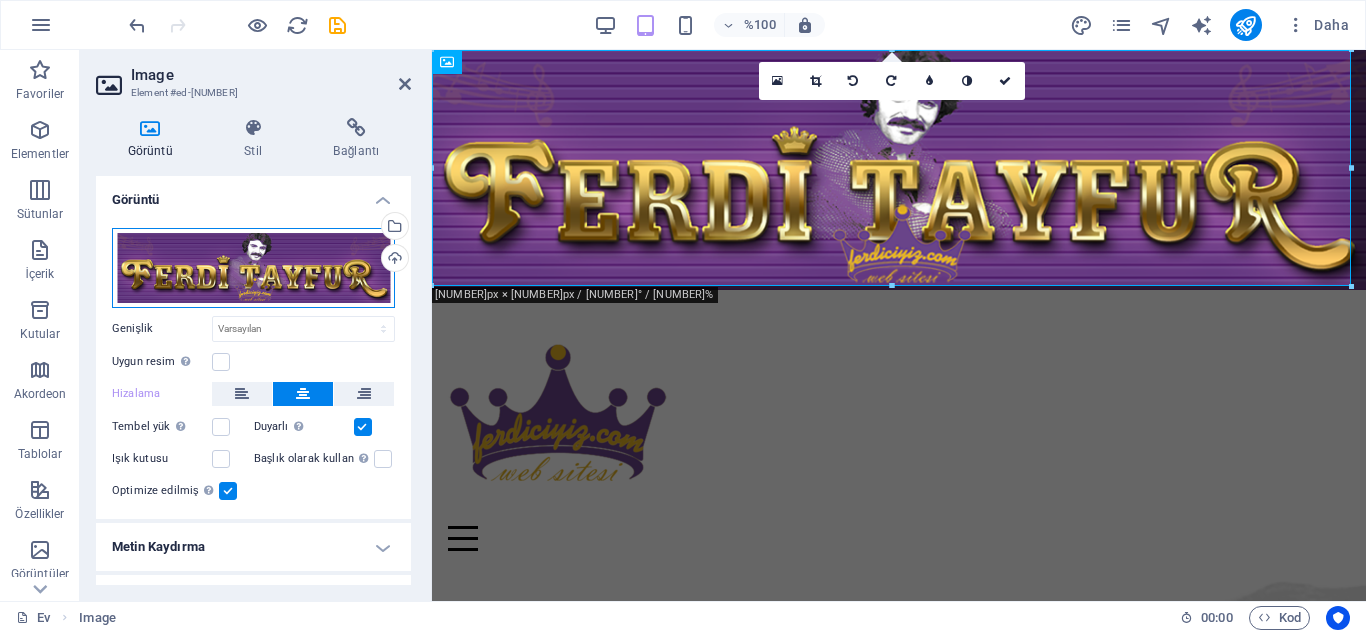 click on "Dosyaları buraya sürükleyin, dosyaları seçmek için tıklayın veya  Dosyalar'dan veya ücretsiz stok fotoğraf ve videolarımızdan dosyaları seçin" at bounding box center [253, 268] 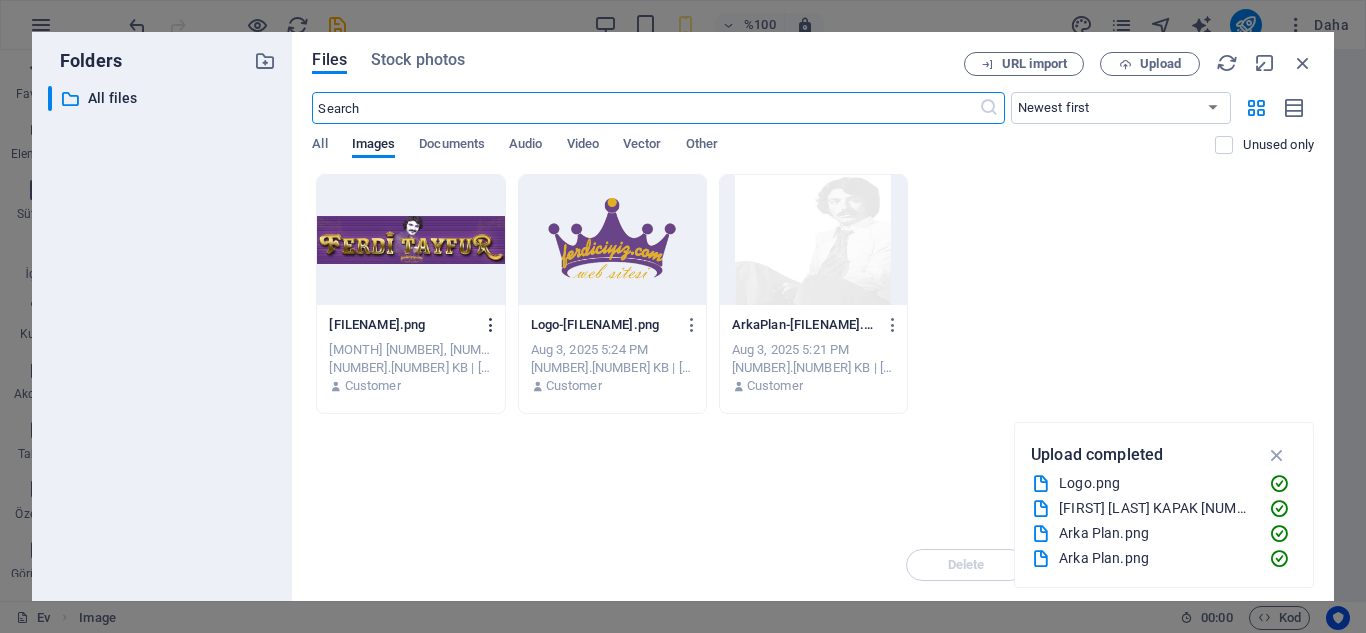 click at bounding box center (491, 325) 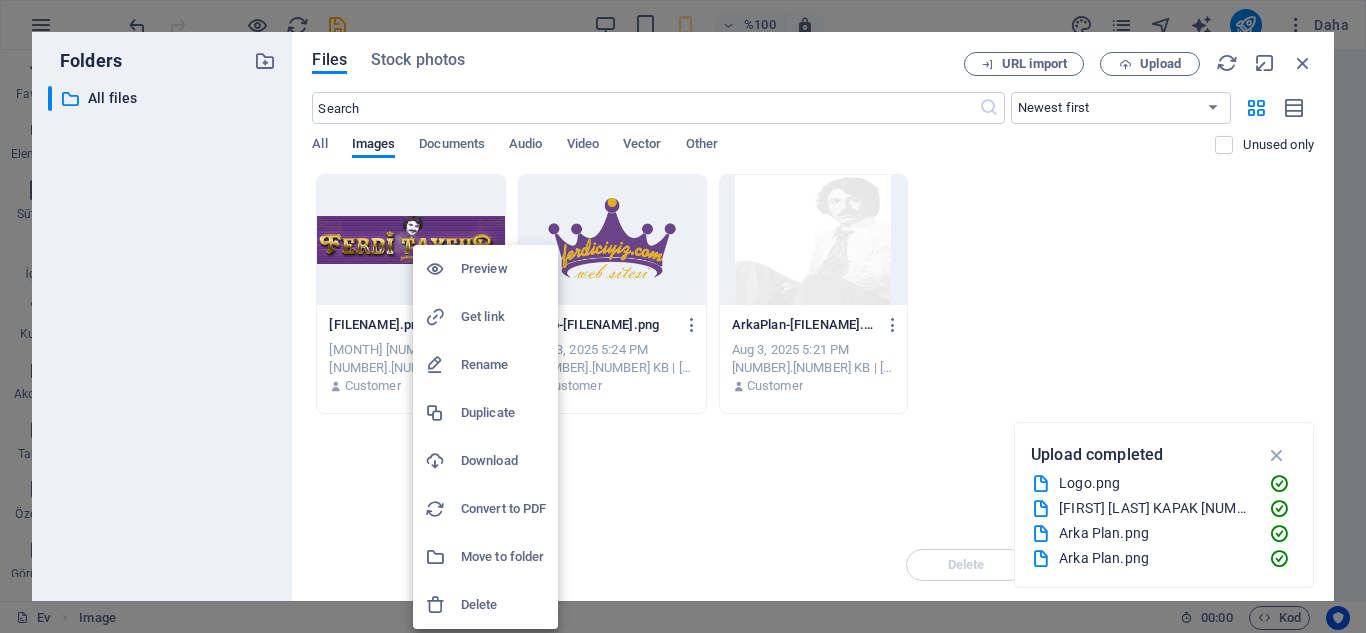 click on "Delete" at bounding box center (503, 605) 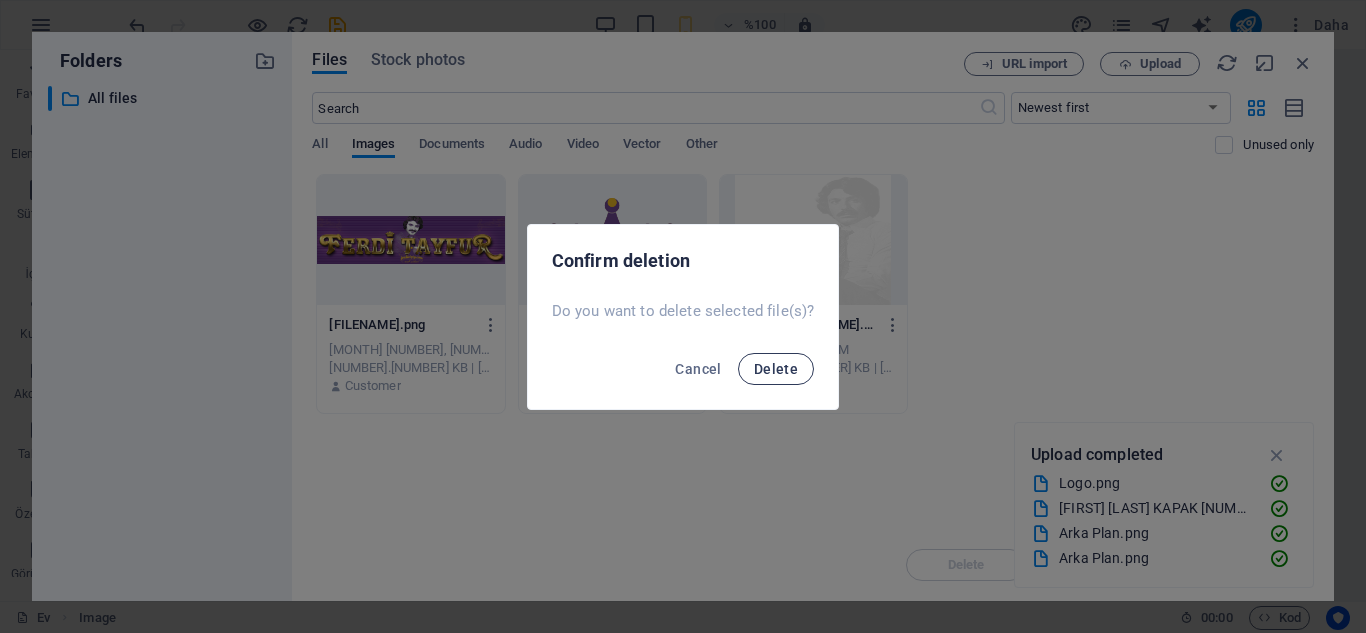 click on "Delete" at bounding box center [776, 369] 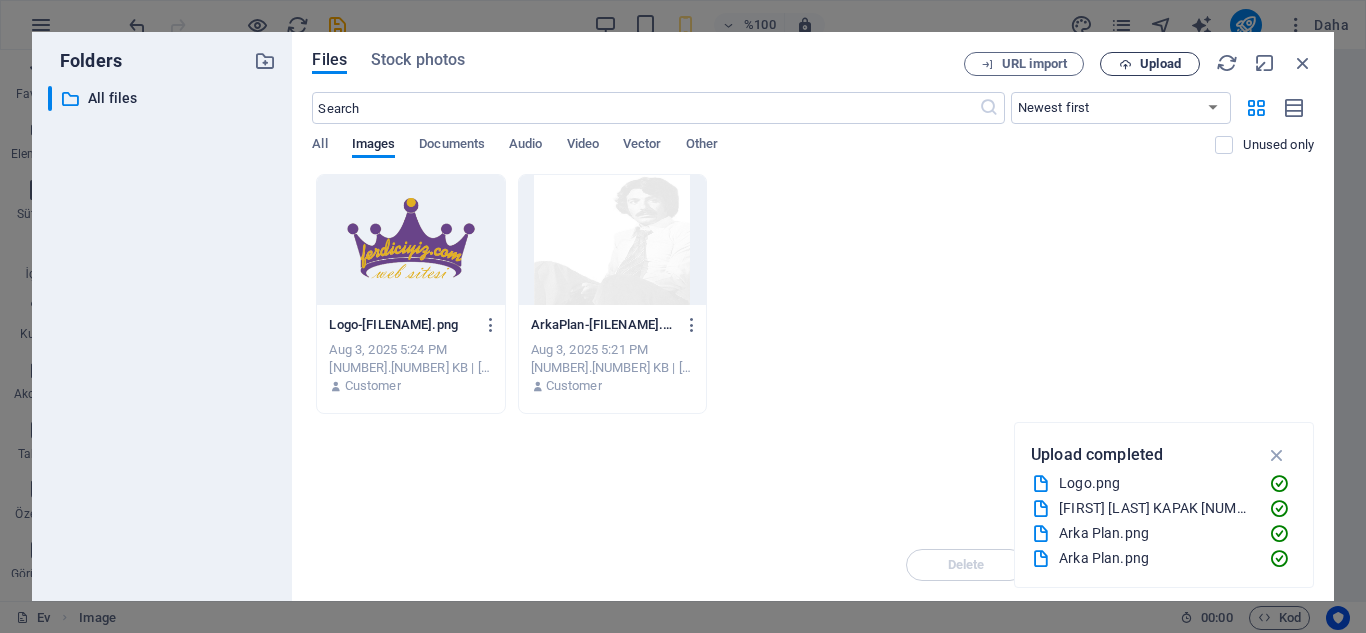 click on "Upload" at bounding box center (1160, 64) 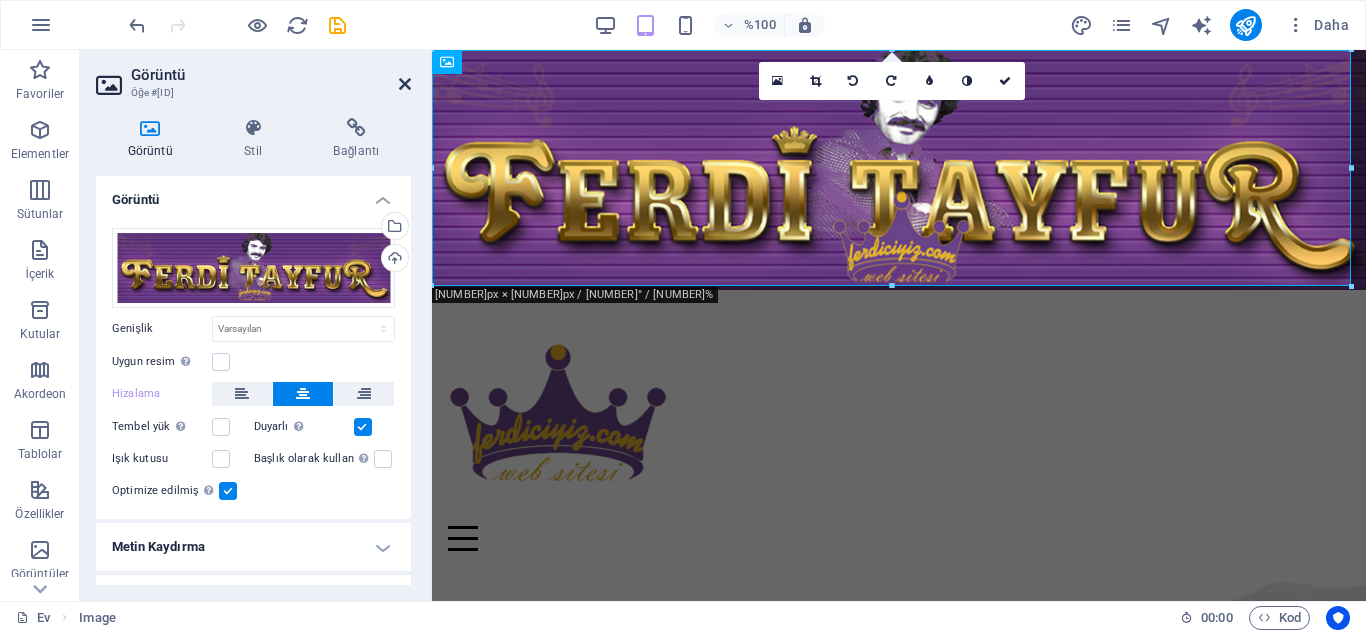 click at bounding box center [405, 84] 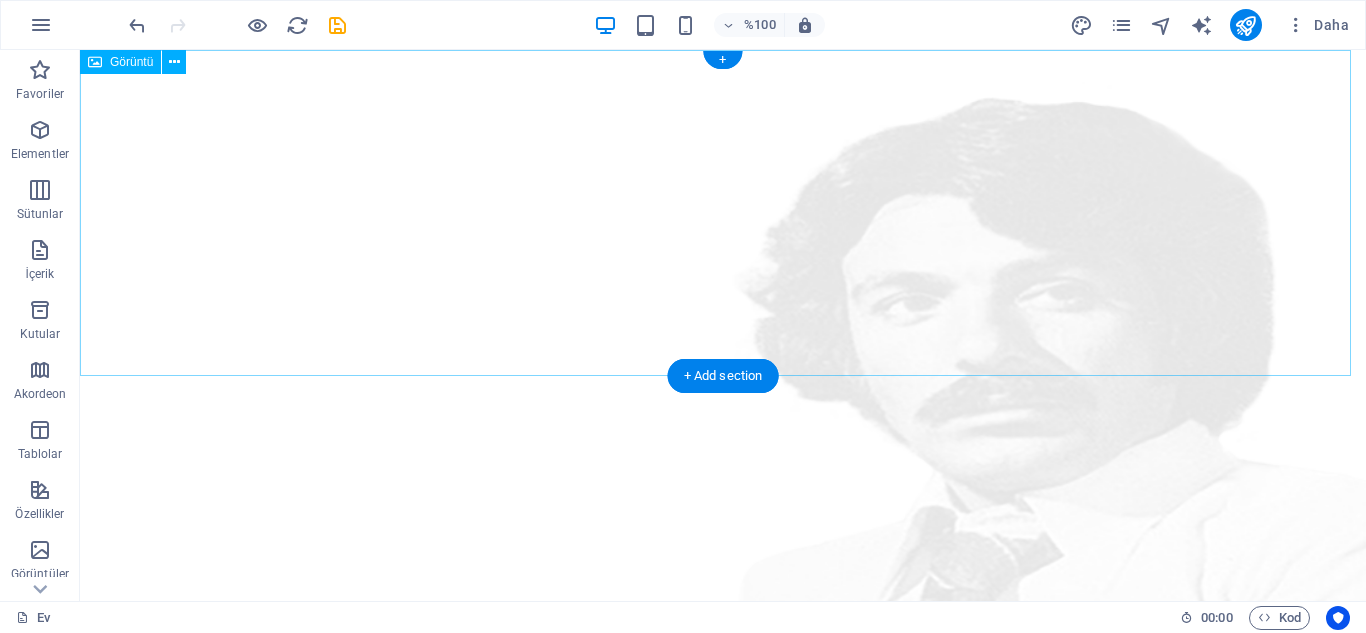 scroll, scrollTop: 0, scrollLeft: 0, axis: both 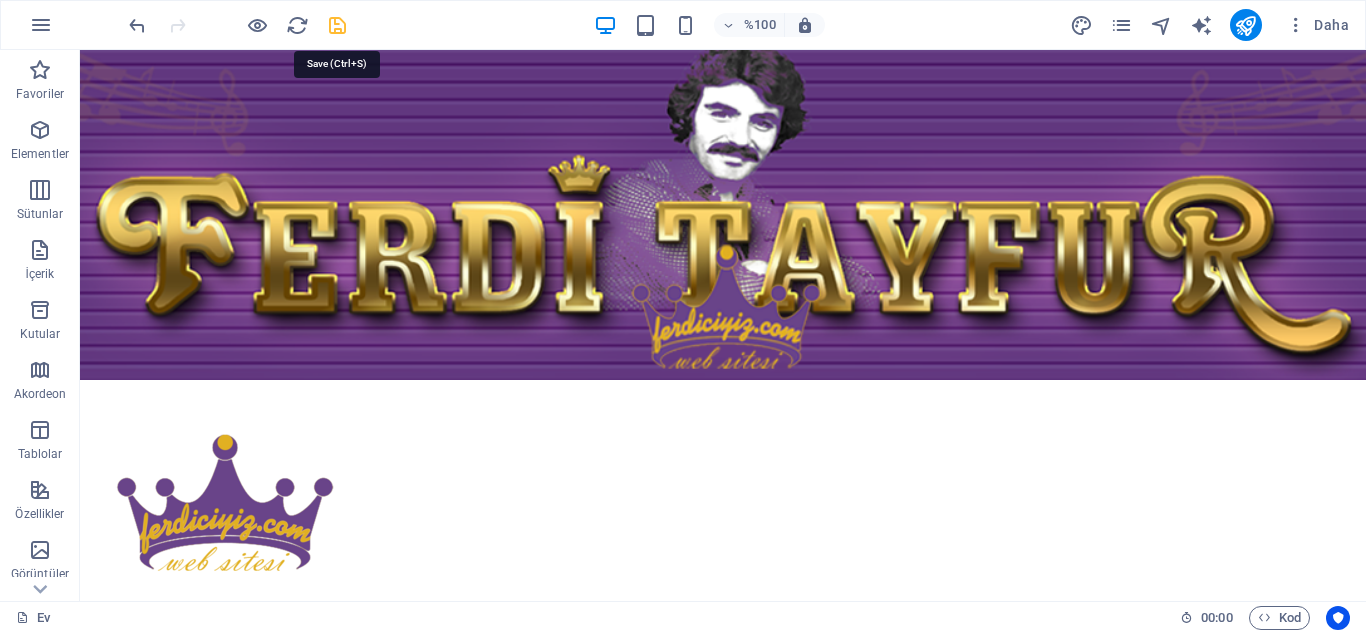 click at bounding box center (337, 25) 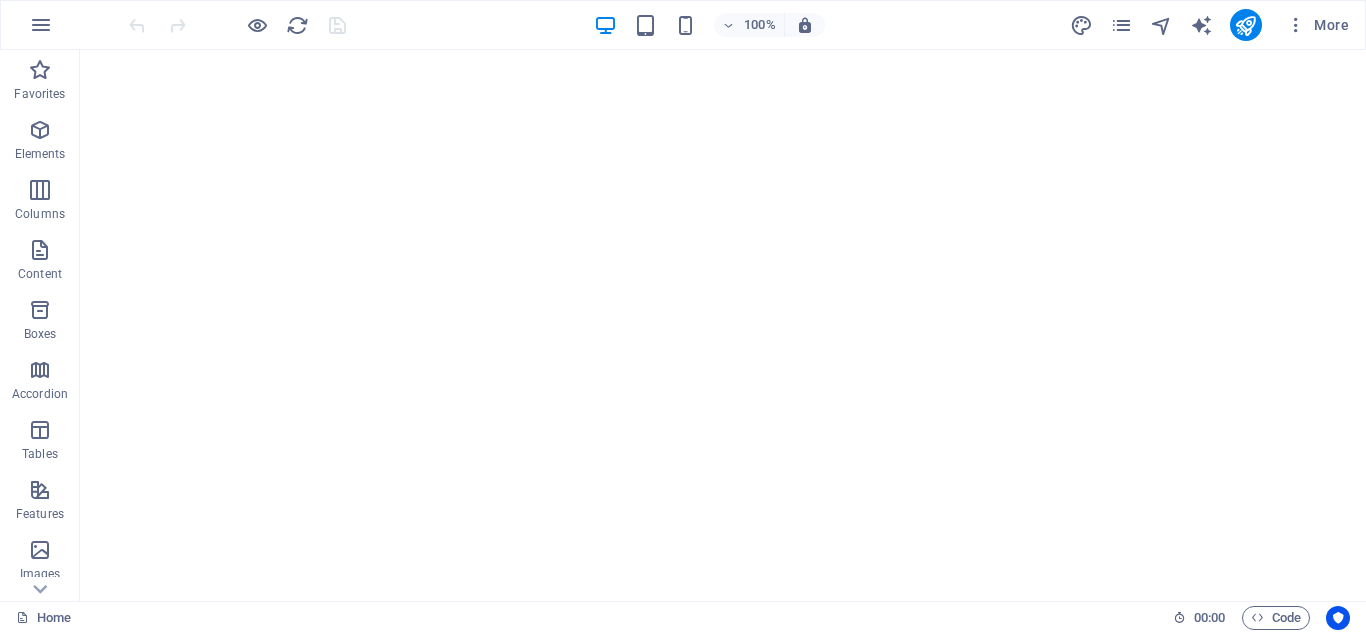 scroll, scrollTop: 0, scrollLeft: 0, axis: both 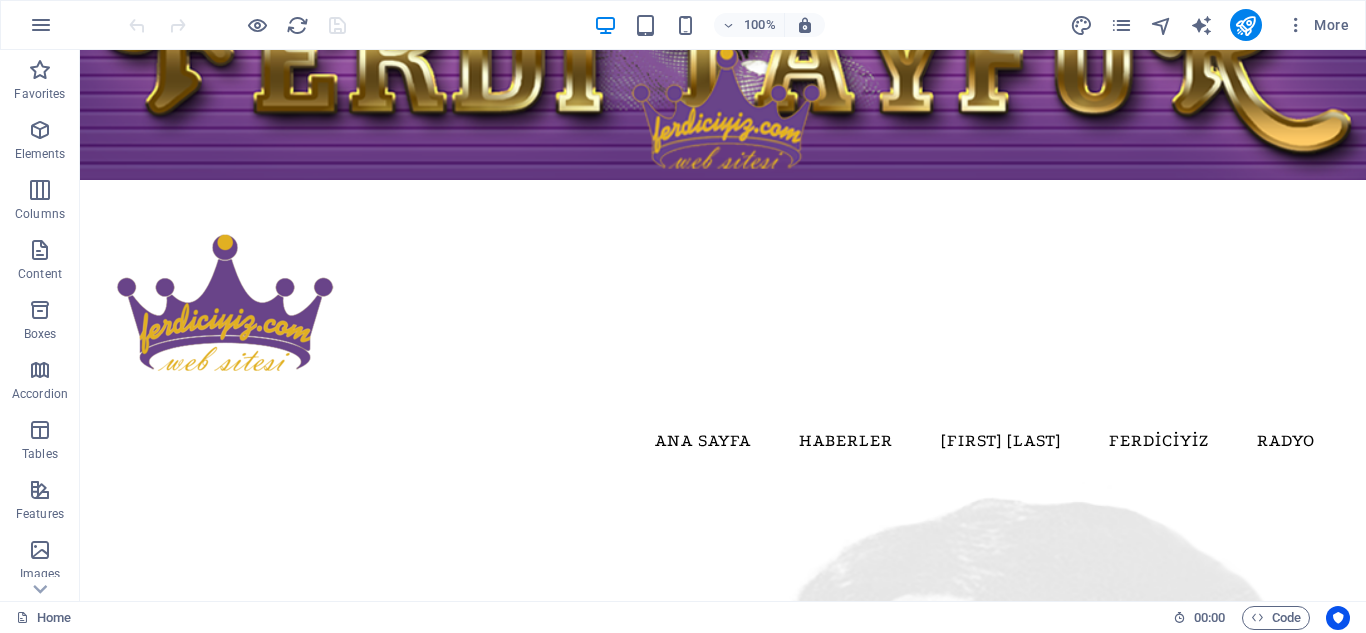 click at bounding box center [237, 25] 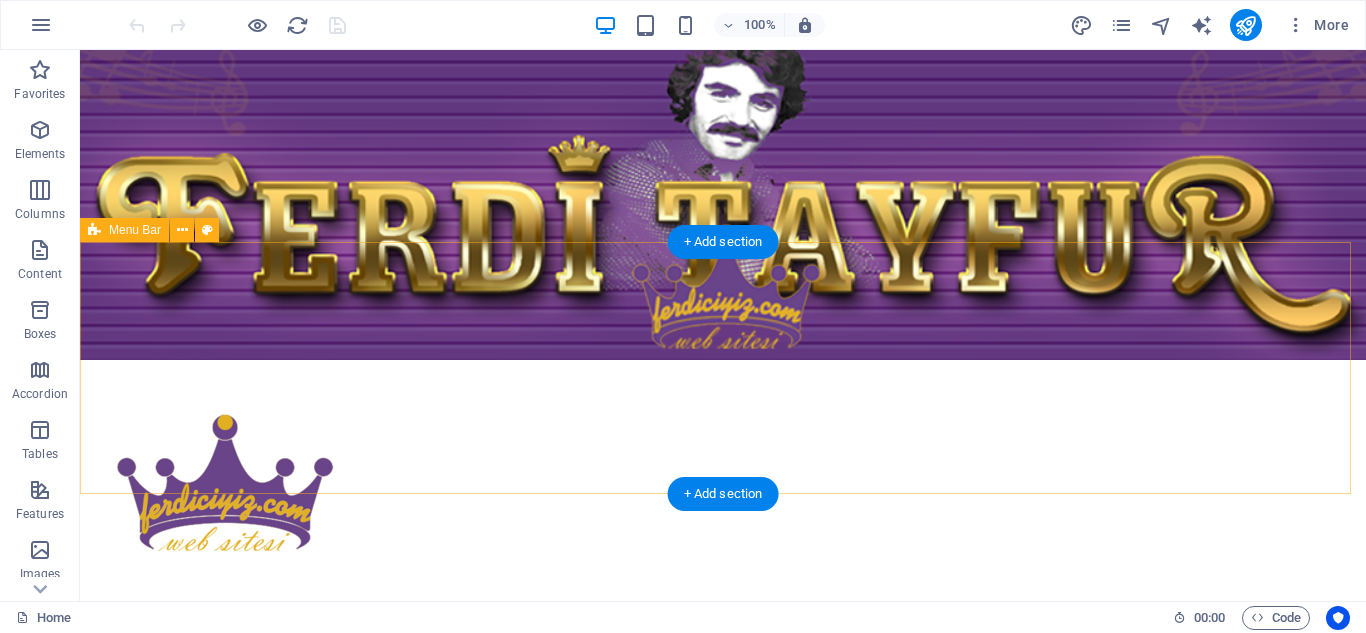 scroll, scrollTop: 0, scrollLeft: 0, axis: both 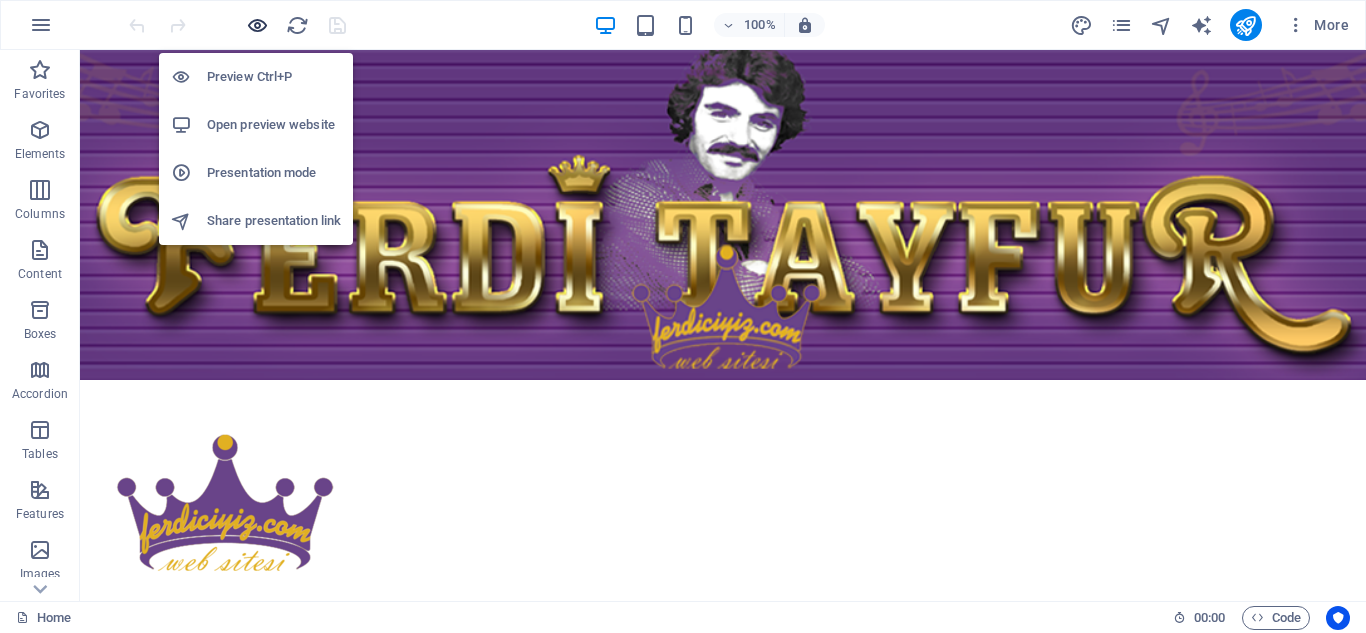 click at bounding box center [257, 25] 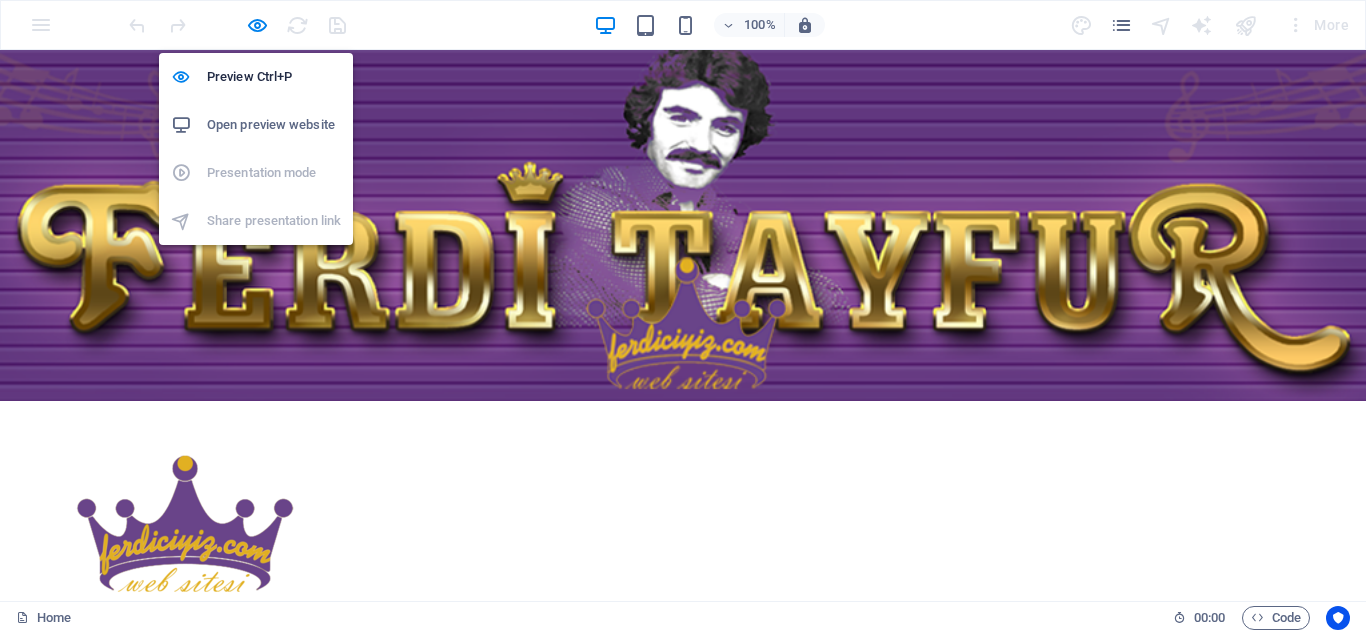click on "Open preview website" at bounding box center (274, 125) 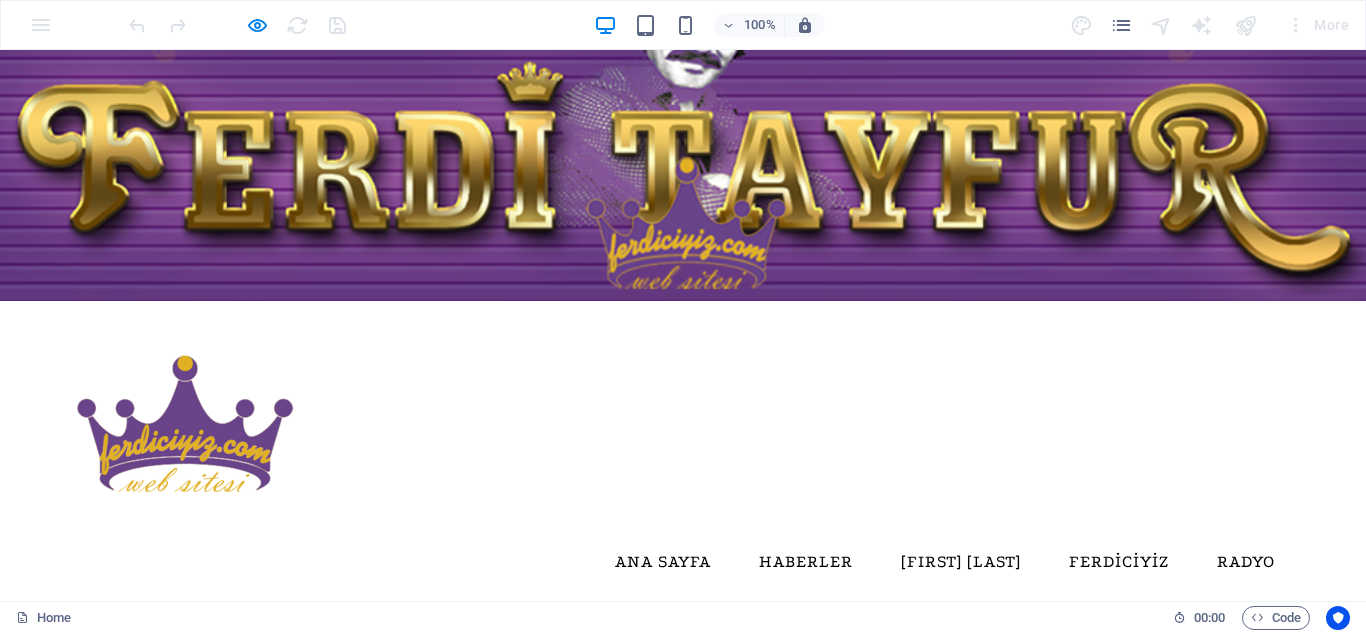 scroll, scrollTop: 0, scrollLeft: 0, axis: both 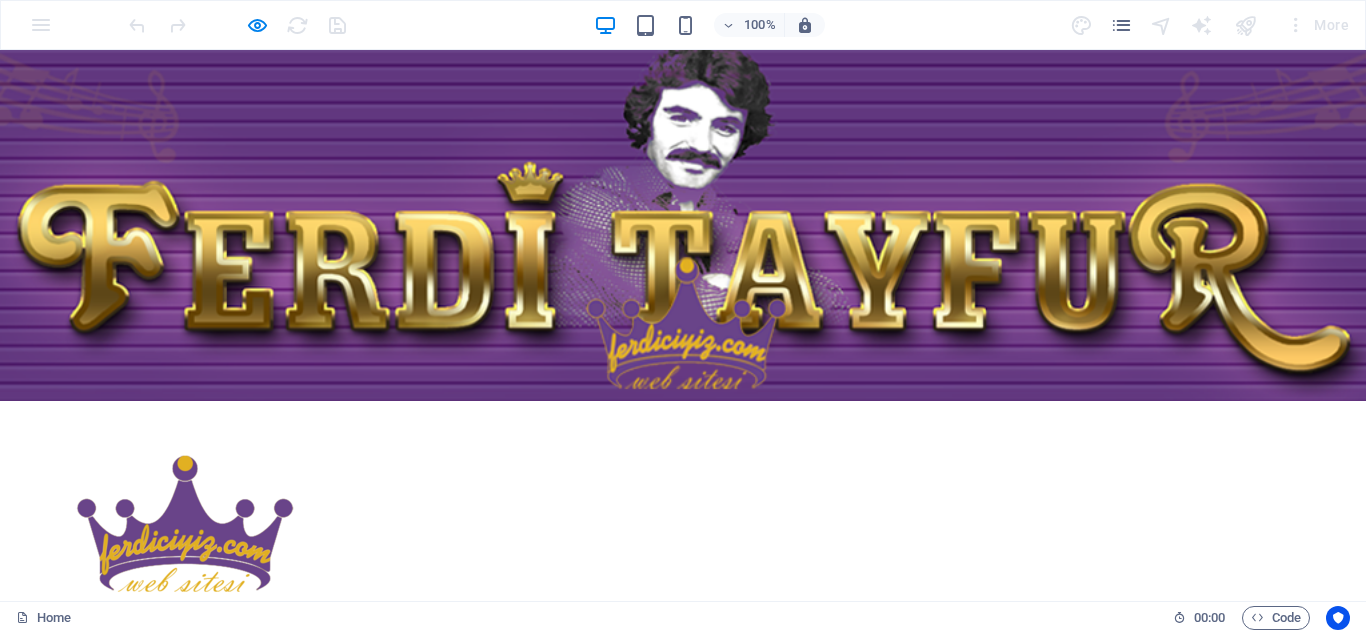 click on "100% More" at bounding box center [741, 25] 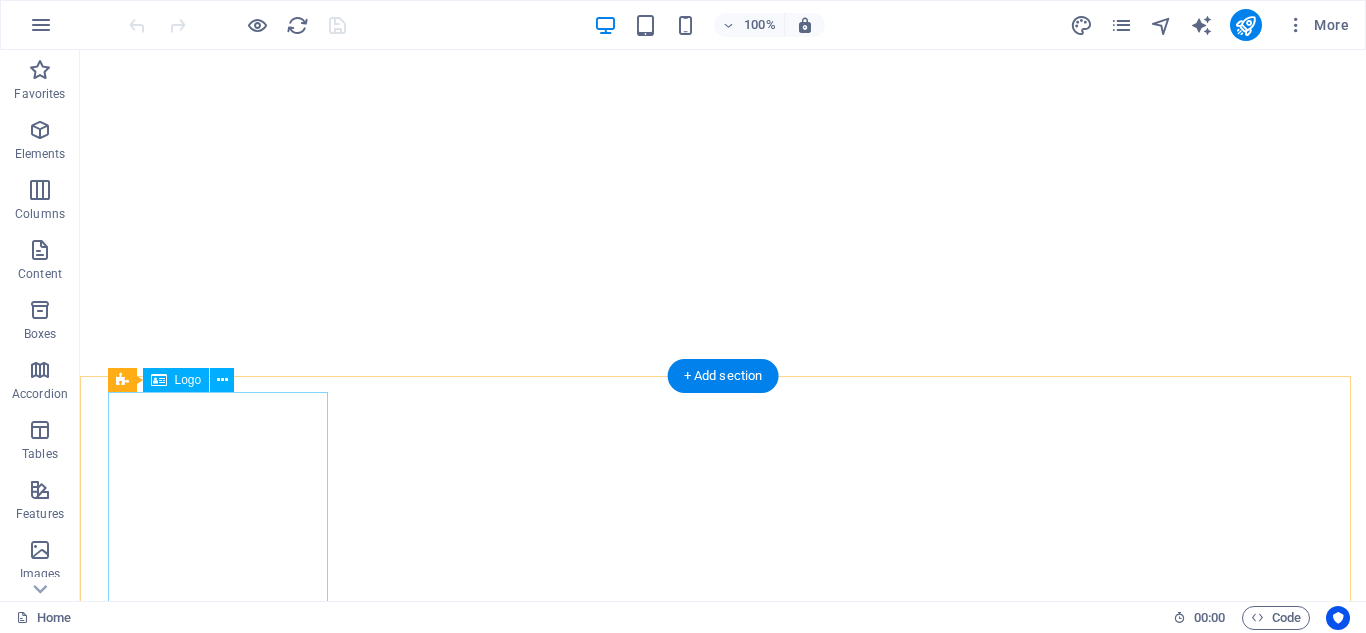 scroll, scrollTop: 0, scrollLeft: 0, axis: both 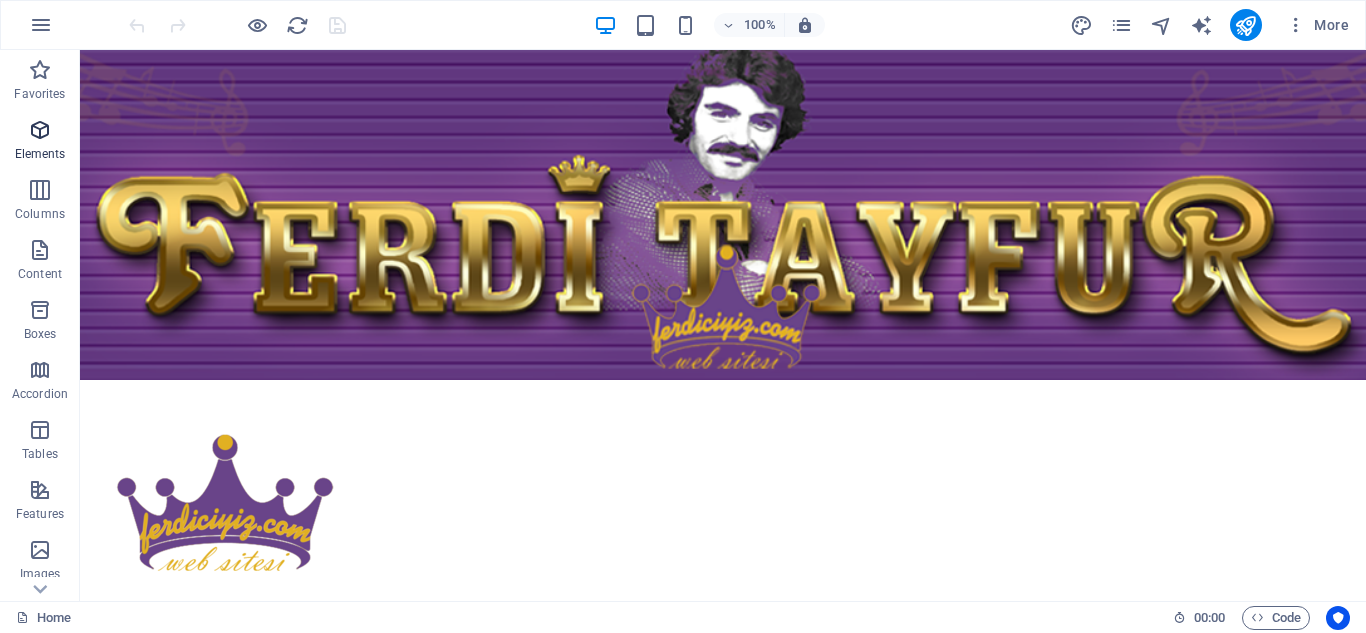 click on "Elements" at bounding box center (40, 142) 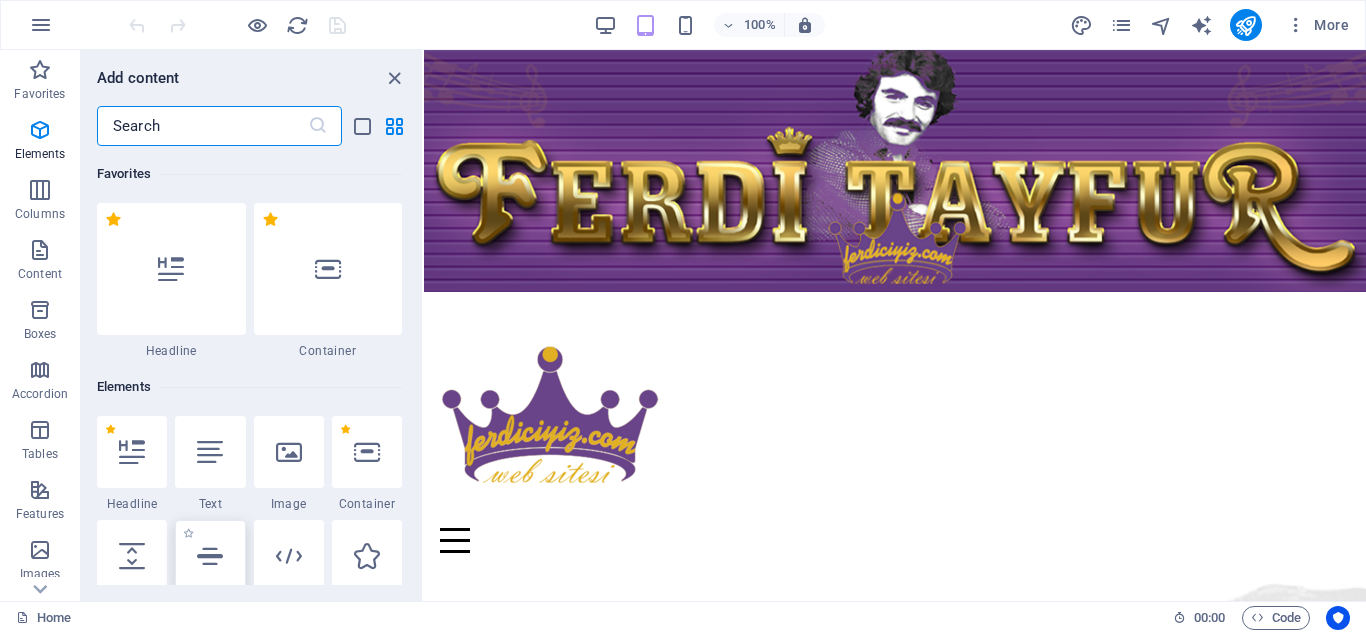 scroll, scrollTop: 213, scrollLeft: 0, axis: vertical 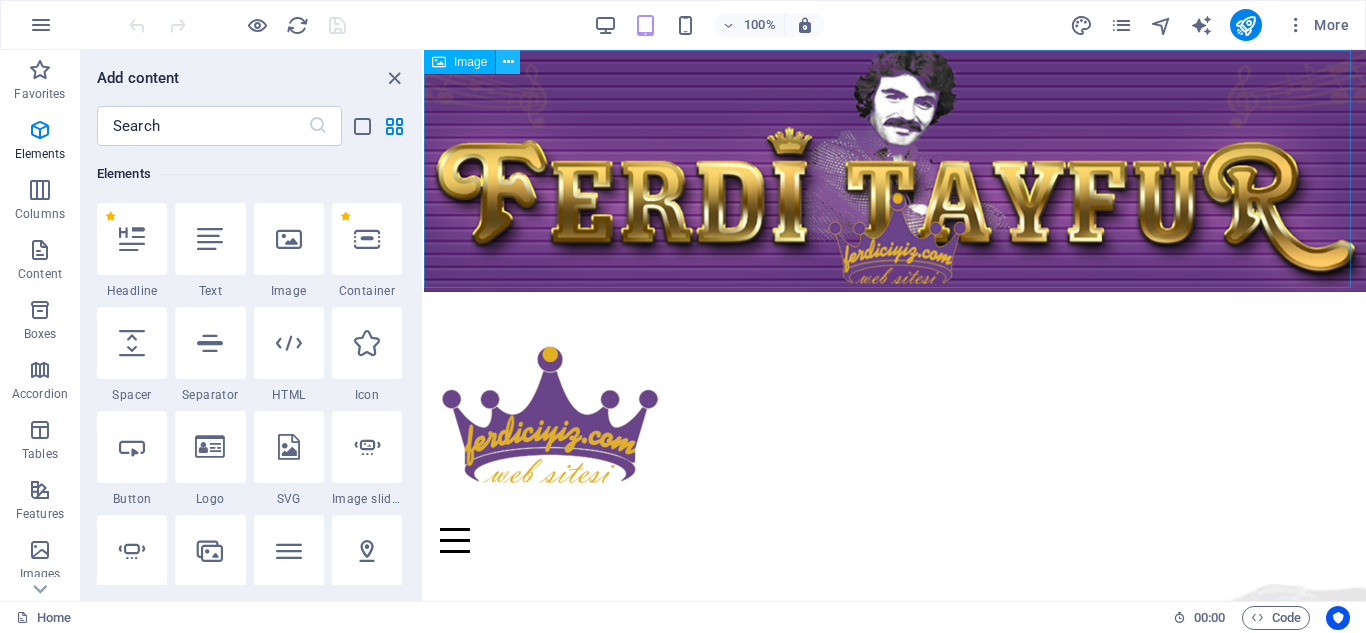 click at bounding box center (508, 62) 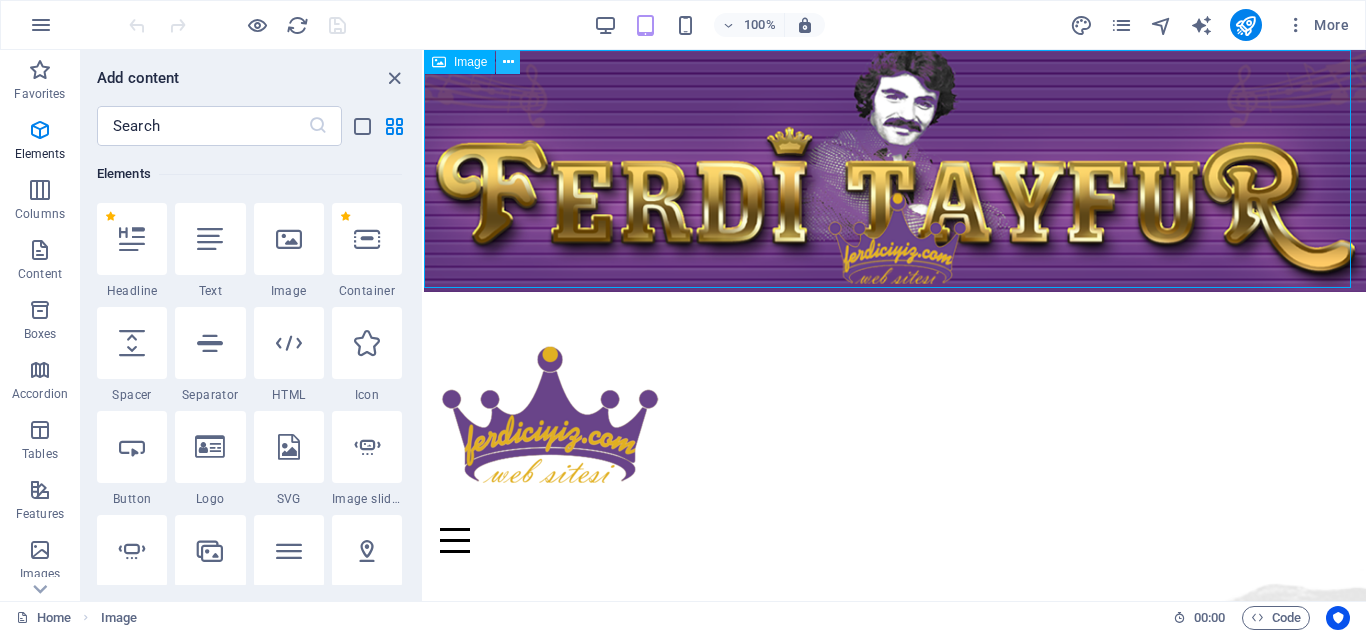 click at bounding box center [508, 62] 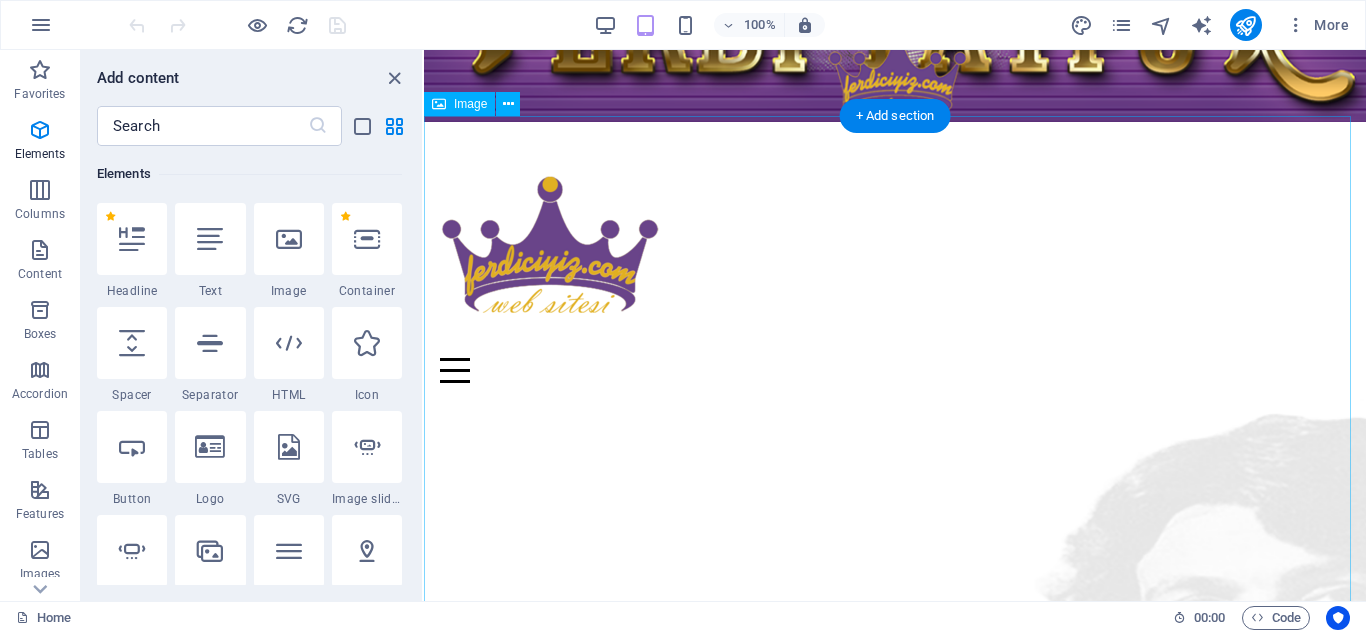 scroll, scrollTop: 0, scrollLeft: 0, axis: both 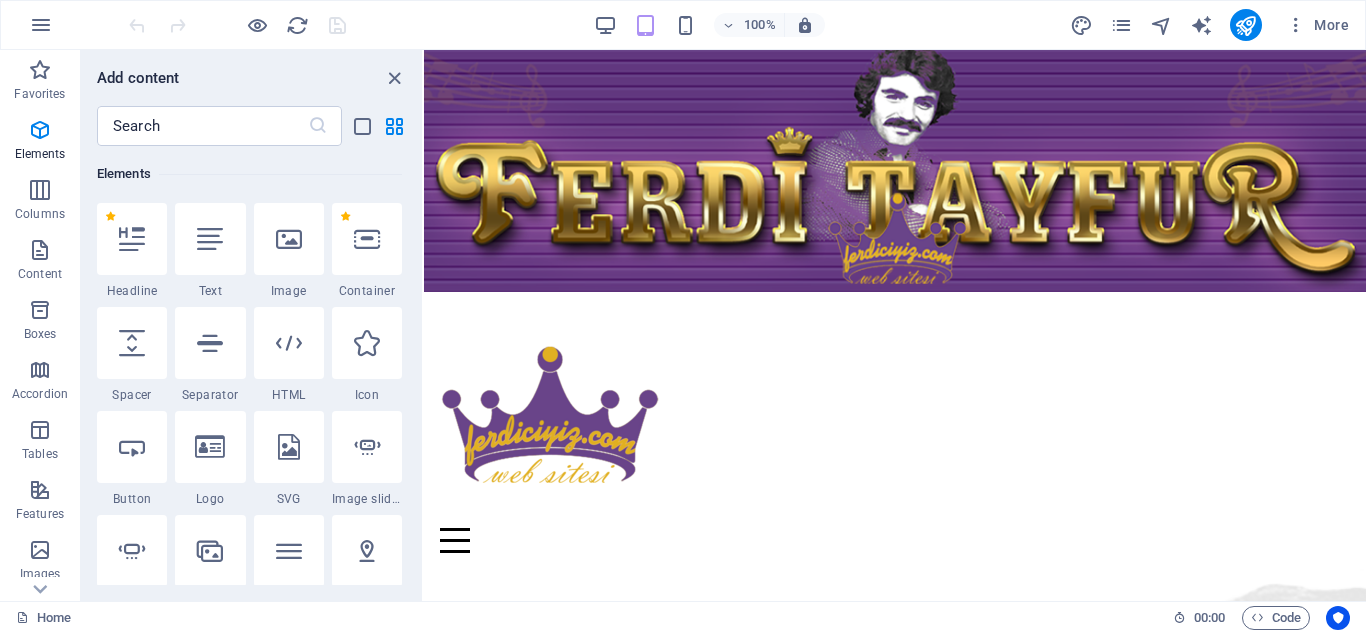 click at bounding box center [237, 25] 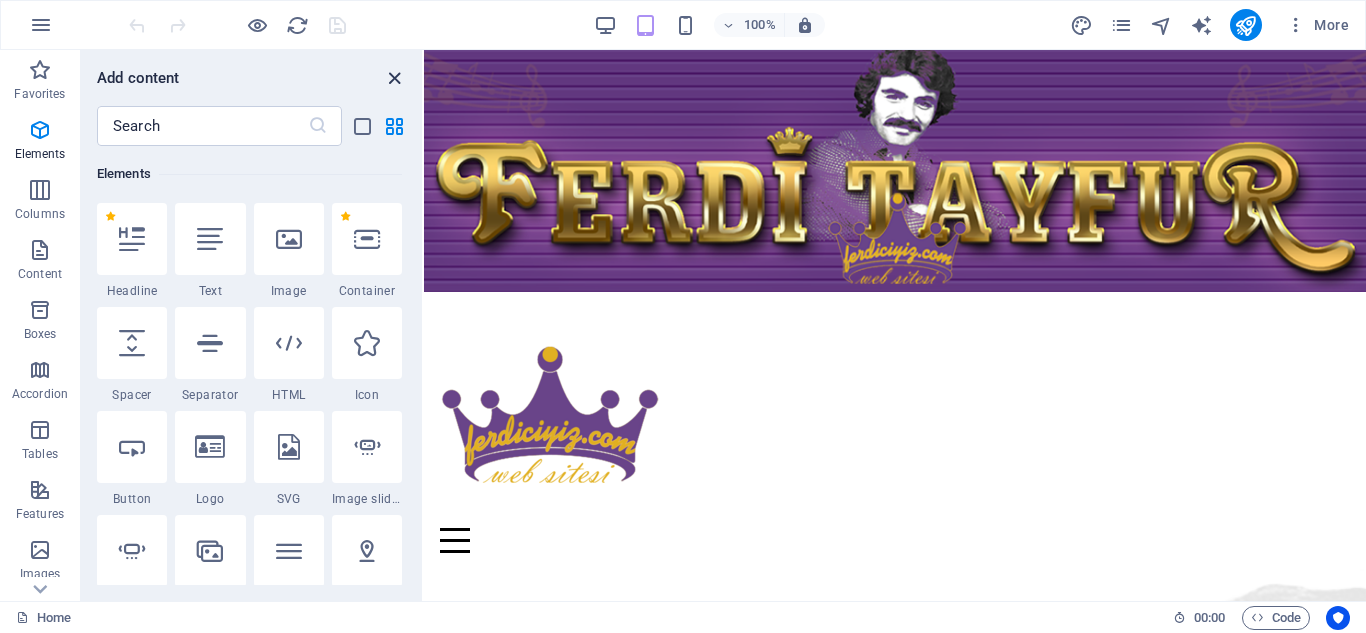 click at bounding box center (394, 78) 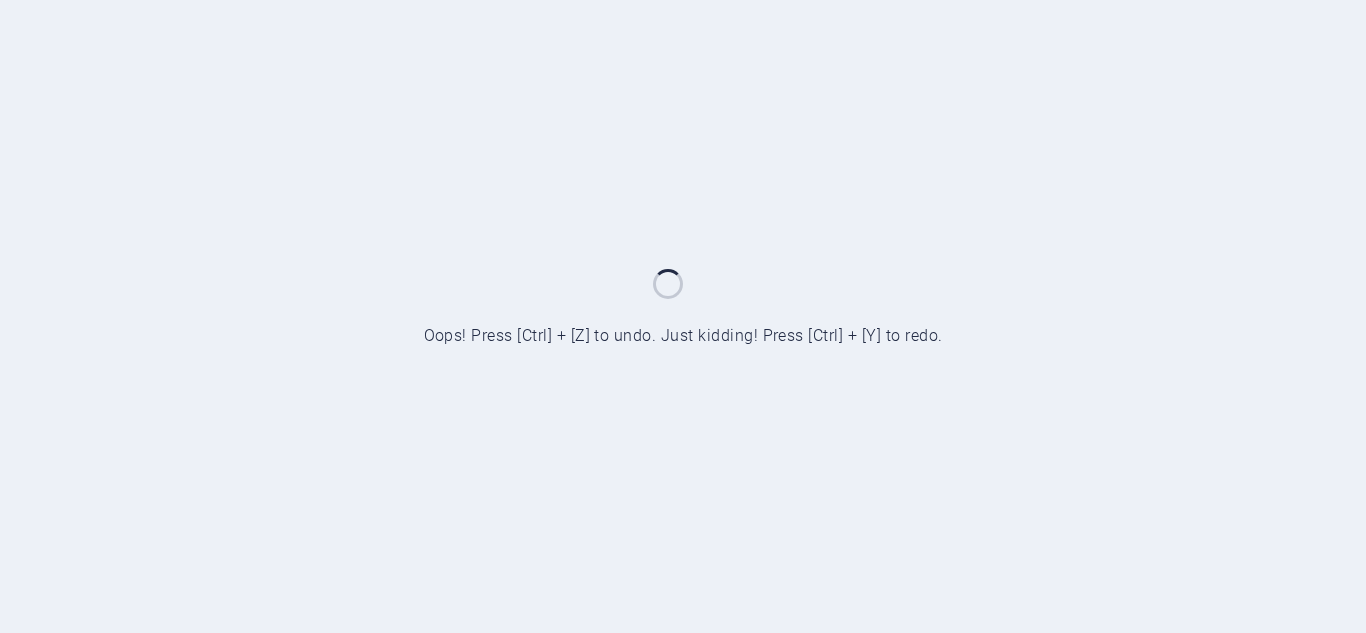 scroll, scrollTop: 0, scrollLeft: 0, axis: both 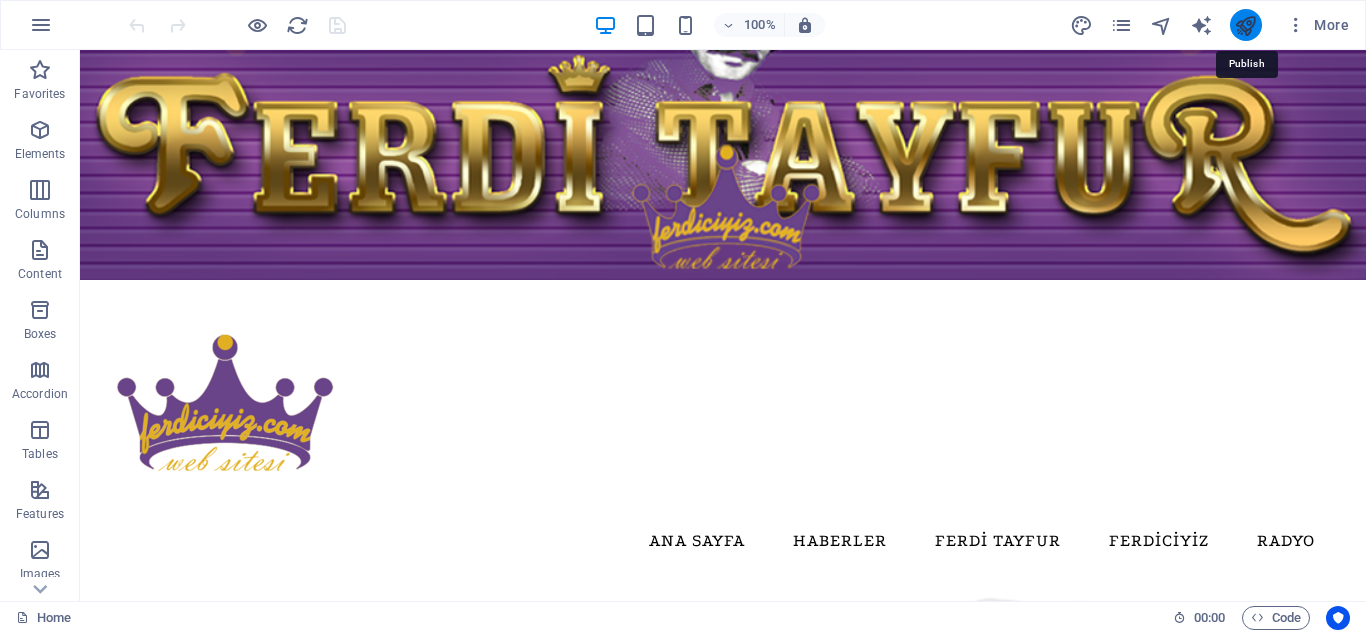 click at bounding box center [1245, 25] 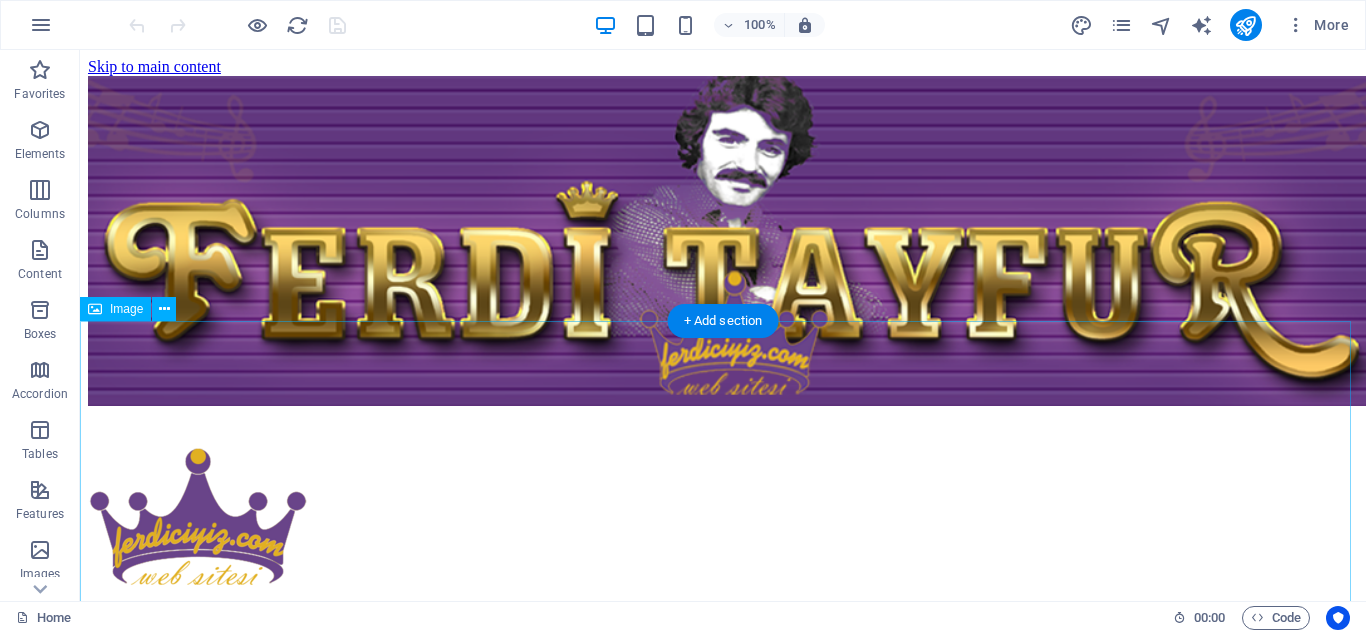 scroll, scrollTop: 488, scrollLeft: 0, axis: vertical 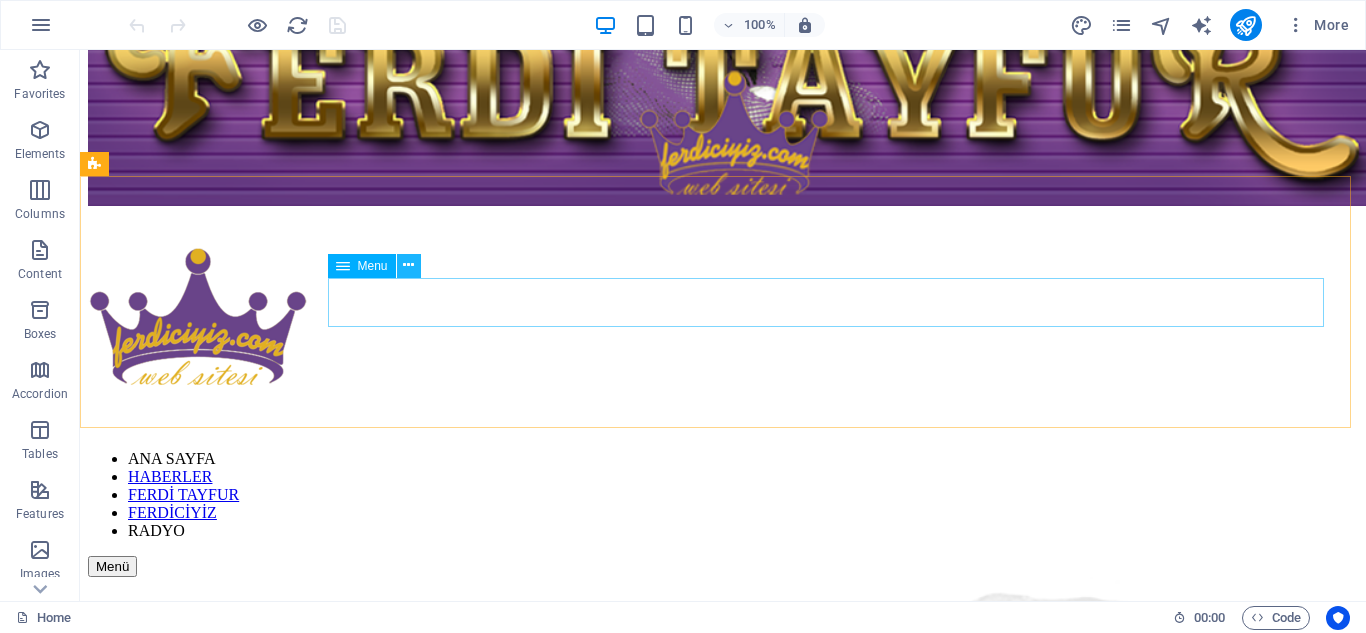 click at bounding box center (408, 265) 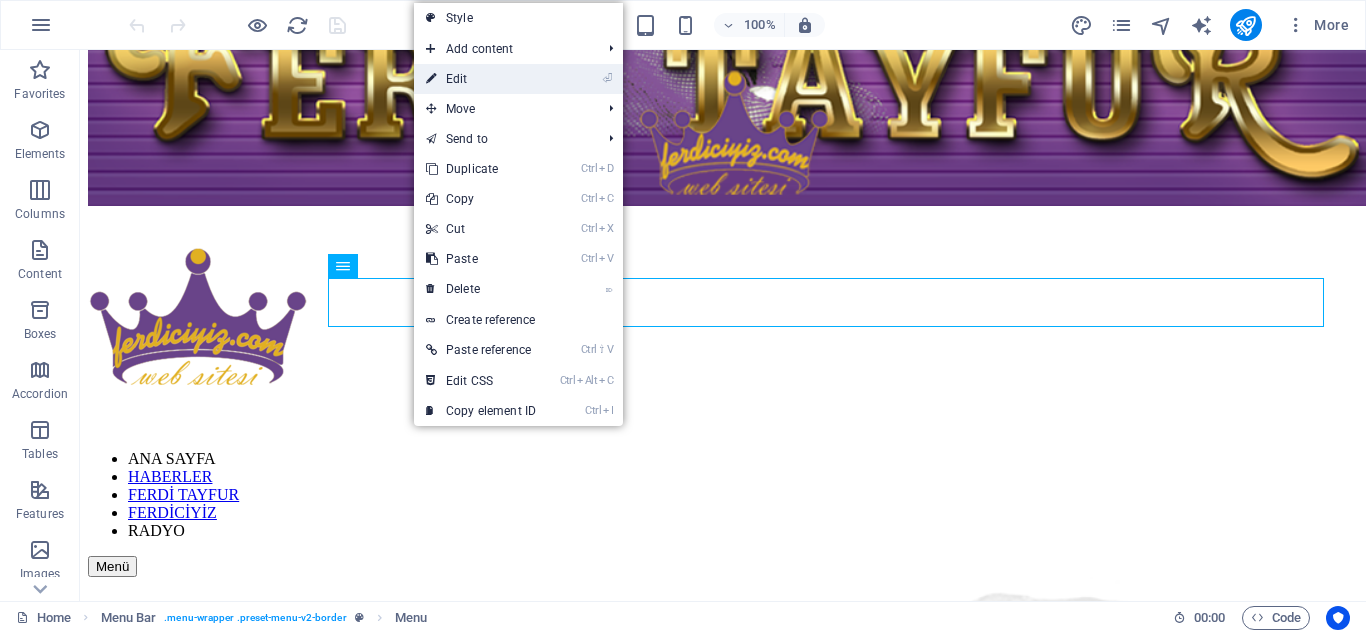 click on "⏎  Edit" at bounding box center [481, 79] 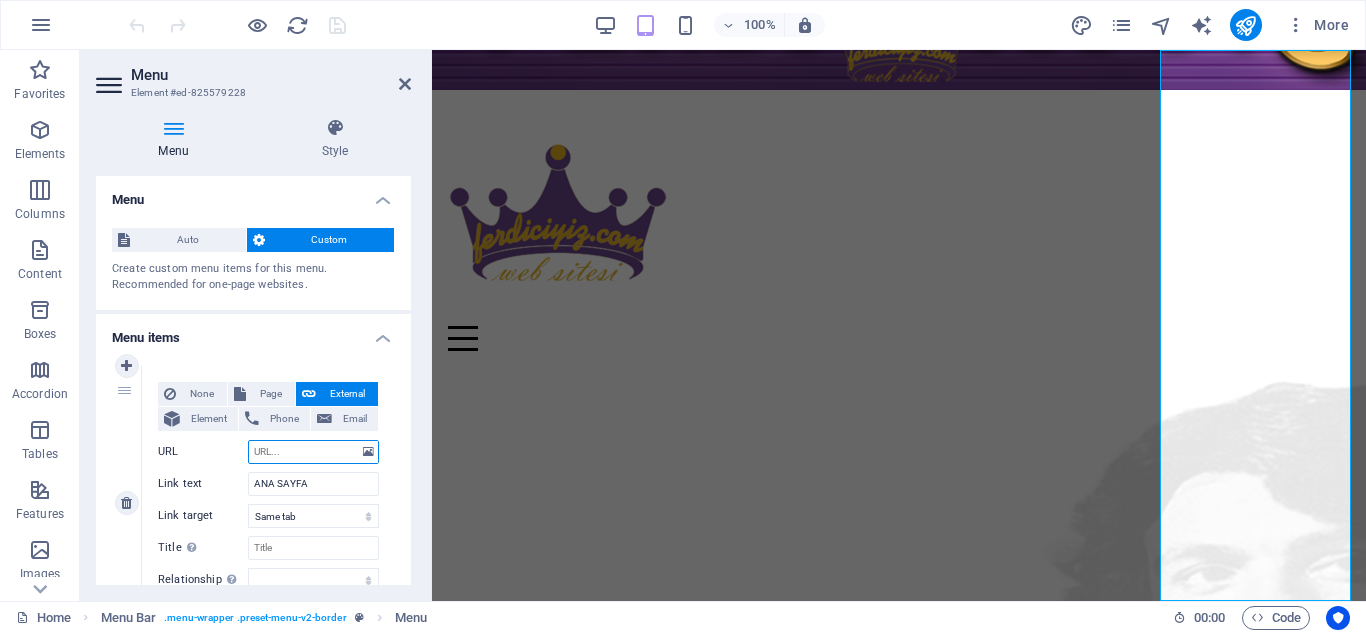 click on "URL" at bounding box center [313, 452] 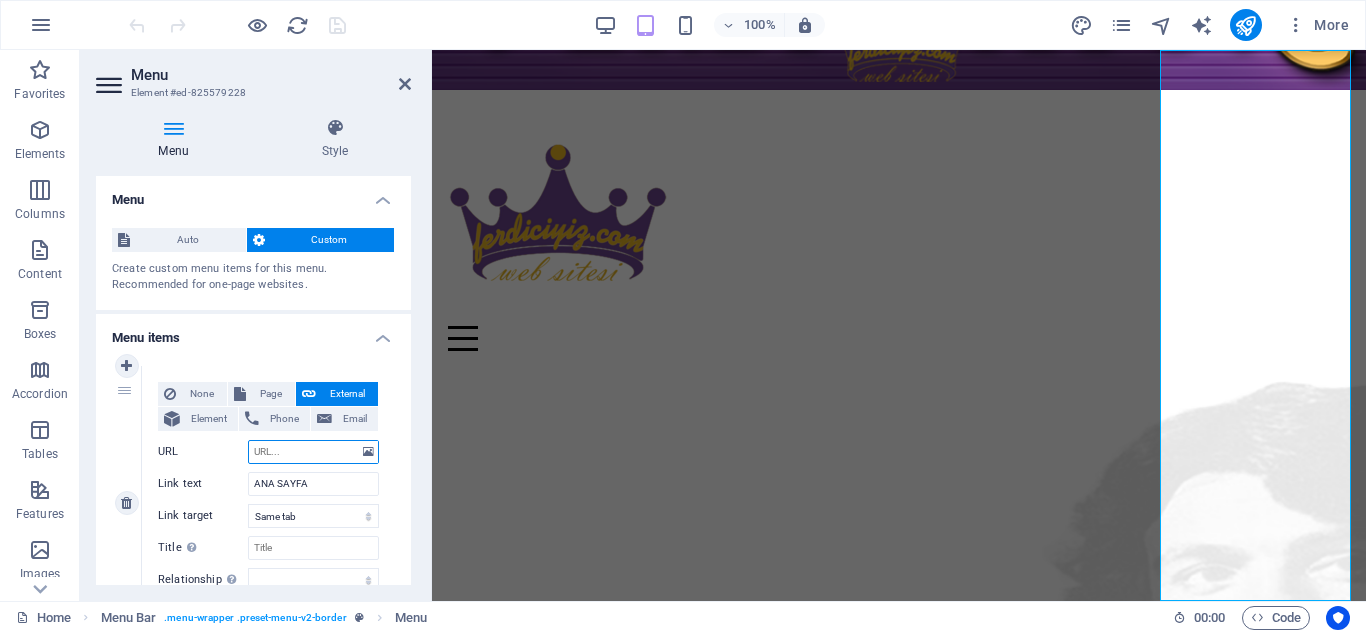 click on "URL" at bounding box center (313, 452) 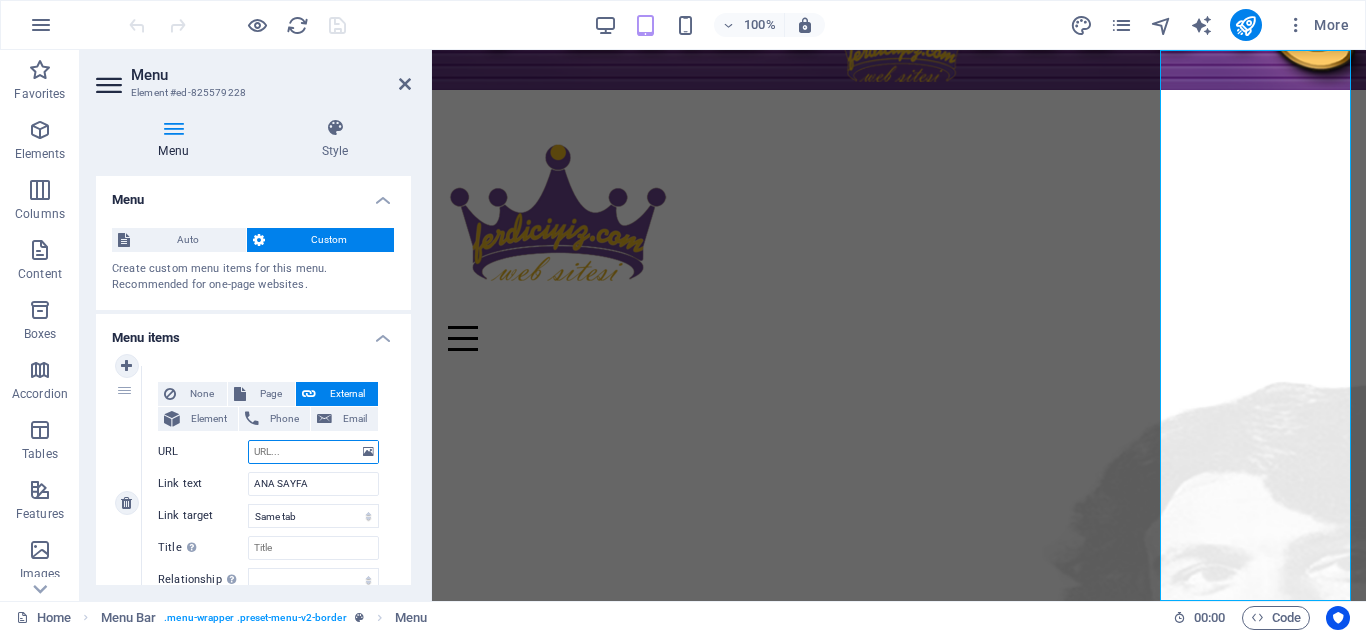 click on "URL" at bounding box center [313, 452] 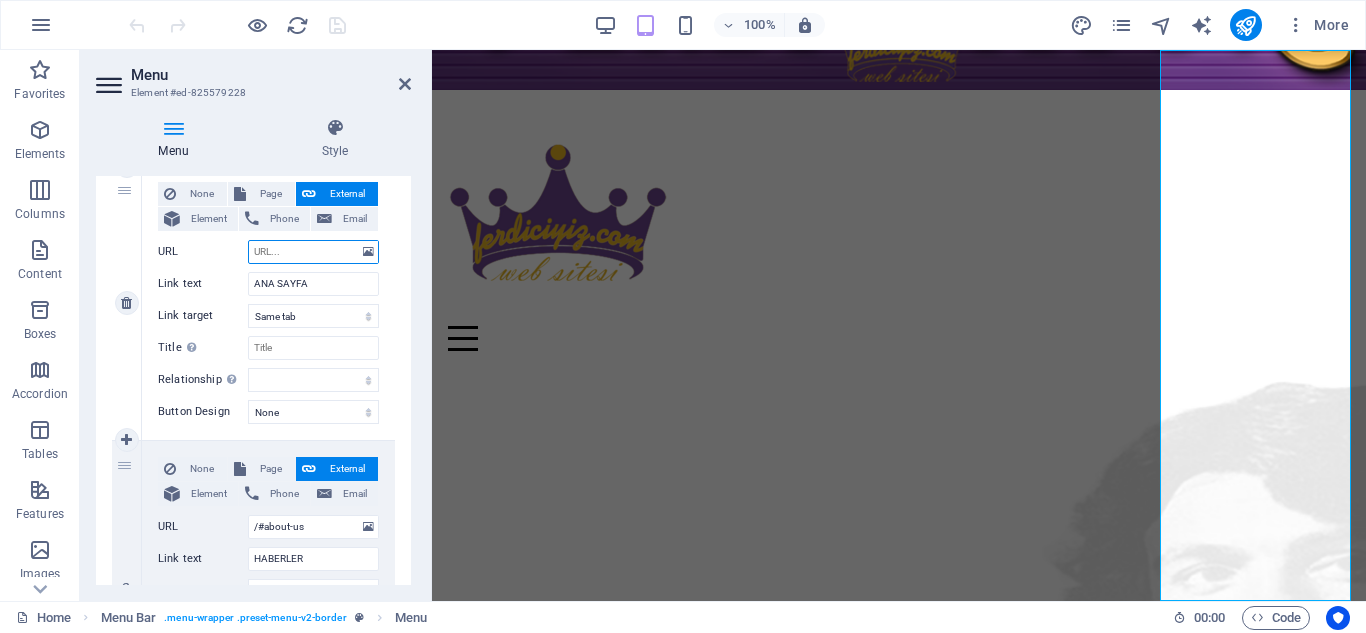scroll, scrollTop: 300, scrollLeft: 0, axis: vertical 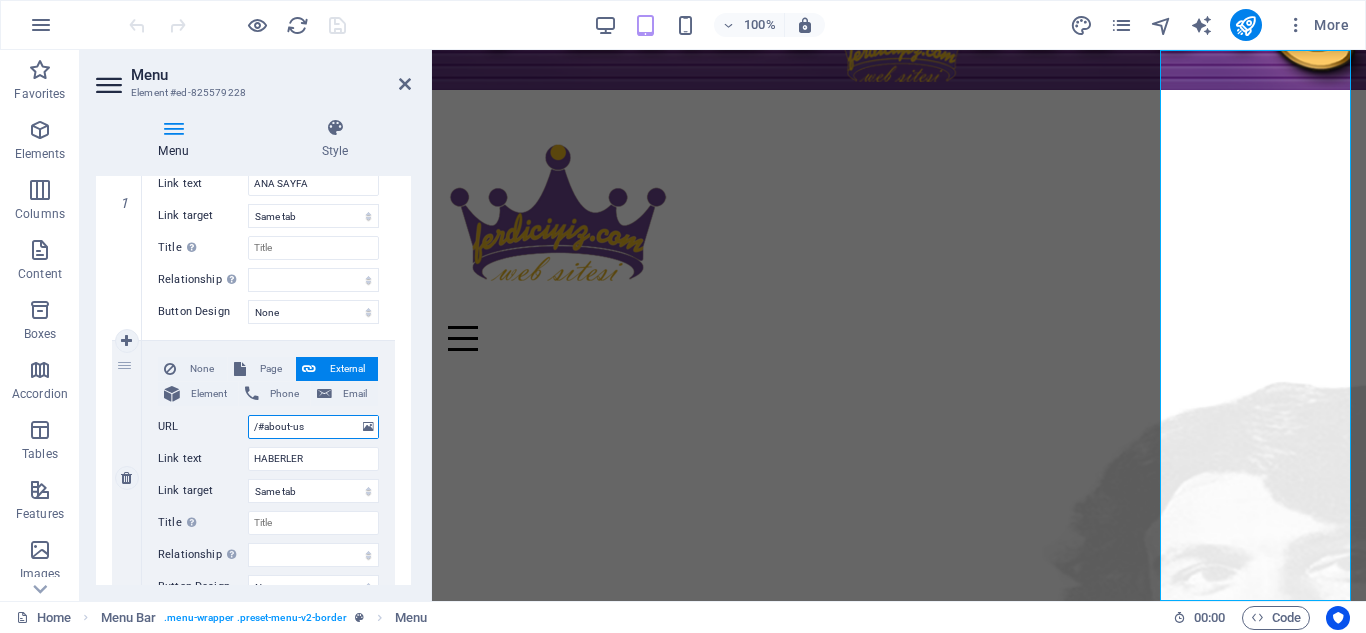 click on "/#about-us" at bounding box center (313, 427) 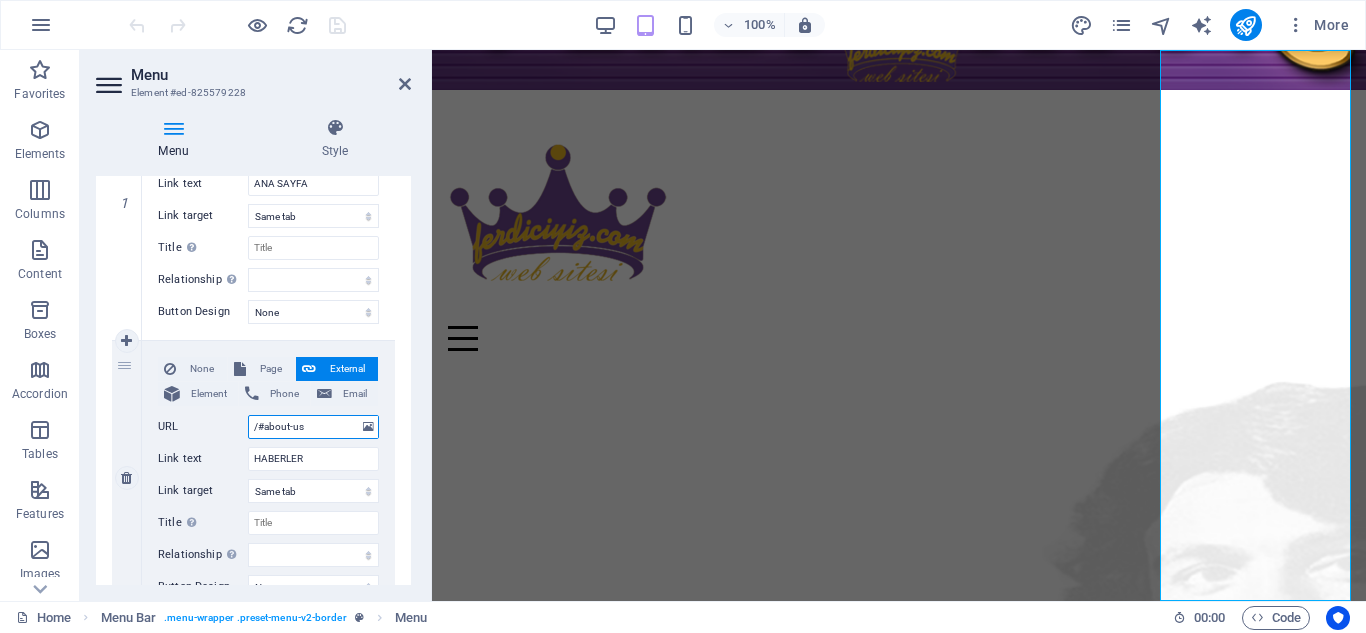 type on "/" 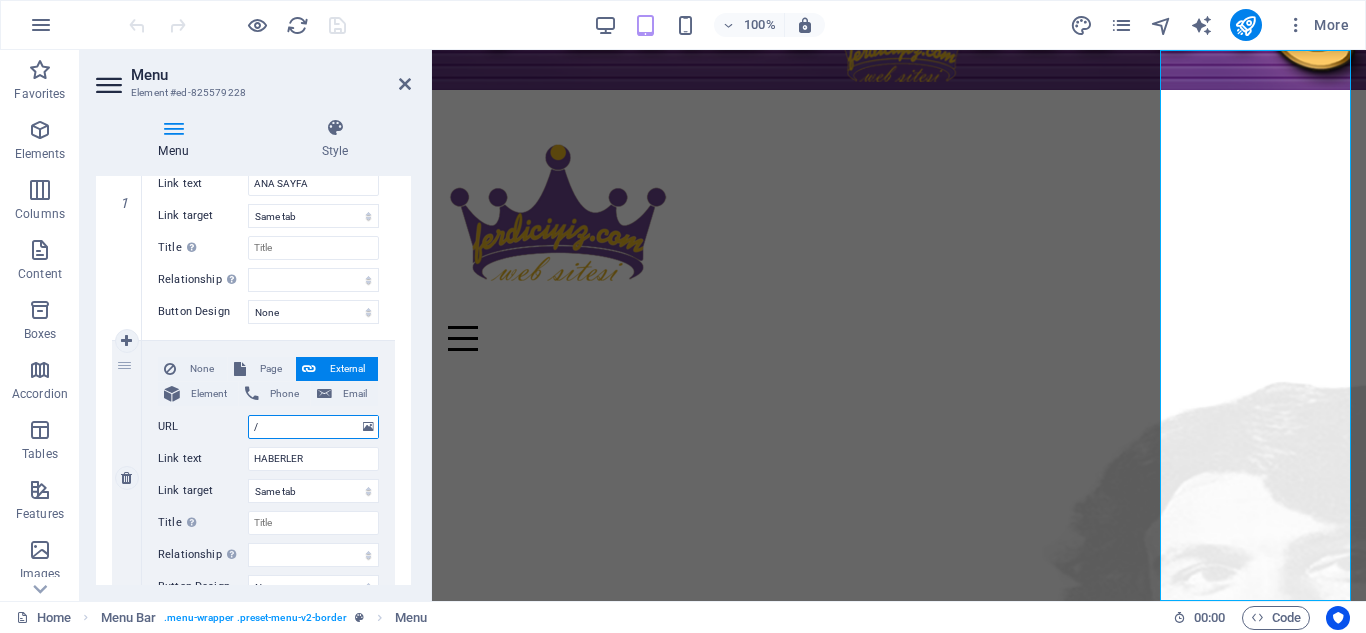 select 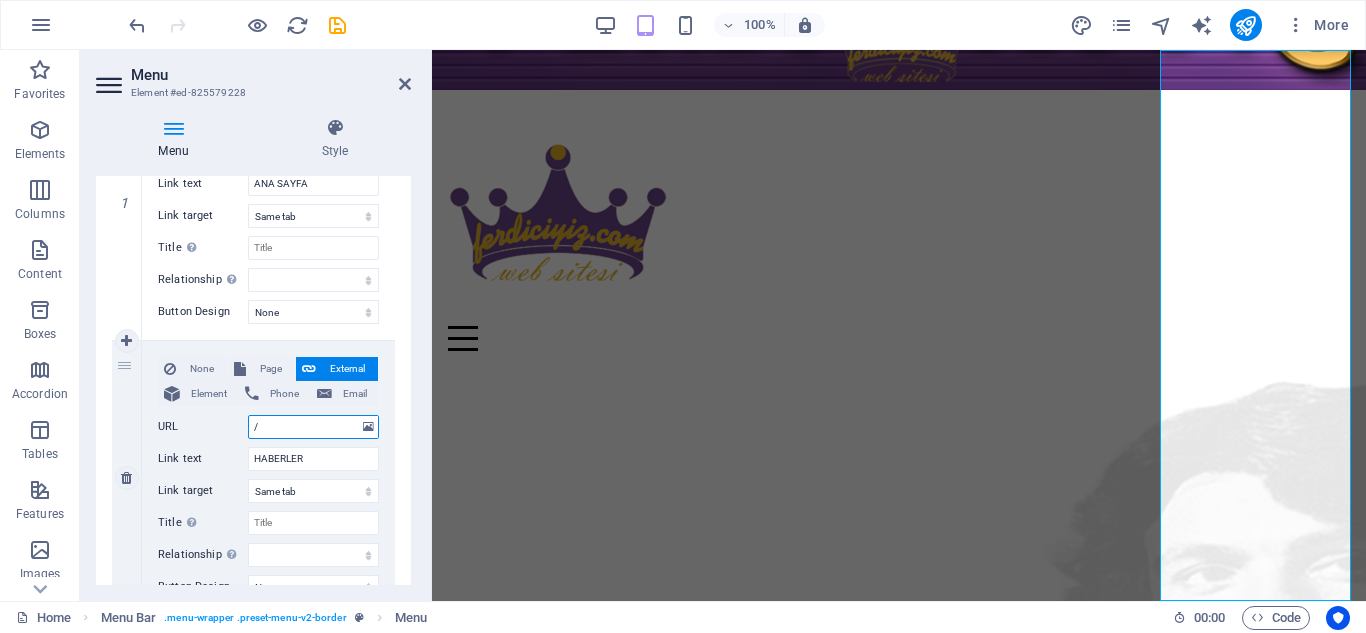 type on "/h" 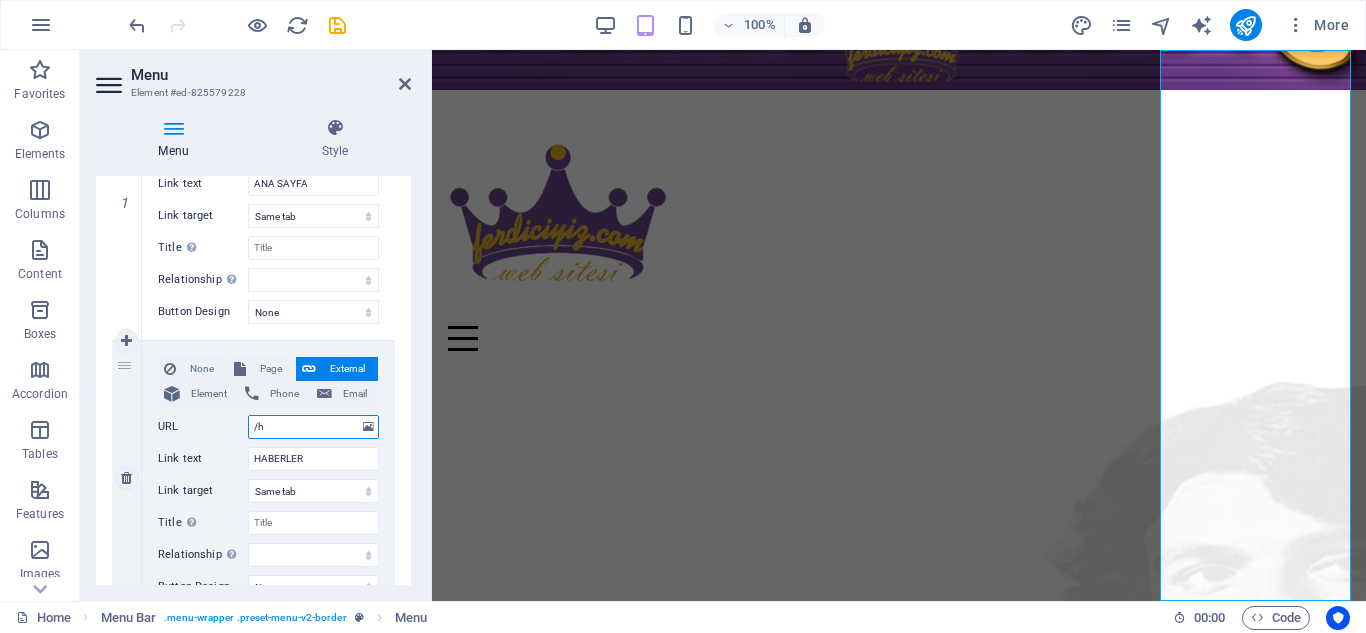select 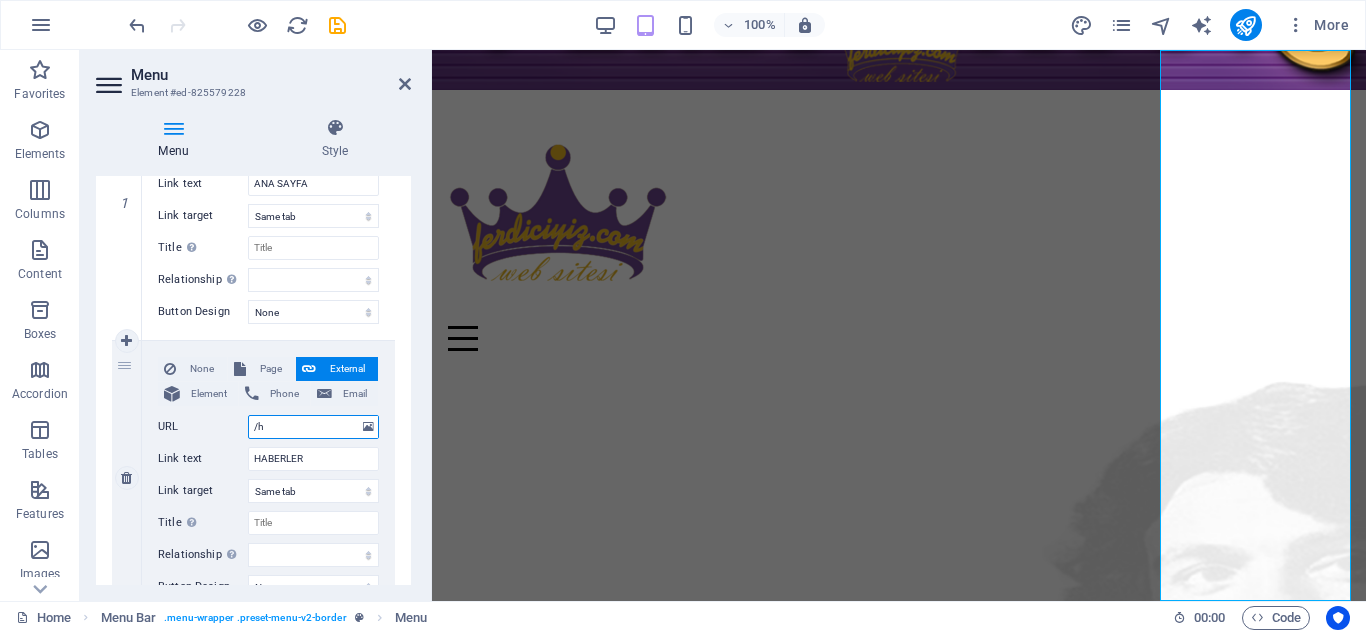 select 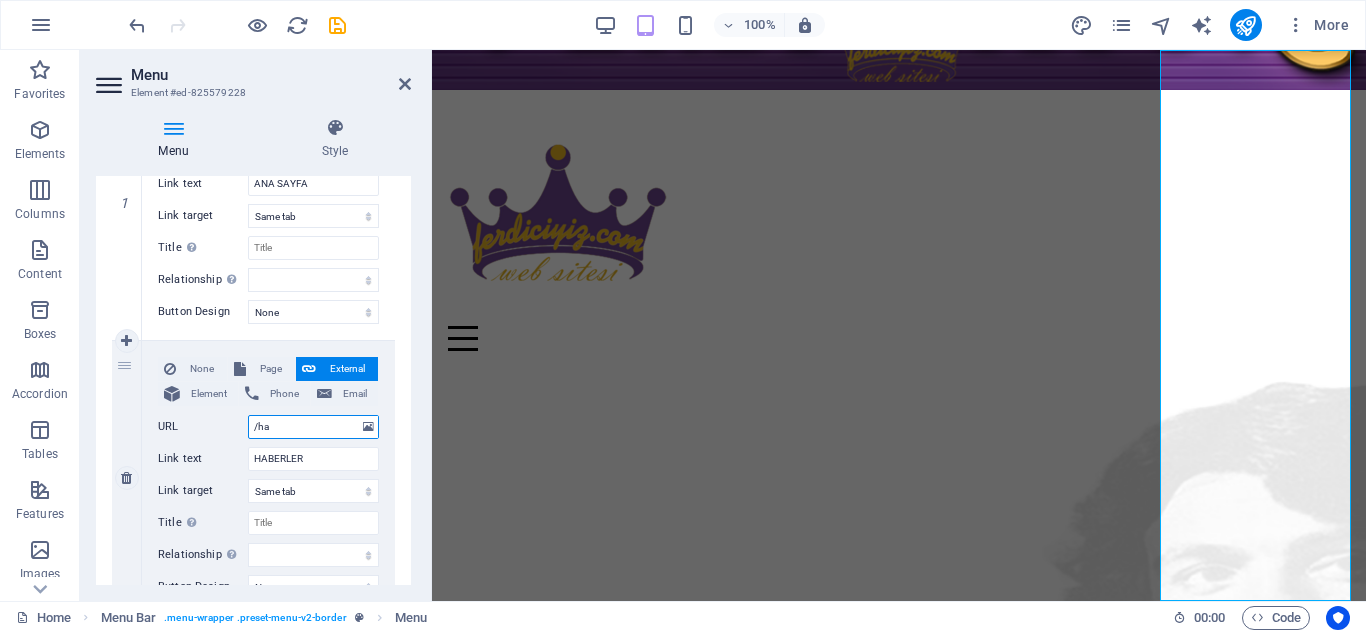 select 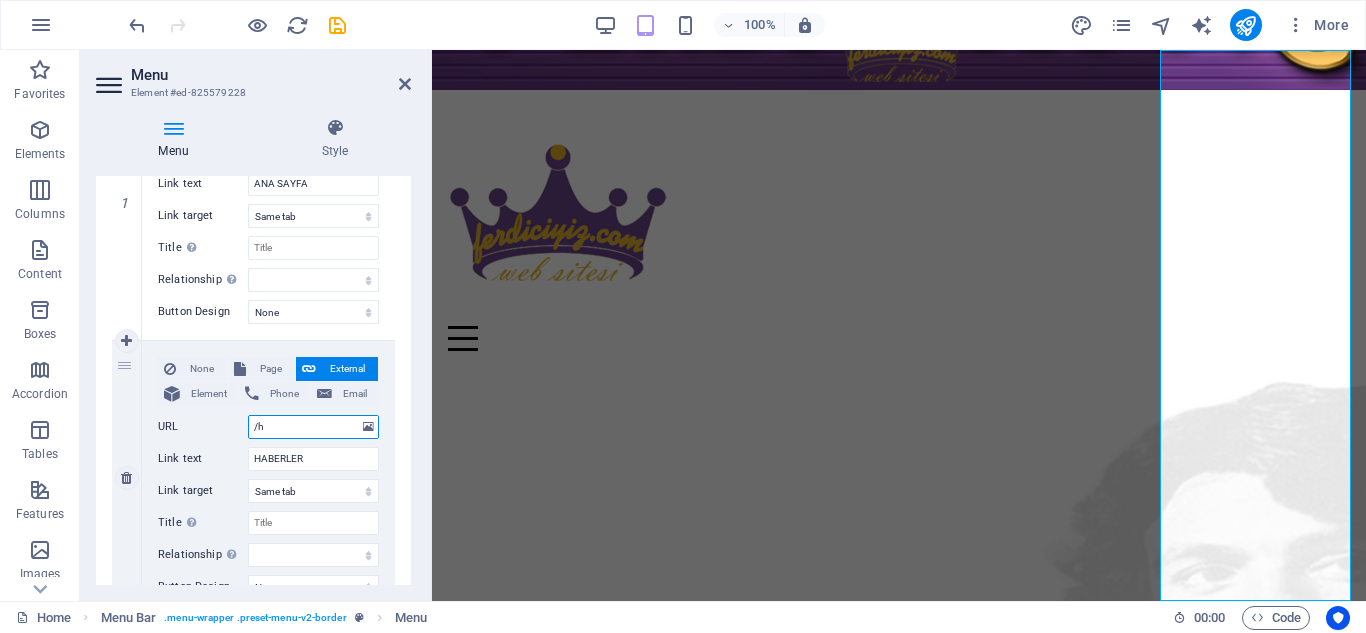 type on "/" 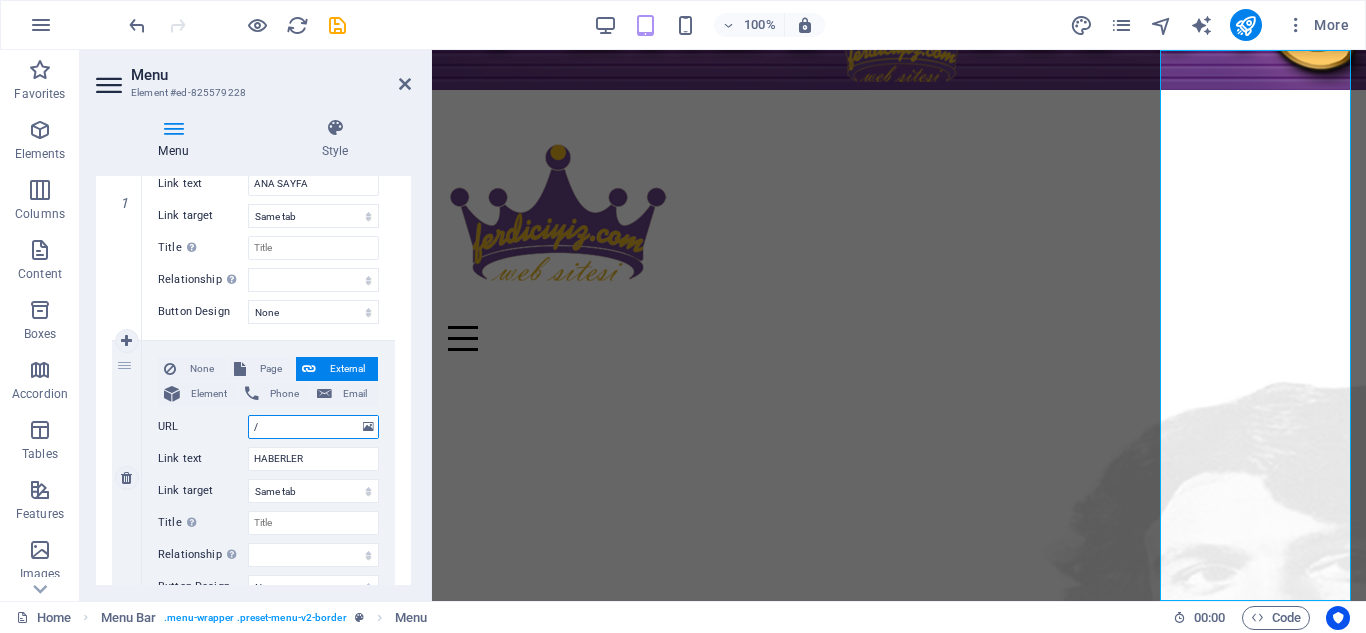 select 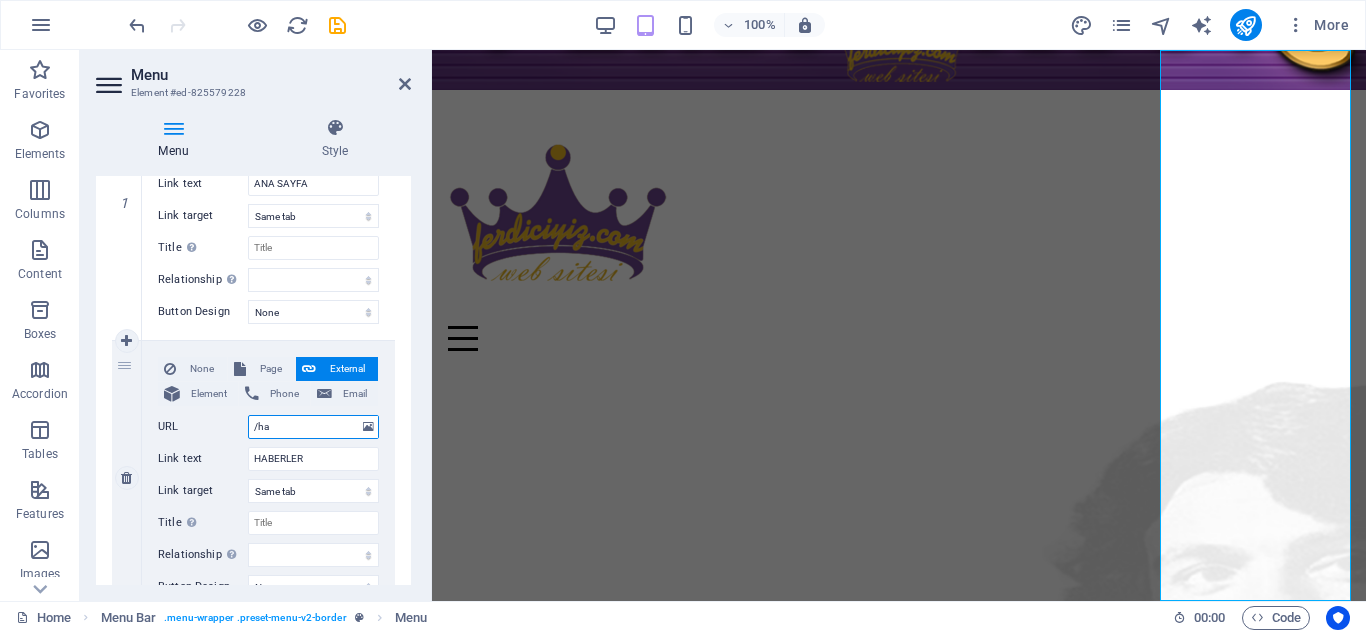 type on "/hab" 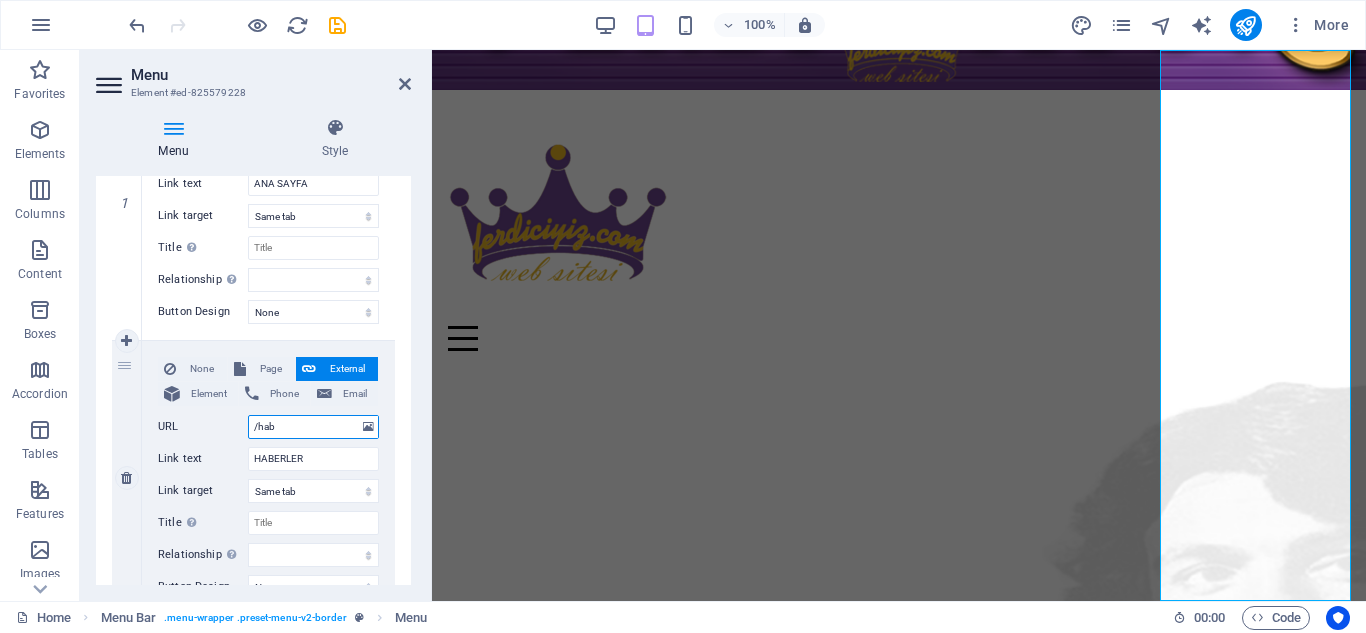 select 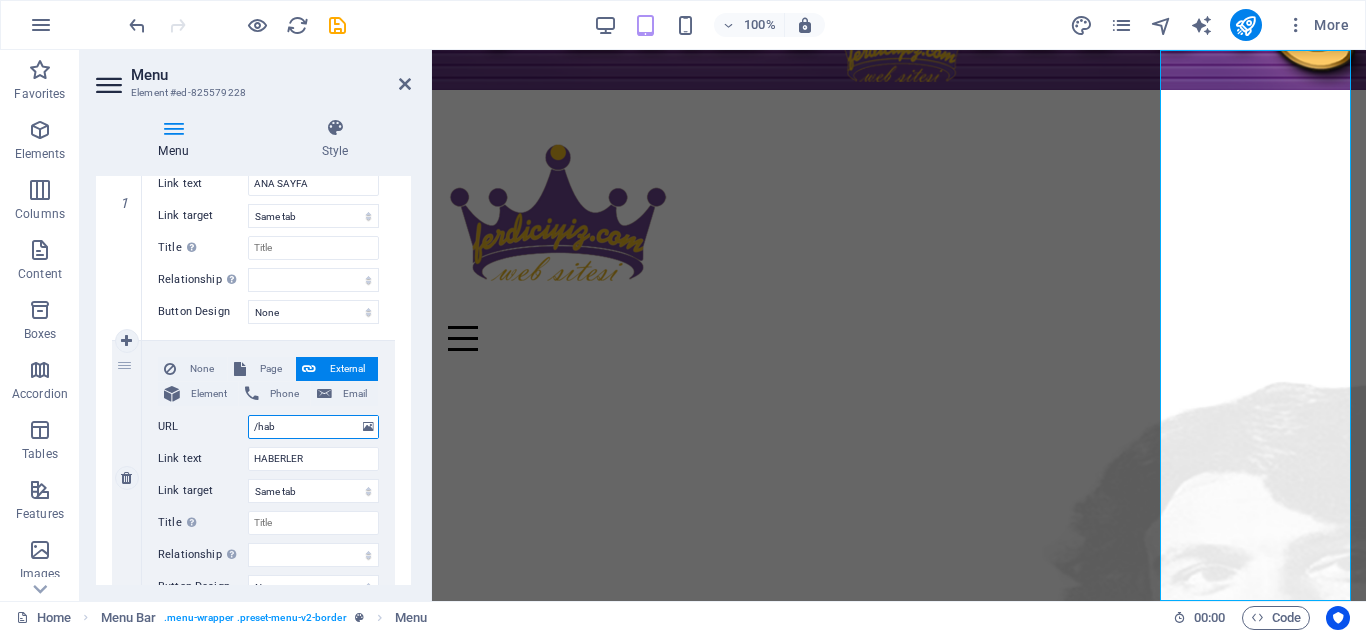 select 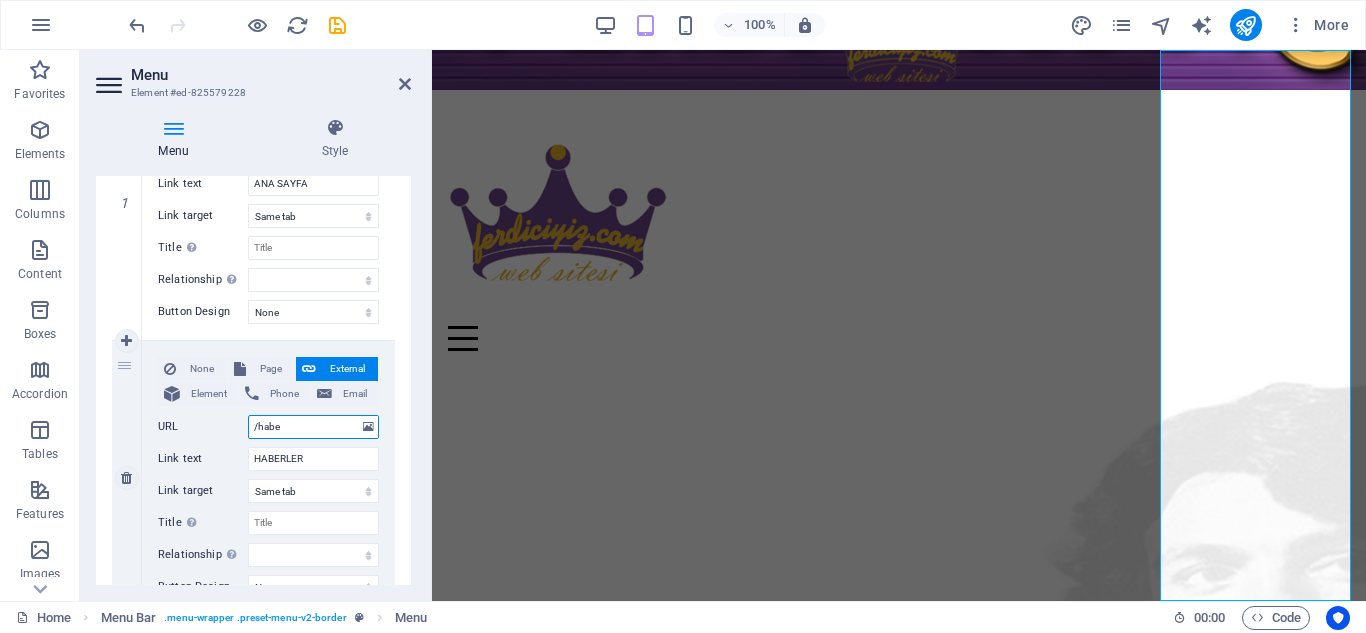 type on "/haber" 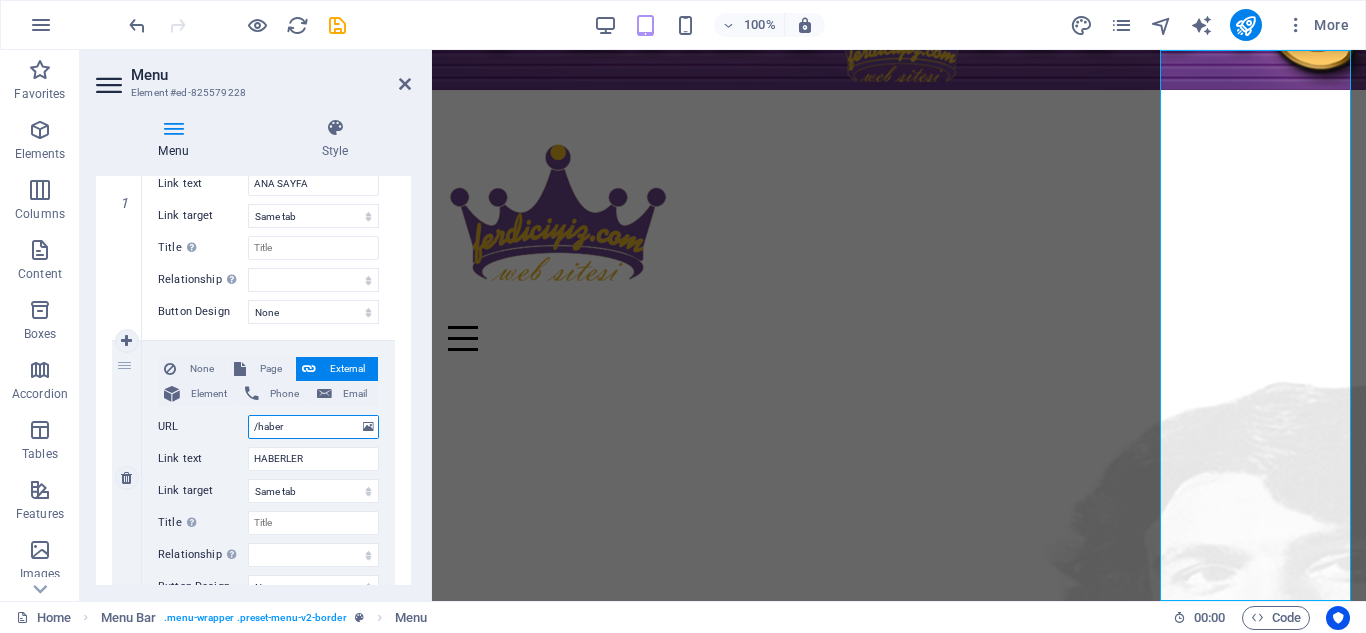 select 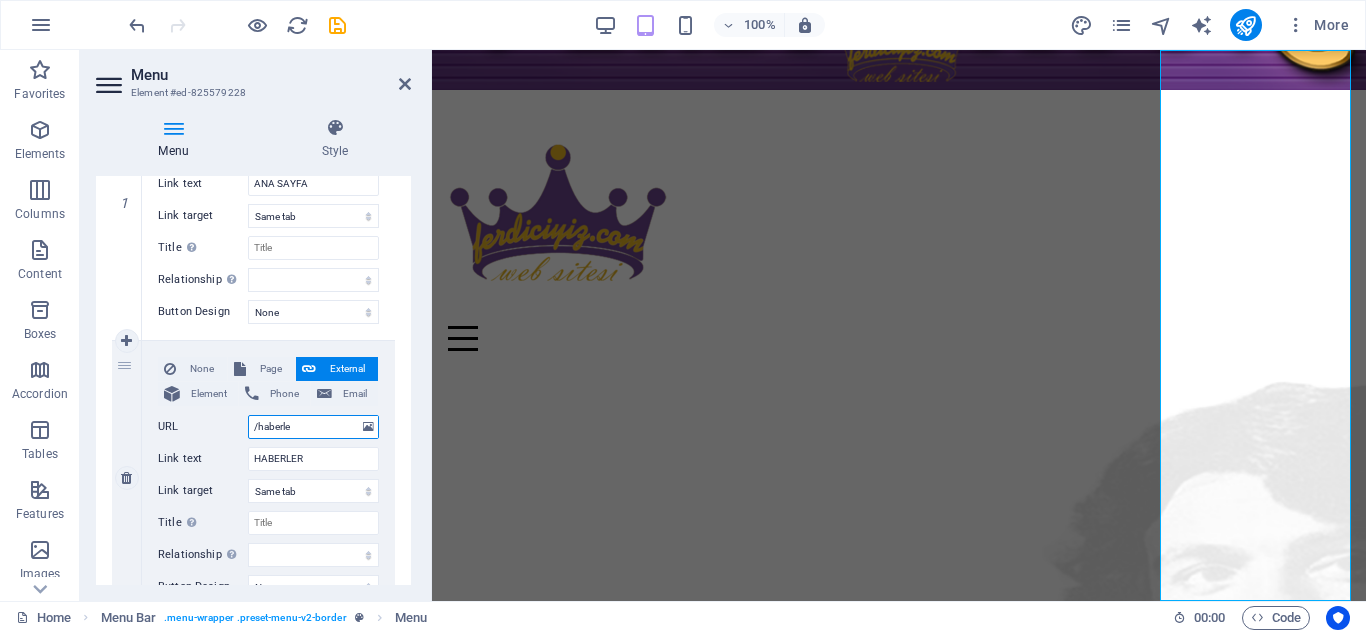 type on "/haberler" 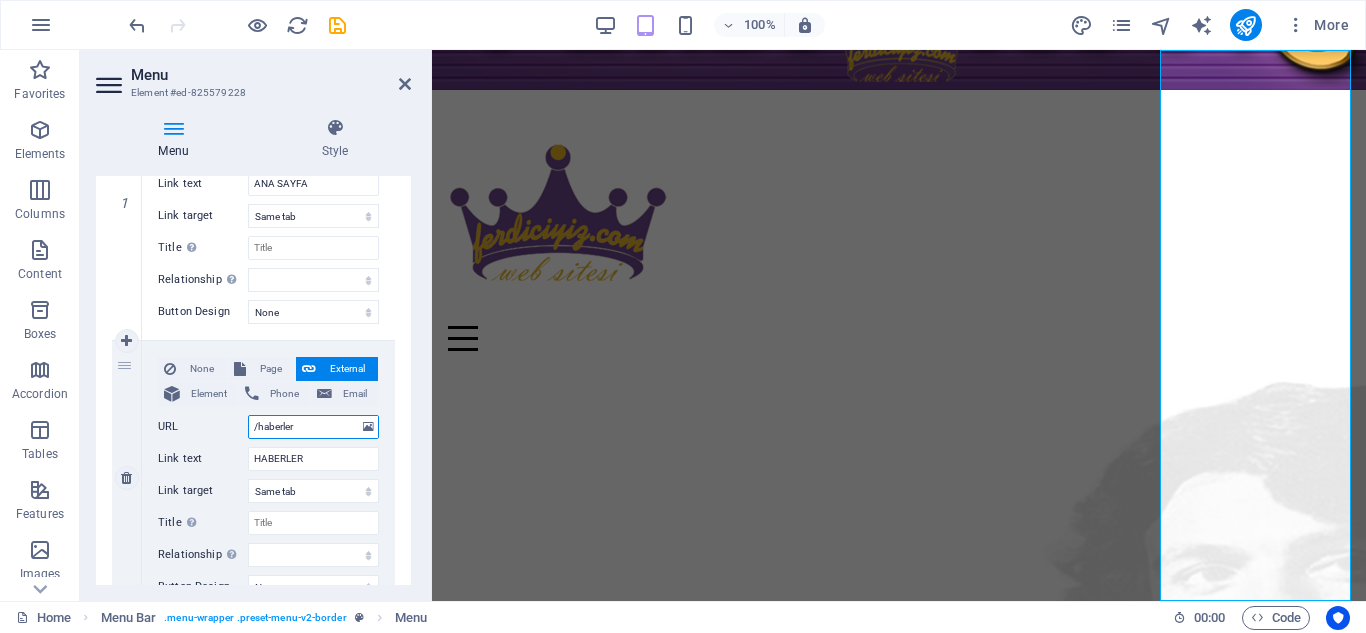 select 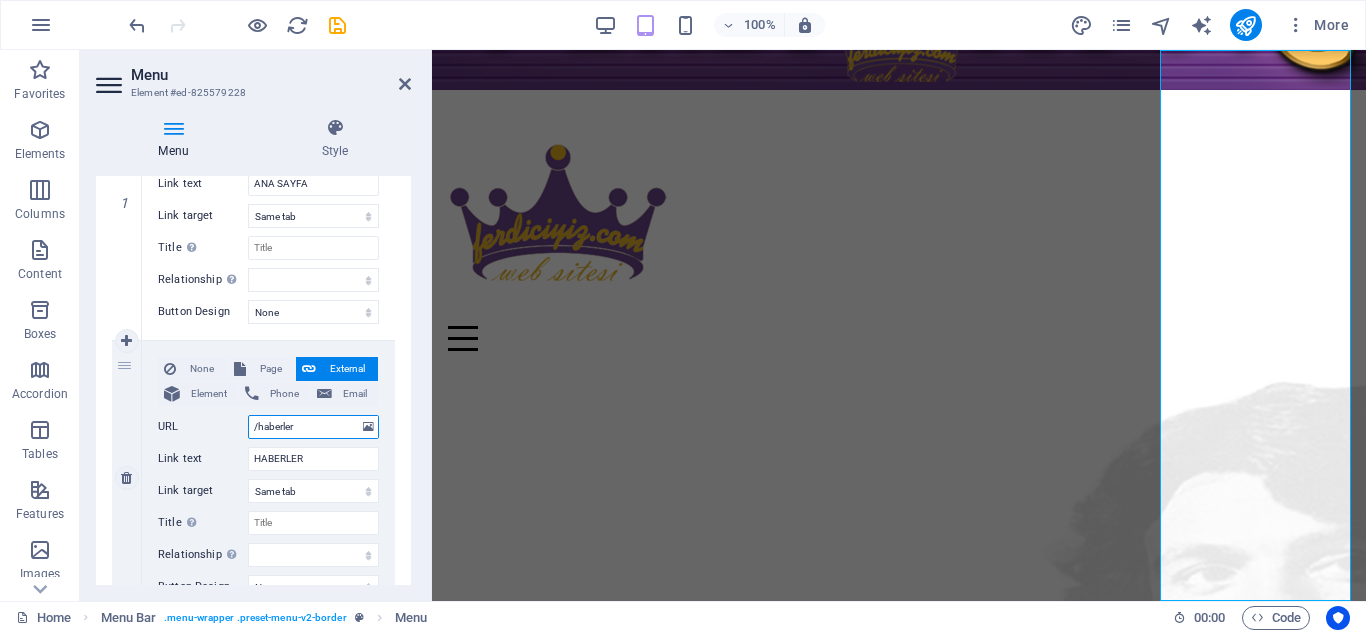 scroll, scrollTop: 400, scrollLeft: 0, axis: vertical 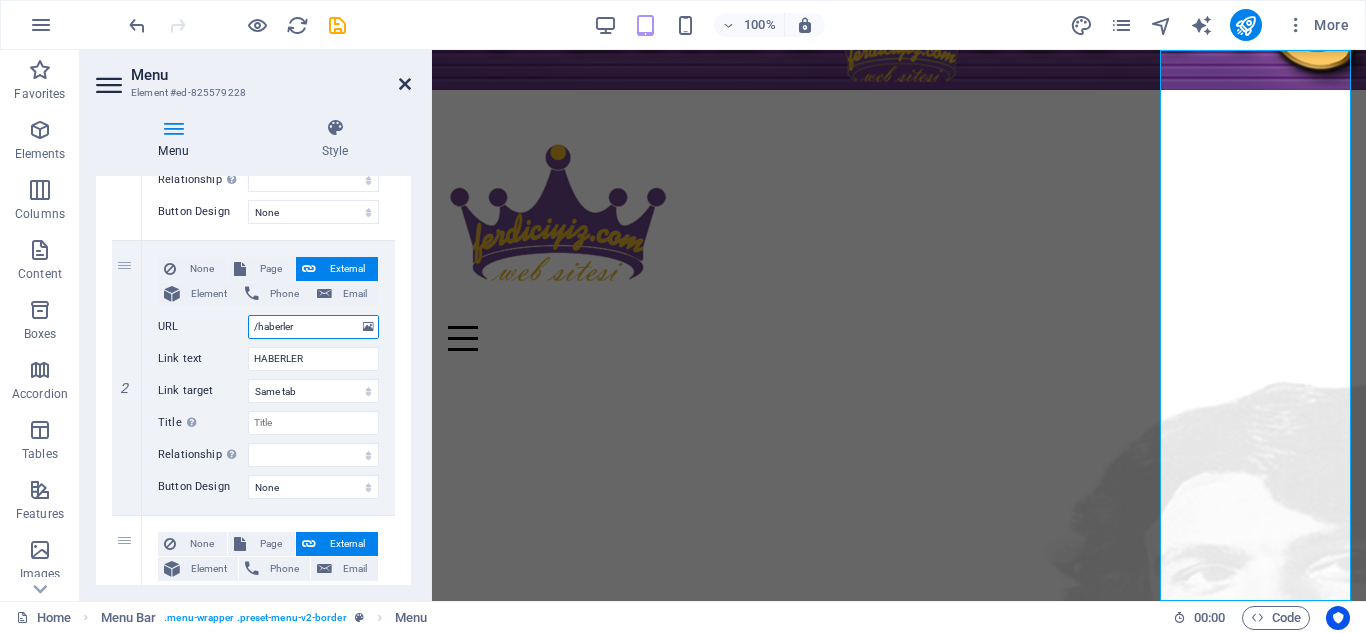 type on "/haberler" 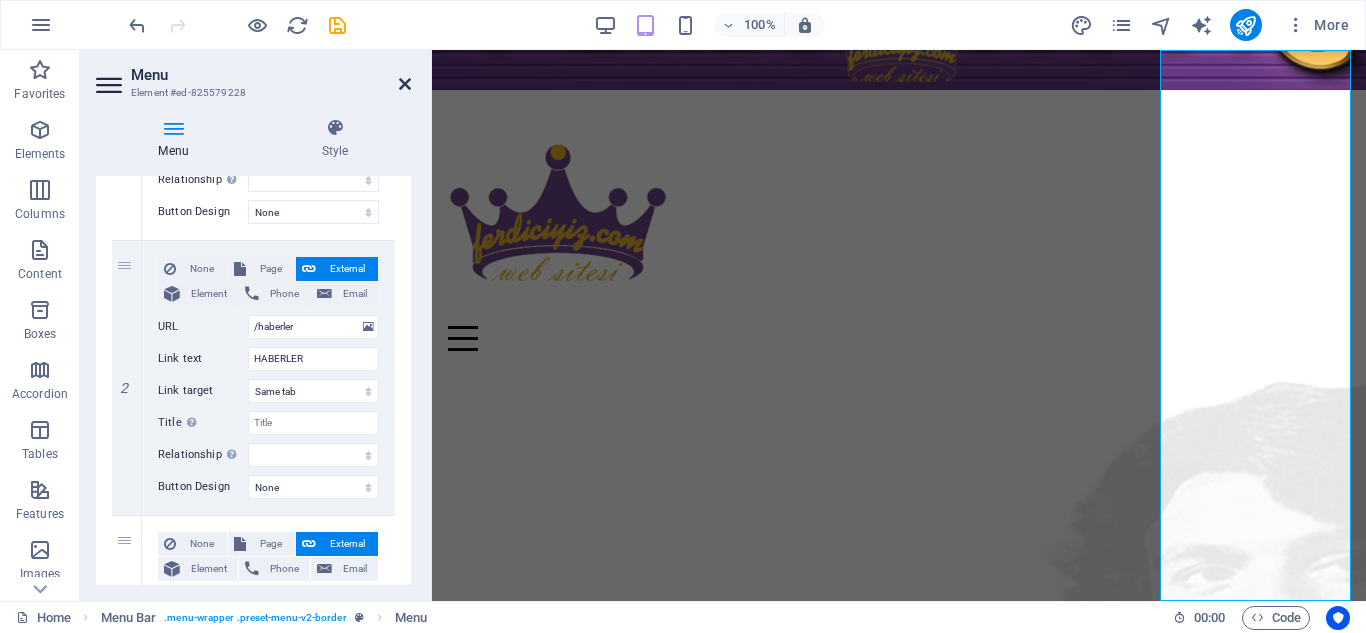 click at bounding box center [405, 84] 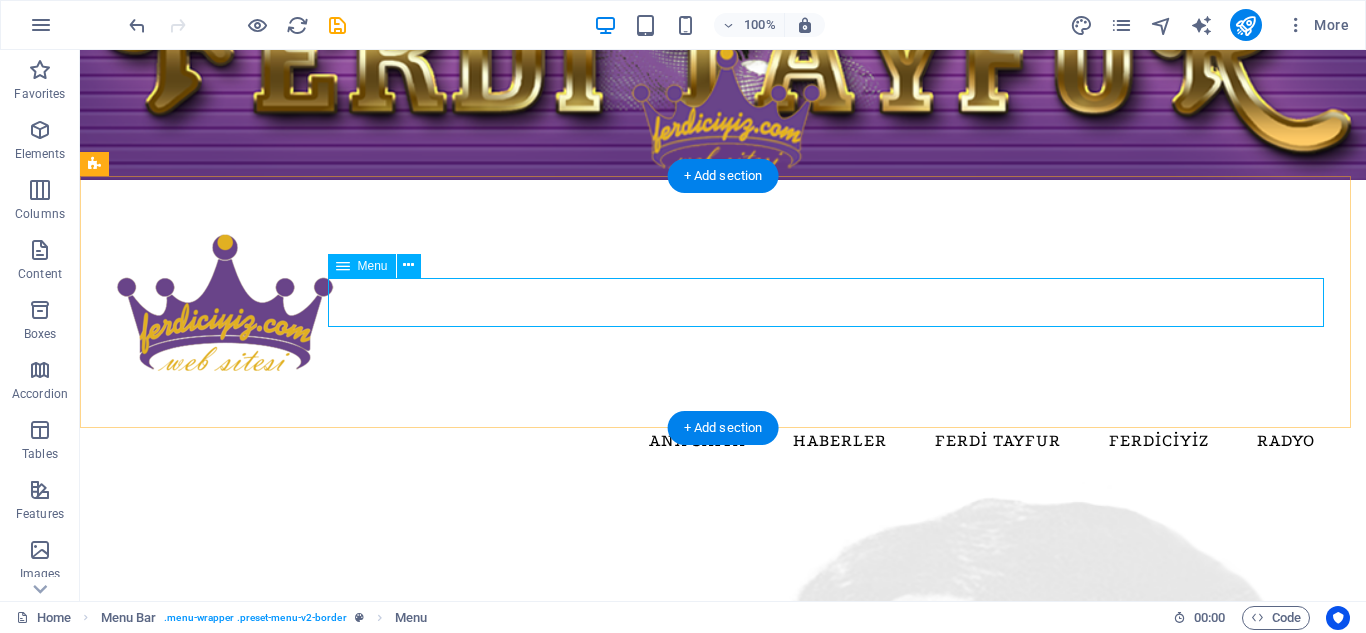 click on "ANA SAYFA HABERLER FERDİ TAYFUR FERDİCİYİZ RADYO" at bounding box center [723, 441] 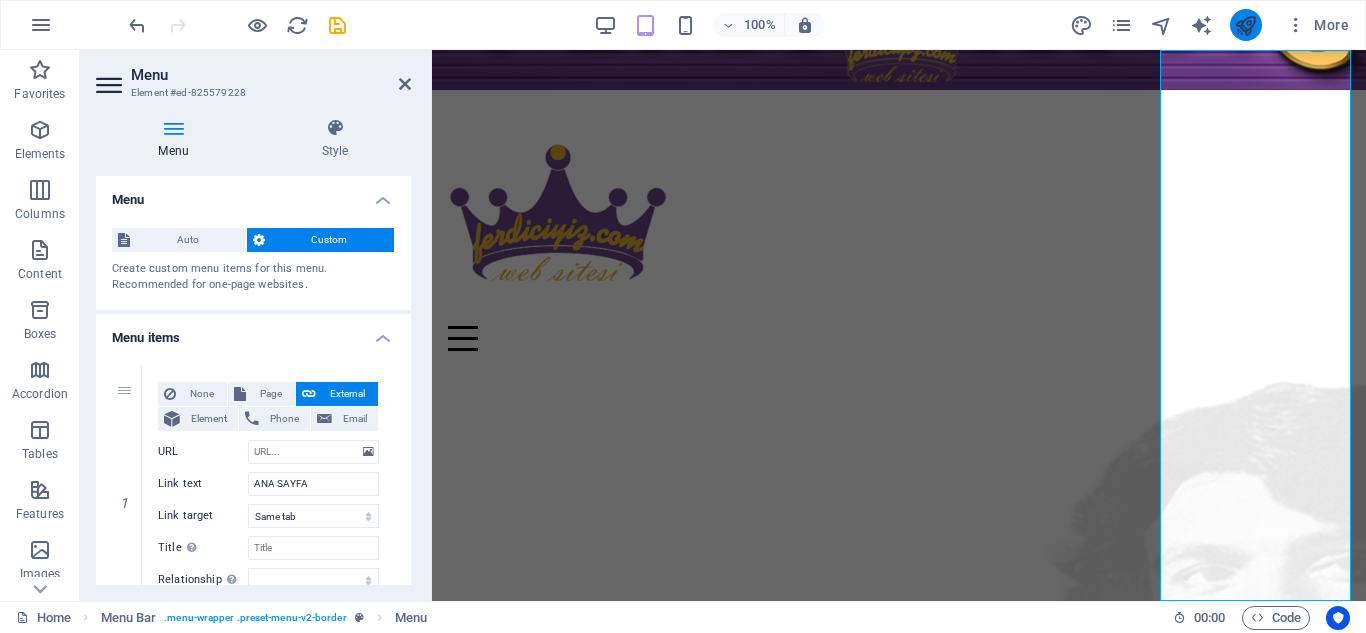 click at bounding box center (1245, 25) 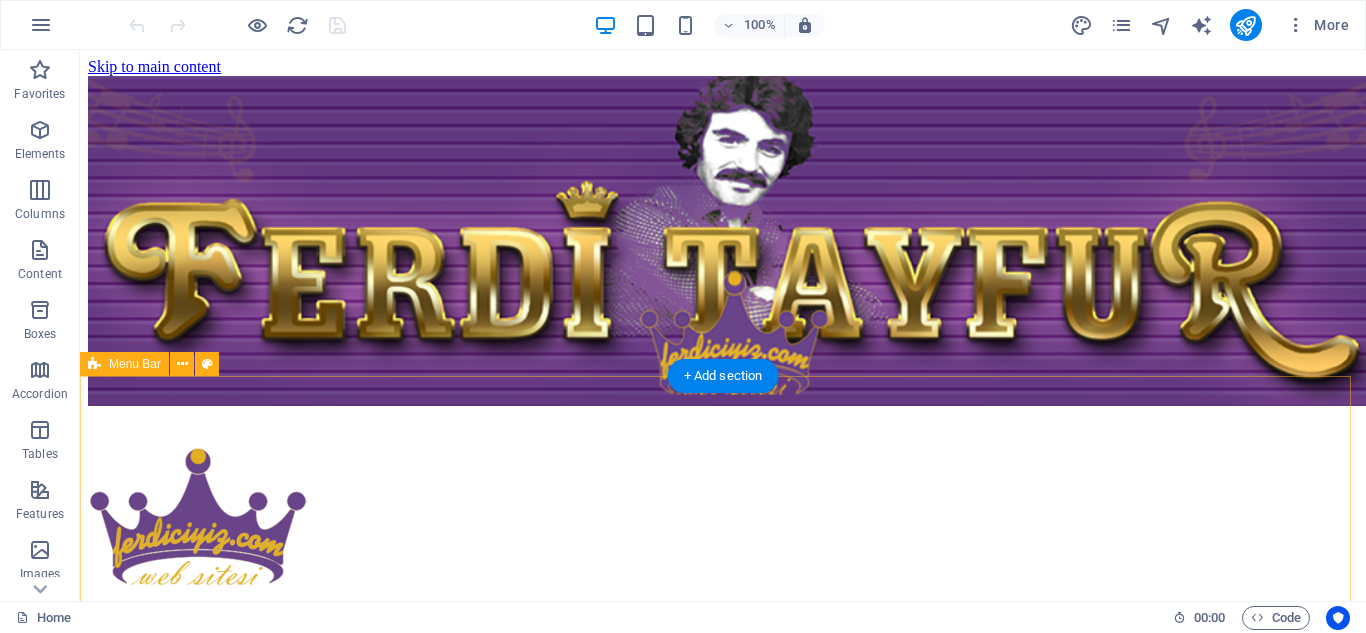 scroll, scrollTop: 0, scrollLeft: 0, axis: both 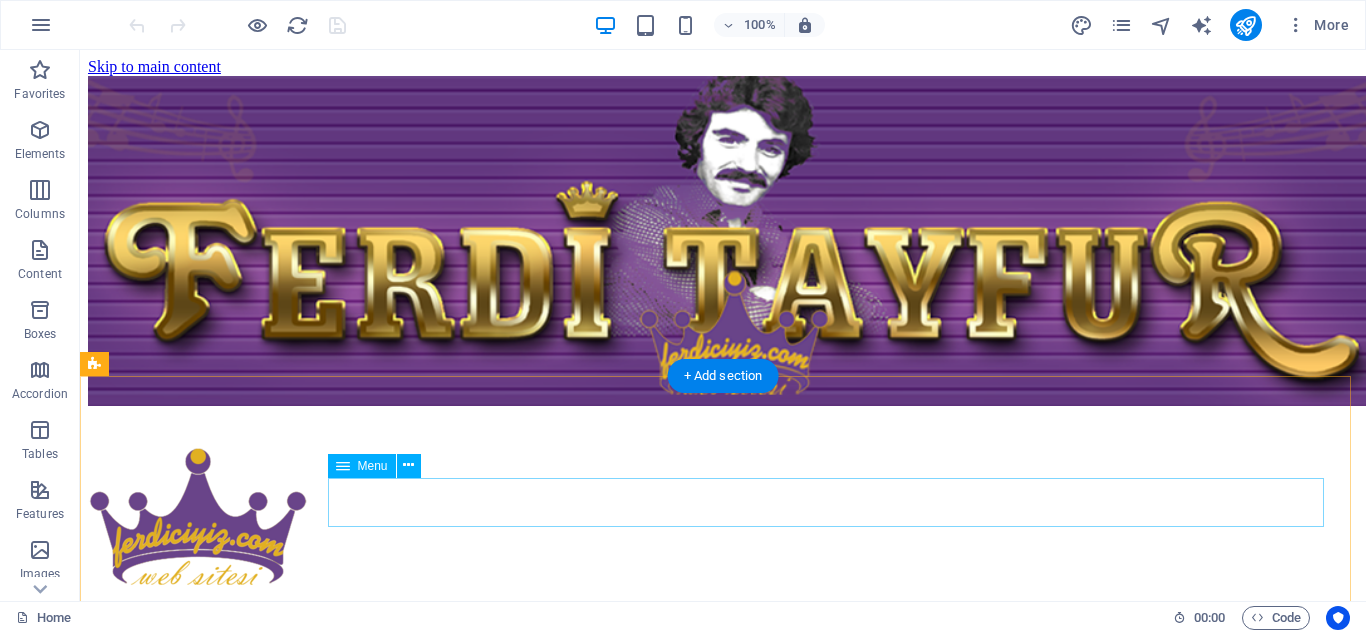 click on "ANA SAYFA HABERLER FERDİ TAYFUR FERDİCİYİZ RADYO" at bounding box center [723, 695] 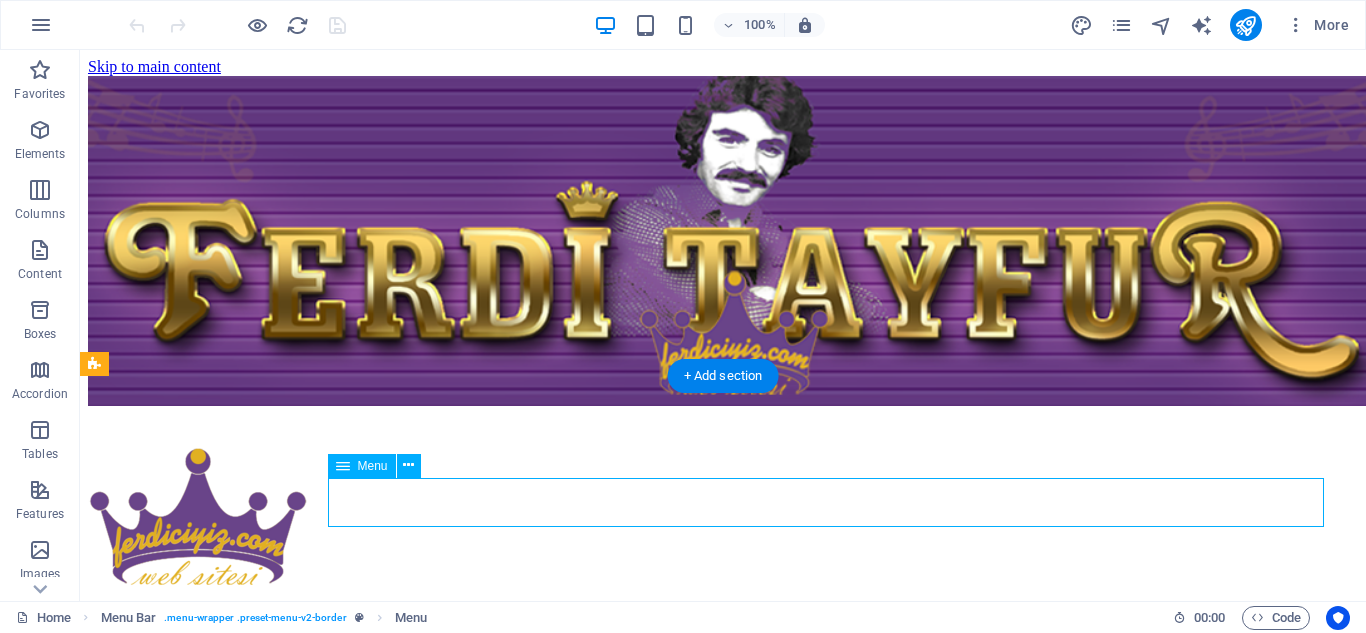 click on "ANA SAYFA HABERLER FERDİ TAYFUR FERDİCİYİZ RADYO" at bounding box center (723, 695) 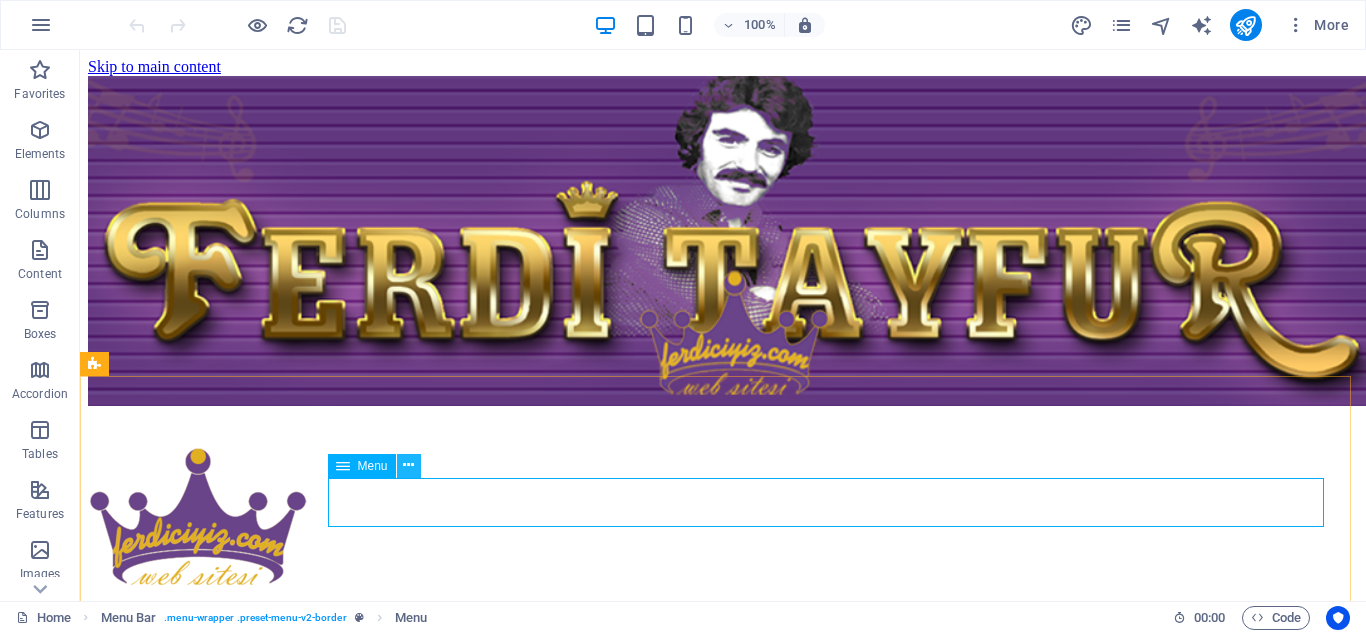 click at bounding box center [408, 465] 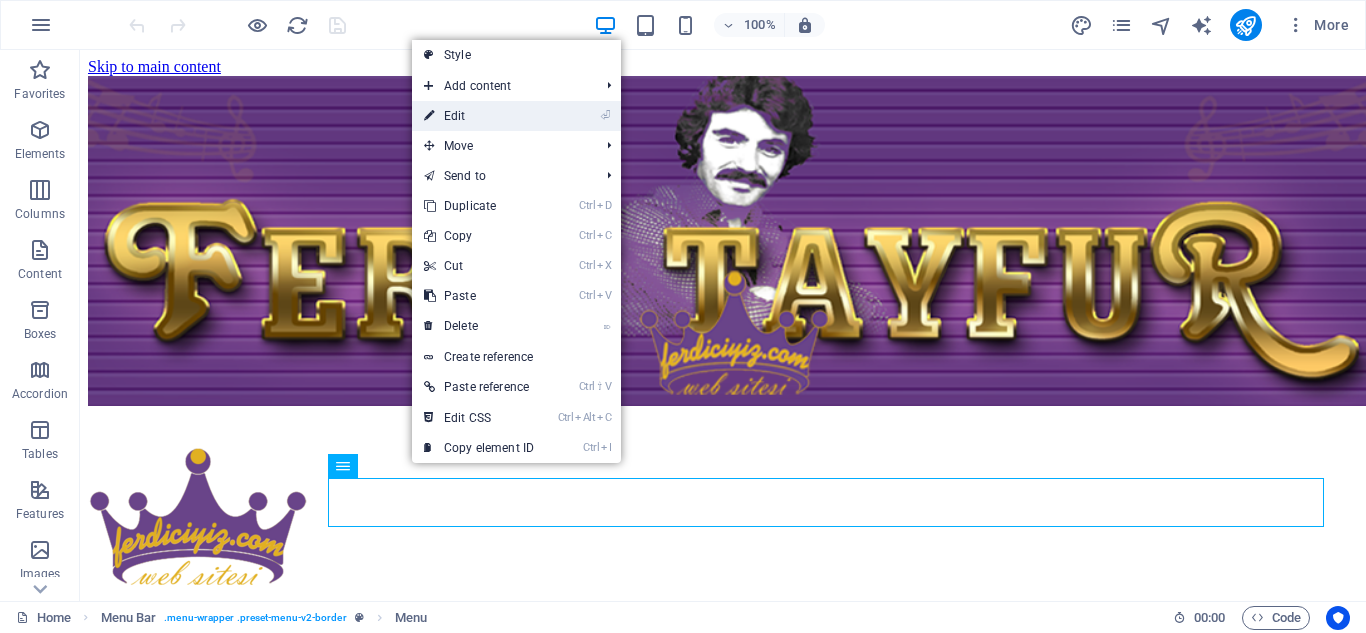 drag, startPoint x: 467, startPoint y: 117, endPoint x: 296, endPoint y: 343, distance: 283.40253 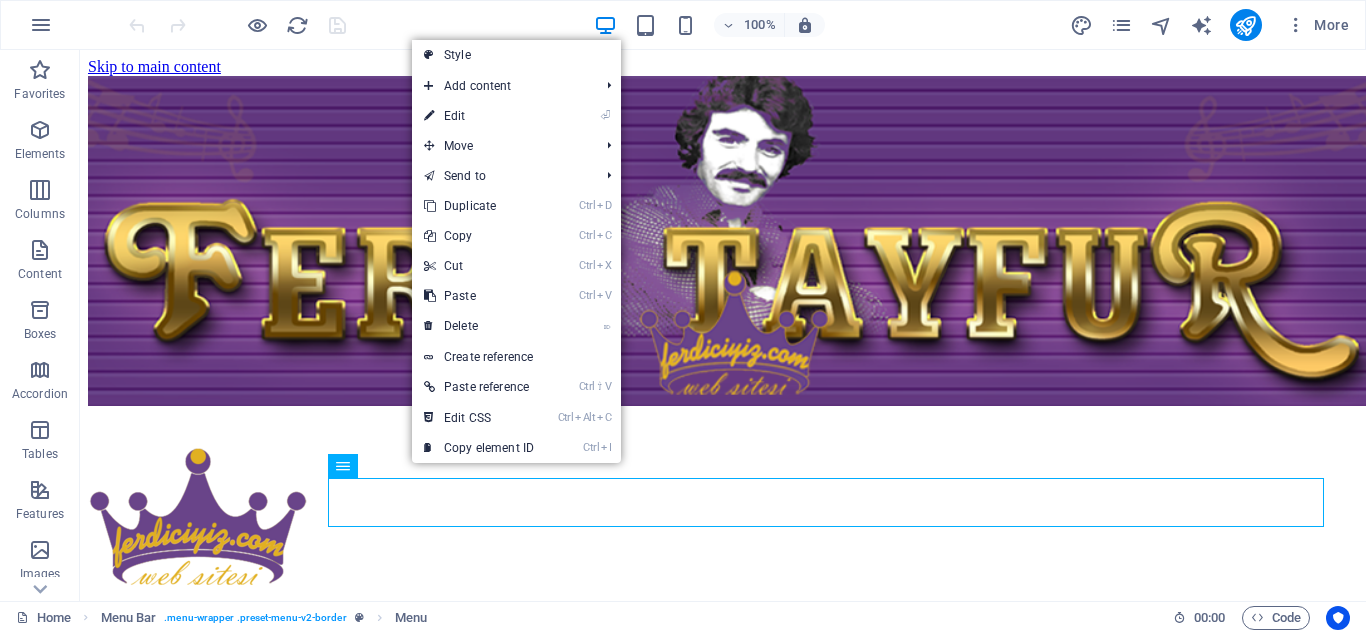 select 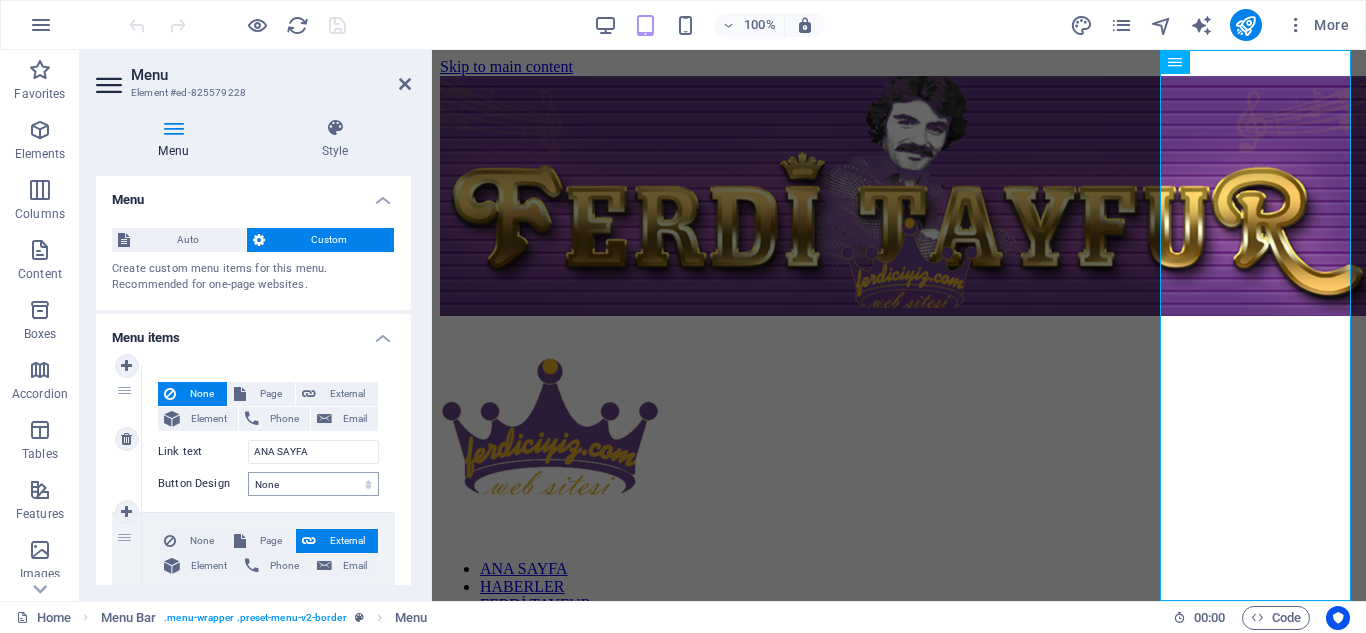 scroll, scrollTop: 200, scrollLeft: 0, axis: vertical 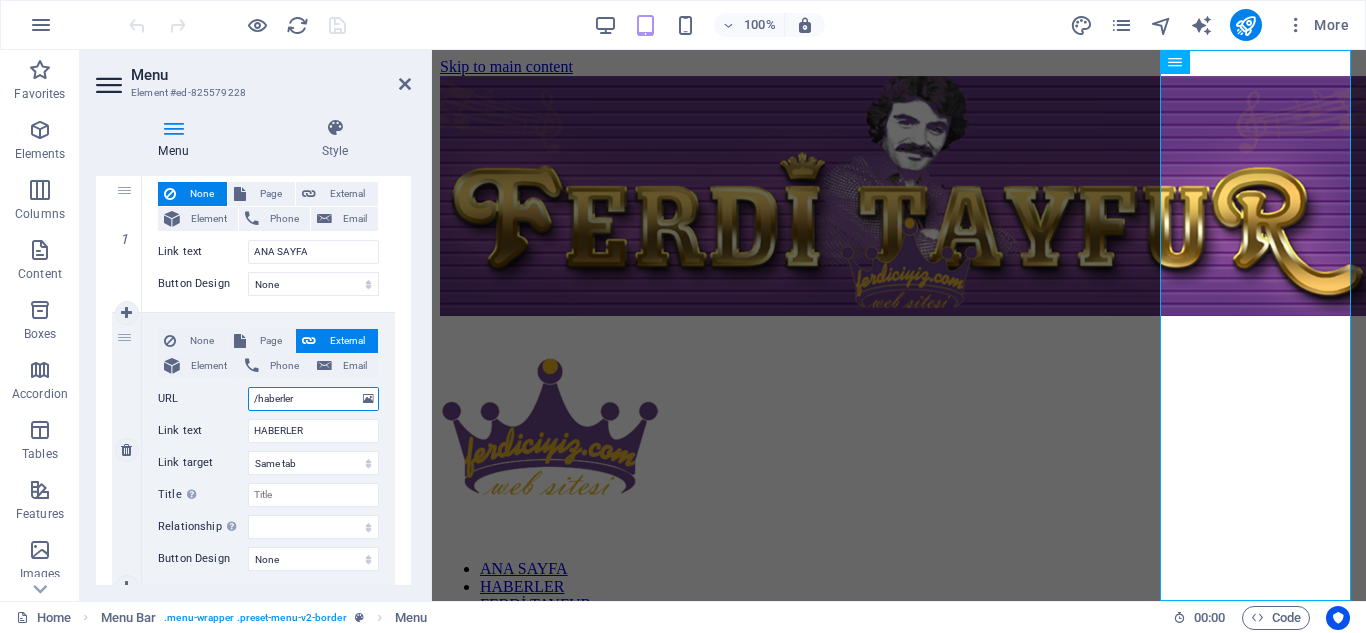 click on "/haberler" at bounding box center (313, 399) 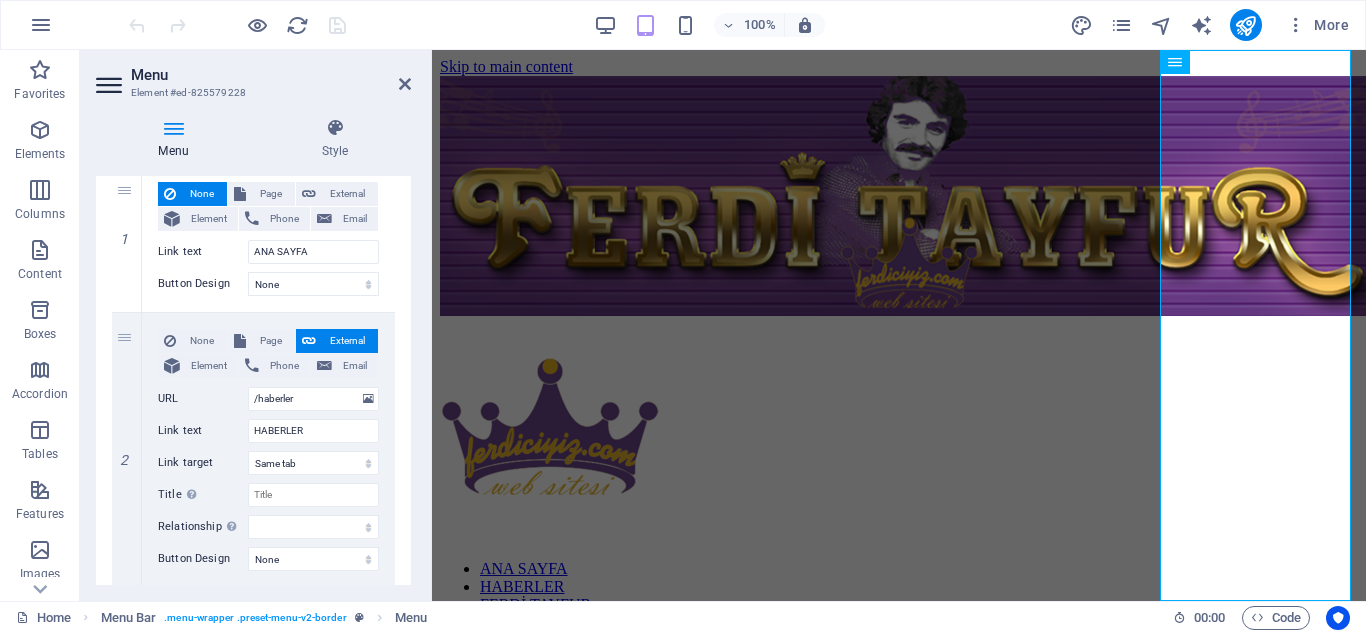 click on "Menu" at bounding box center [271, 75] 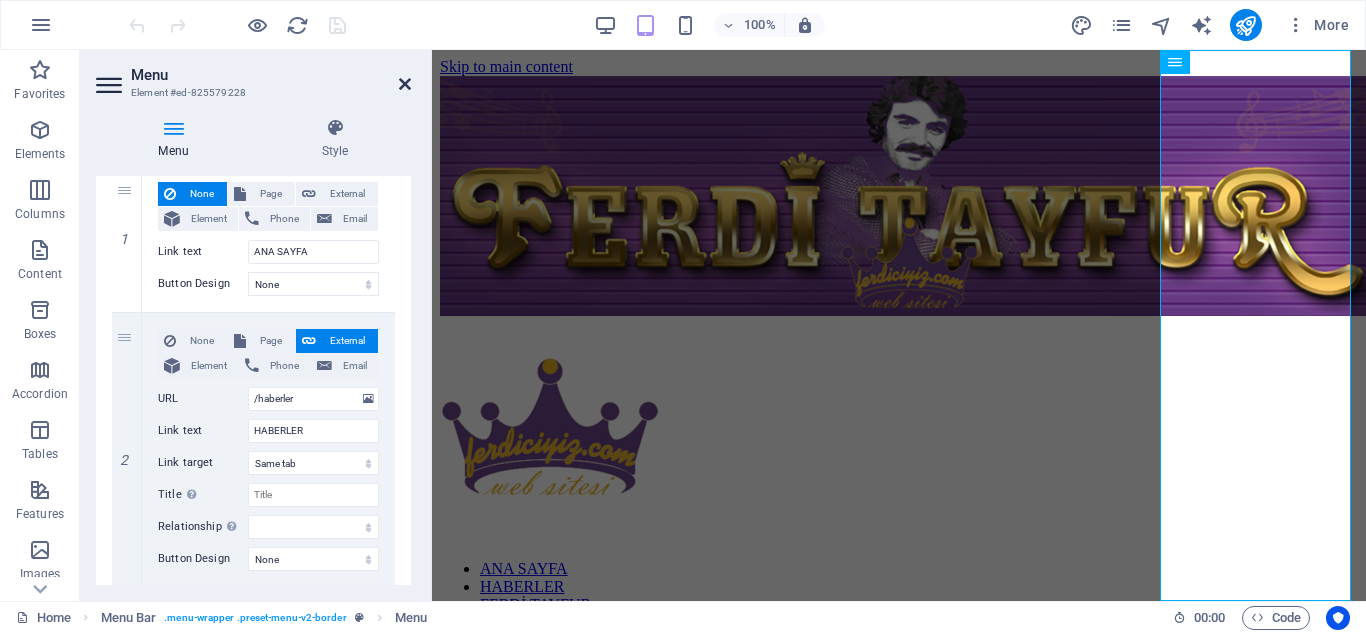click at bounding box center [405, 84] 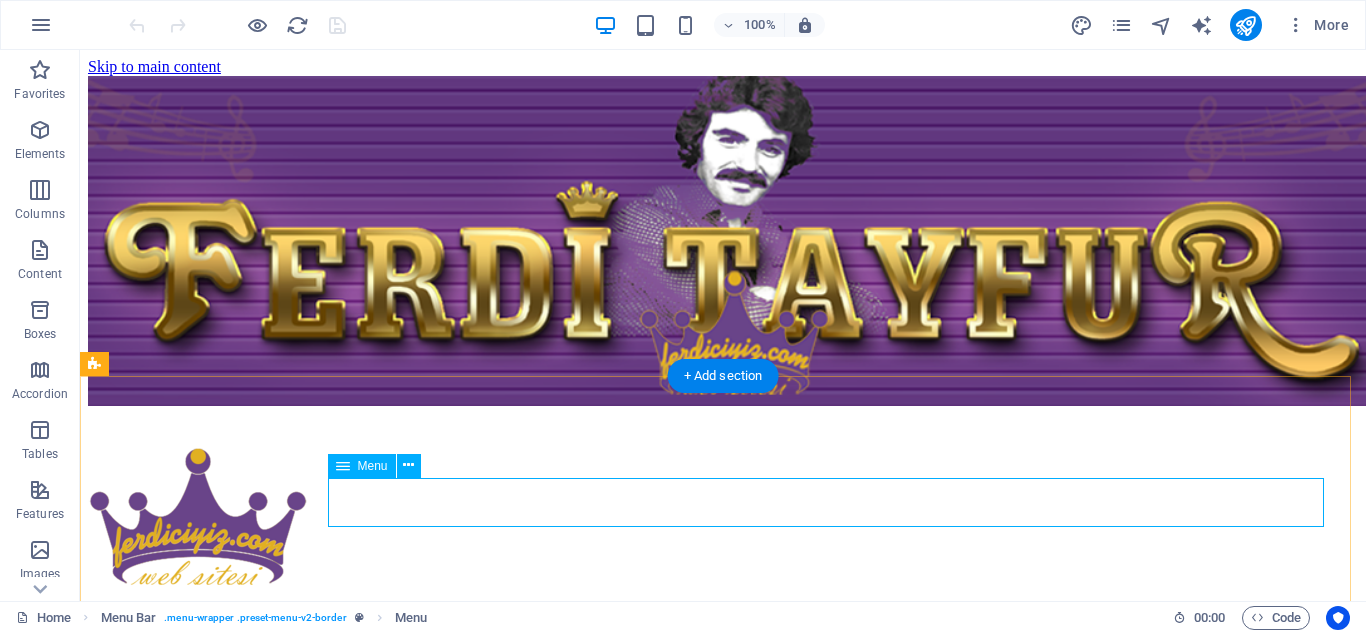 click on "ANA SAYFA HABERLER FERDİ TAYFUR FERDİCİYİZ RADYO" at bounding box center (723, 695) 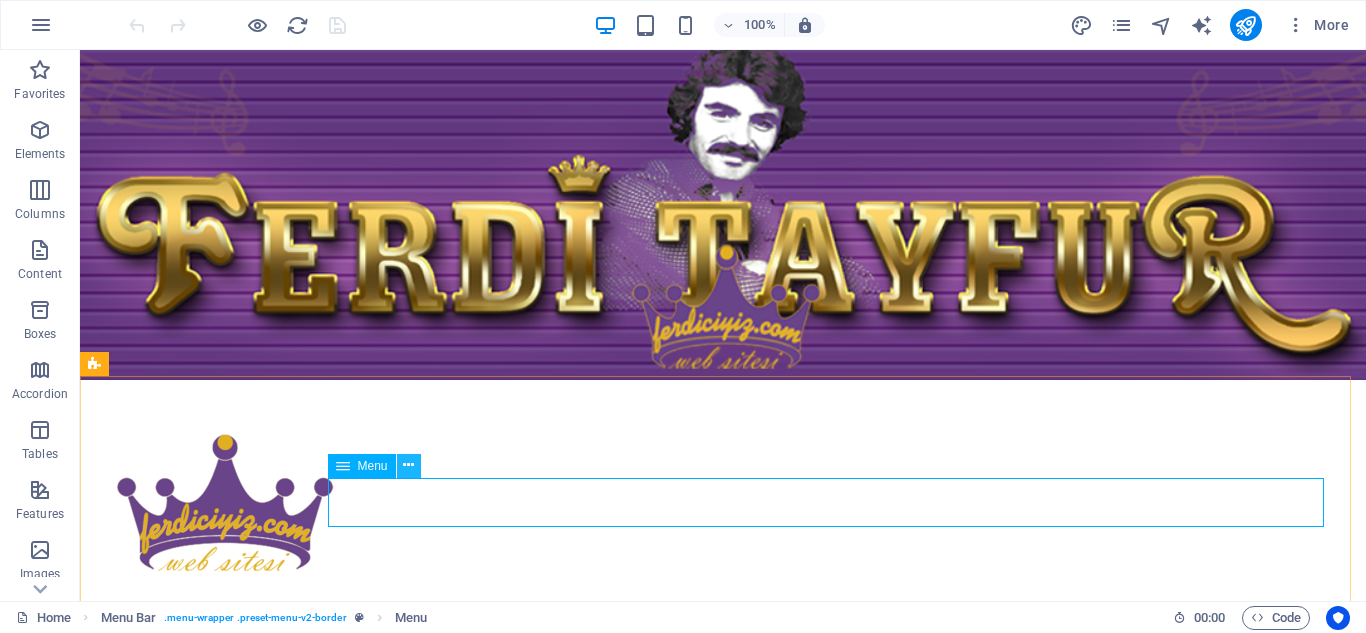 click at bounding box center [409, 466] 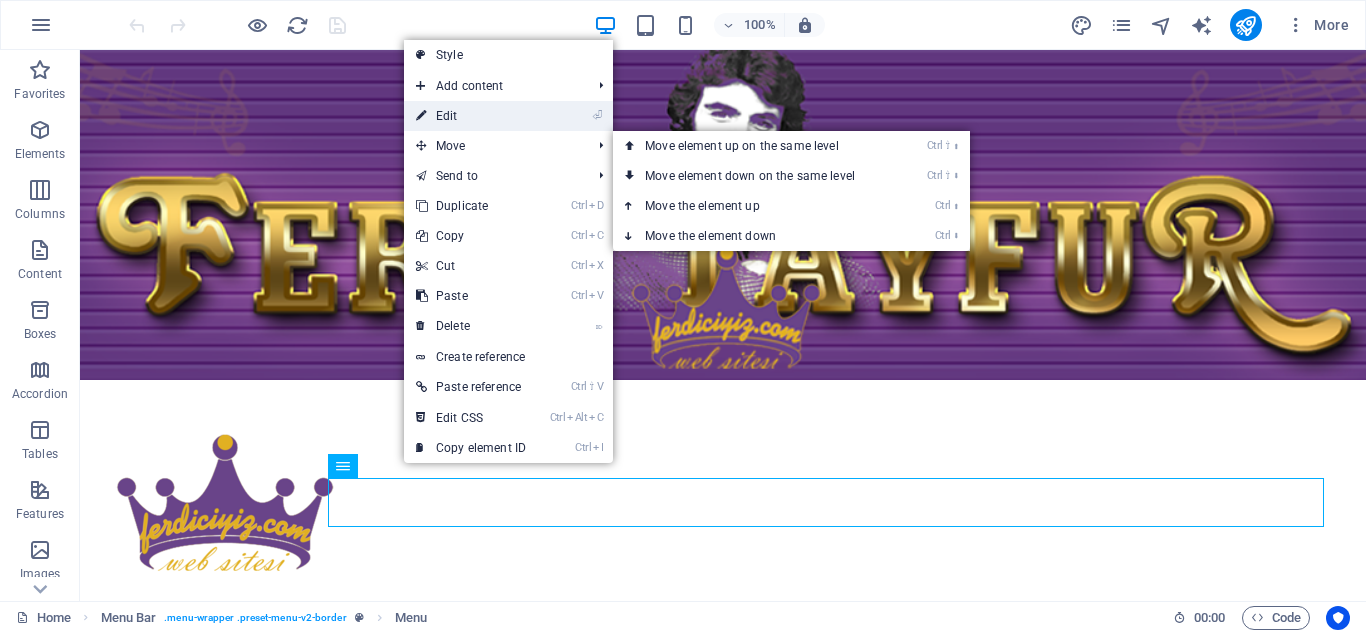 click on "⏎  Edit" at bounding box center (471, 116) 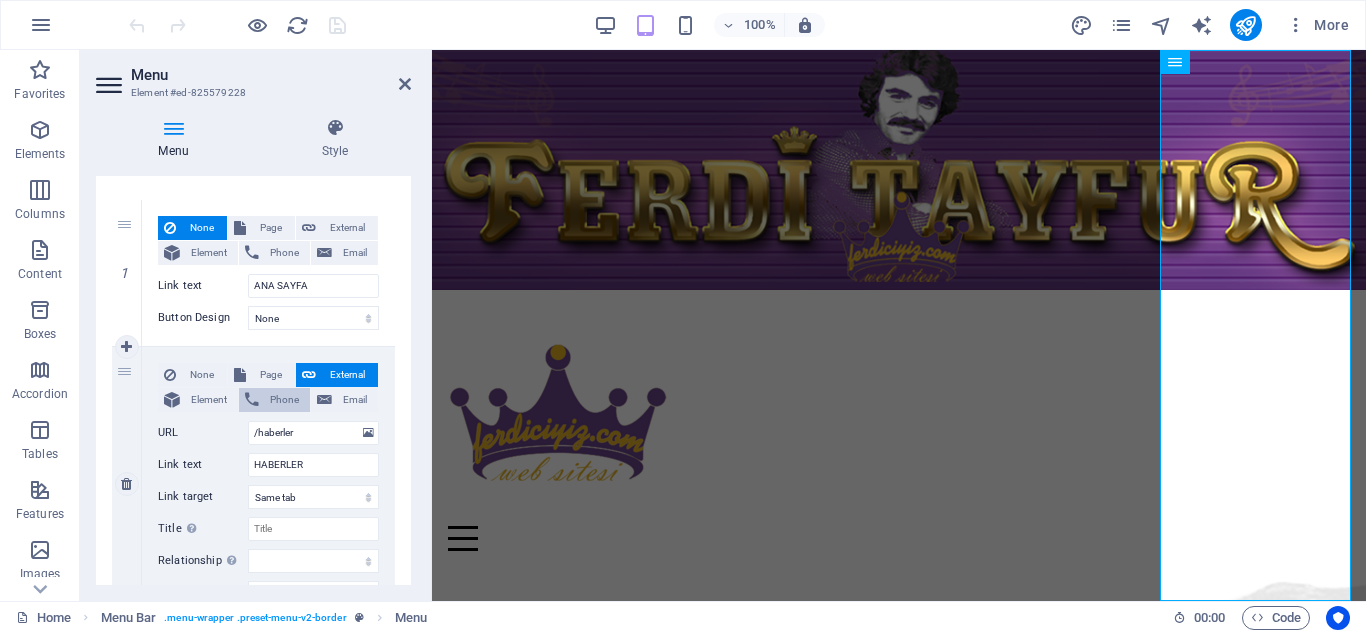 scroll, scrollTop: 200, scrollLeft: 0, axis: vertical 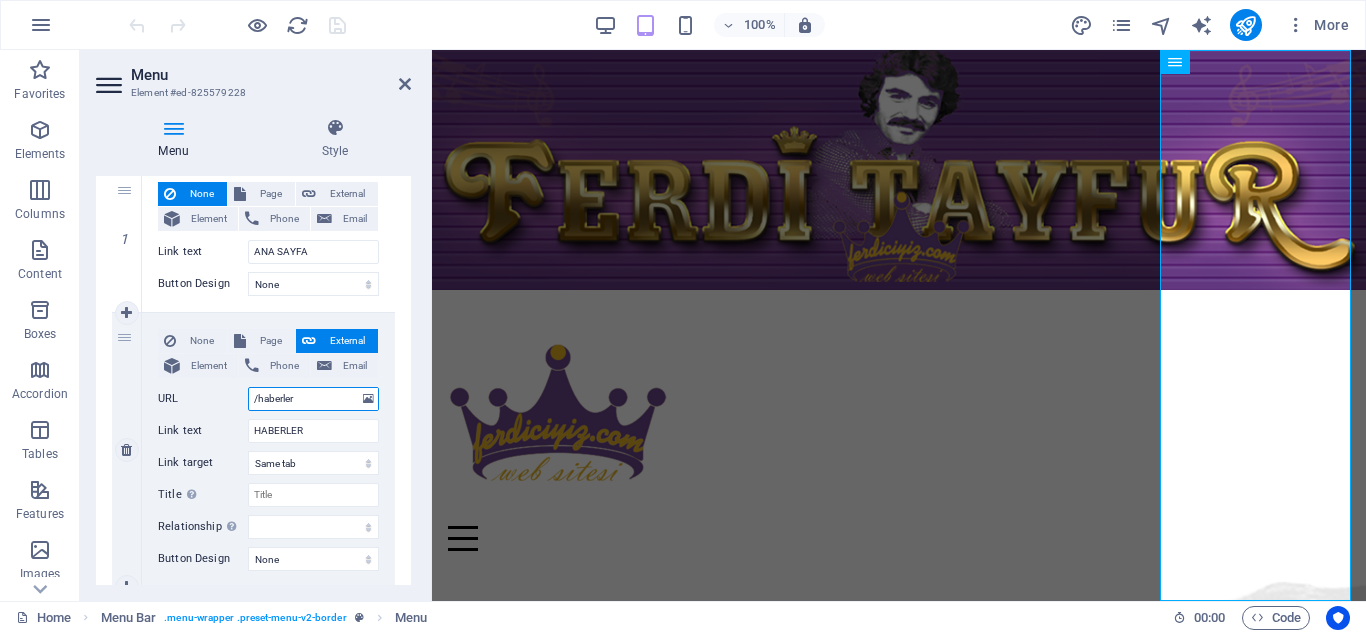 click on "/haberler" at bounding box center (313, 399) 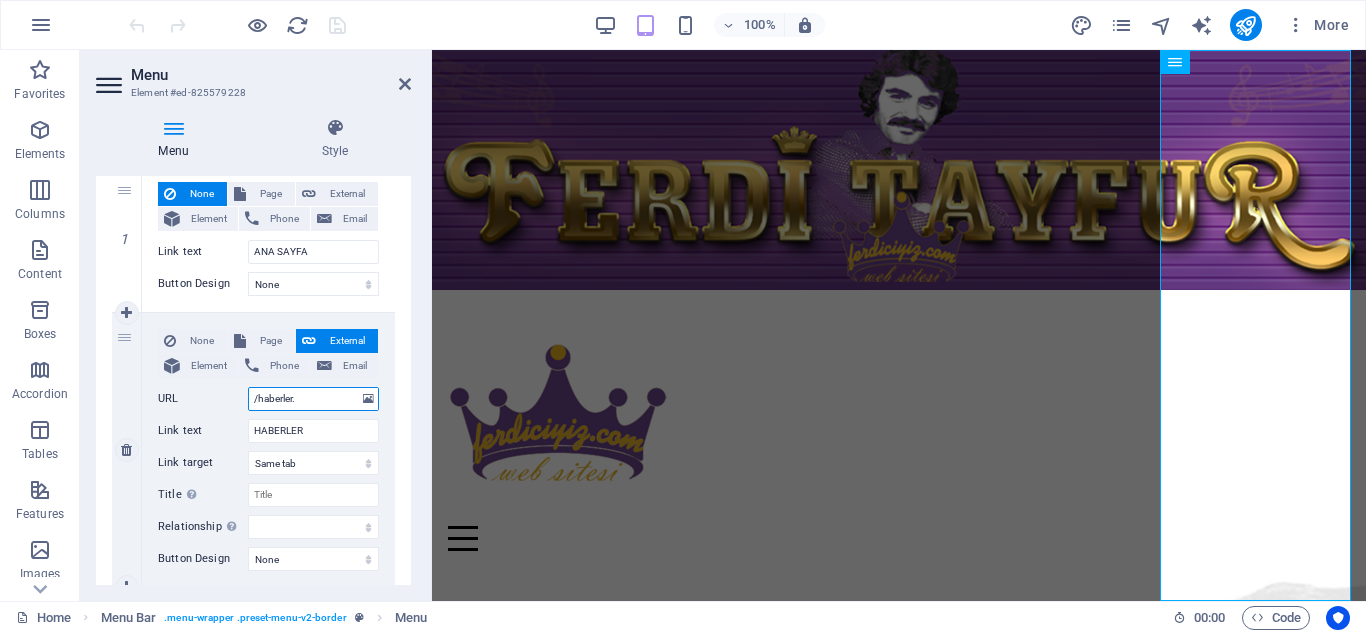 type on "/haberler.h" 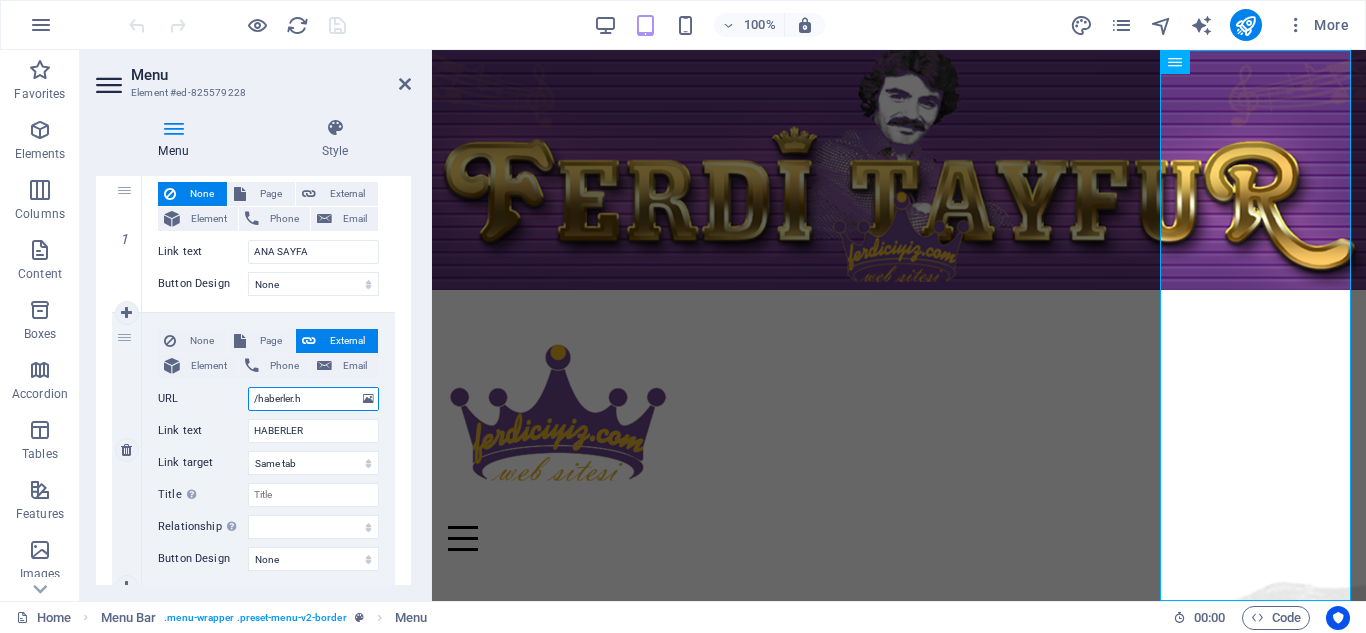 select 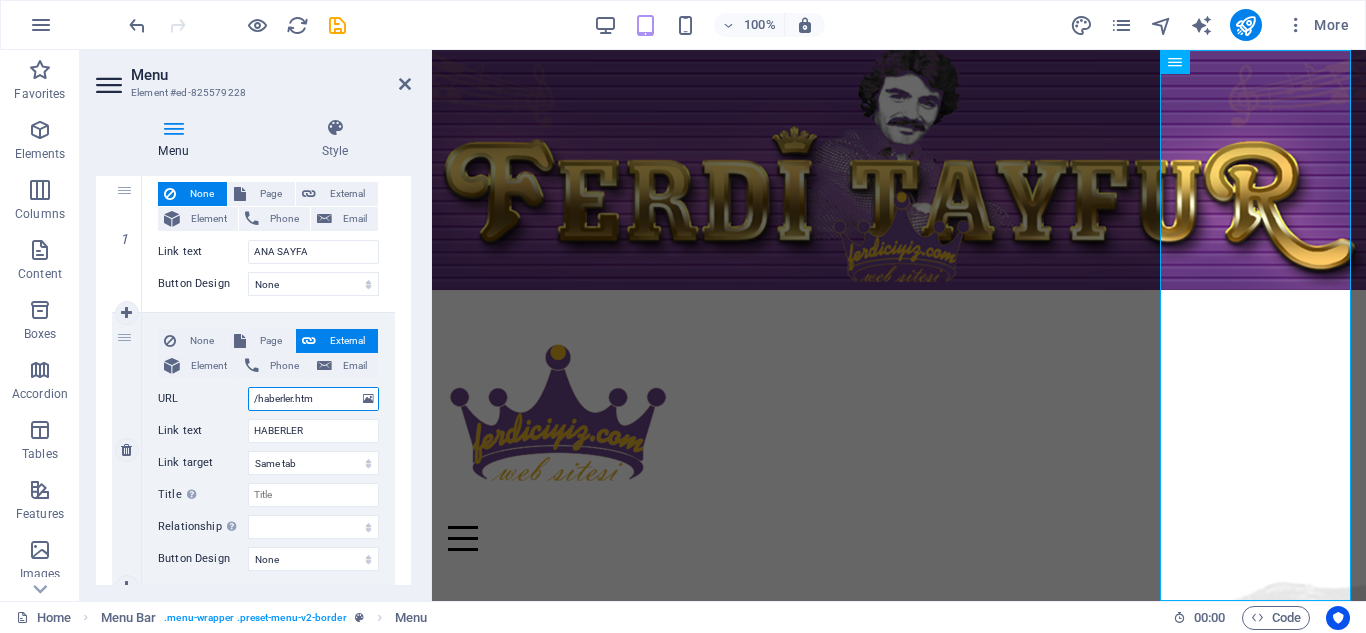 type on "/haberler.html" 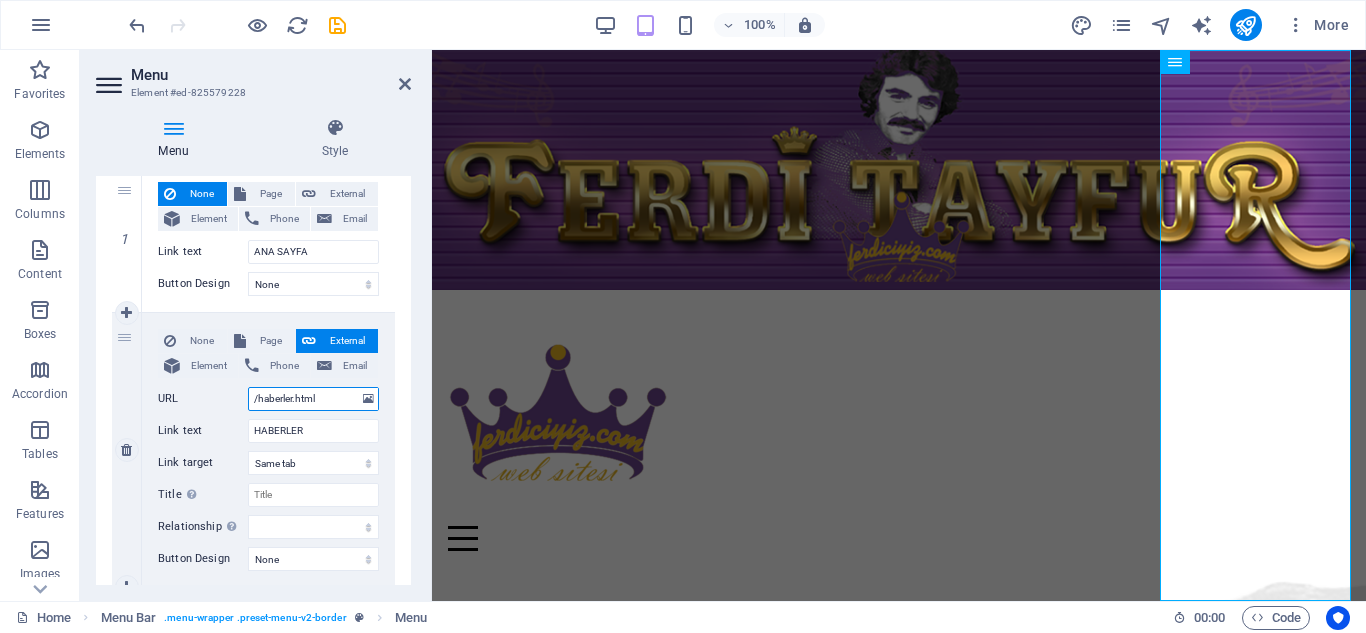 select 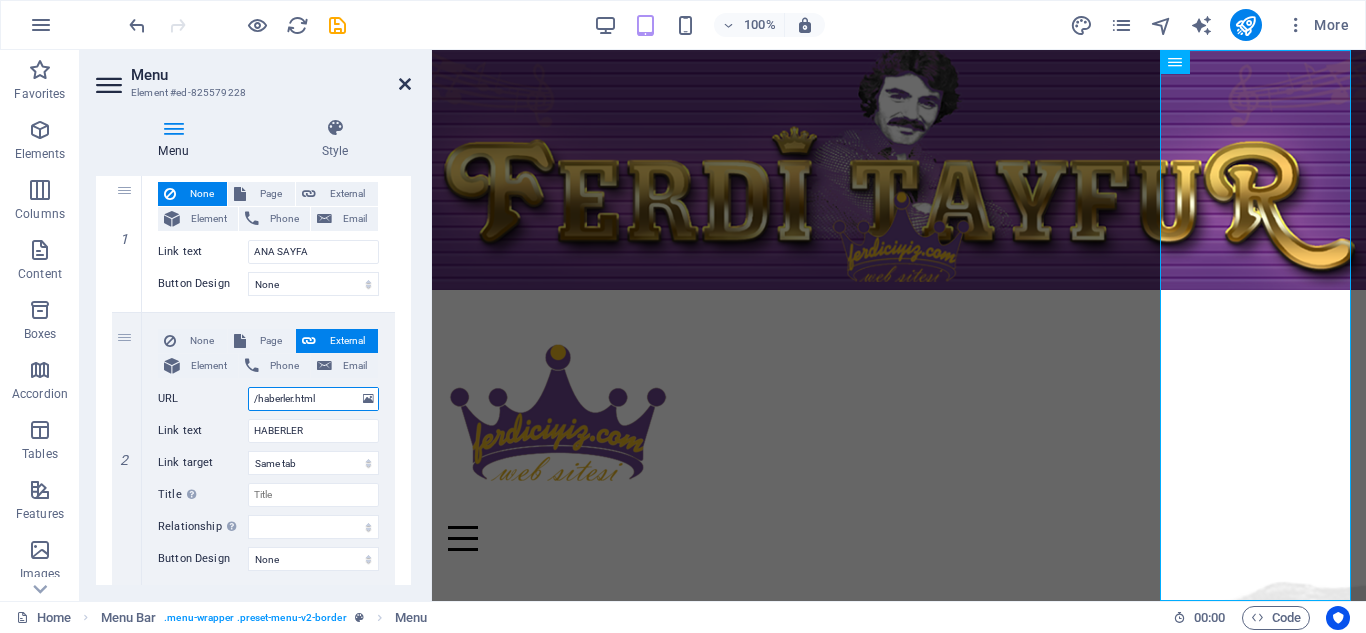 type on "/haberler.html" 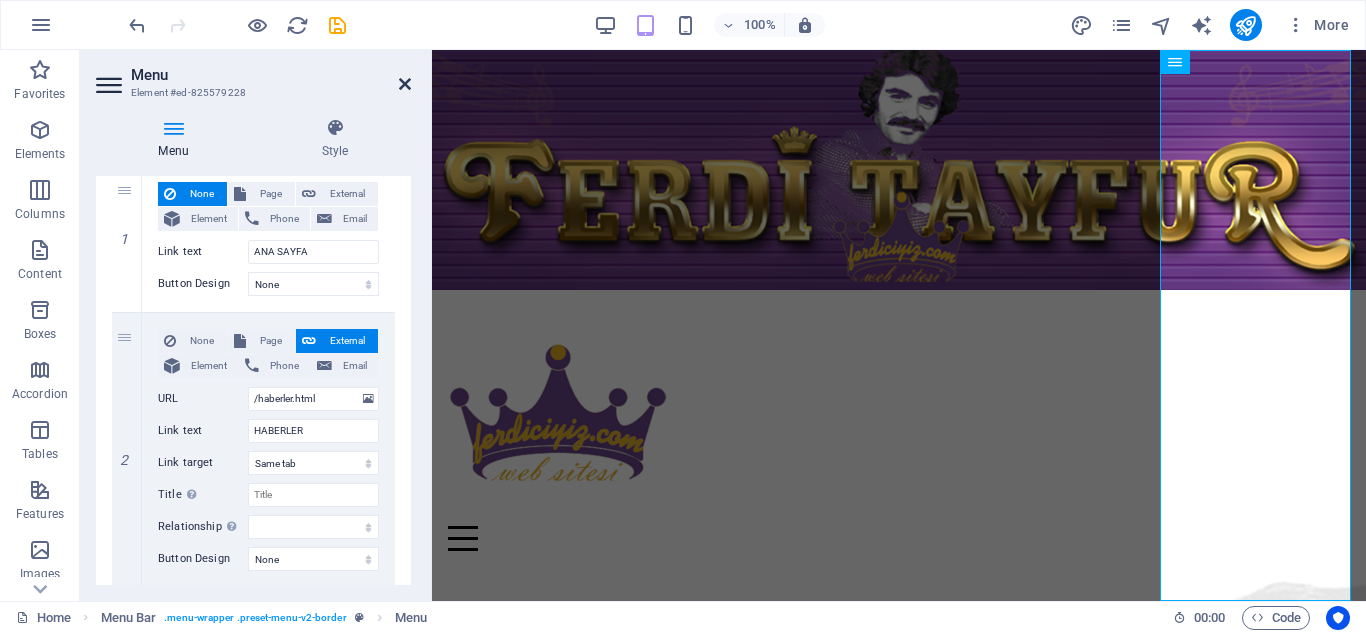 click at bounding box center [405, 84] 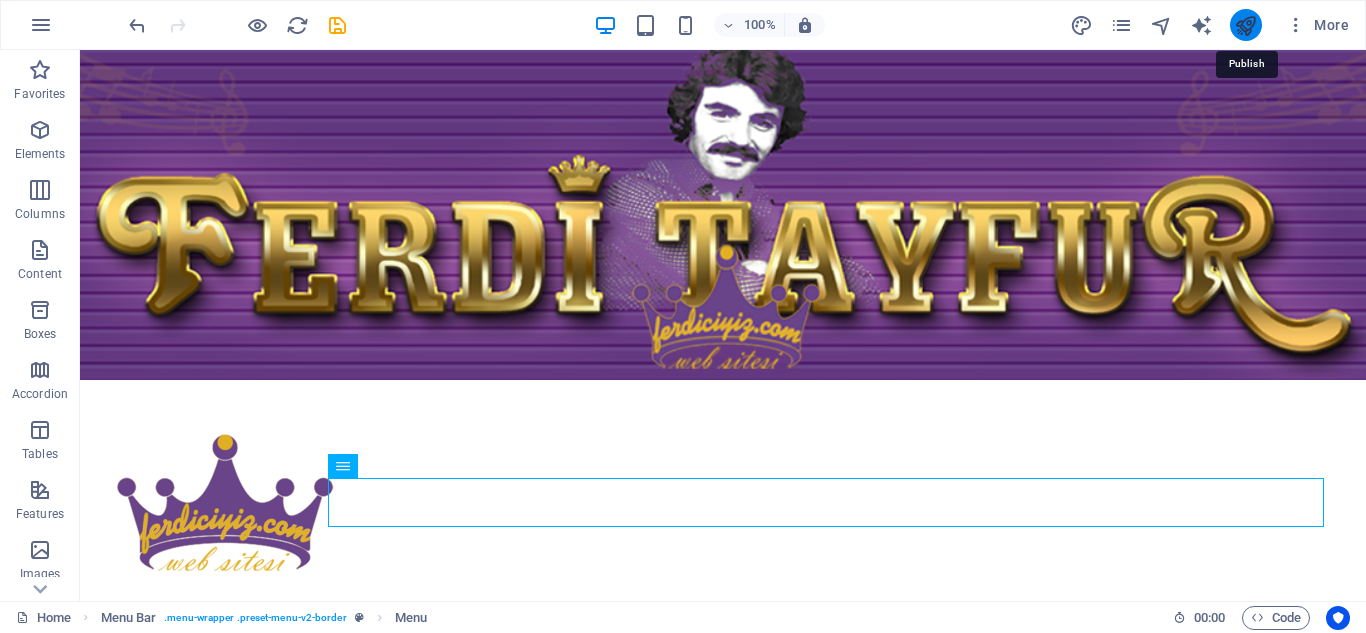 click at bounding box center (1245, 25) 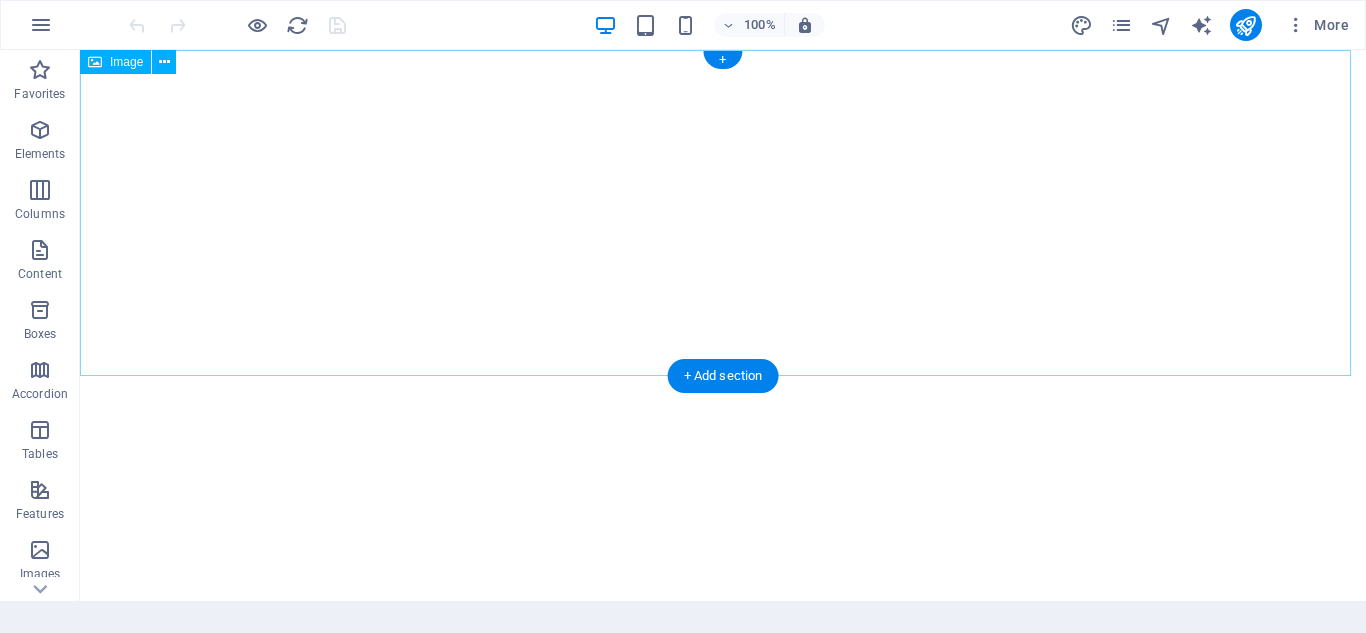 scroll, scrollTop: 0, scrollLeft: 0, axis: both 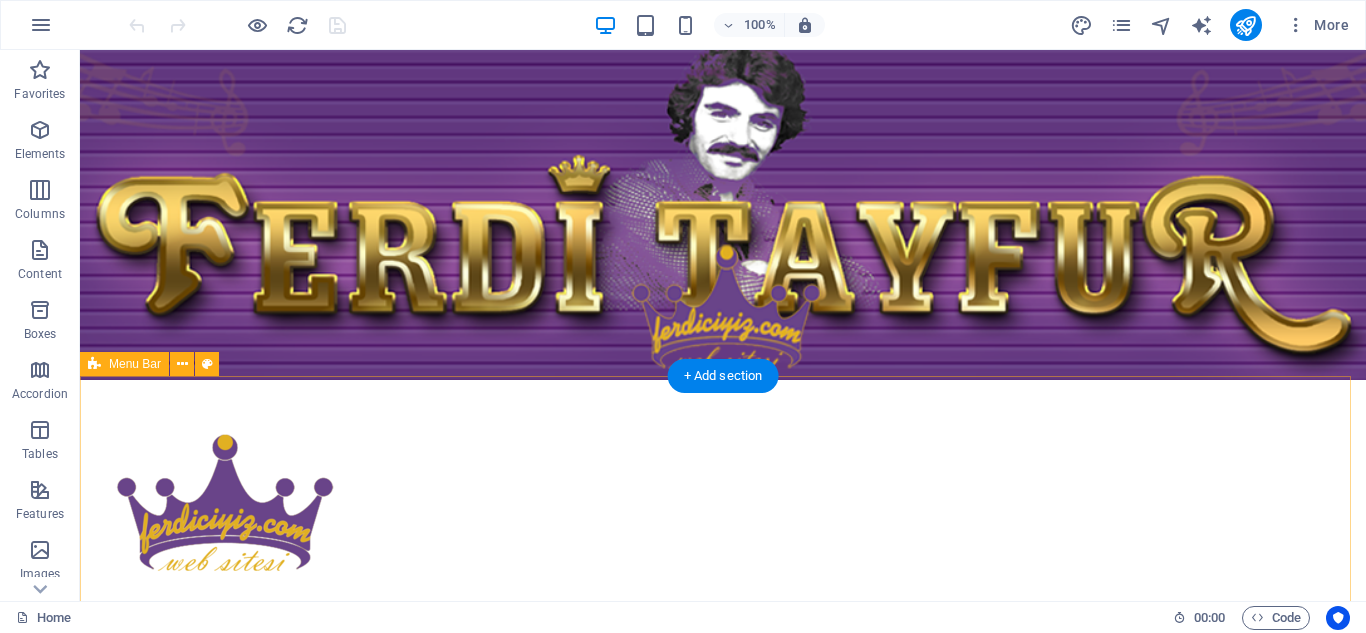 drag, startPoint x: 617, startPoint y: 472, endPoint x: 625, endPoint y: 481, distance: 12.0415945 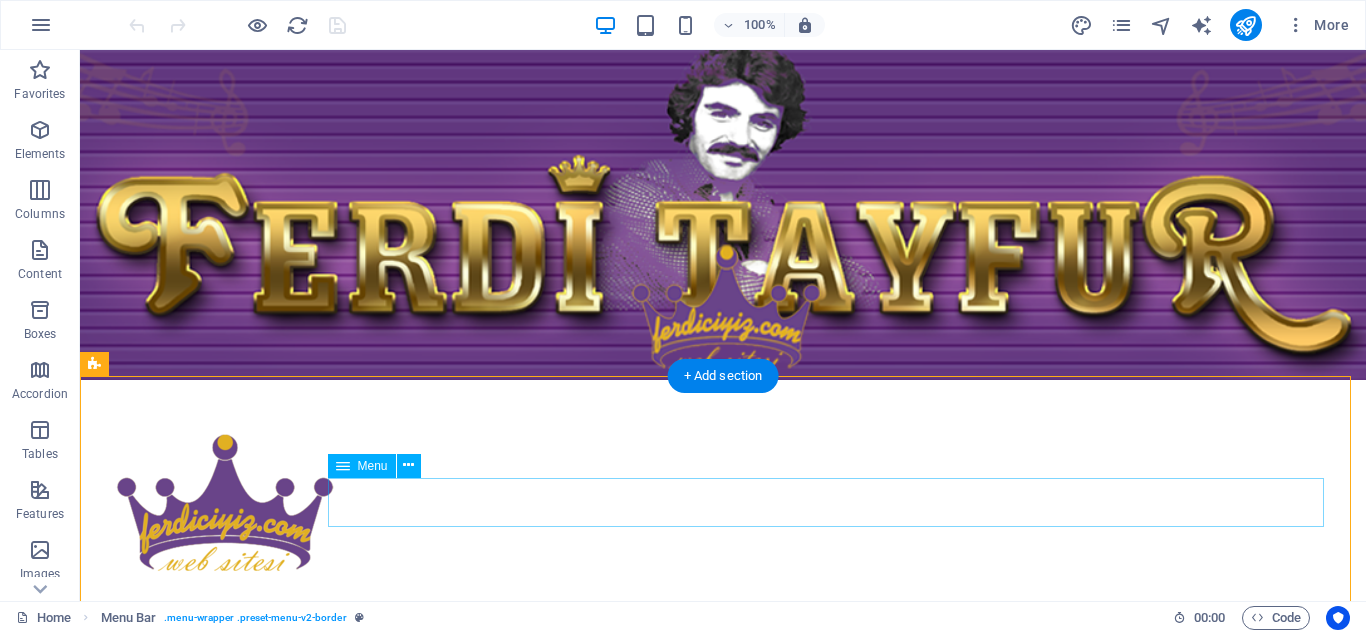 click on "ANA SAYFA HABERLER FERDİ TAYFUR FERDİCİYİZ RADYO" at bounding box center [723, 641] 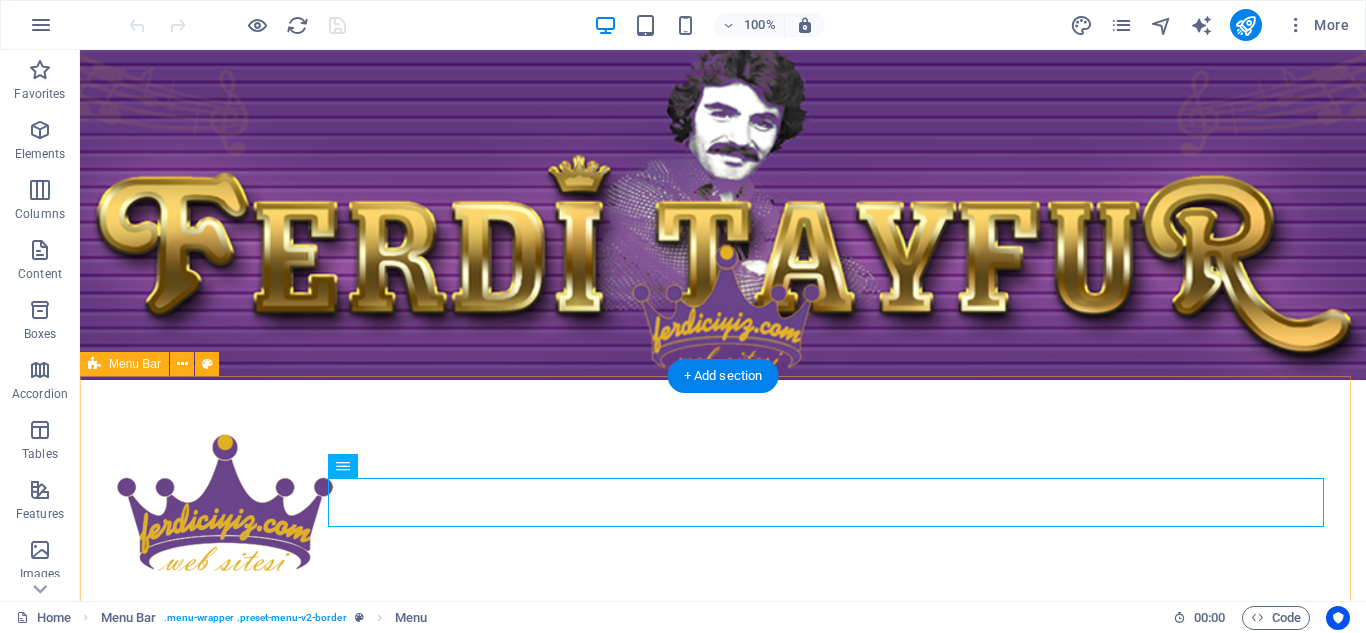 click on "ANA SAYFA HABERLER FERDİ TAYFUR FERDİCİYİZ RADYO Menü" at bounding box center (723, 531) 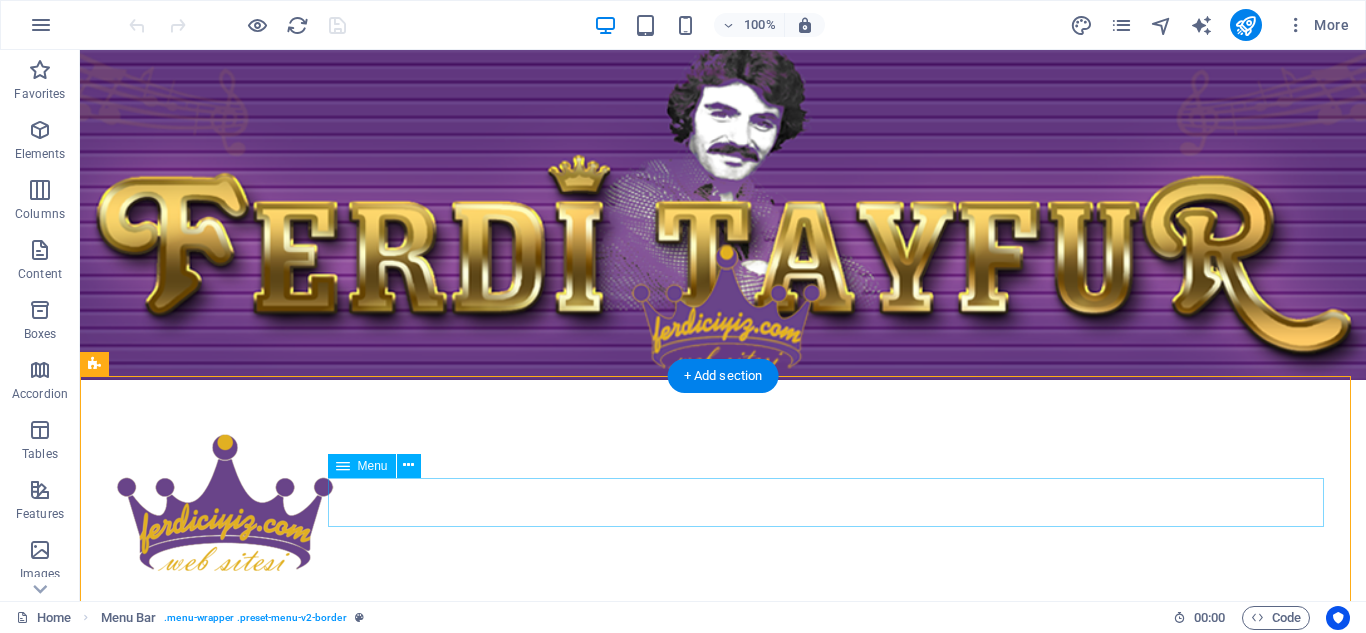 click on "ANA SAYFA HABERLER FERDİ TAYFUR FERDİCİYİZ RADYO" at bounding box center (723, 641) 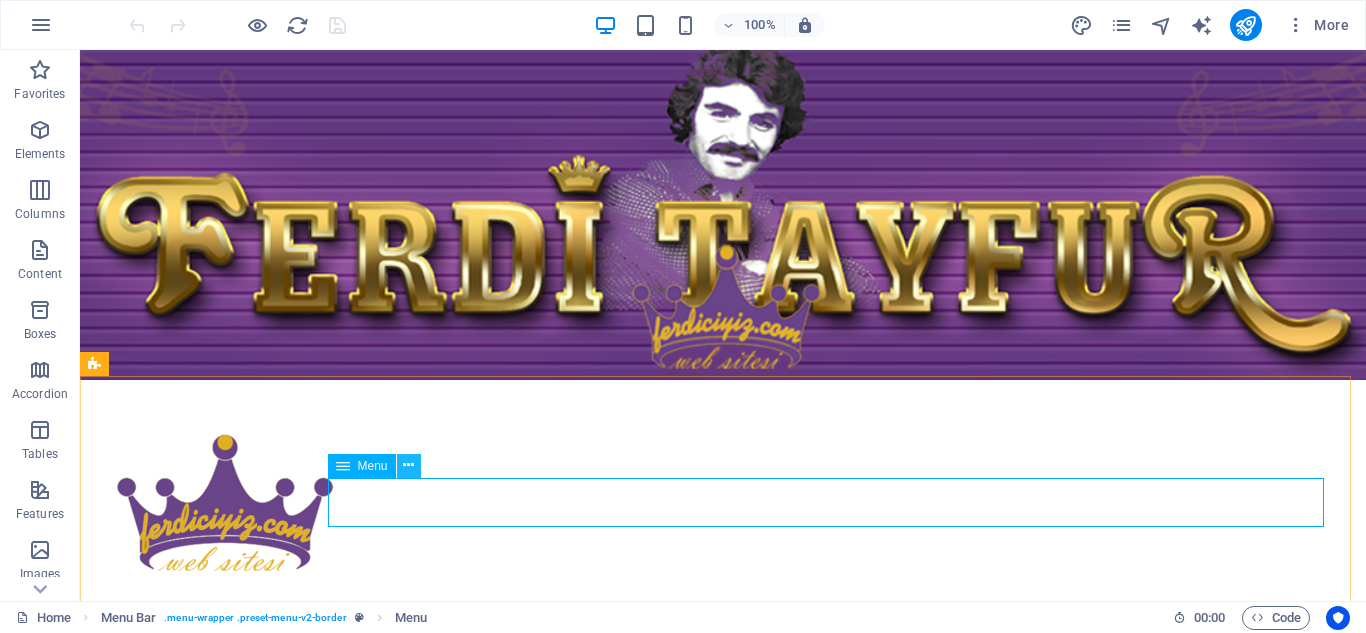 click at bounding box center [408, 465] 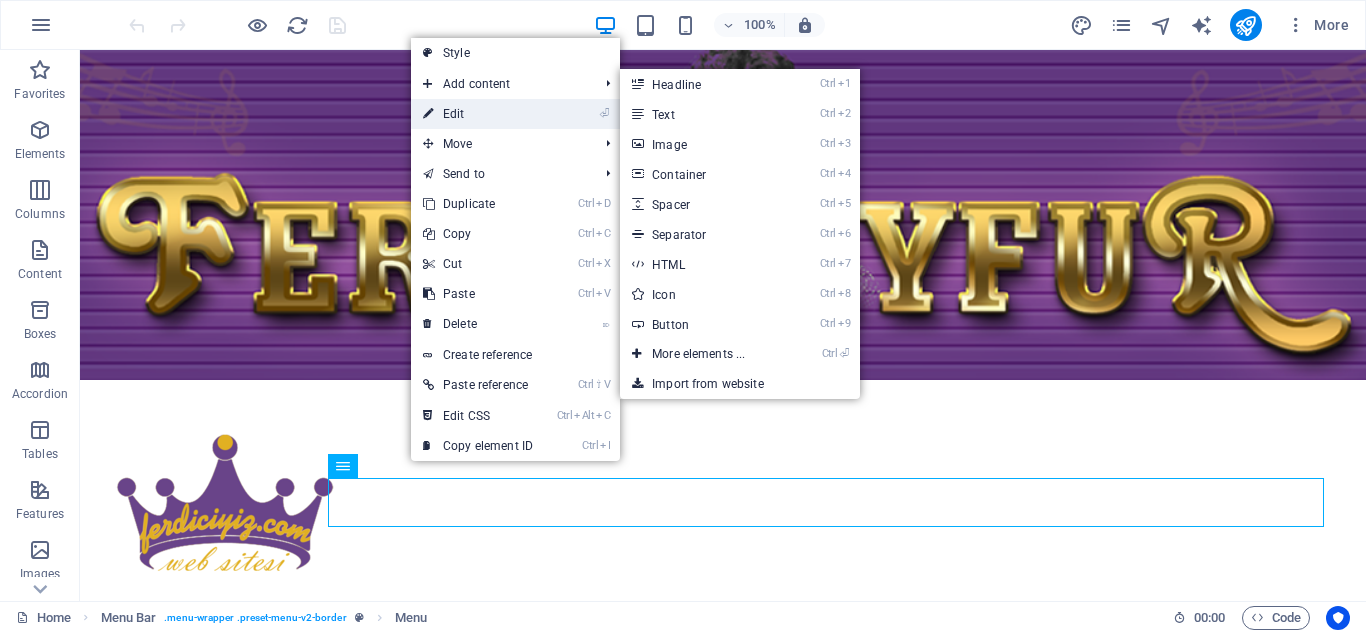 click on "⏎  Edit" at bounding box center [478, 114] 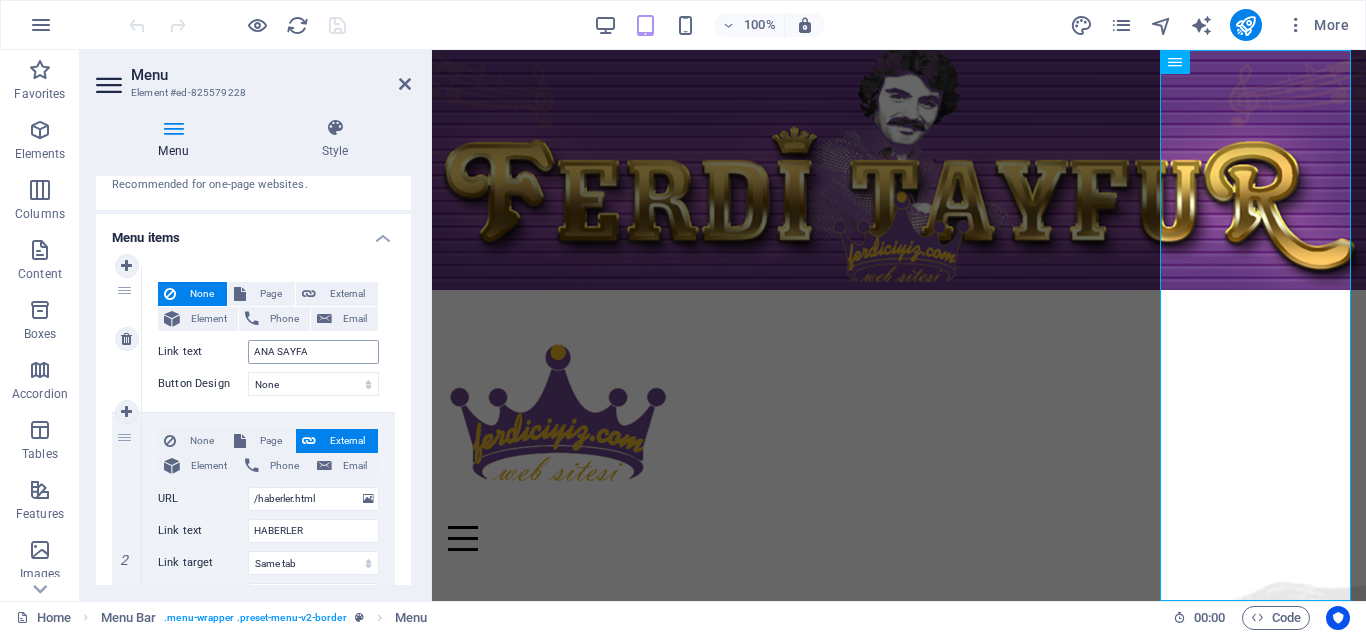 scroll, scrollTop: 200, scrollLeft: 0, axis: vertical 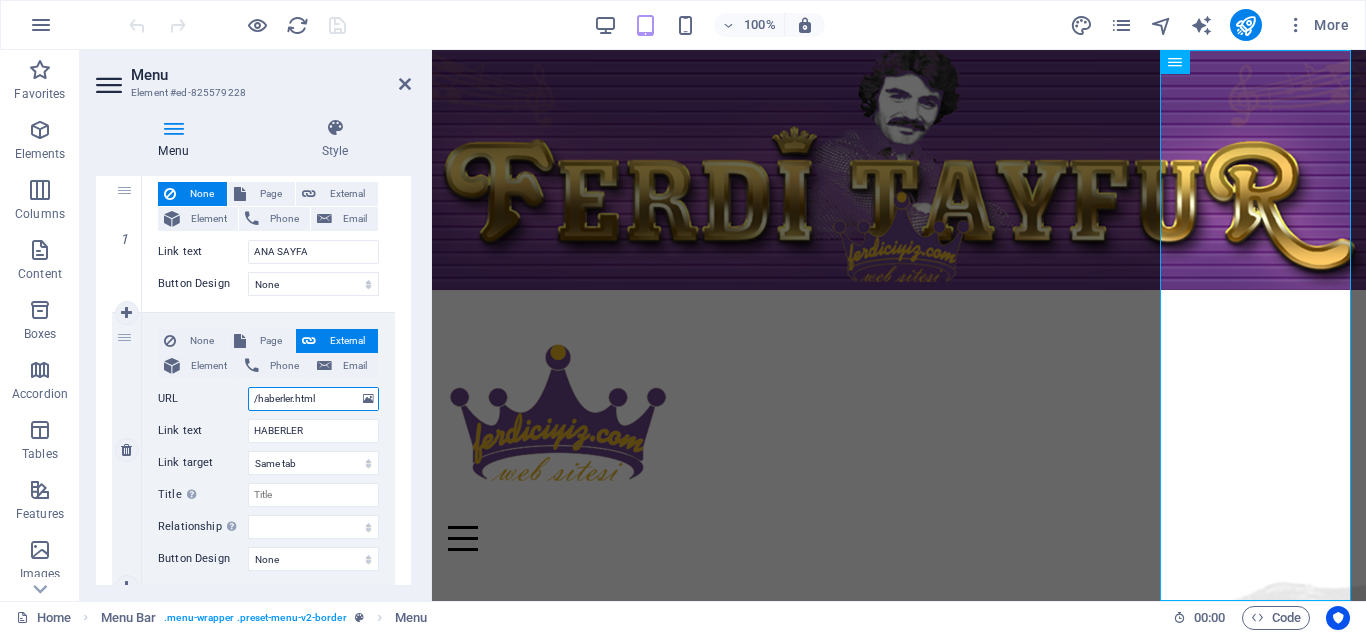 click on "/haberler.html" at bounding box center (313, 399) 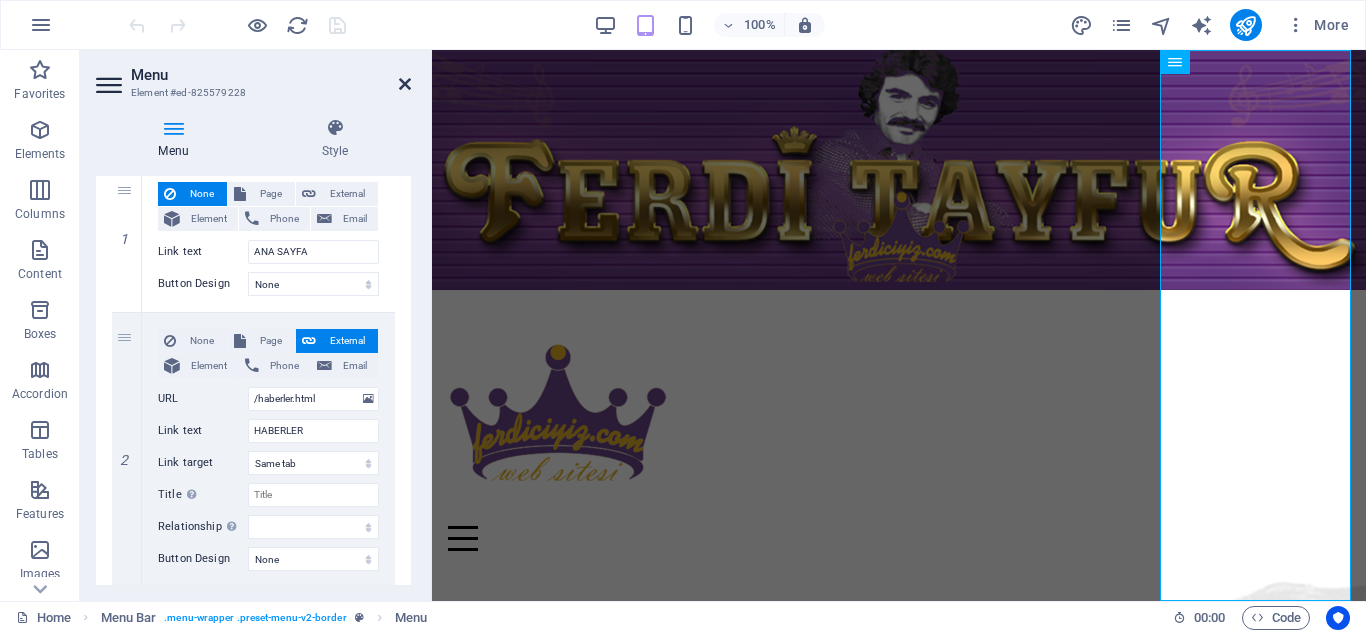 click at bounding box center (405, 84) 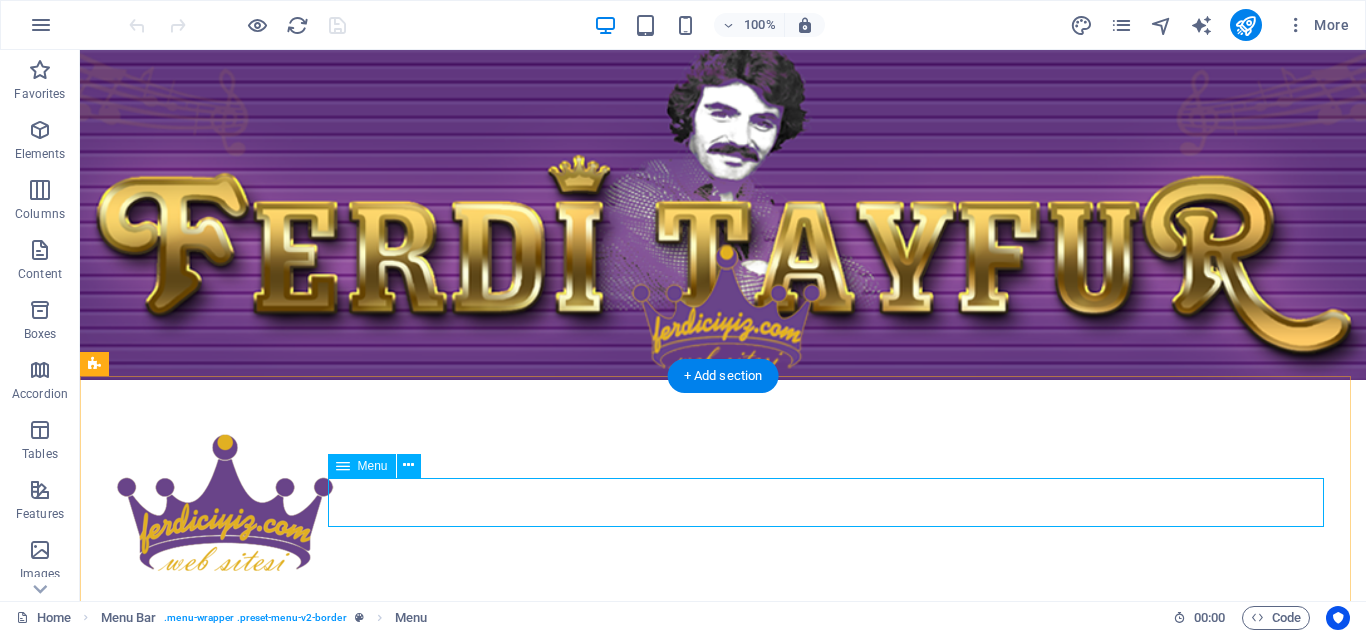 click on "ANA SAYFA HABERLER FERDİ TAYFUR FERDİCİYİZ RADYO" at bounding box center [723, 641] 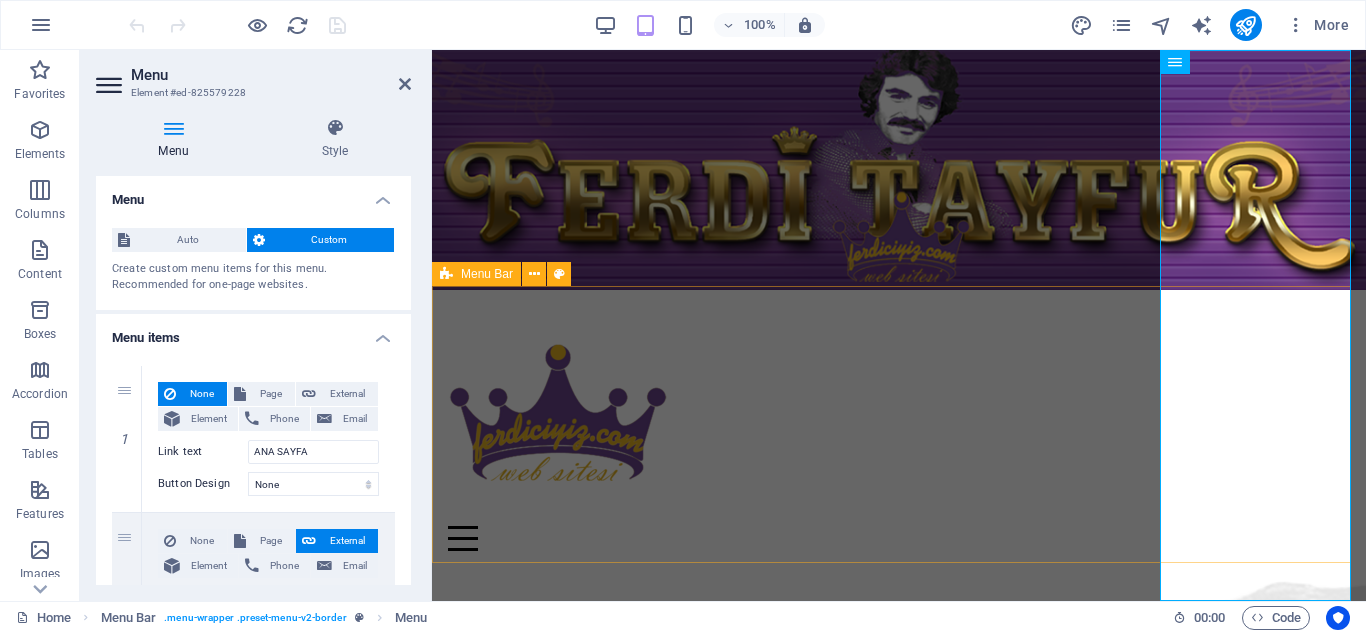 click on "ANA SAYFA HABERLER FERDİ TAYFUR FERDİCİYİZ RADYO Menü" at bounding box center (899, 428) 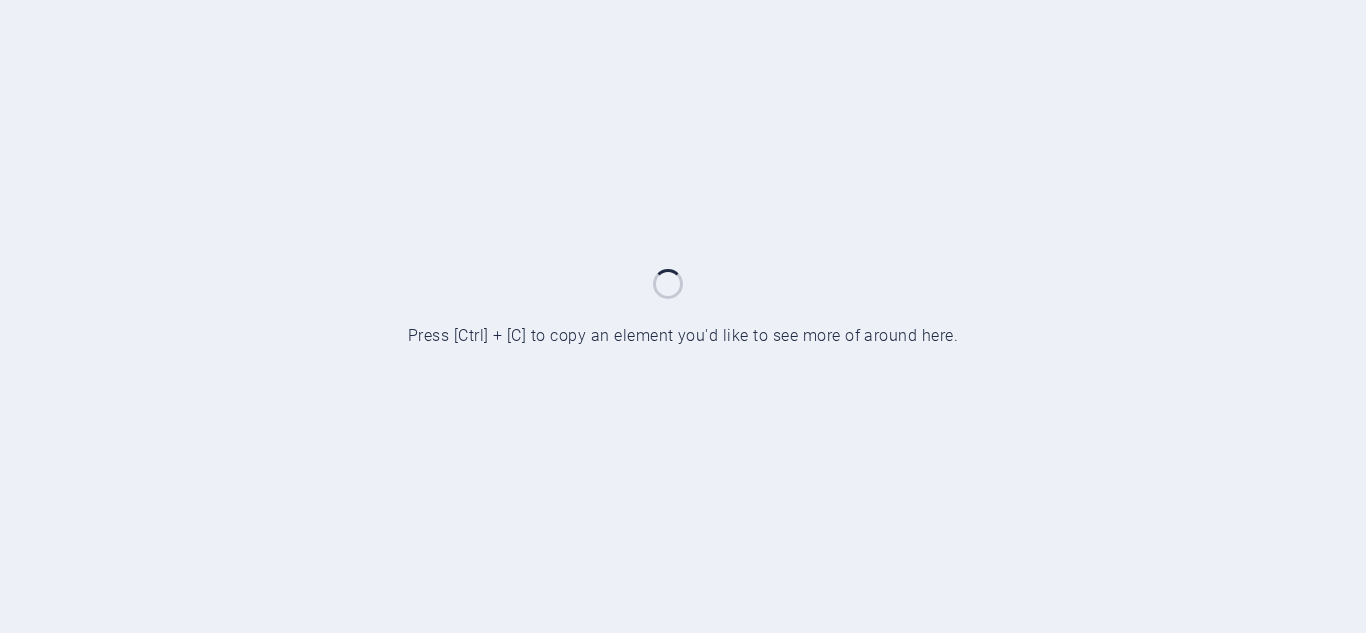 scroll, scrollTop: 0, scrollLeft: 0, axis: both 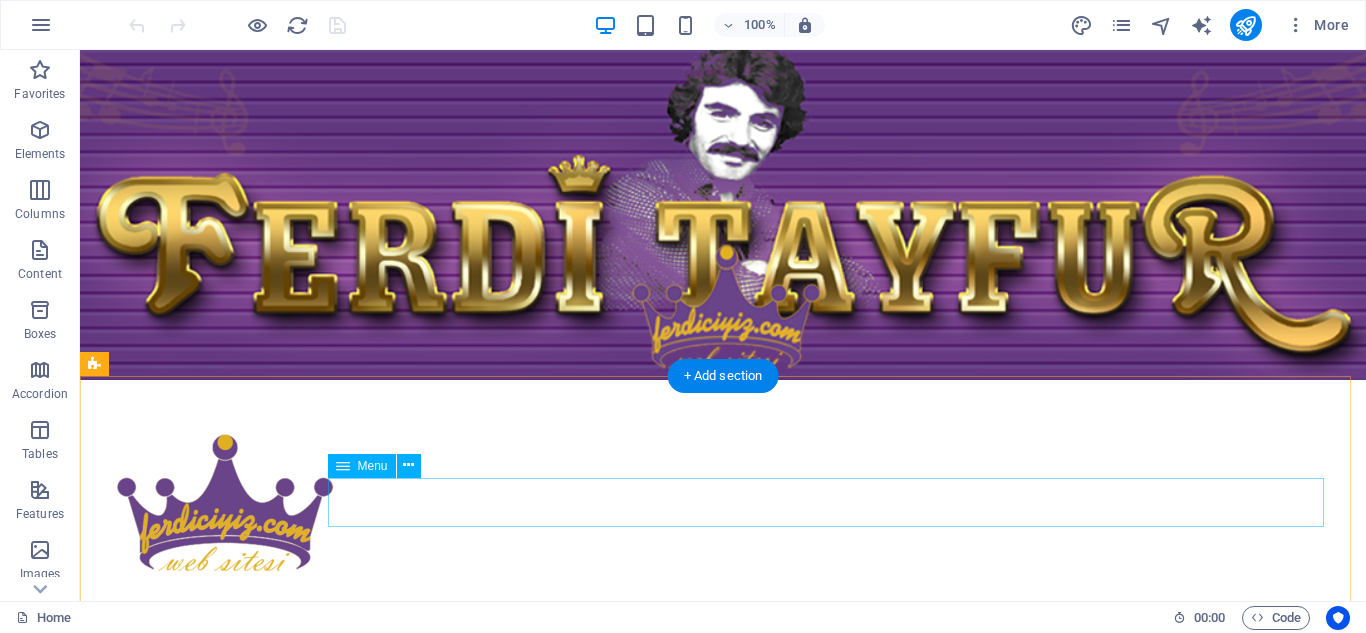 click on "ANA SAYFA HABERLER FERDİ TAYFUR FERDİCİYİZ RADYO" at bounding box center [723, 641] 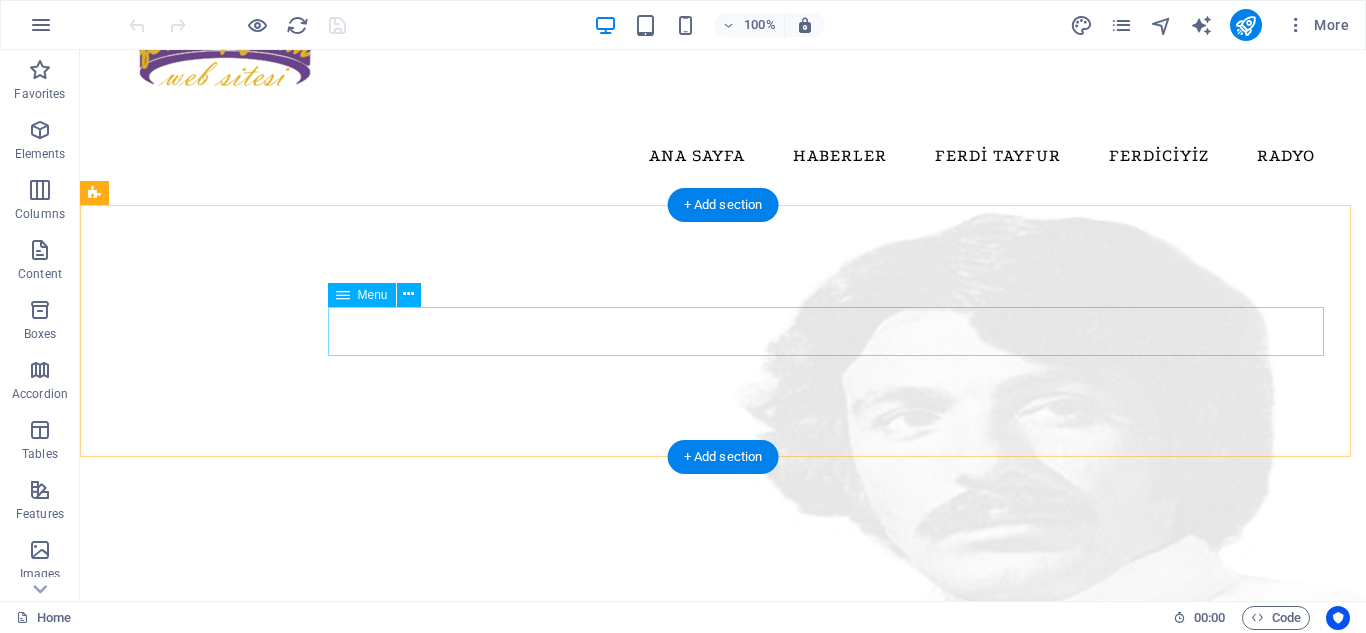 scroll, scrollTop: 0, scrollLeft: 0, axis: both 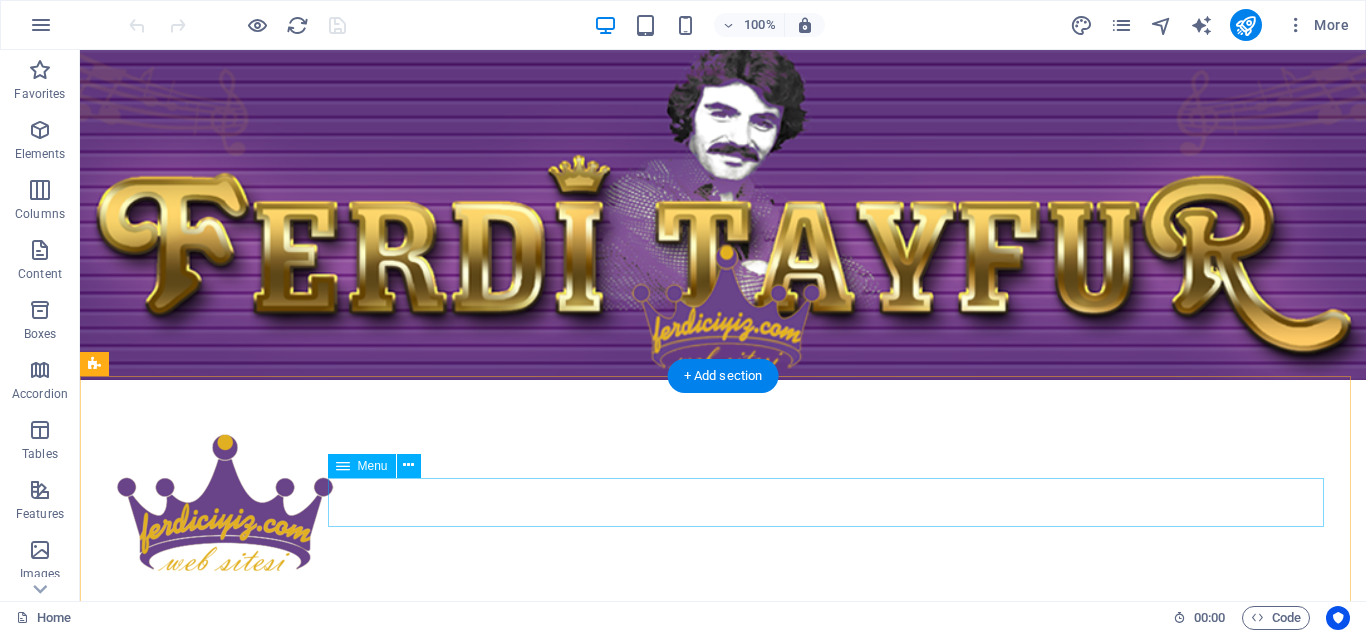 click on "ANA SAYFA HABERLER FERDİ TAYFUR FERDİCİYİZ RADYO" at bounding box center [723, 641] 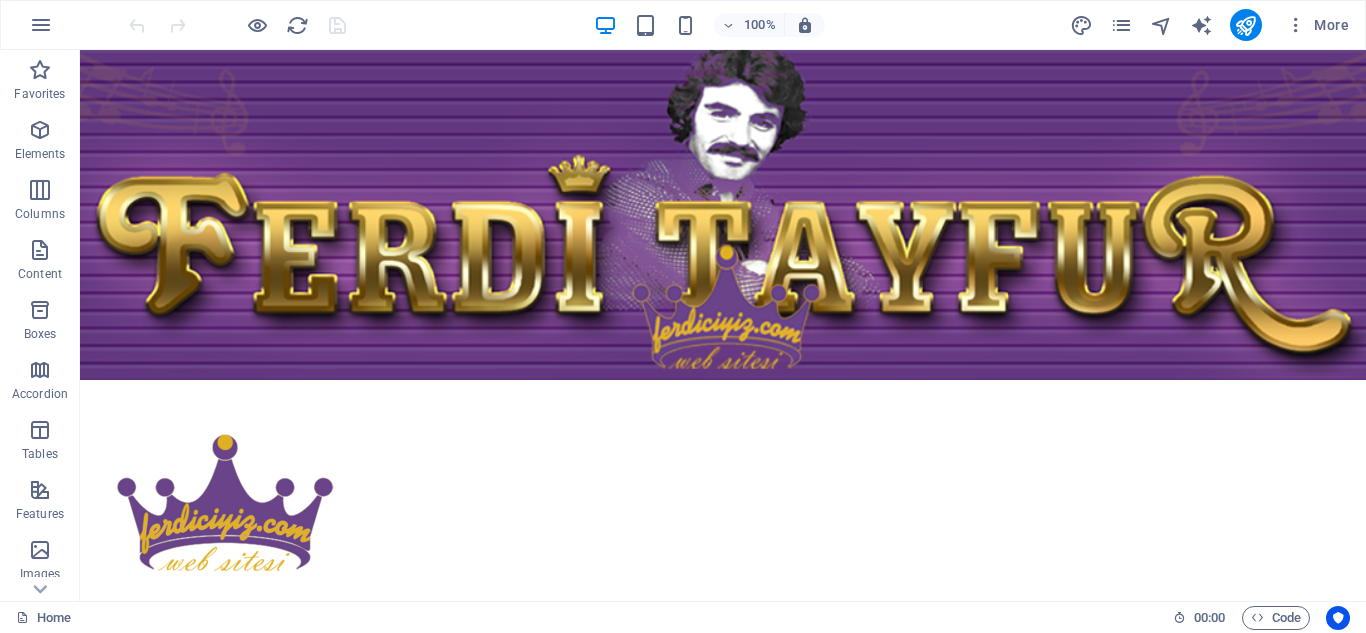 scroll, scrollTop: 0, scrollLeft: 0, axis: both 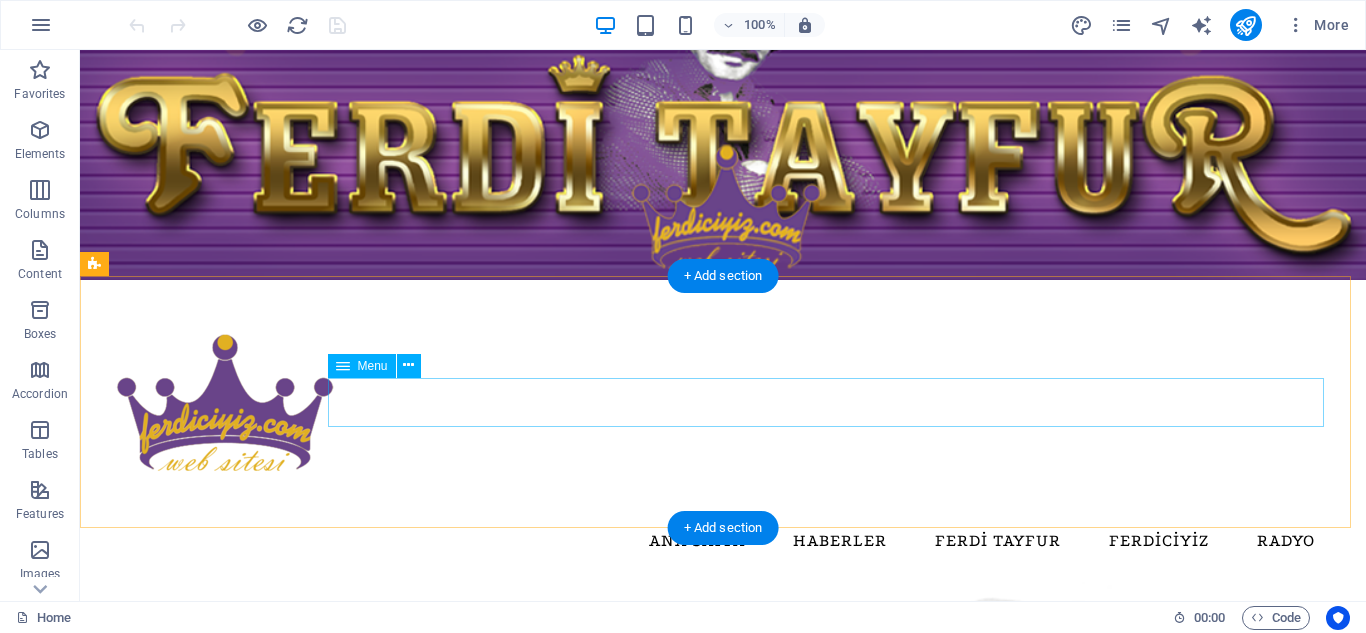click on "ANA SAYFA HABERLER FERDİ TAYFUR FERDİCİYİZ RADYO" at bounding box center (723, 541) 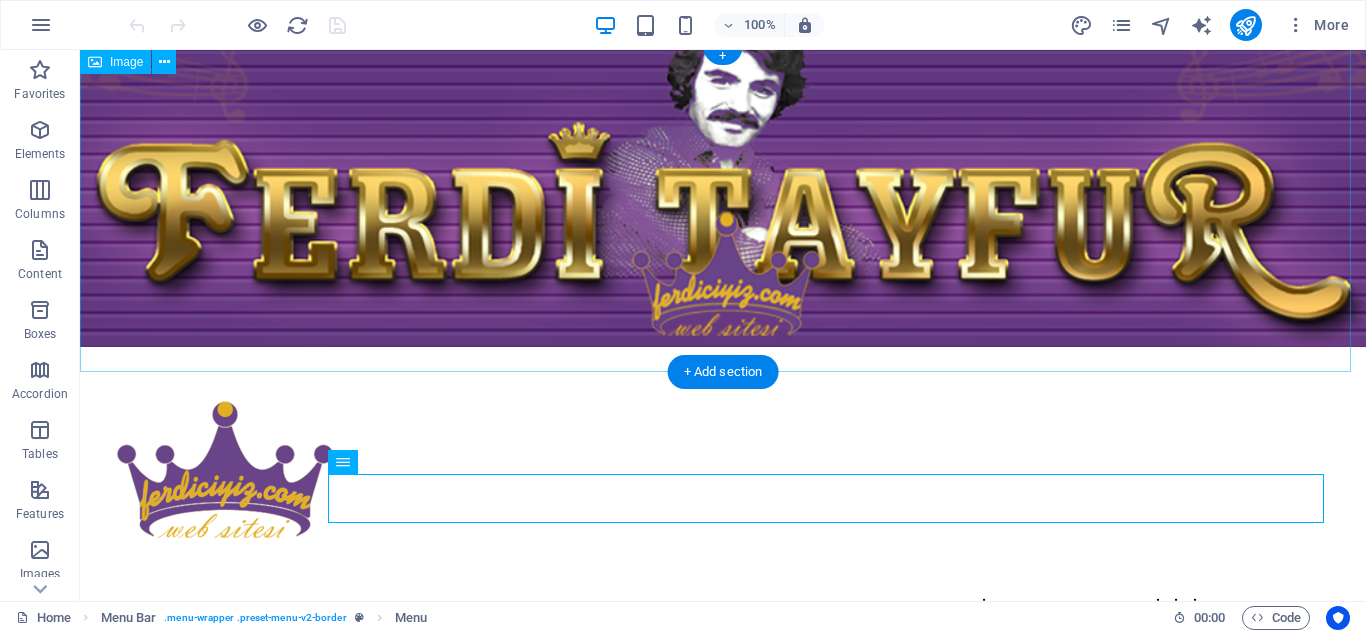 scroll, scrollTop: 0, scrollLeft: 0, axis: both 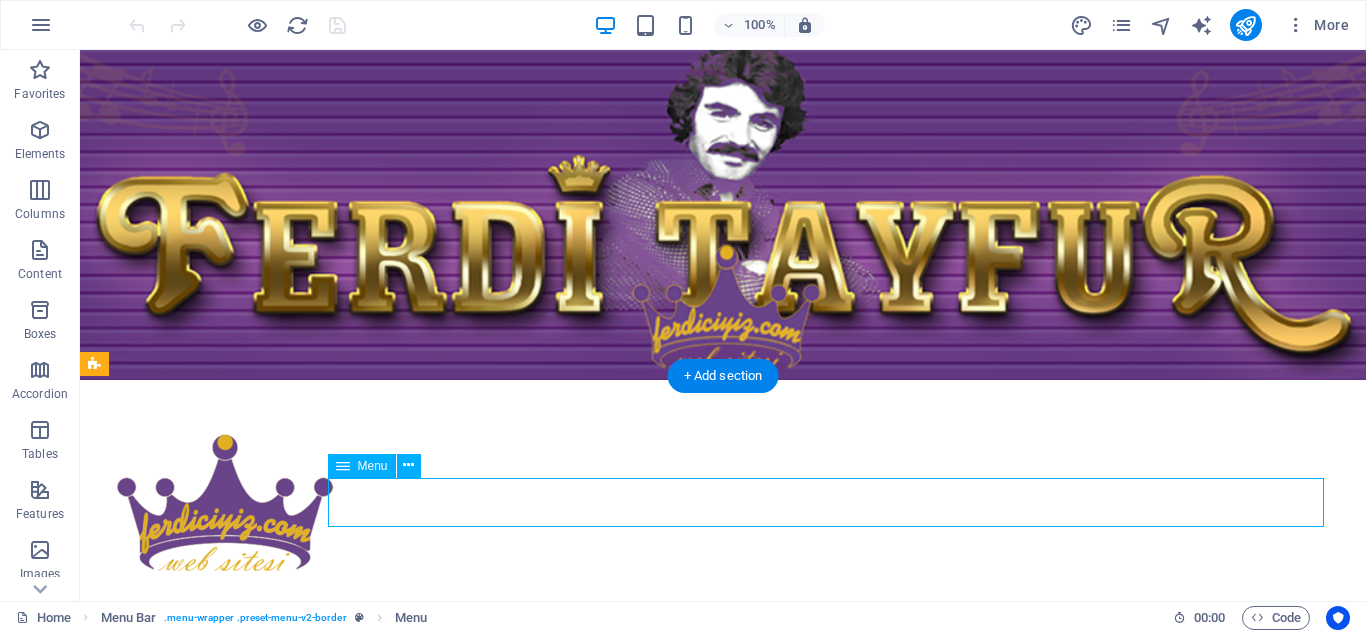 drag, startPoint x: 778, startPoint y: 504, endPoint x: 842, endPoint y: 508, distance: 64.12488 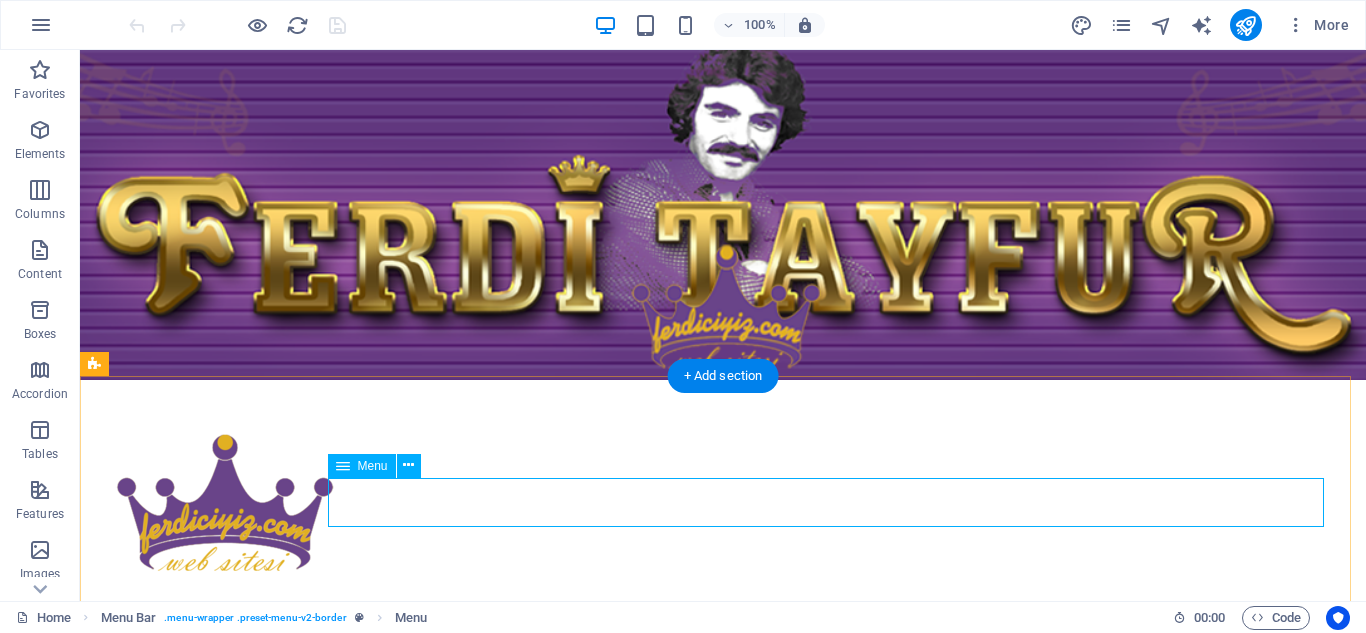 click on "ANA SAYFA HABERLER FERDİ TAYFUR FERDİCİYİZ RADYO" at bounding box center [723, 641] 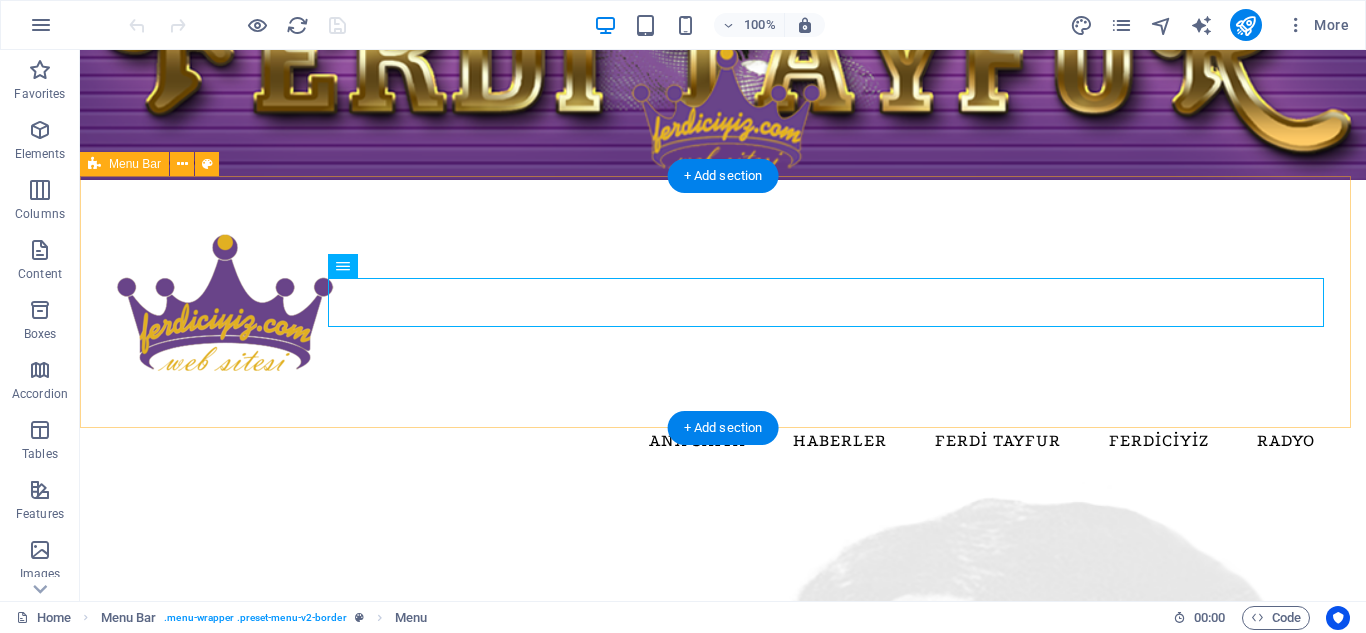 scroll, scrollTop: 100, scrollLeft: 0, axis: vertical 